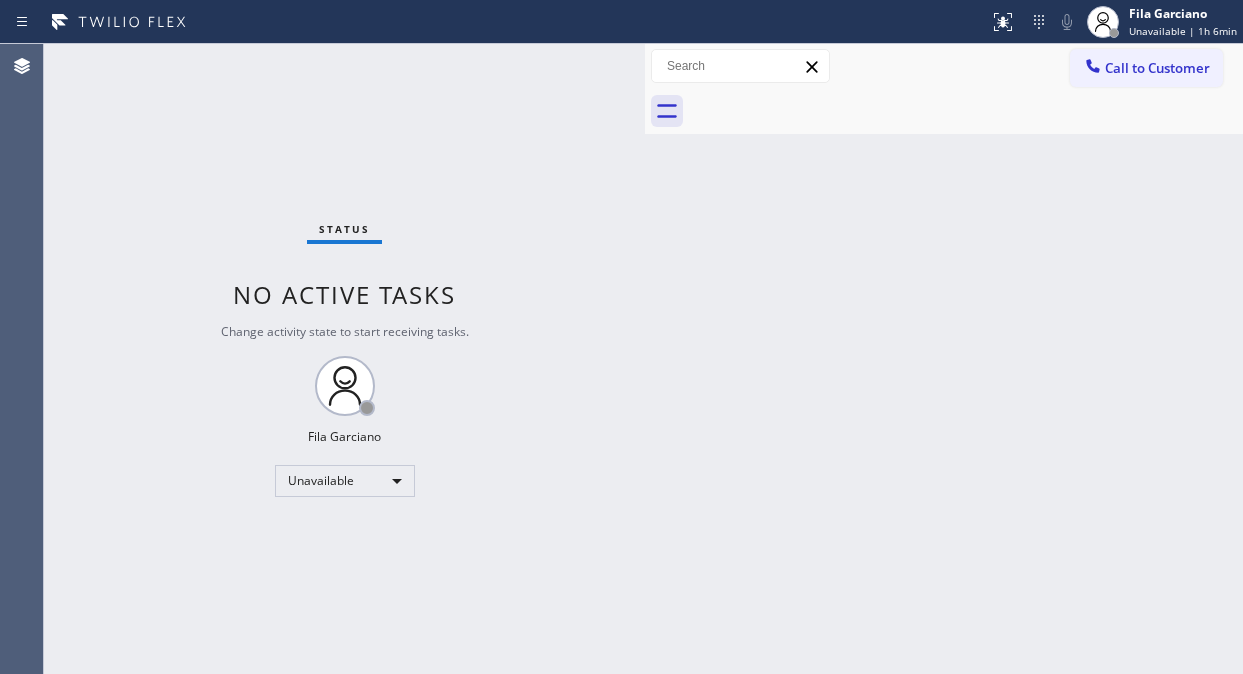 scroll, scrollTop: 0, scrollLeft: 0, axis: both 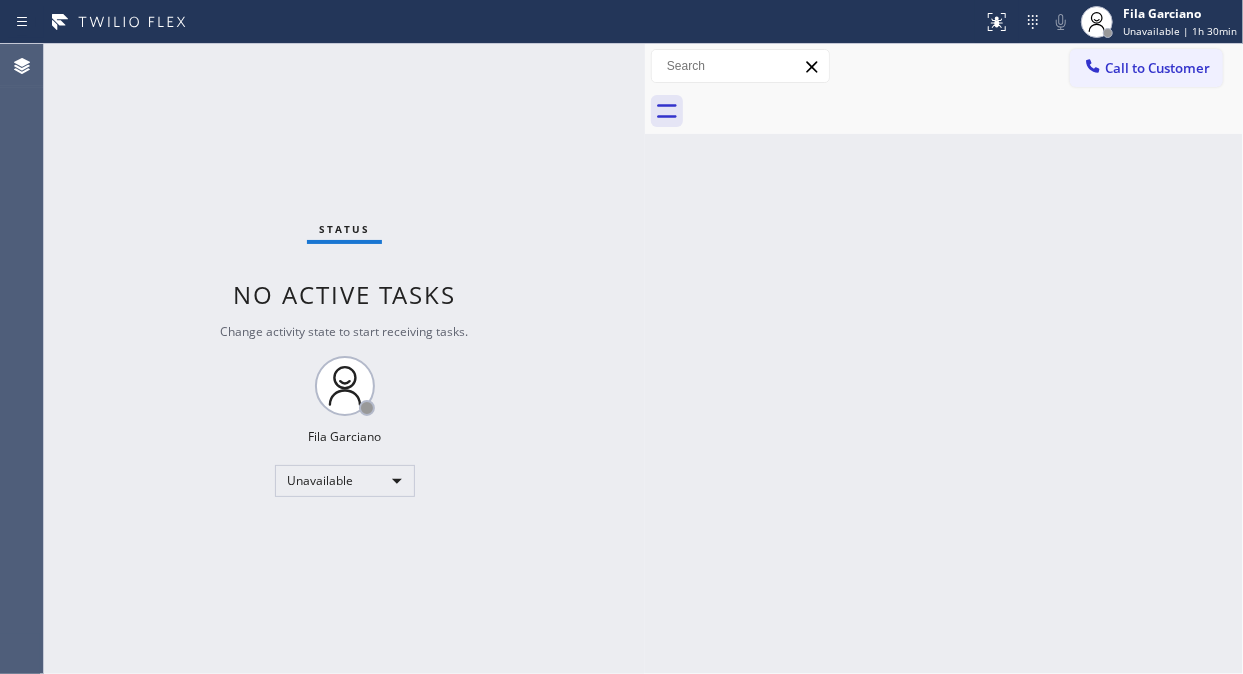 click on "Status   No active tasks     Change activity state to start receiving tasks.   [LAST] Unavailable" at bounding box center [344, 359] 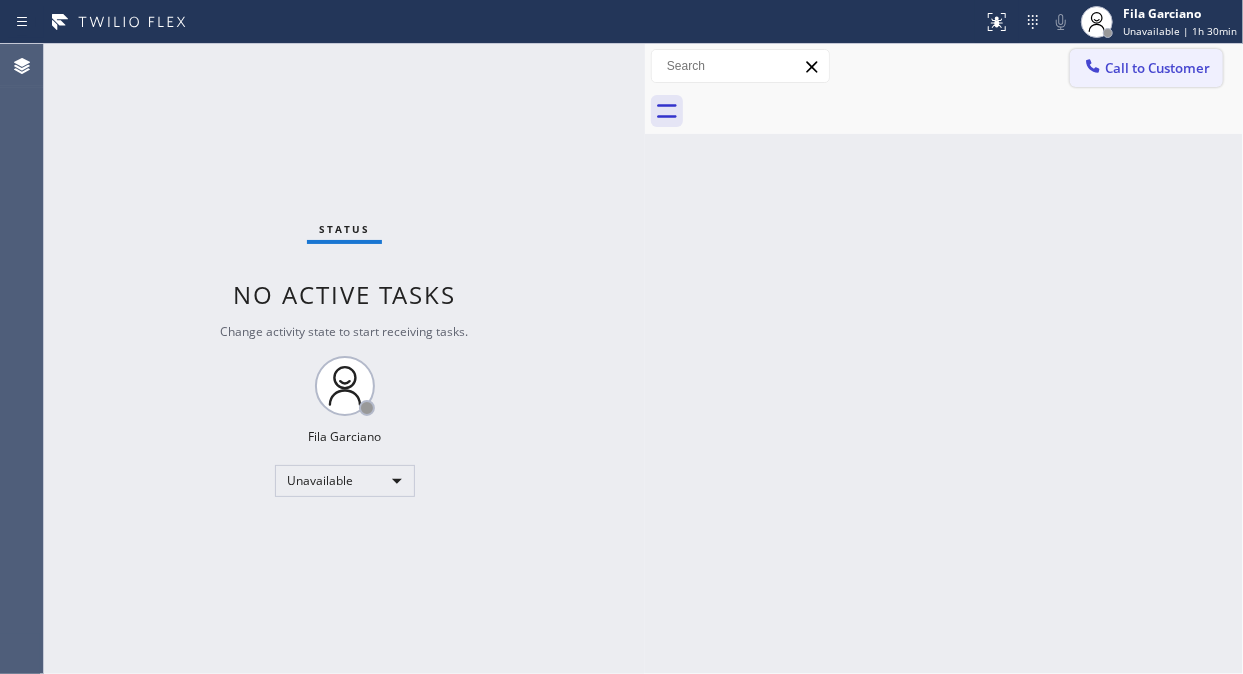 click on "Call to Customer" at bounding box center [1157, 68] 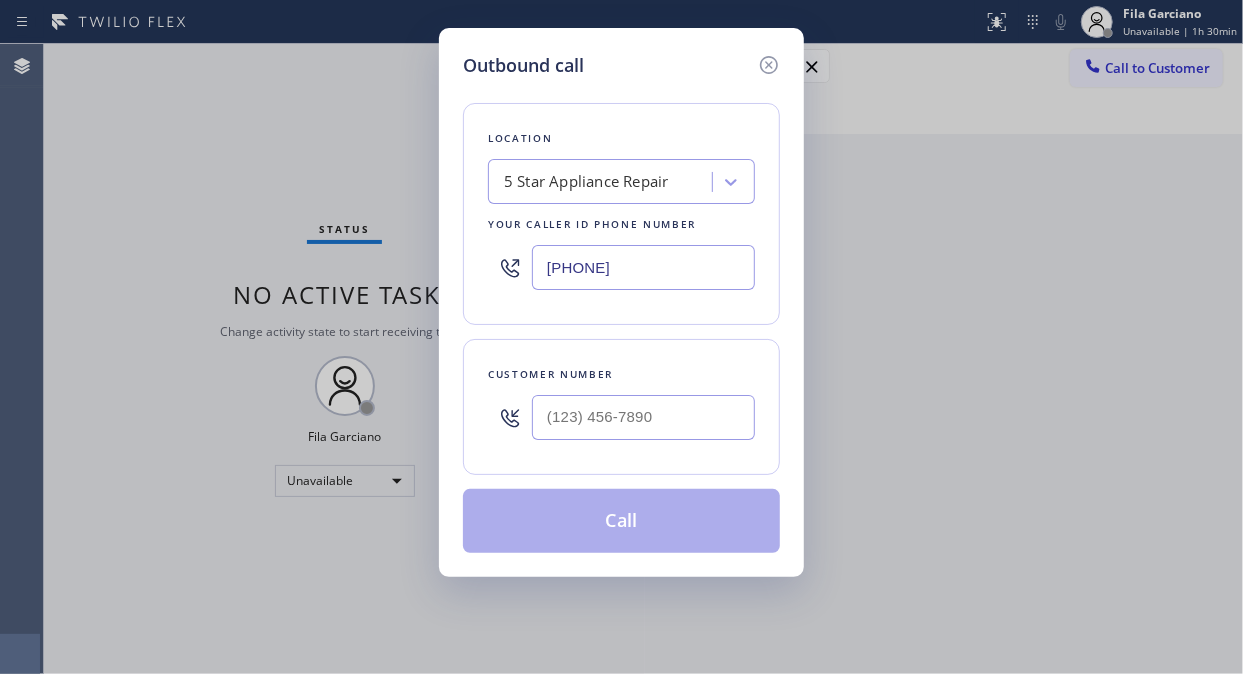 click at bounding box center (643, 417) 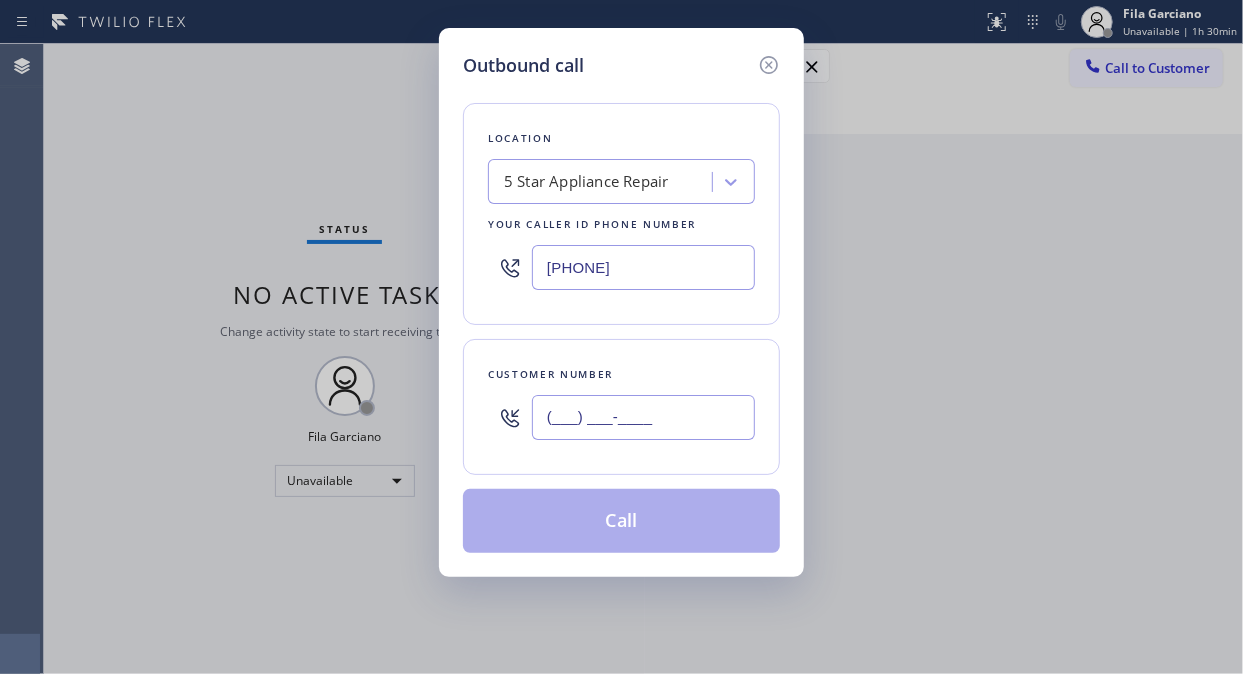 click on "(___) ___-____" at bounding box center [643, 417] 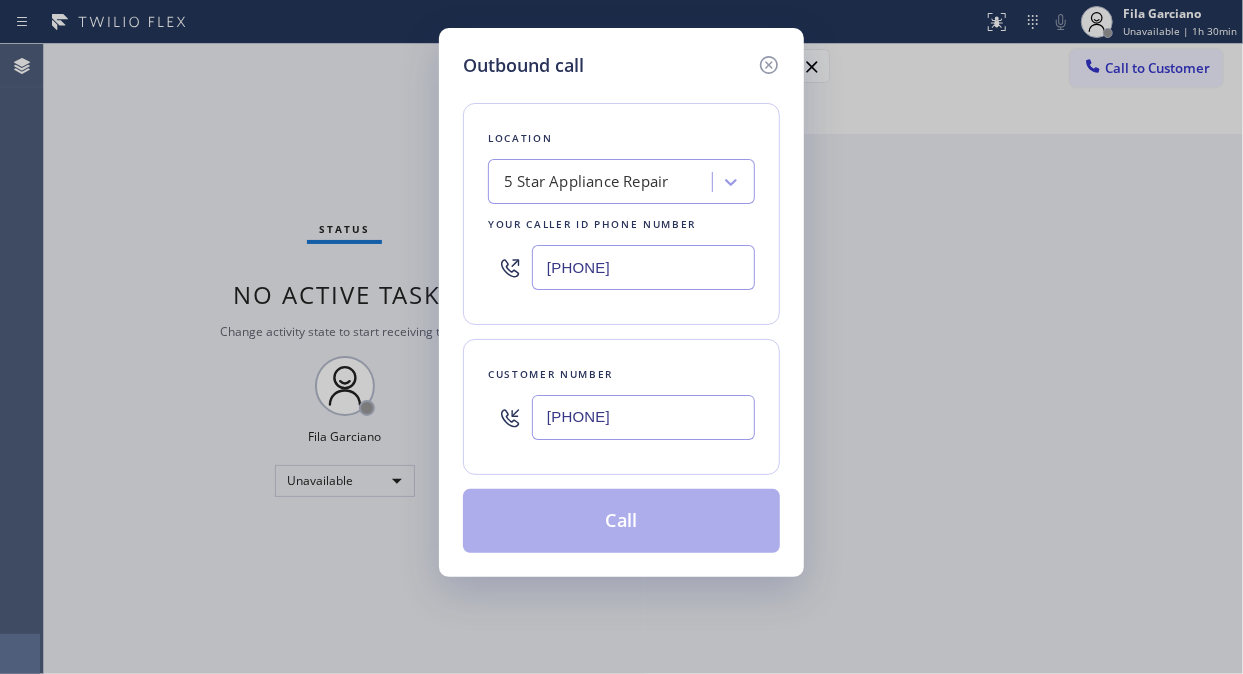 type on "(619) 279-7886" 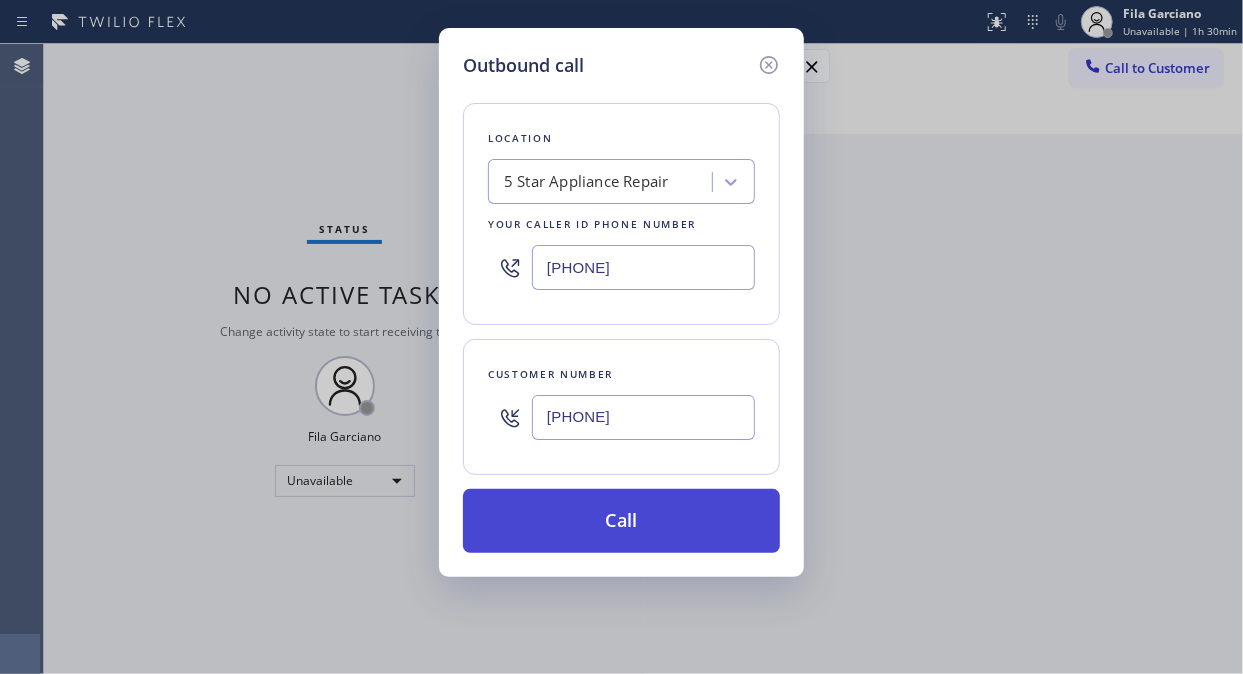click on "Call" at bounding box center [621, 521] 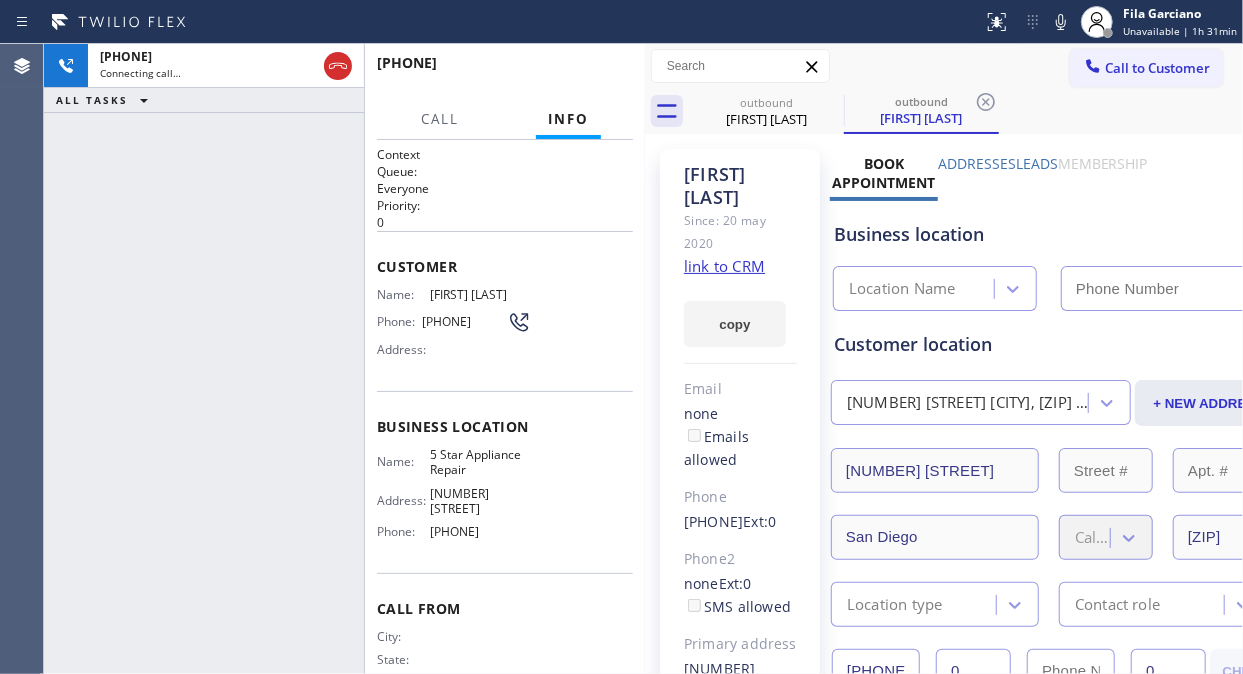 type on "([PHONE]) [PHONE]-[PHONE]" 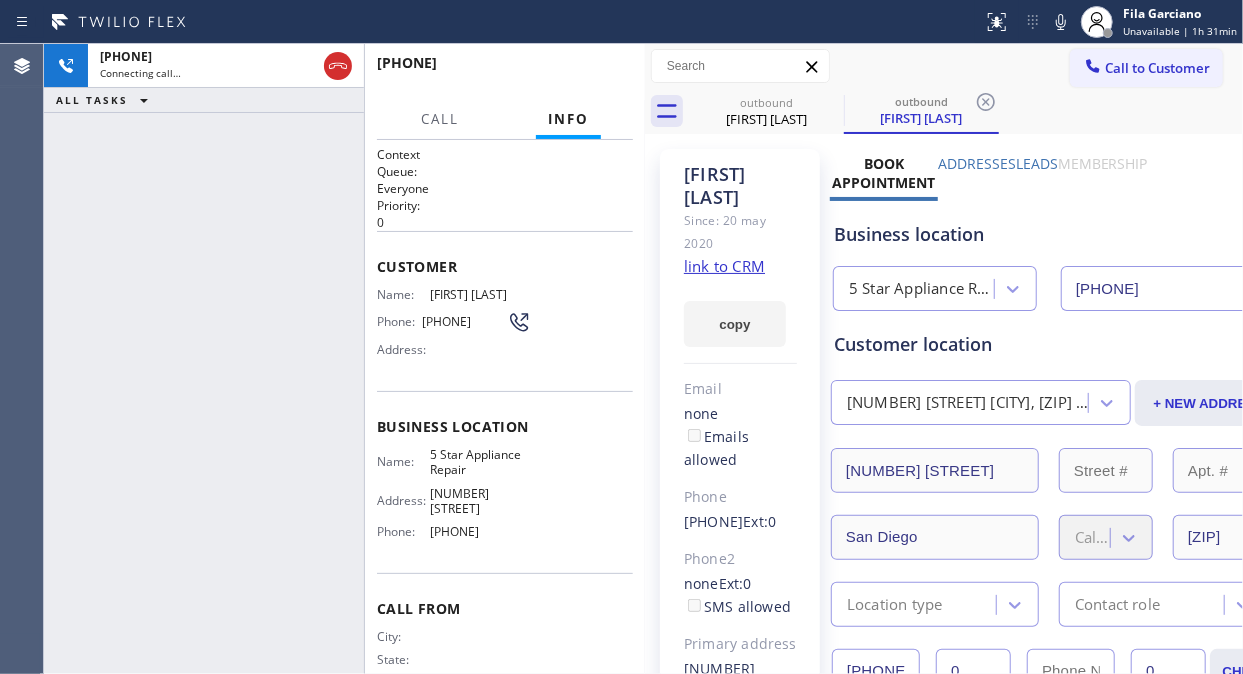 click on "+16192797886 Connecting call… ALL TASKS ALL TASKS ACTIVE TASKS TASKS IN WRAP UP" at bounding box center [204, 359] 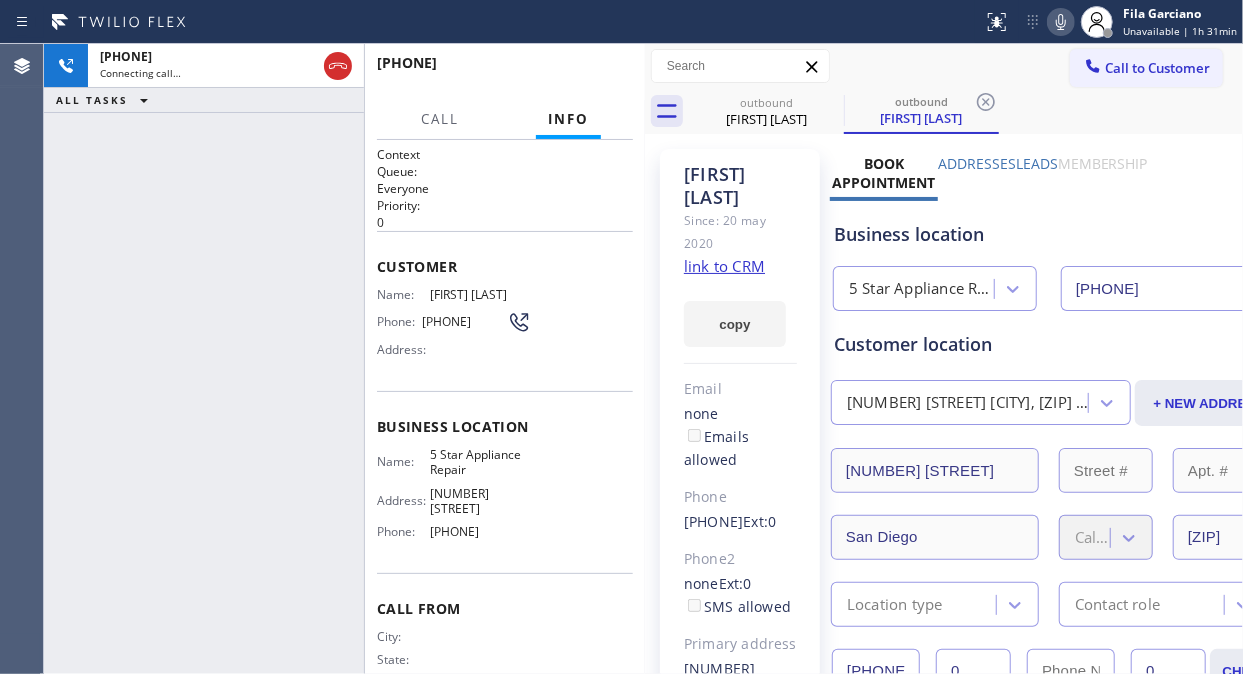 click 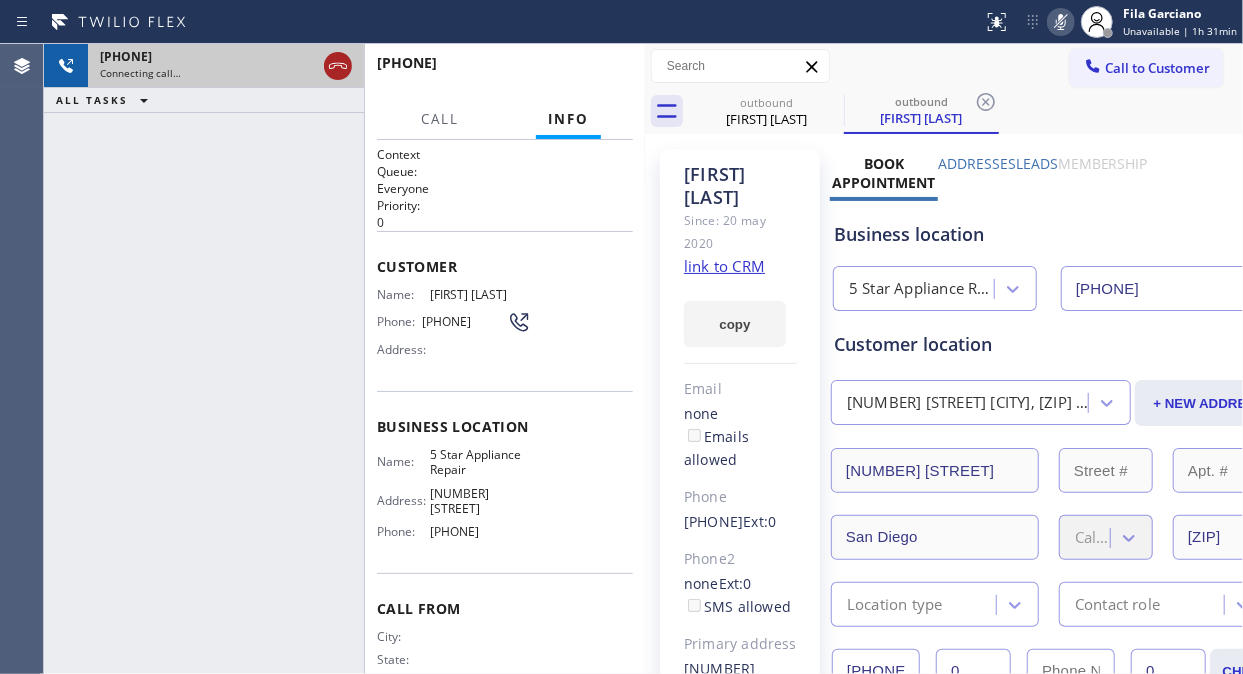 click 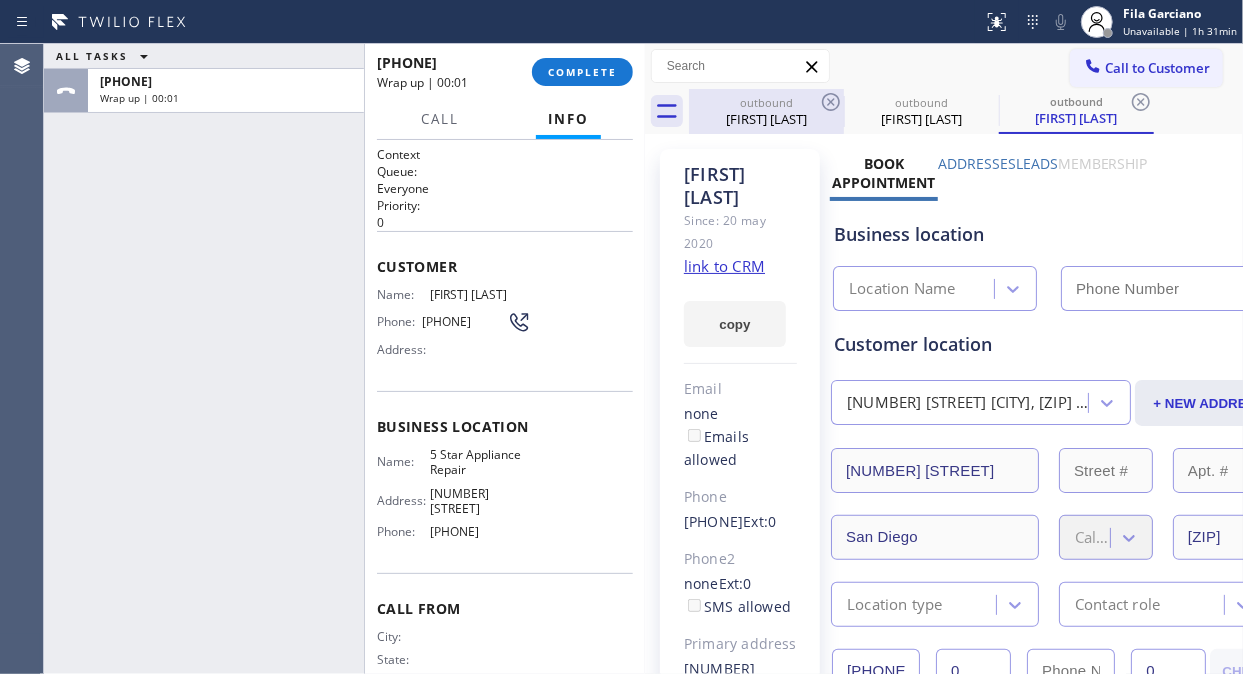 type on "([PHONE]) [PHONE]-[PHONE]" 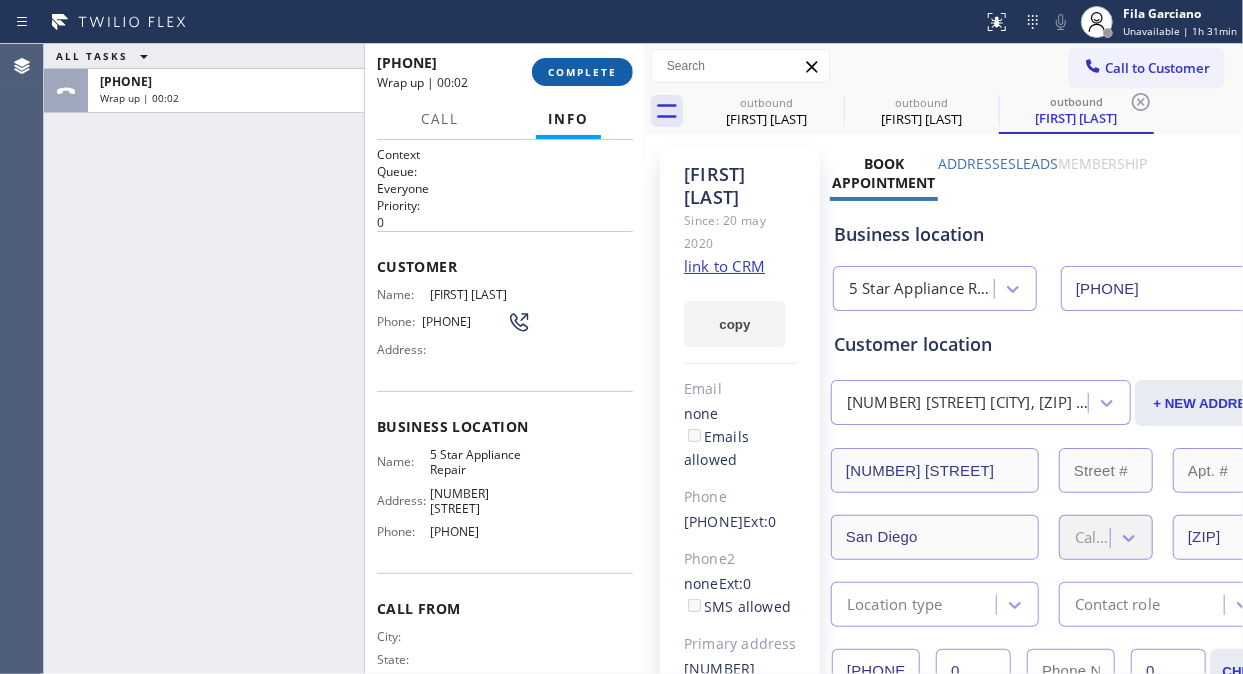 click on "COMPLETE" at bounding box center [582, 72] 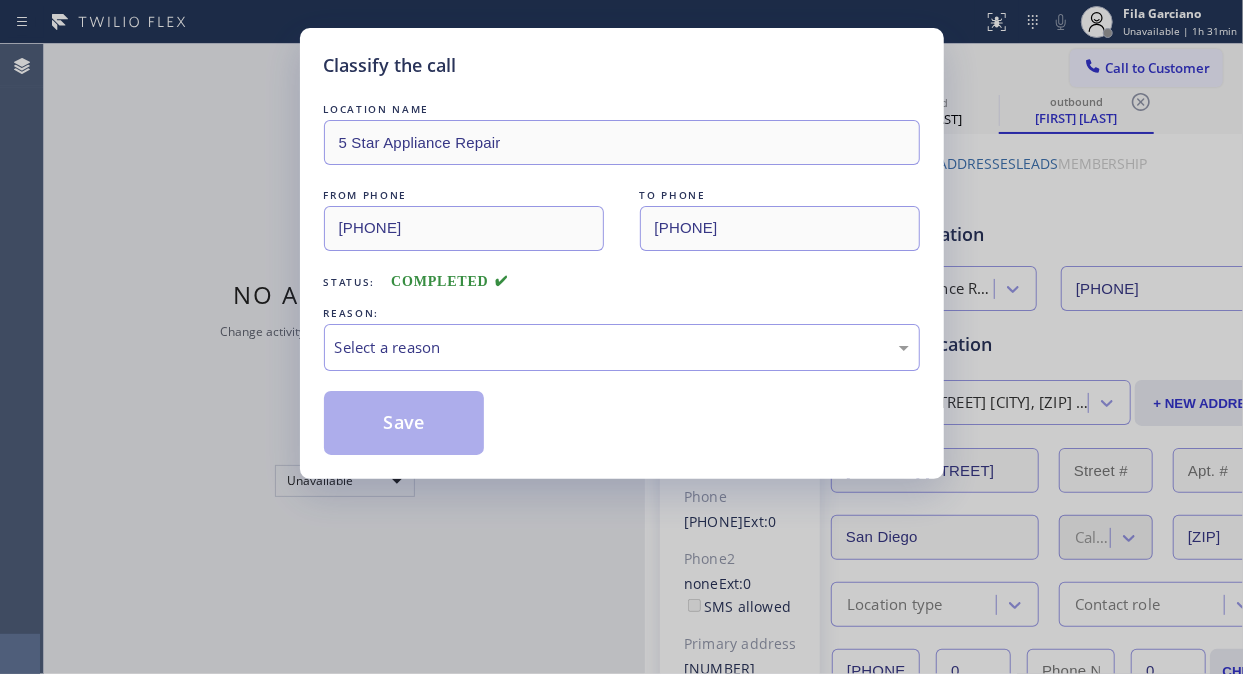 click on "LOCATION NAME 5 Star Appliance Repair FROM PHONE (855) 731-4952 TO PHONE (619) 279-7886 Status: COMPLETED REASON: Select a reason Save" at bounding box center (622, 277) 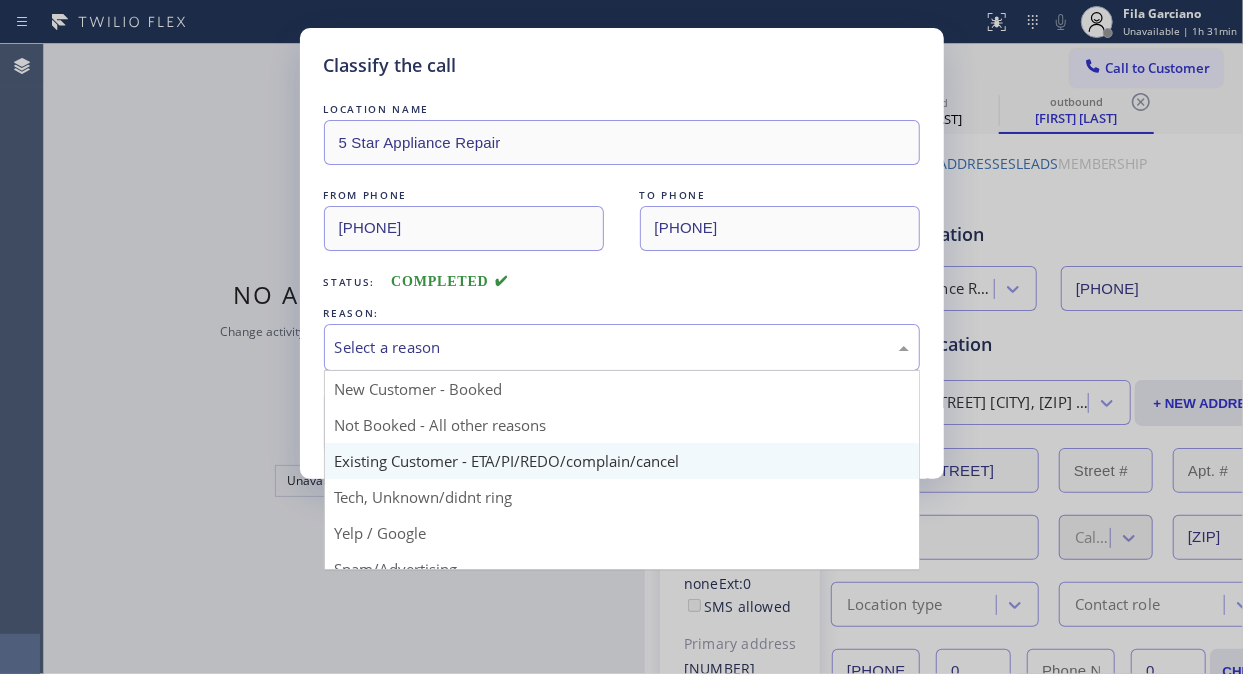 drag, startPoint x: 640, startPoint y: 341, endPoint x: 601, endPoint y: 452, distance: 117.65203 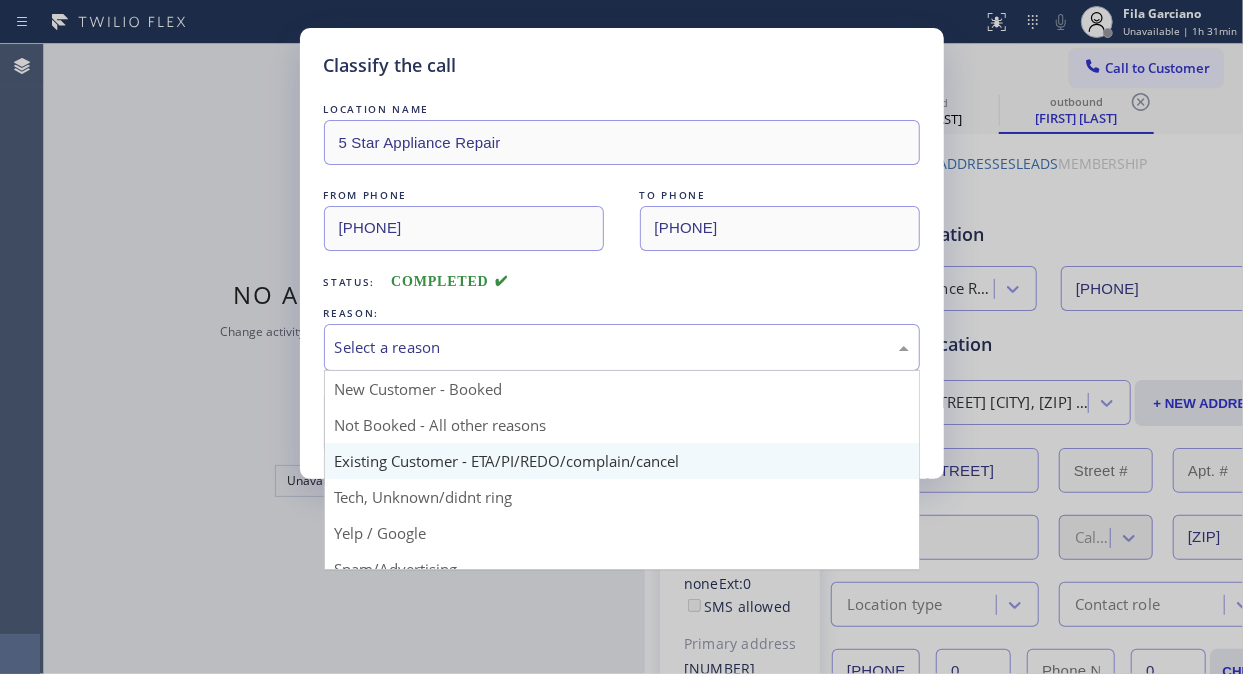 click on "Select a reason" at bounding box center (622, 347) 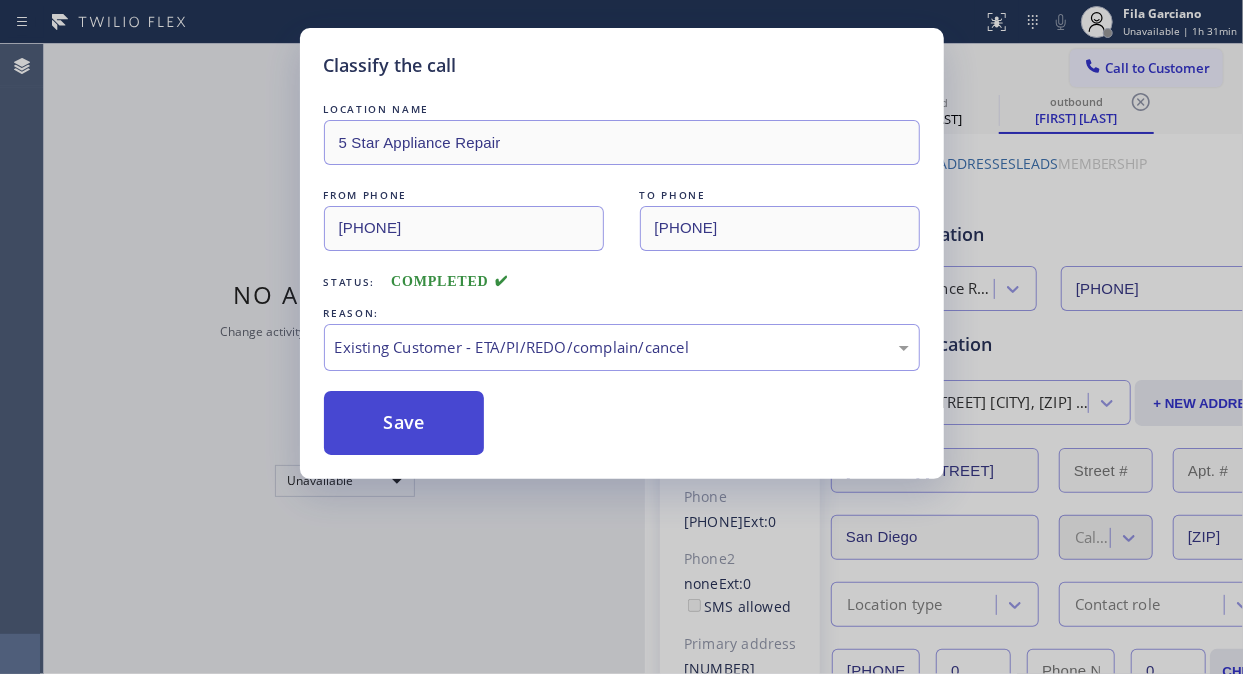 click on "Save" at bounding box center (404, 423) 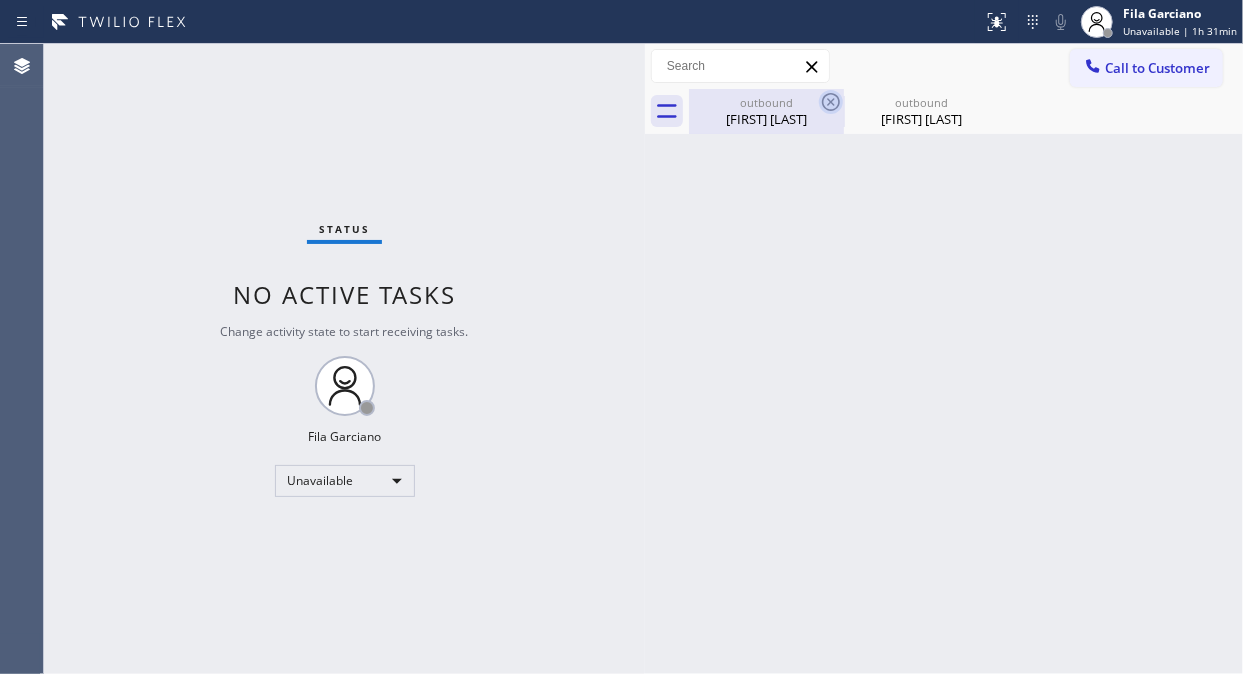 click 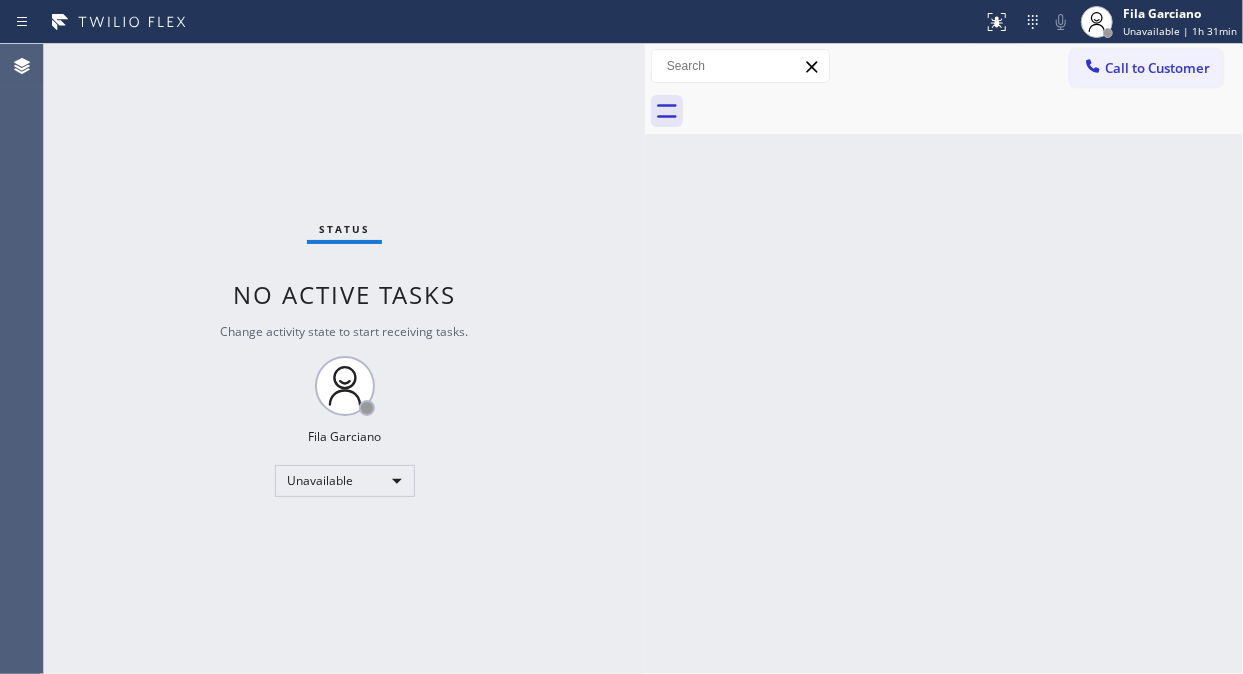 click at bounding box center [966, 111] 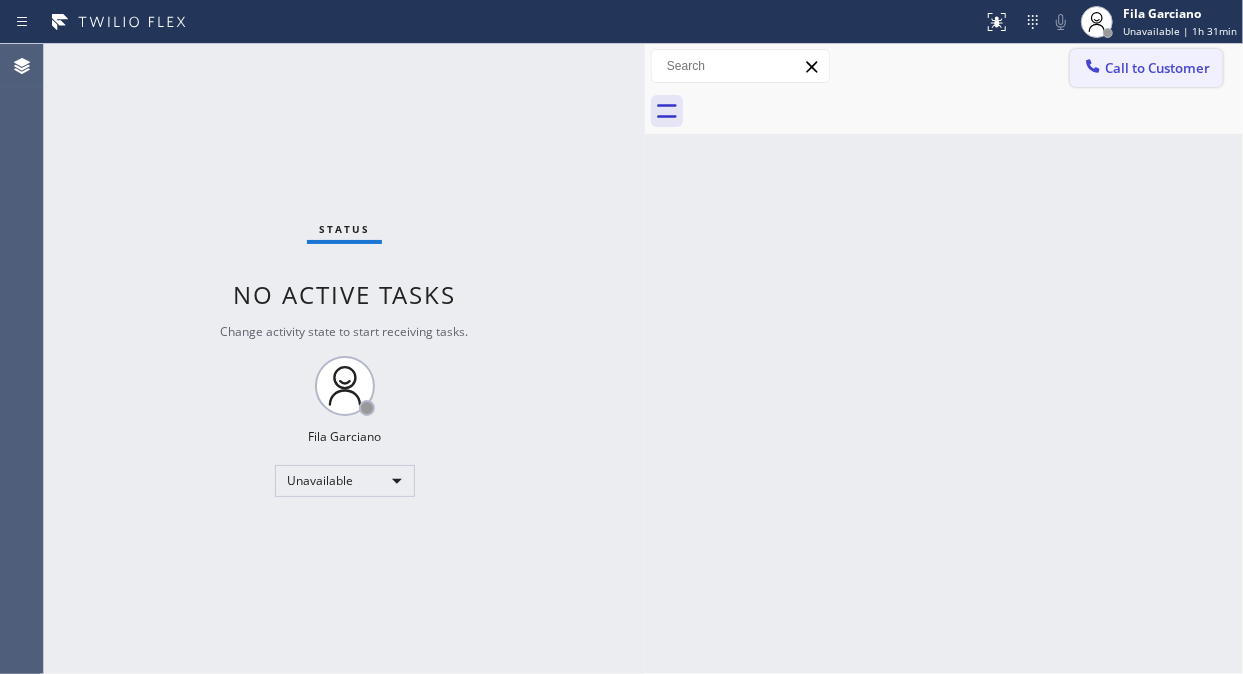 click on "Call to Customer" at bounding box center (1157, 68) 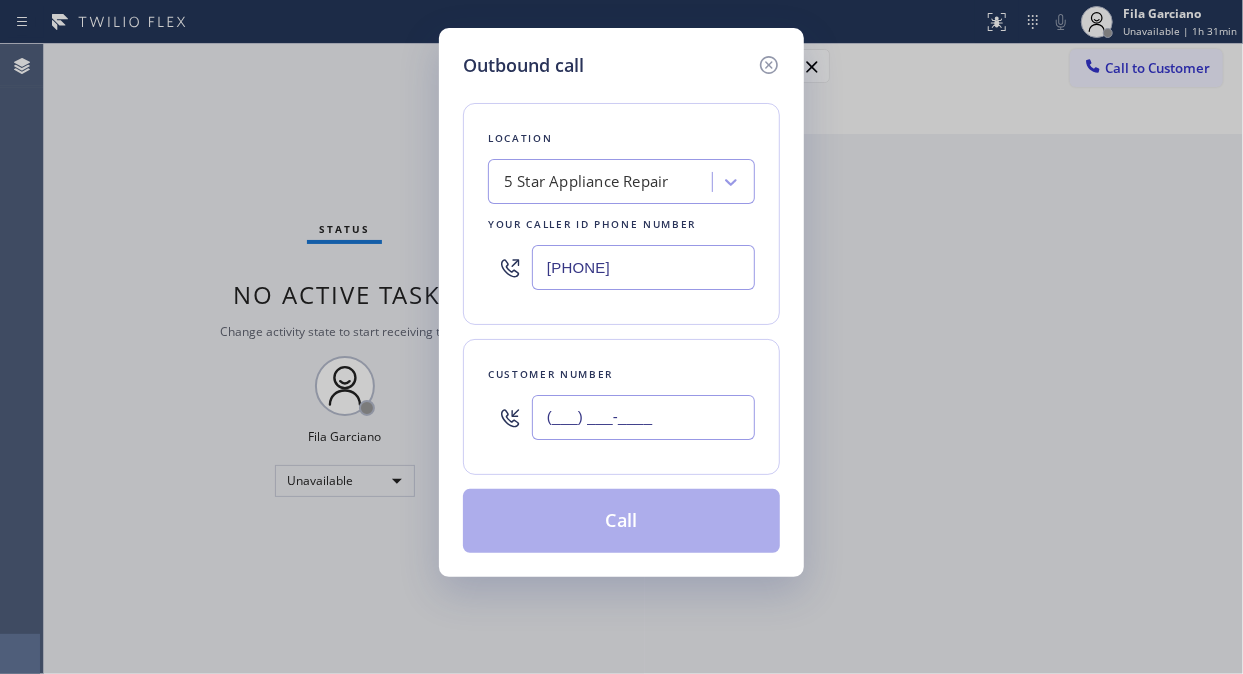 click on "(___) ___-____" at bounding box center (643, 417) 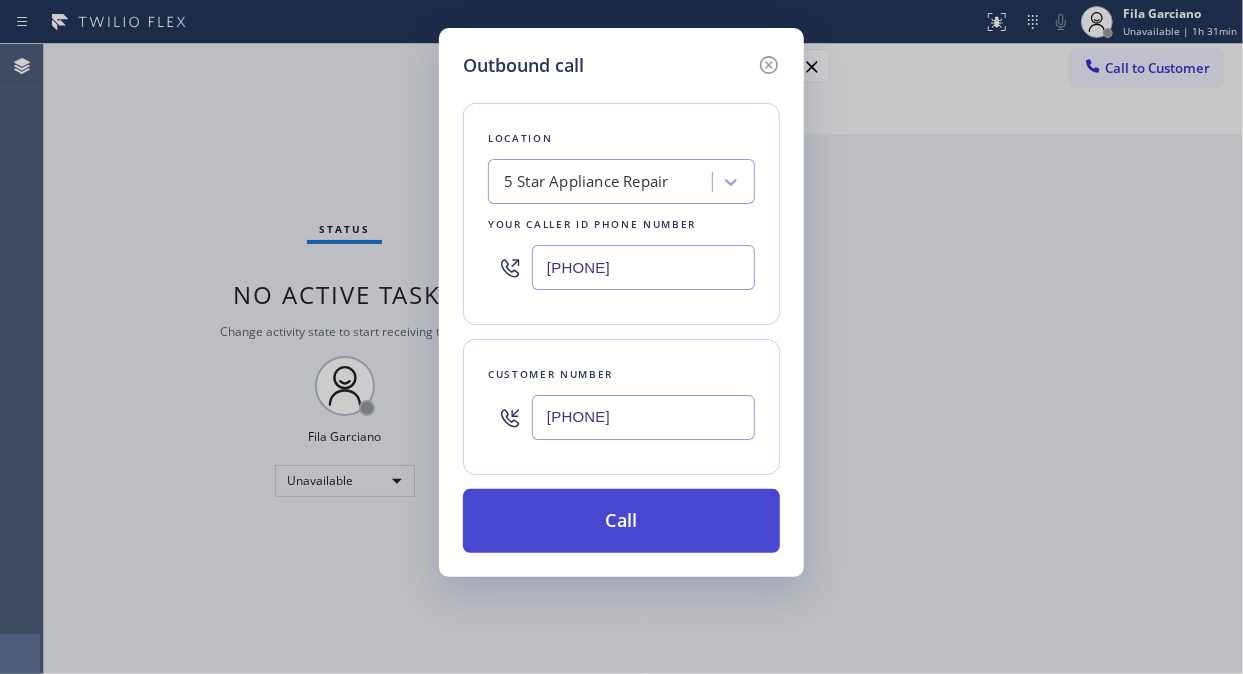 type on "(760) 803-5323" 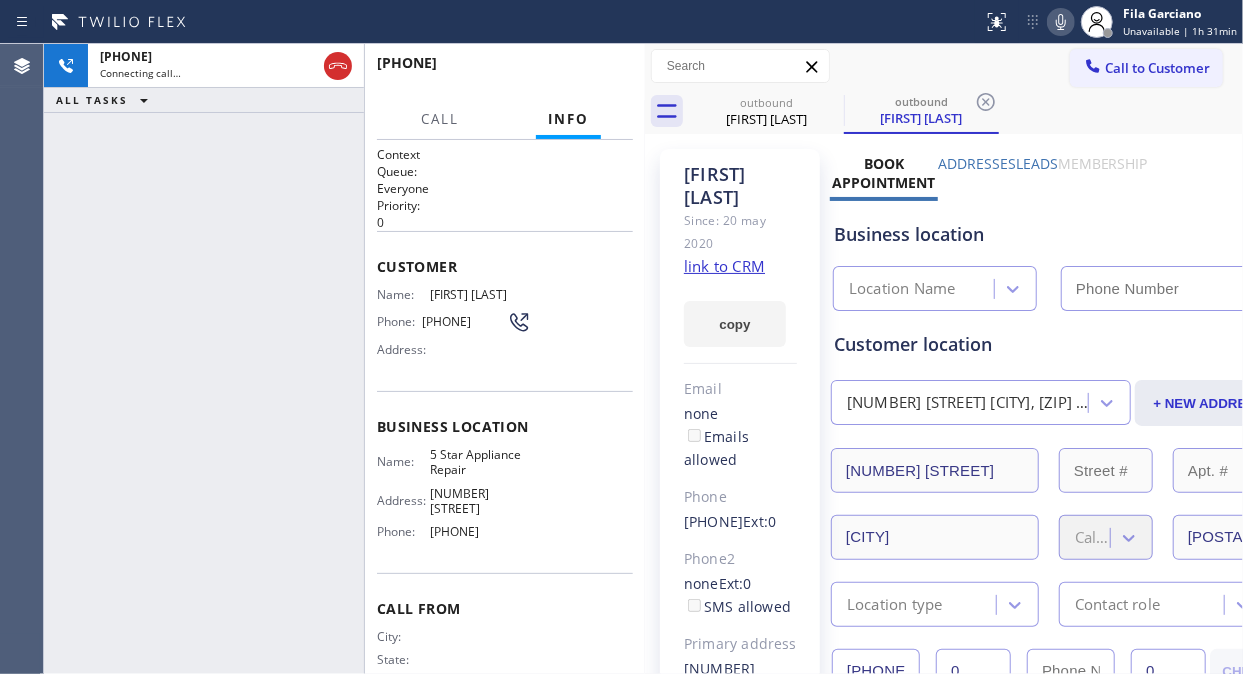 click 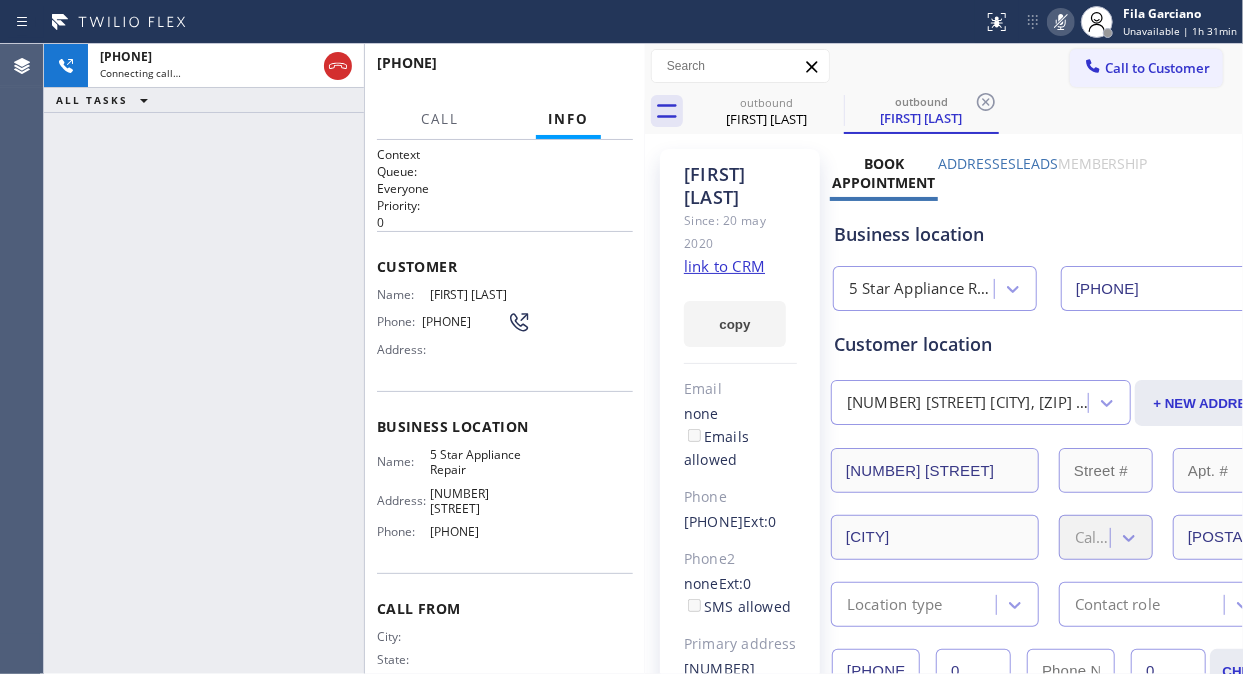 type on "([PHONE]) [PHONE]-[PHONE]" 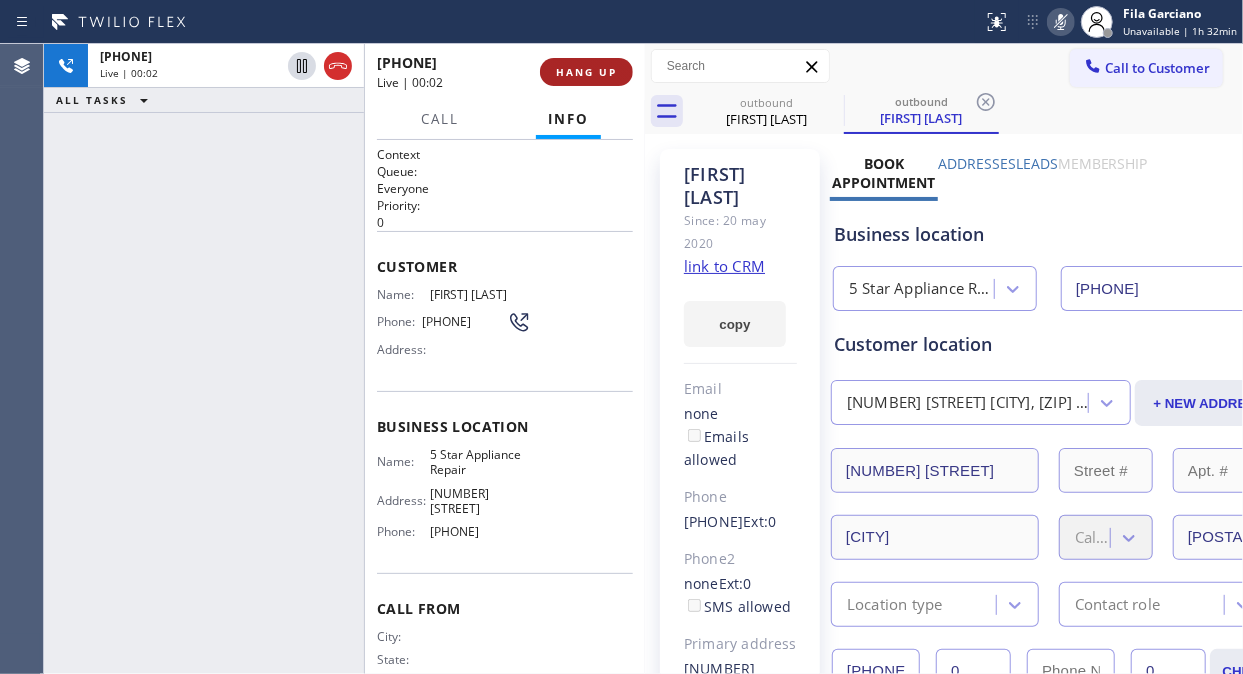 click on "HANG UP" at bounding box center [586, 72] 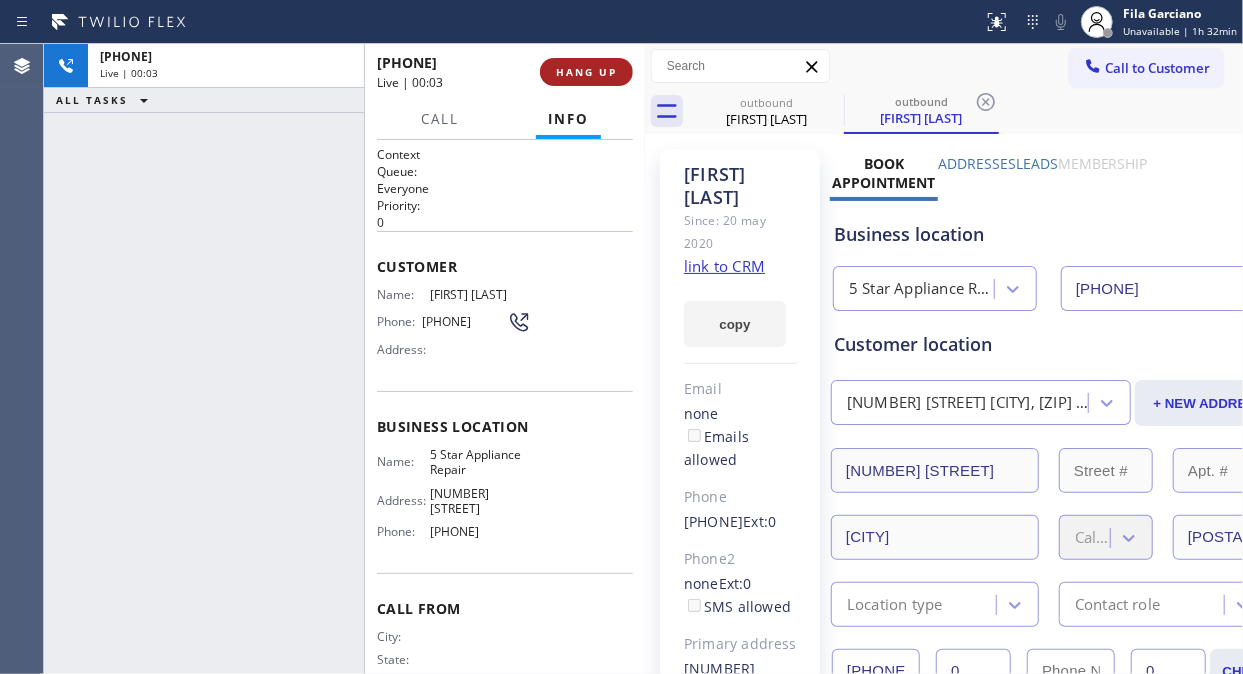 click on "HANG UP" at bounding box center (586, 72) 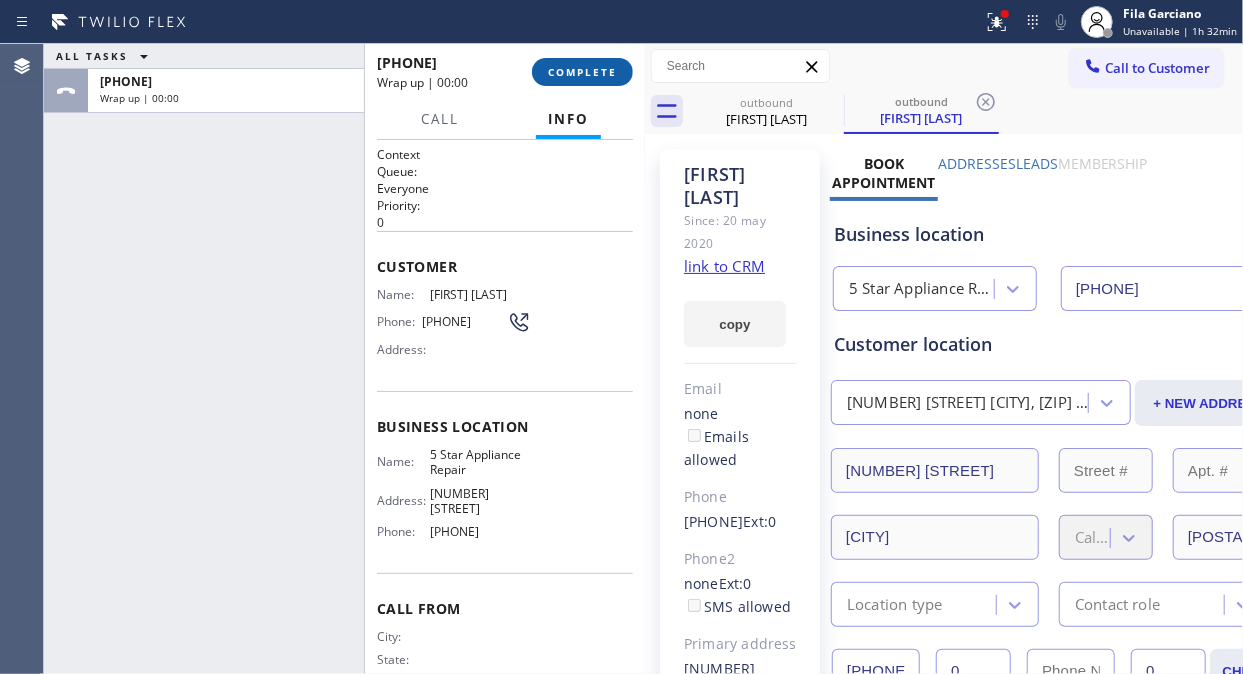 click on "COMPLETE" at bounding box center [582, 72] 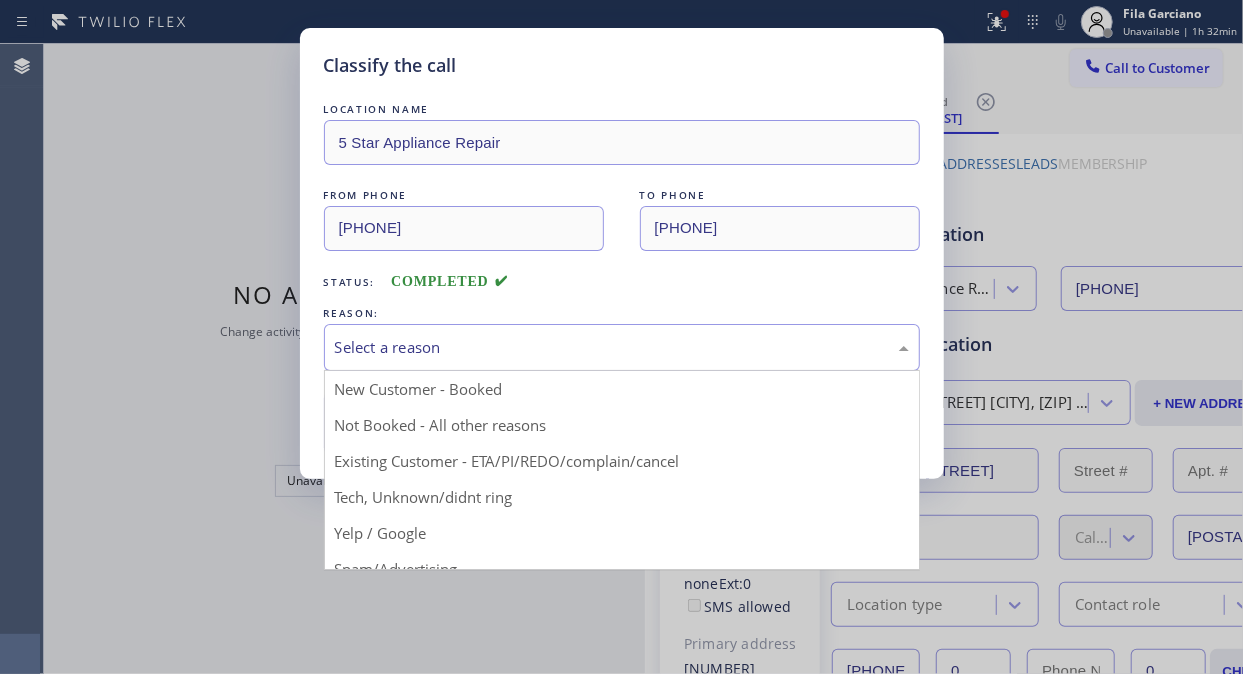 click on "Select a reason" at bounding box center [622, 347] 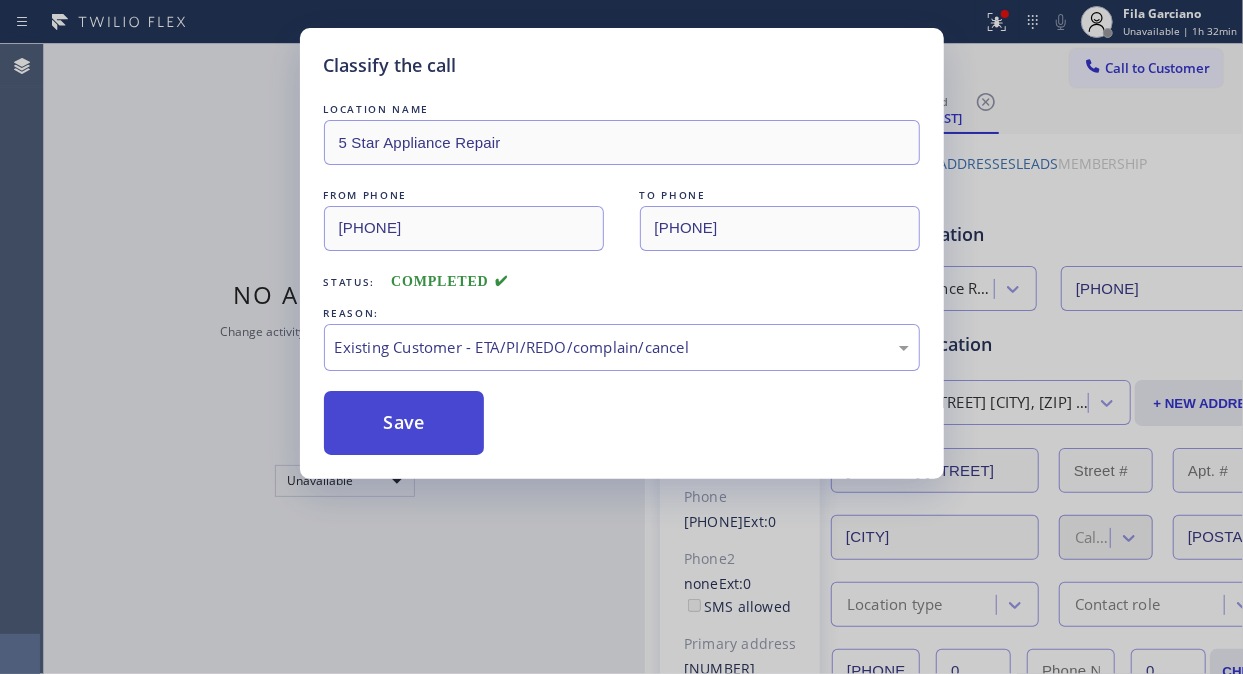 click on "Save" at bounding box center [404, 423] 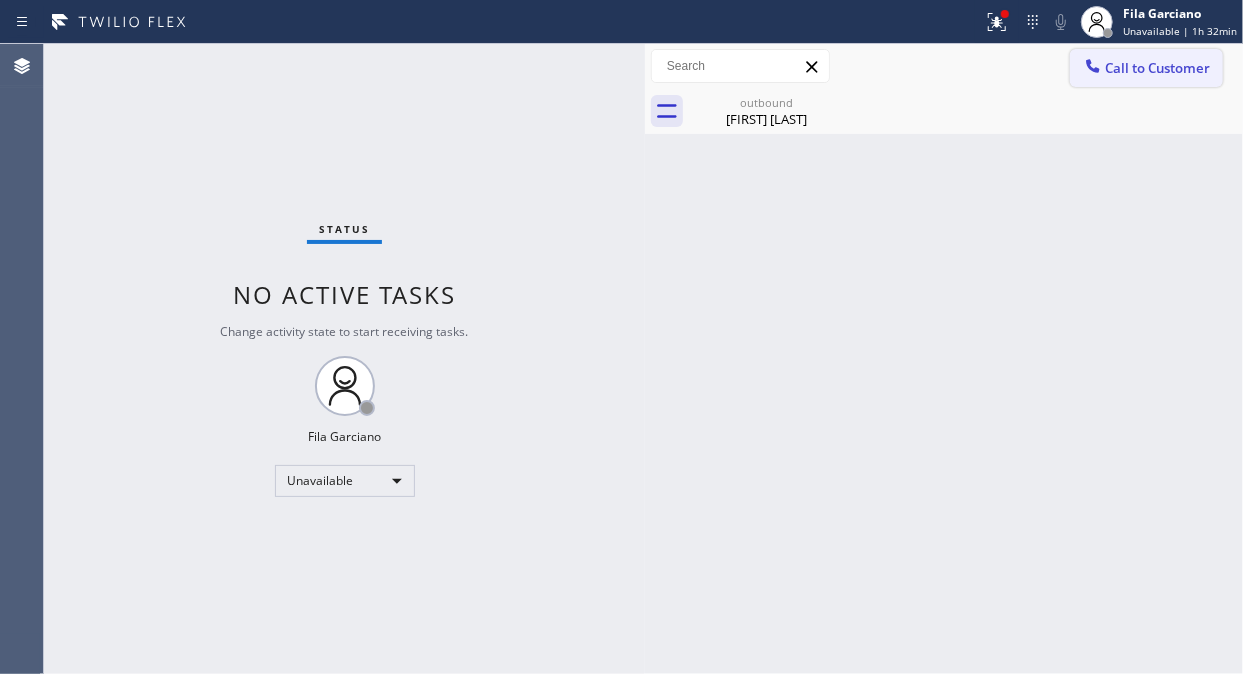 click on "Call to Customer" at bounding box center [1146, 68] 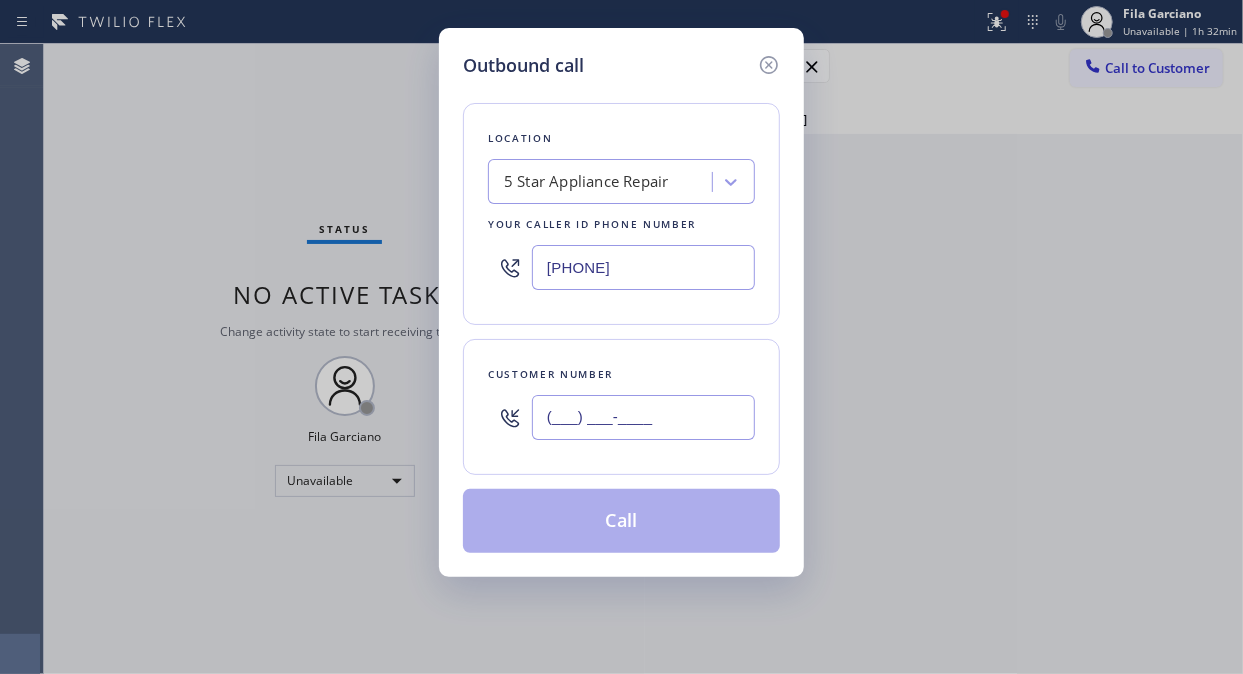 click on "(___) ___-____" at bounding box center [643, 417] 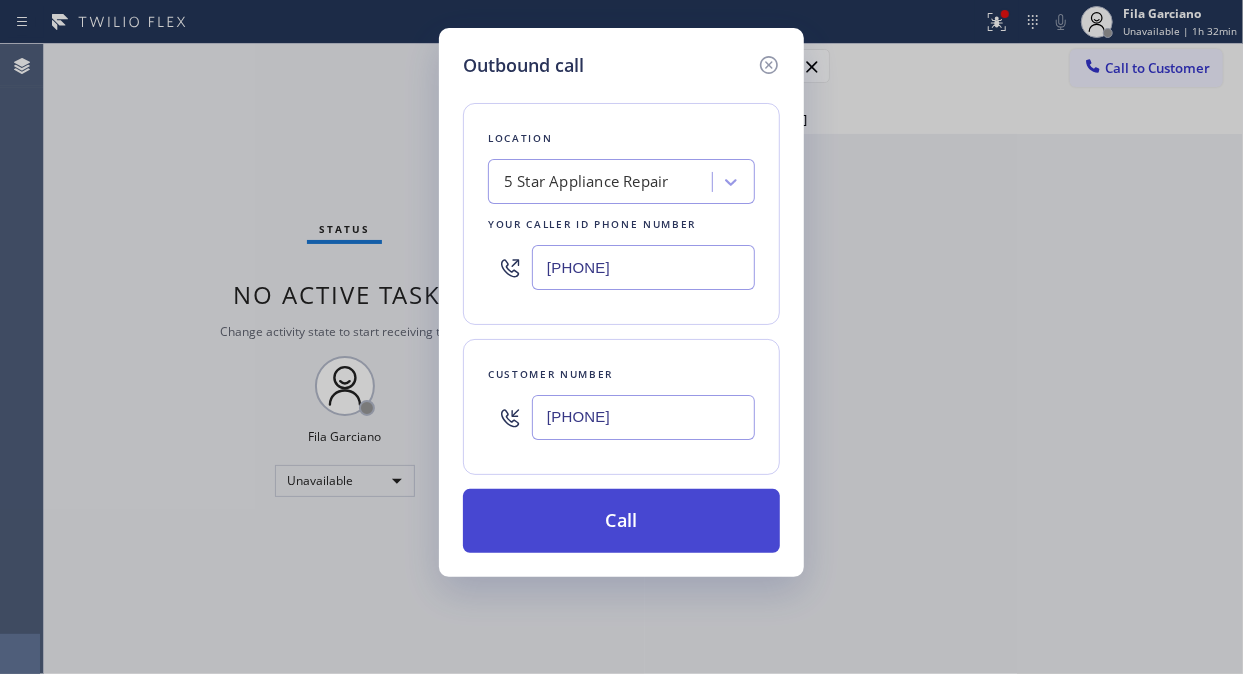 type on "(408) 641-9721" 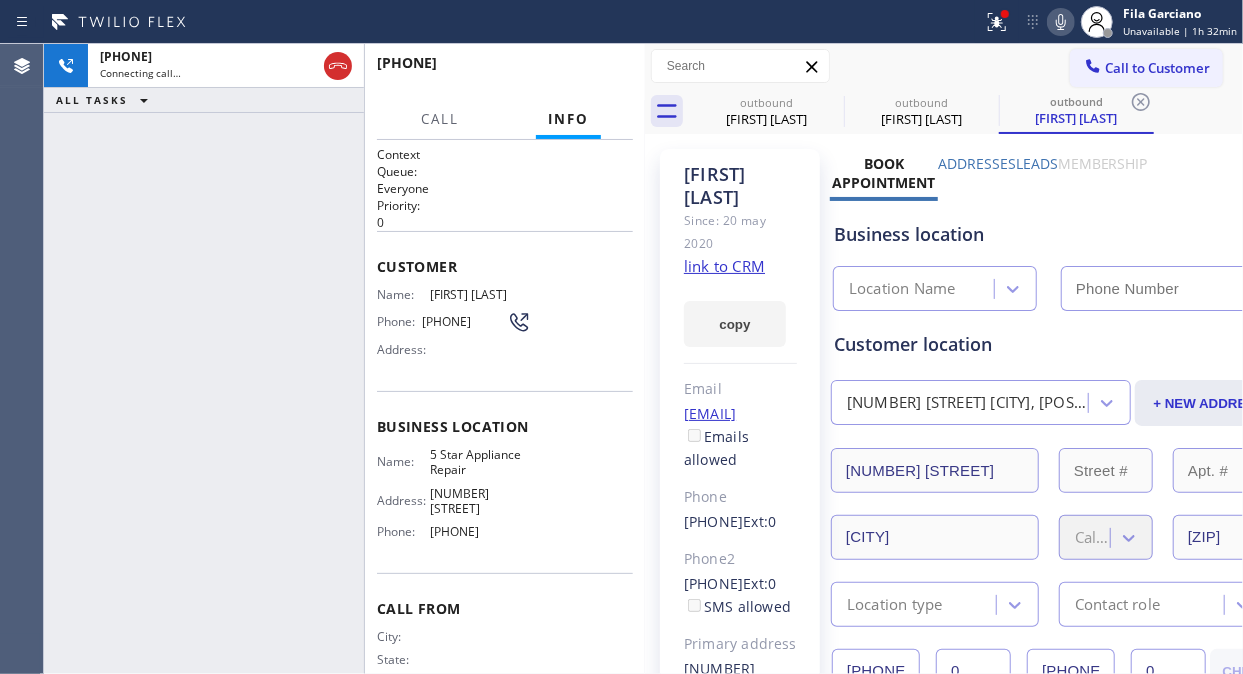 type on "([PHONE]) [PHONE]-[PHONE]" 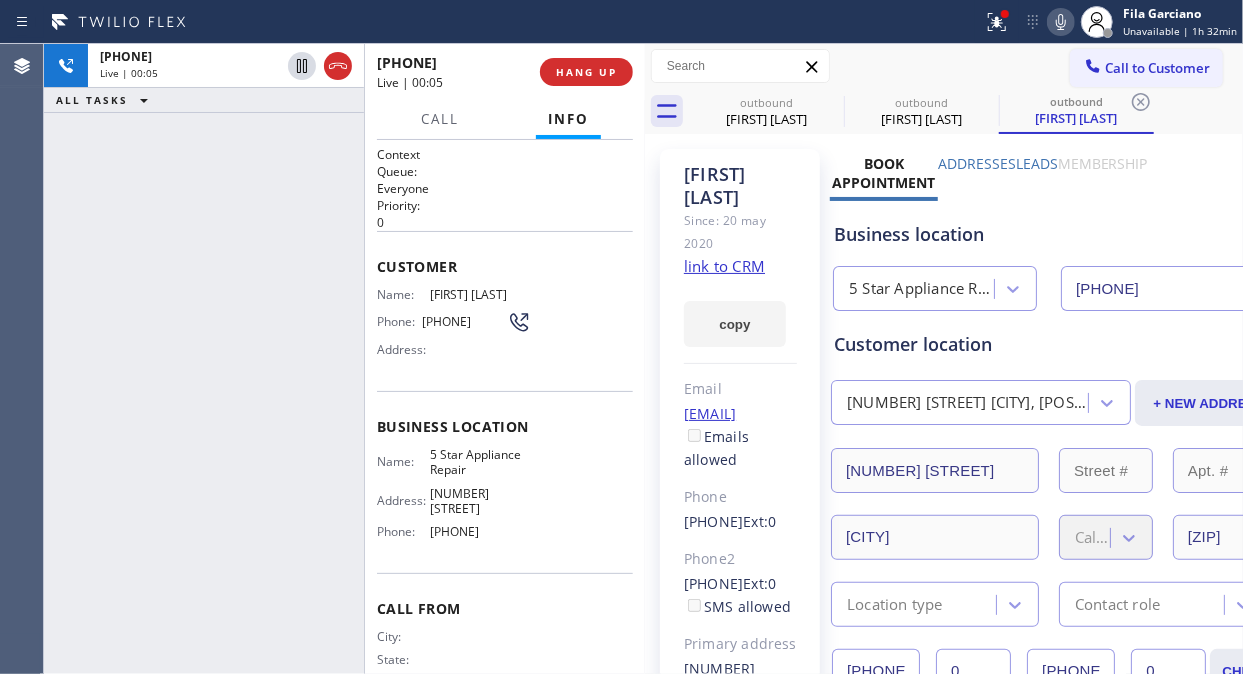 drag, startPoint x: 328, startPoint y: 63, endPoint x: 716, endPoint y: 71, distance: 388.08246 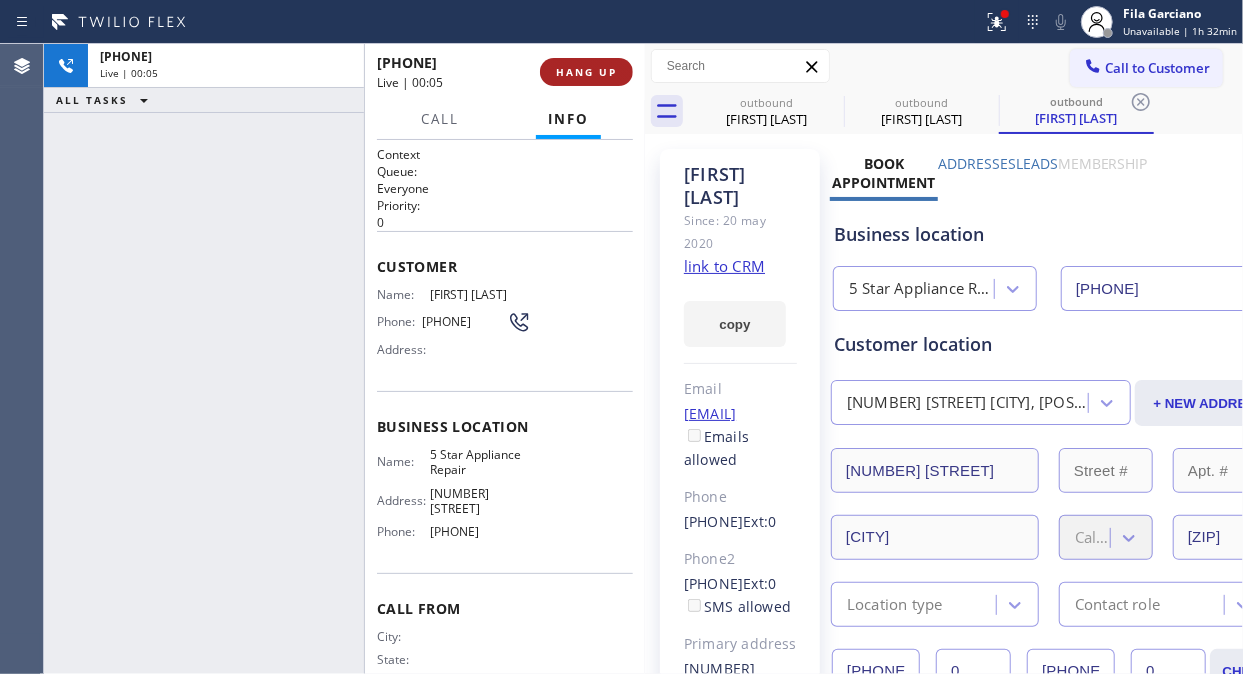 click on "HANG UP" at bounding box center (586, 72) 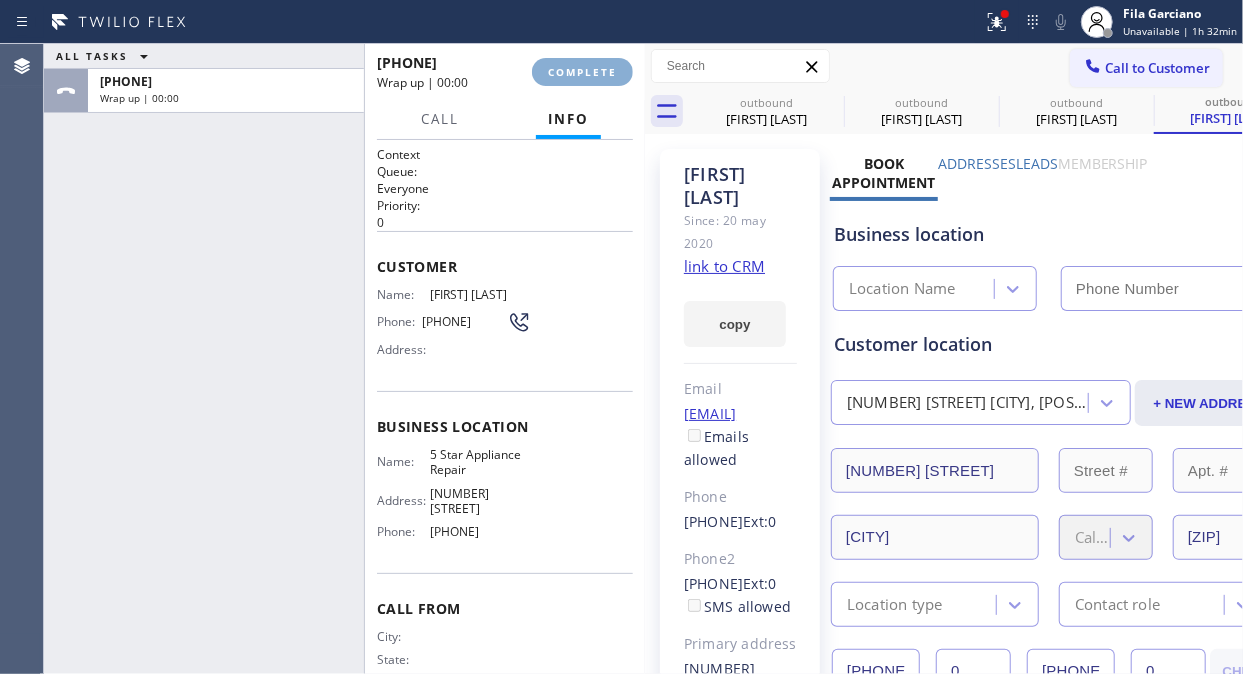 type on "([PHONE]) [PHONE]-[PHONE]" 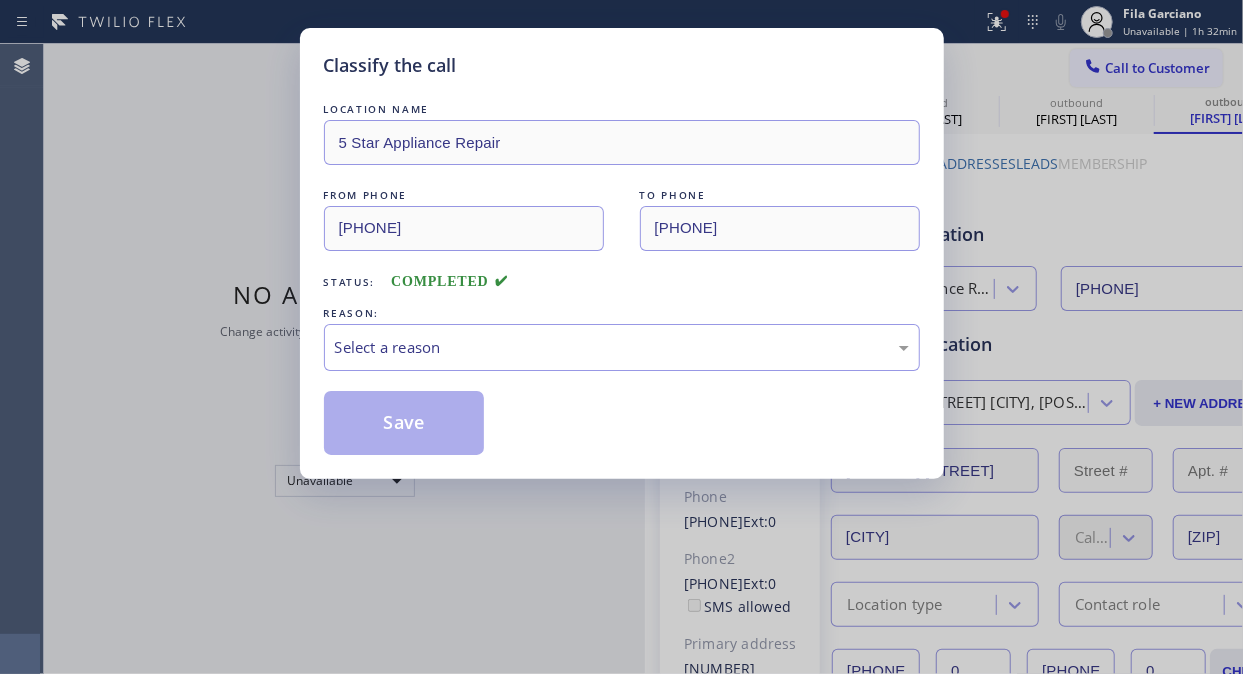 click on "LOCATION NAME 5 Star Appliance Repair FROM PHONE (855) 731-4952 TO PHONE (408) 641-9721 Status: COMPLETED REASON: Select a reason Save" at bounding box center (622, 277) 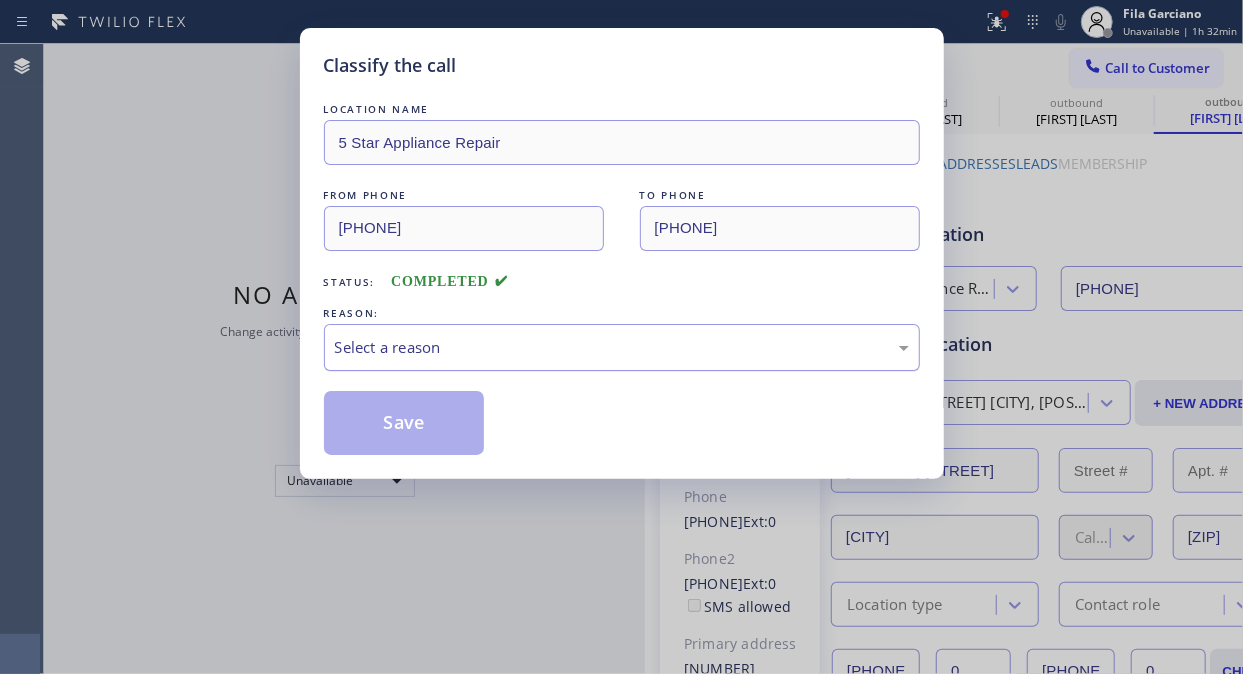drag, startPoint x: 628, startPoint y: 336, endPoint x: 614, endPoint y: 368, distance: 34.928497 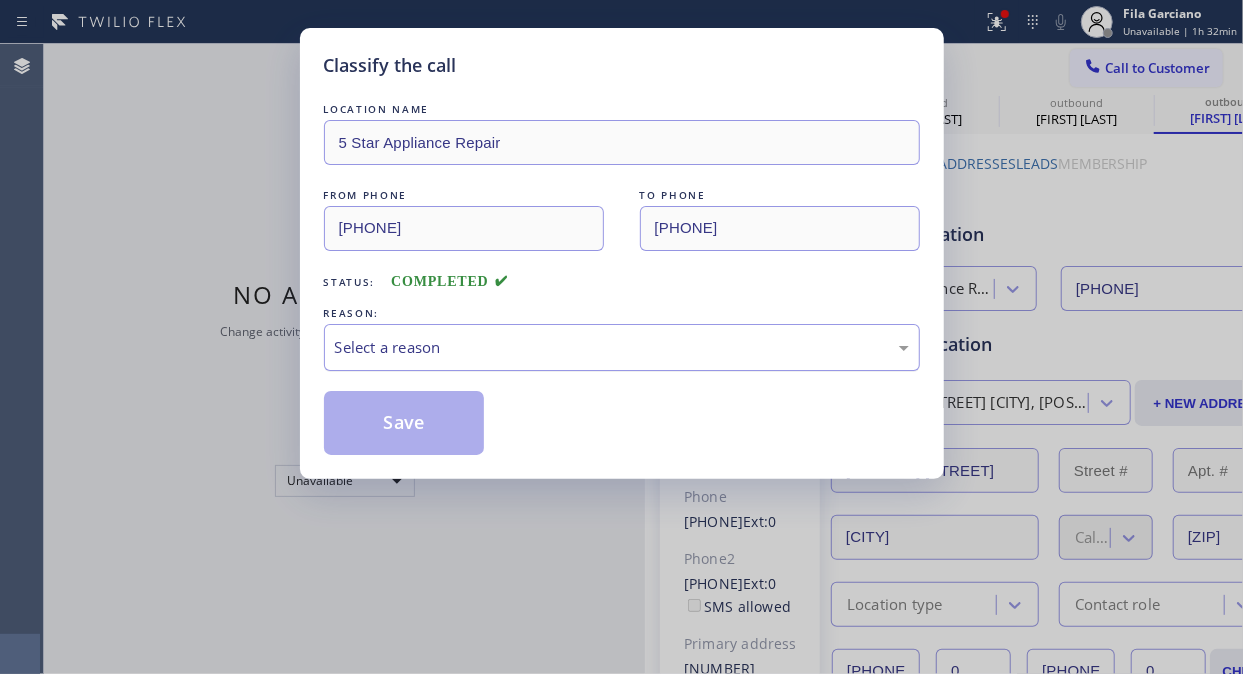 click on "Select a reason" at bounding box center [622, 347] 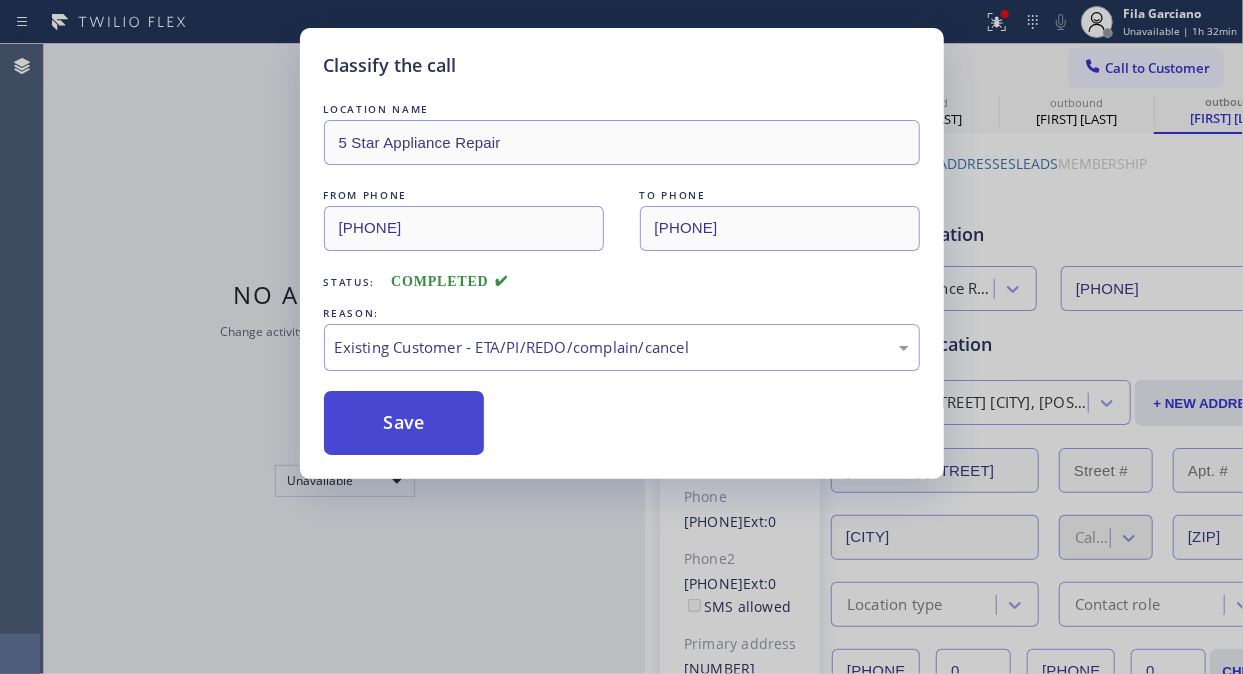 click on "Save" at bounding box center [404, 423] 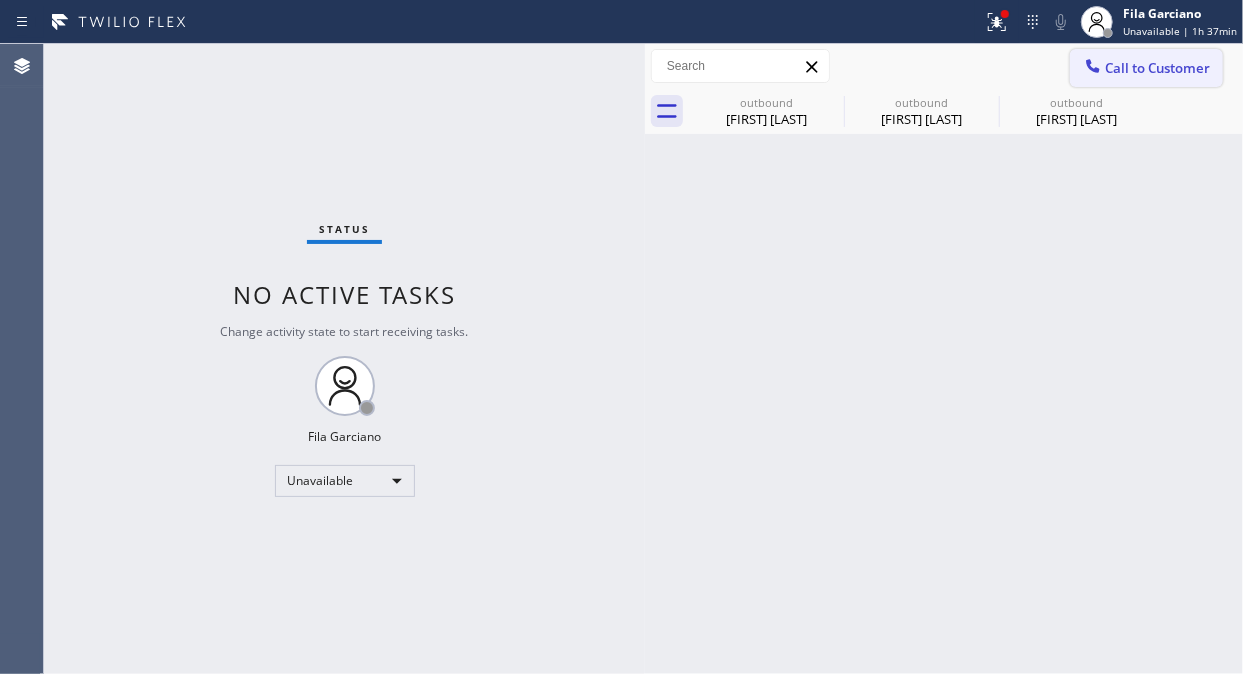 click on "Call to Customer" at bounding box center [1157, 68] 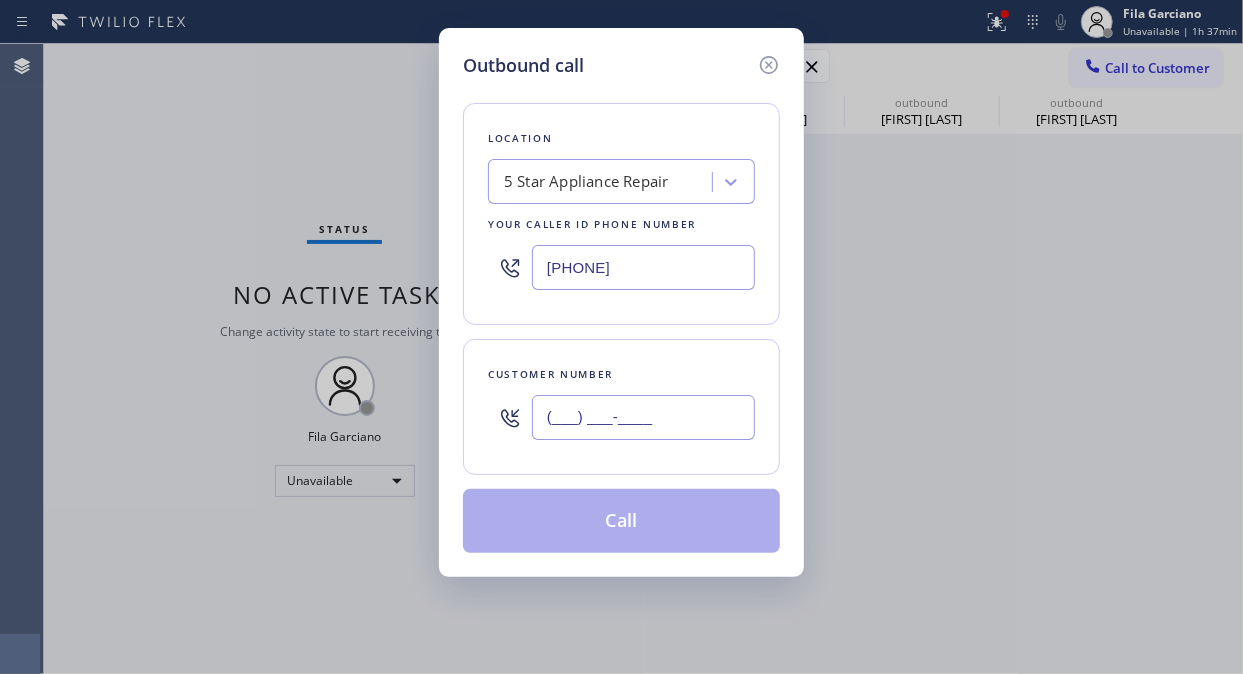 click on "(___) ___-____" at bounding box center [643, 417] 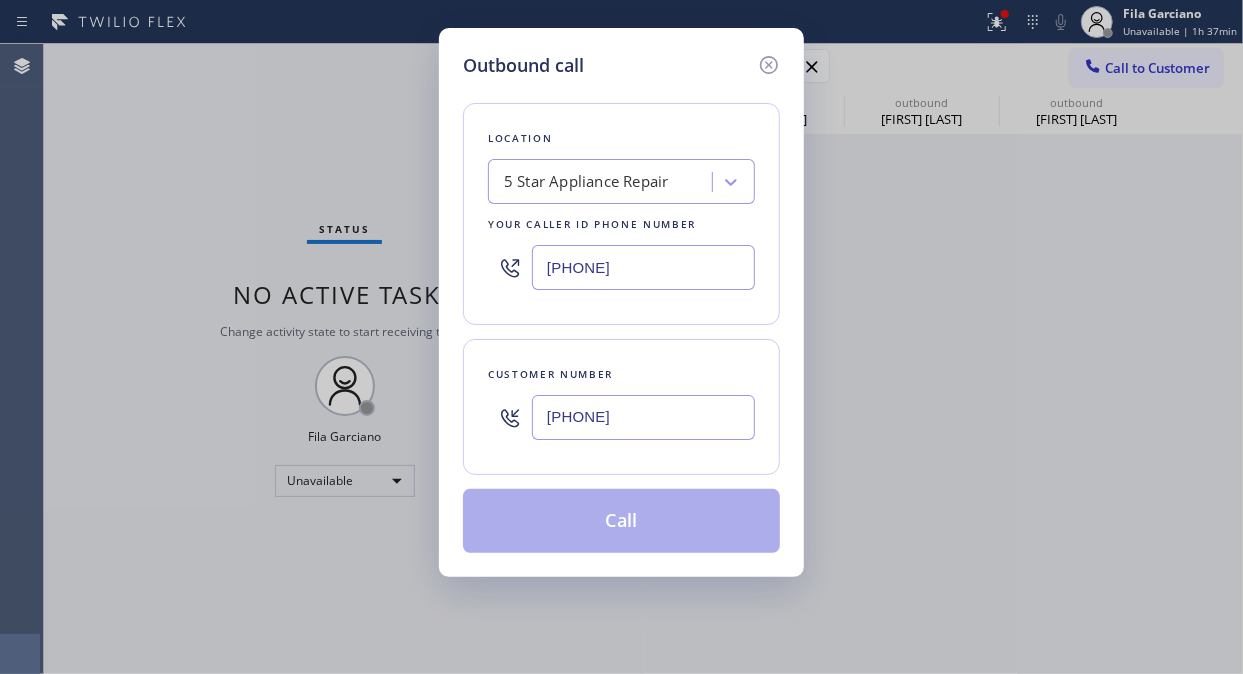 type on "(650) 207-2201" 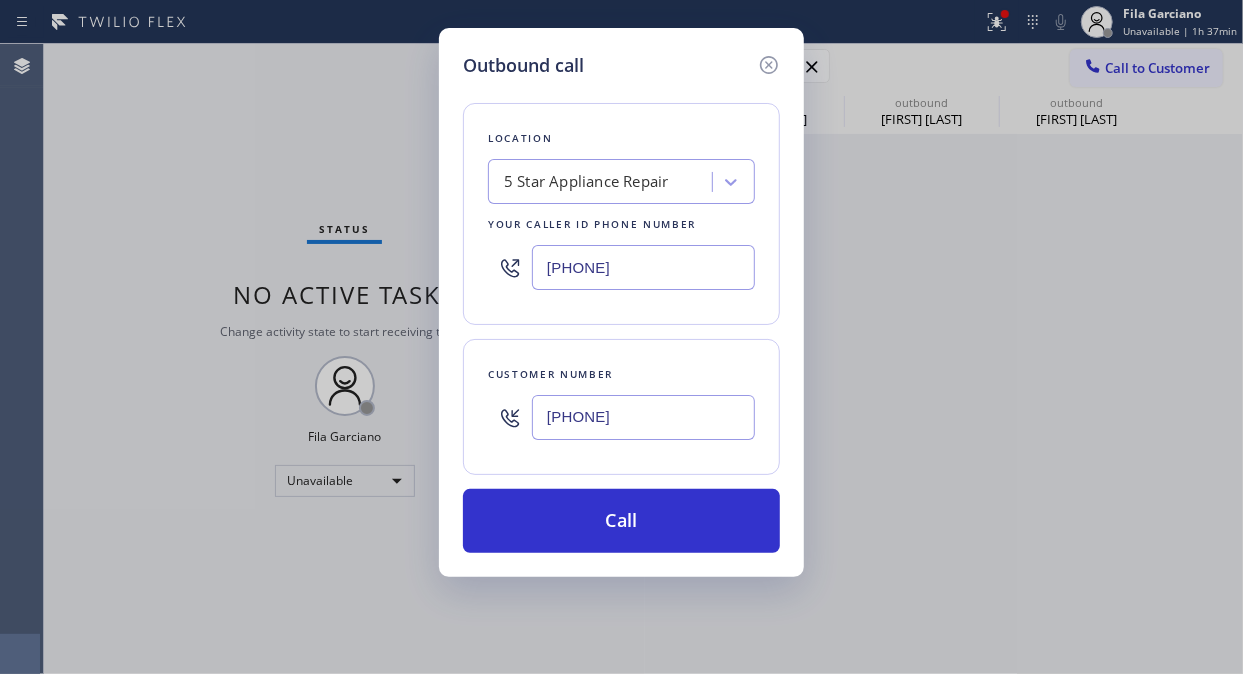 drag, startPoint x: 652, startPoint y: 545, endPoint x: 747, endPoint y: 482, distance: 113.99123 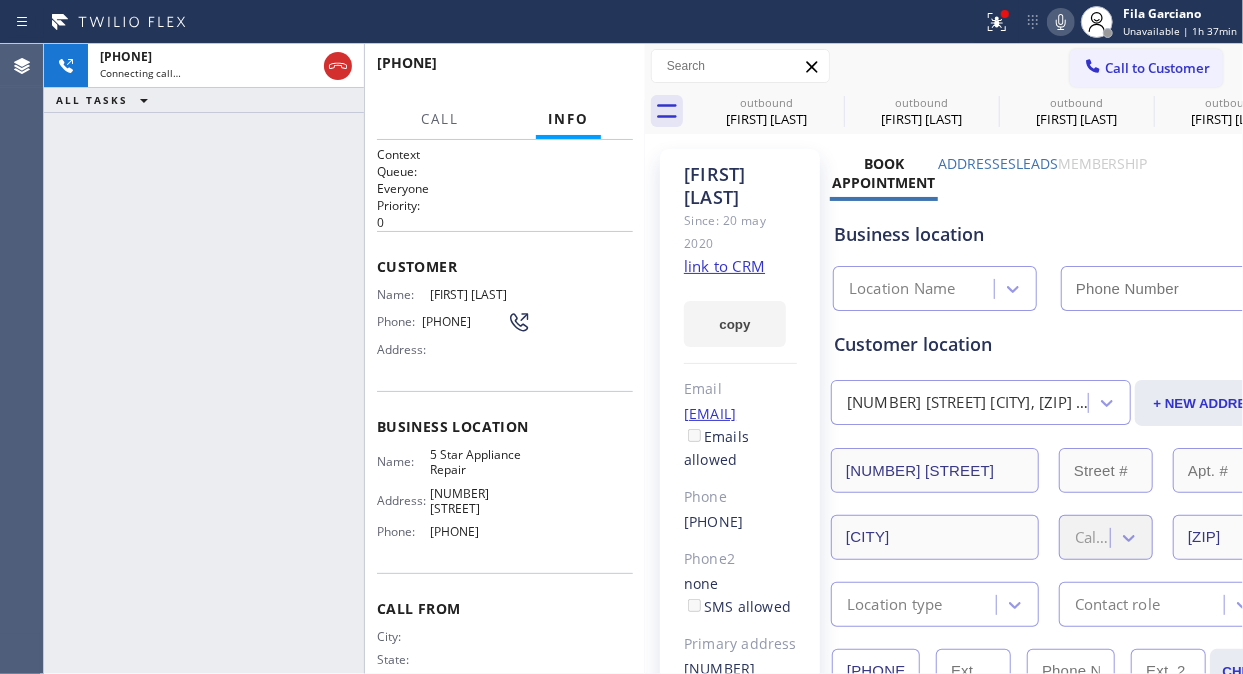 click 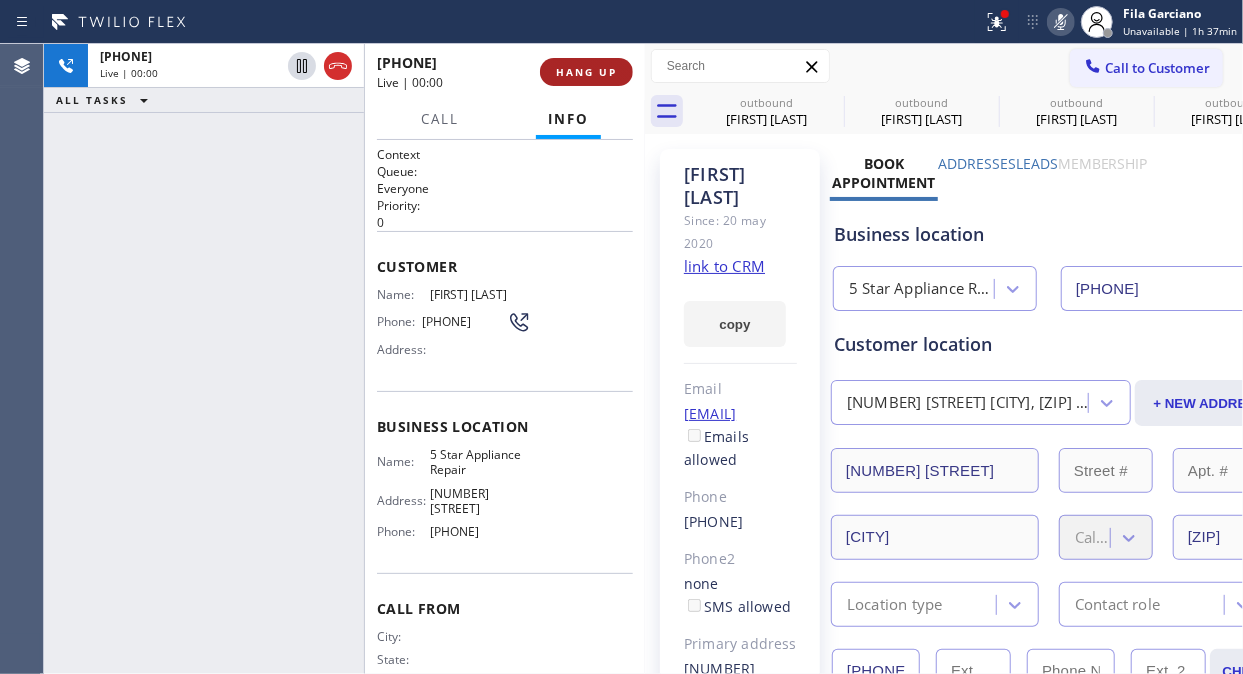 click on "HANG UP" at bounding box center (586, 72) 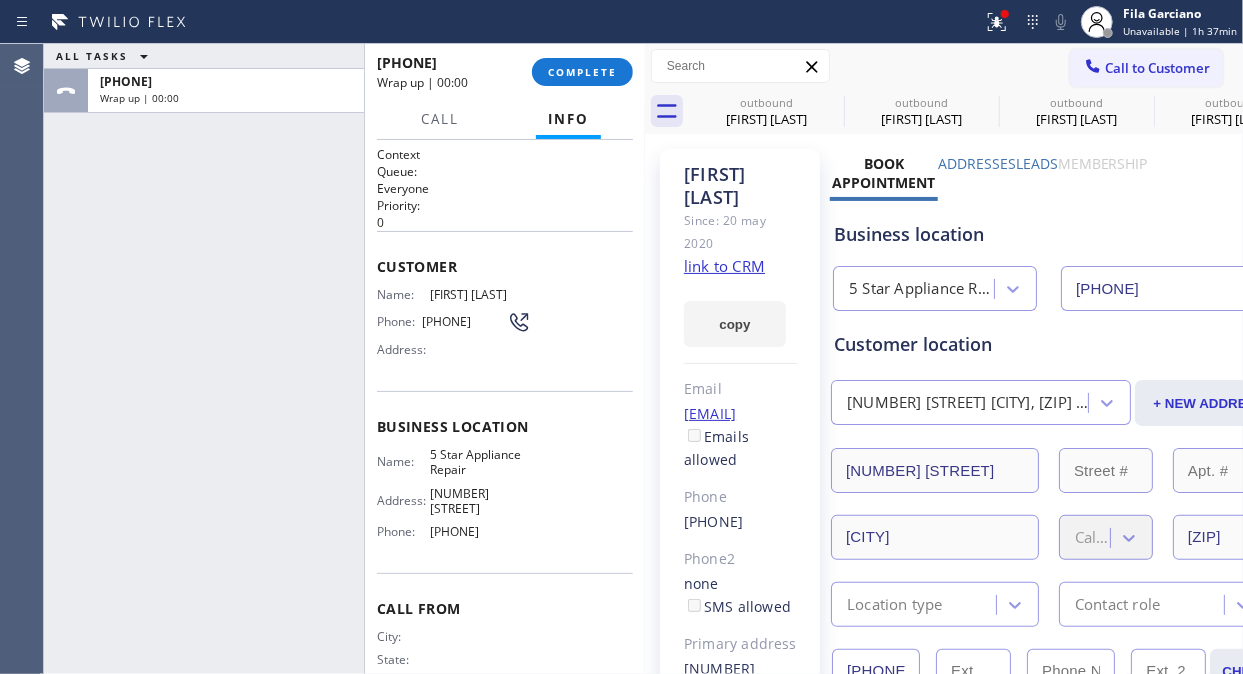 click on "COMPLETE" at bounding box center (582, 72) 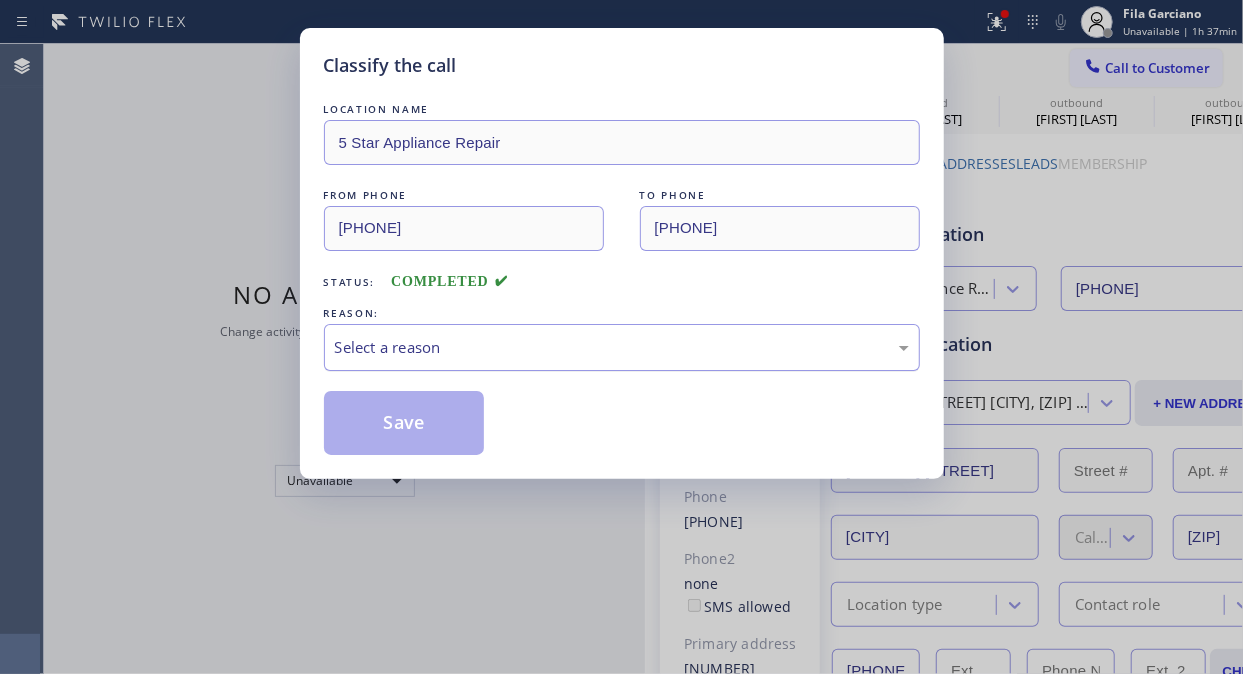 click on "Select a reason" at bounding box center [622, 347] 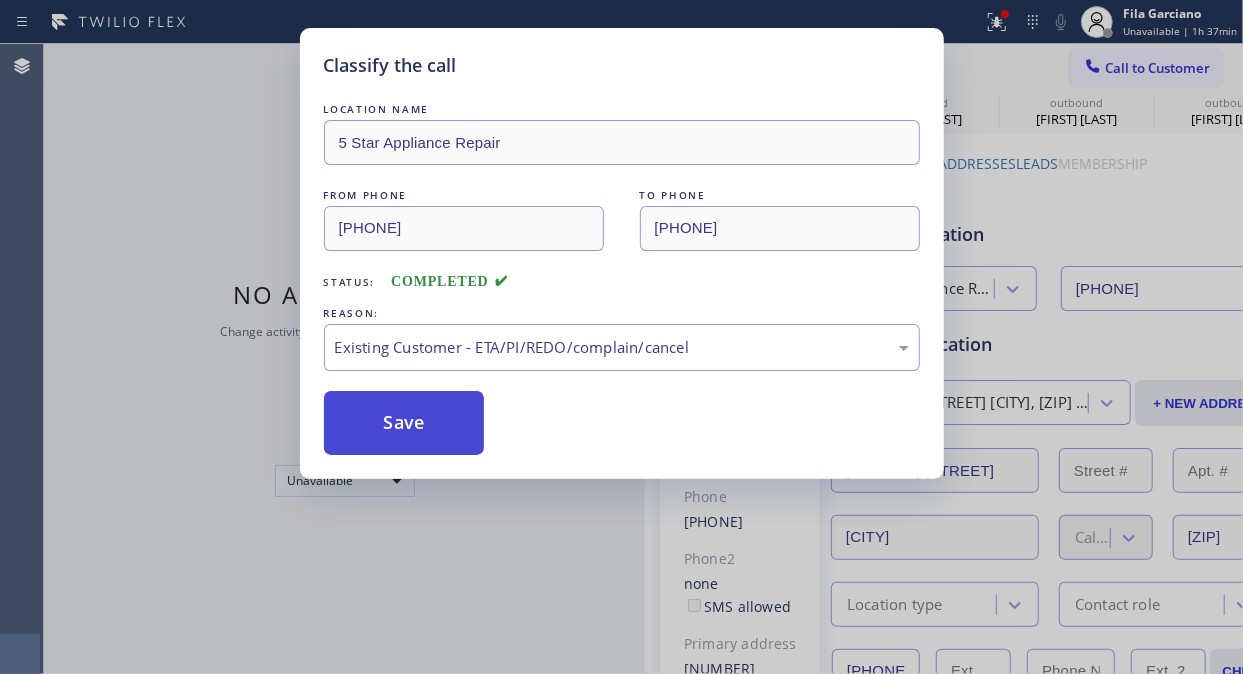 drag, startPoint x: 414, startPoint y: 431, endPoint x: 423, endPoint y: 437, distance: 10.816654 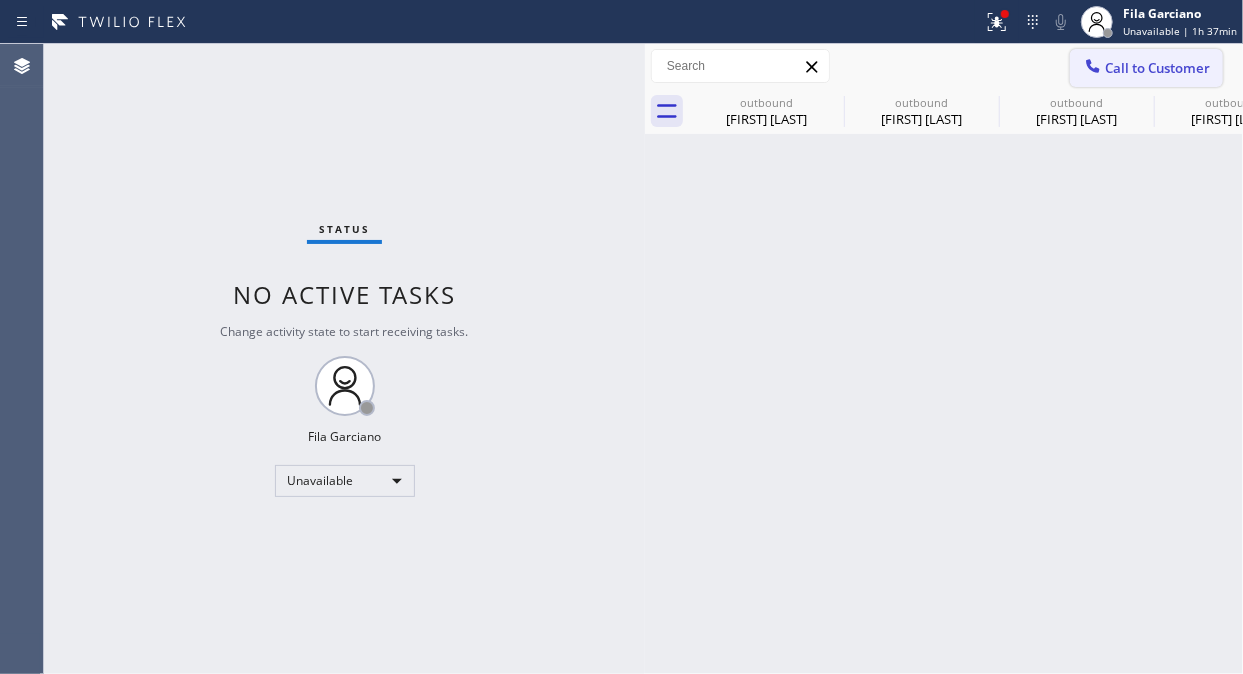 click on "Call to Customer" at bounding box center (1157, 68) 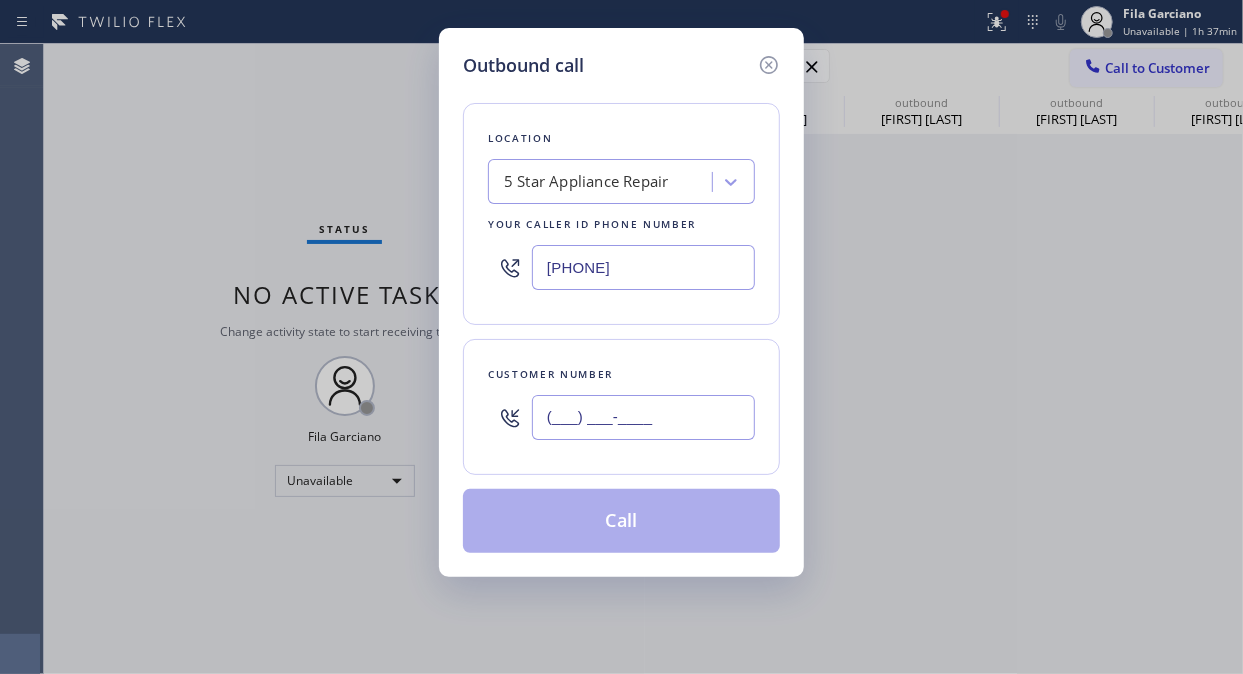 click on "(___) ___-____" at bounding box center (643, 417) 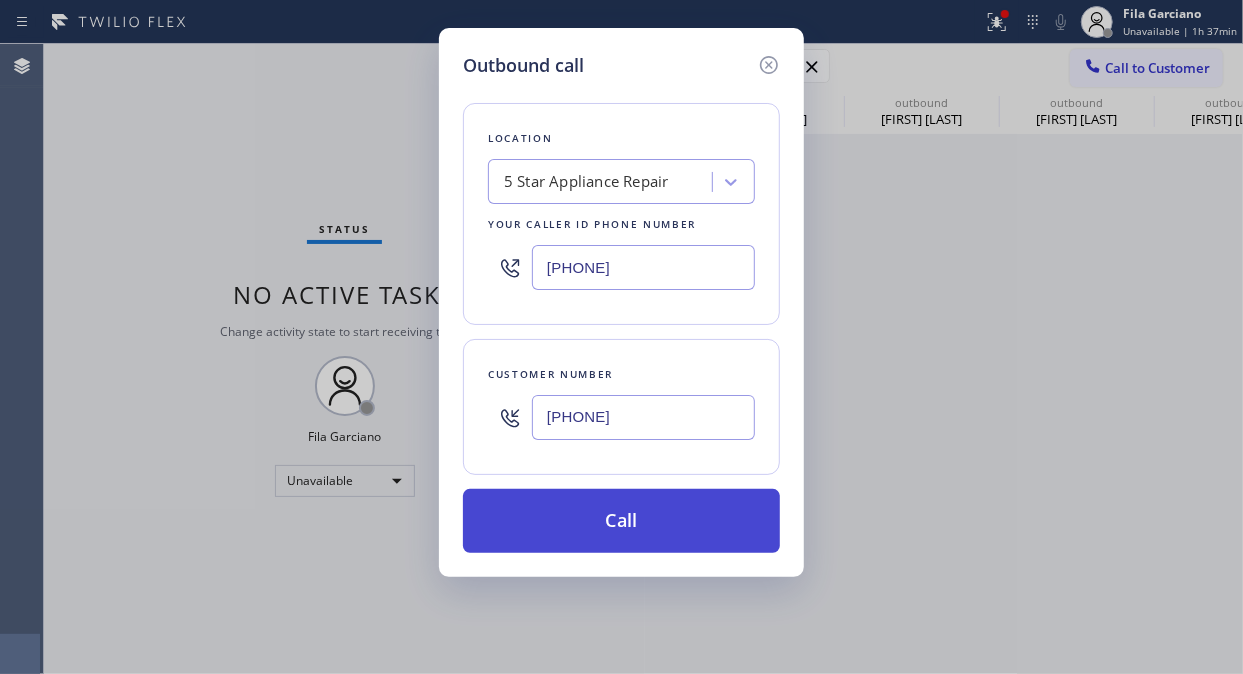 type on "(480) 585-1894" 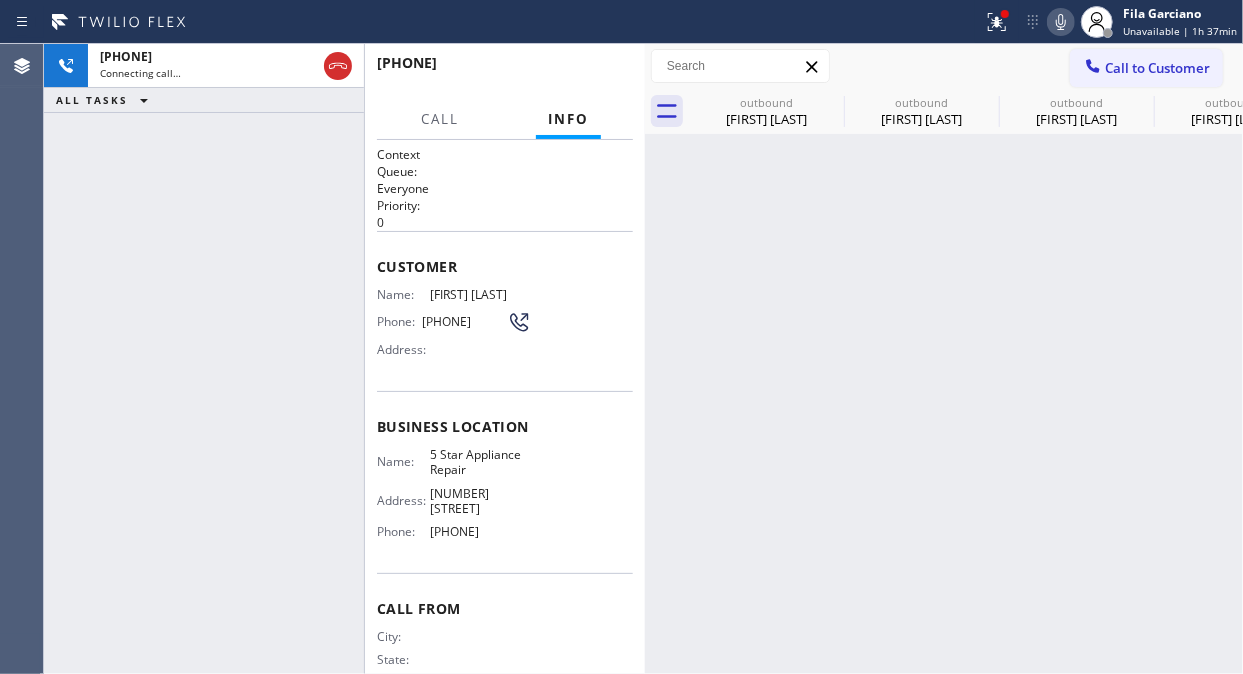 click 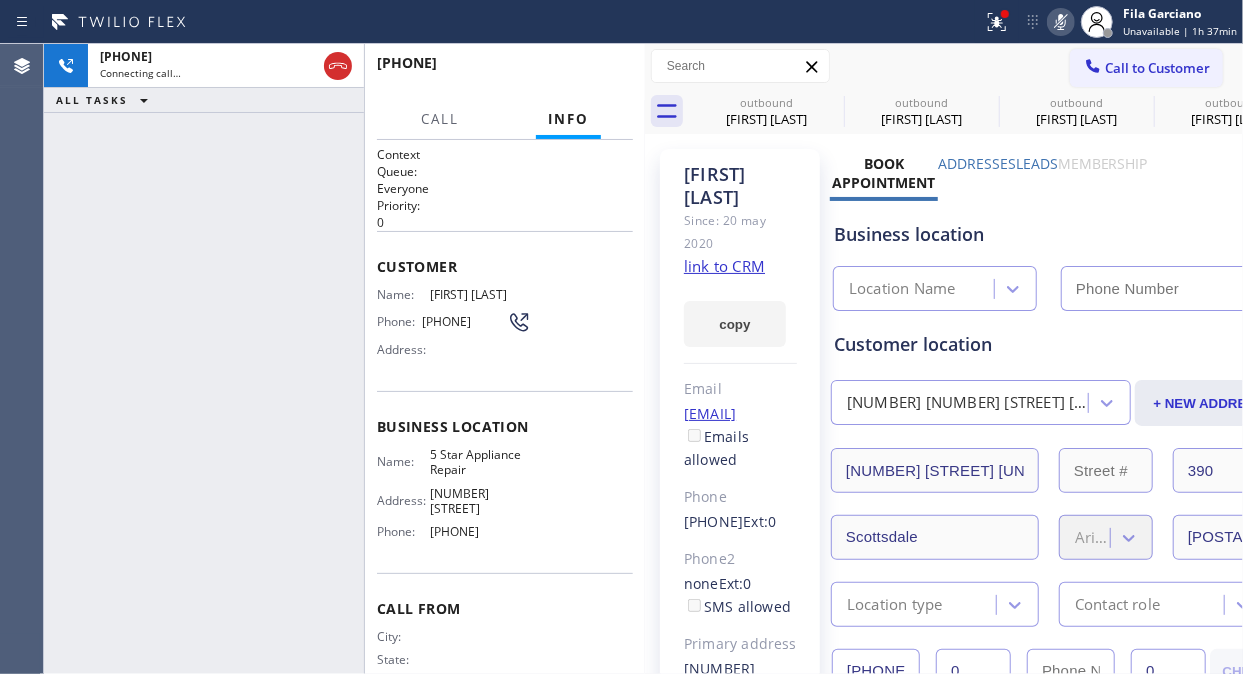 type on "([PHONE]) [PHONE]-[PHONE]" 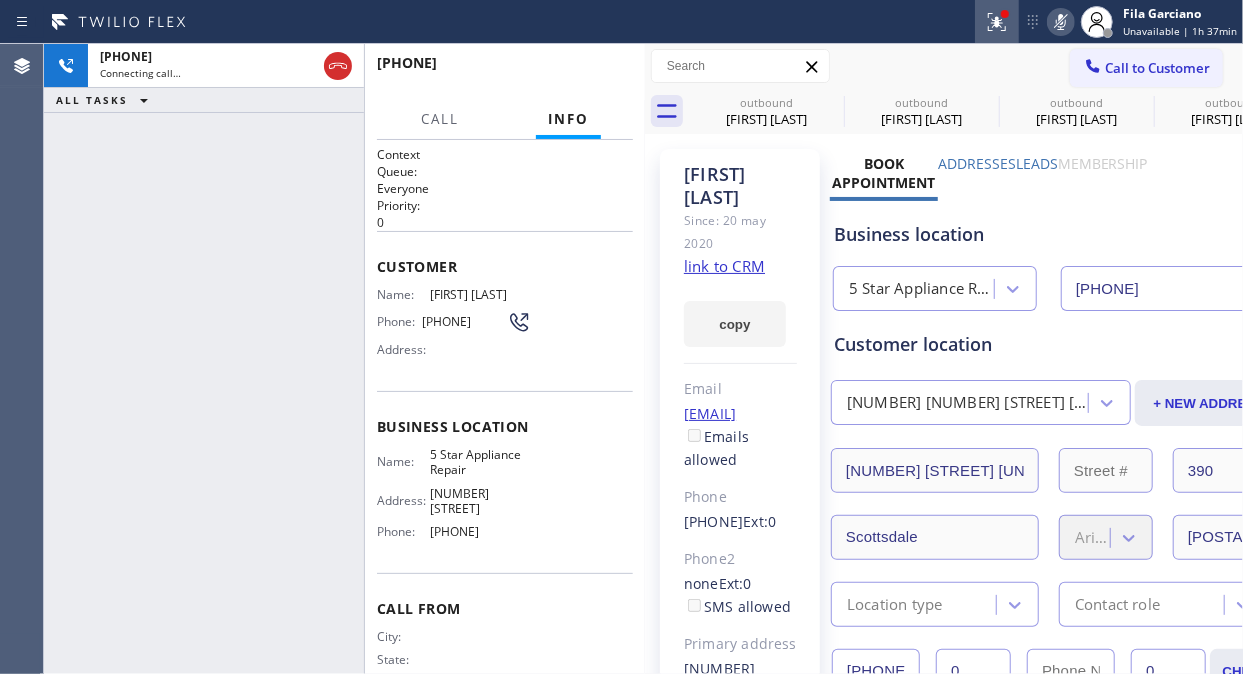 click at bounding box center [997, 22] 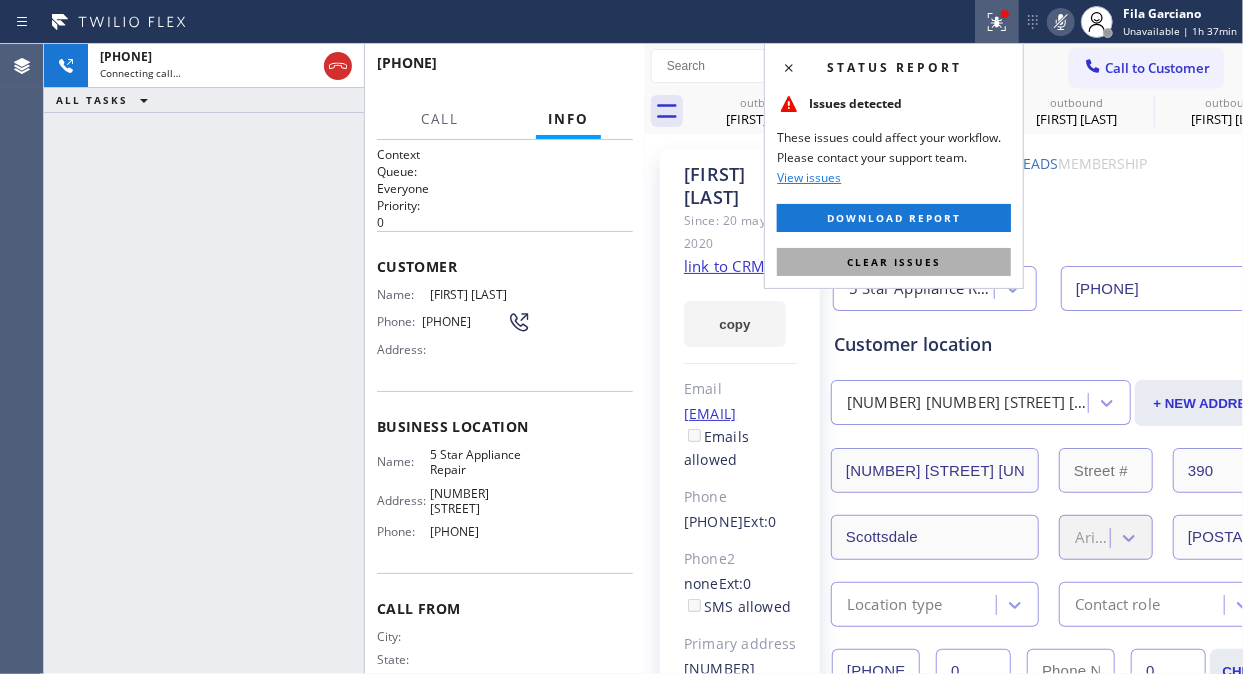 click on "Clear issues" at bounding box center (894, 262) 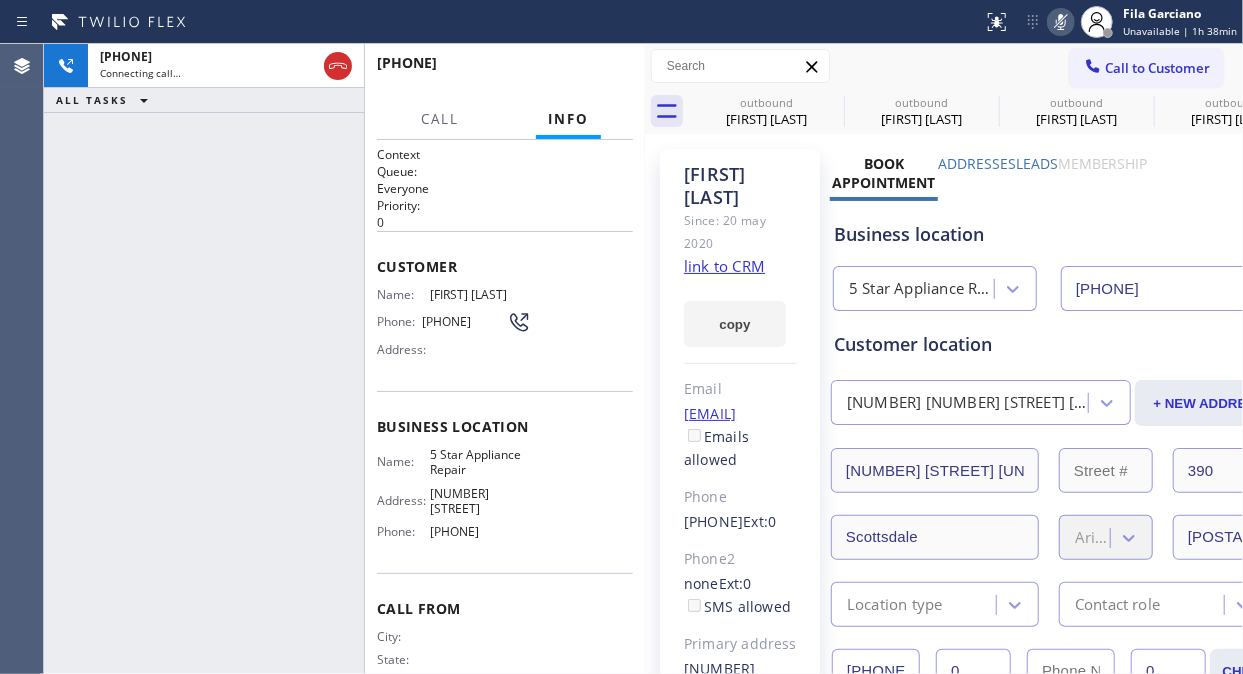 click 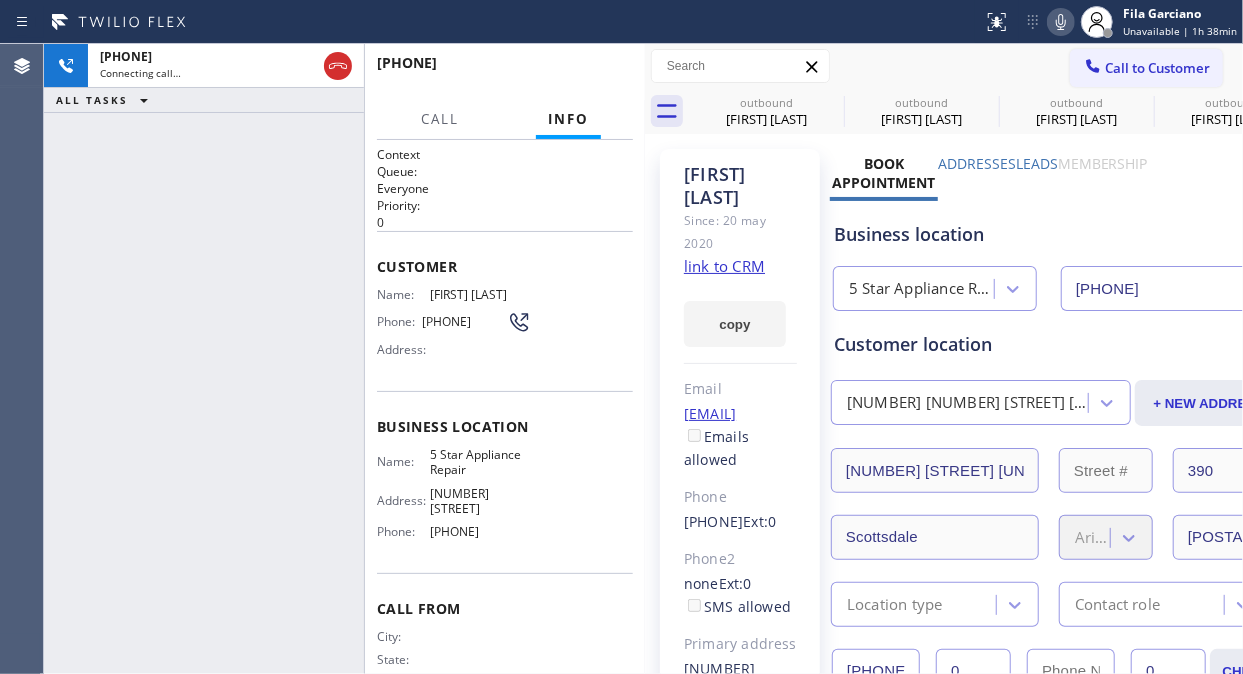 click 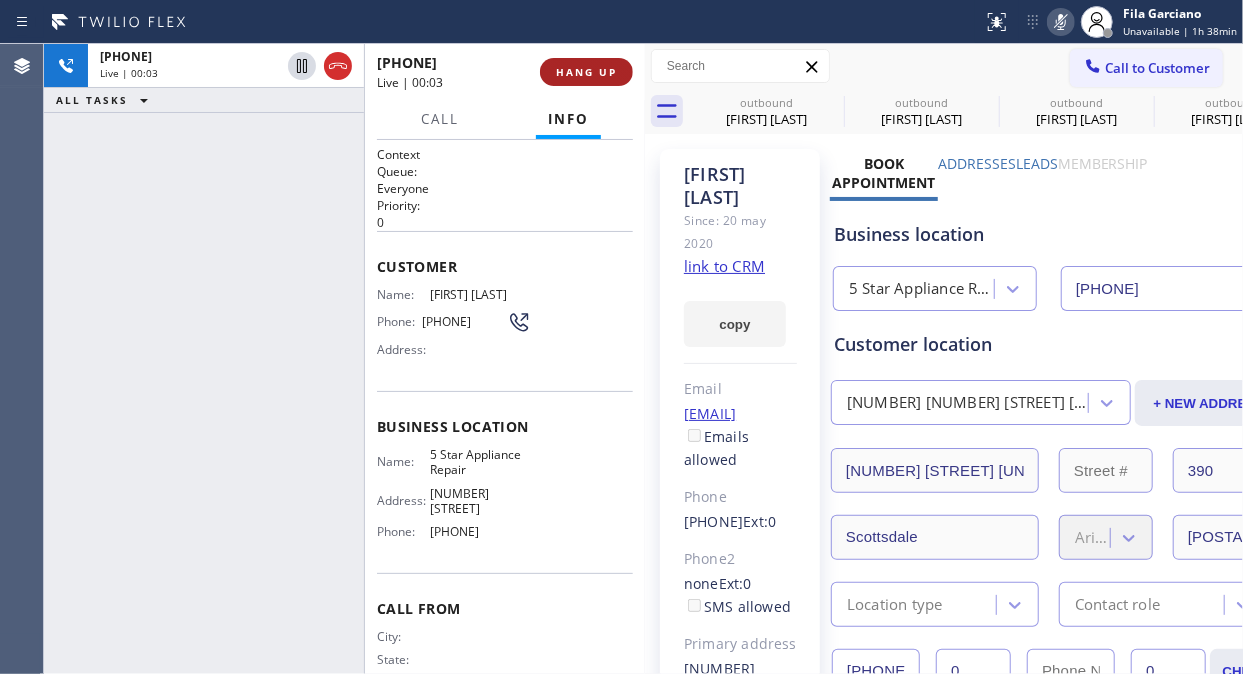 click on "HANG UP" at bounding box center (586, 72) 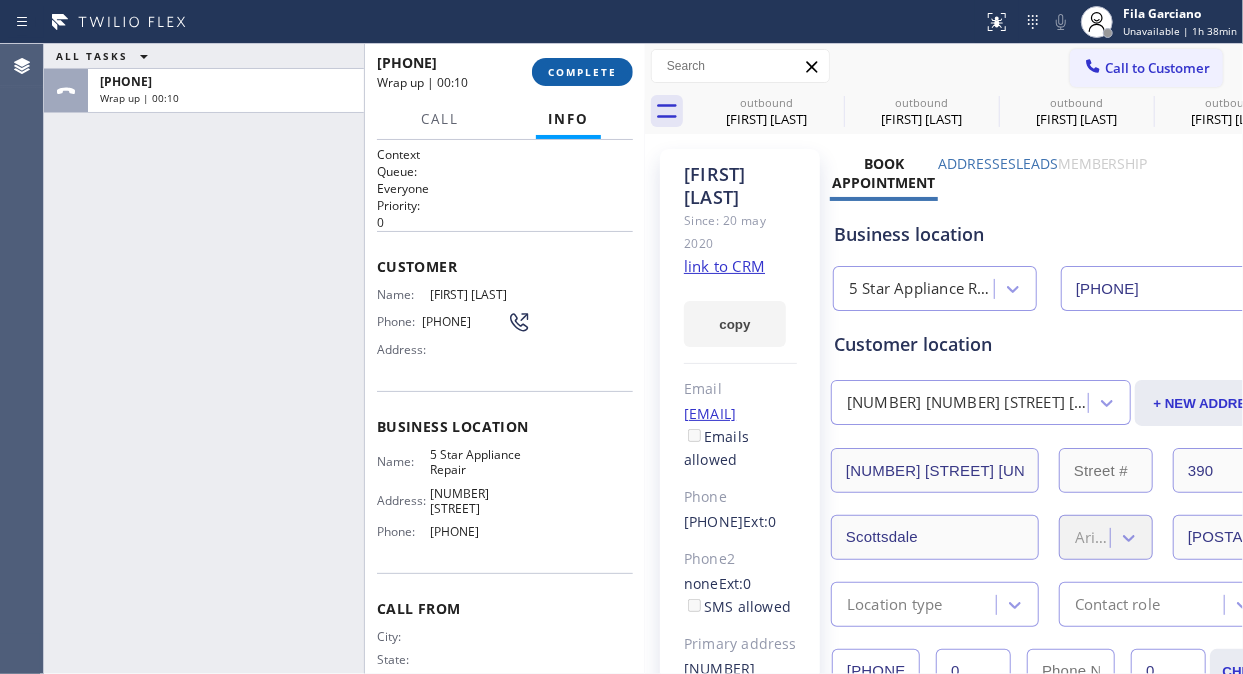 click on "COMPLETE" at bounding box center (582, 72) 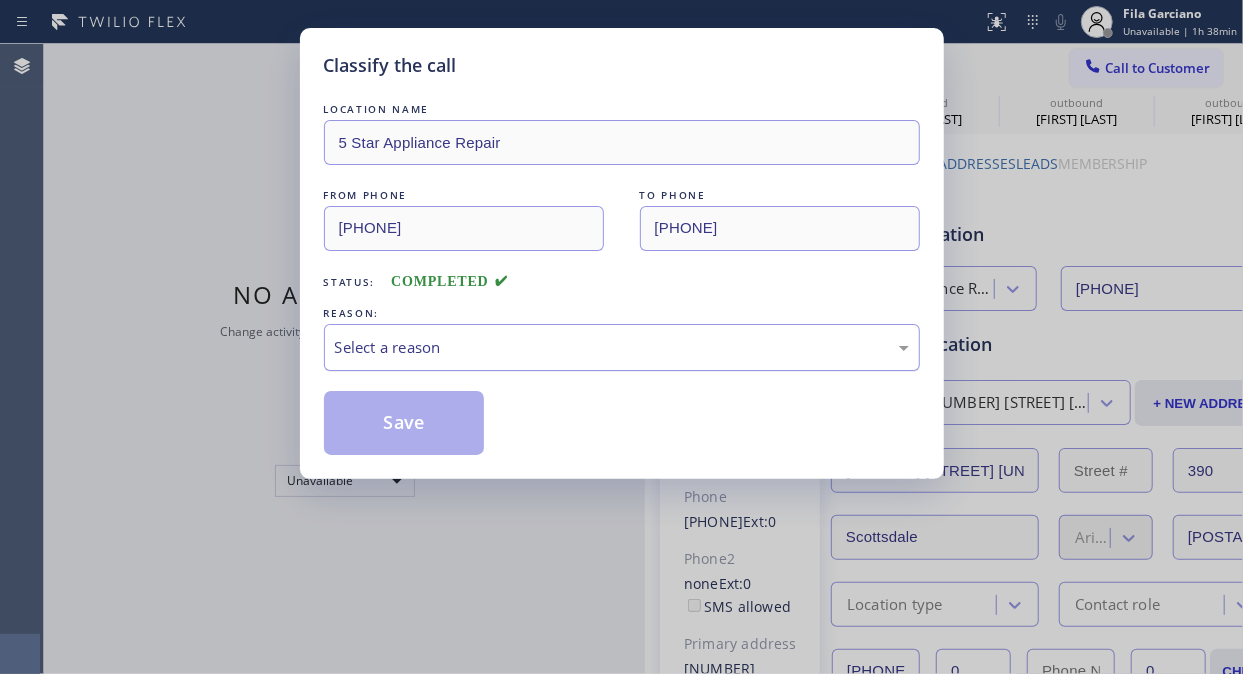 click on "Select a reason" at bounding box center (622, 347) 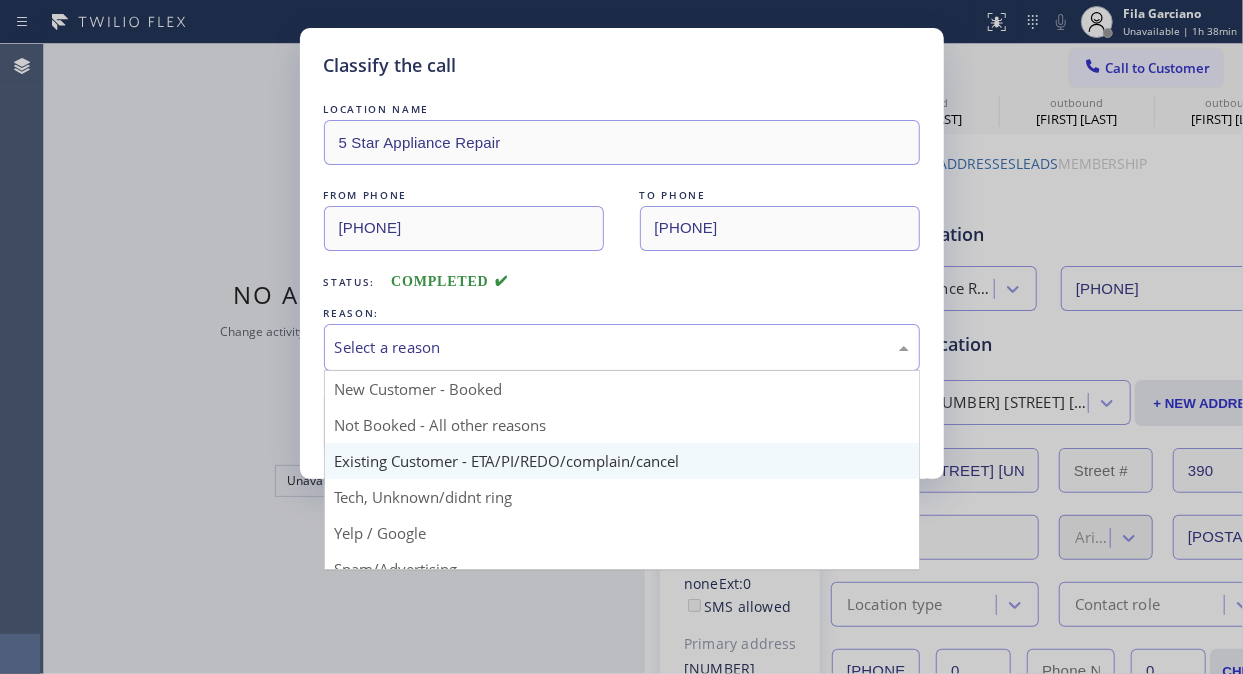 drag, startPoint x: 606, startPoint y: 454, endPoint x: 483, endPoint y: 445, distance: 123.32883 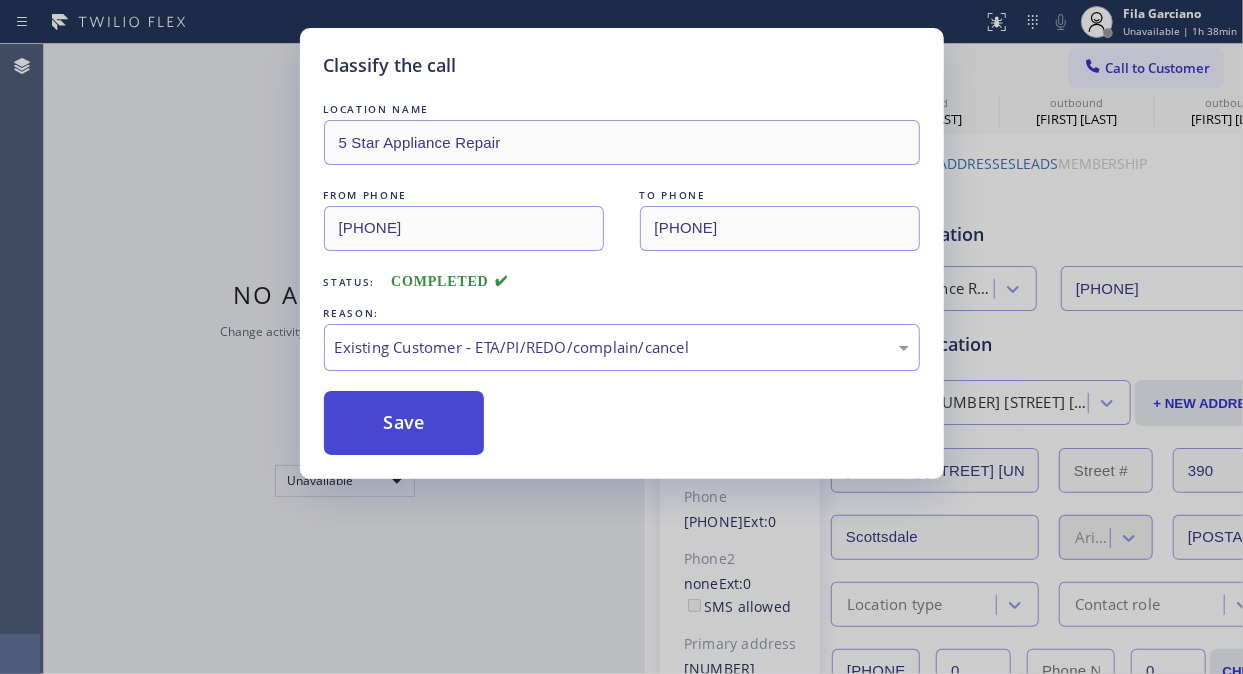 click on "Save" at bounding box center [404, 423] 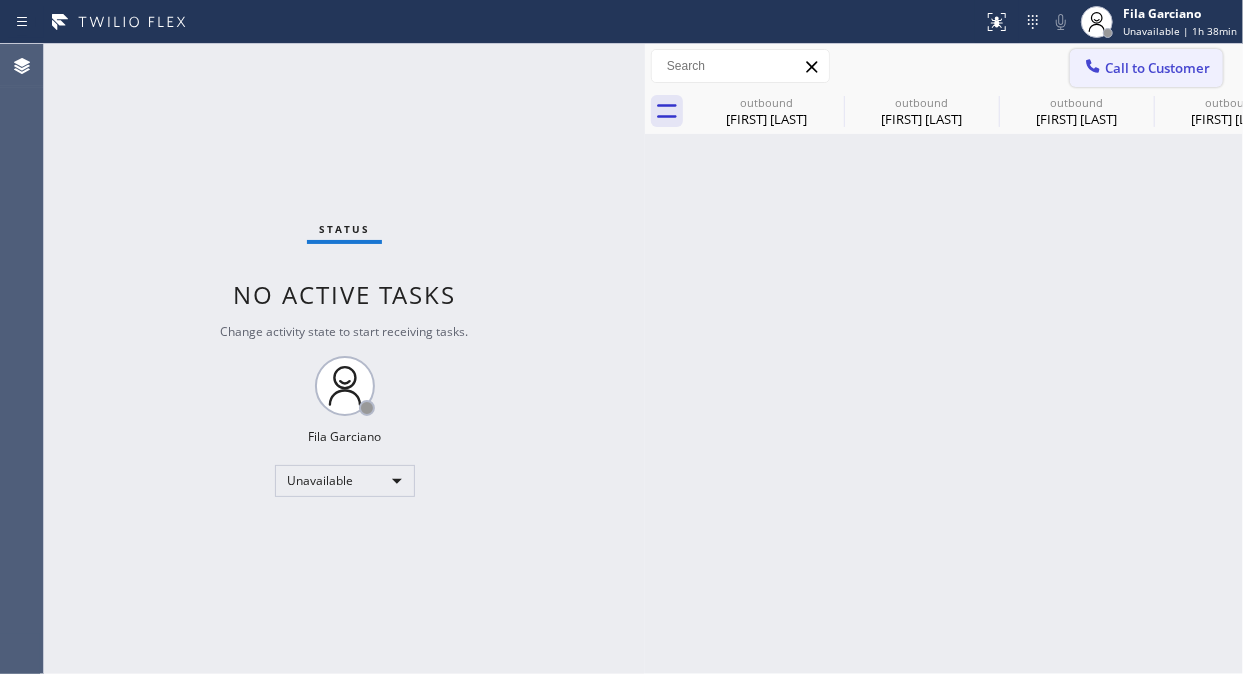 click on "Call to Customer" at bounding box center (1157, 68) 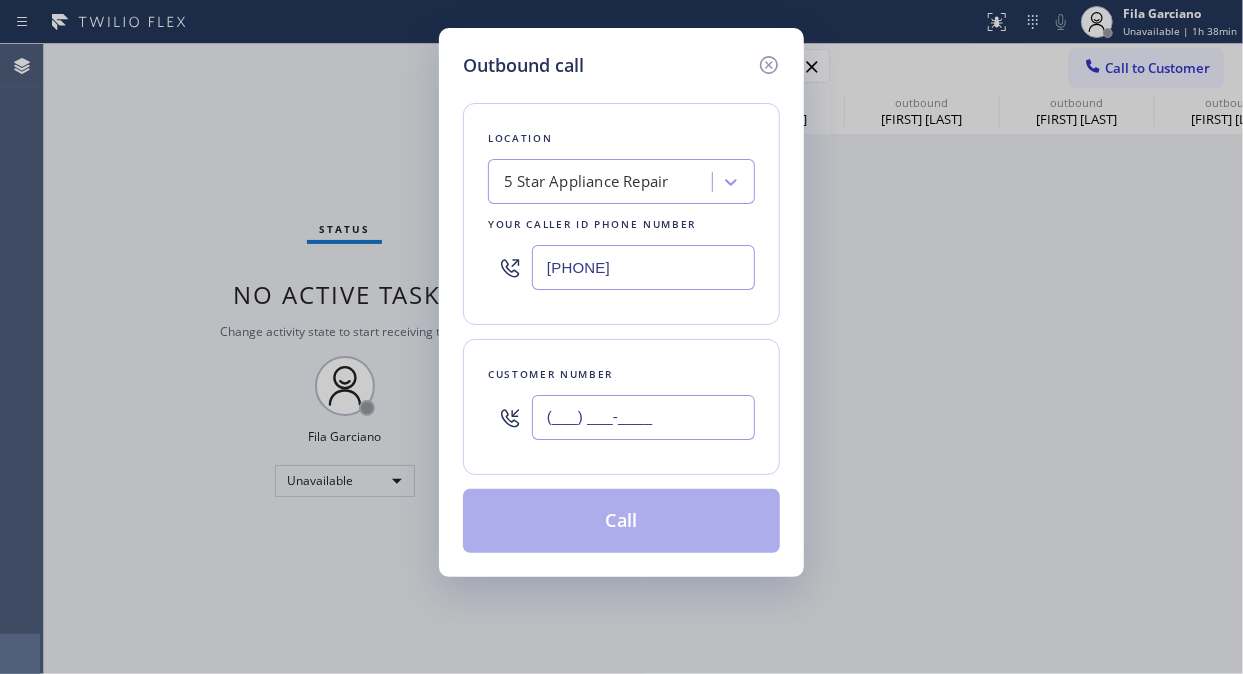 click on "(___) ___-____" at bounding box center (643, 417) 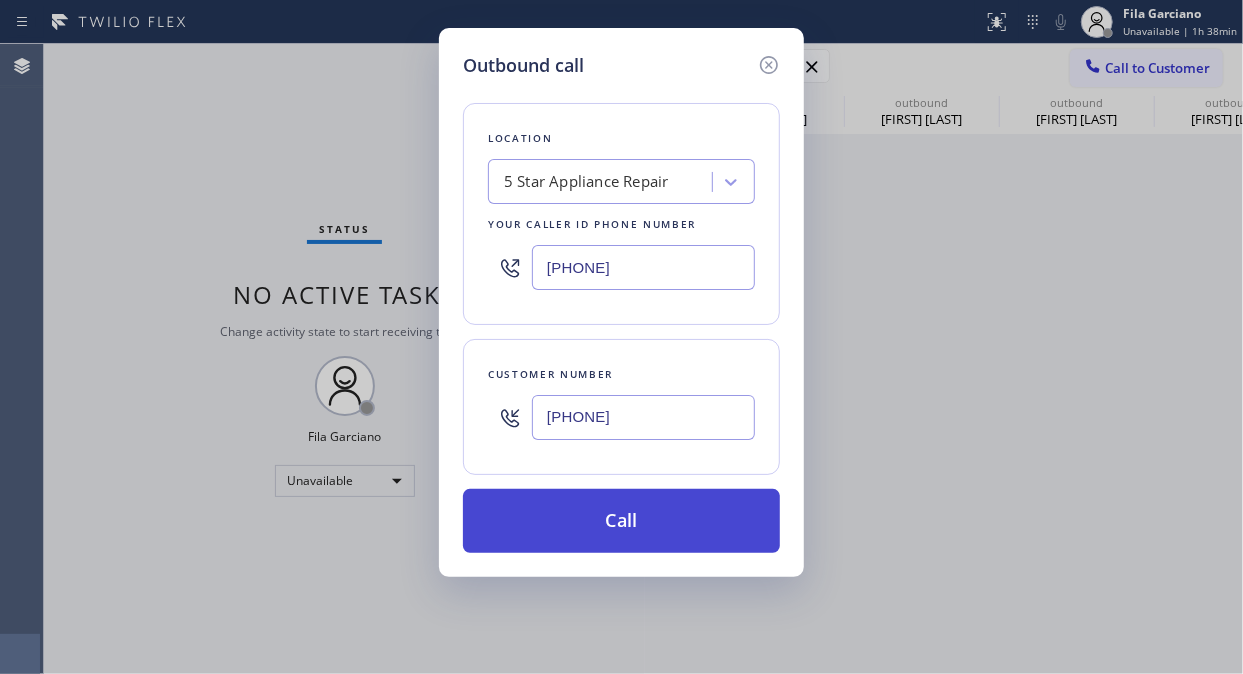 type on "(760) 397-5966" 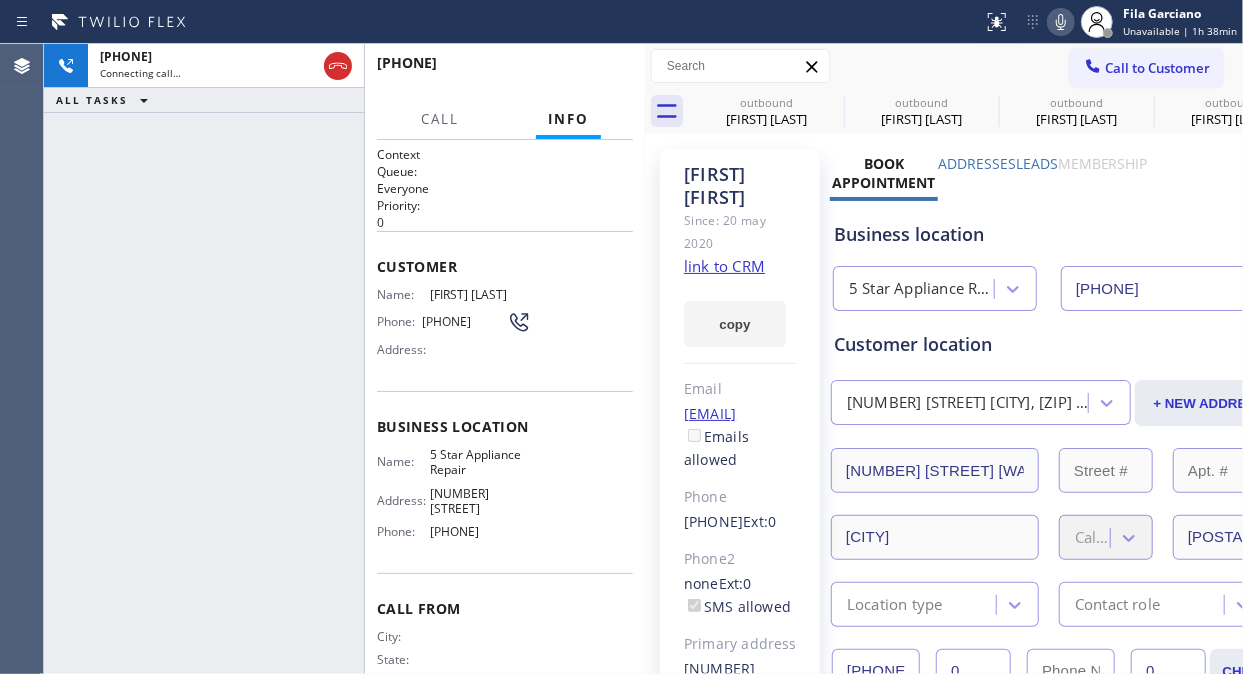 type on "([PHONE]) [PHONE]-[PHONE]" 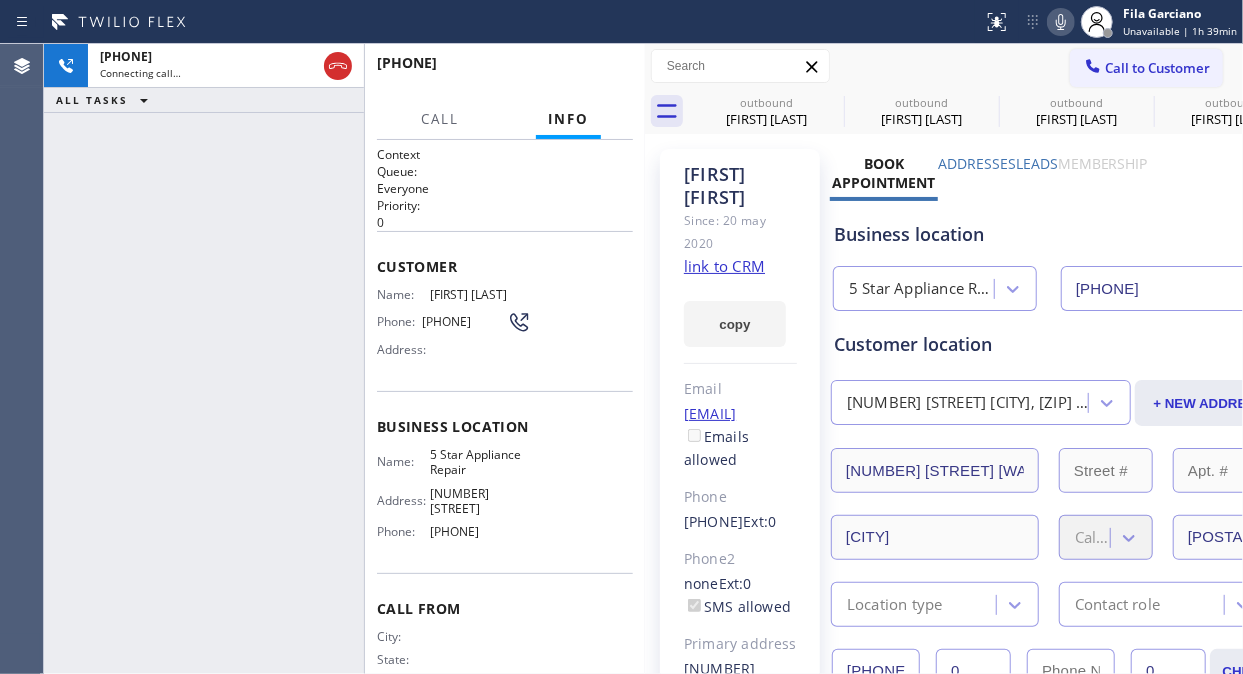 click 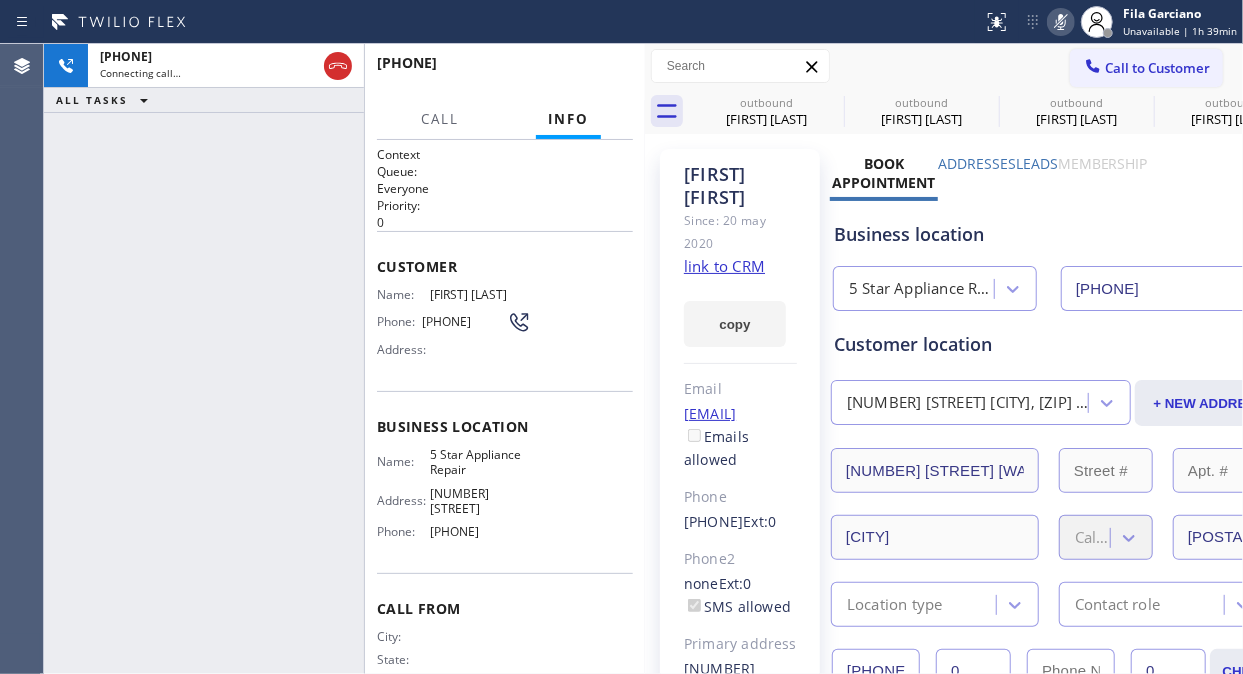 click 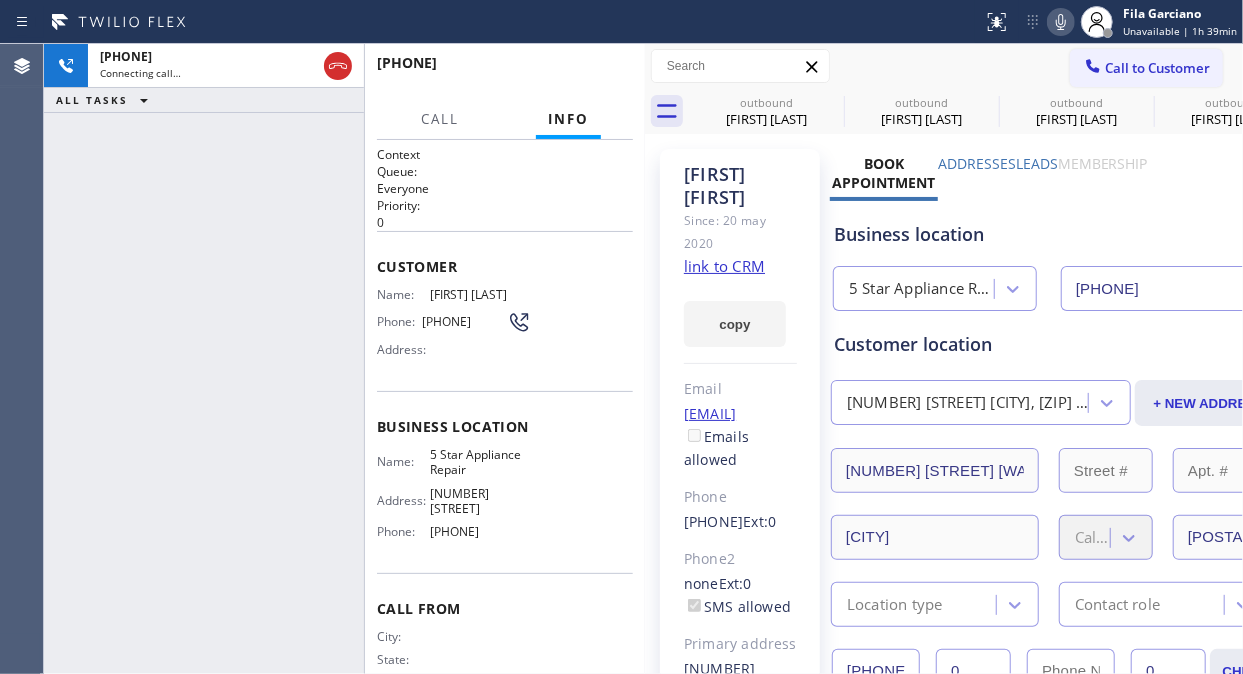 click 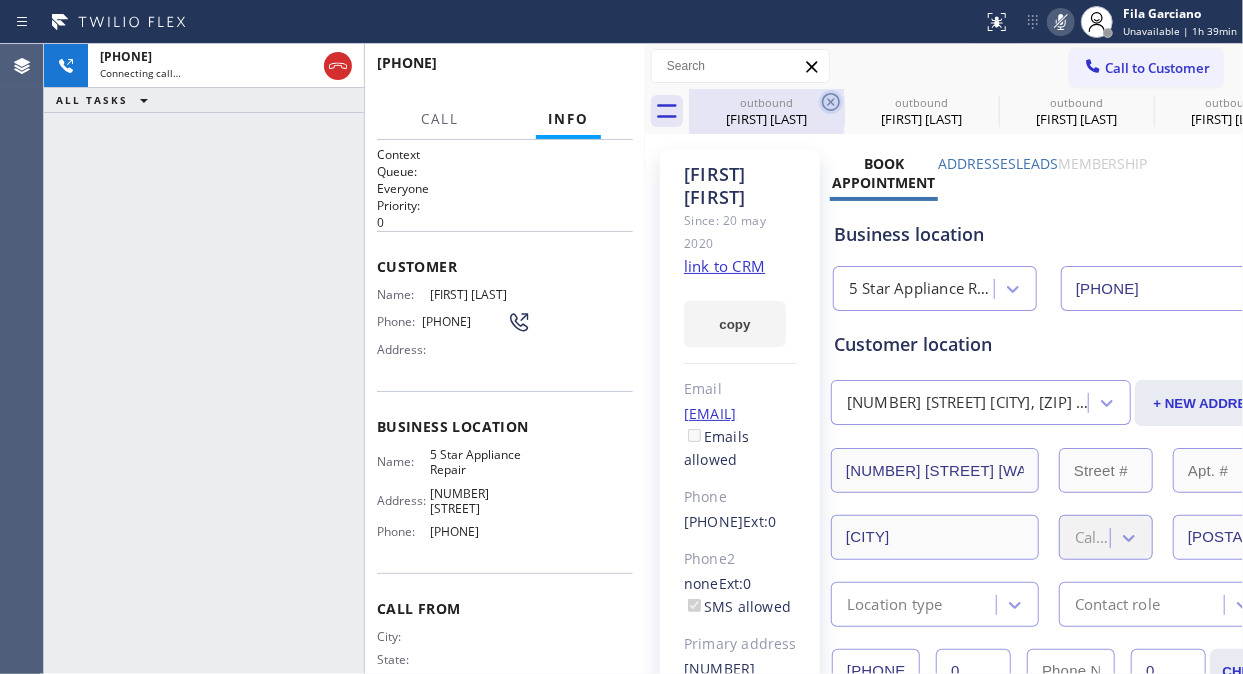 click 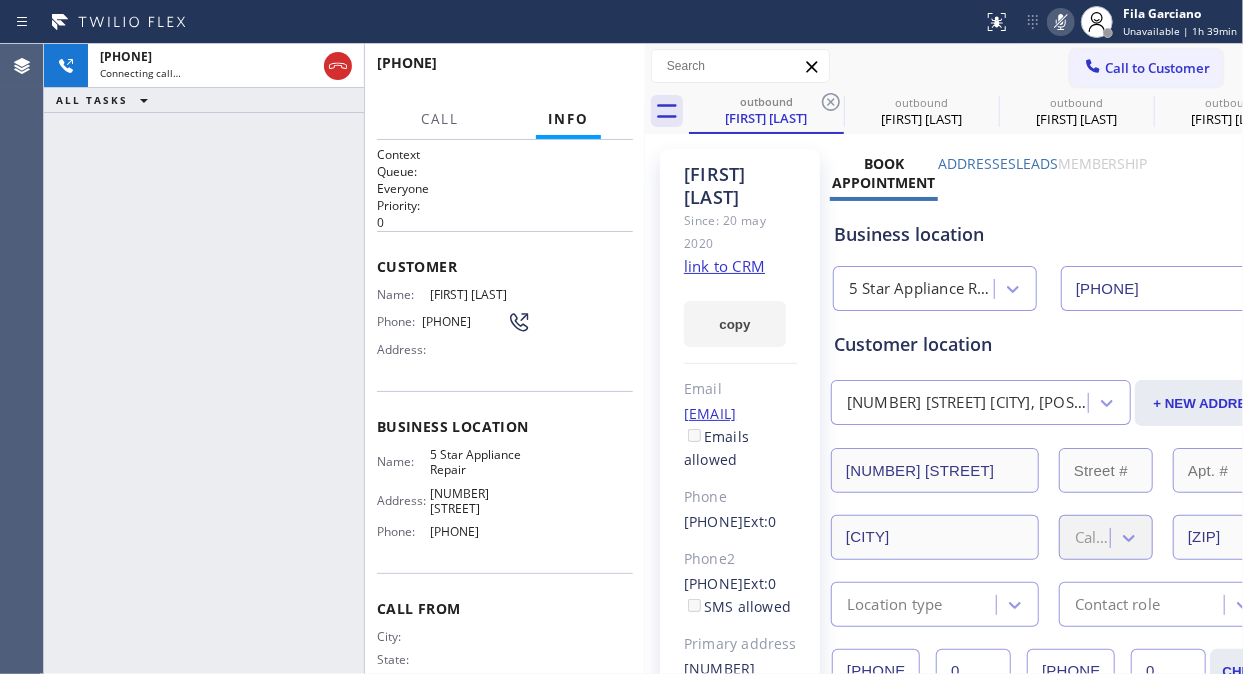 click 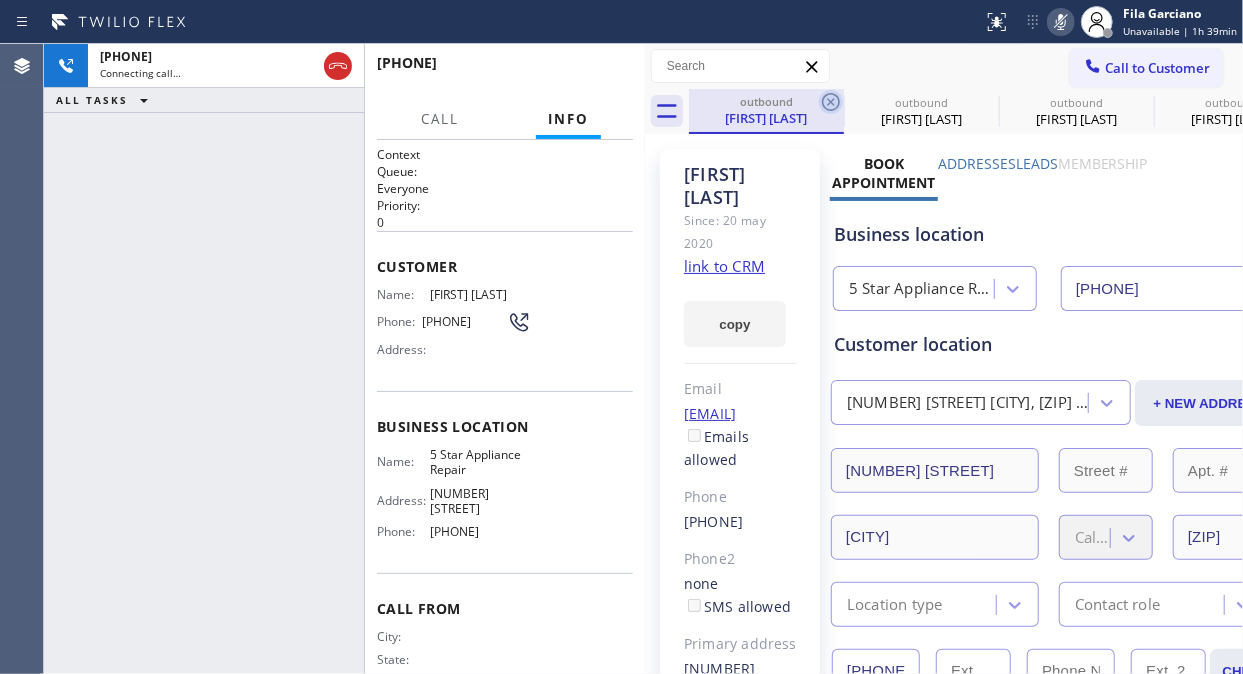 click 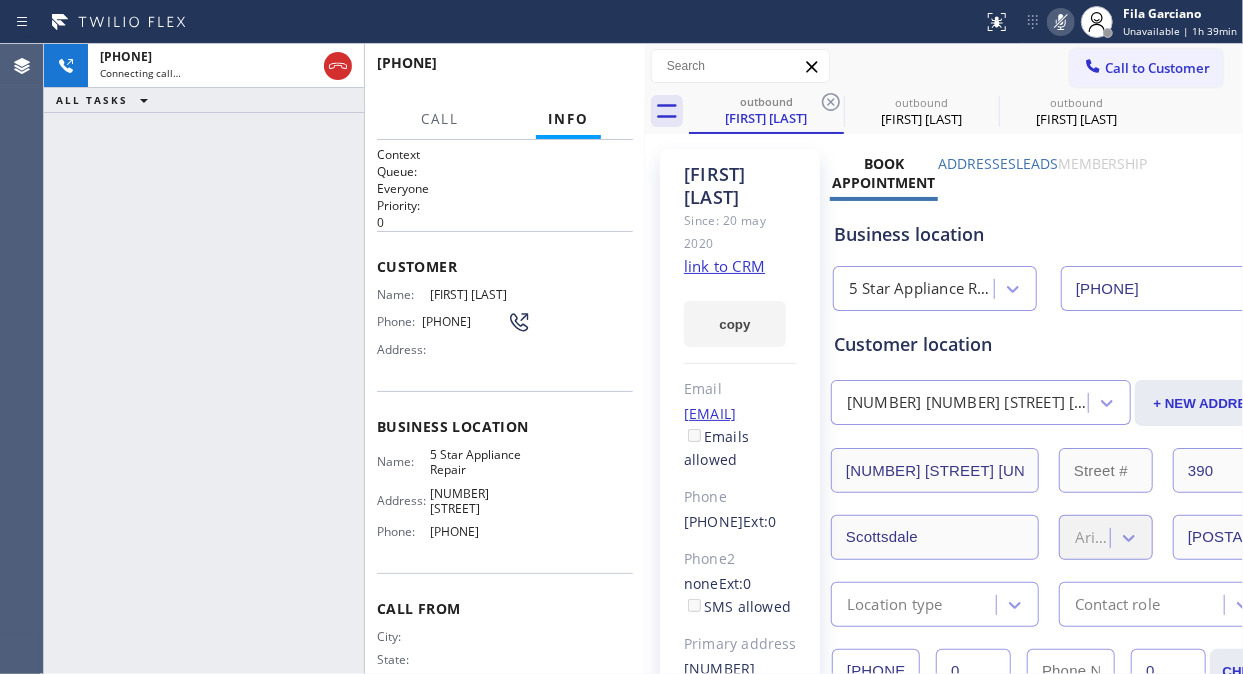 click 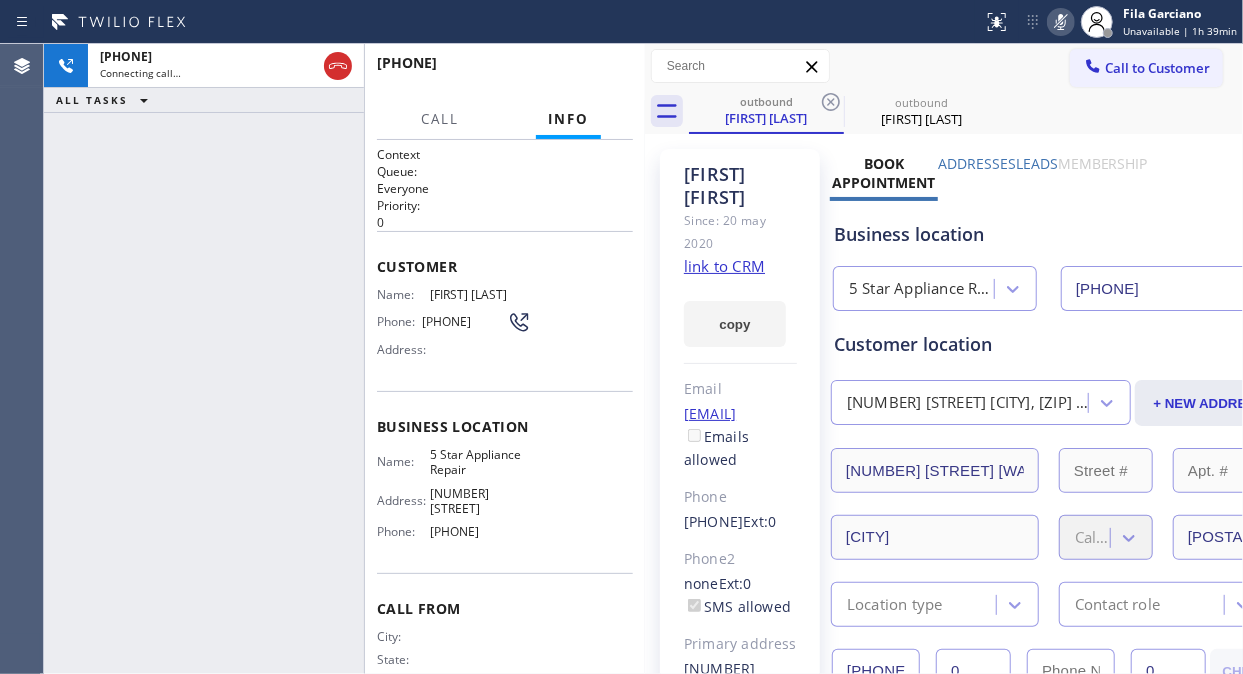click 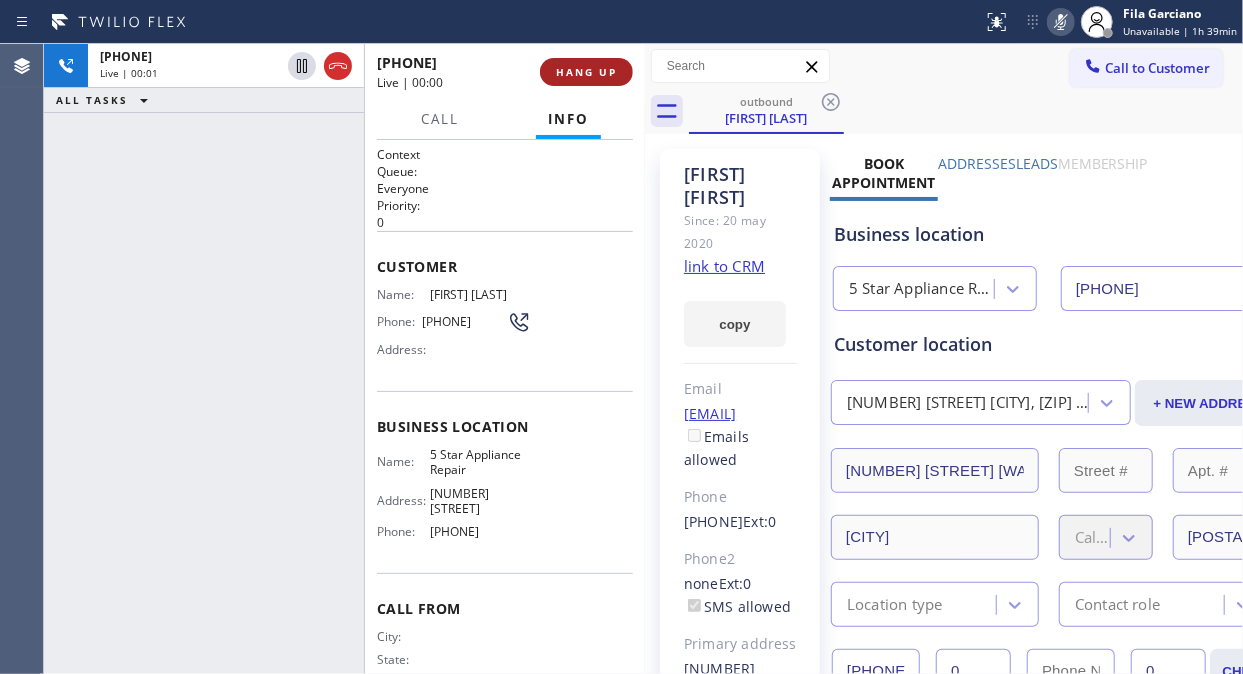 click on "HANG UP" at bounding box center (586, 72) 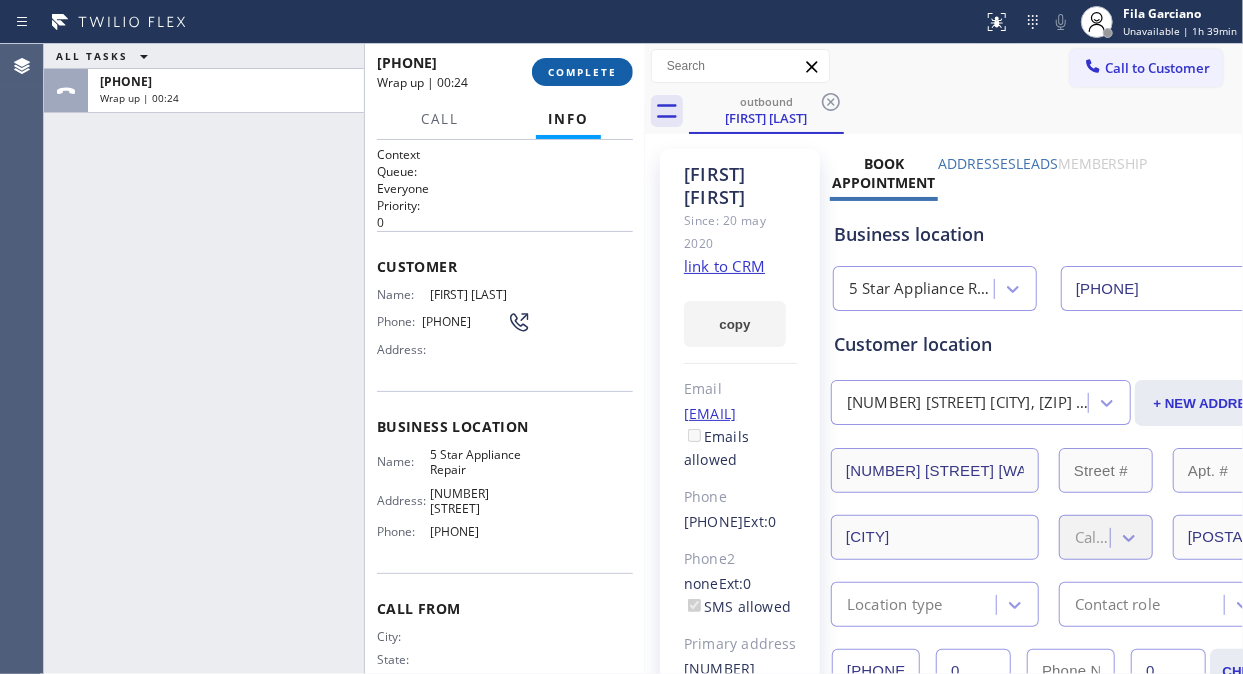 click on "COMPLETE" at bounding box center (582, 72) 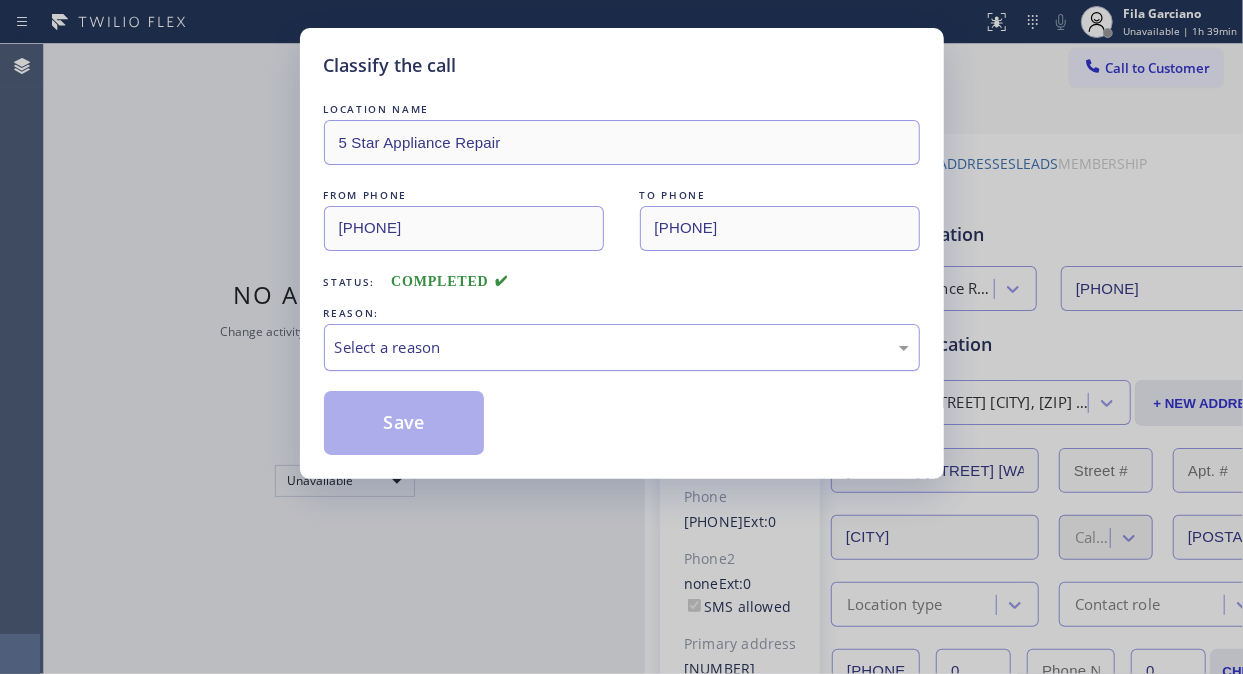 click on "Select a reason" at bounding box center [622, 347] 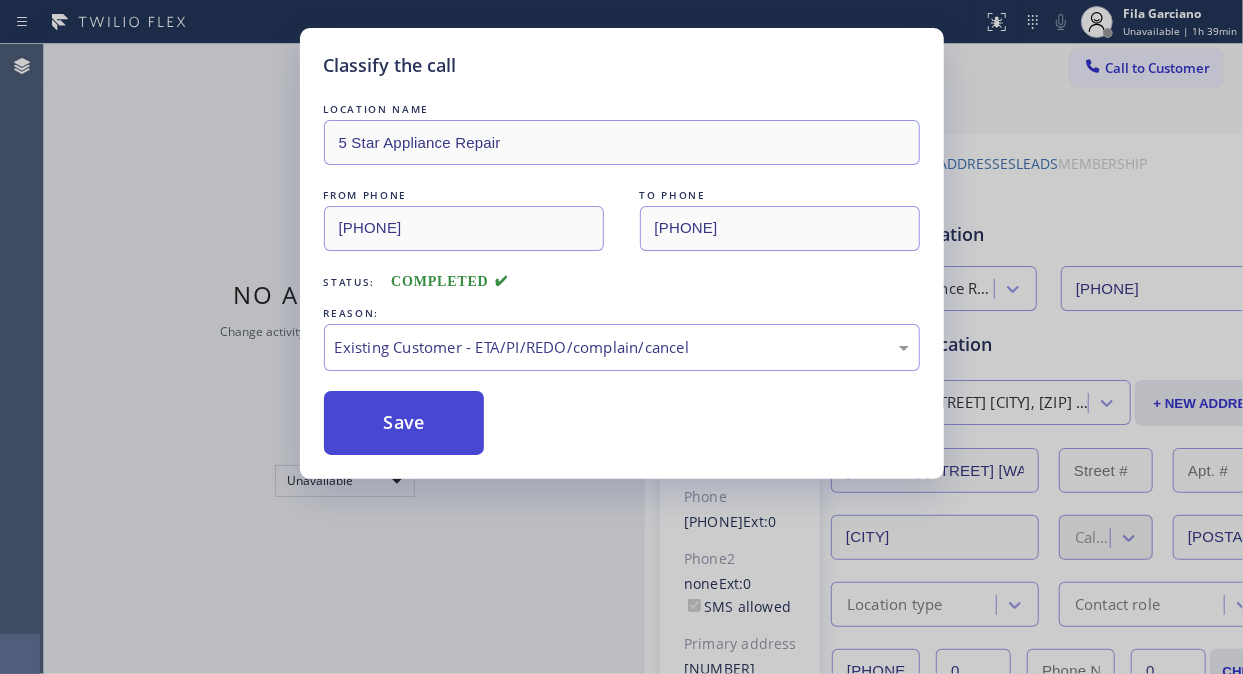 click on "Save" at bounding box center [404, 423] 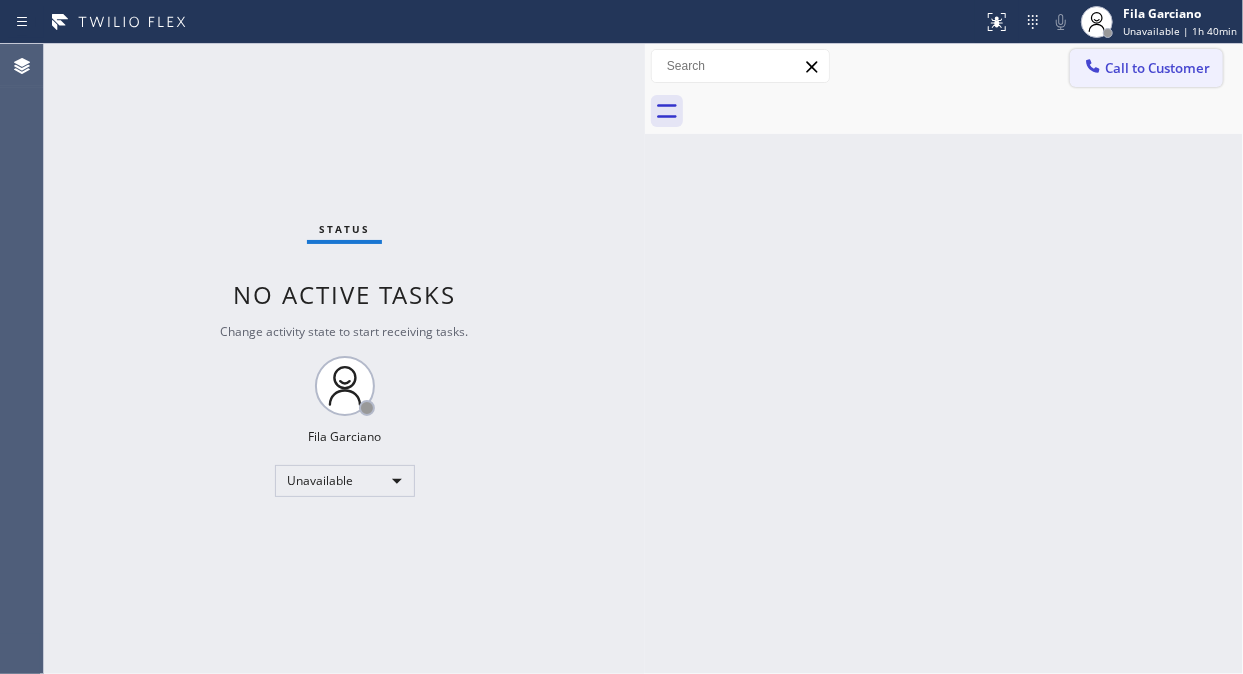 click 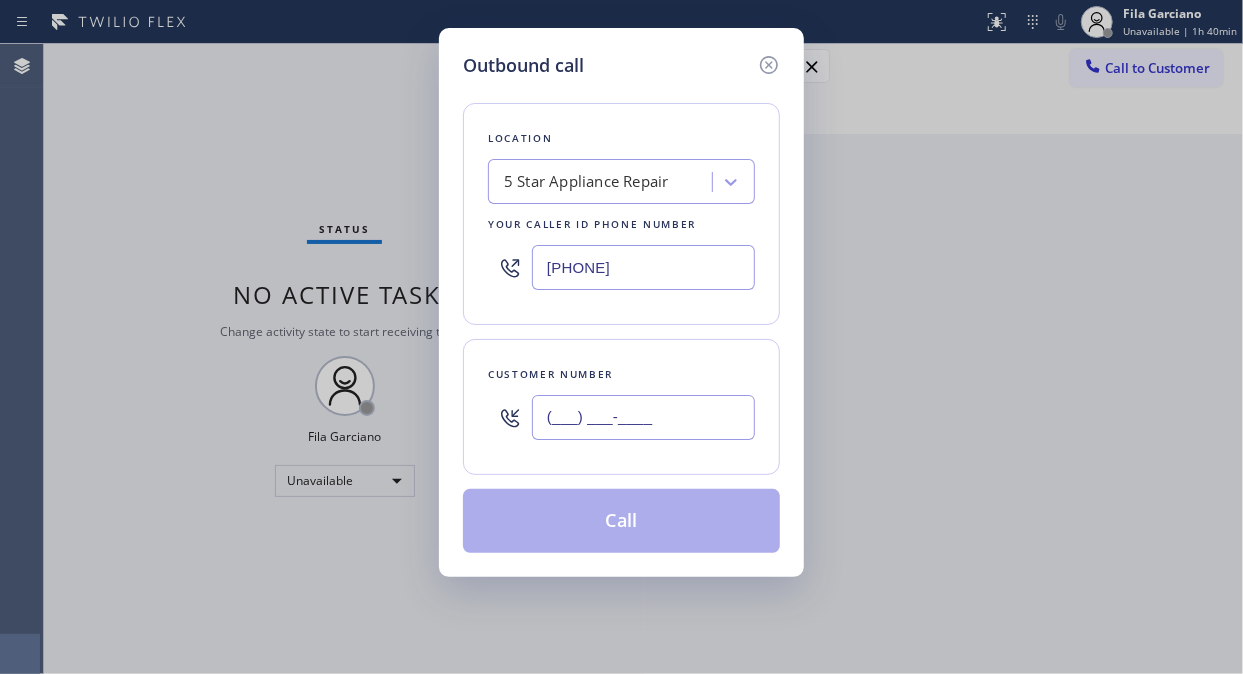 click on "(___) ___-____" at bounding box center [643, 417] 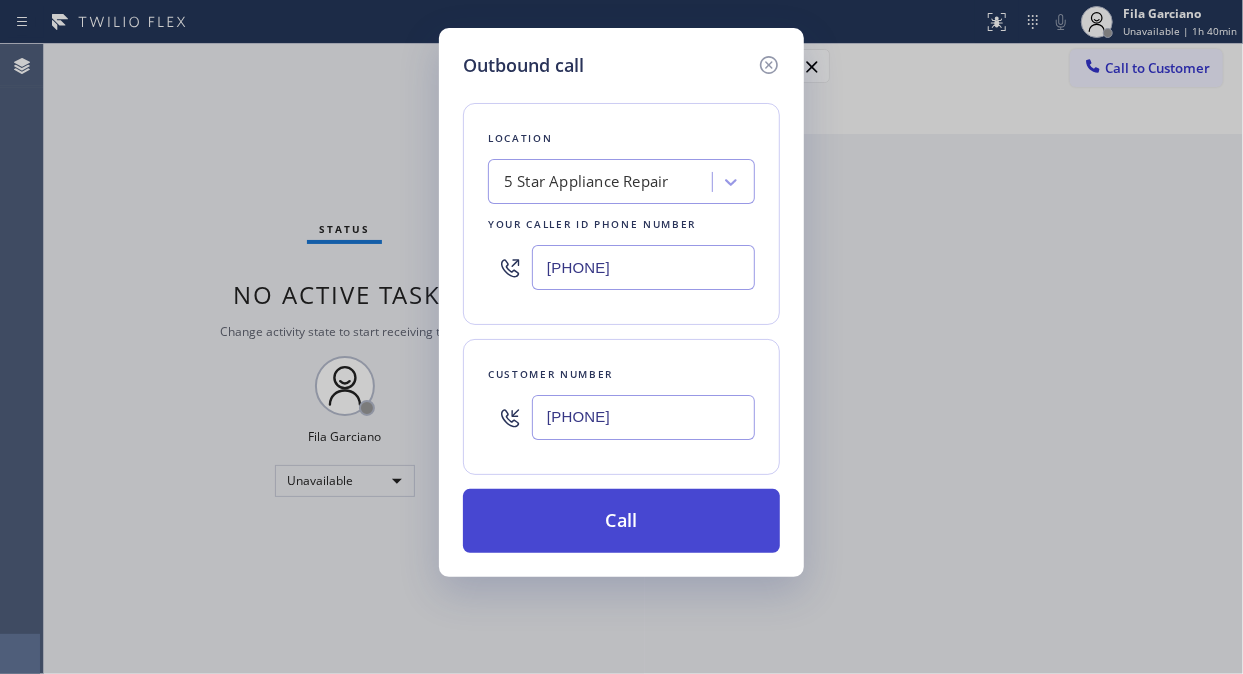 type on "(760) 753-5620" 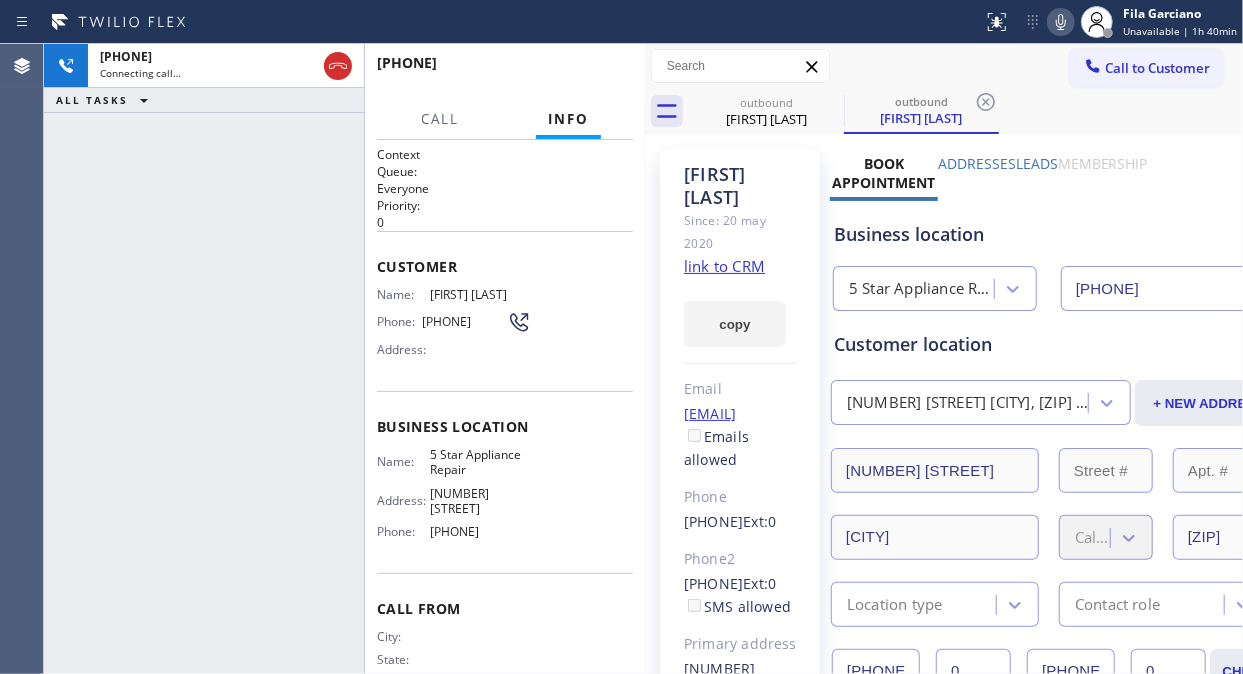 type on "([PHONE]) [PHONE]-[PHONE]" 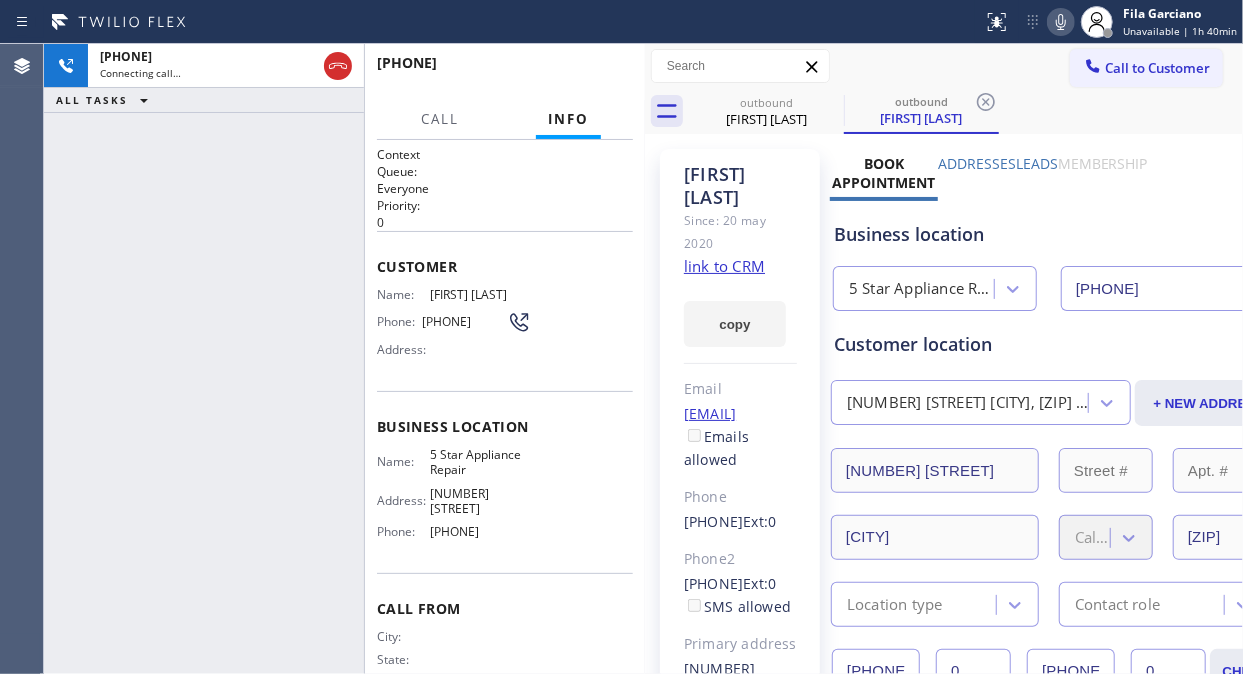 click 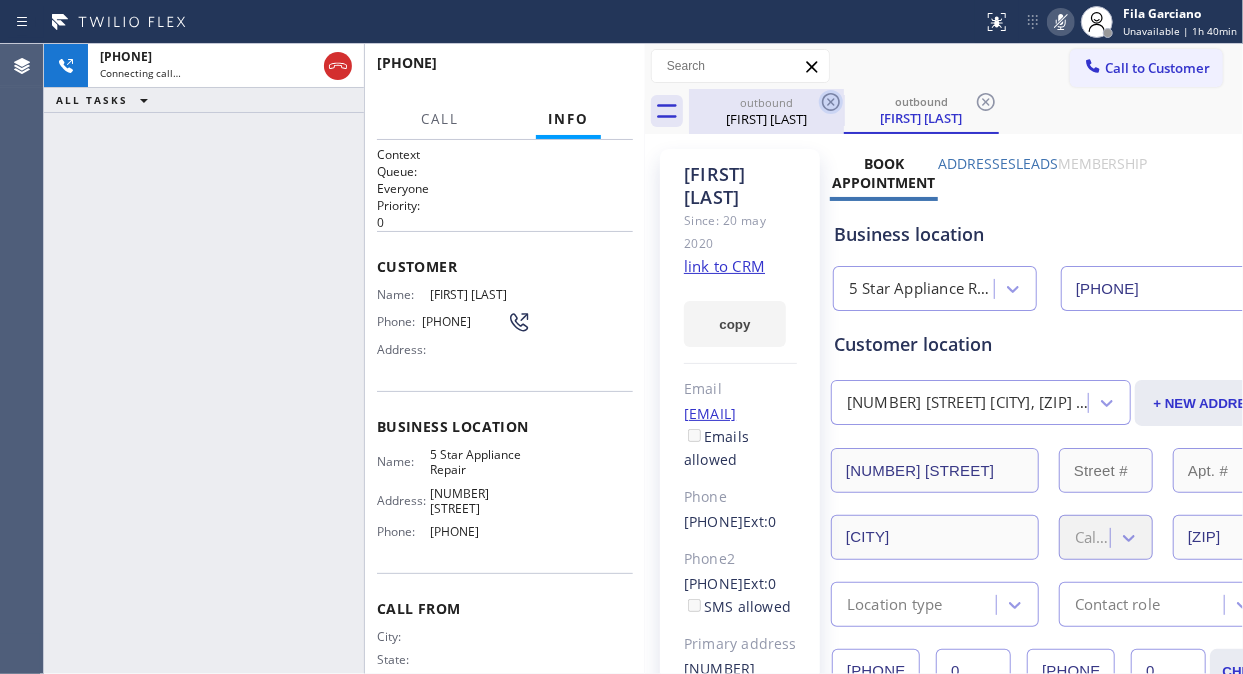 click 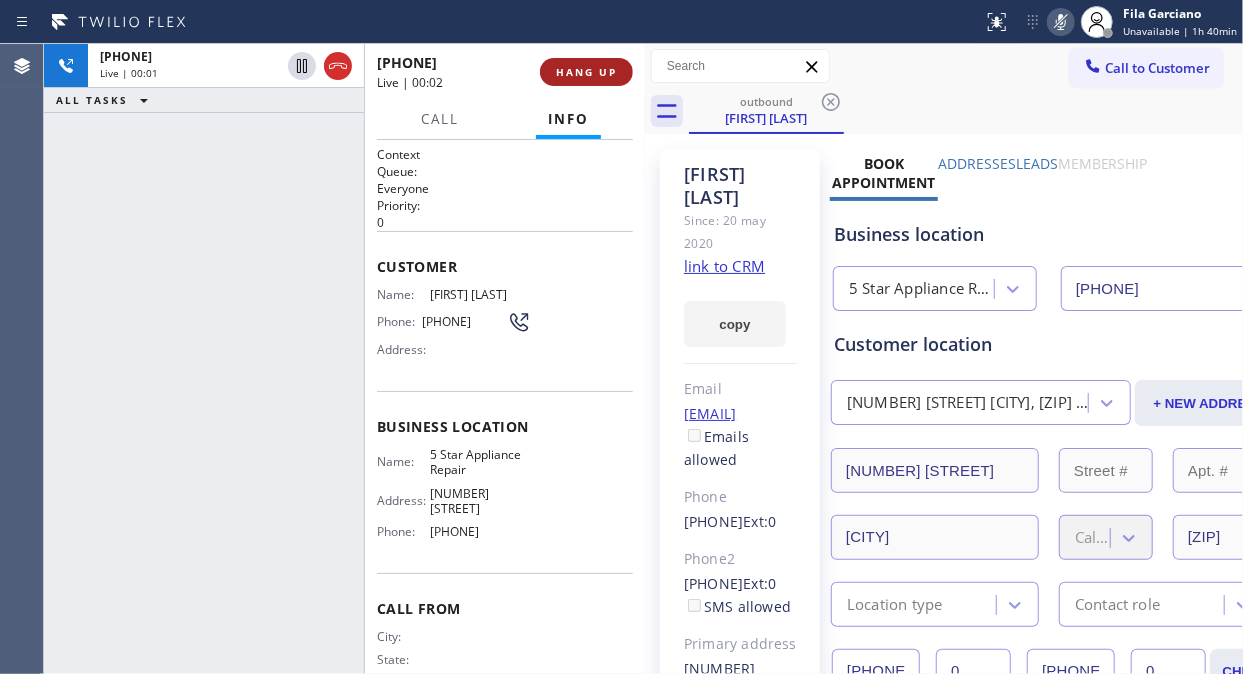 click on "HANG UP" at bounding box center [586, 72] 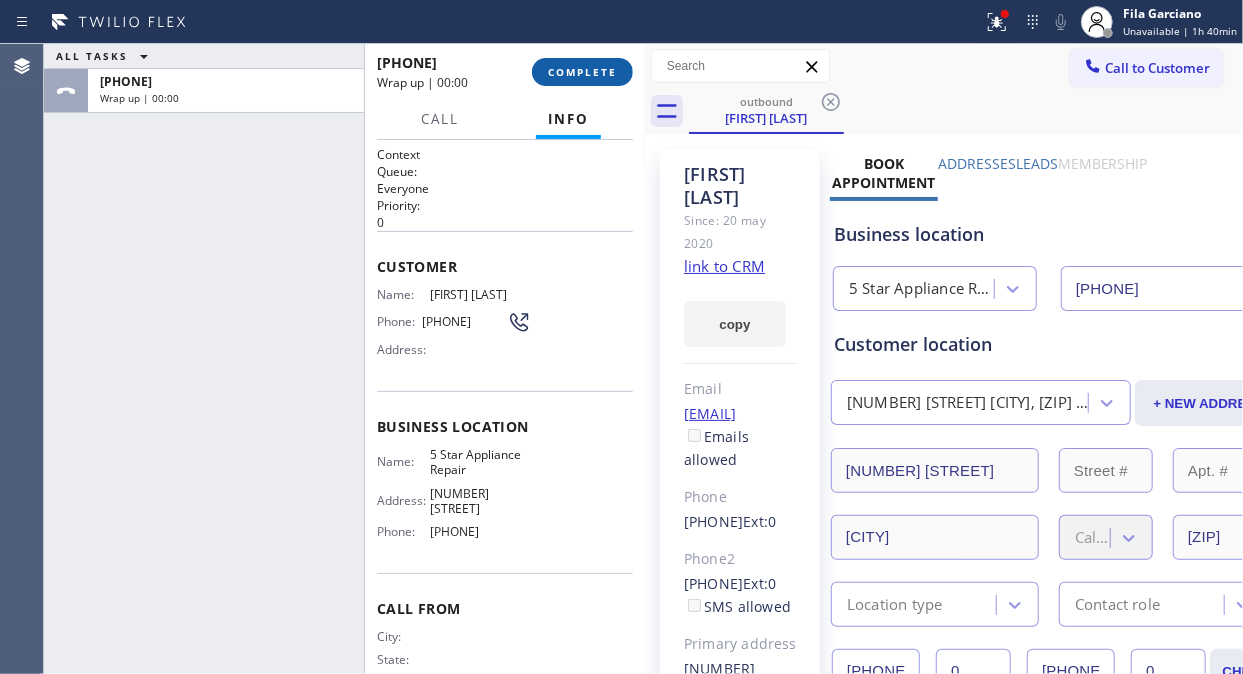 click on "COMPLETE" at bounding box center [582, 72] 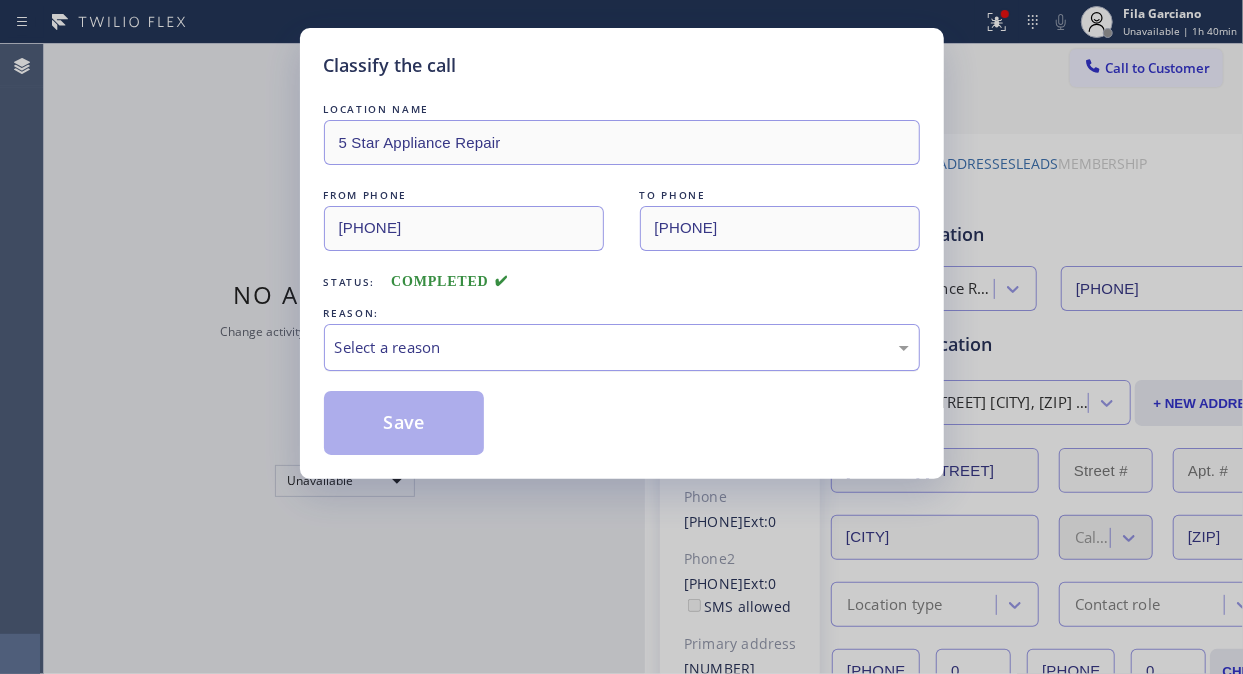 click on "Select a reason" at bounding box center (622, 347) 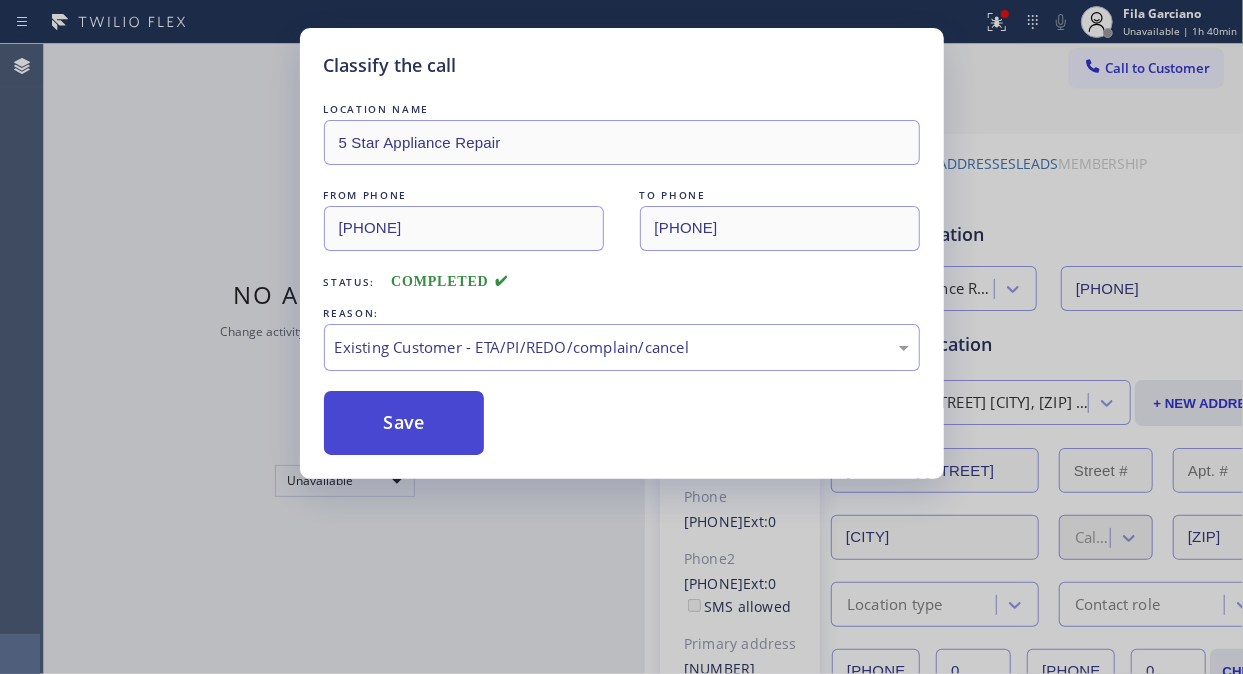 click on "Save" at bounding box center (404, 423) 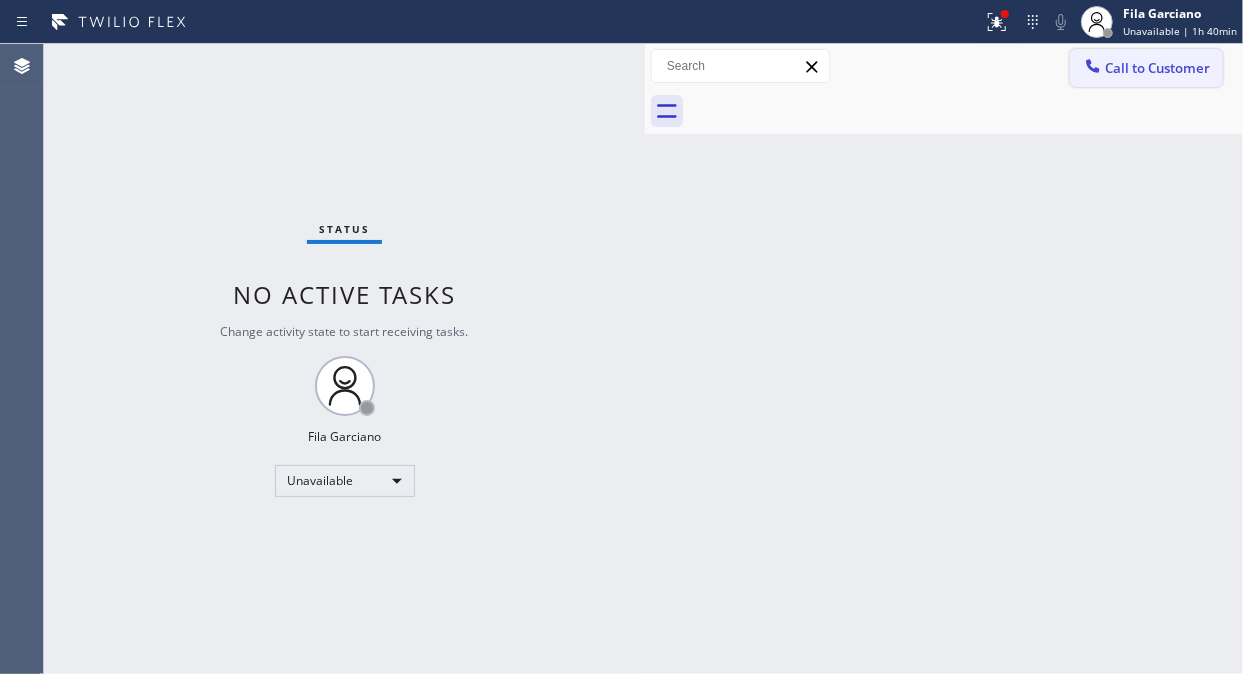click on "Call to Customer" at bounding box center [1157, 68] 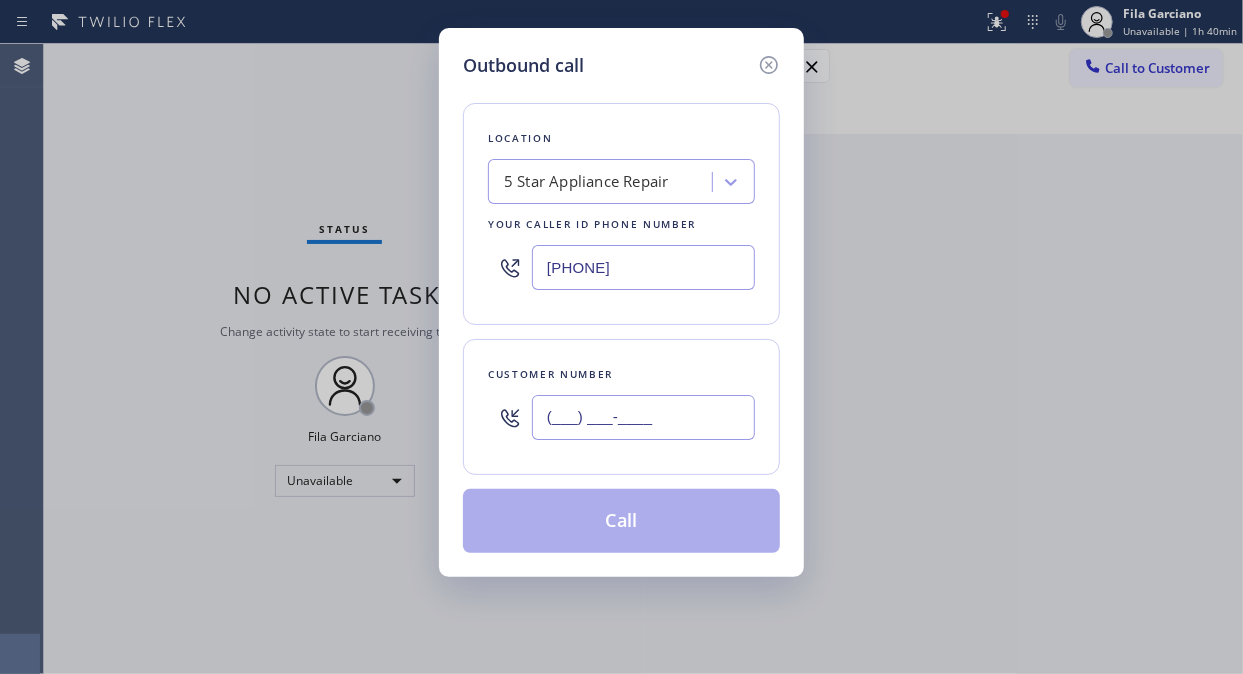 click on "(___) ___-____" at bounding box center [643, 417] 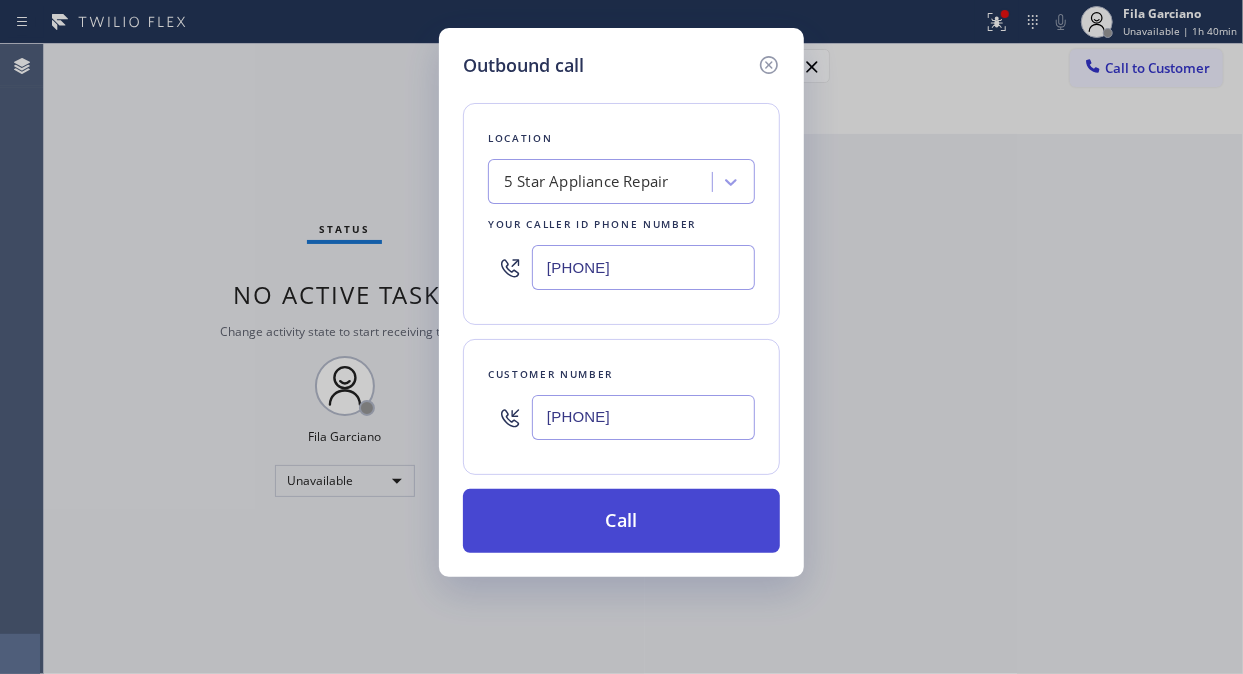 type on "(619) 208-8159" 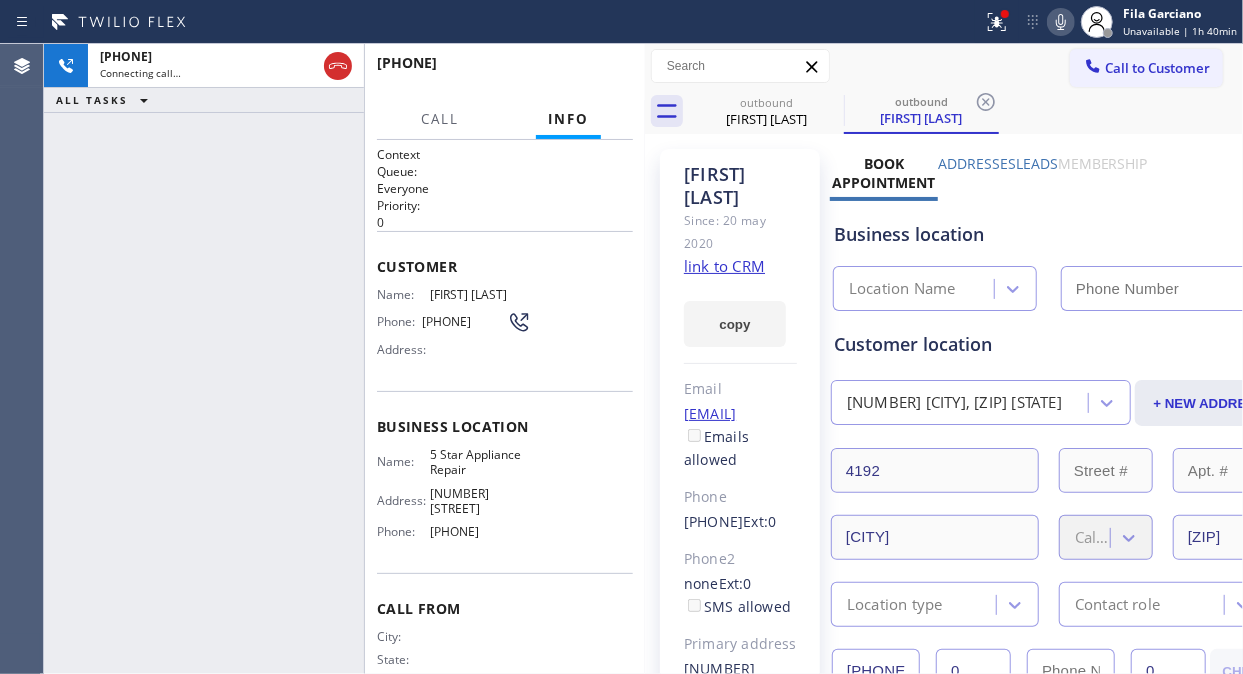 click 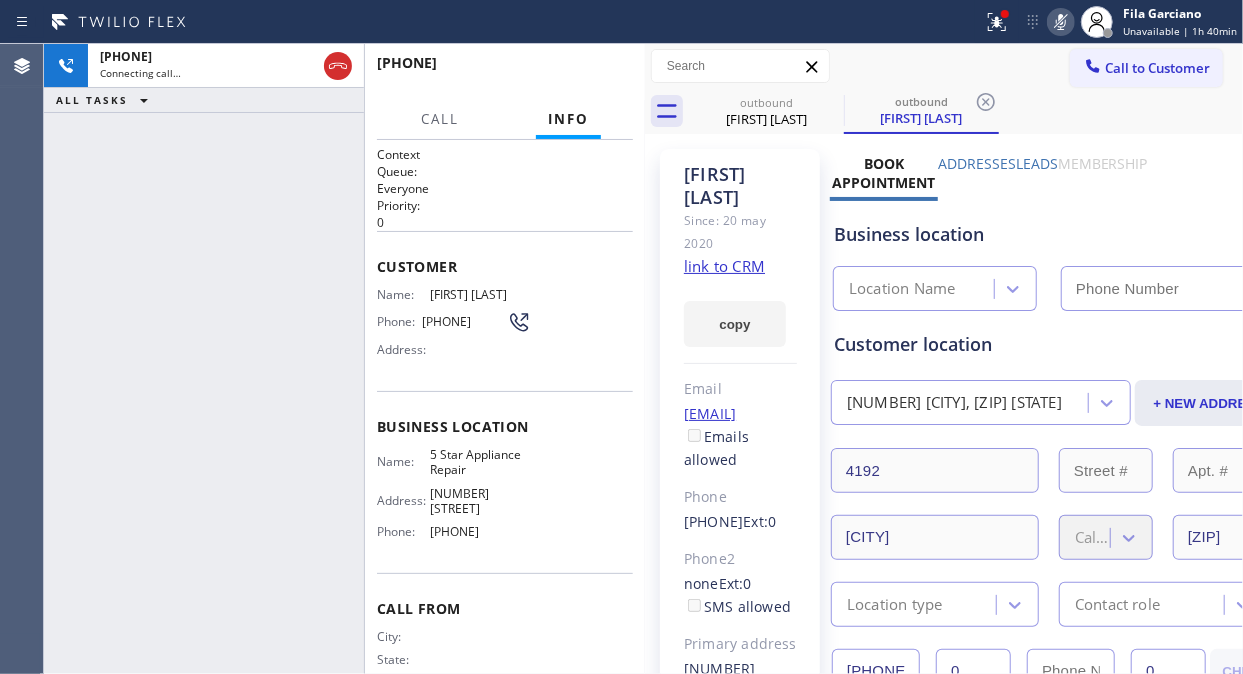 type on "([PHONE]) [PHONE]-[PHONE]" 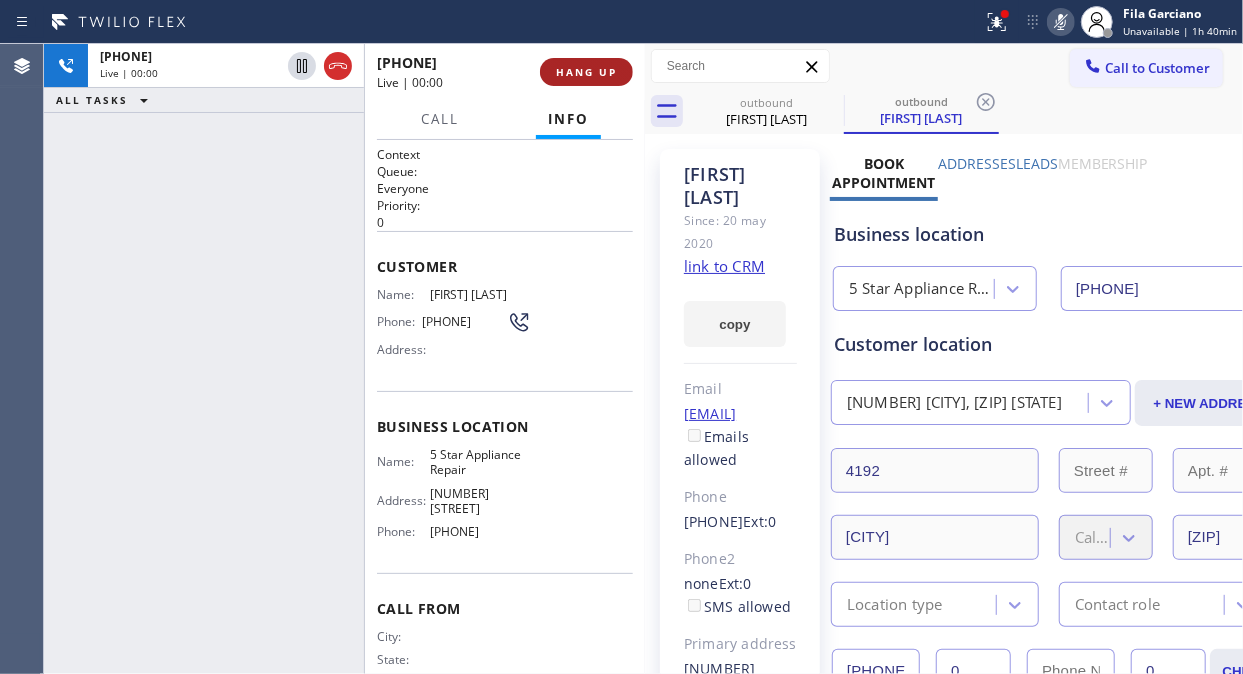click on "HANG UP" at bounding box center (586, 72) 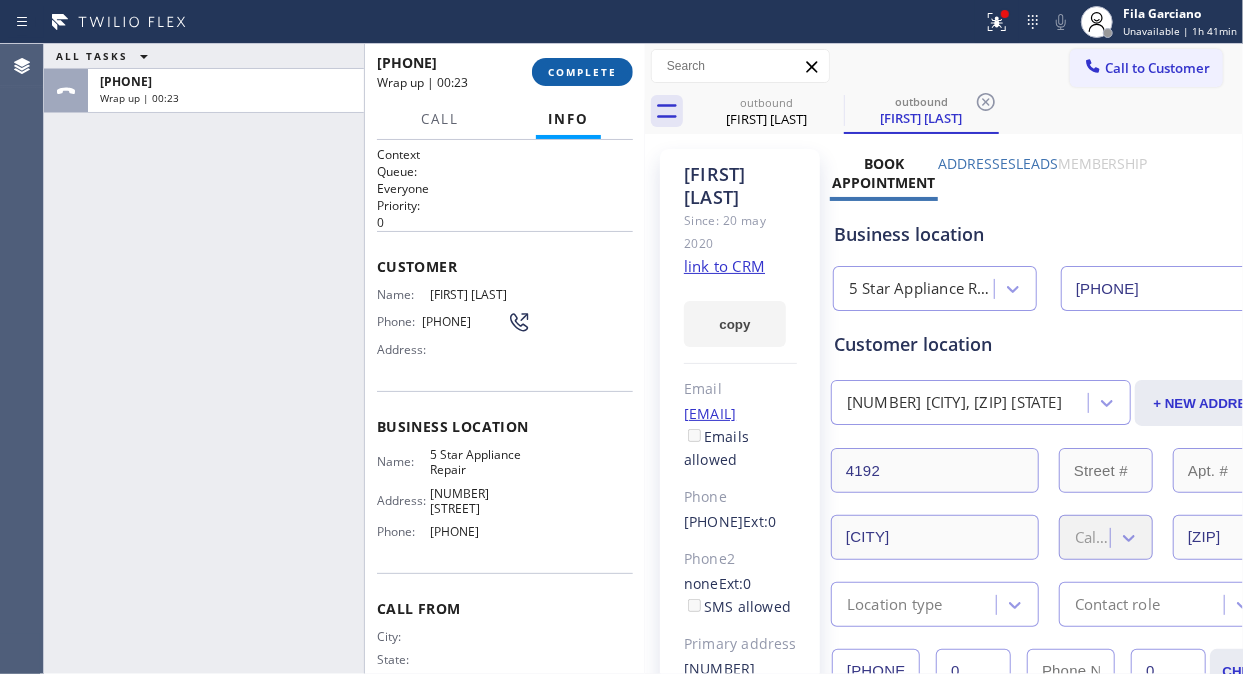 click on "COMPLETE" at bounding box center [582, 72] 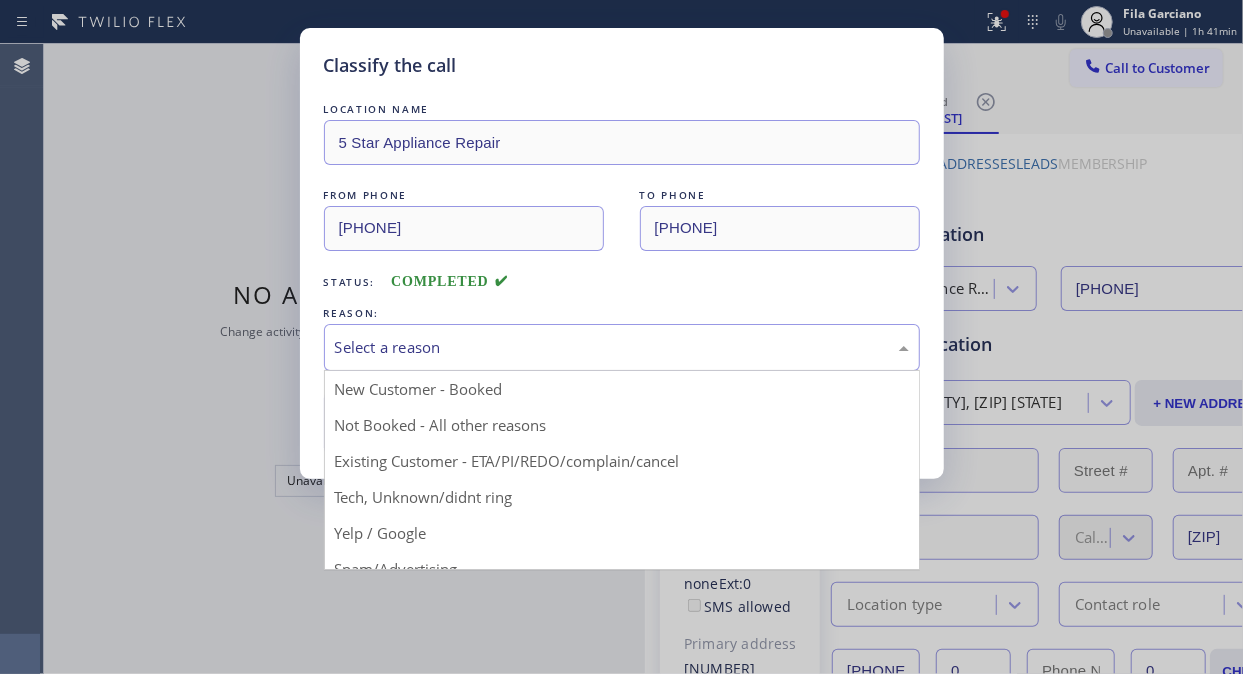 click on "Select a reason" at bounding box center [622, 347] 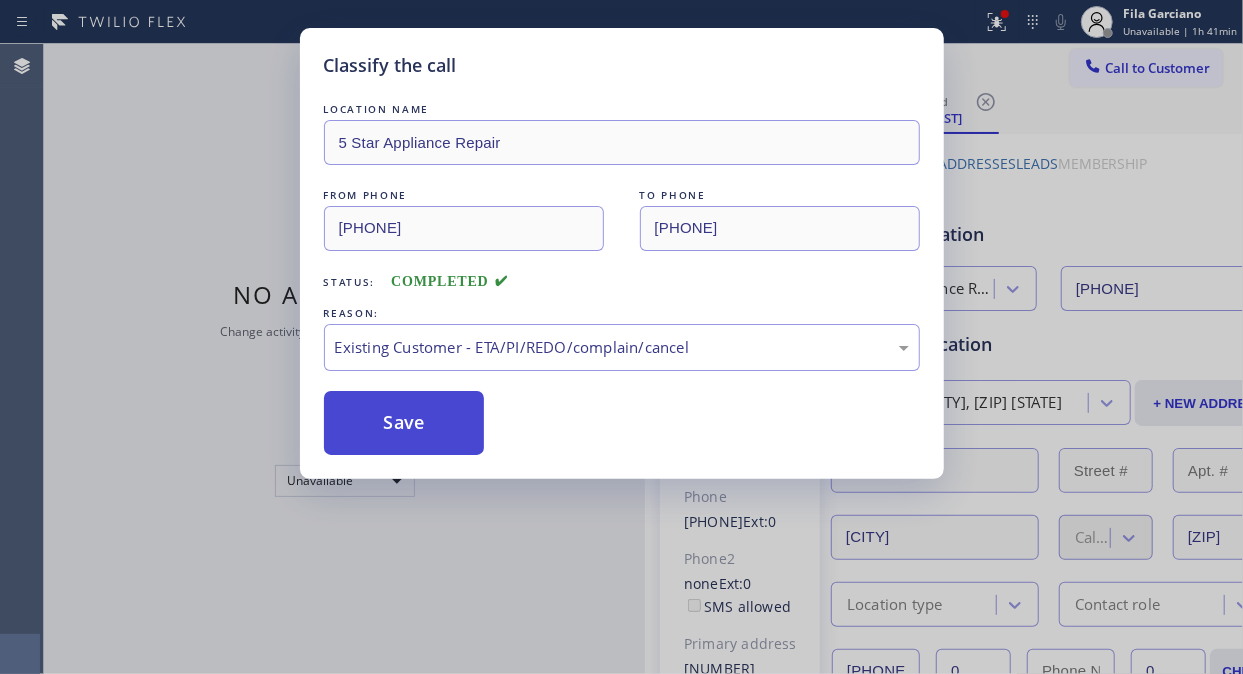 click on "Save" at bounding box center (404, 423) 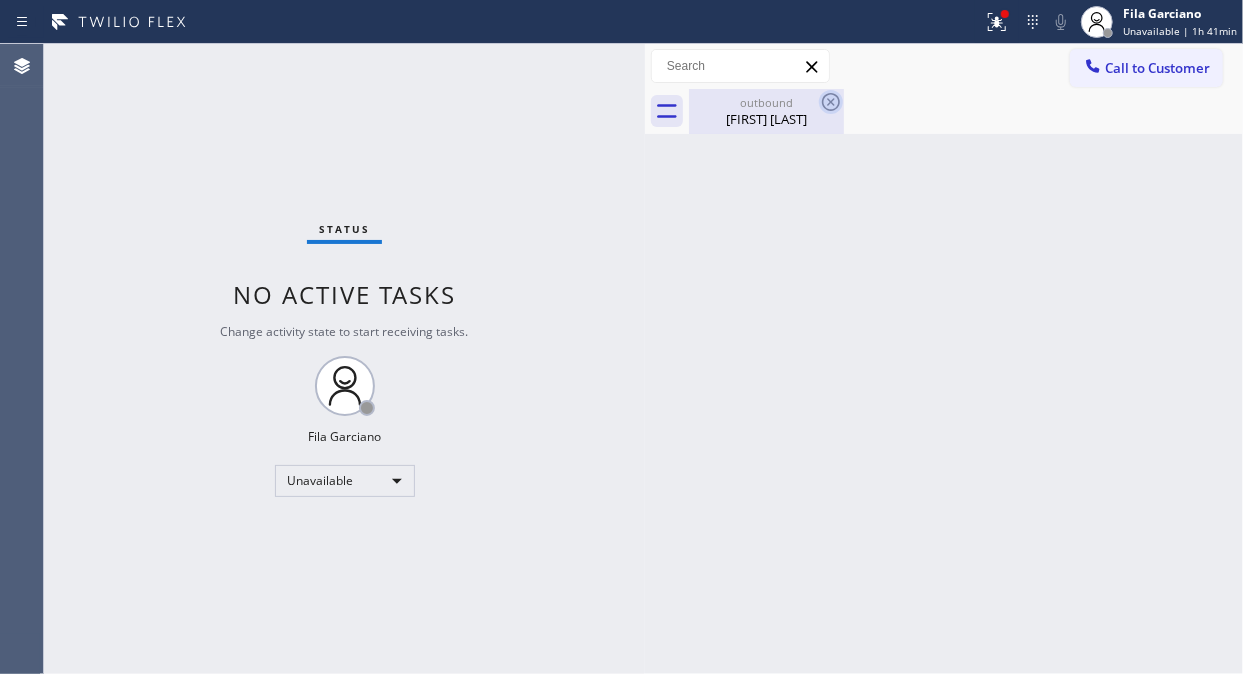 click 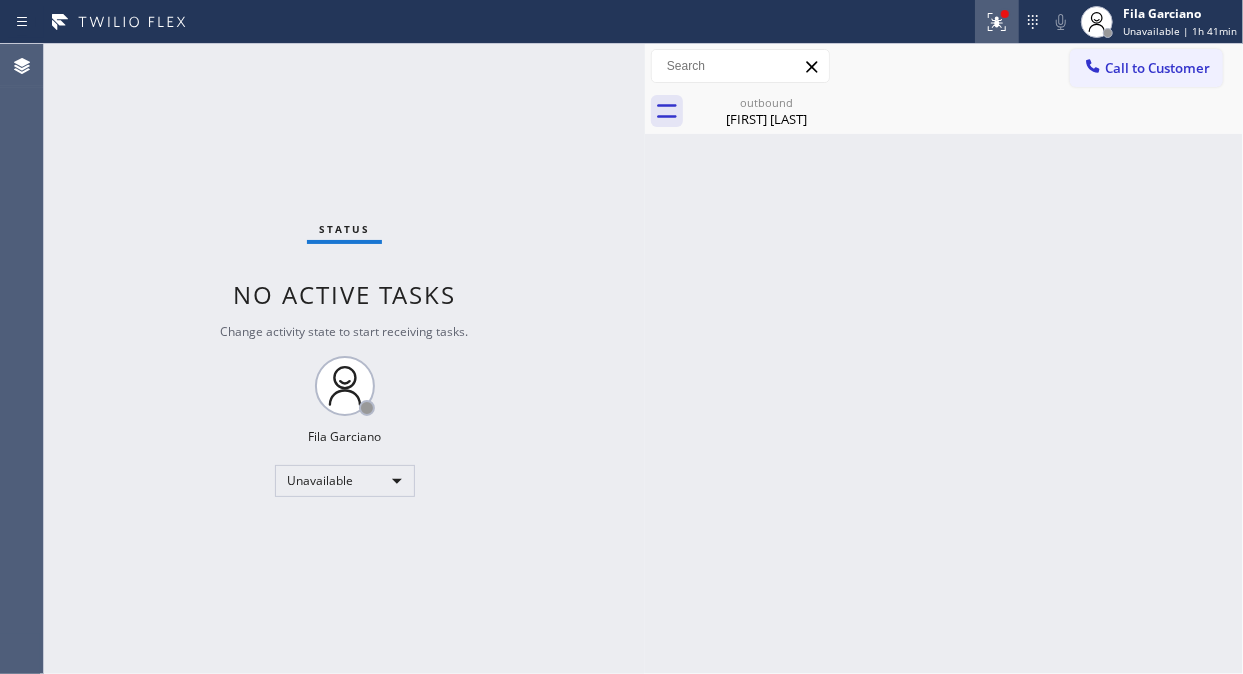 click 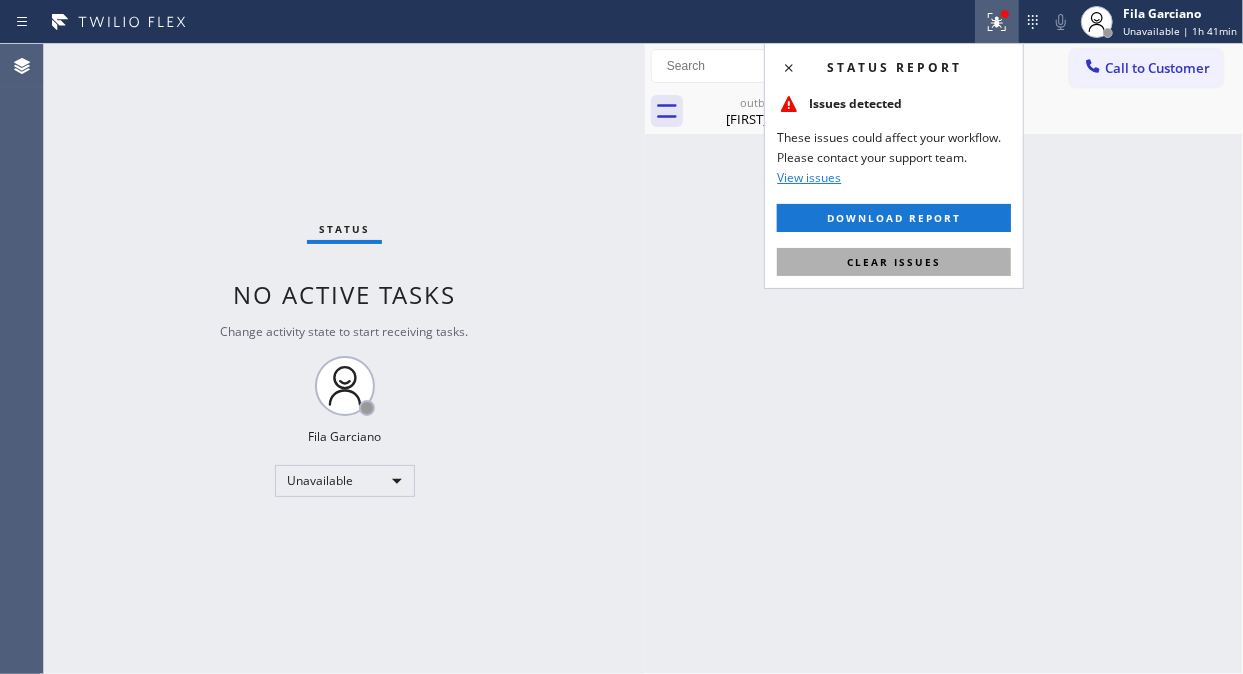 click on "Clear issues" at bounding box center (894, 262) 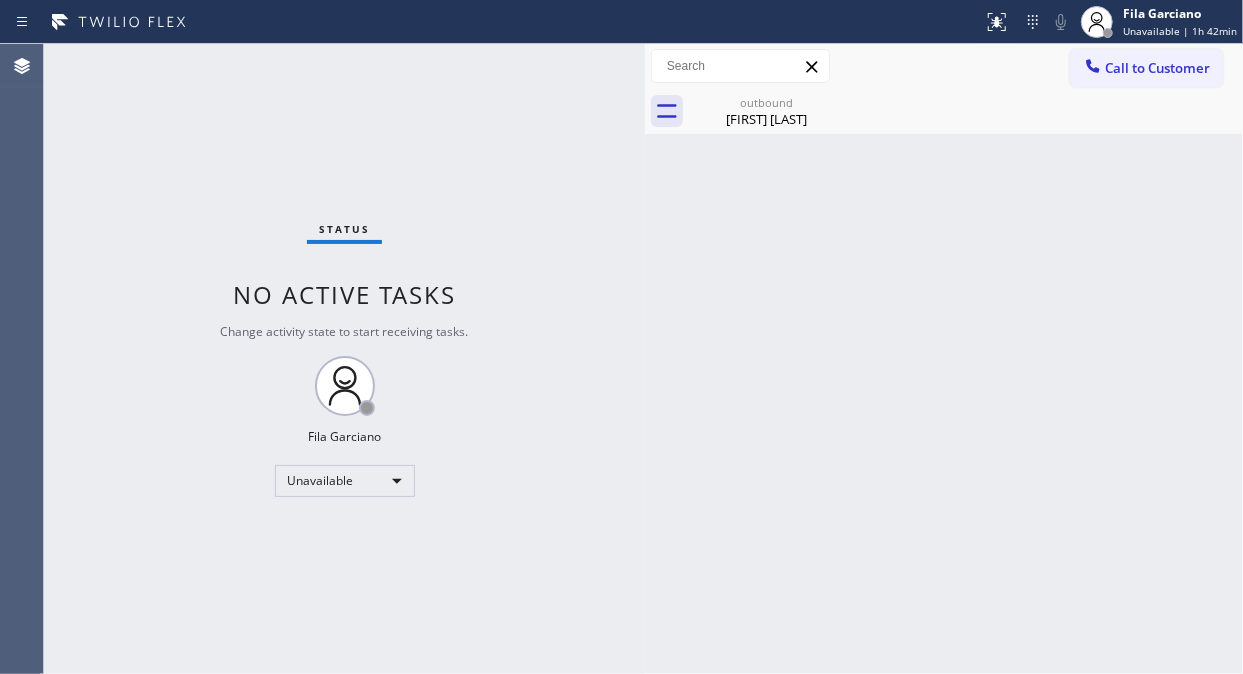 drag, startPoint x: 1128, startPoint y: 70, endPoint x: 1076, endPoint y: 76, distance: 52.34501 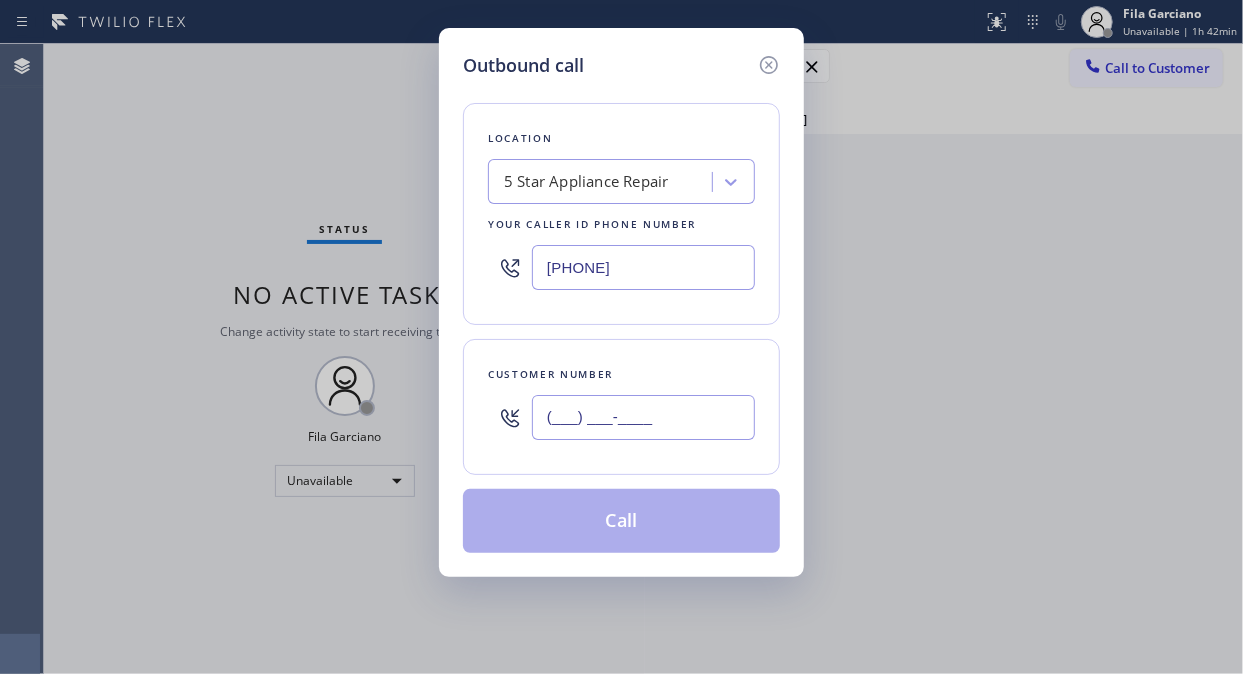 click on "(___) ___-____" at bounding box center (643, 417) 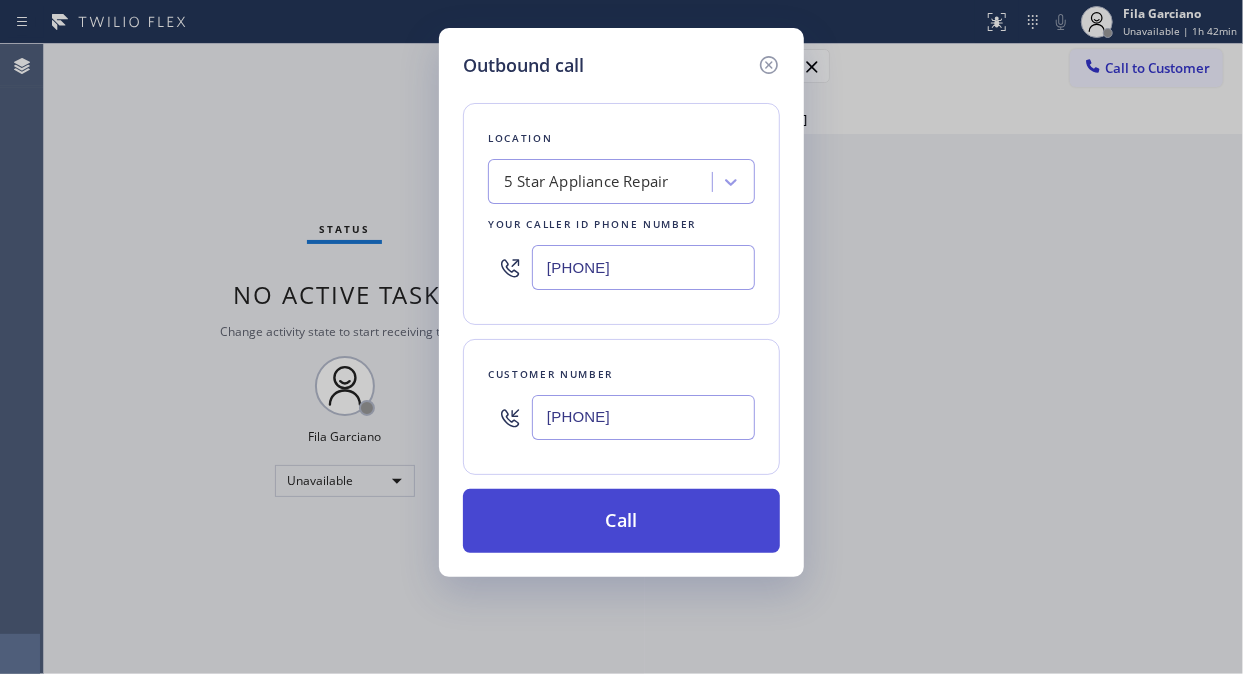 type on "(619) 208-8159" 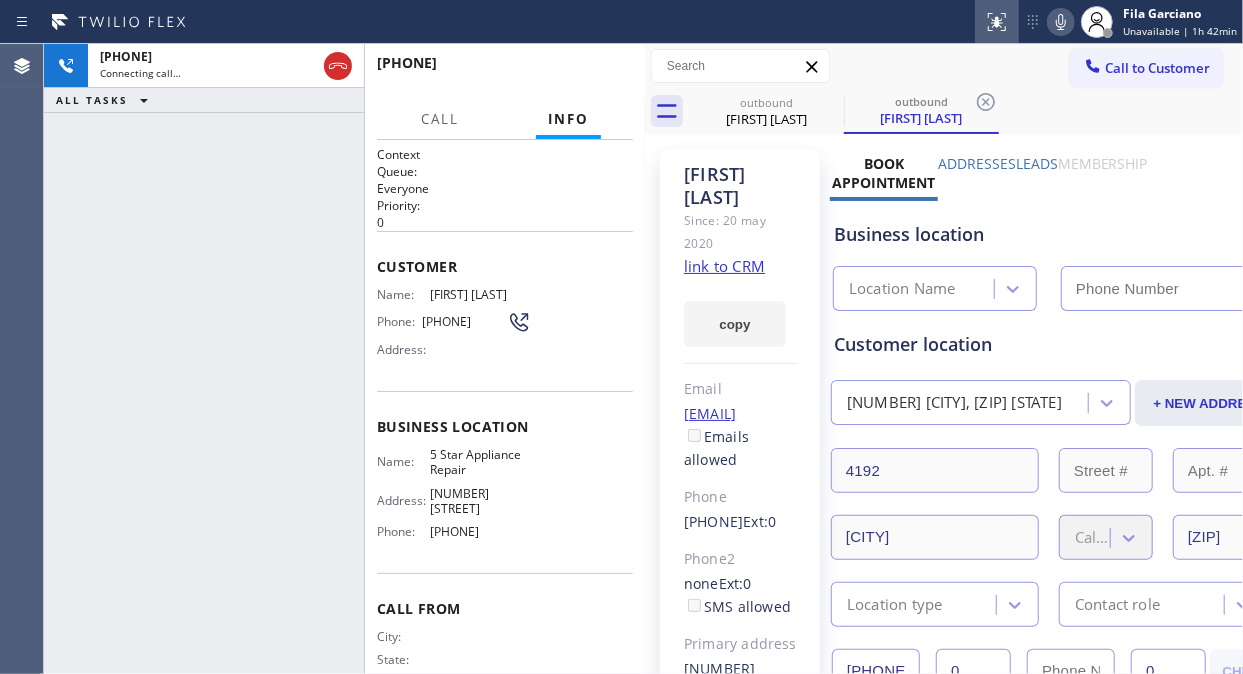 type on "([PHONE]) [PHONE]-[PHONE]" 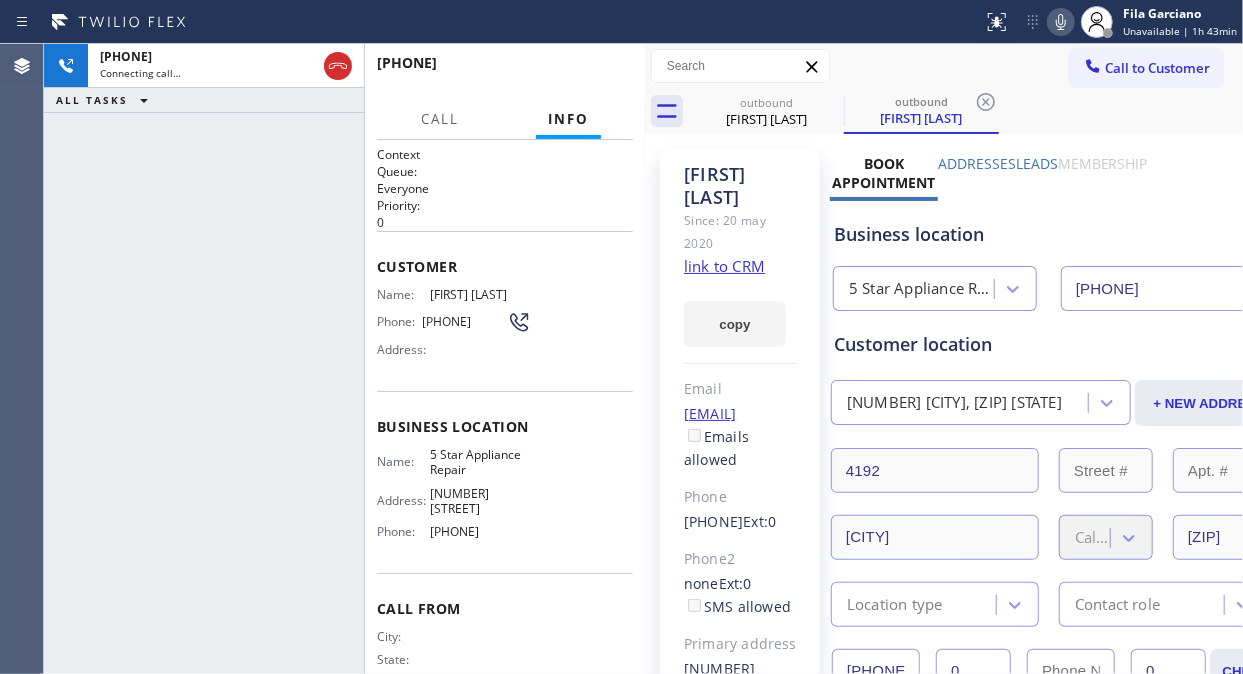 click 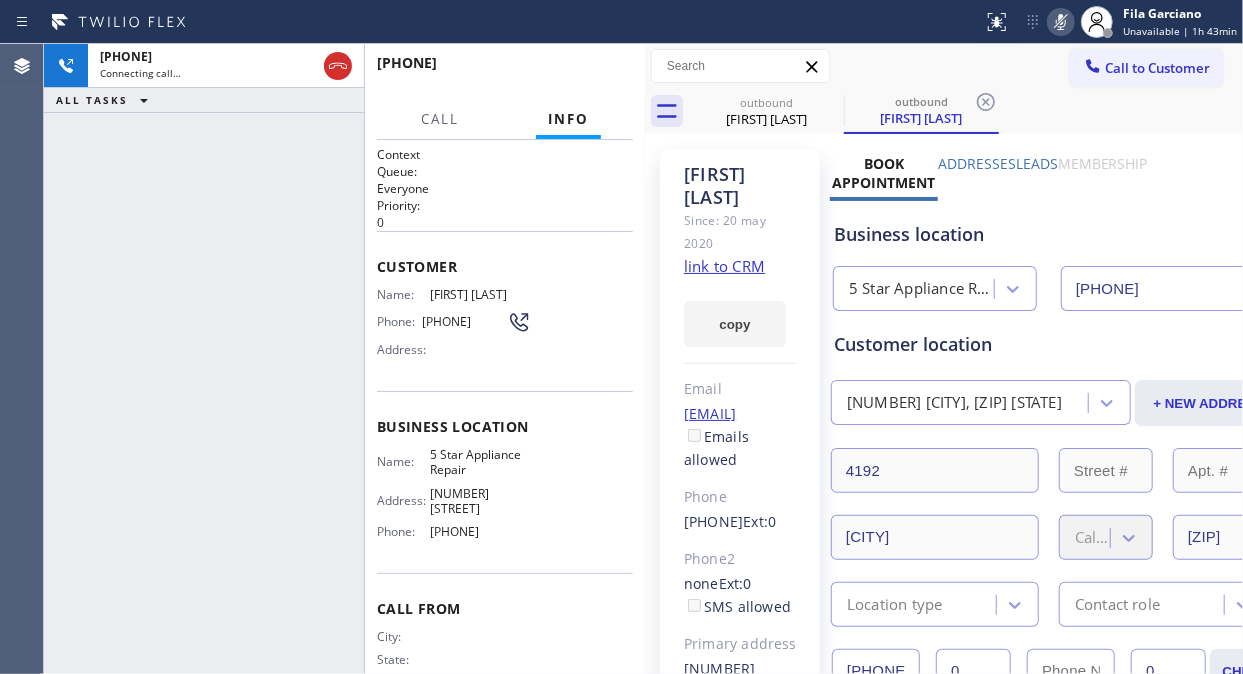 click 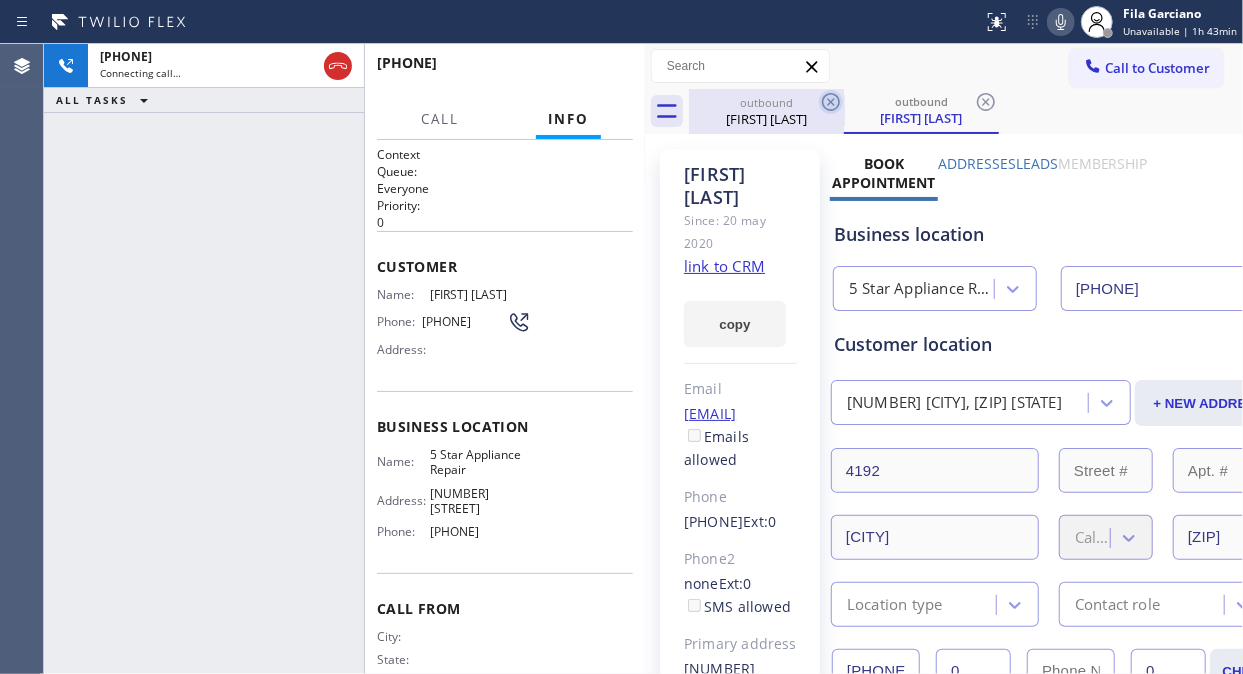 click 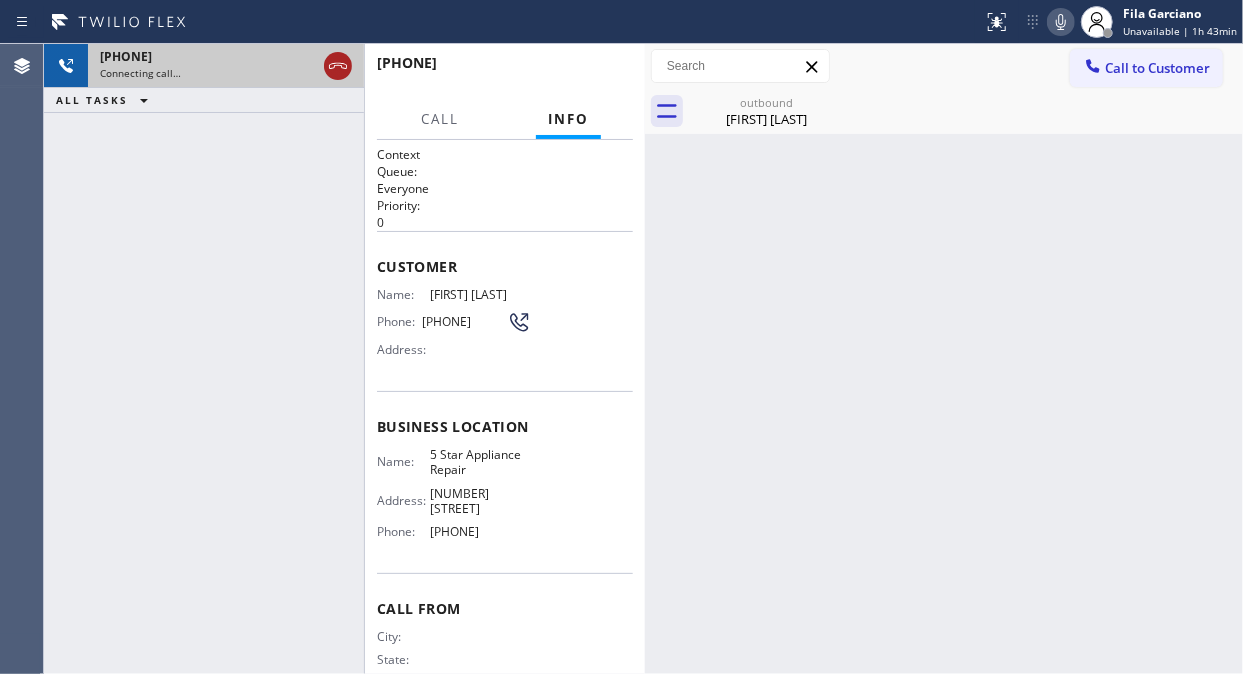 click 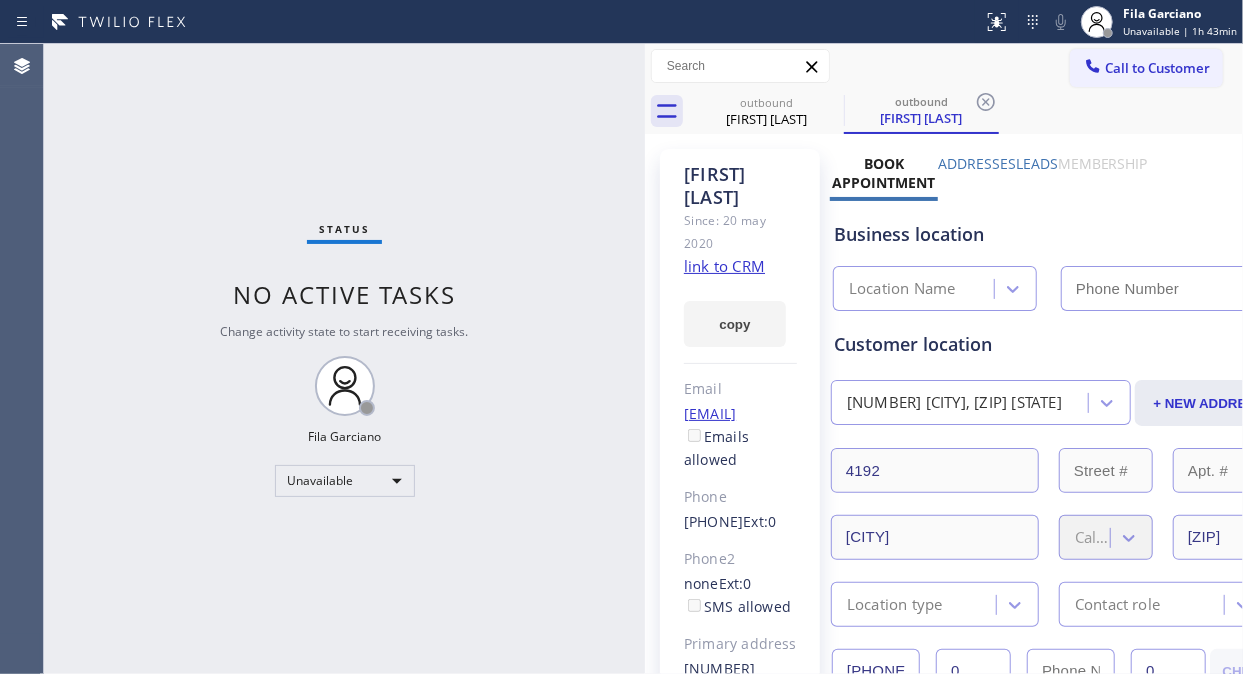 type on "([PHONE]) [PHONE]-[PHONE]" 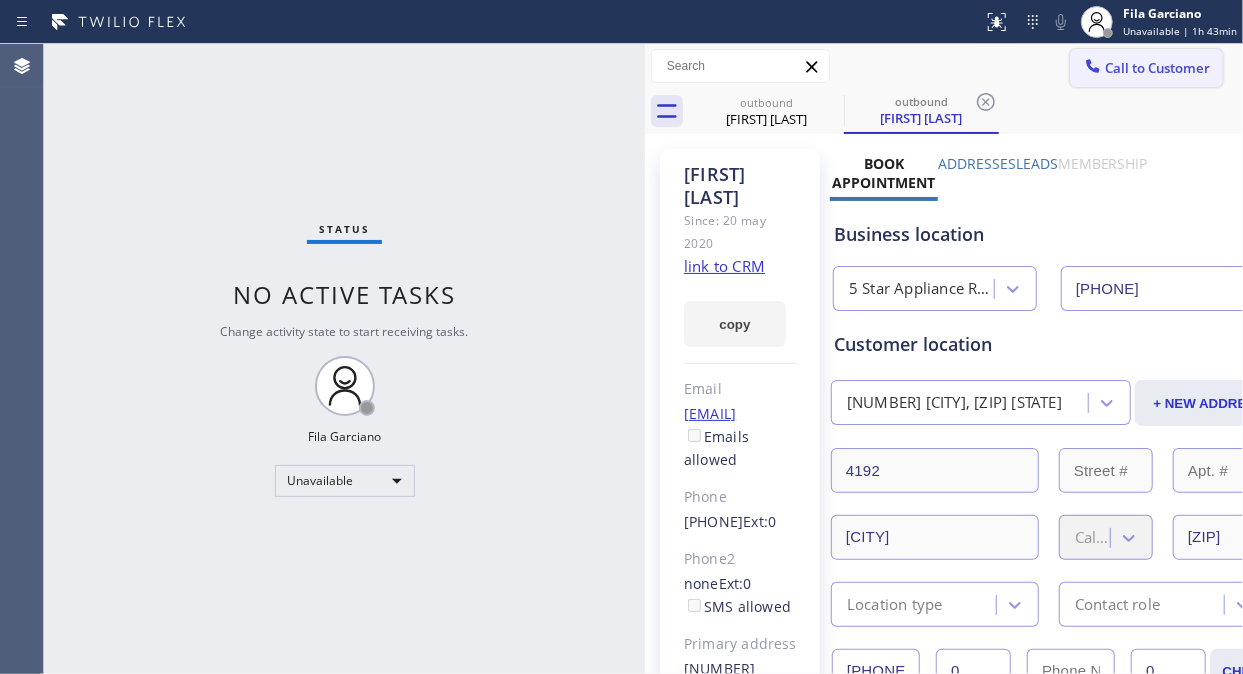 click on "Call to Customer" at bounding box center [1157, 68] 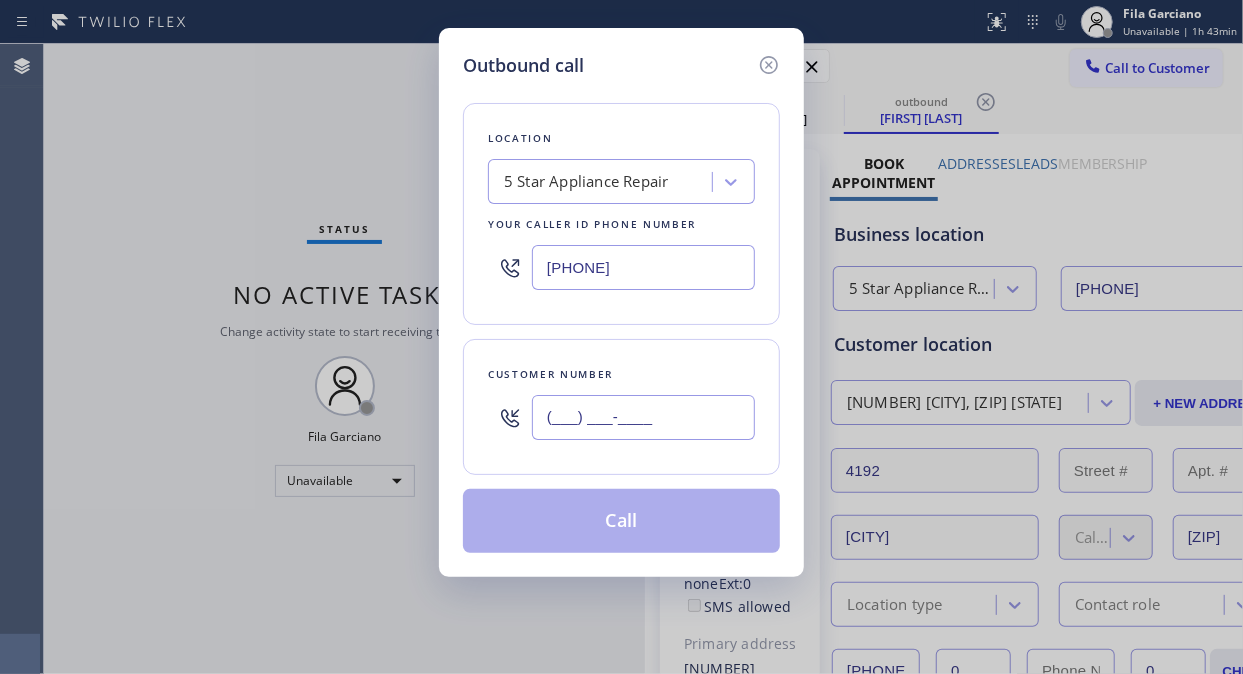 click on "(___) ___-____" at bounding box center (643, 417) 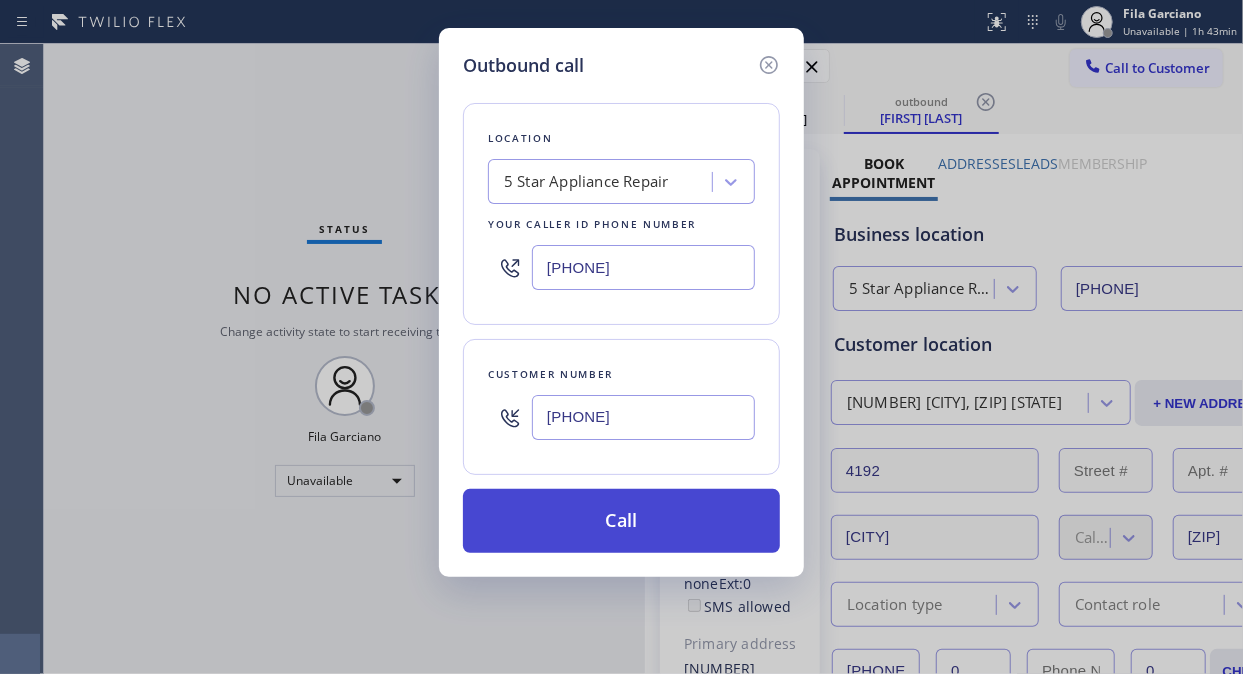 type on "(323) 533-1641" 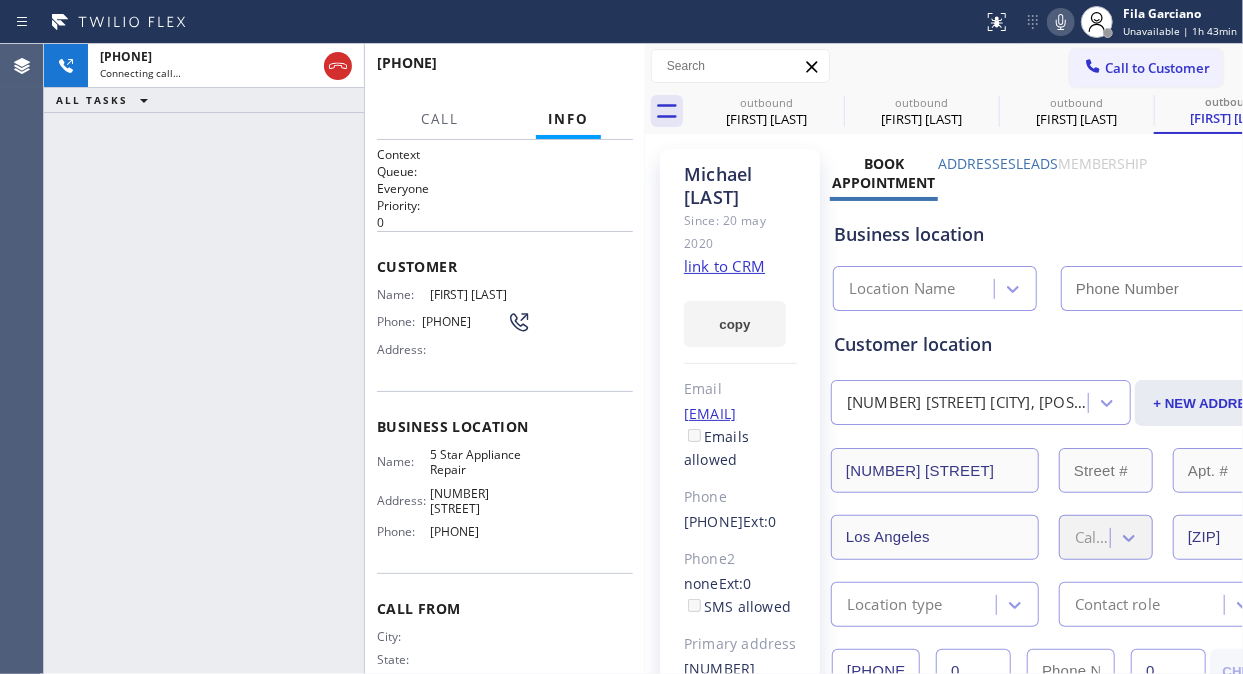 click 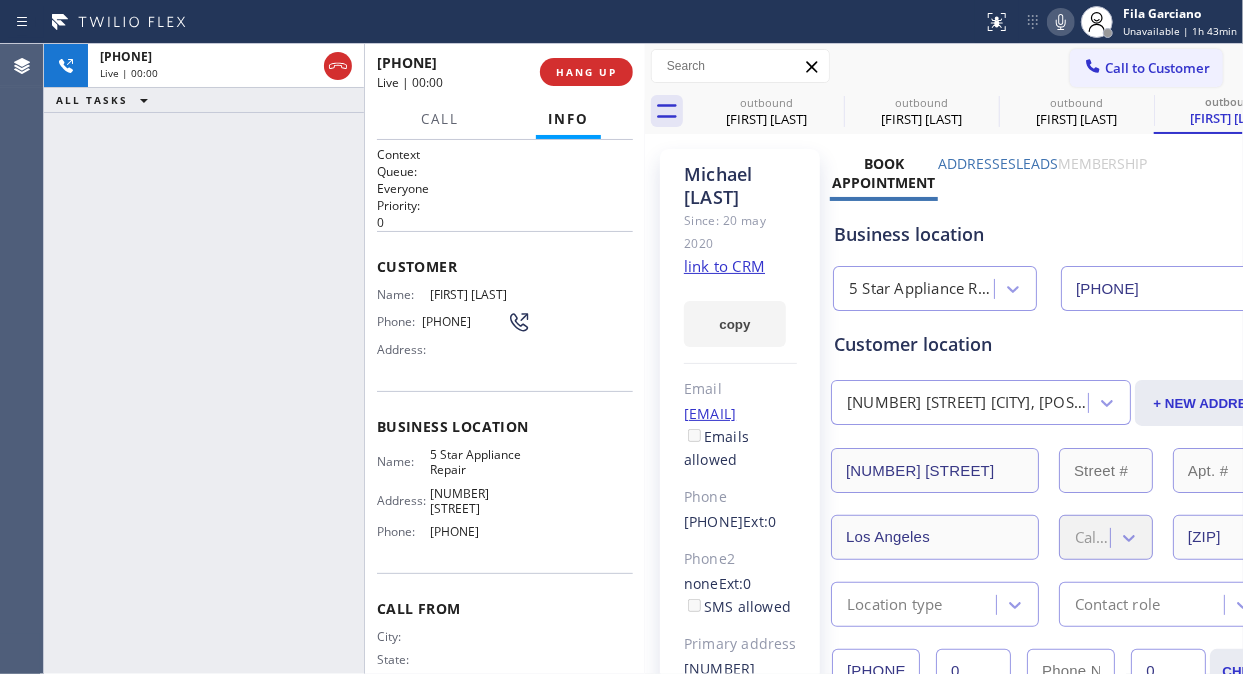 type on "([PHONE]) [PHONE]-[PHONE]" 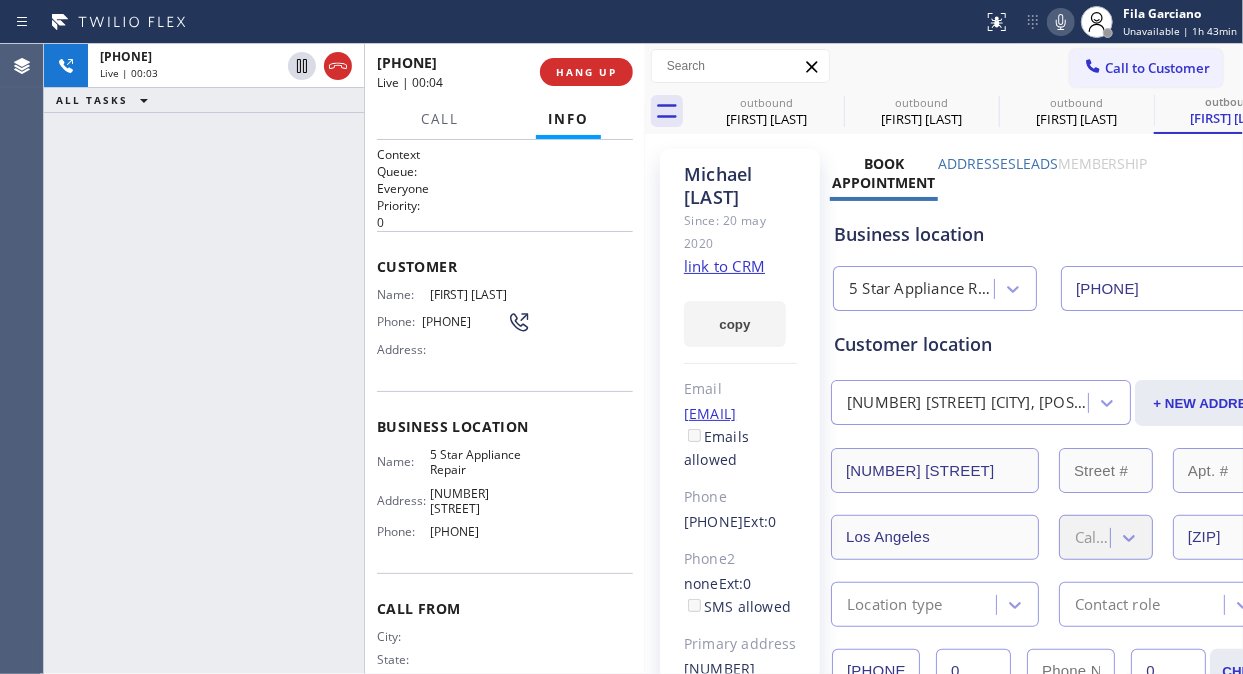 drag, startPoint x: 341, startPoint y: 67, endPoint x: 528, endPoint y: 67, distance: 187 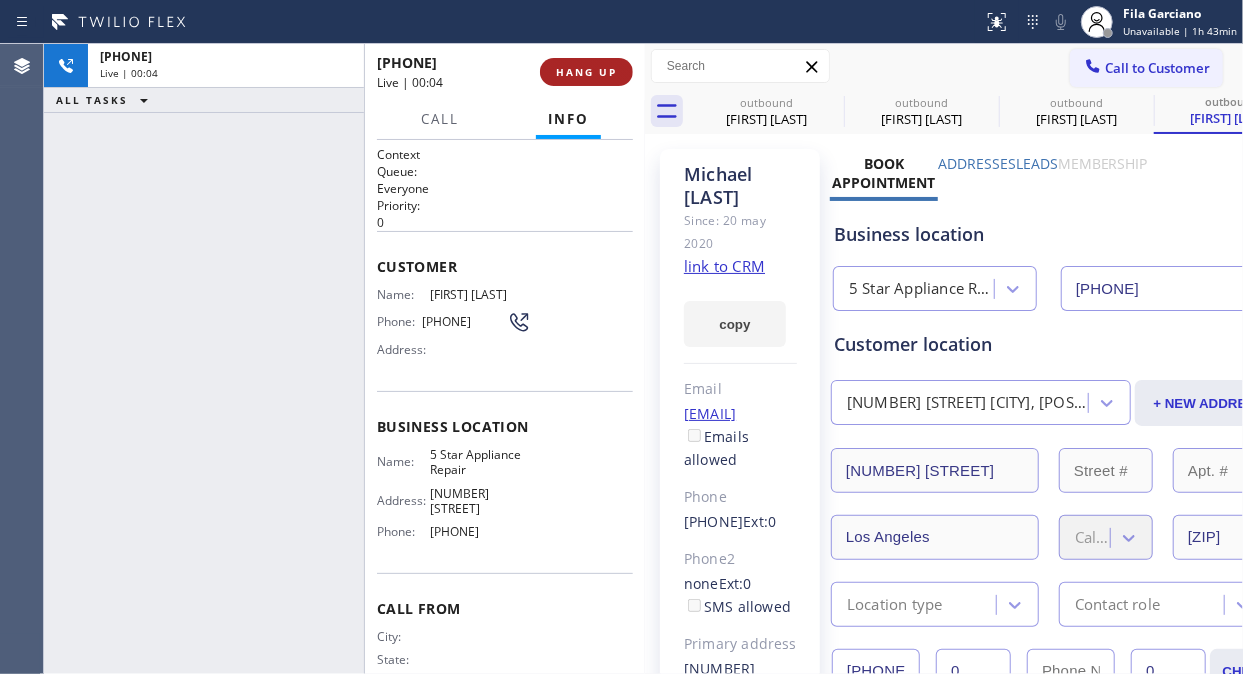 click on "HANG UP" at bounding box center (586, 72) 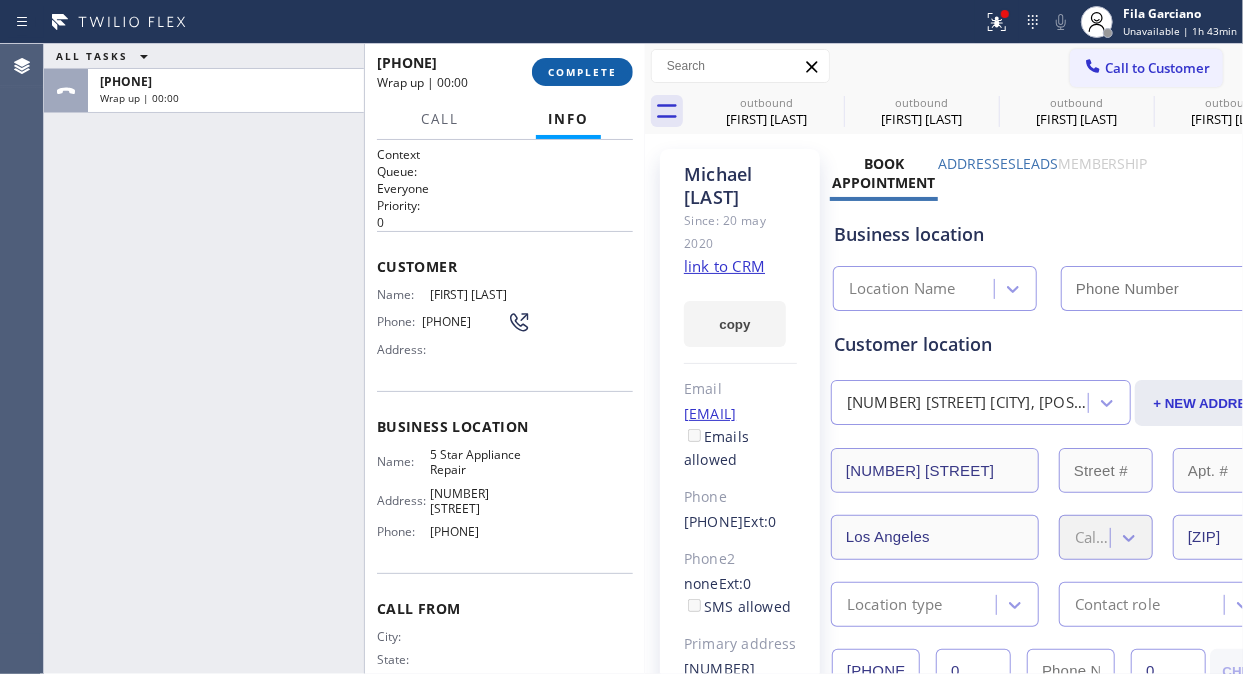 type on "([PHONE]) [PHONE]-[PHONE]" 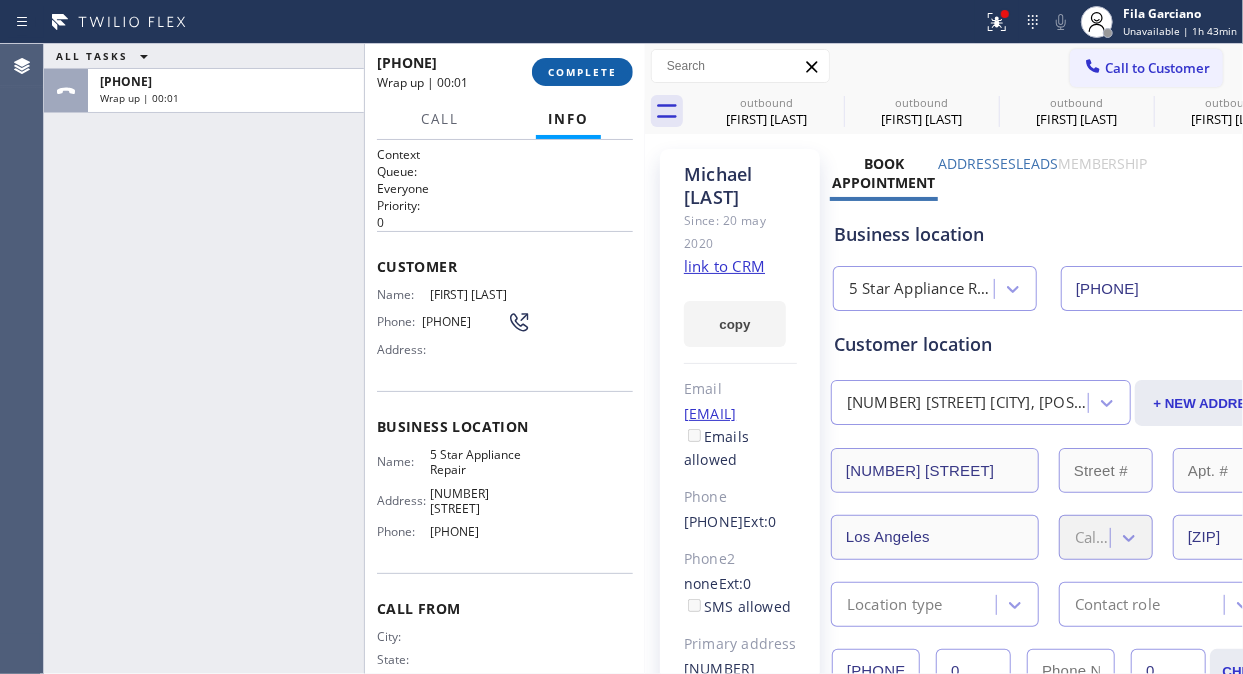 click on "COMPLETE" at bounding box center [582, 72] 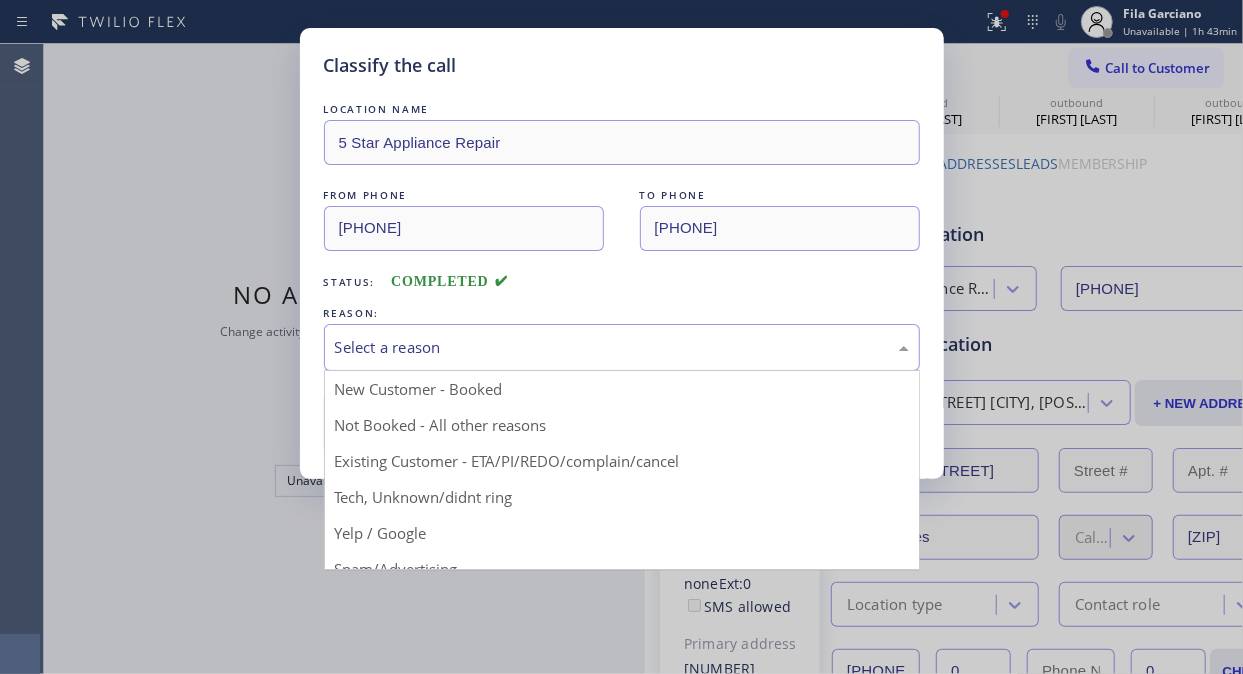 click on "Select a reason" at bounding box center [622, 347] 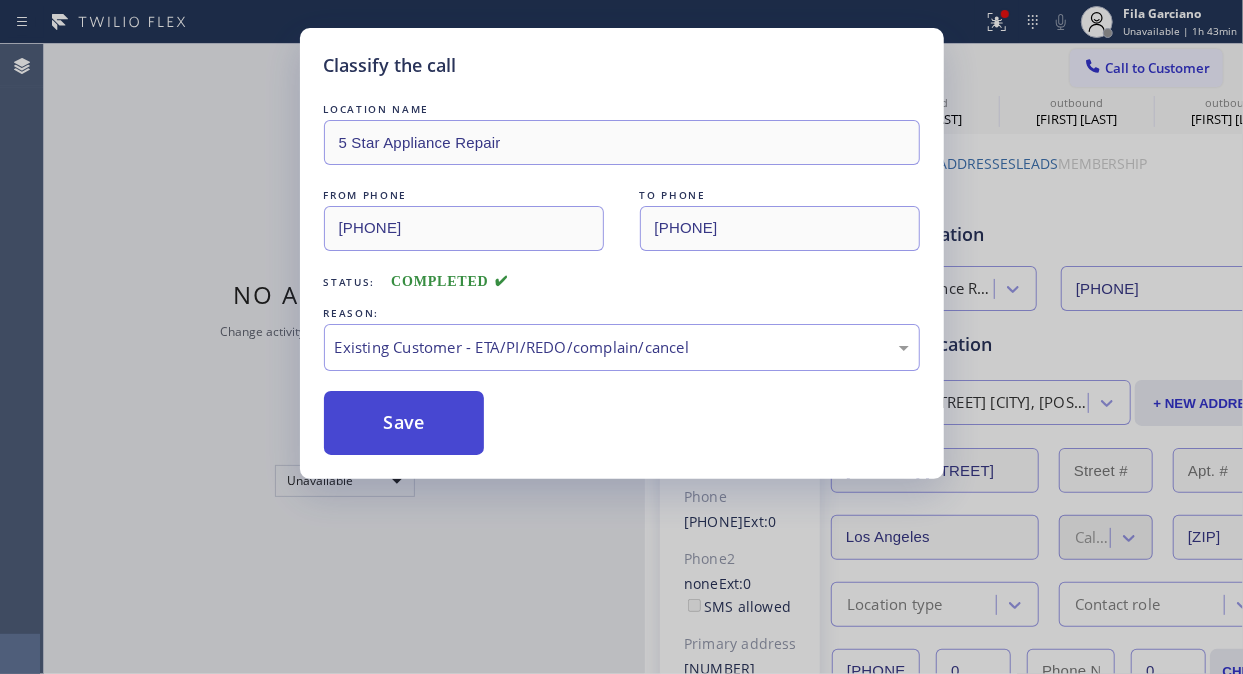 click on "Save" at bounding box center [404, 423] 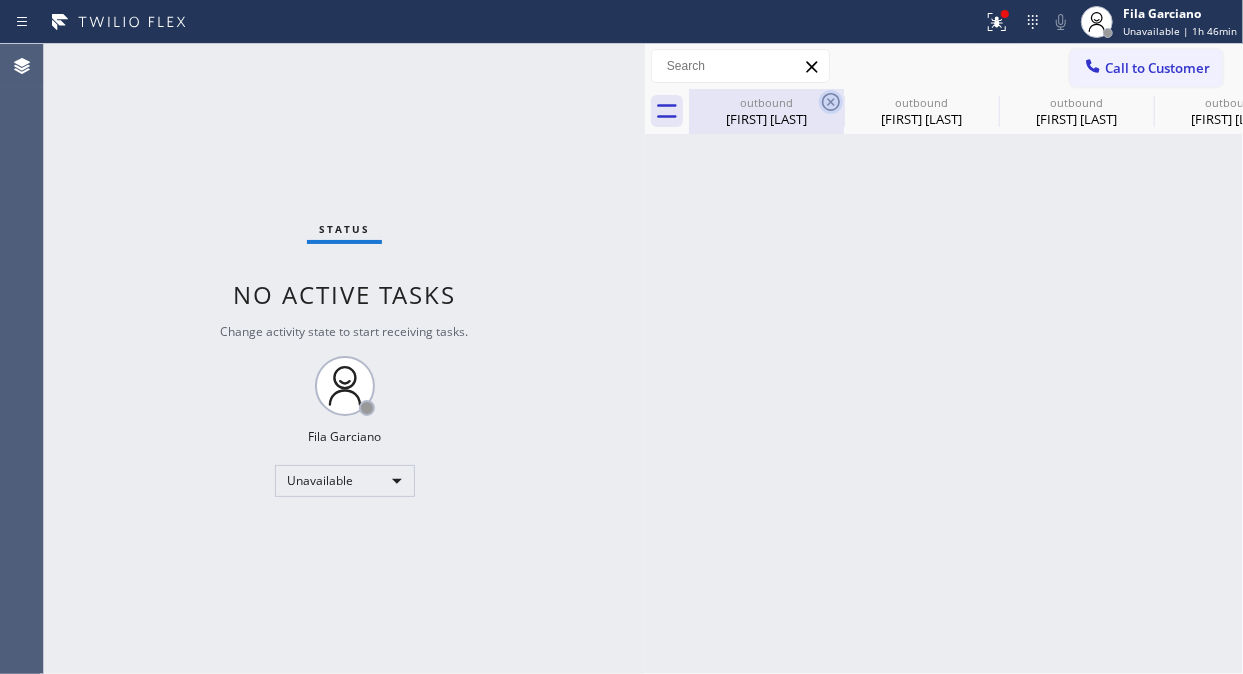click 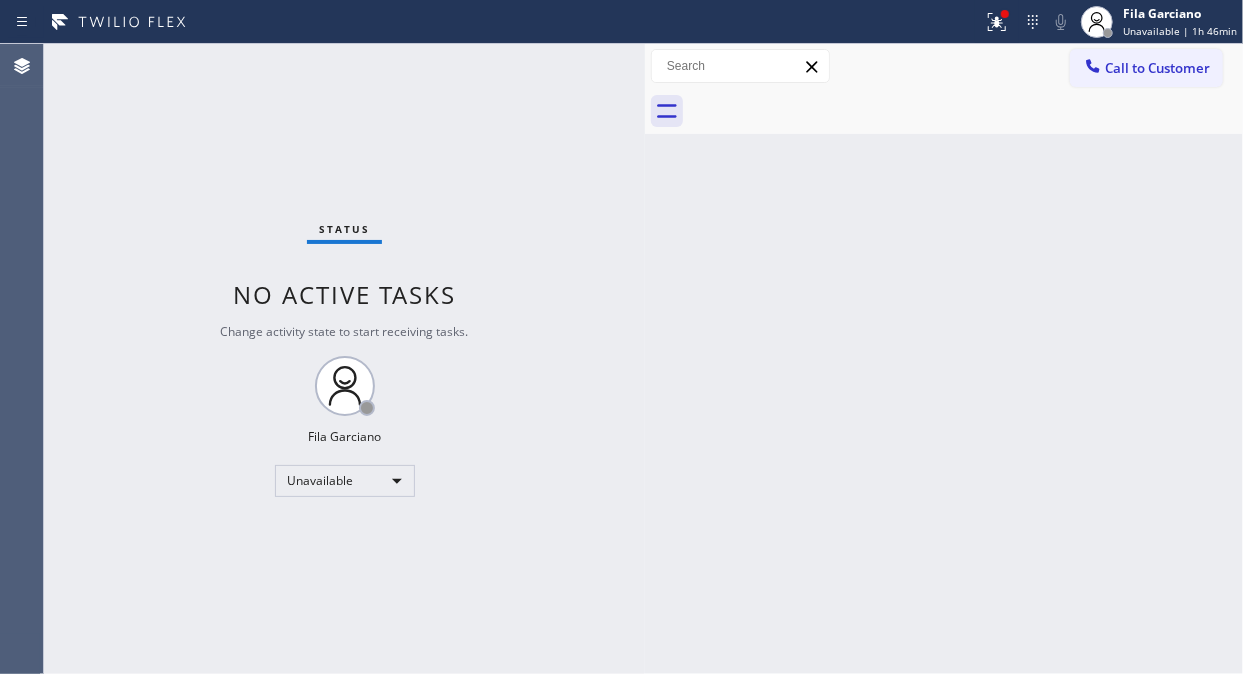 click at bounding box center (966, 111) 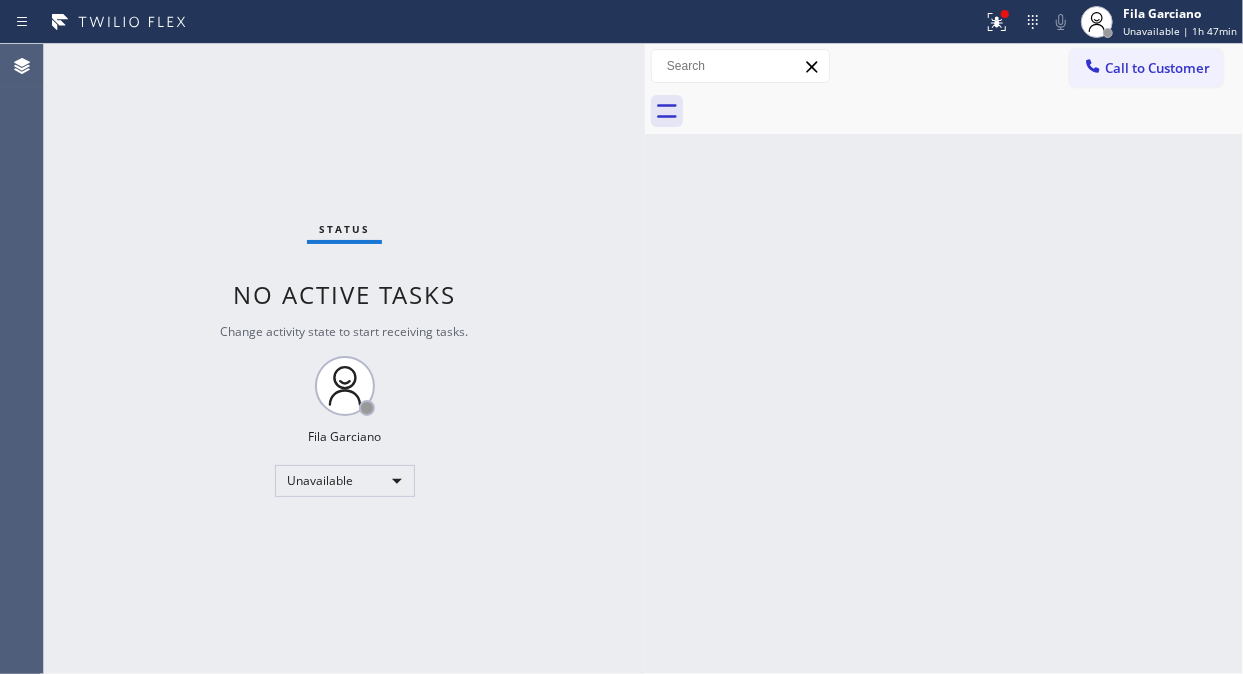 click at bounding box center (966, 111) 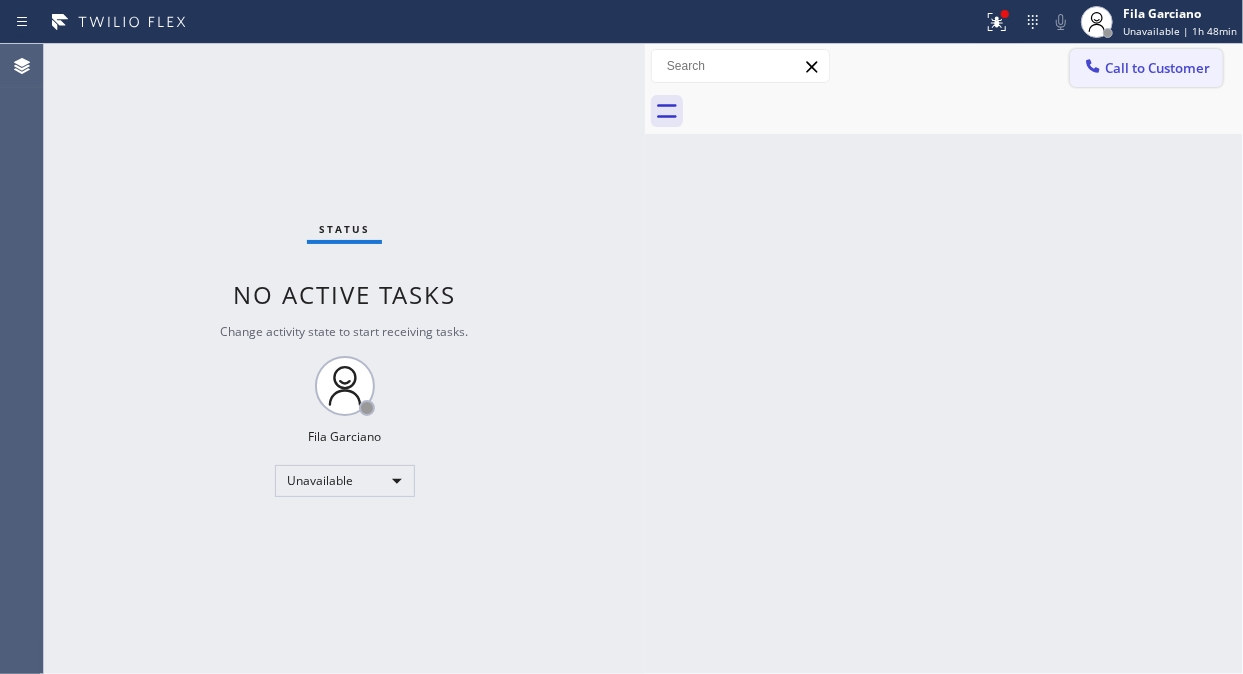click at bounding box center (1093, 68) 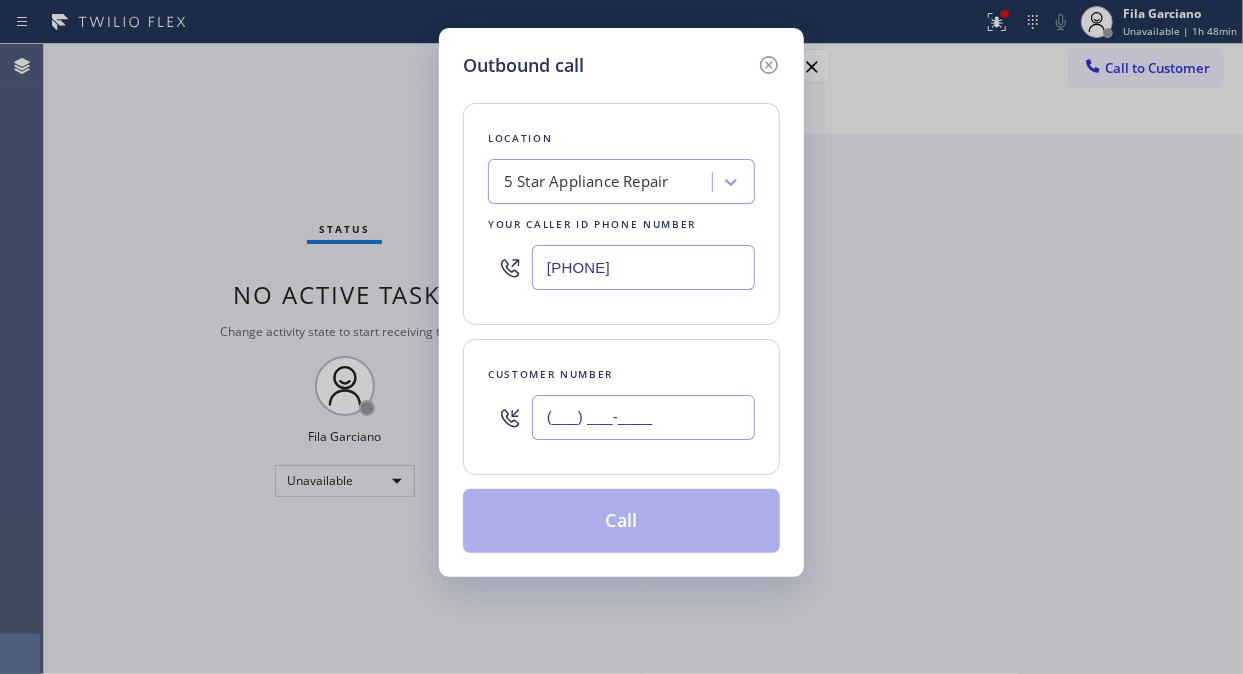 click on "(___) ___-____" at bounding box center (643, 417) 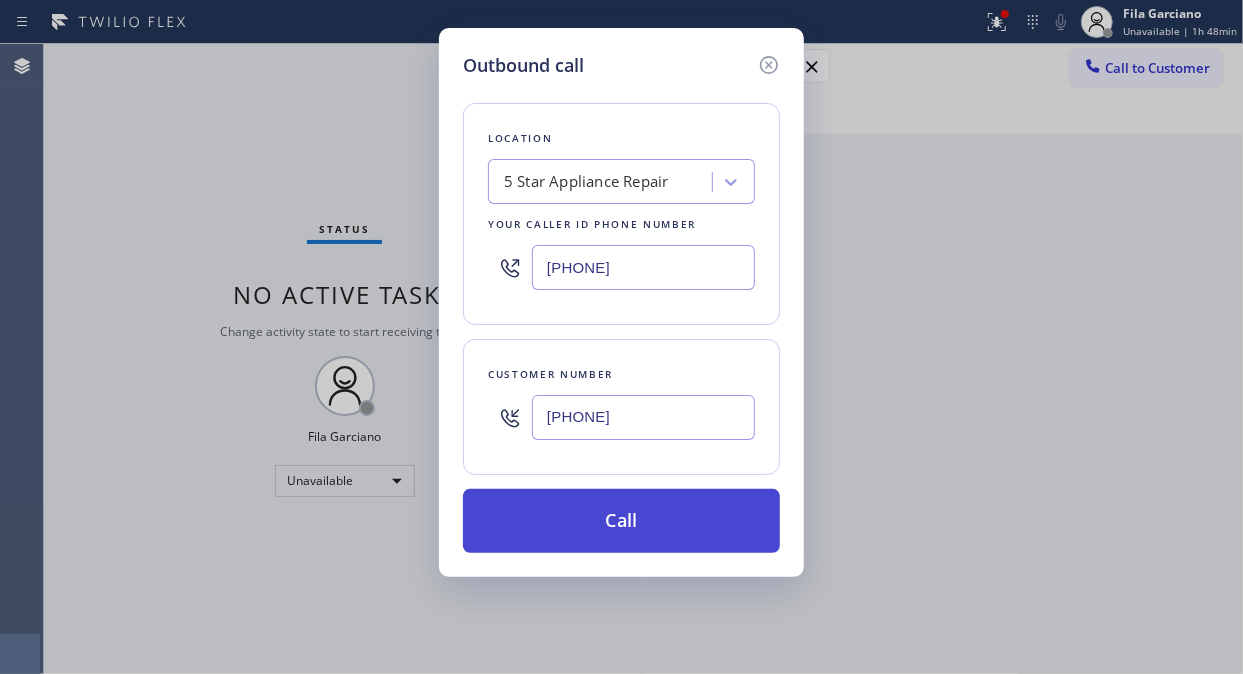 type on "(818) 903-6269" 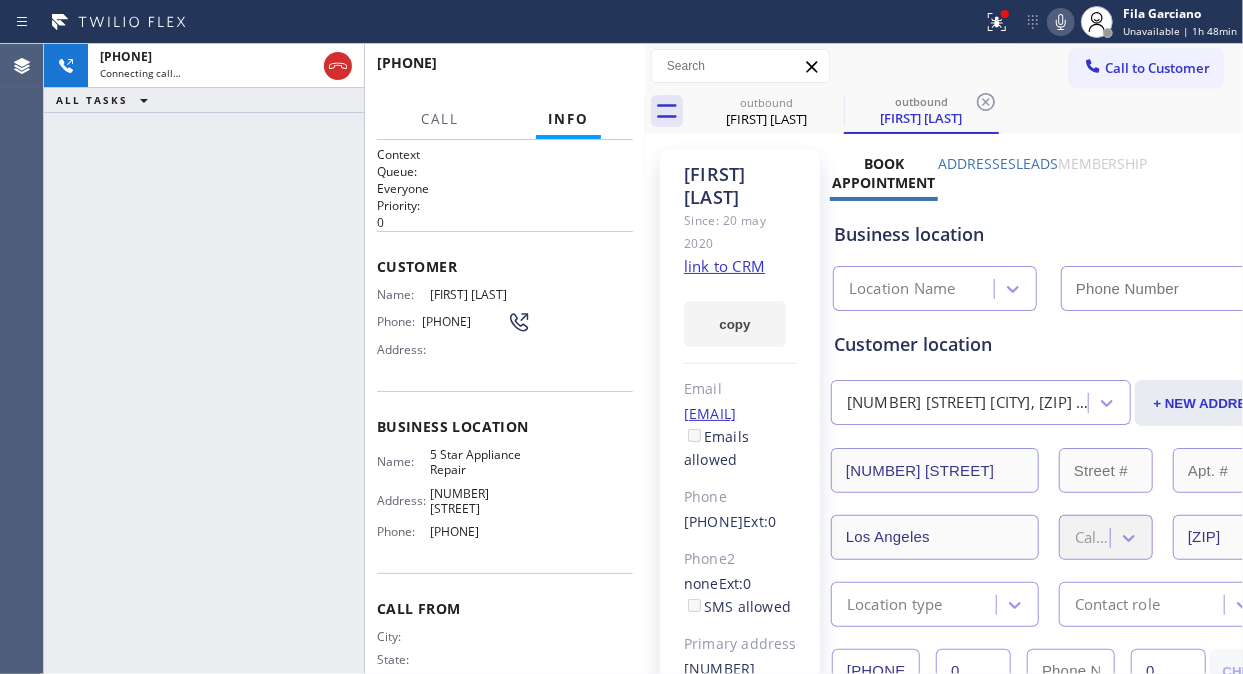 click 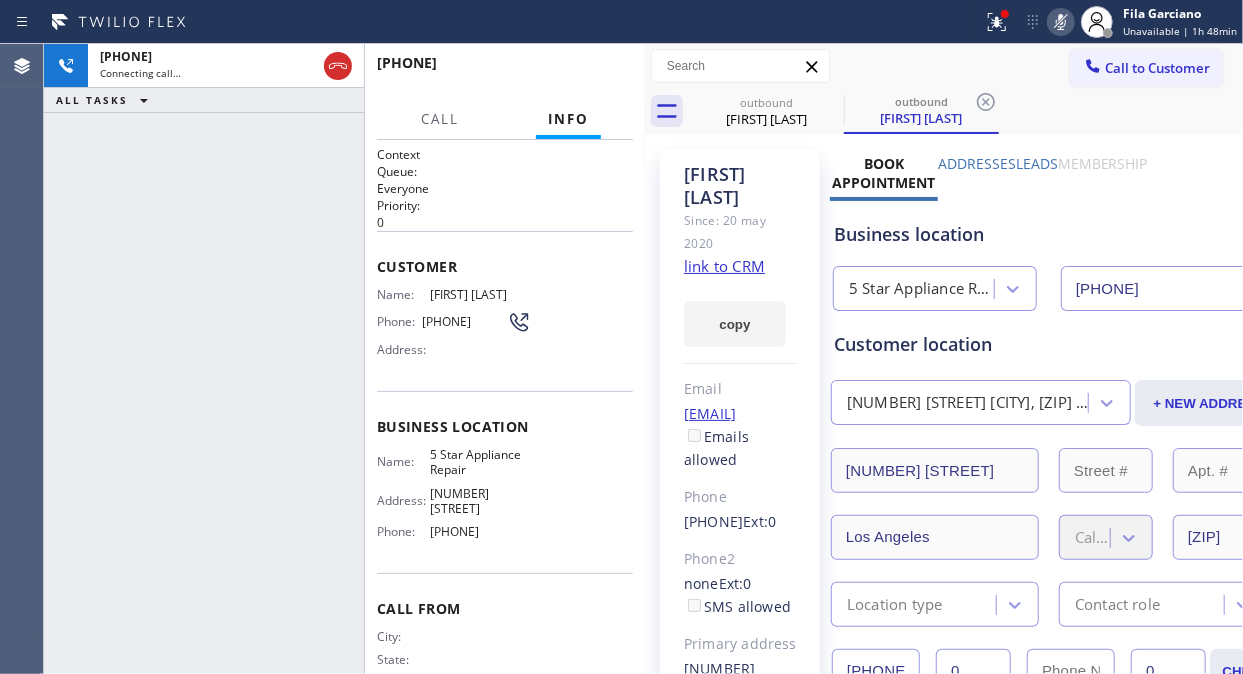 type on "([PHONE]) [PHONE]-[PHONE]" 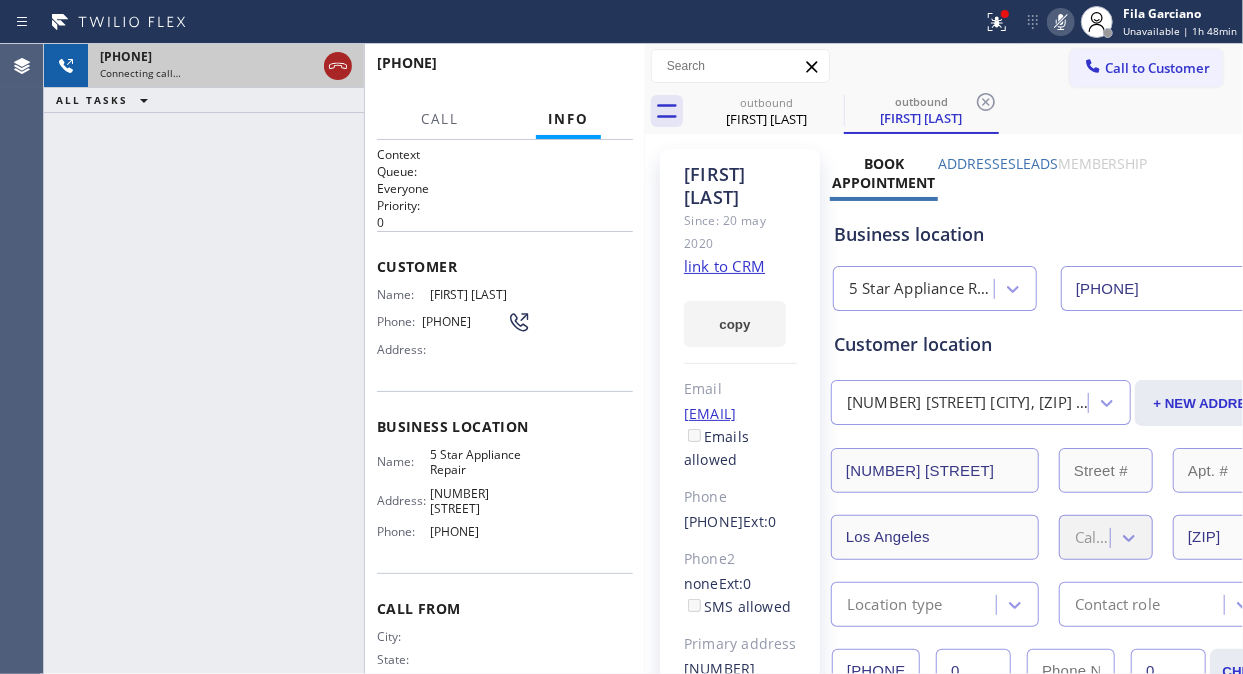 click 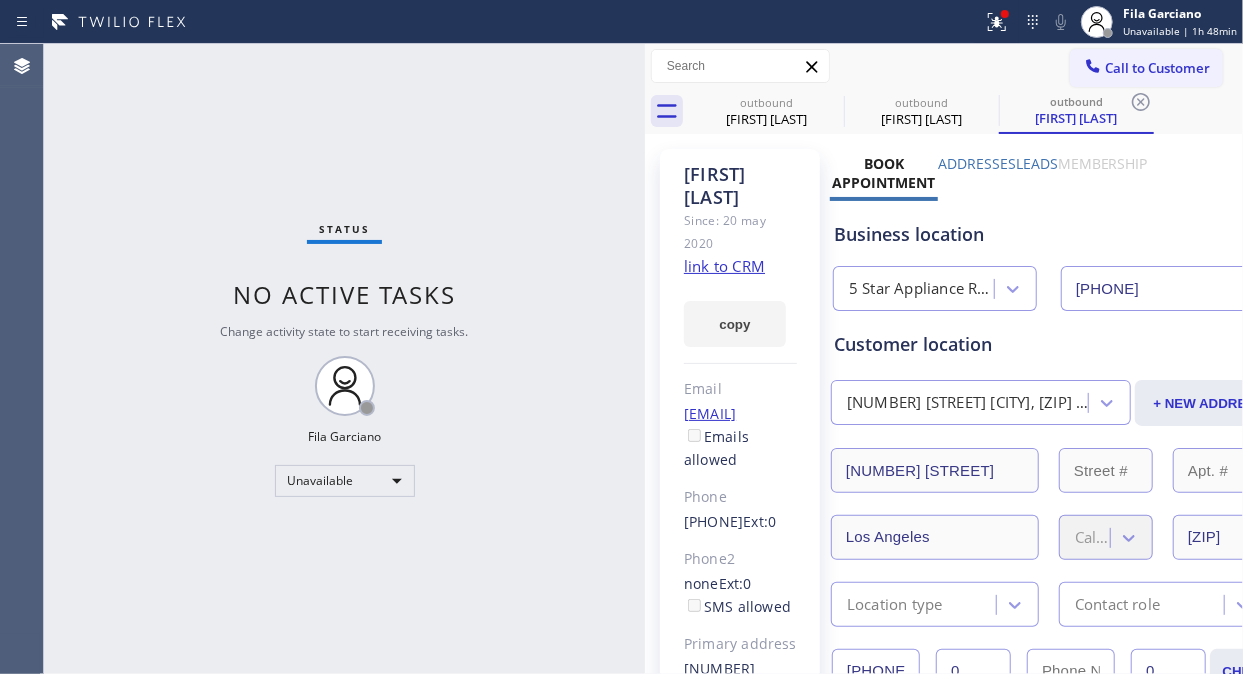 type on "([PHONE]) [PHONE]-[PHONE]" 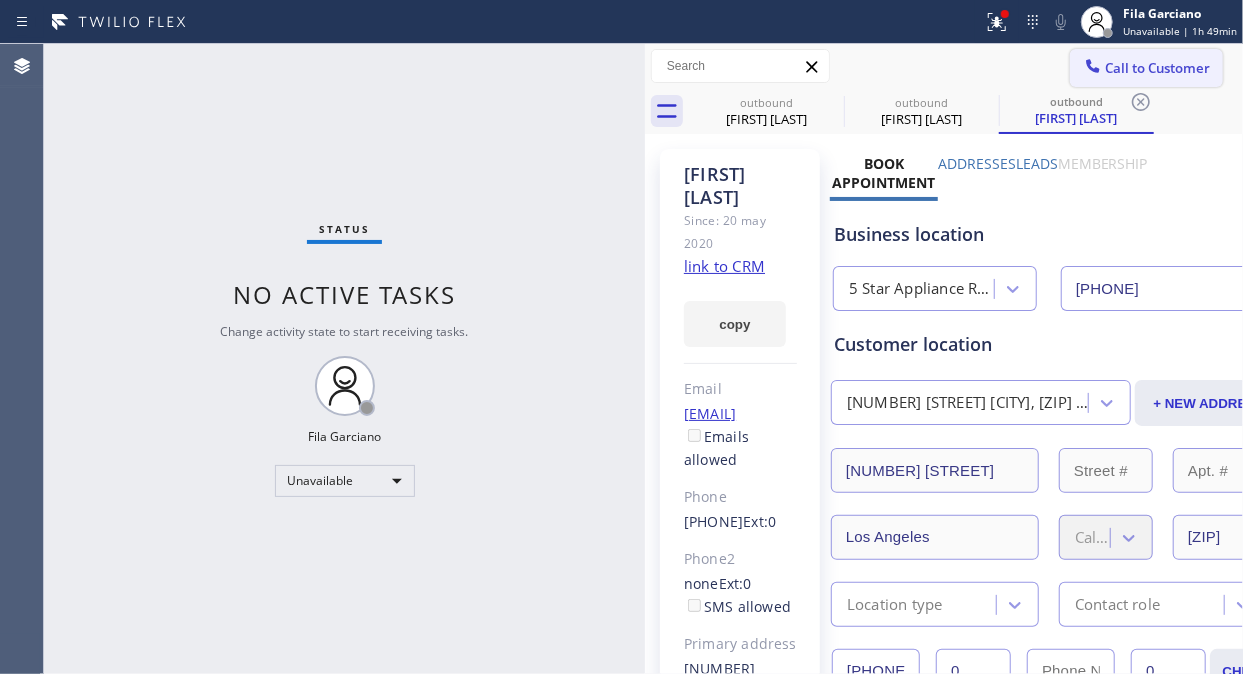 click on "Call to Customer" at bounding box center (1146, 68) 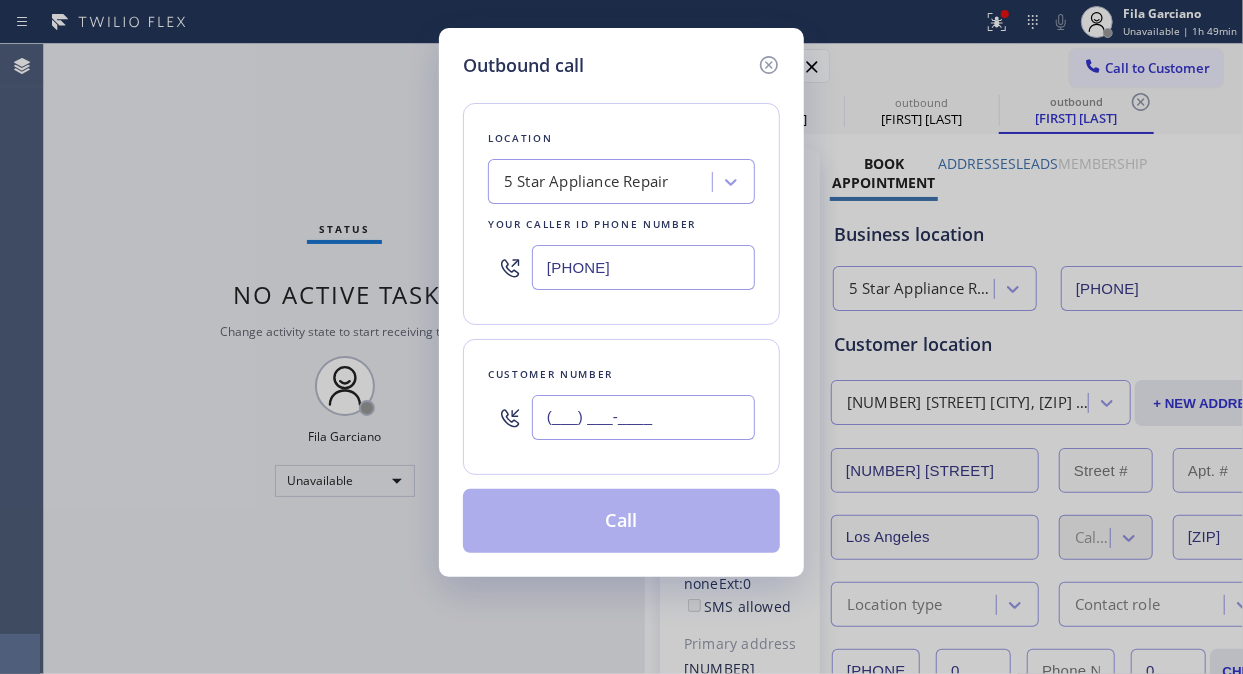 click on "(___) ___-____" at bounding box center [643, 417] 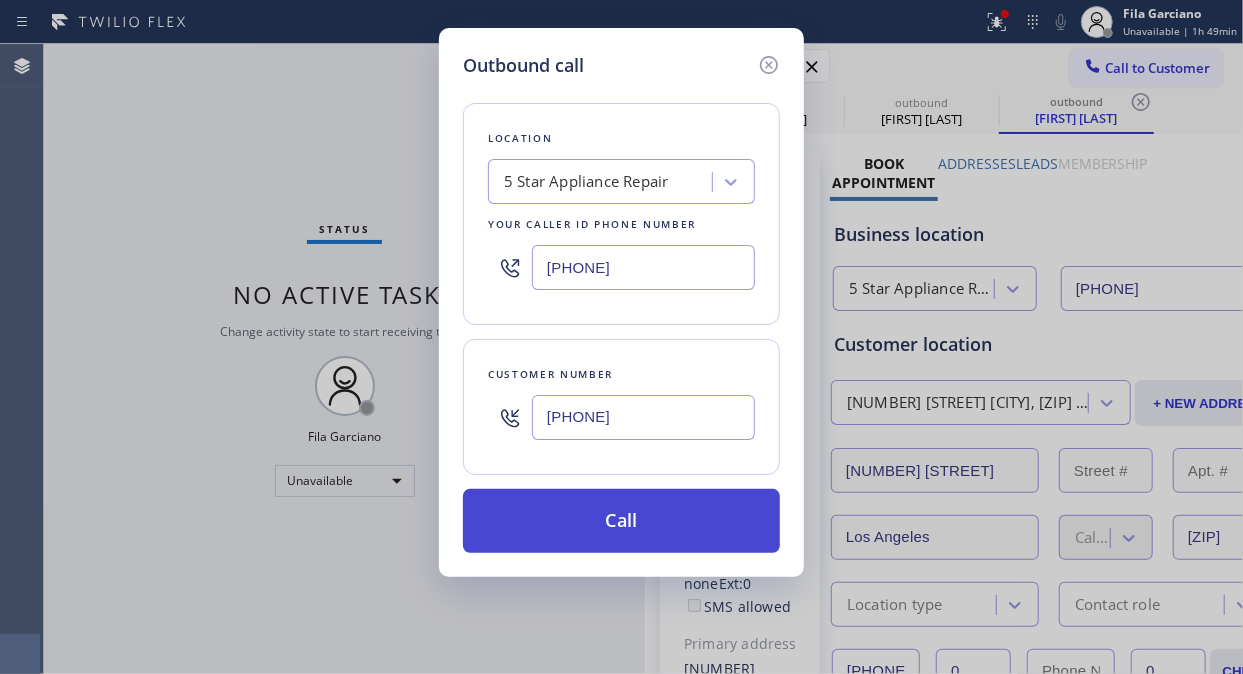 type on "(858) 245-4841" 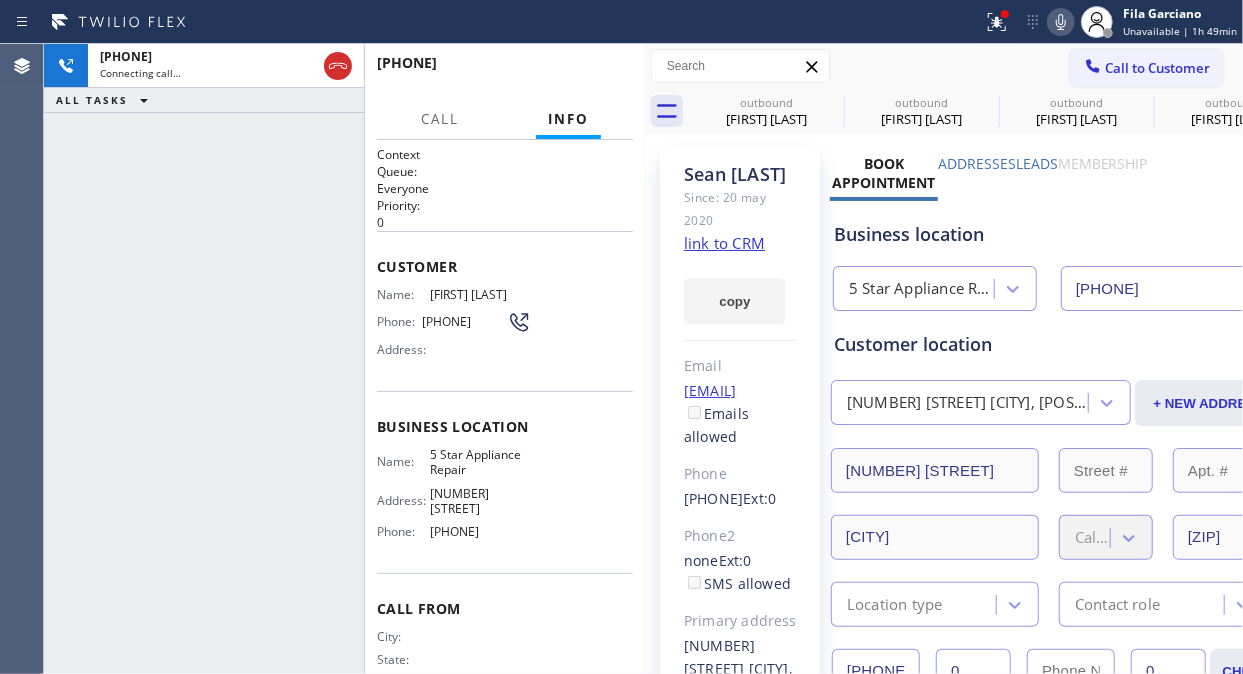 type on "([PHONE]) [PHONE]-[PHONE]" 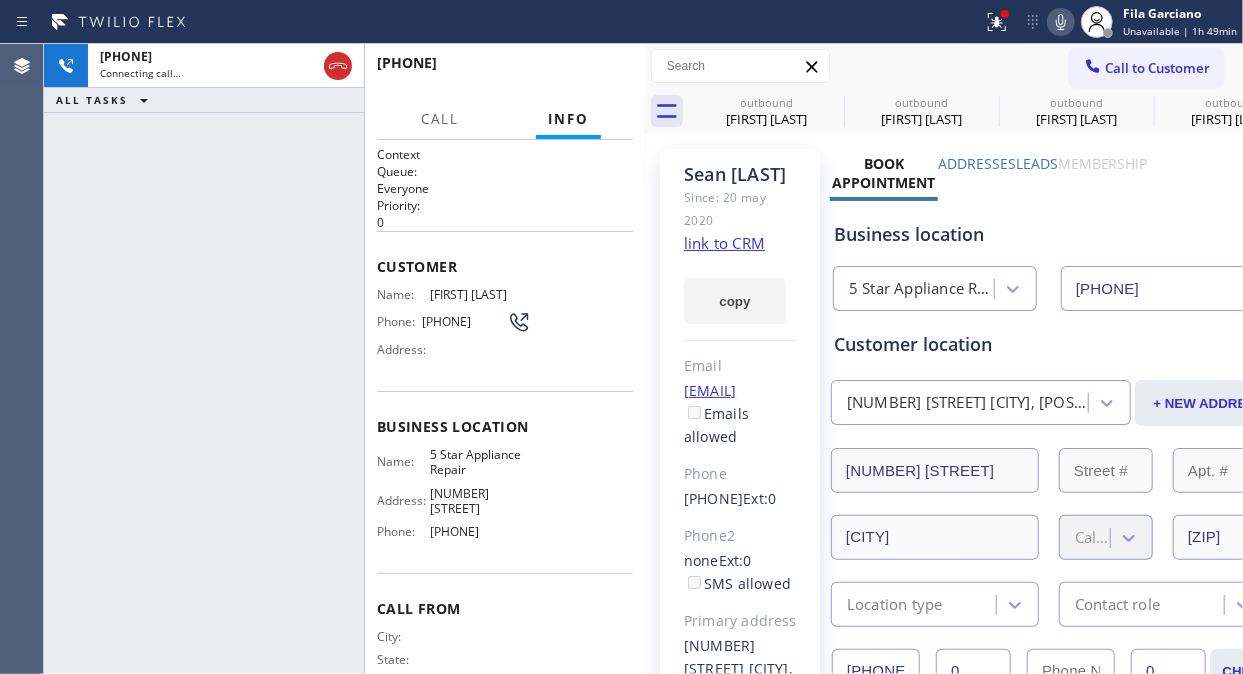 click 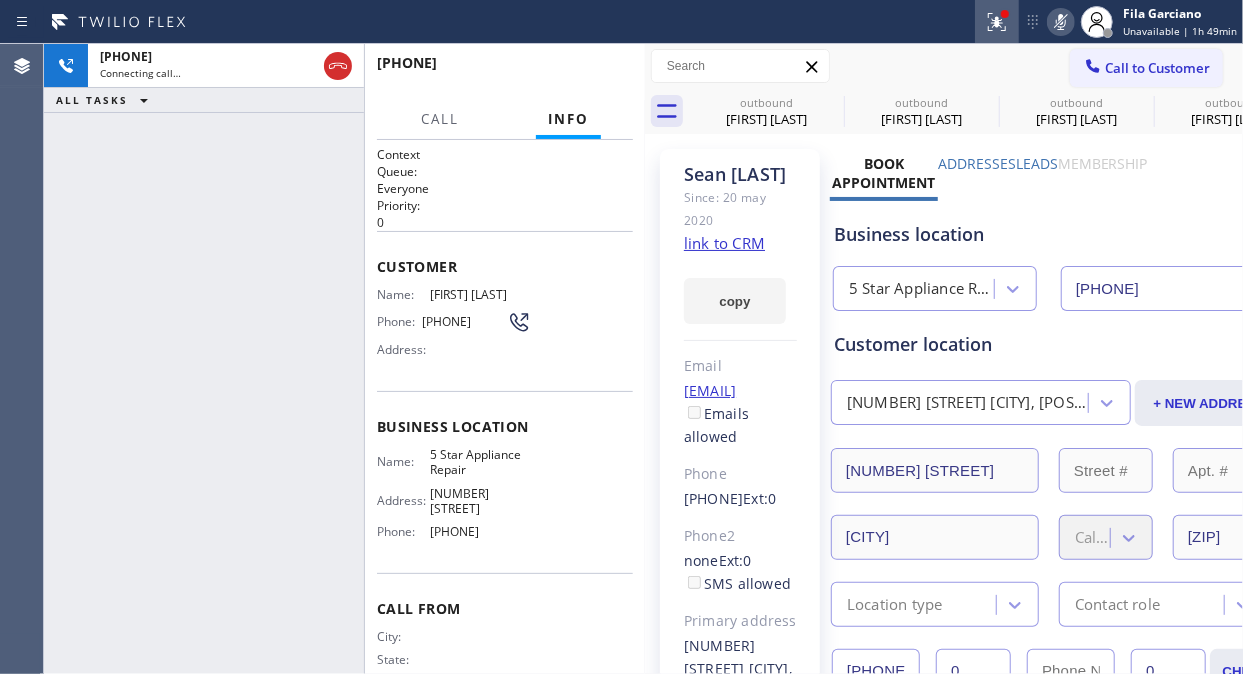drag, startPoint x: 993, startPoint y: 15, endPoint x: 994, endPoint y: 25, distance: 10.049875 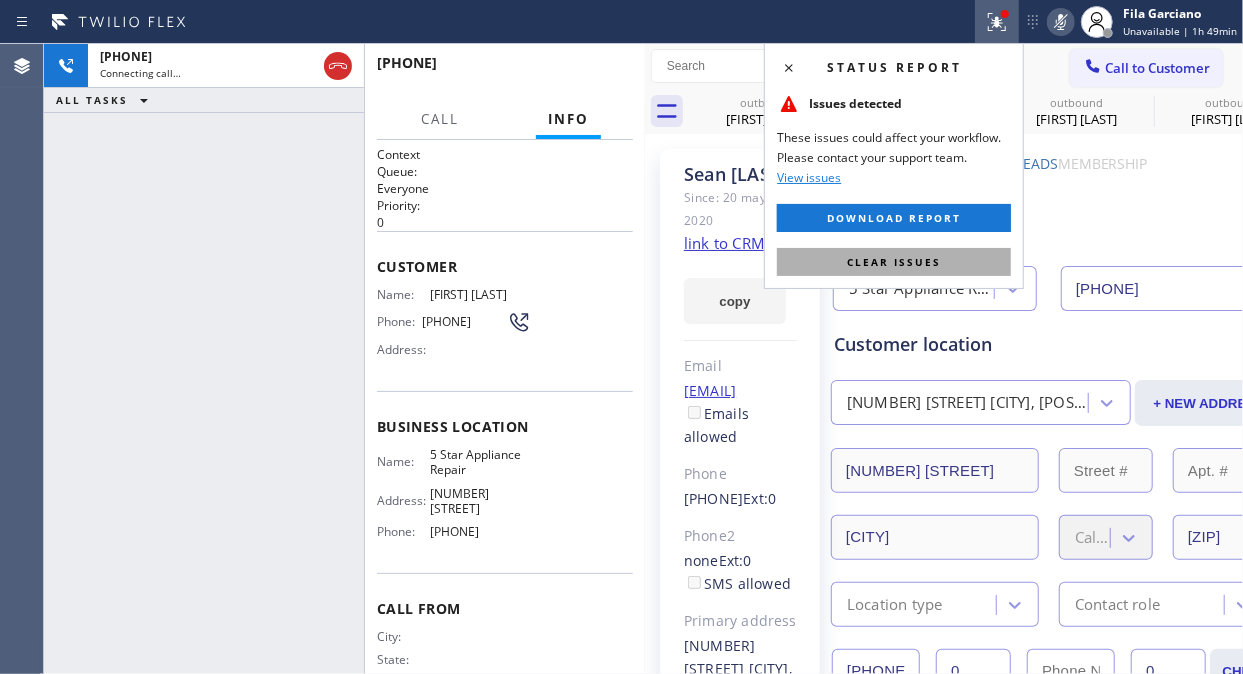 click on "Clear issues" at bounding box center (894, 262) 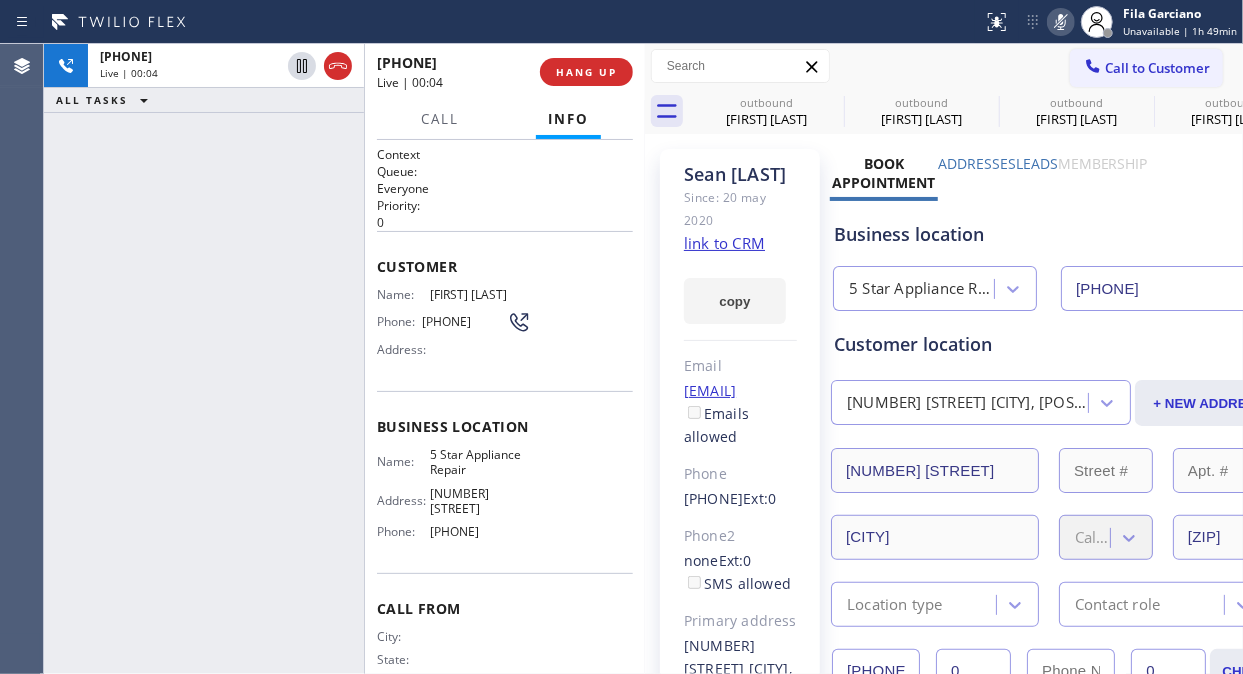 click on "+18582454841 Live | 00:04 HANG UP" at bounding box center [505, 72] 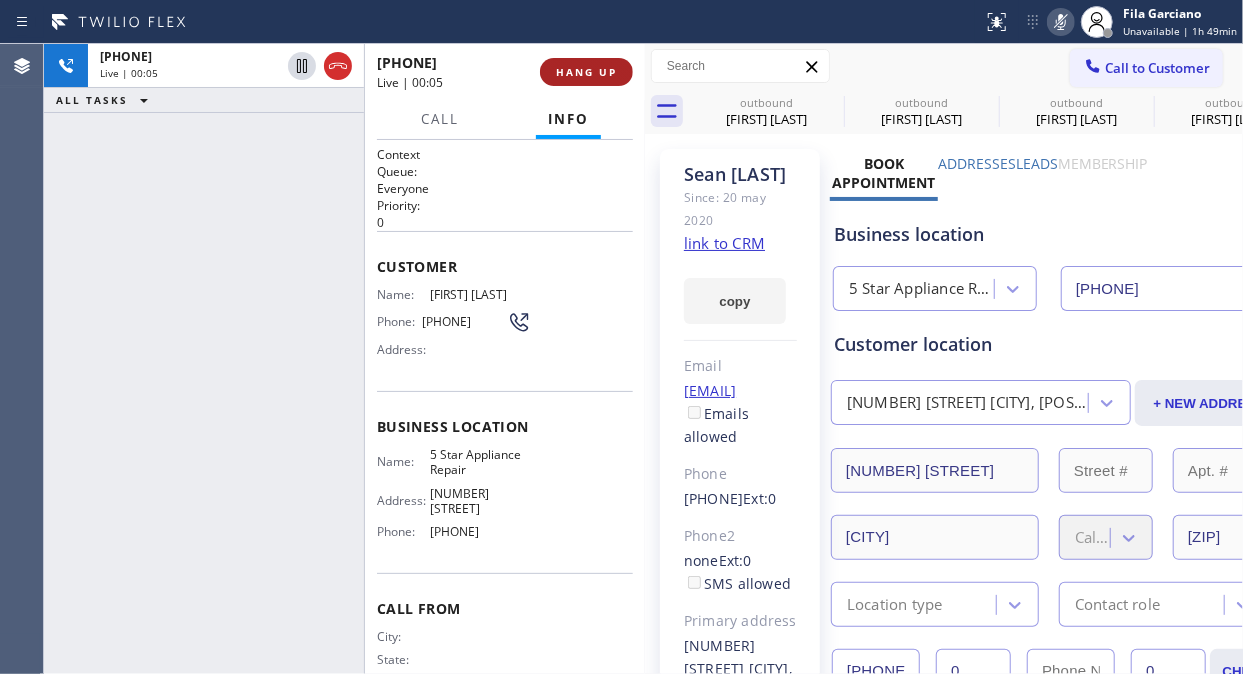 click on "HANG UP" at bounding box center [586, 72] 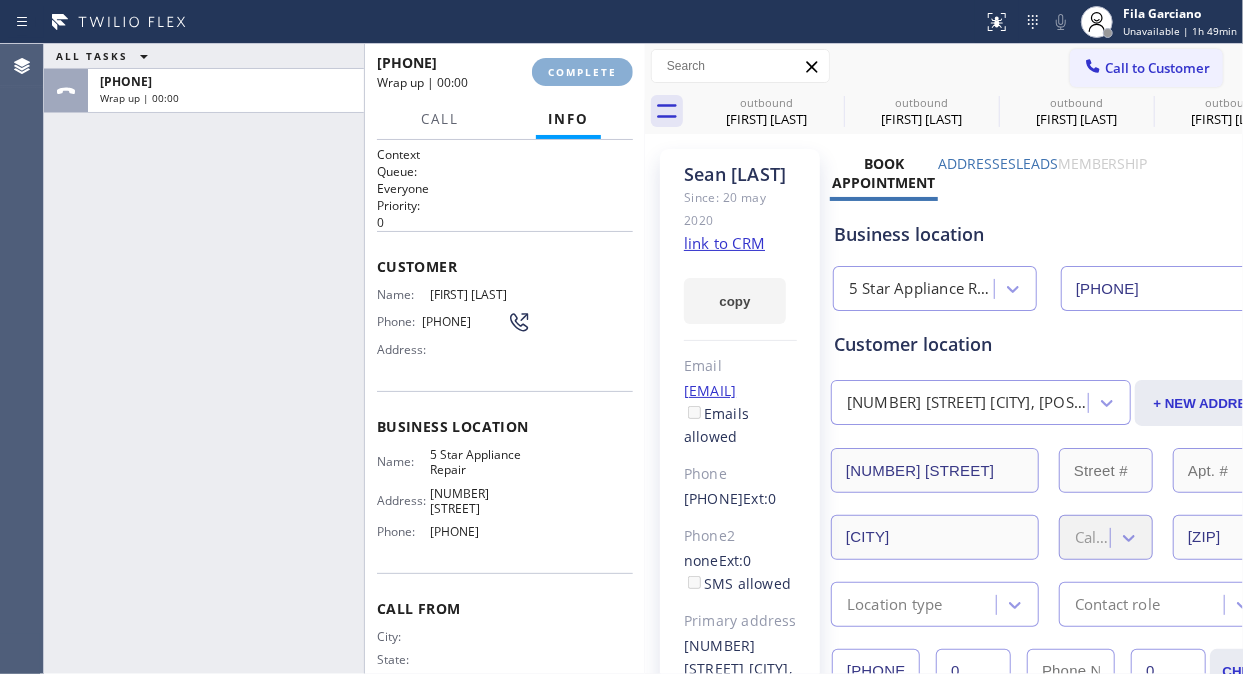 click on "COMPLETE" at bounding box center [582, 72] 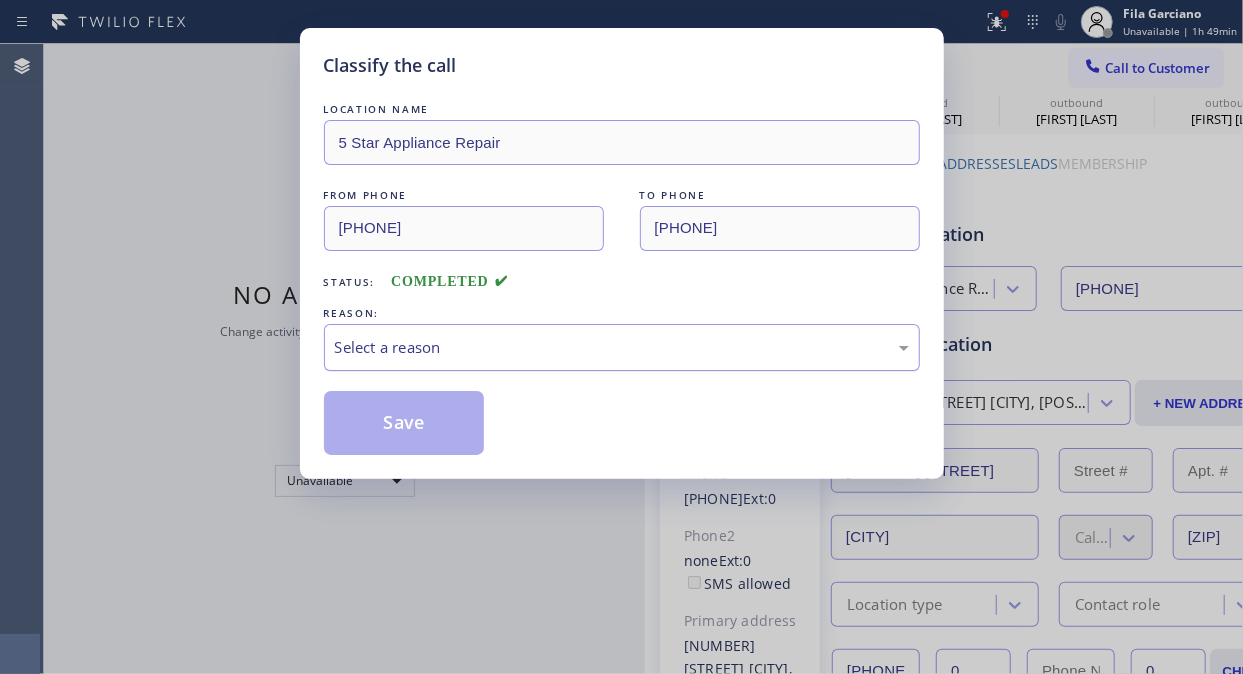 click on "Select a reason" at bounding box center [622, 347] 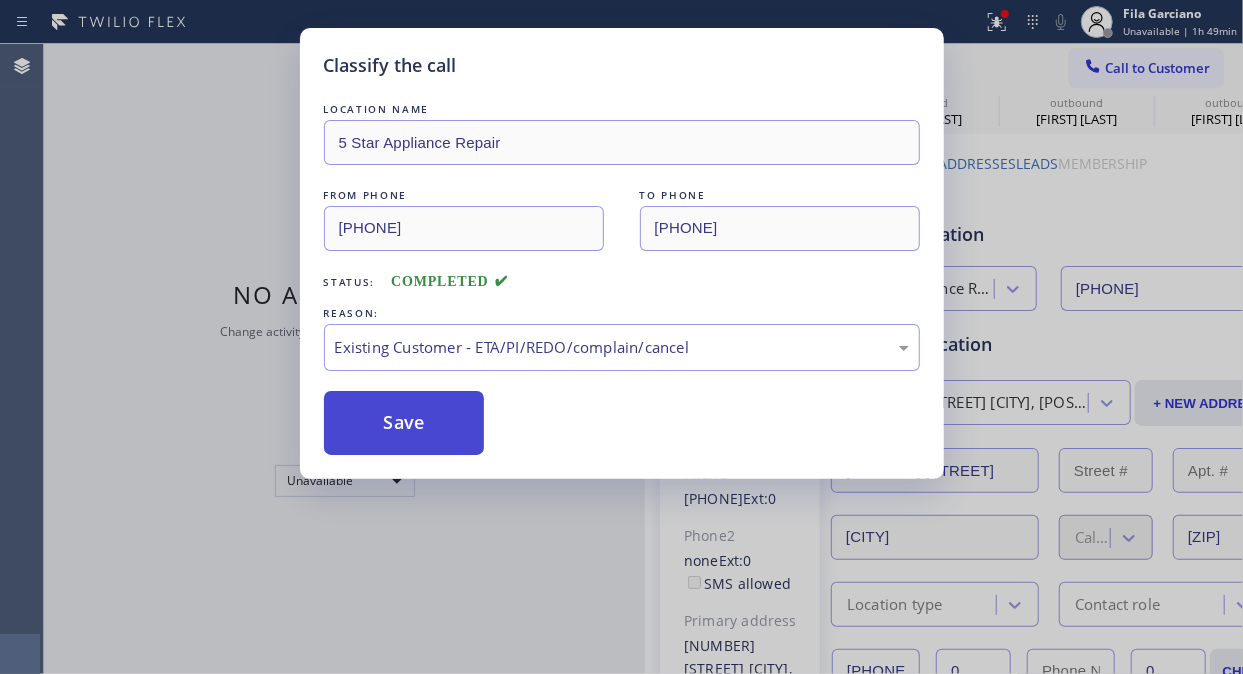 click on "Save" at bounding box center (404, 423) 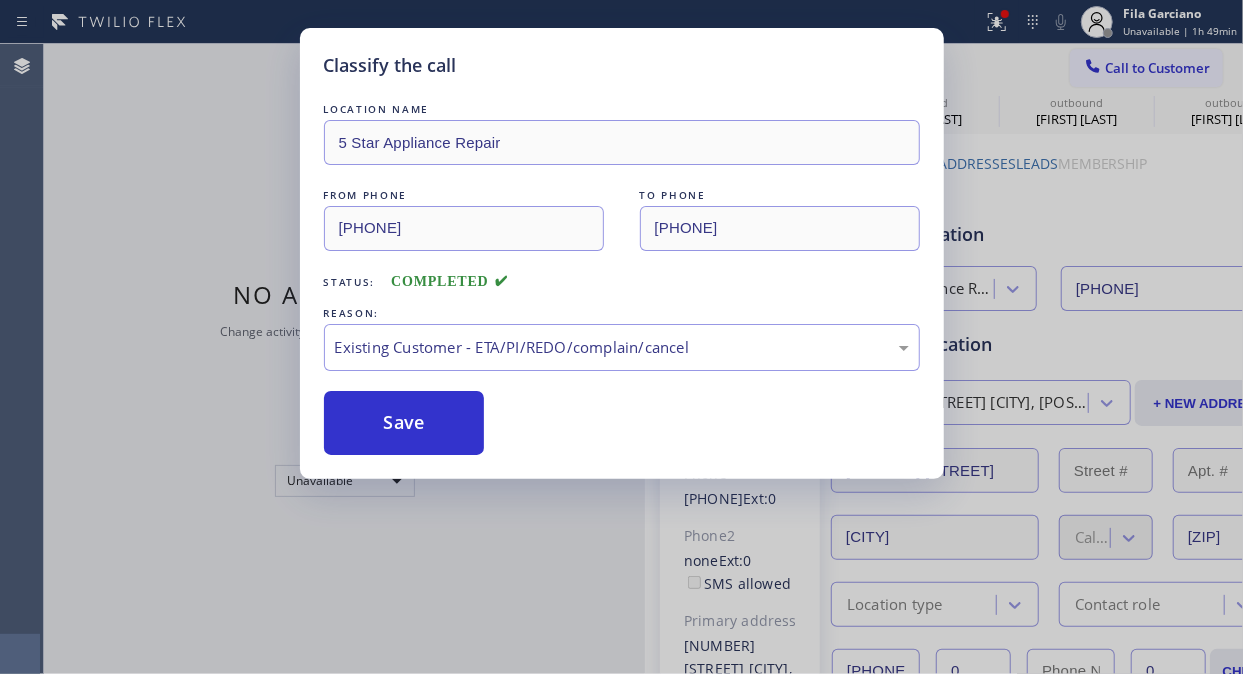 click on "Call to Customer" at bounding box center (1146, 68) 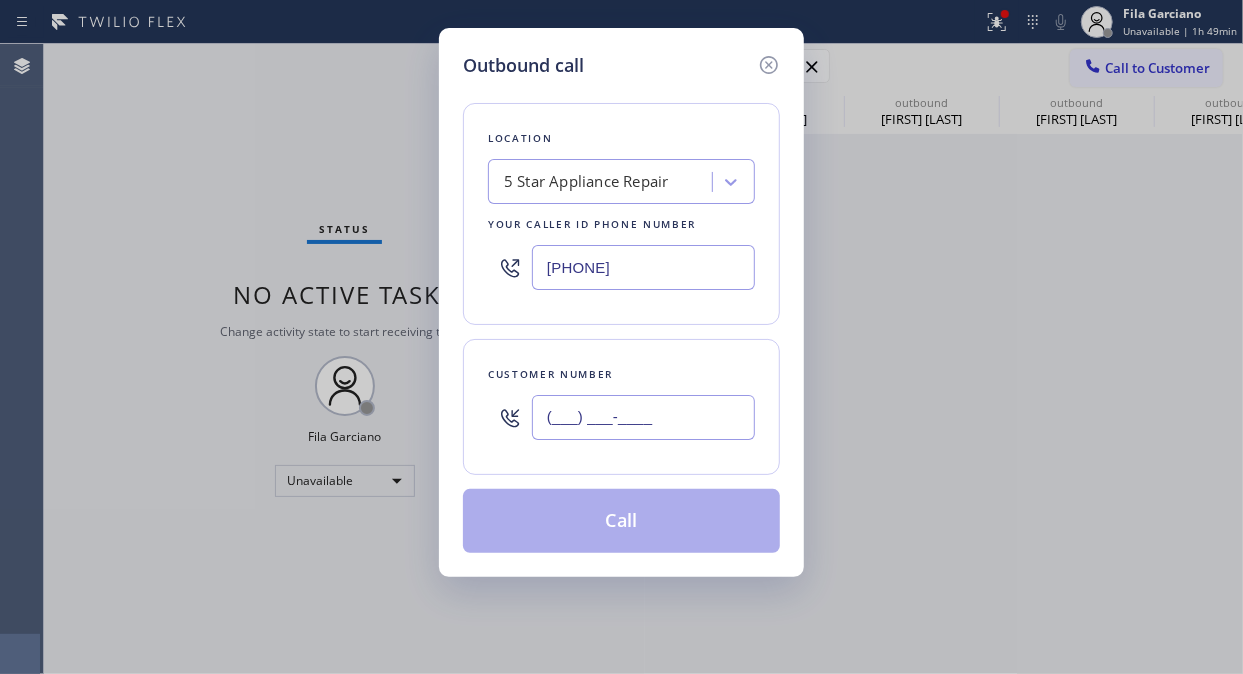 click on "(___) ___-____" at bounding box center (643, 417) 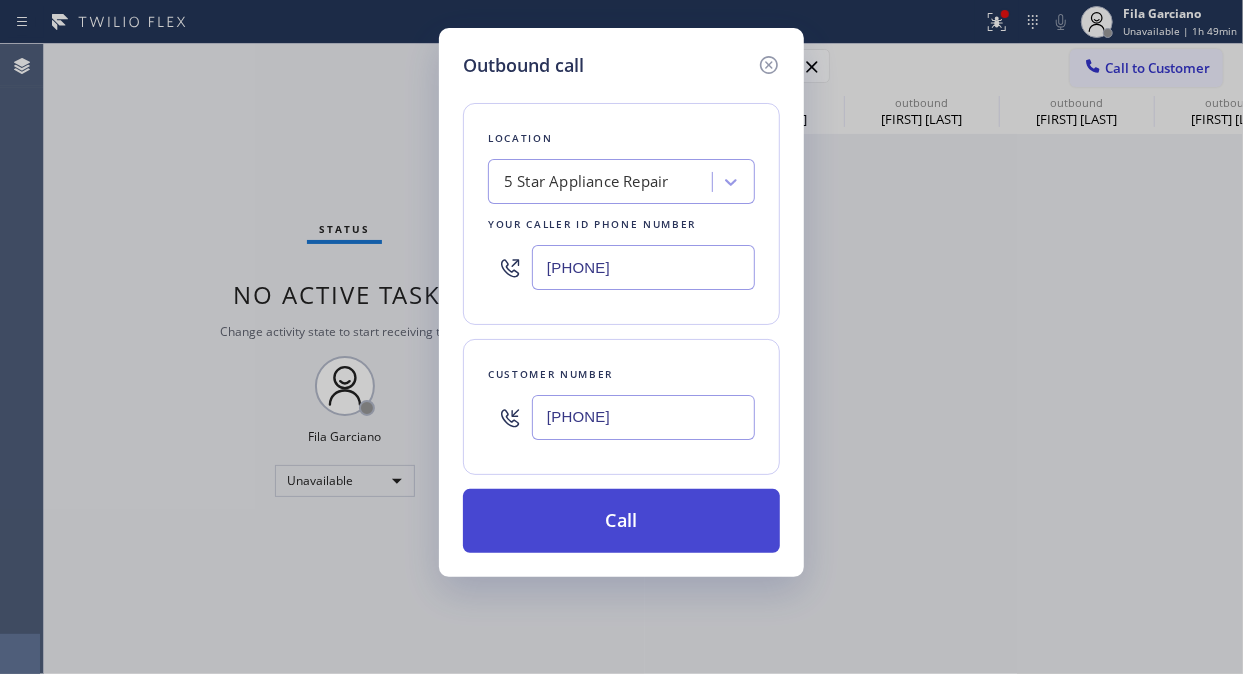 type on "(858) 220-2079" 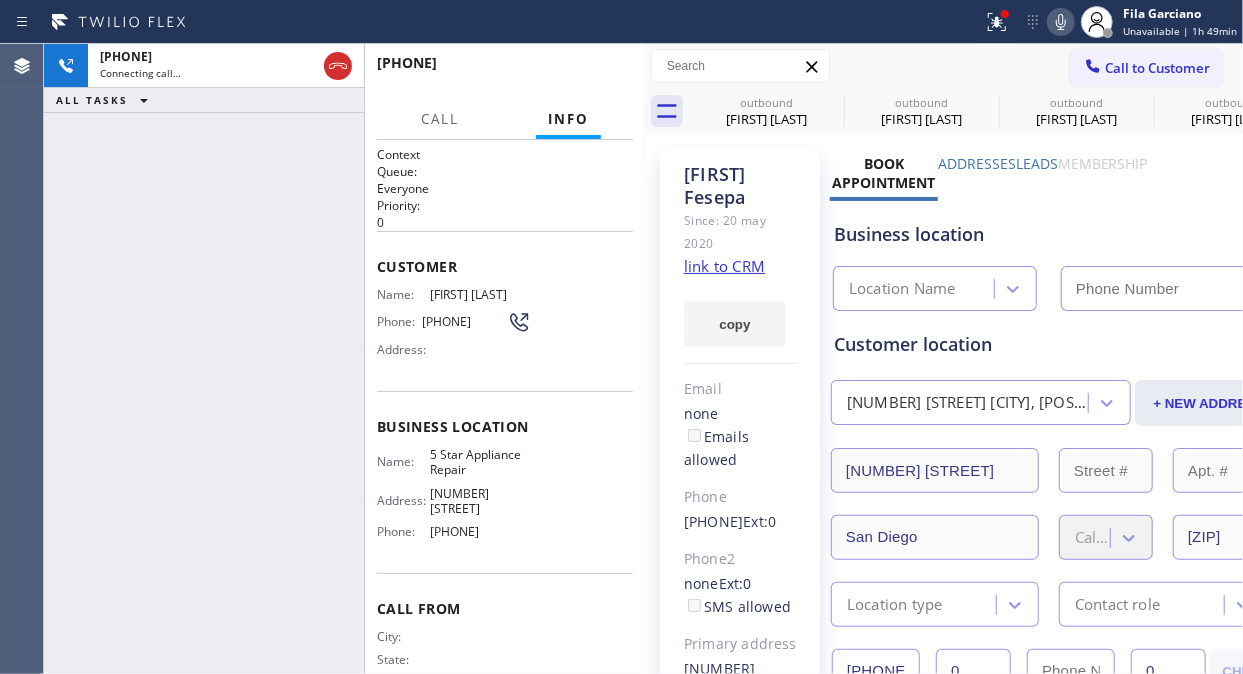 type on "([PHONE]) [PHONE]-[PHONE]" 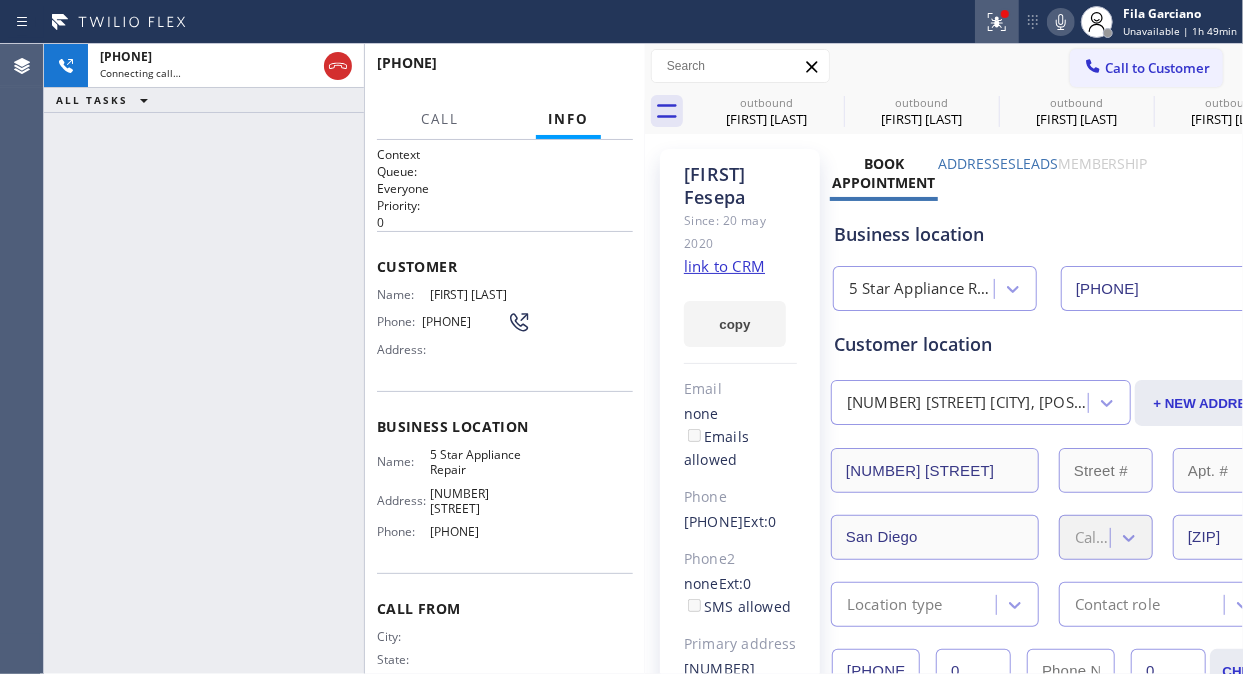 click 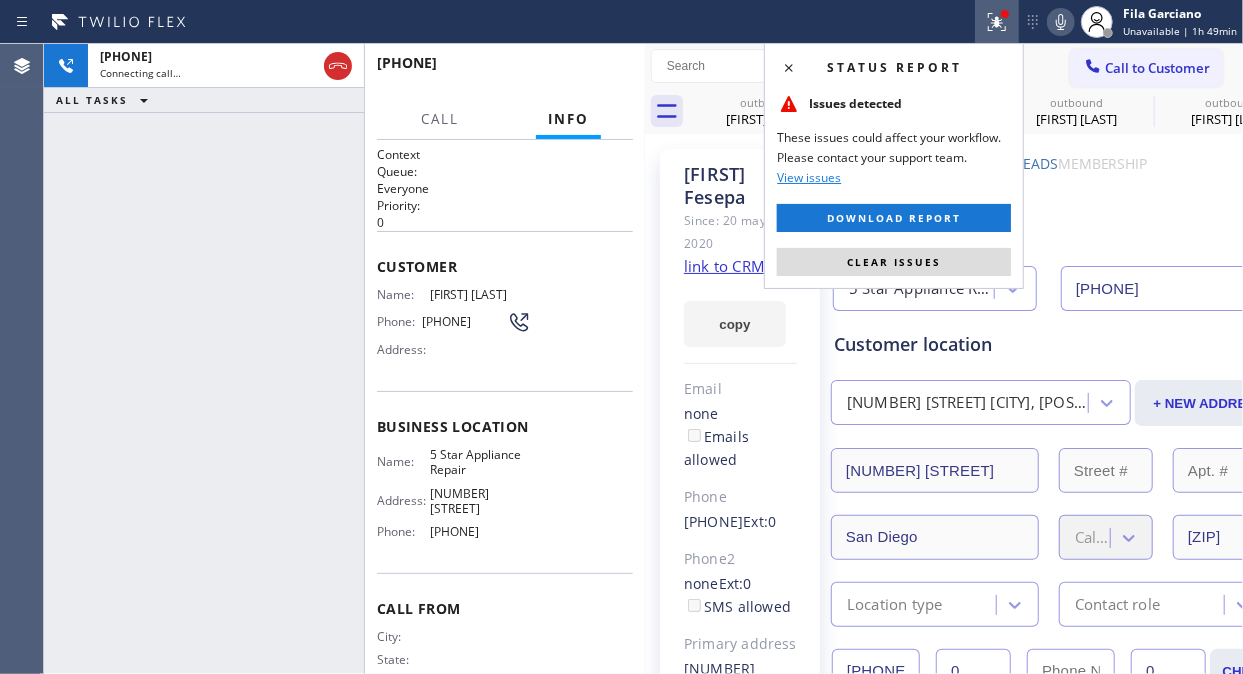 click on "Clear issues" at bounding box center [894, 262] 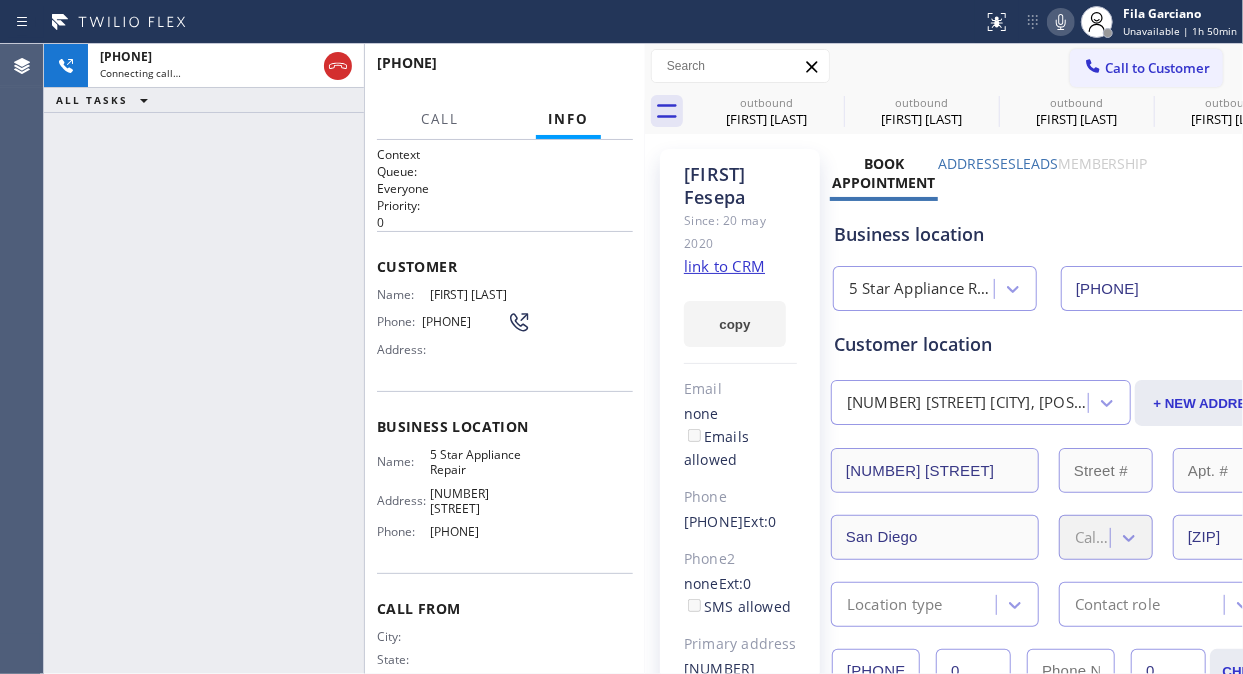drag, startPoint x: 822, startPoint y: 95, endPoint x: 1068, endPoint y: 24, distance: 256.04102 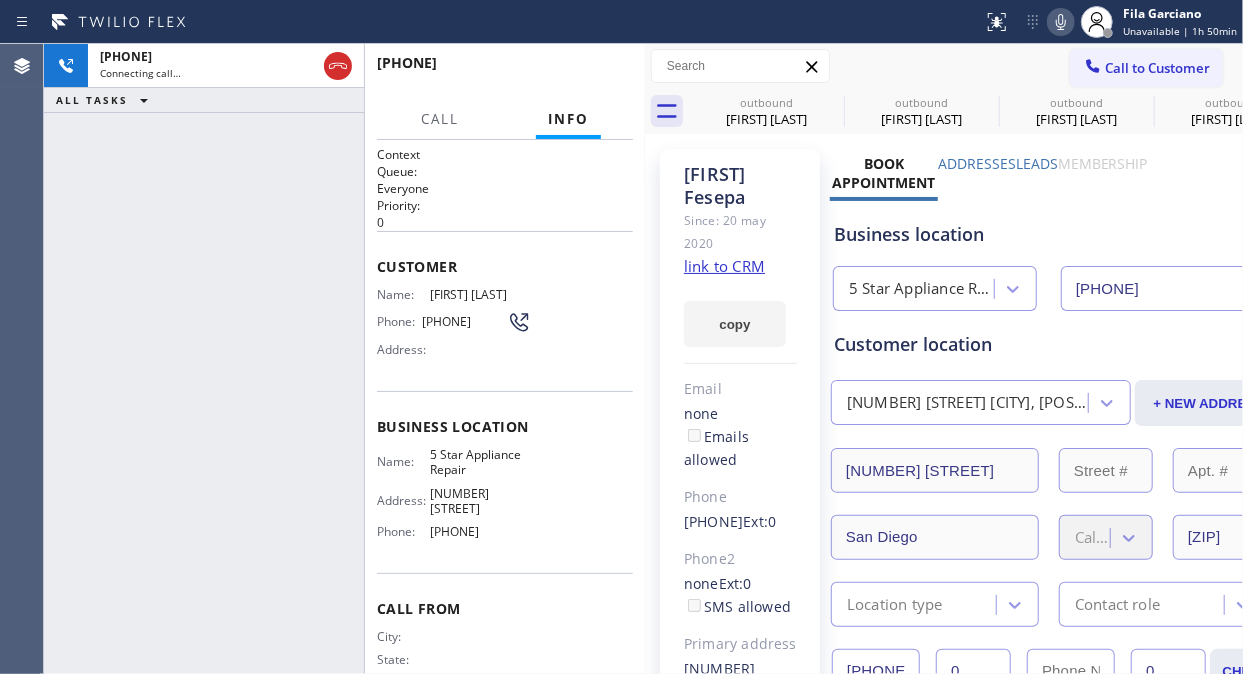 click 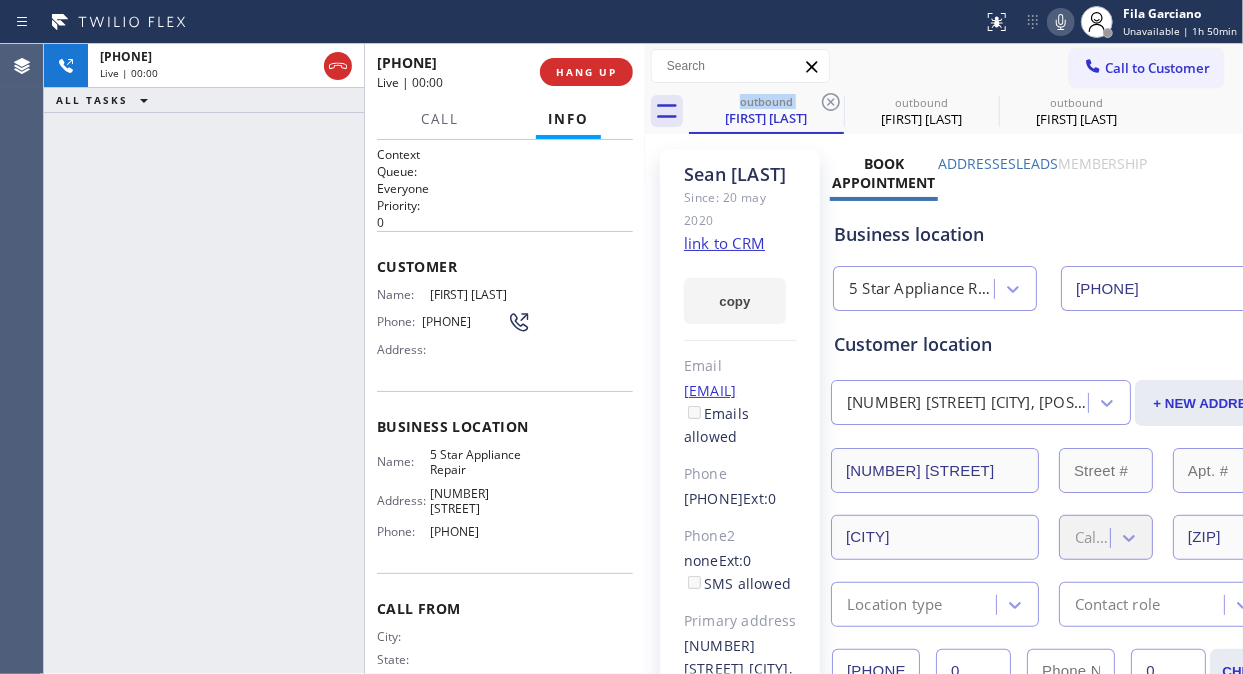 click 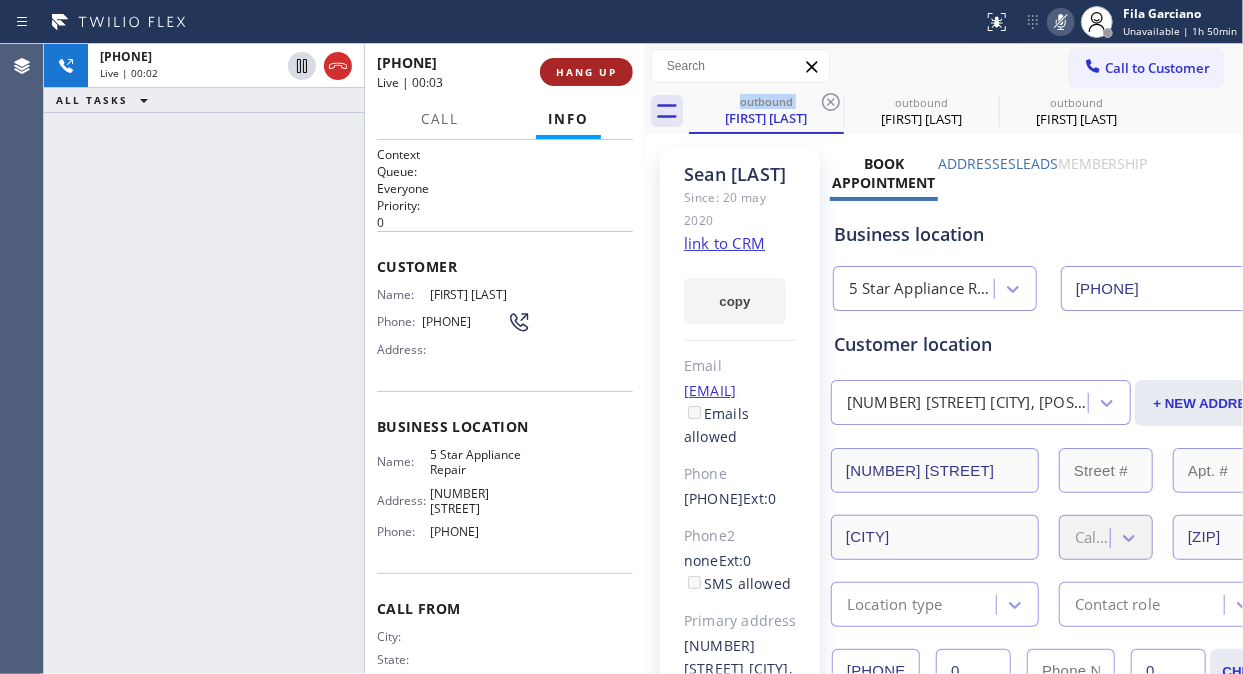 click on "HANG UP" at bounding box center [586, 72] 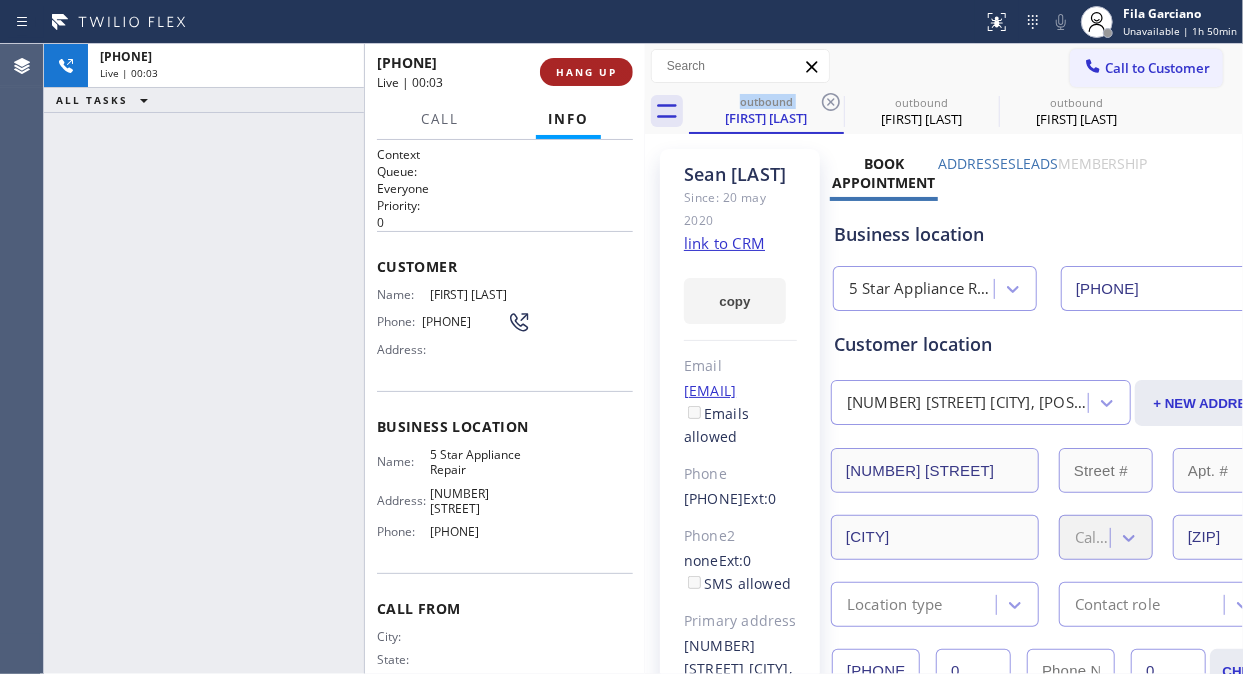 click on "HANG UP" at bounding box center (586, 72) 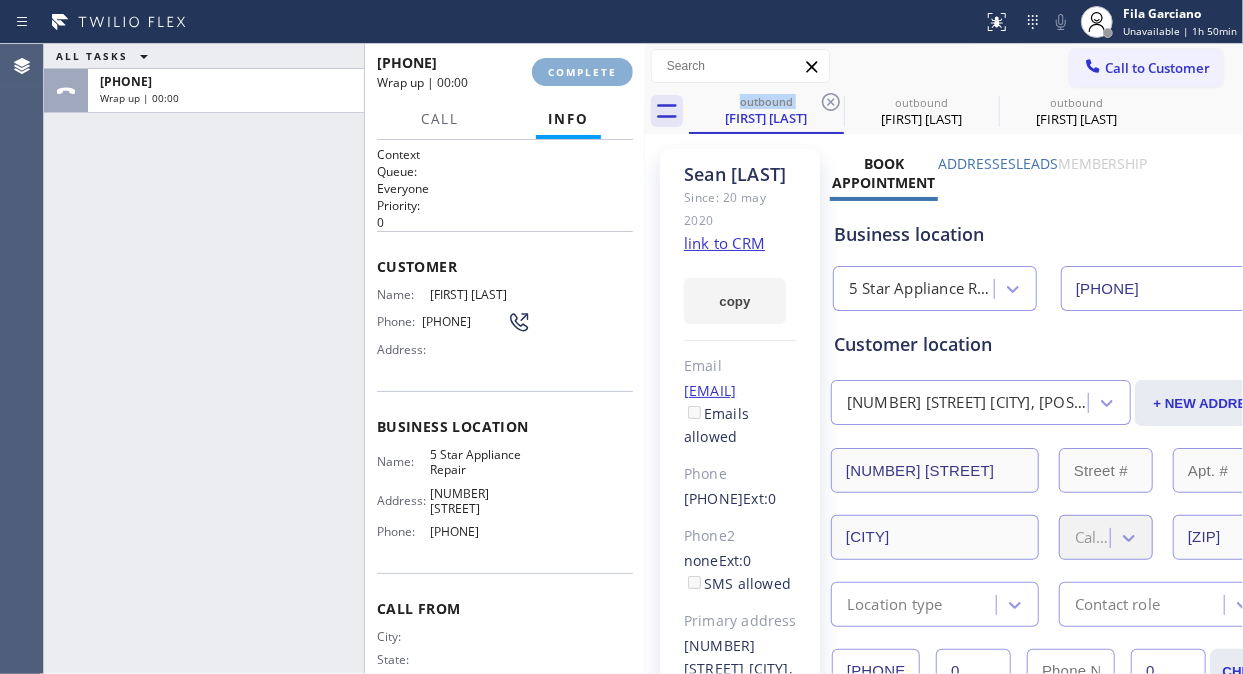 click on "COMPLETE" at bounding box center (582, 72) 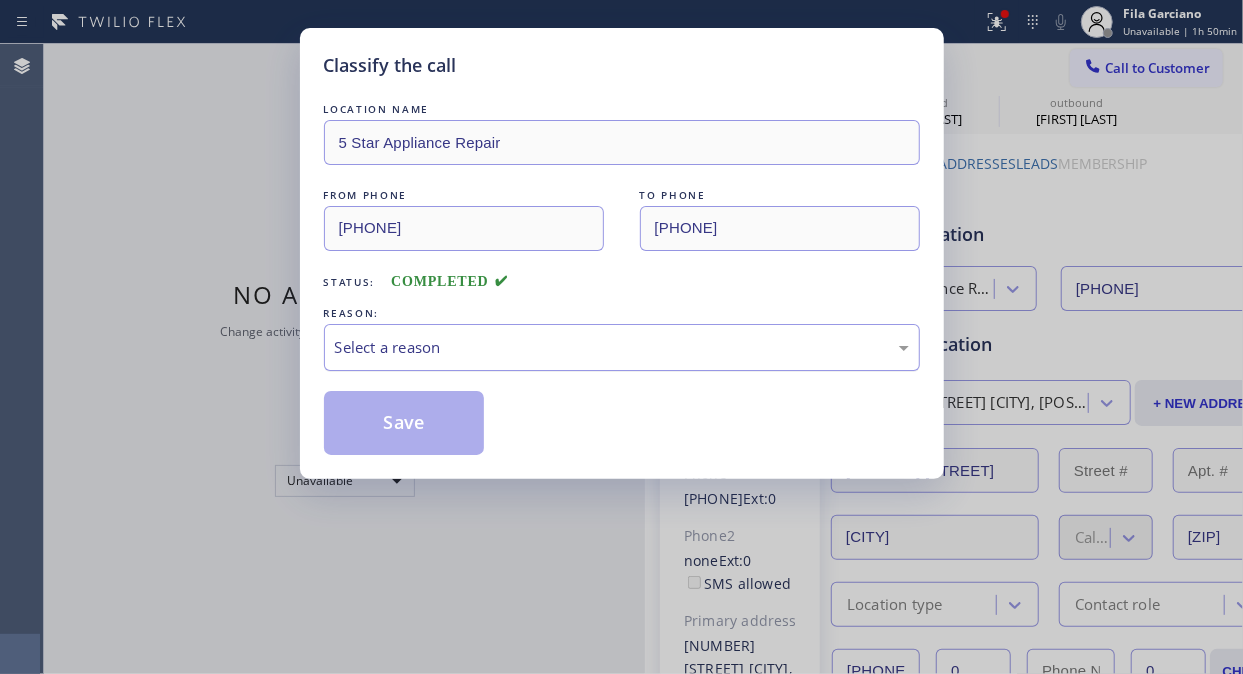 click on "Select a reason" at bounding box center (622, 347) 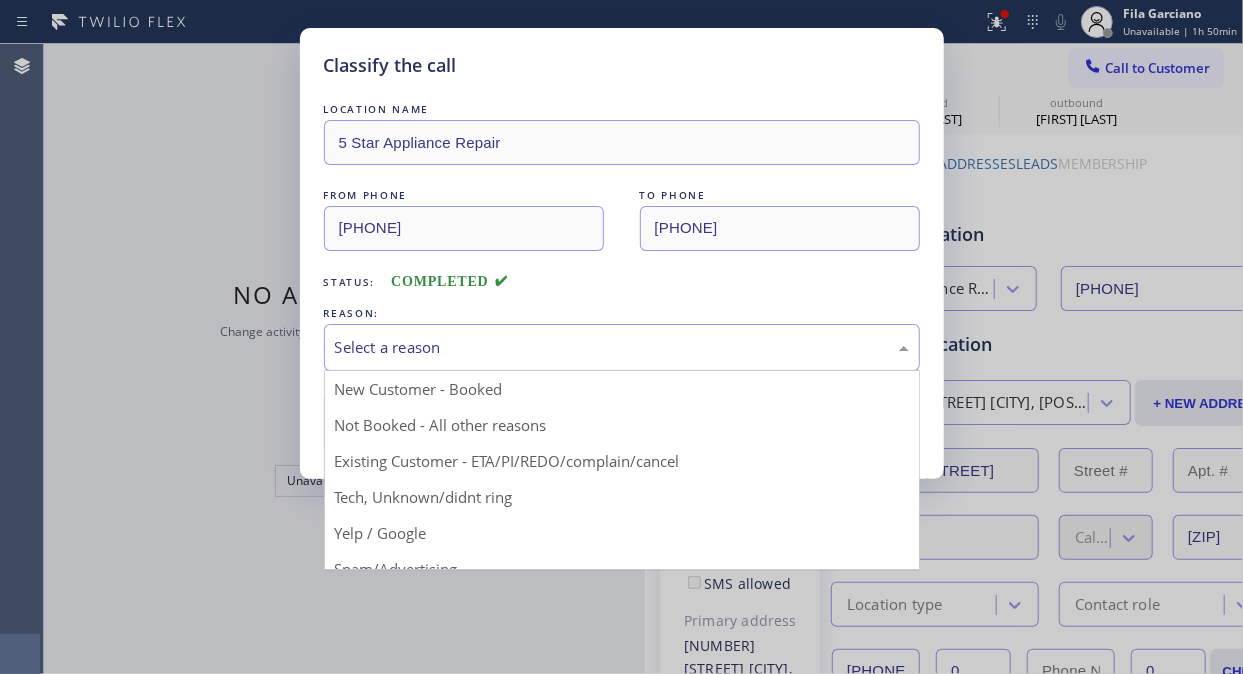 drag, startPoint x: 584, startPoint y: 445, endPoint x: 402, endPoint y: 424, distance: 183.20753 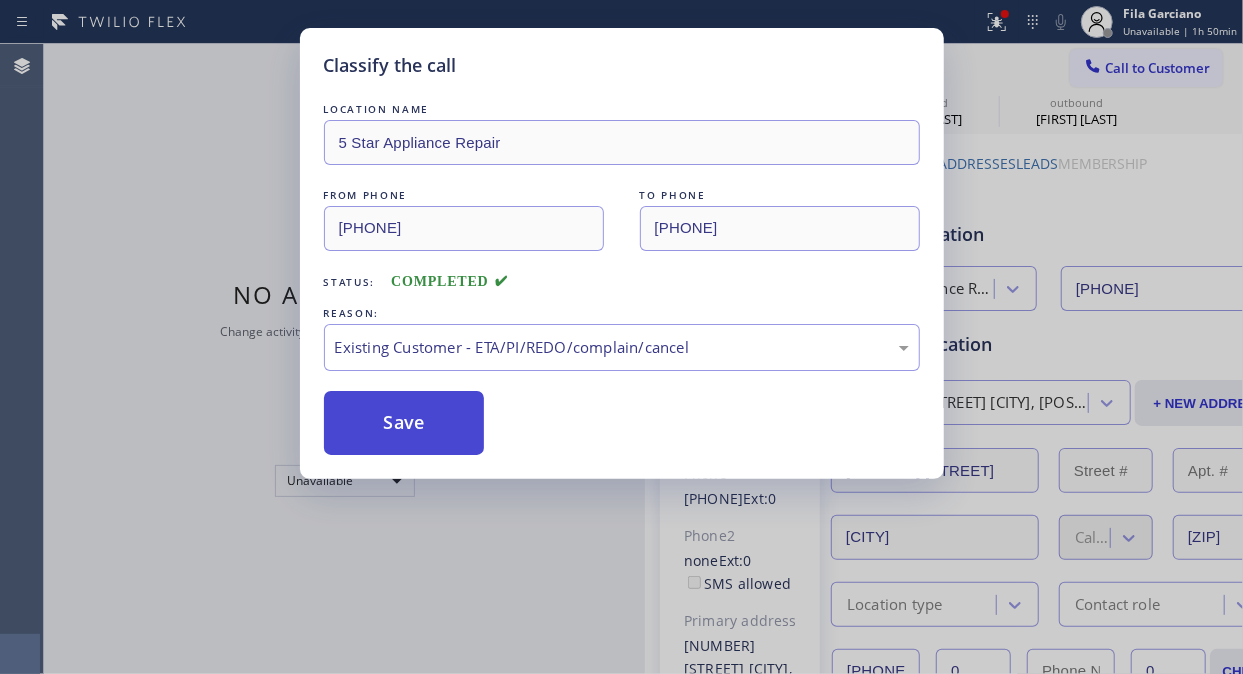 click on "Save" at bounding box center [404, 423] 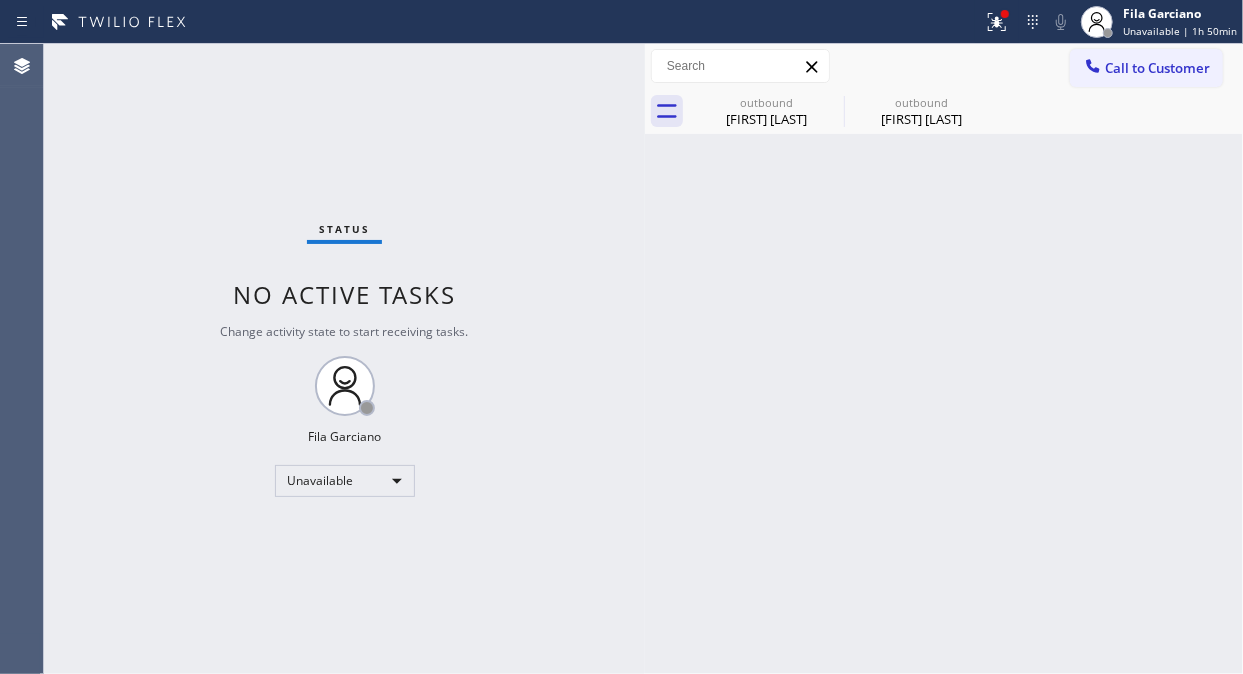 drag, startPoint x: 1134, startPoint y: 68, endPoint x: 990, endPoint y: 163, distance: 172.51376 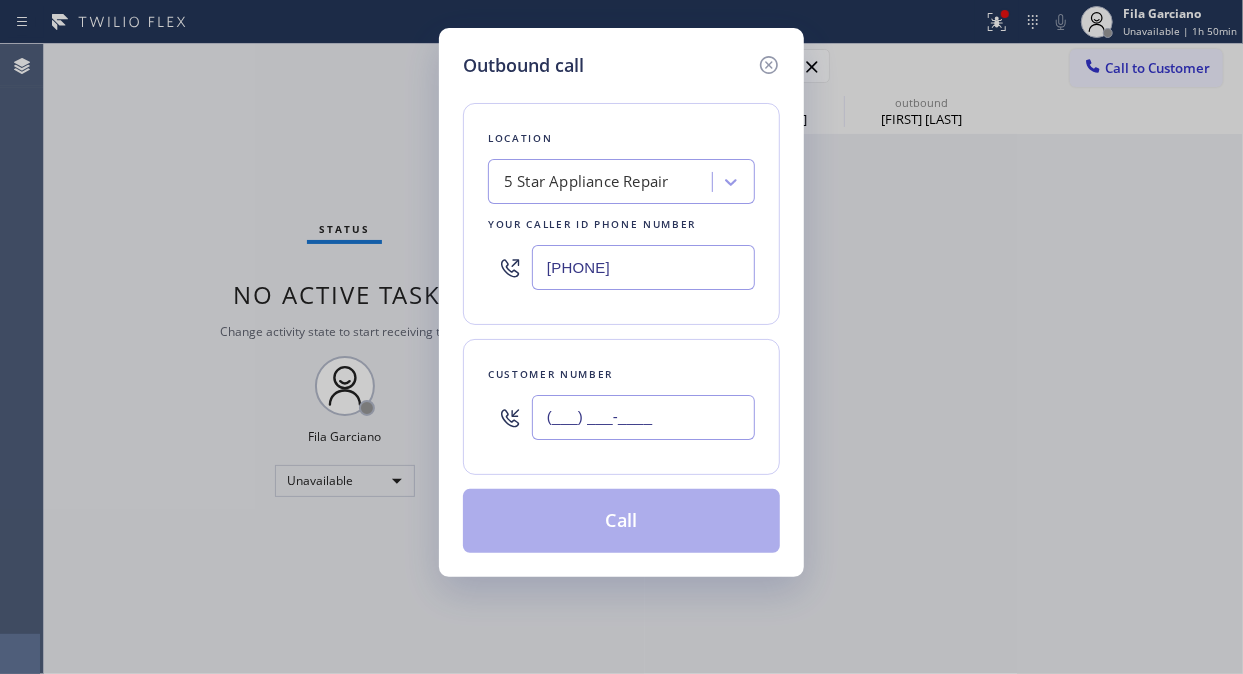 click on "(___) ___-____" at bounding box center (643, 417) 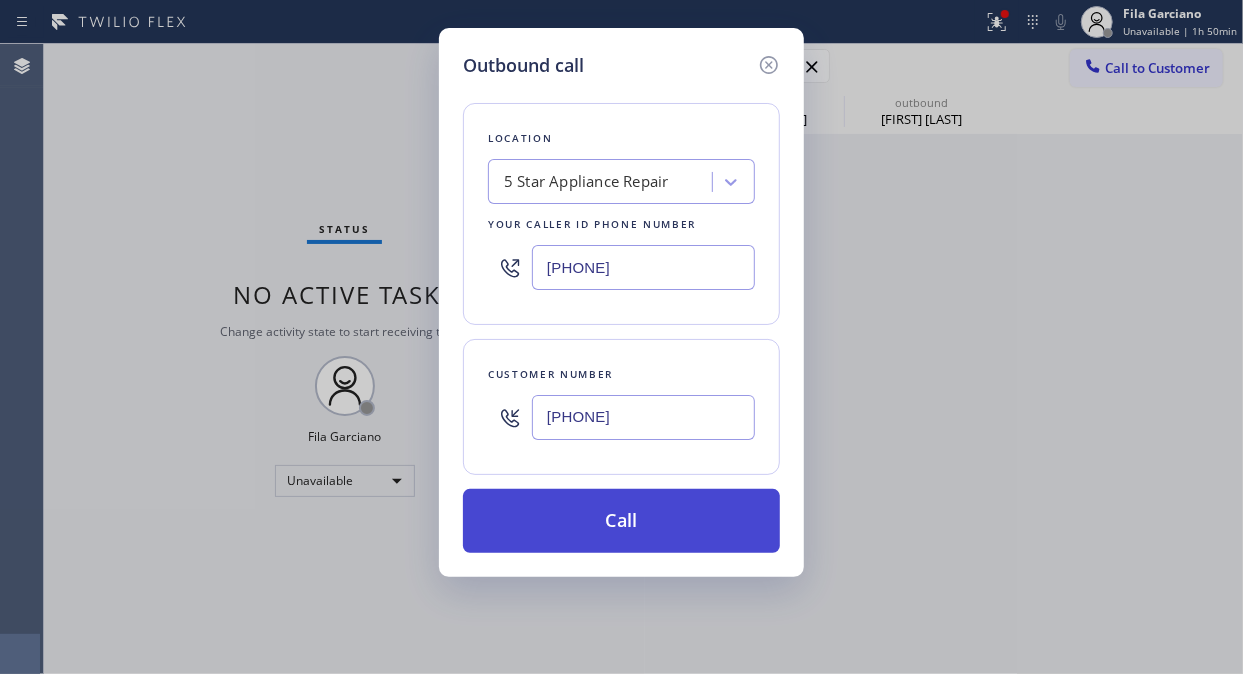 type on "(747) 265-0230" 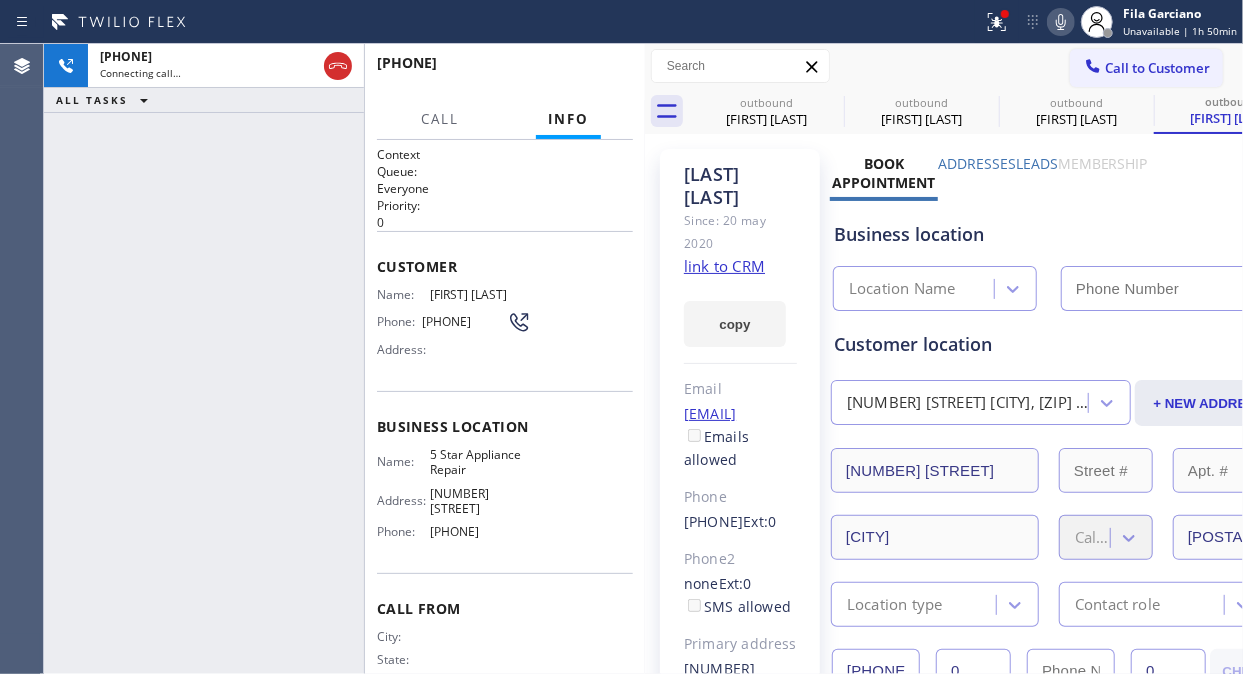 click 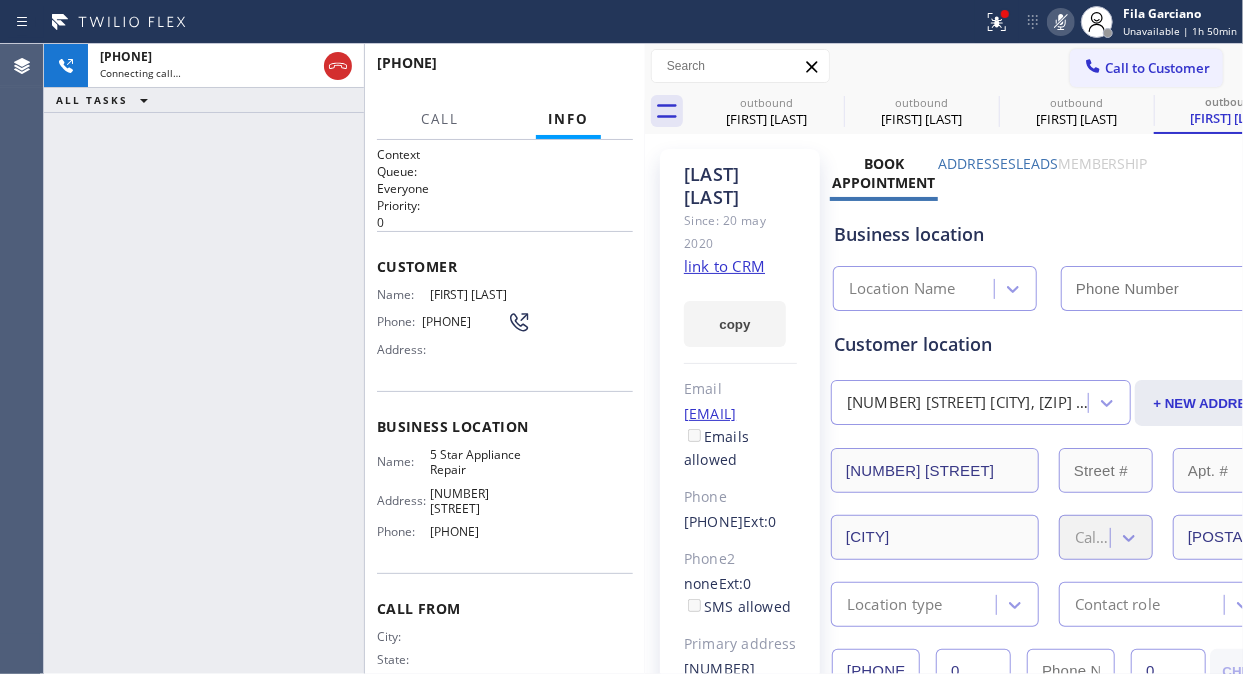 type on "([PHONE]) [PHONE]-[PHONE]" 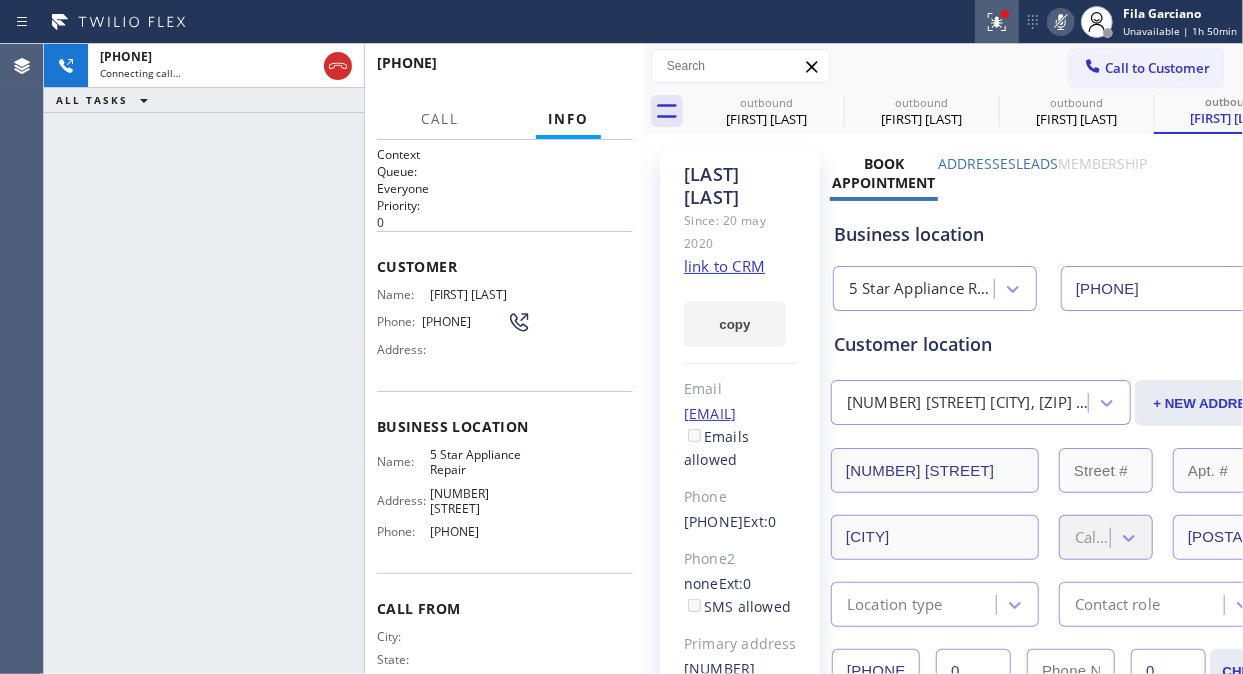 click 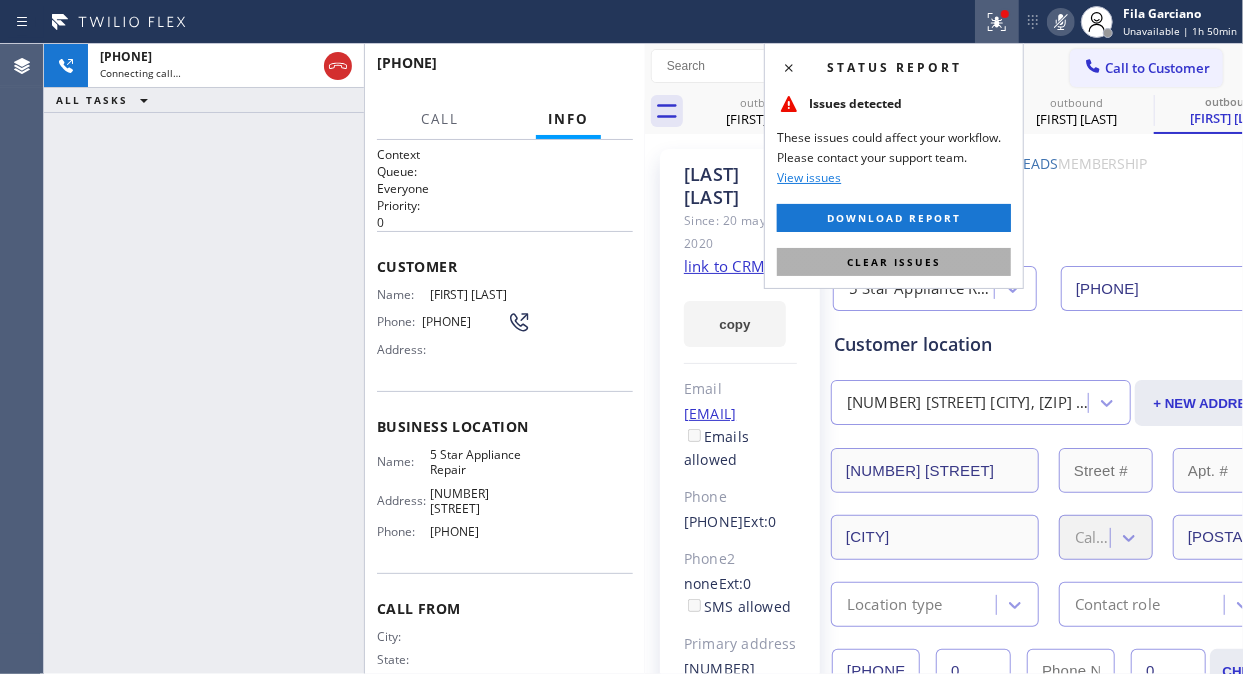 click on "Clear issues" at bounding box center (894, 262) 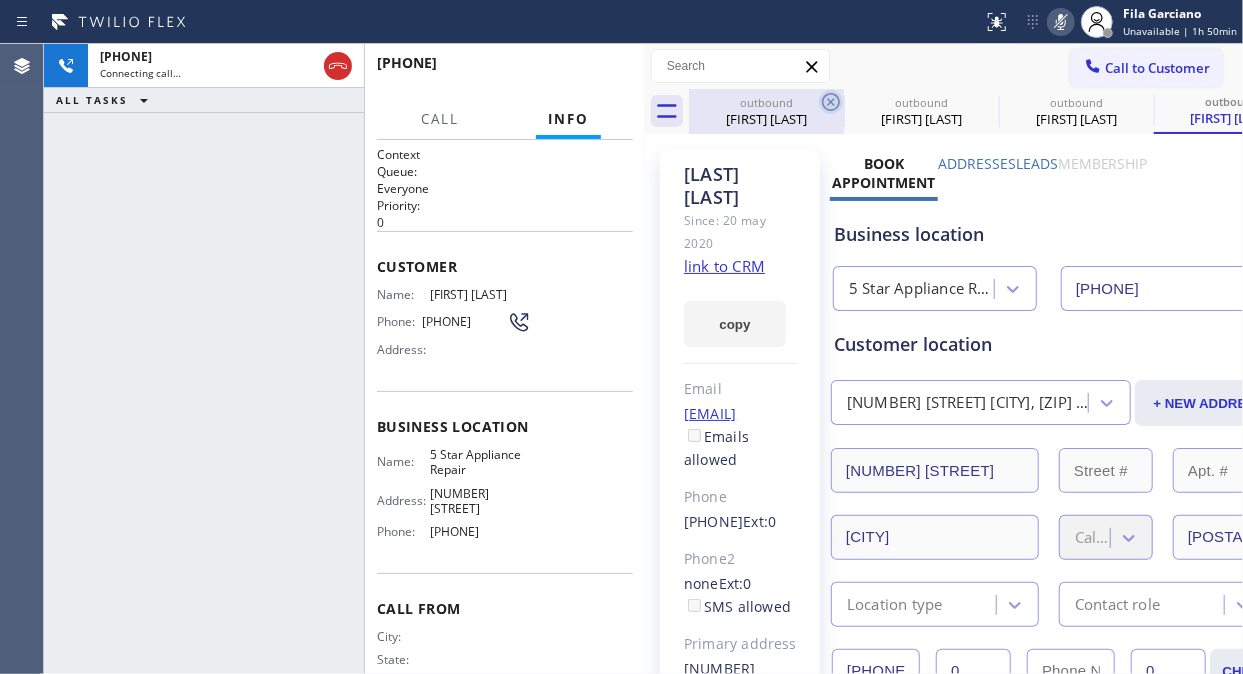 click 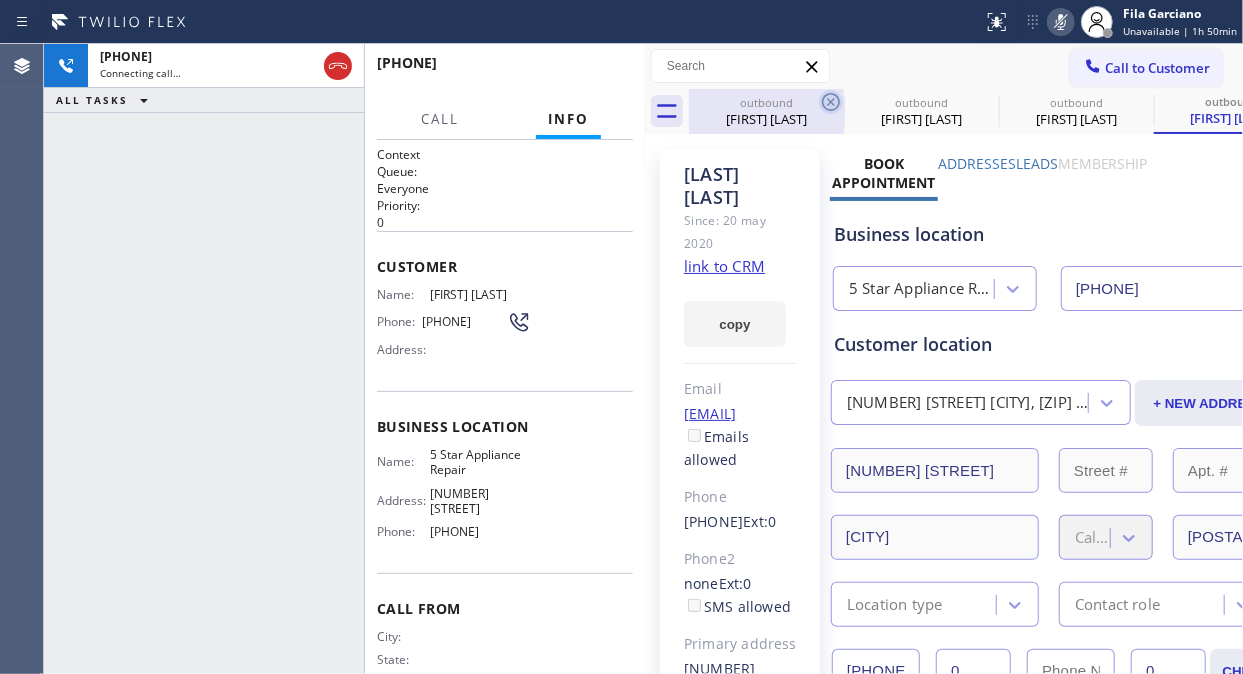 click 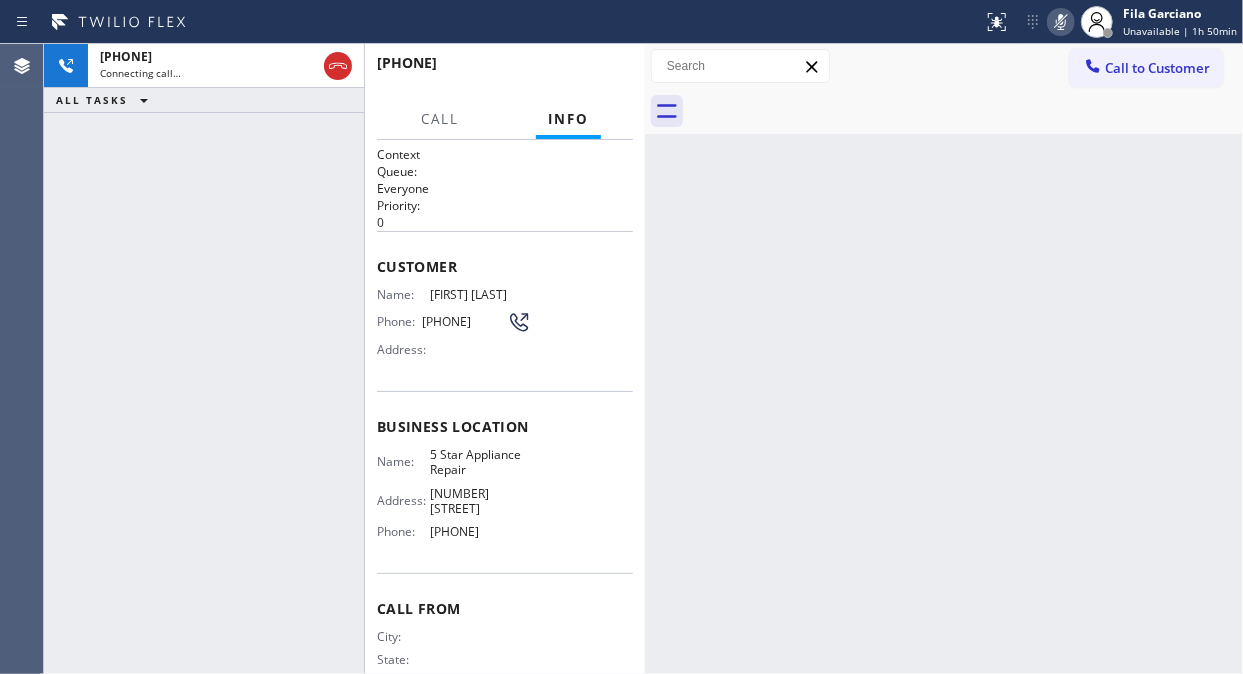 click at bounding box center [966, 111] 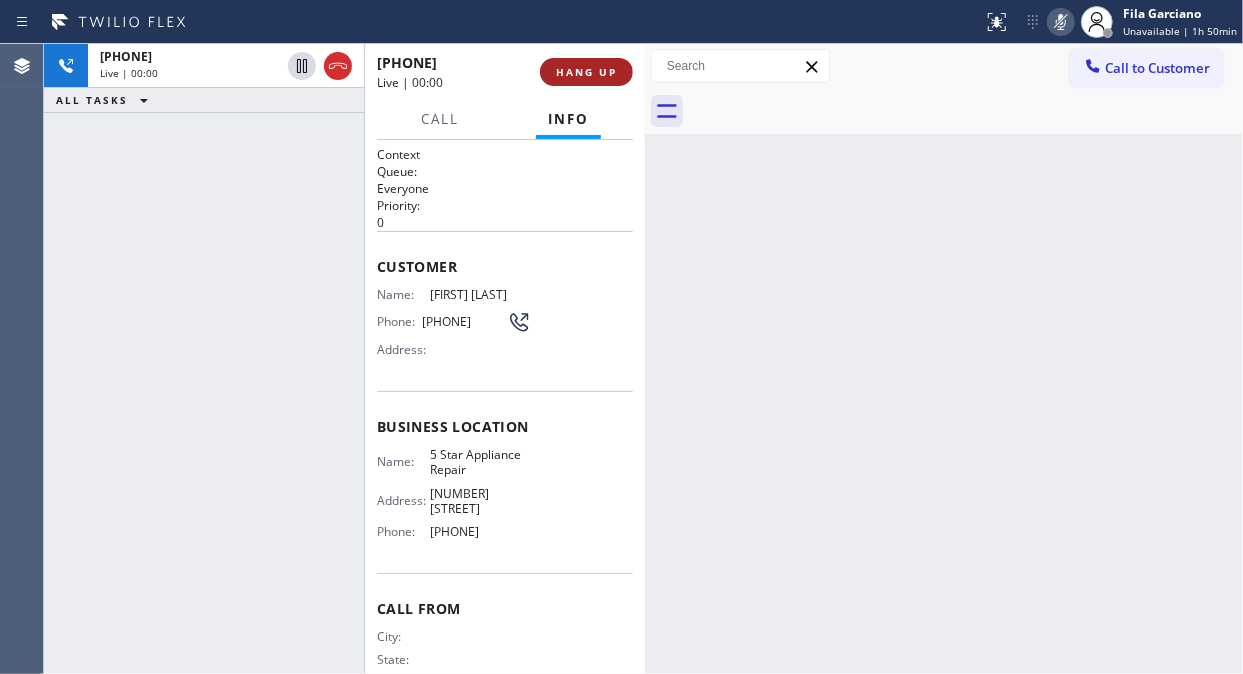 click on "HANG UP" at bounding box center [586, 72] 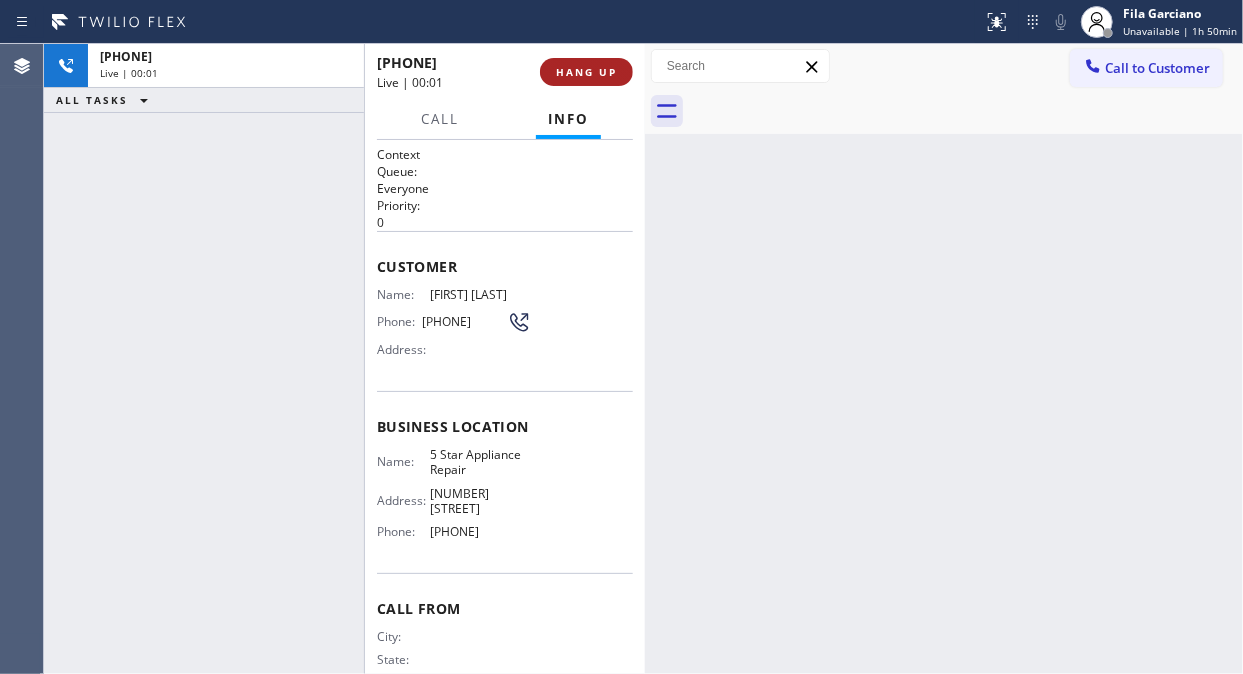 click on "HANG UP" at bounding box center [586, 72] 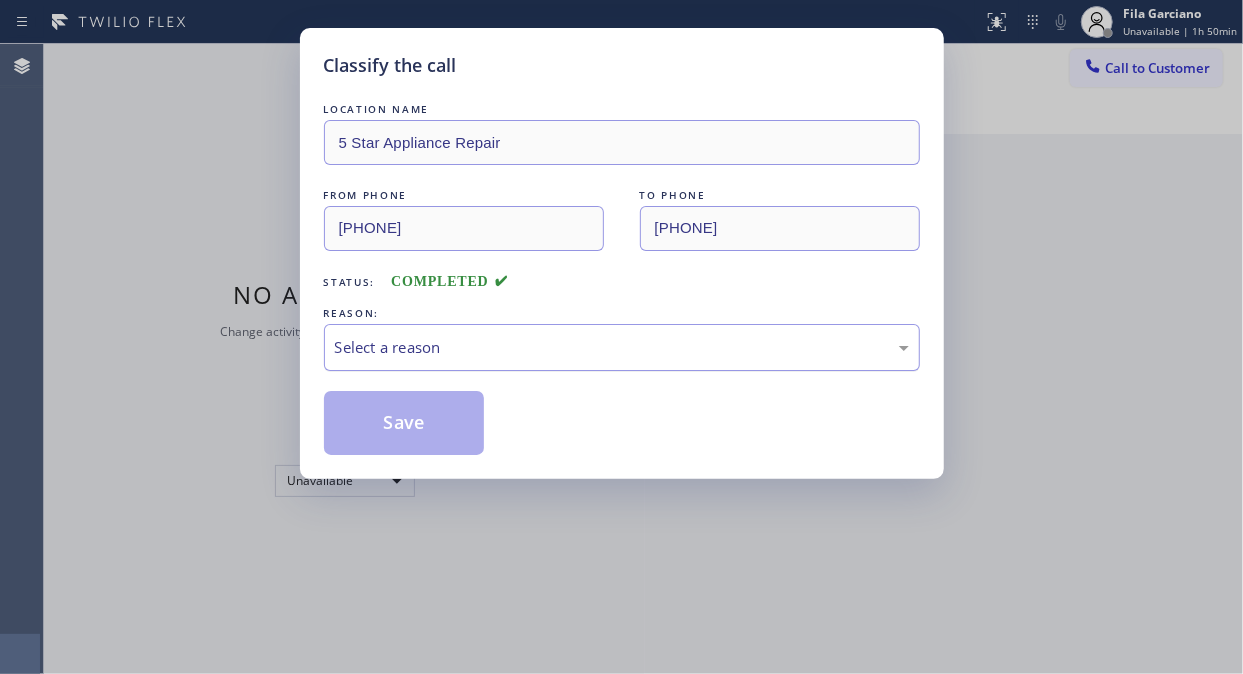 click on "Select a reason" at bounding box center [622, 347] 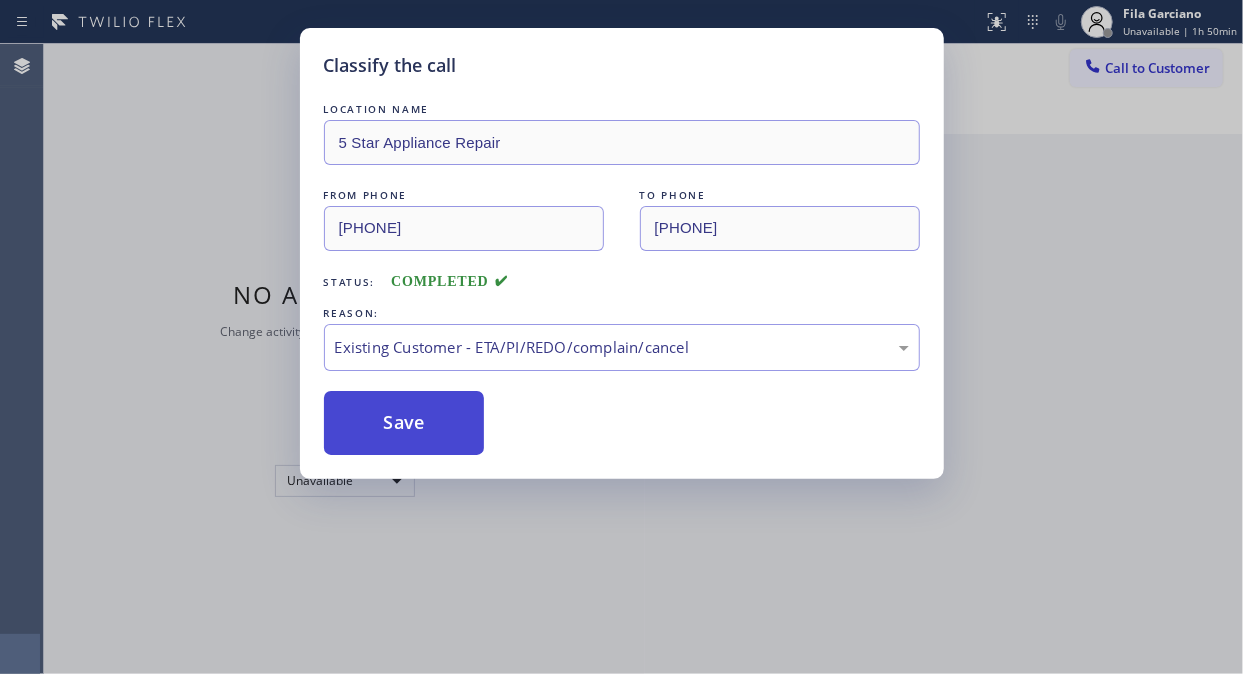 click on "Save" at bounding box center [404, 423] 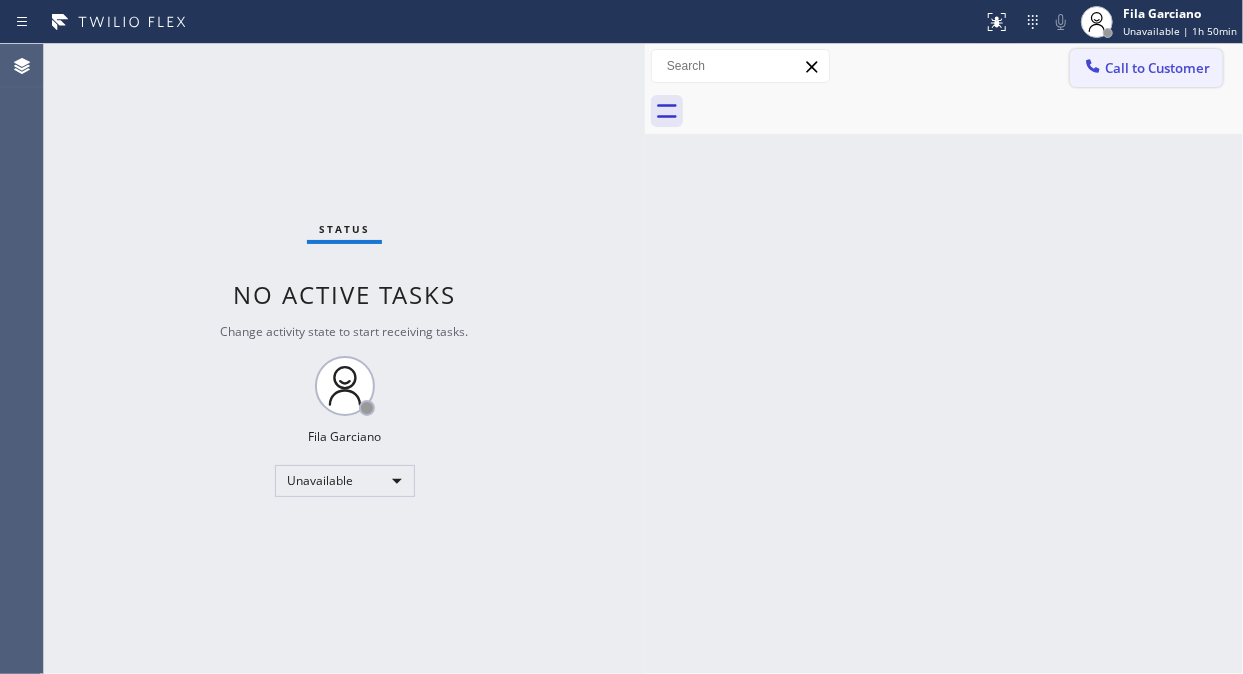 click on "Call to Customer" at bounding box center (1146, 68) 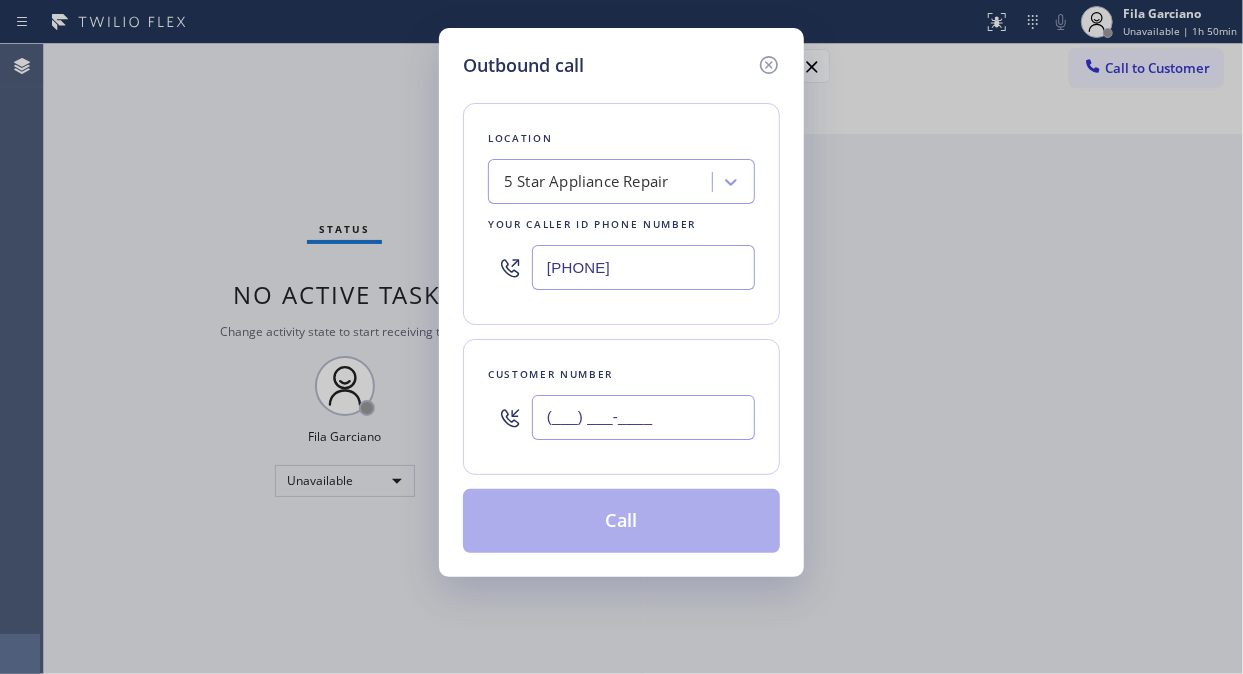 click on "(___) ___-____" at bounding box center [643, 417] 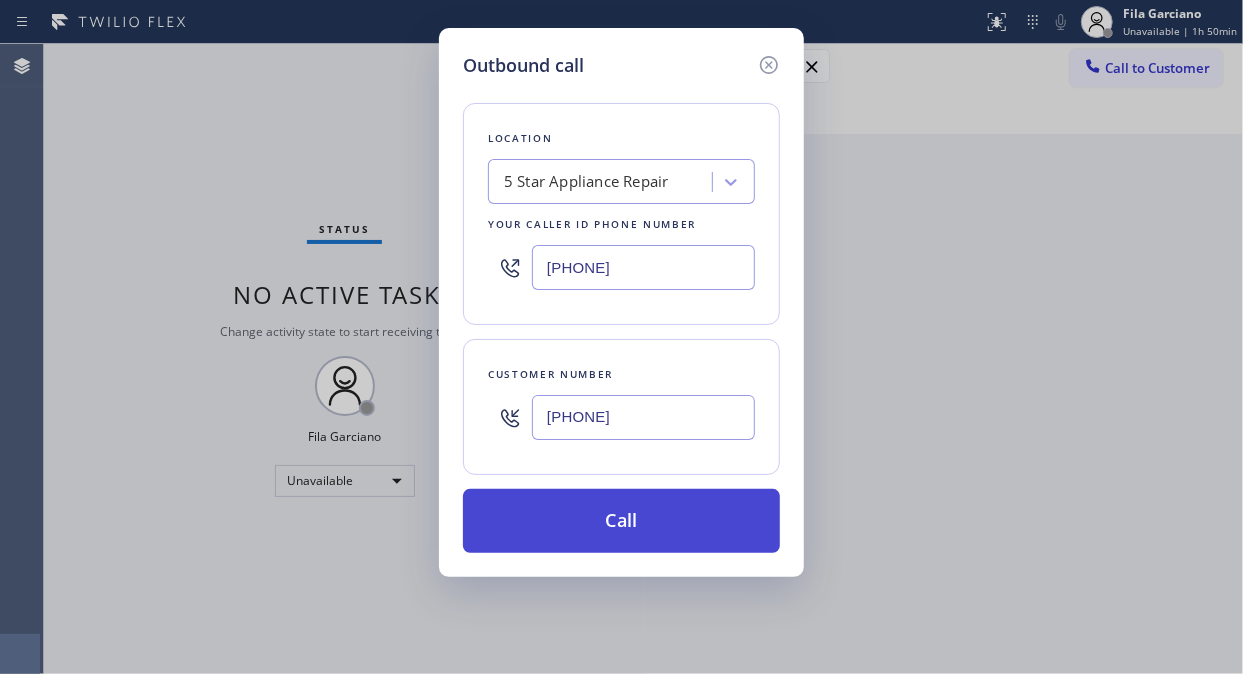 type on "(818) 266-9220" 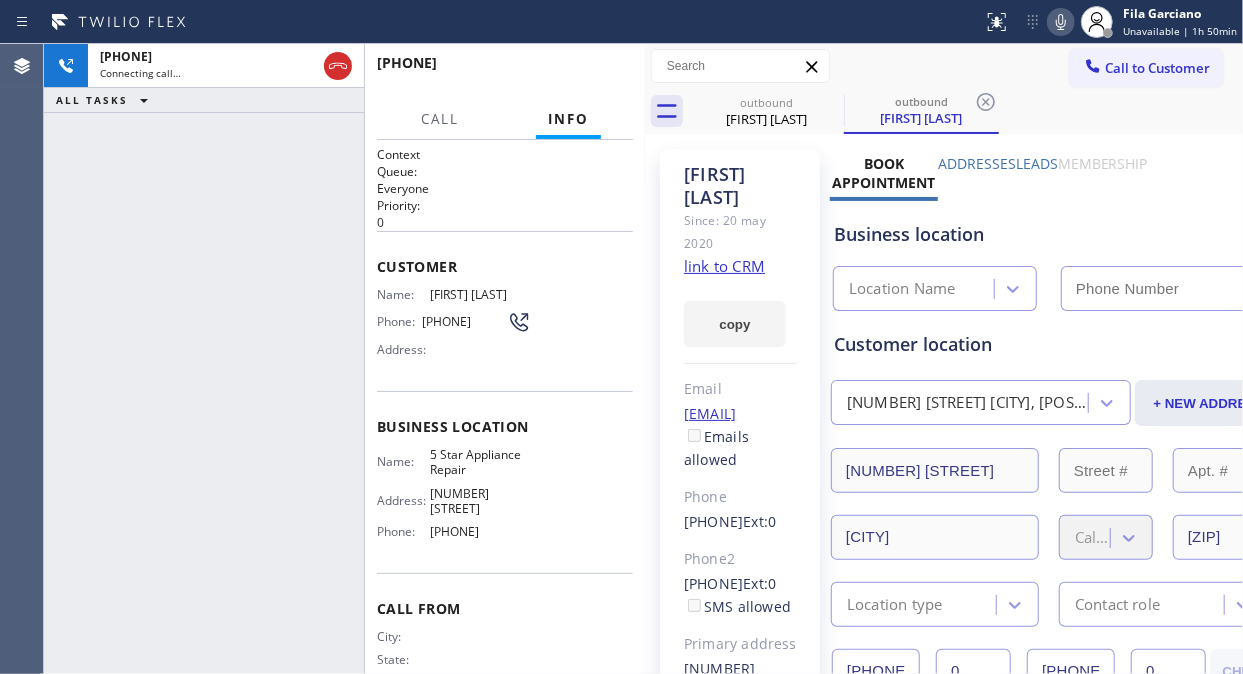 type on "([PHONE]) [PHONE]-[PHONE]" 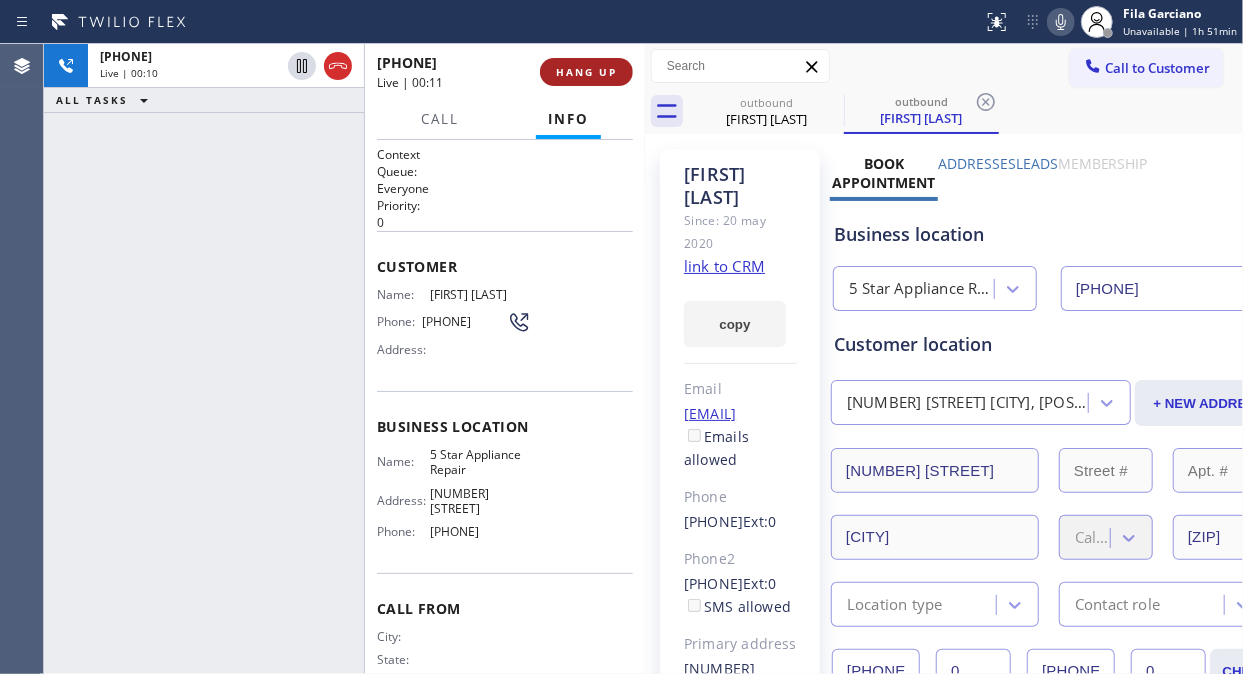 click on "HANG UP" at bounding box center (586, 72) 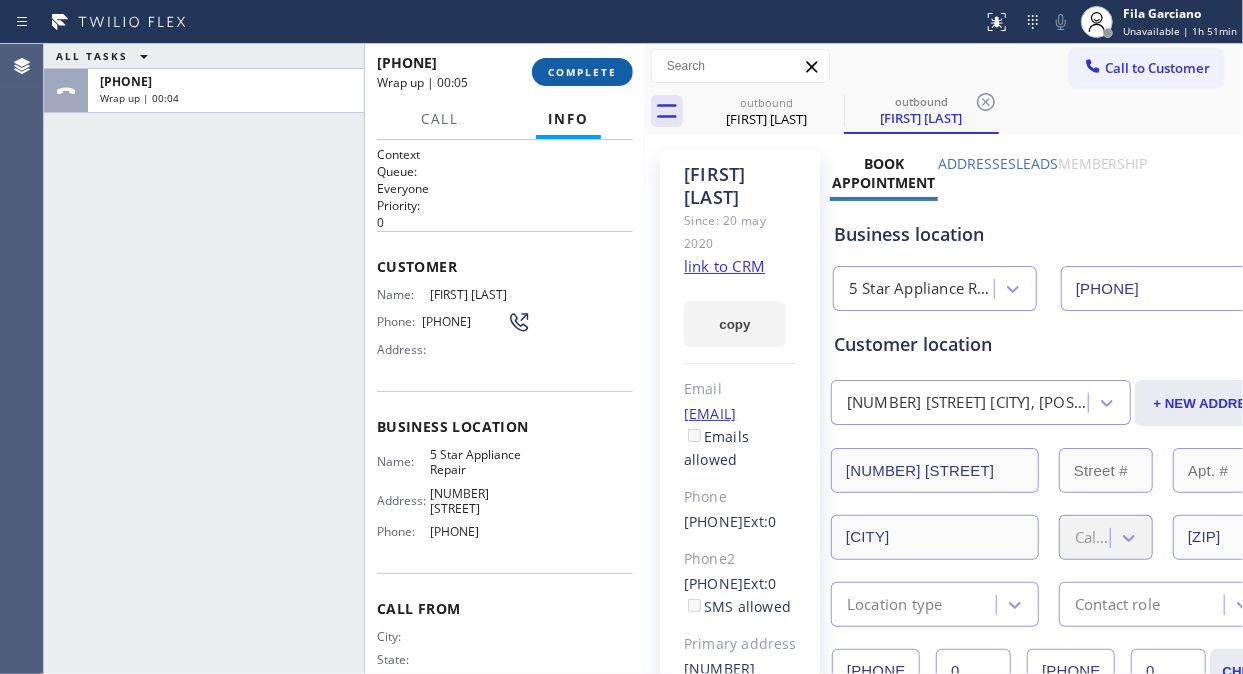 click on "COMPLETE" at bounding box center [582, 72] 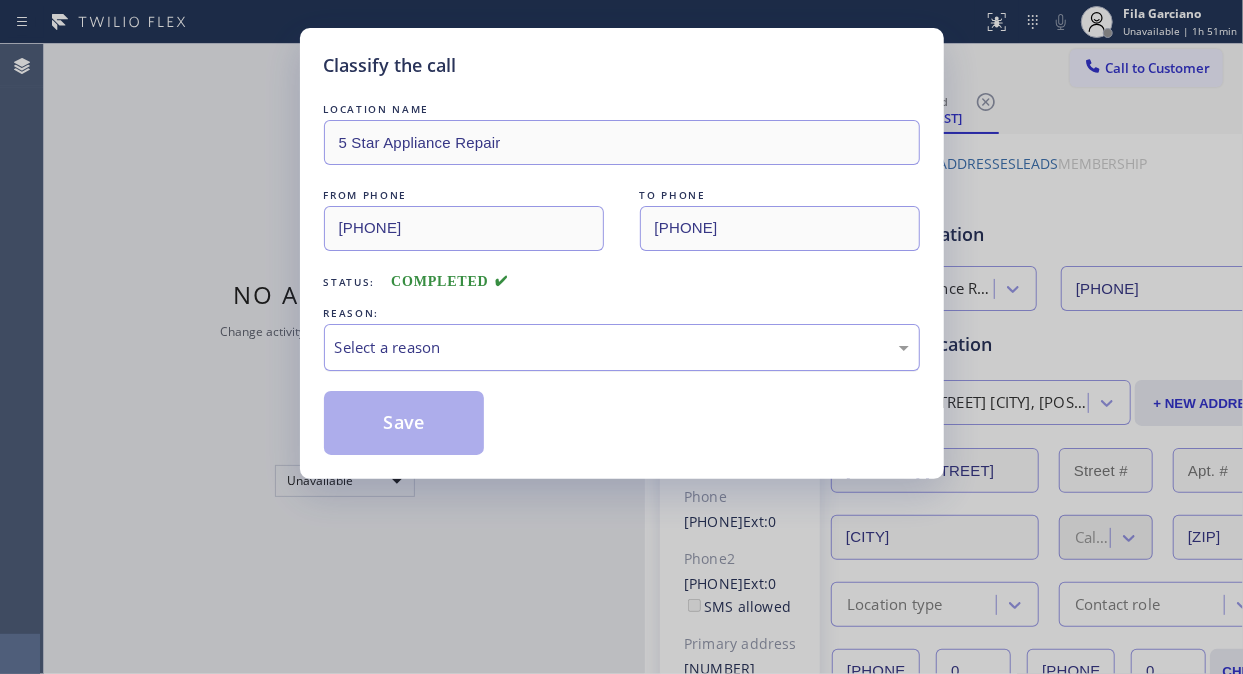 click on "Select a reason" at bounding box center (622, 347) 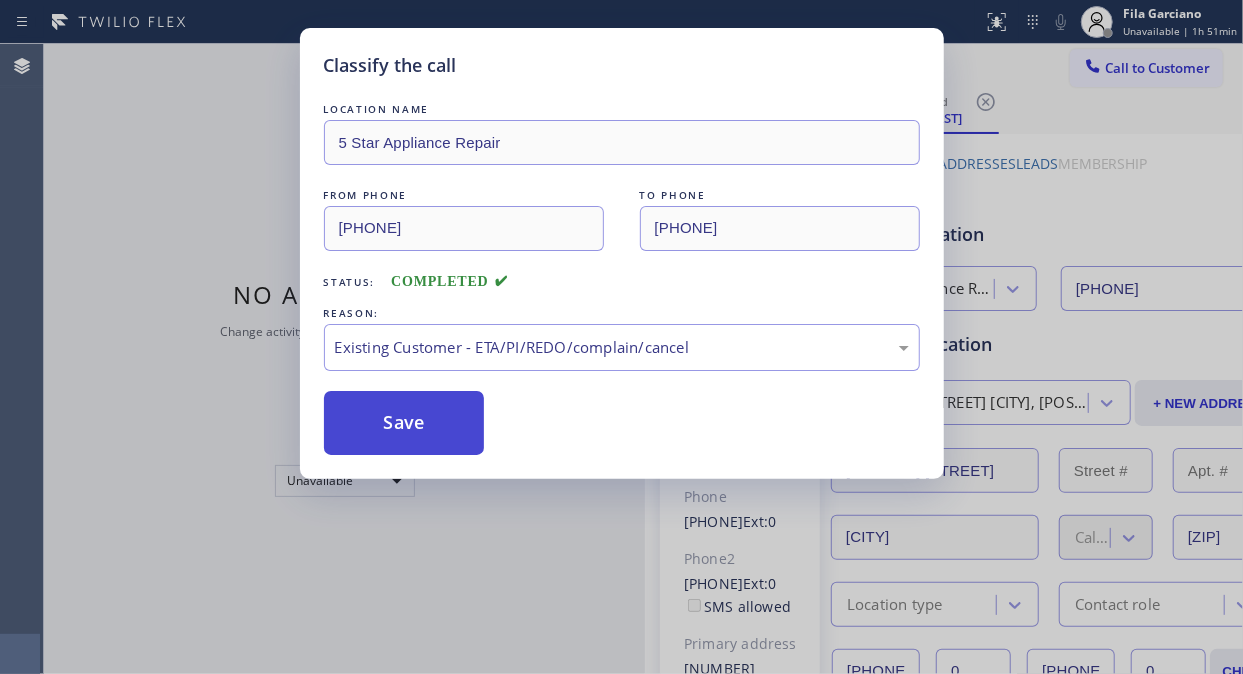 drag, startPoint x: 442, startPoint y: 427, endPoint x: 456, endPoint y: 426, distance: 14.035668 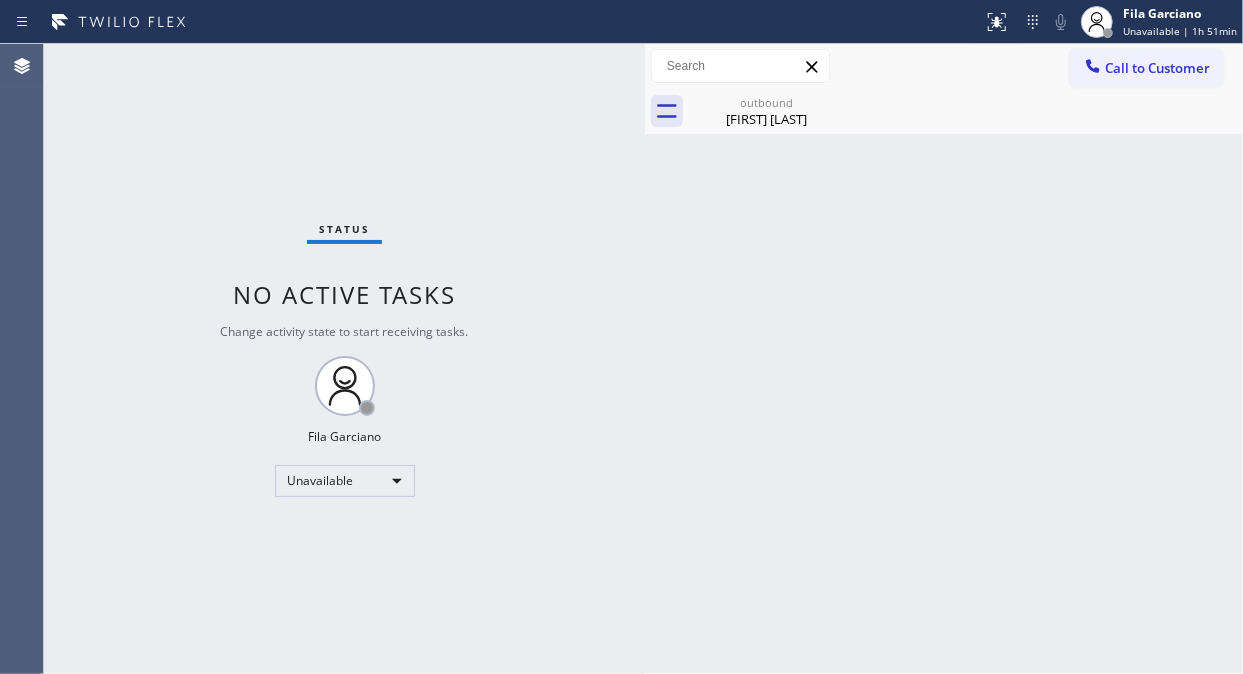 click on "Call to Customer" at bounding box center (1157, 68) 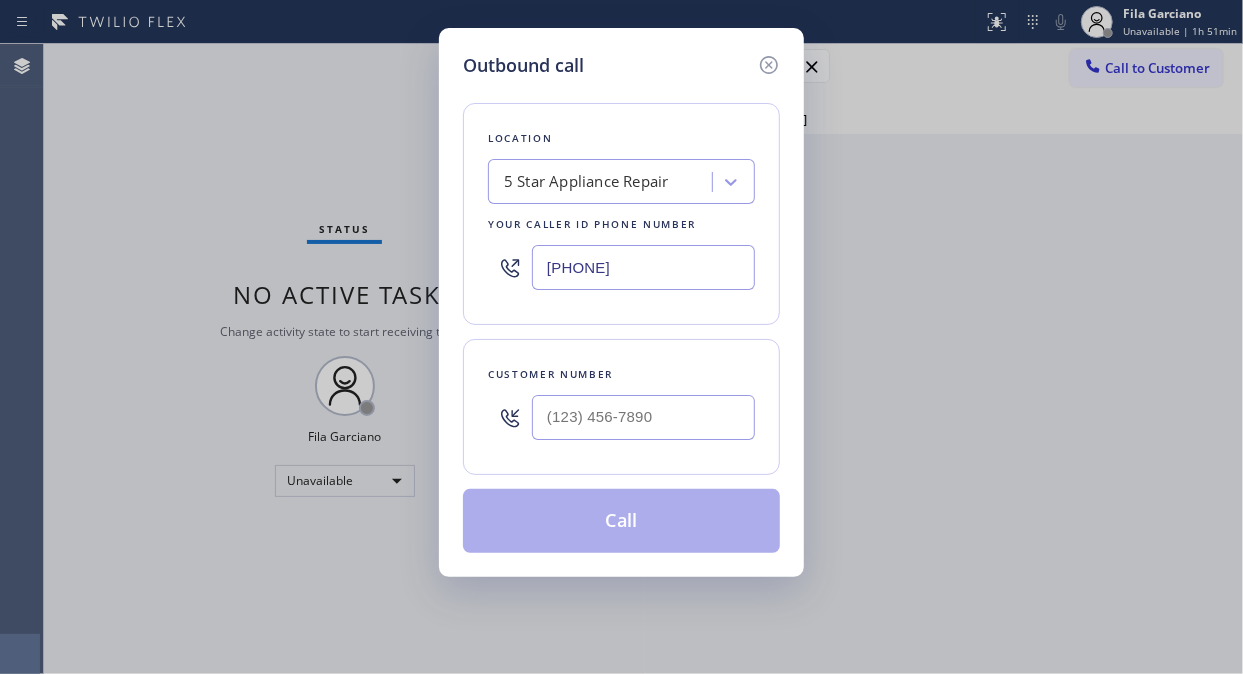 click at bounding box center (643, 417) 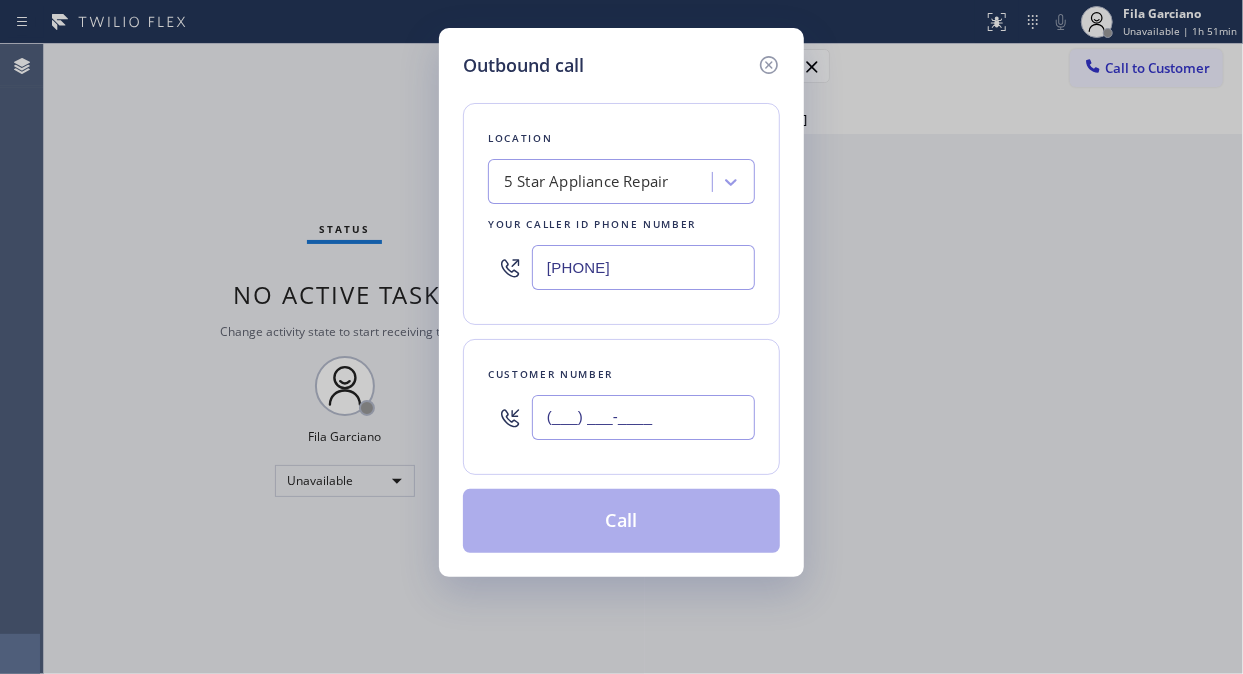 click on "(___) ___-____" at bounding box center (643, 417) 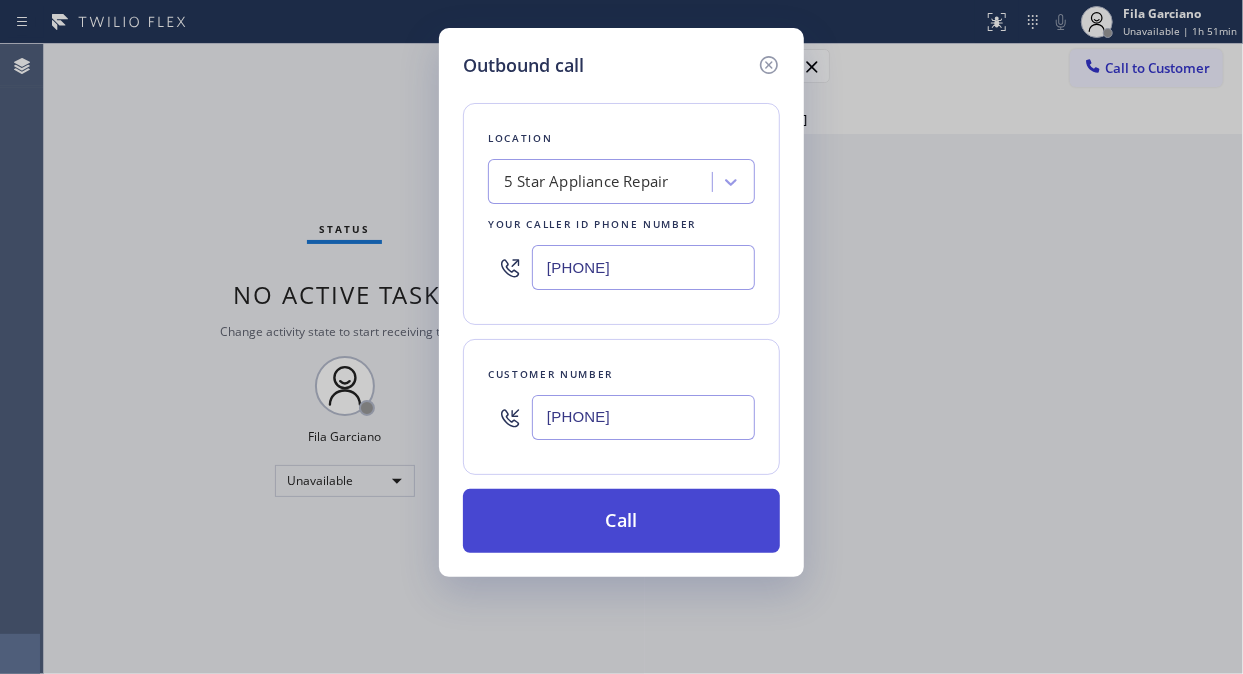 type on "(714) 658-3409" 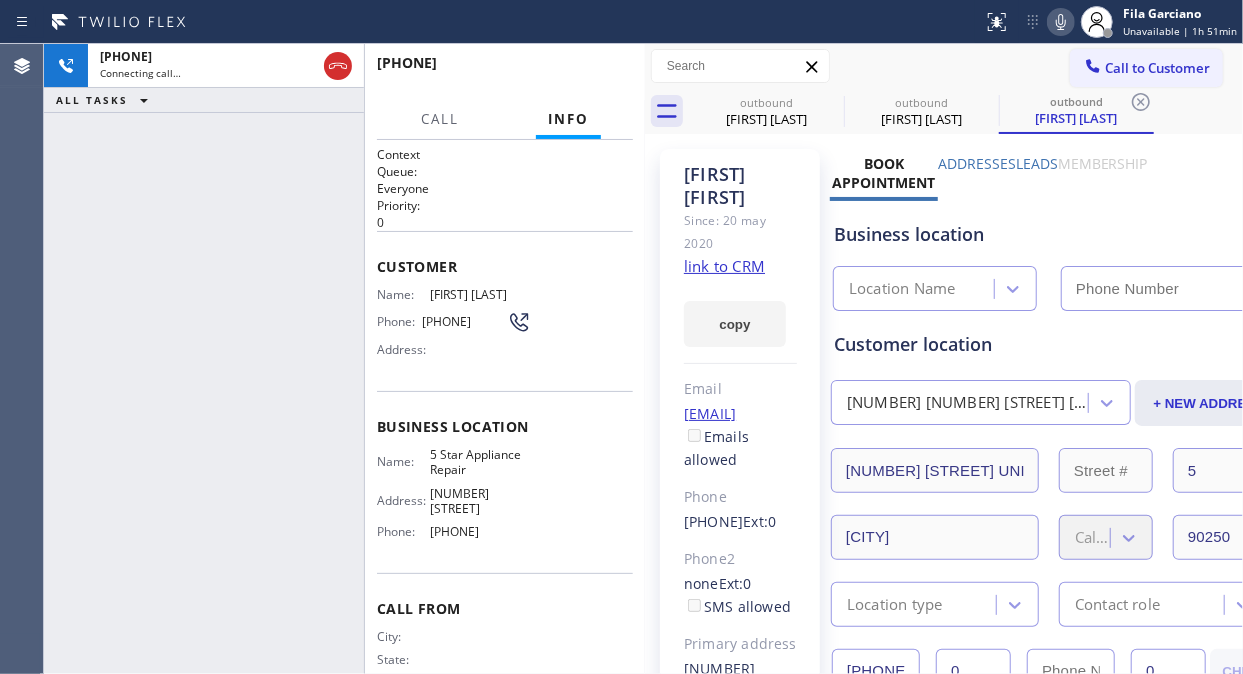 click 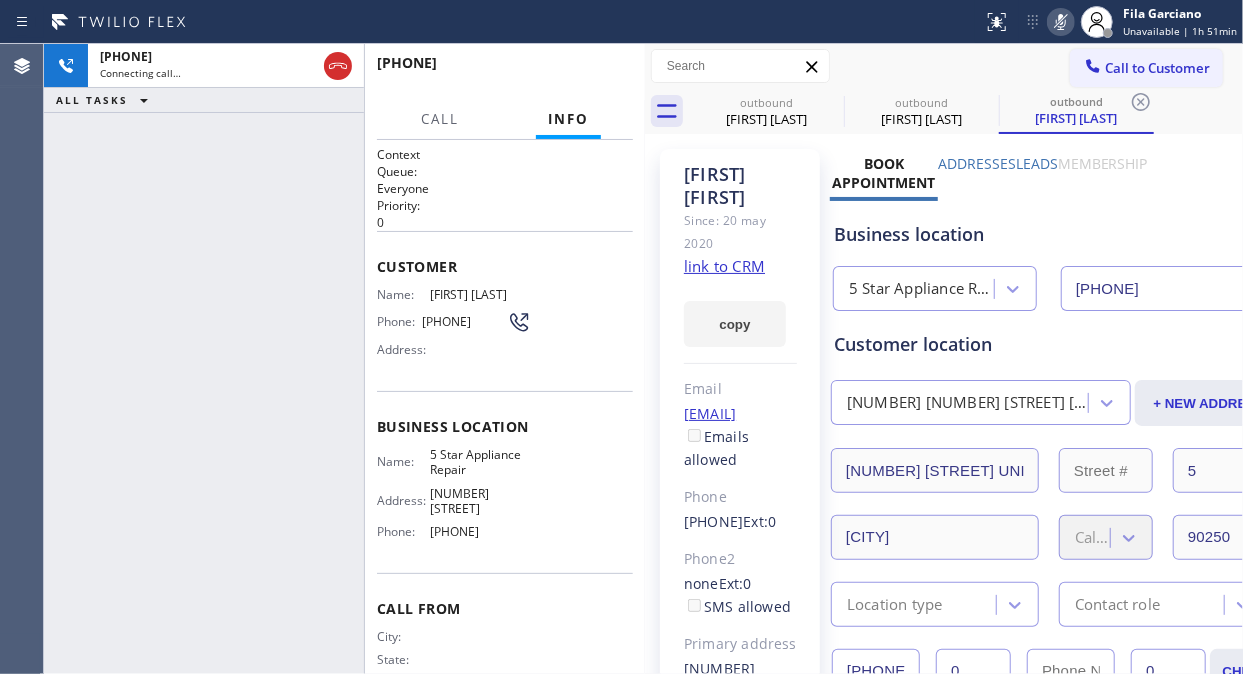 type on "([PHONE]) [PHONE]-[PHONE]" 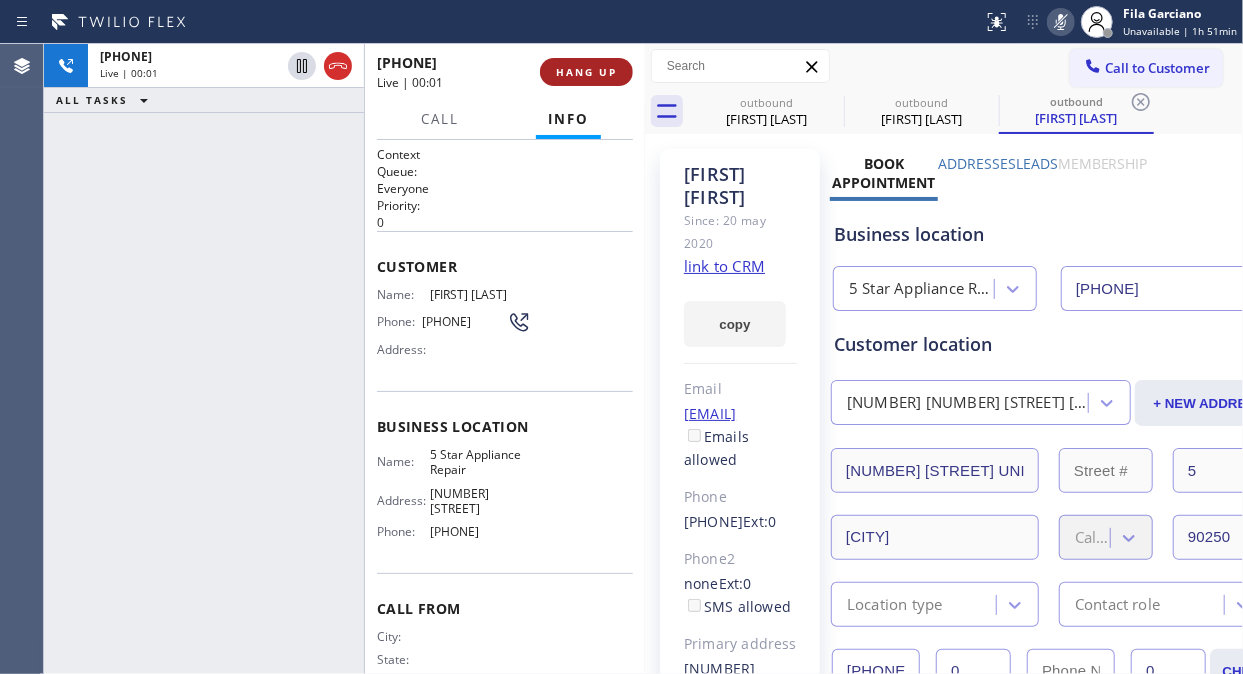 click on "HANG UP" at bounding box center (586, 72) 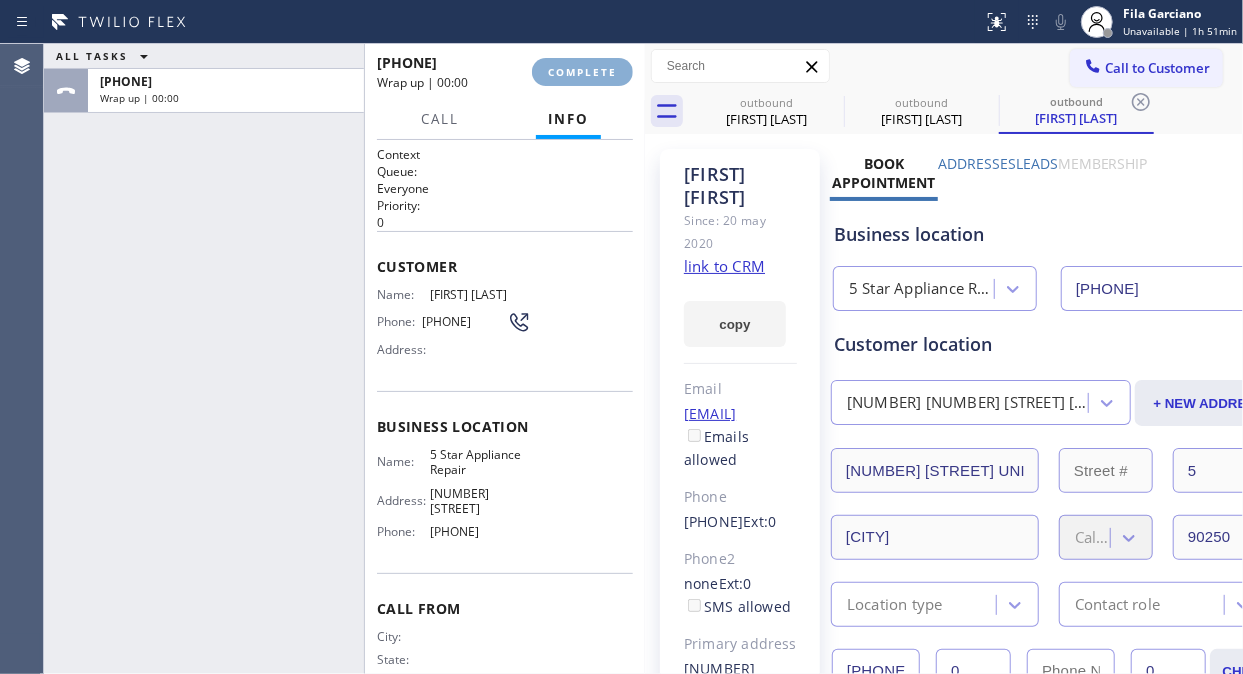 click on "COMPLETE" at bounding box center [582, 72] 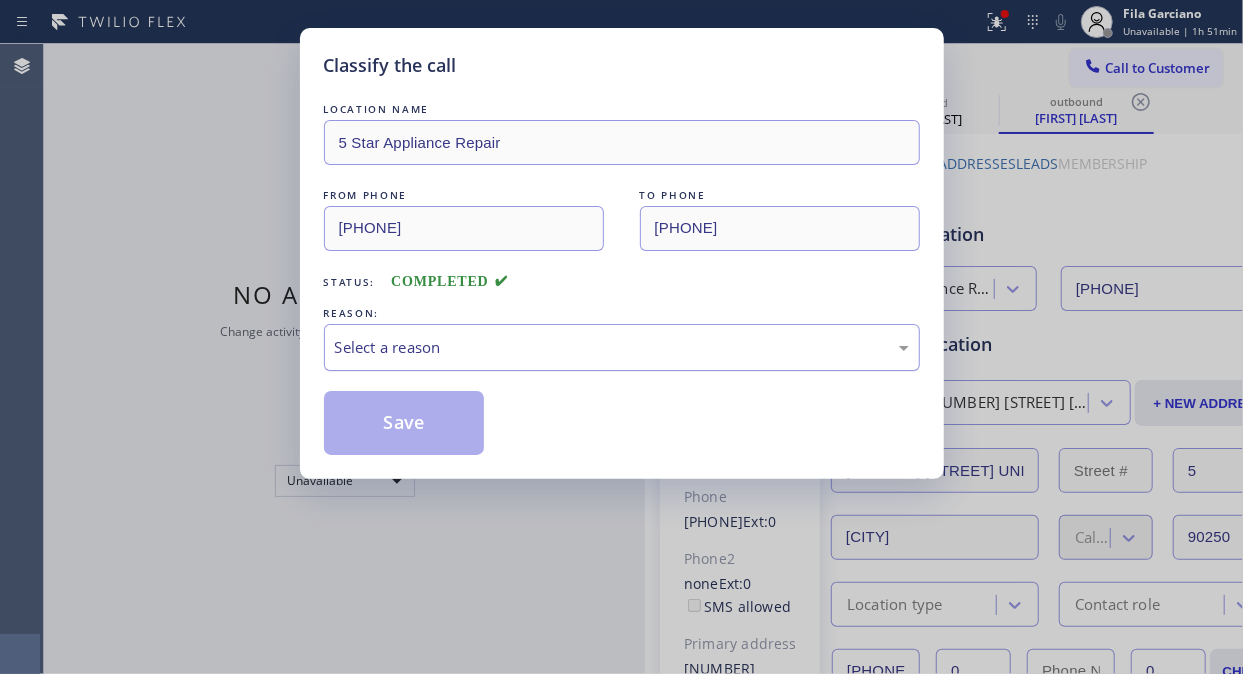 drag, startPoint x: 587, startPoint y: 335, endPoint x: 582, endPoint y: 367, distance: 32.38827 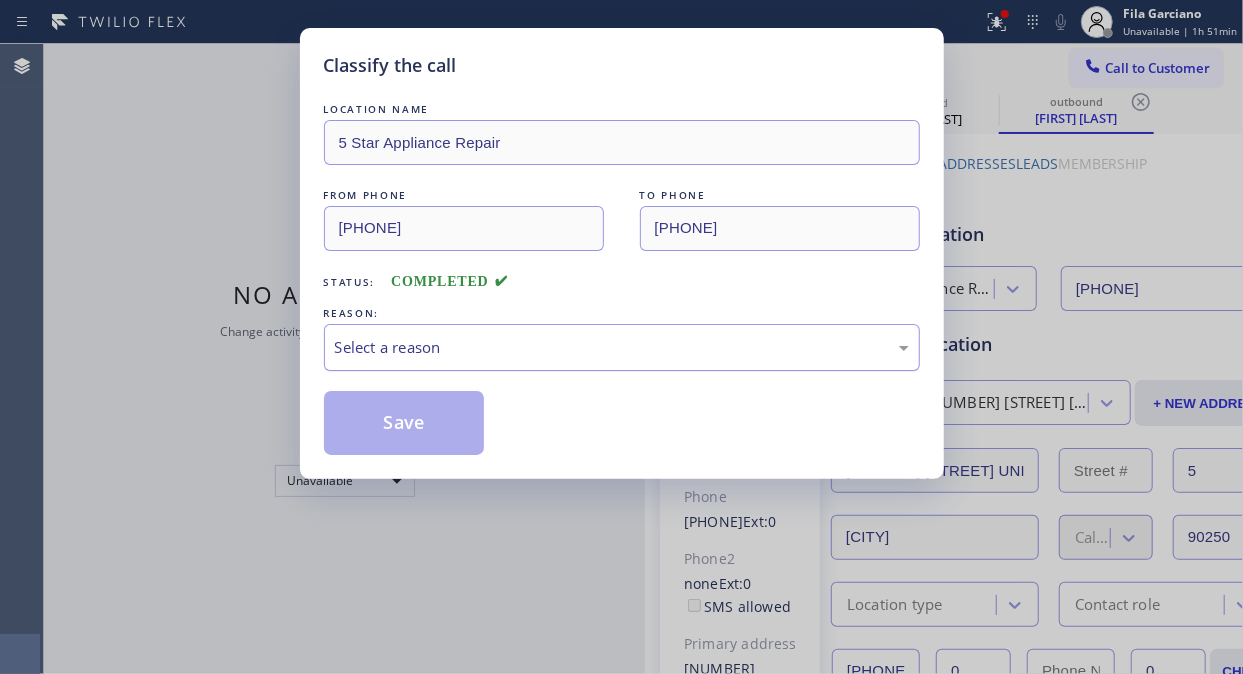 click on "Select a reason" at bounding box center [622, 347] 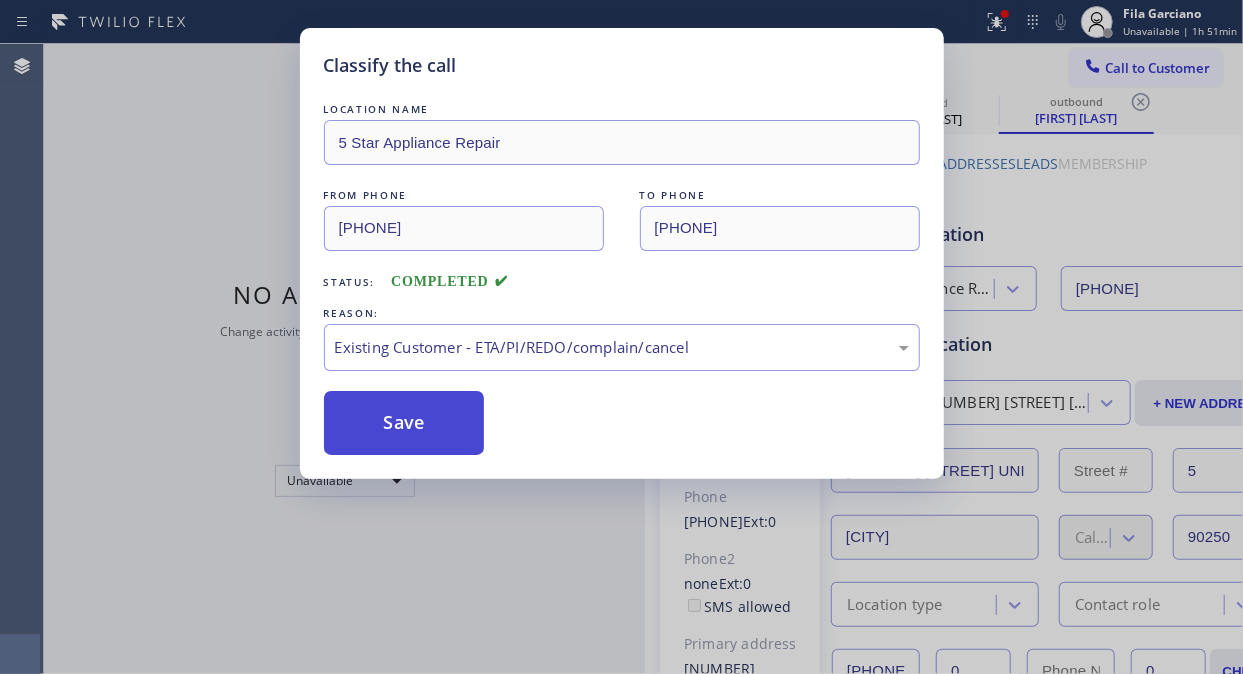 click on "Save" at bounding box center [404, 423] 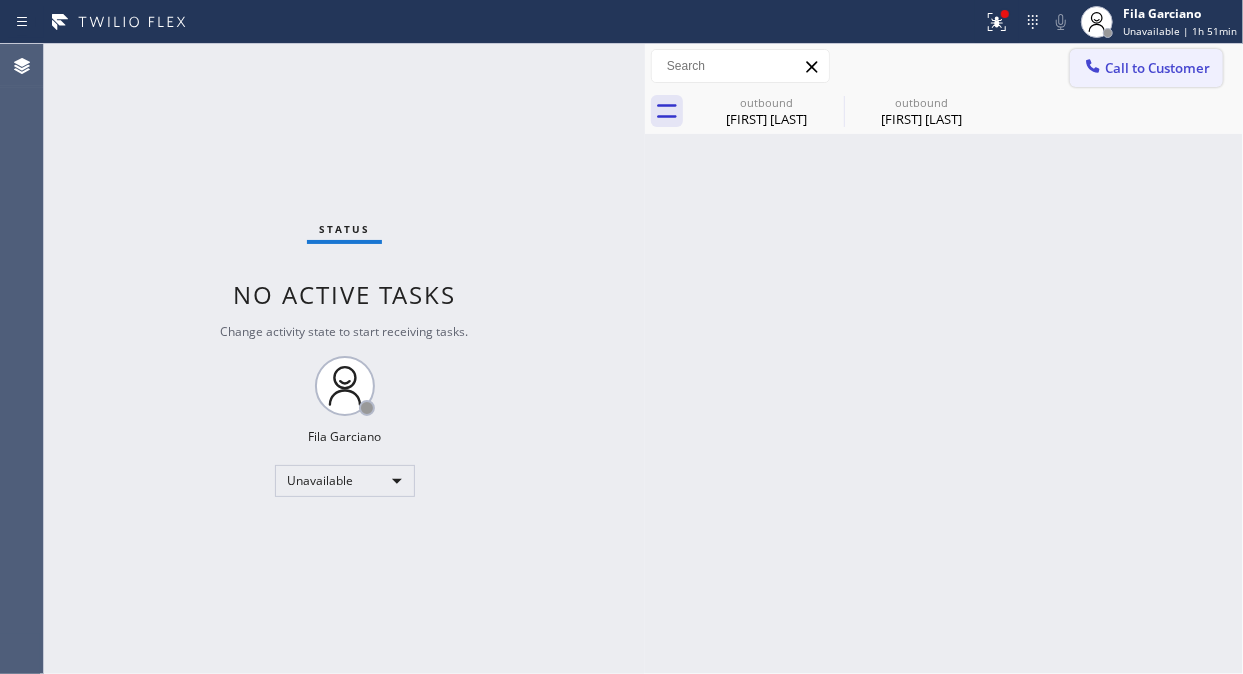 click on "Call to Customer" at bounding box center [1157, 68] 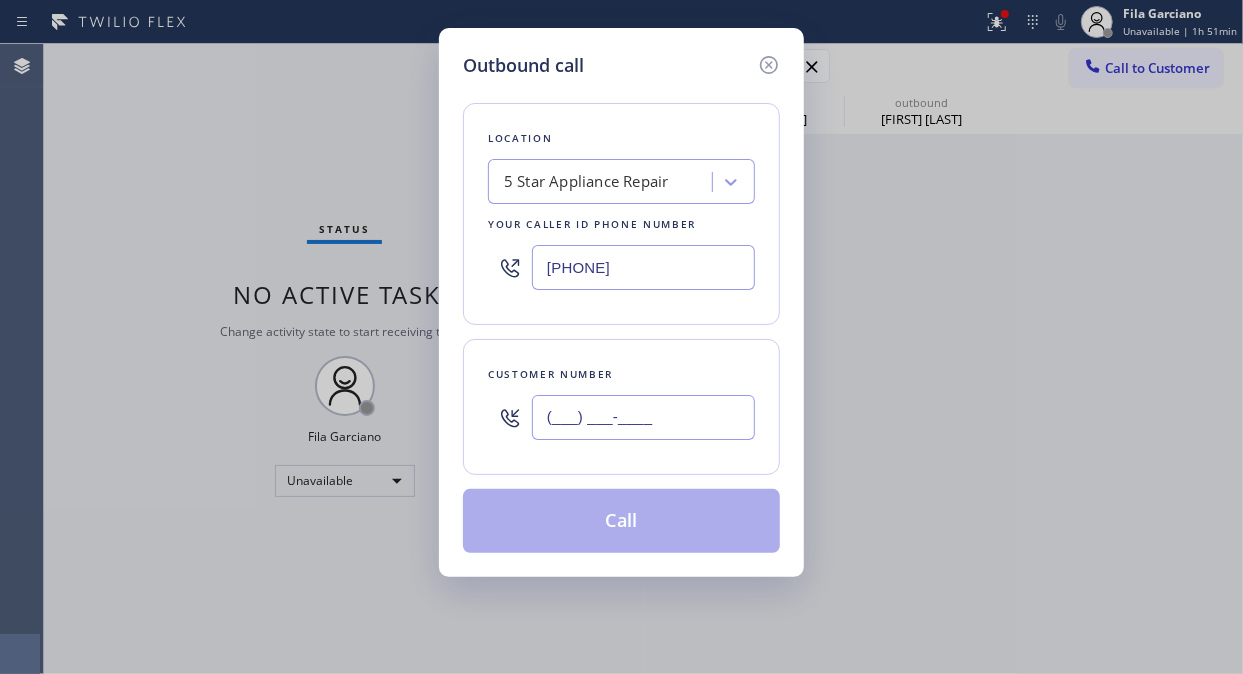 click on "(___) ___-____" at bounding box center (643, 417) 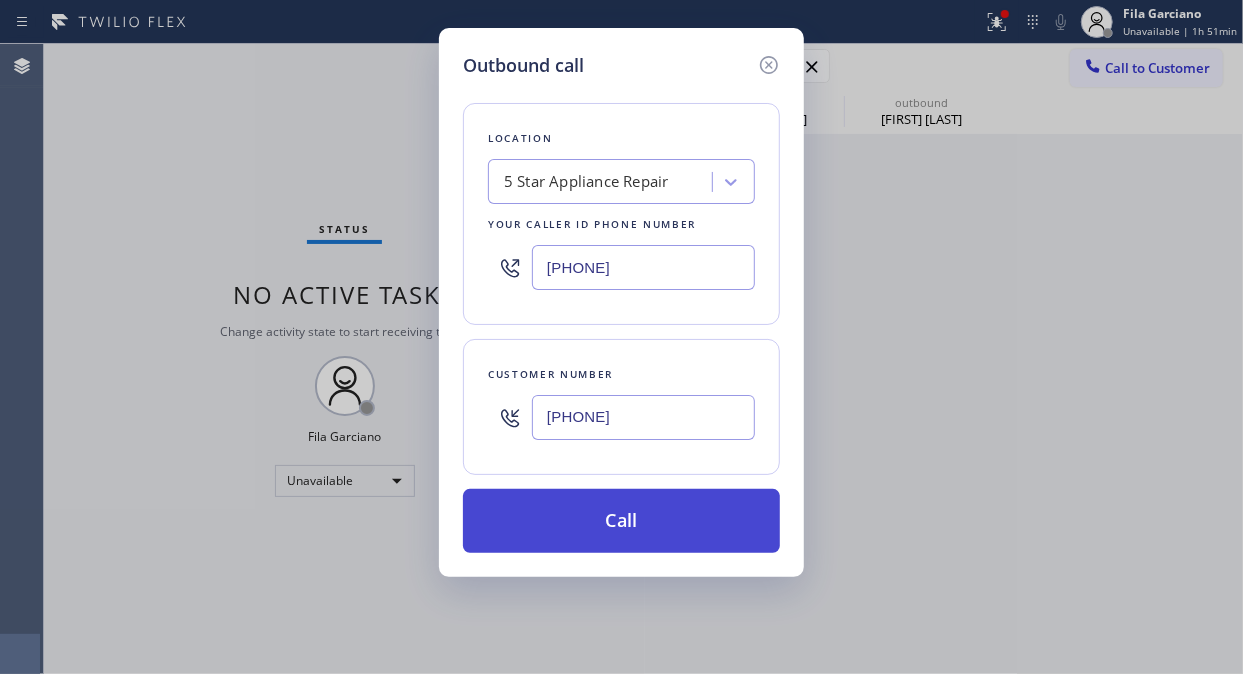 type on "(310) 543-1540" 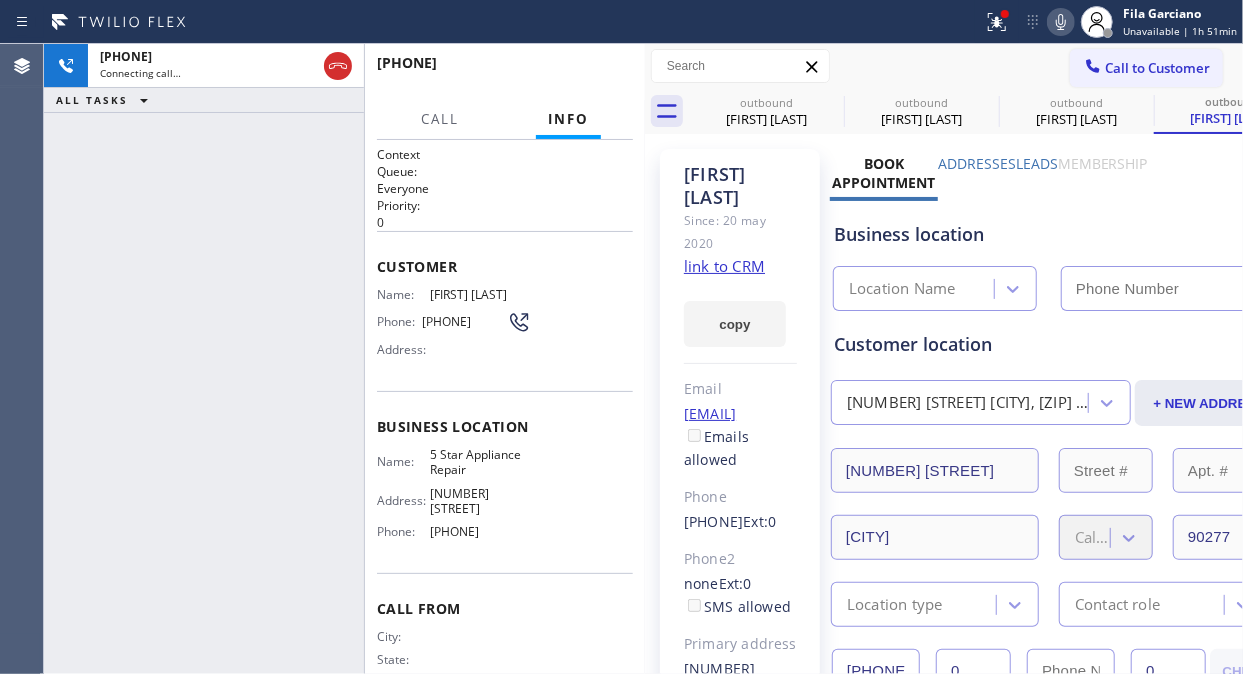 click 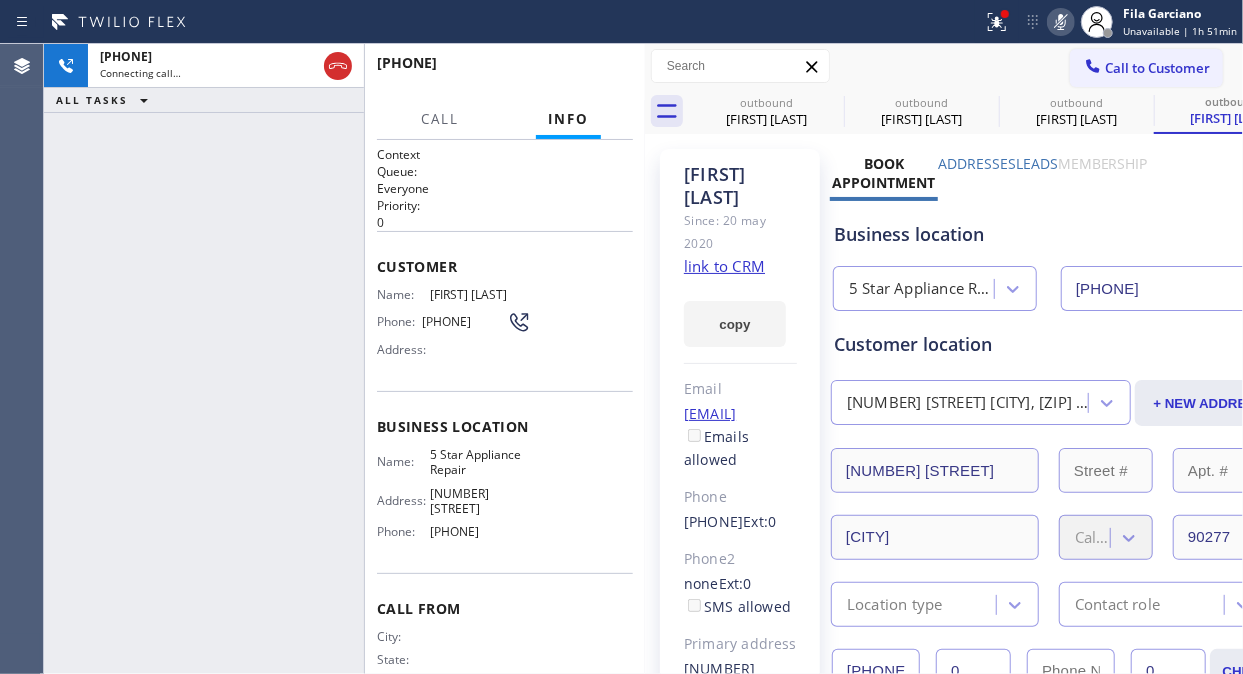 type on "([PHONE]) [PHONE]-[PHONE]" 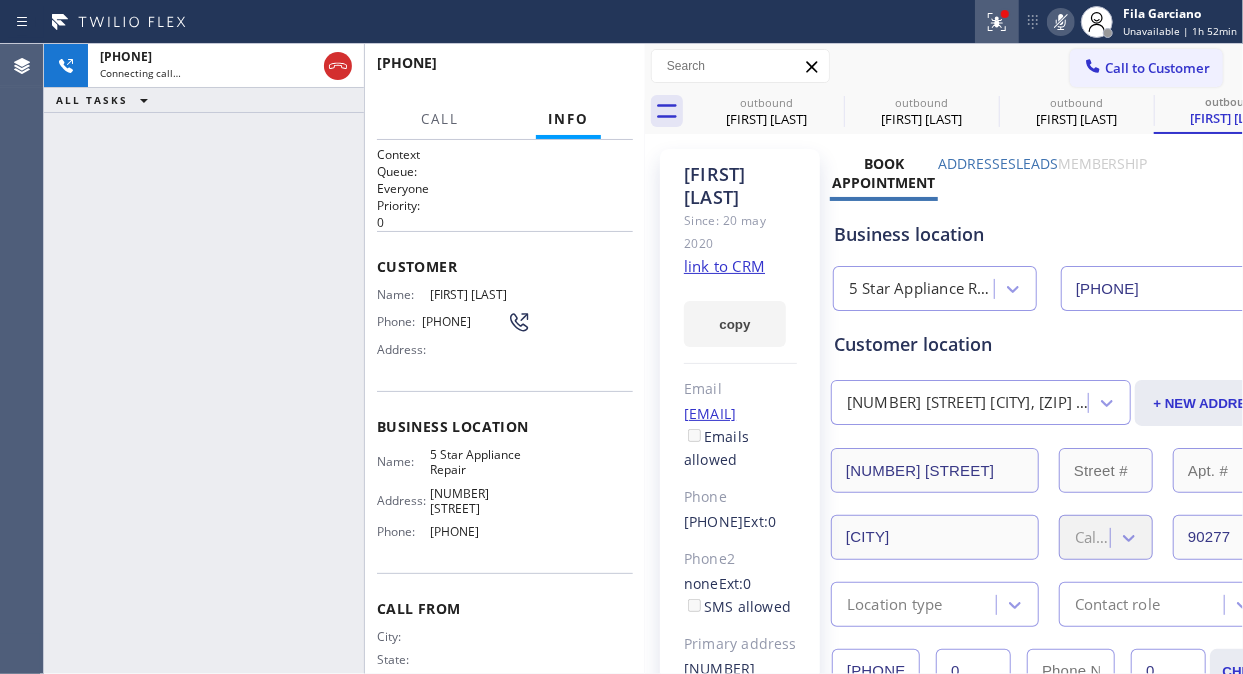 click 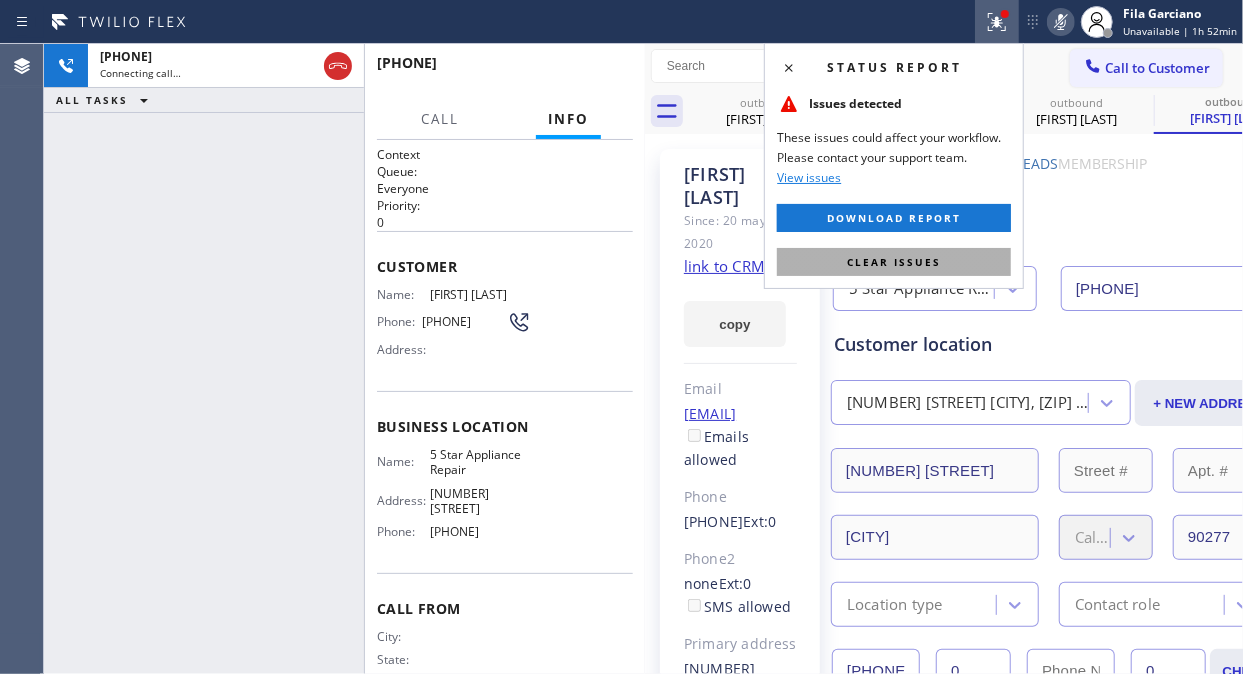 click on "Clear issues" at bounding box center [894, 262] 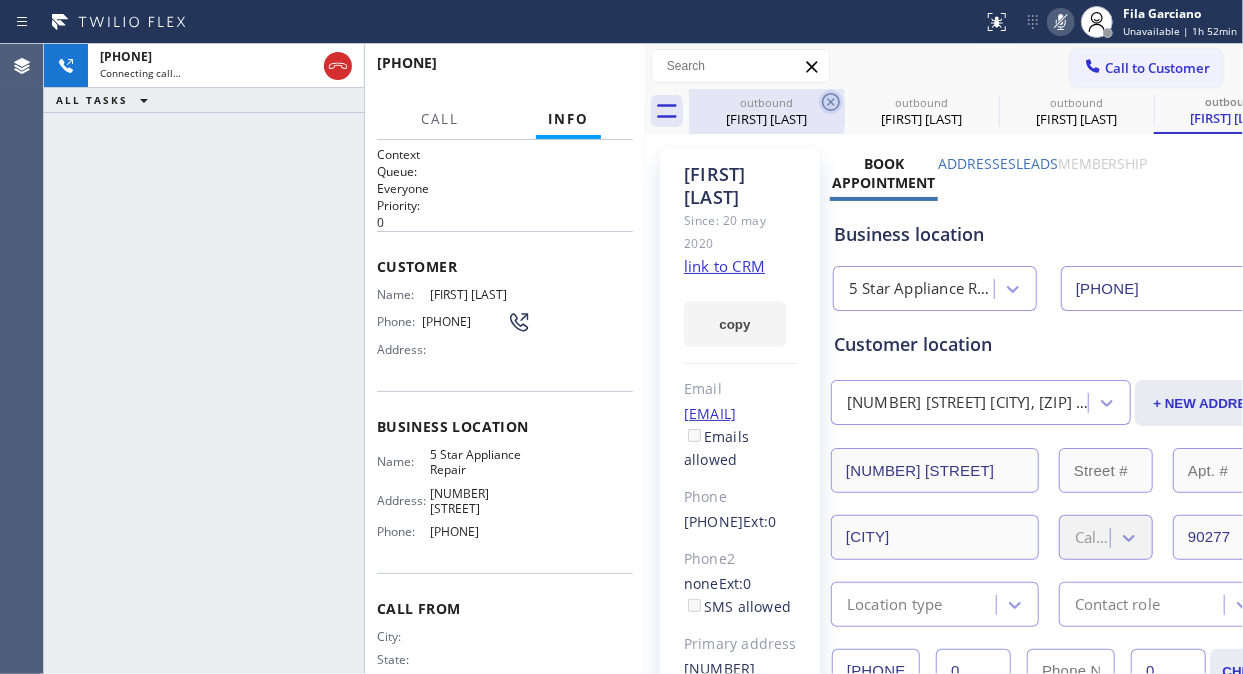 click 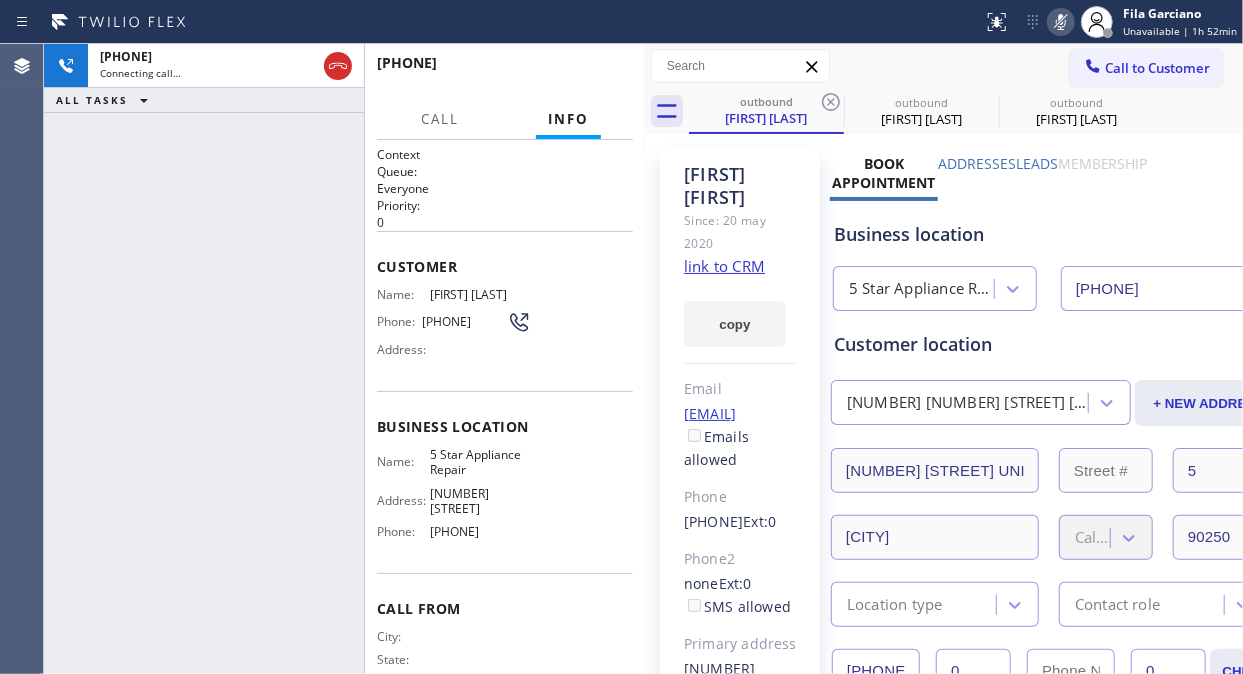 click 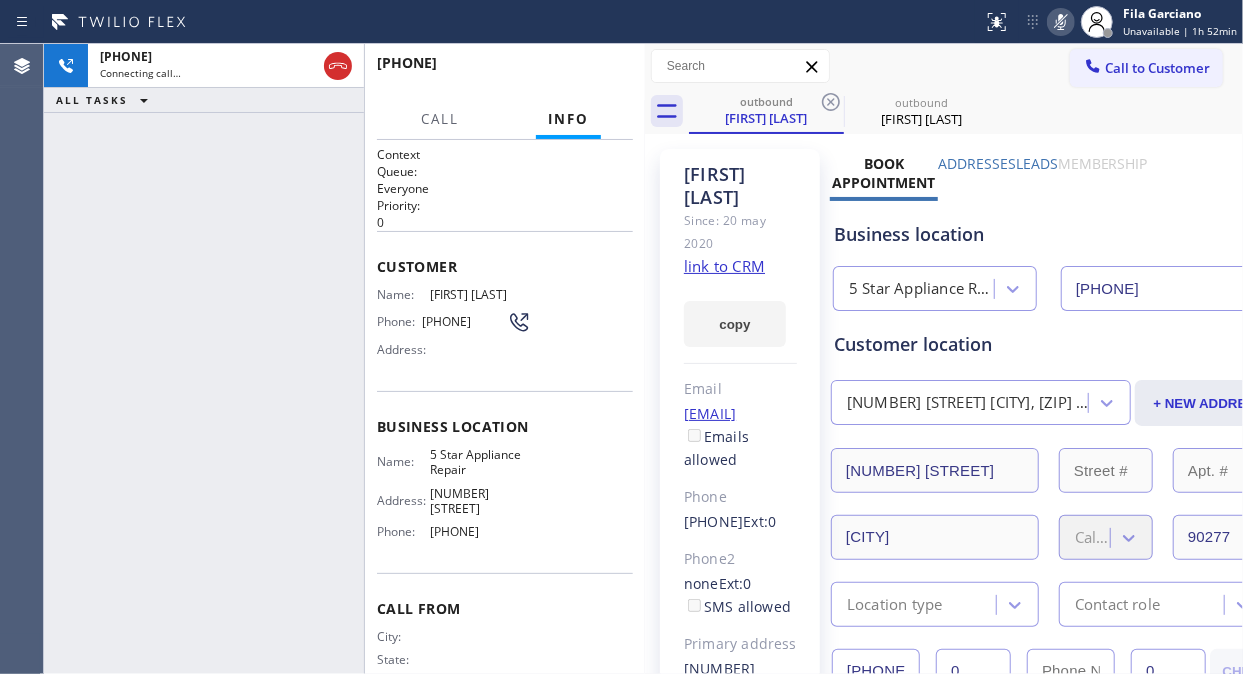click 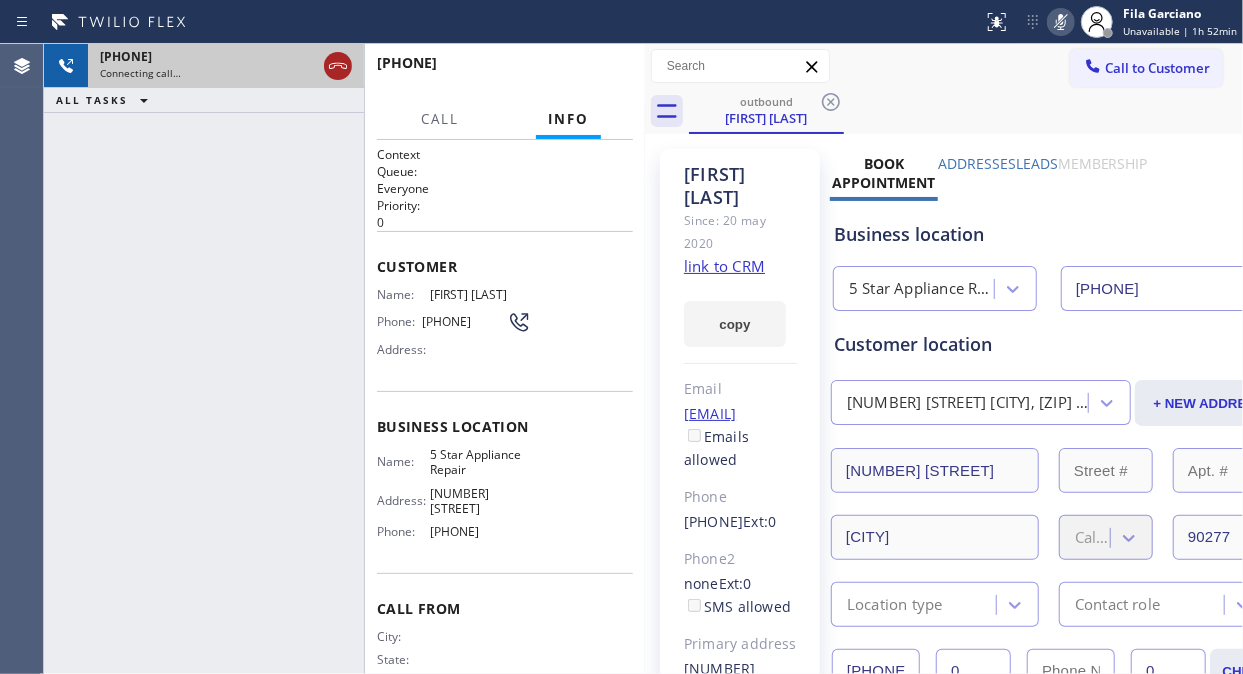 click 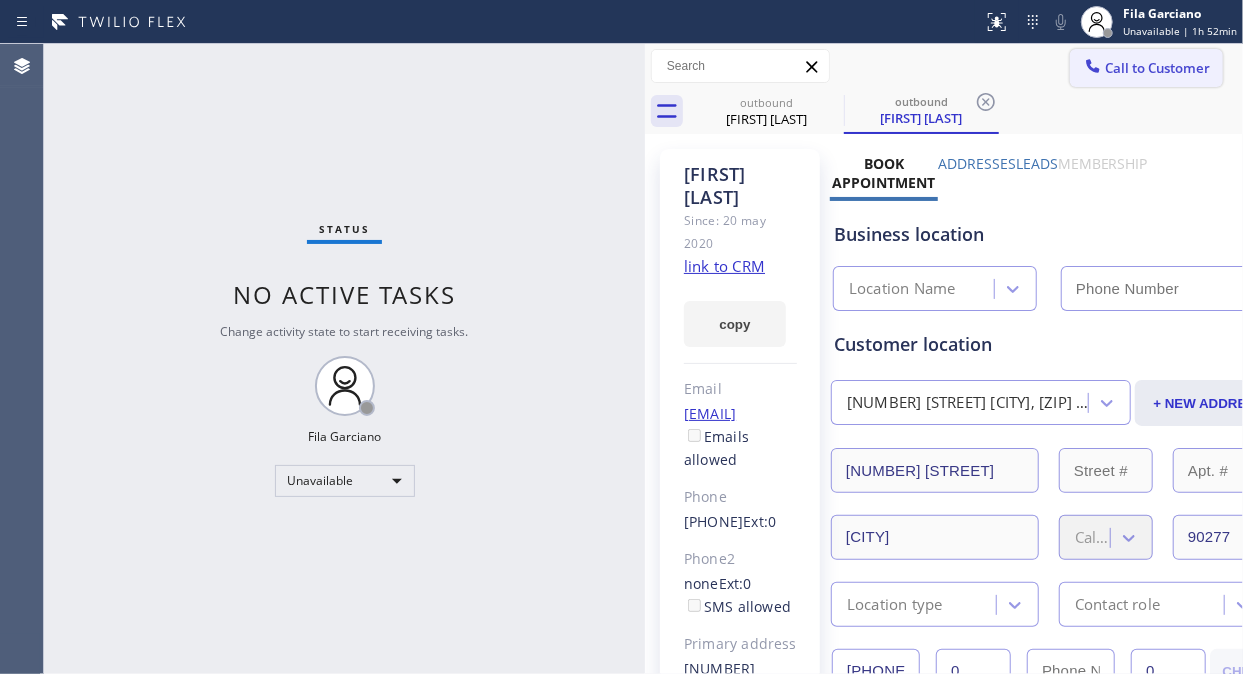 type on "([PHONE]) [PHONE]-[PHONE]" 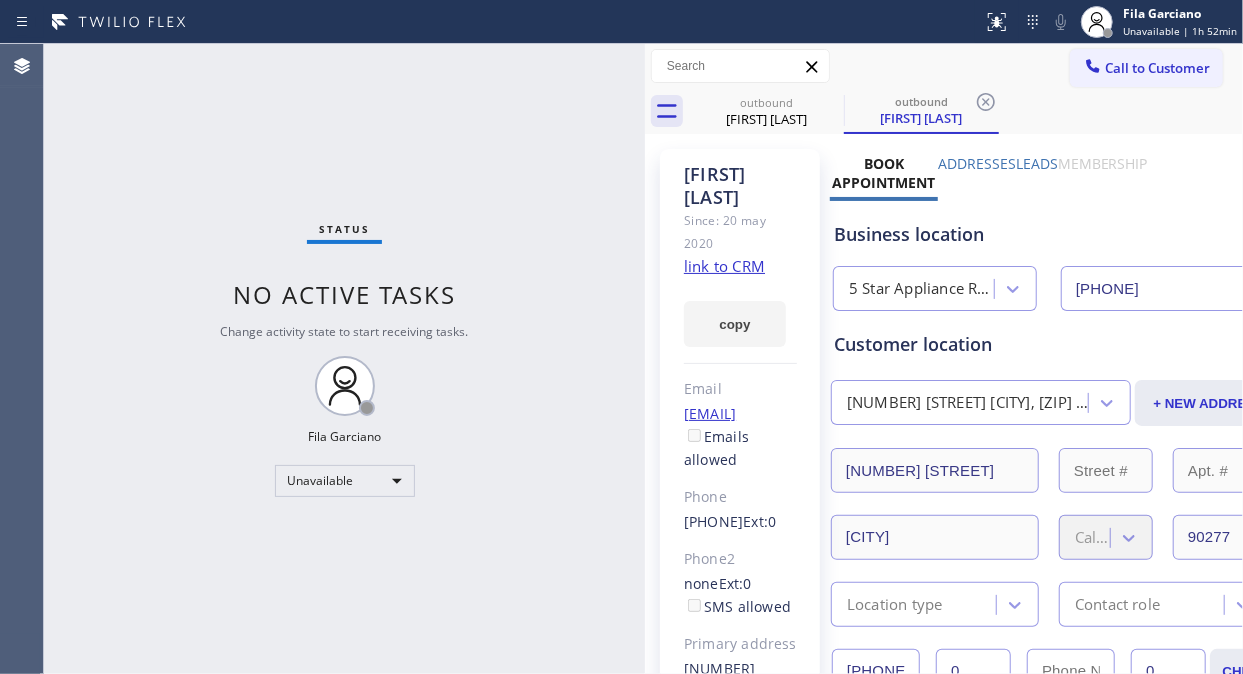 click on "Call to Customer" at bounding box center [1157, 68] 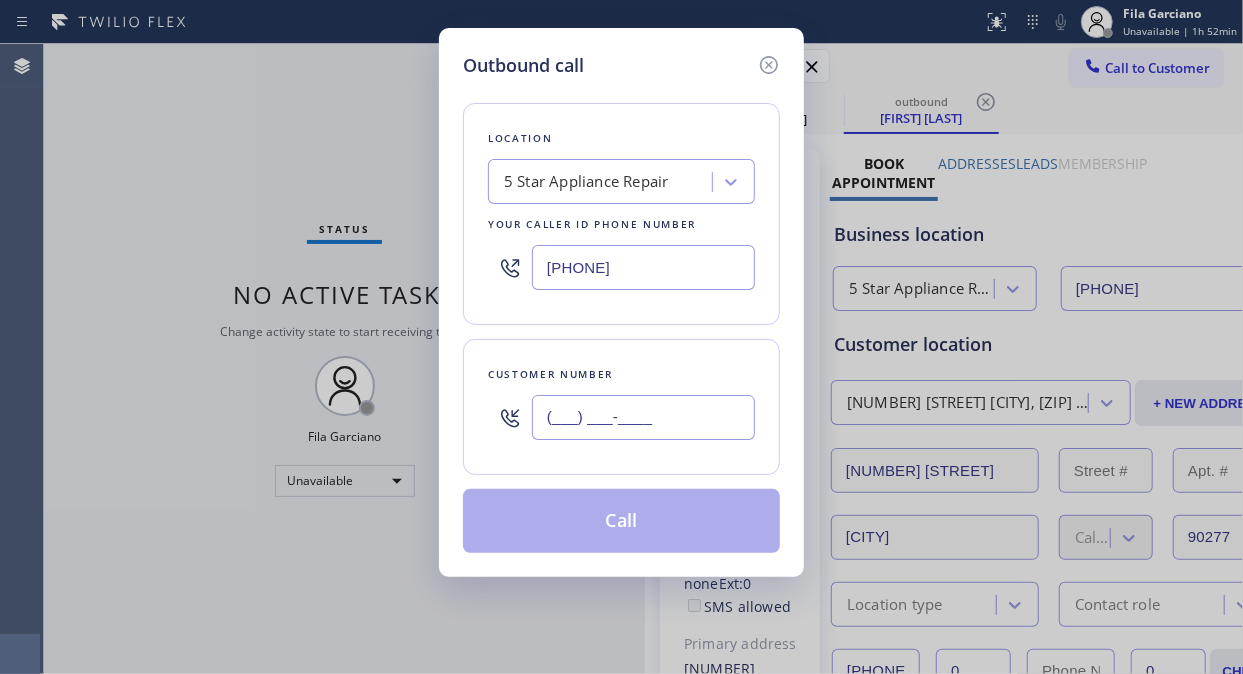 click on "(___) ___-____" at bounding box center (643, 417) 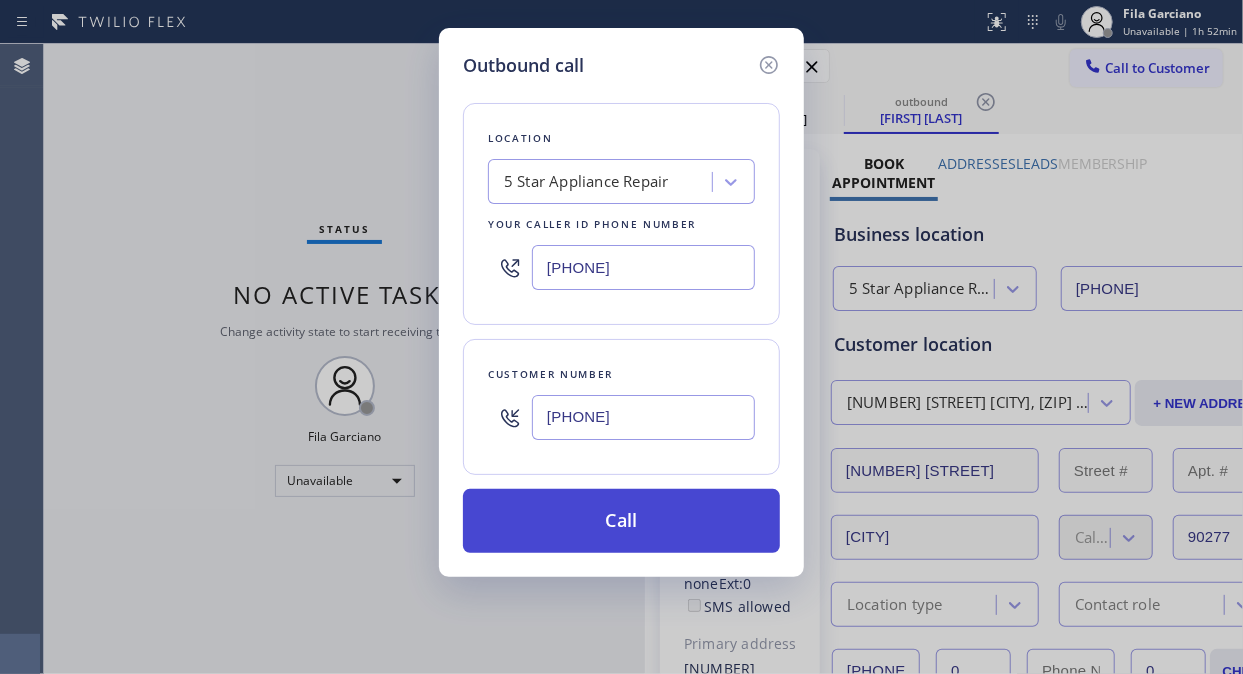 type on "(314) 422-1660" 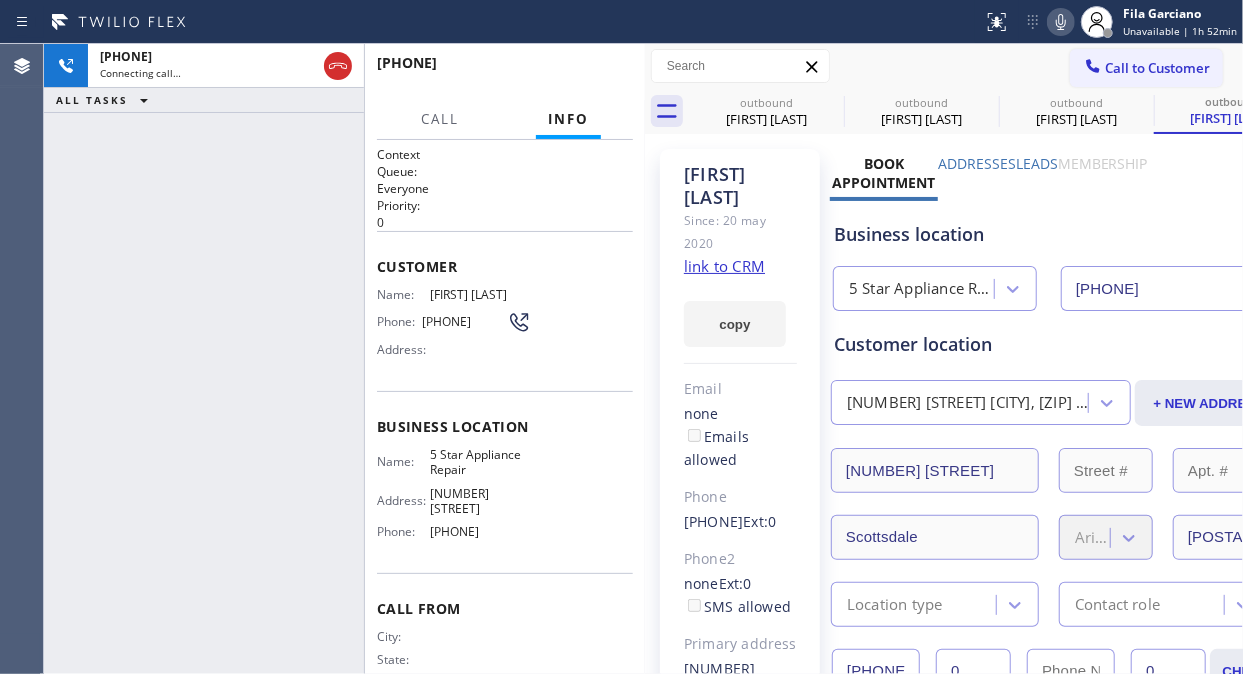 type on "([PHONE]) [PHONE]-[PHONE]" 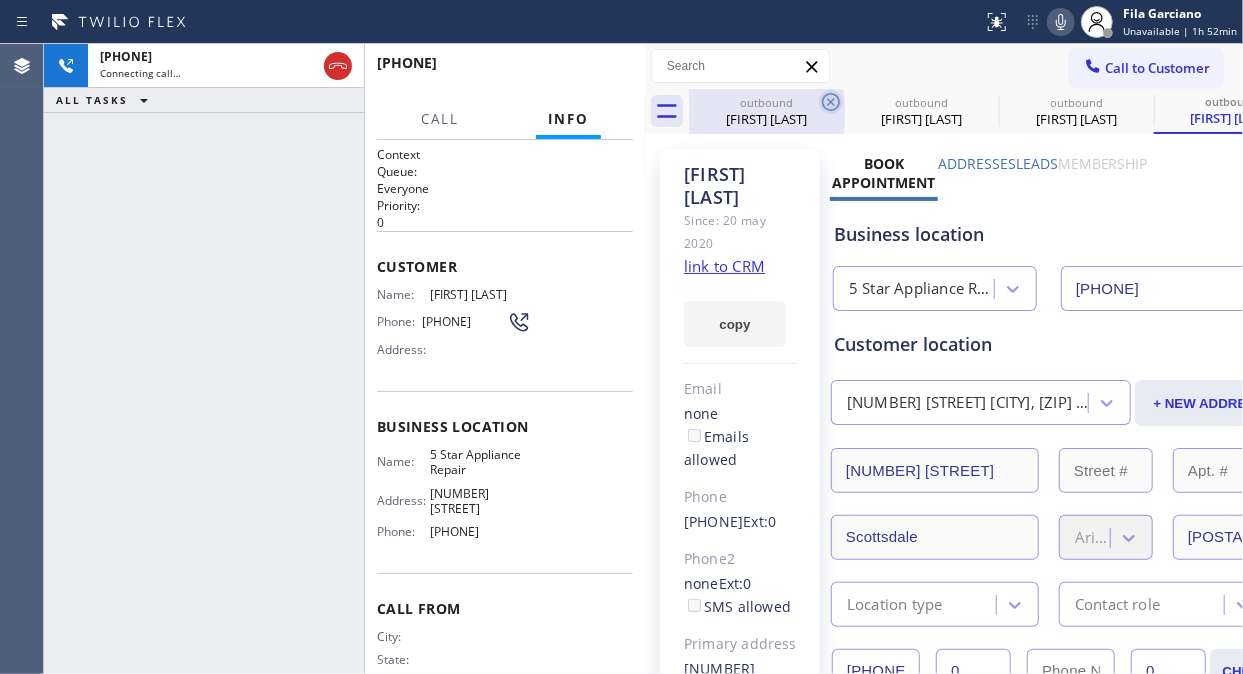click 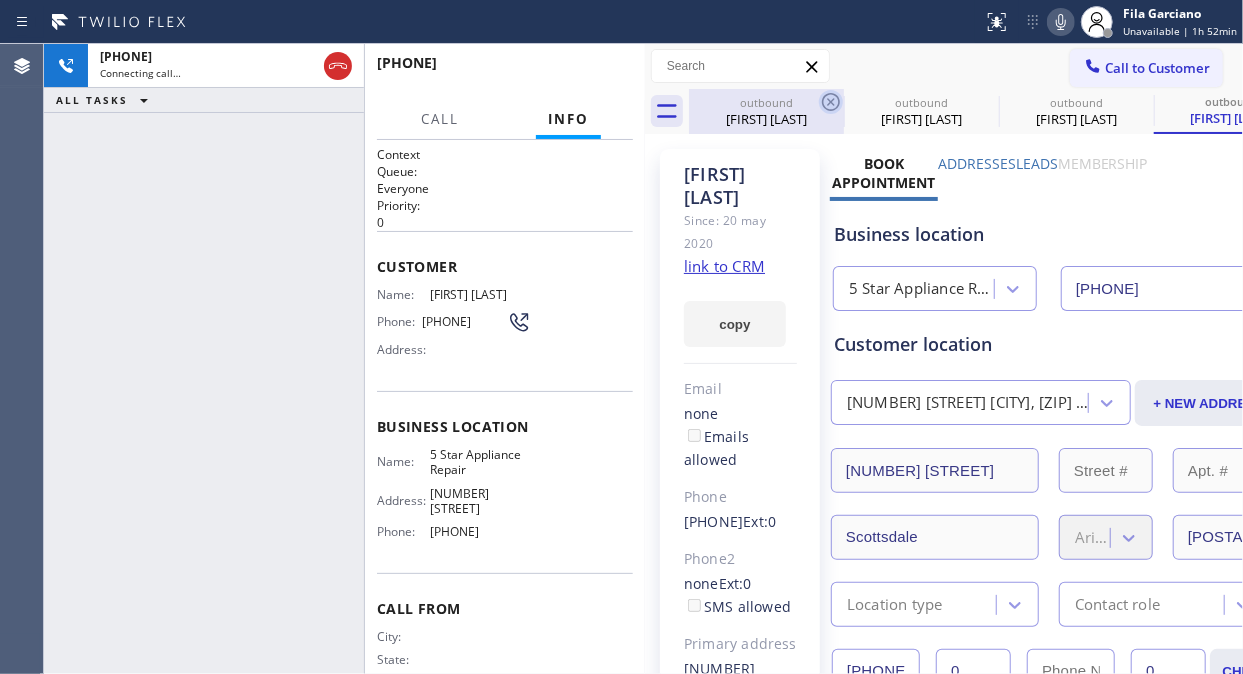 click 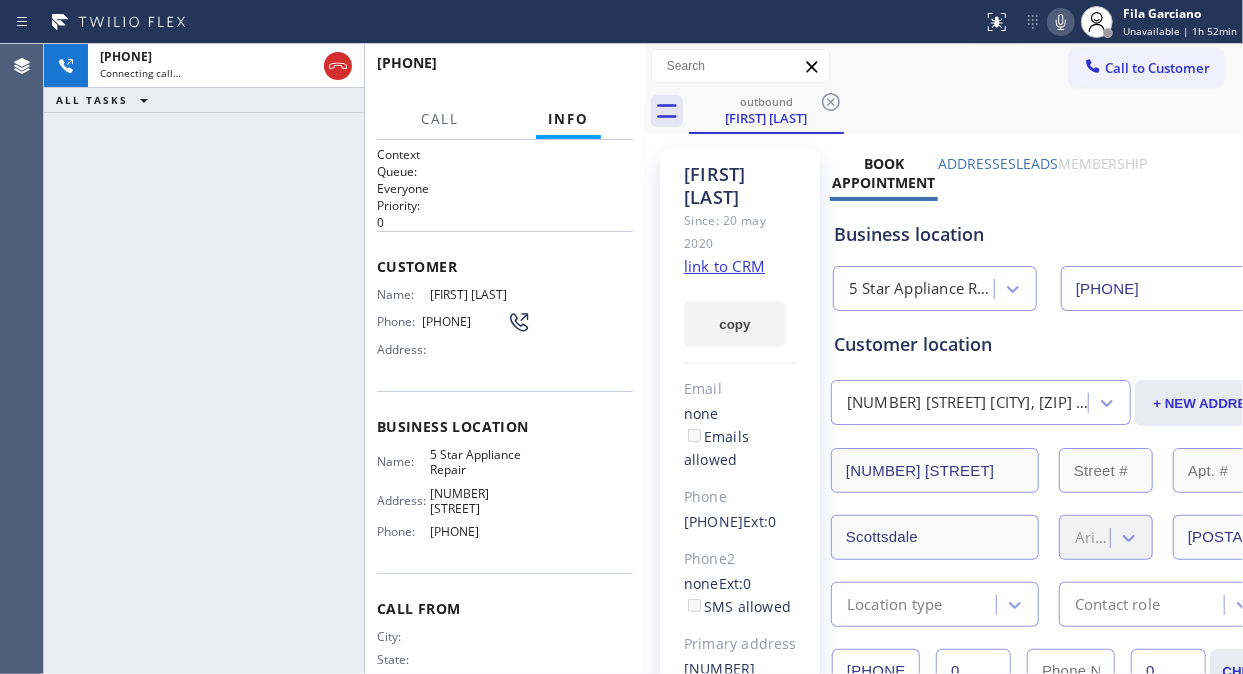 click 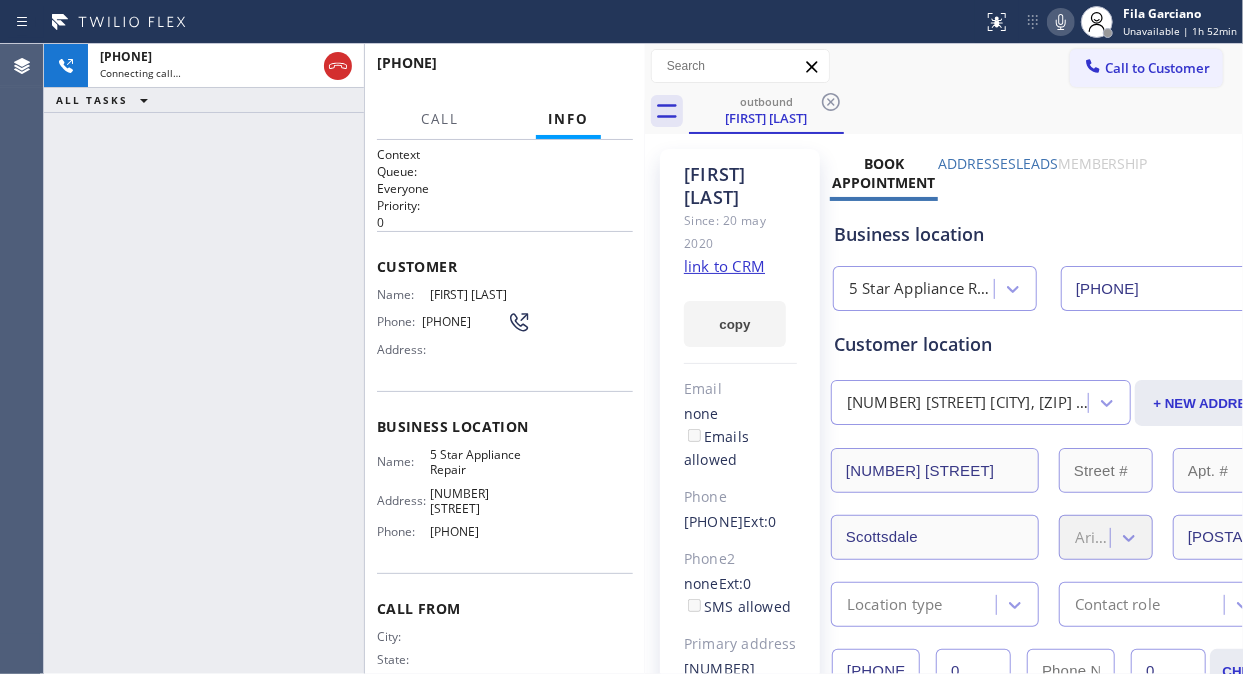 click on "outbound Chris Kunzelman" at bounding box center (966, 111) 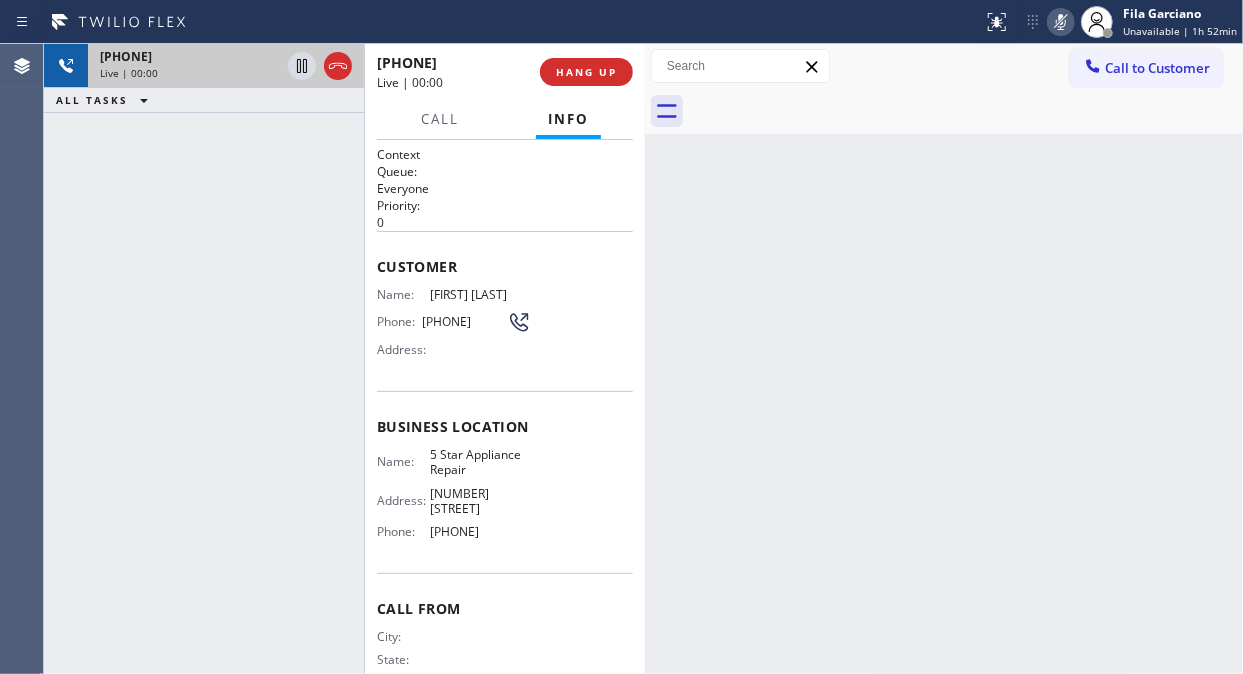 click on "Live | 00:00" at bounding box center [190, 73] 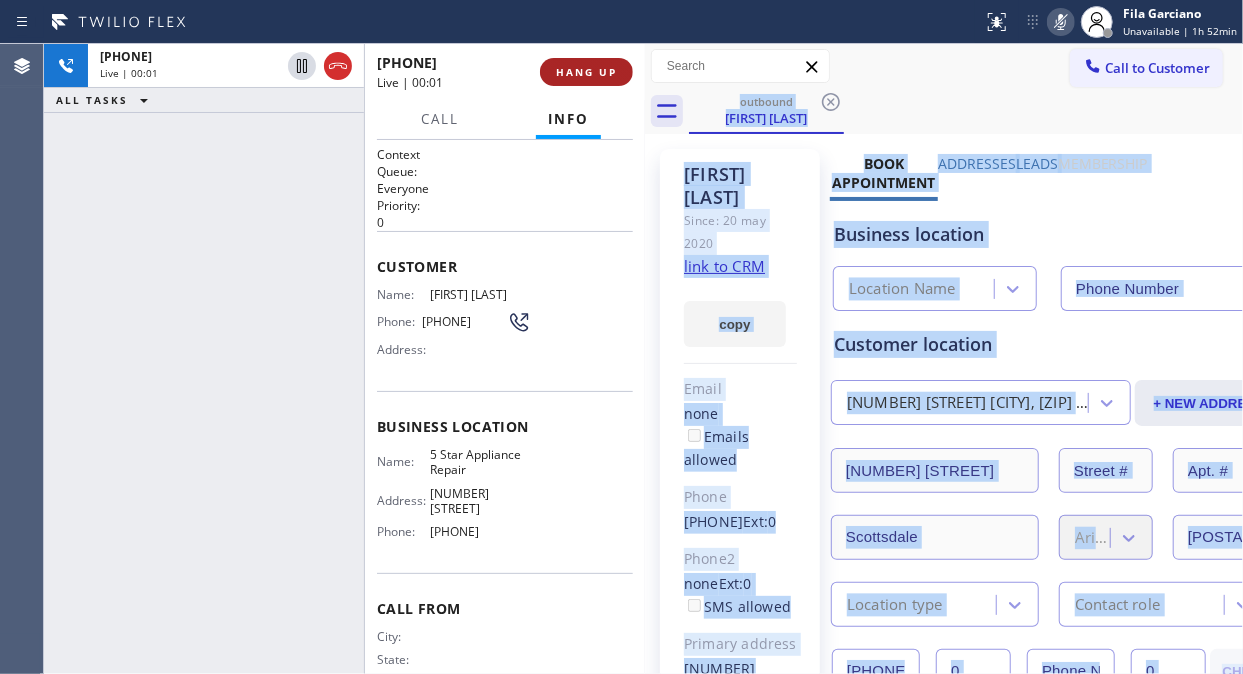 type on "([PHONE]) [PHONE]-[PHONE]" 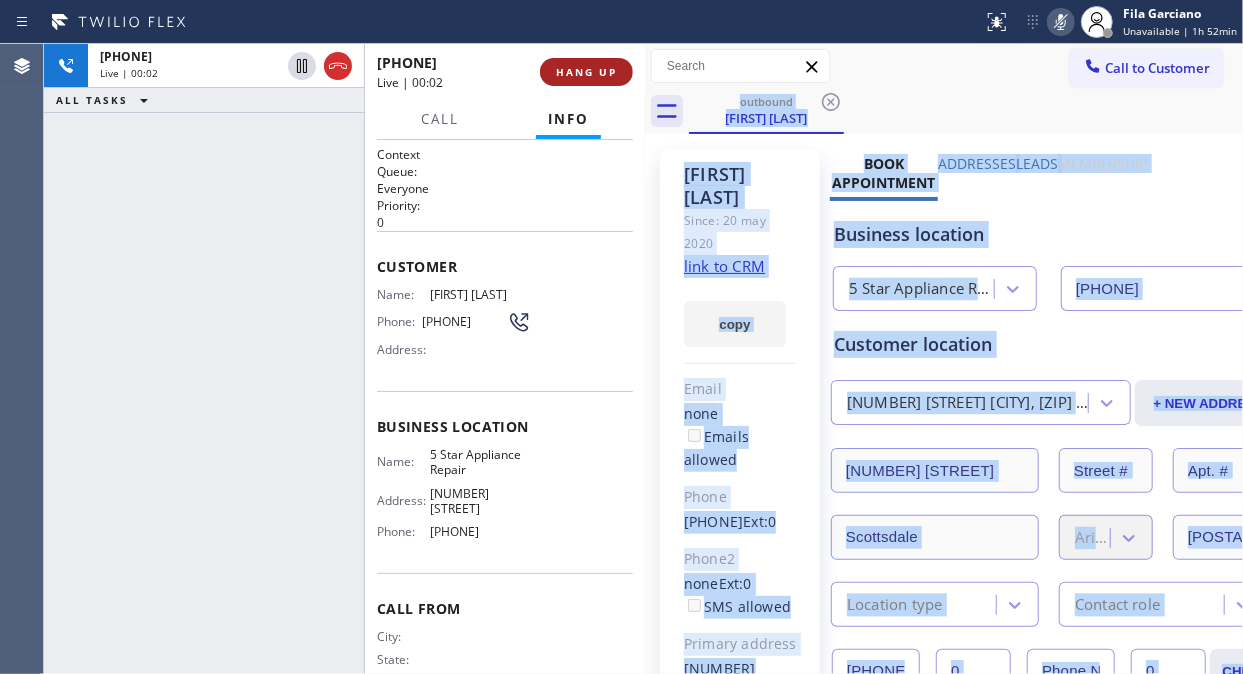 click on "HANG UP" at bounding box center (586, 72) 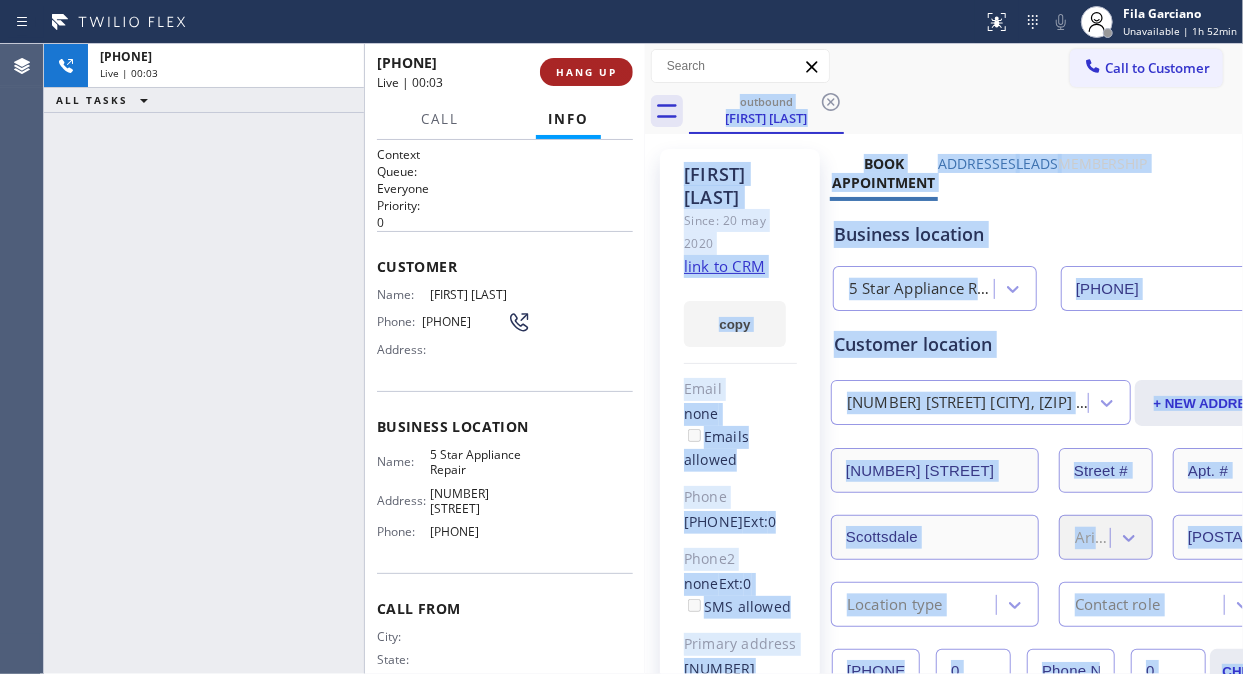 click on "HANG UP" at bounding box center [586, 72] 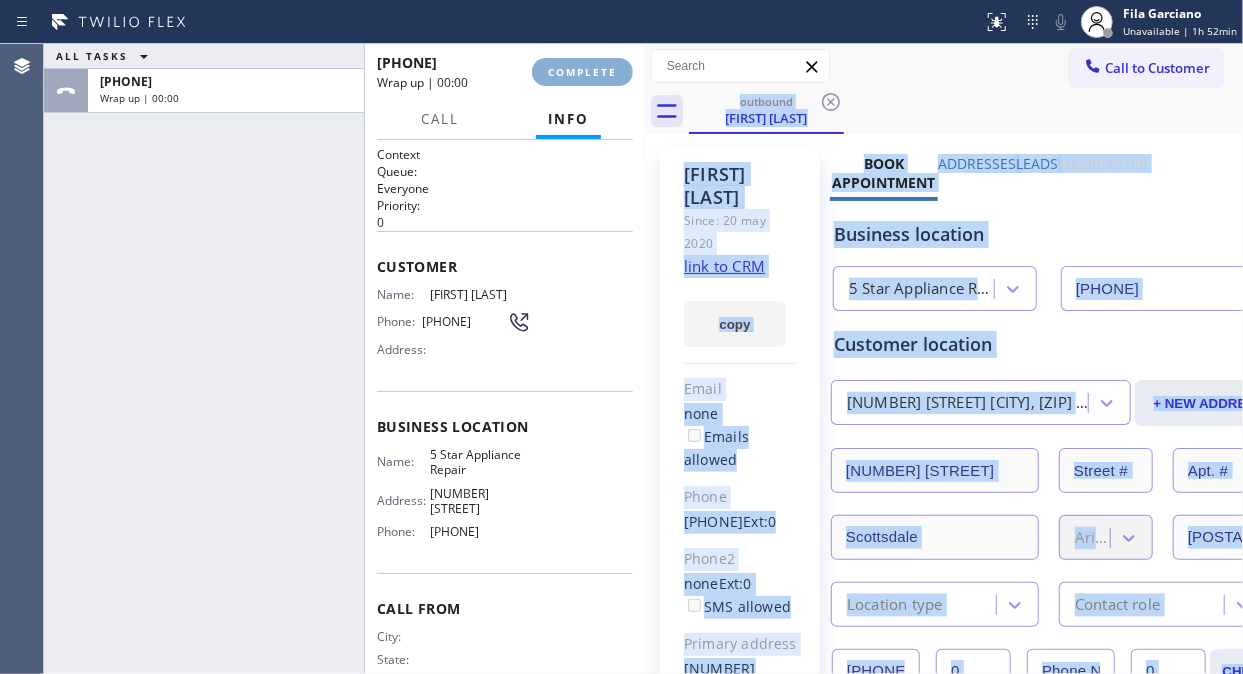 click on "COMPLETE" at bounding box center (582, 72) 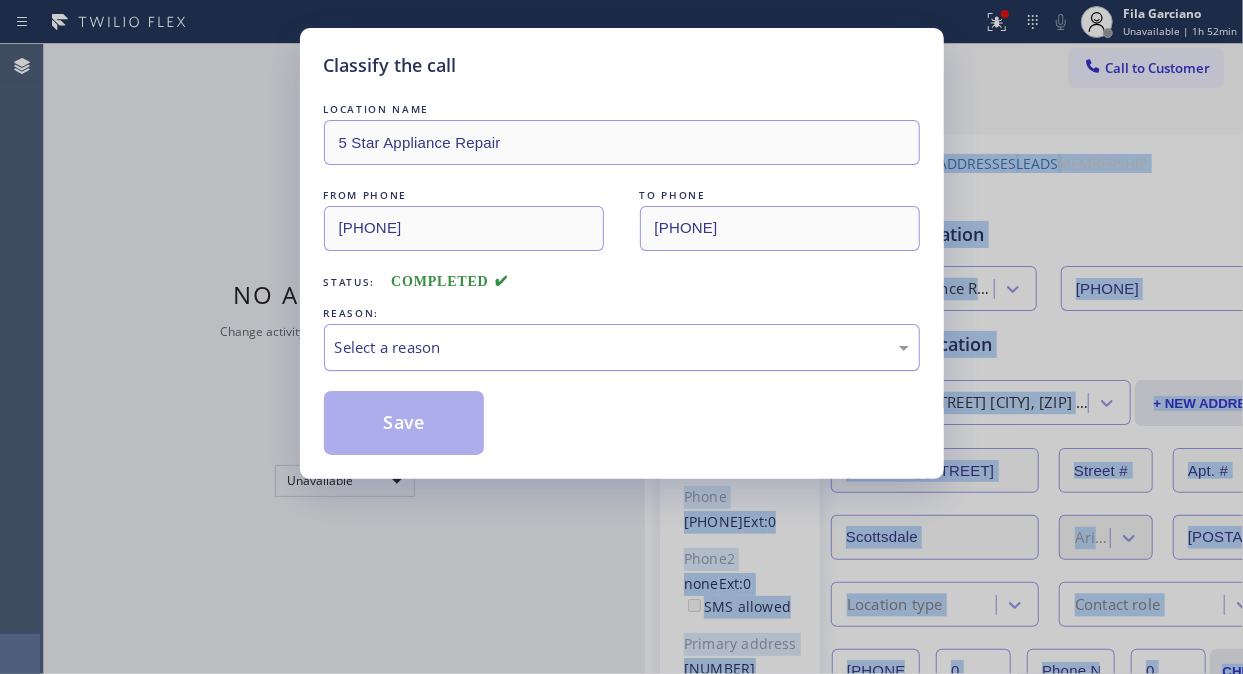 click on "Select a reason" at bounding box center (622, 347) 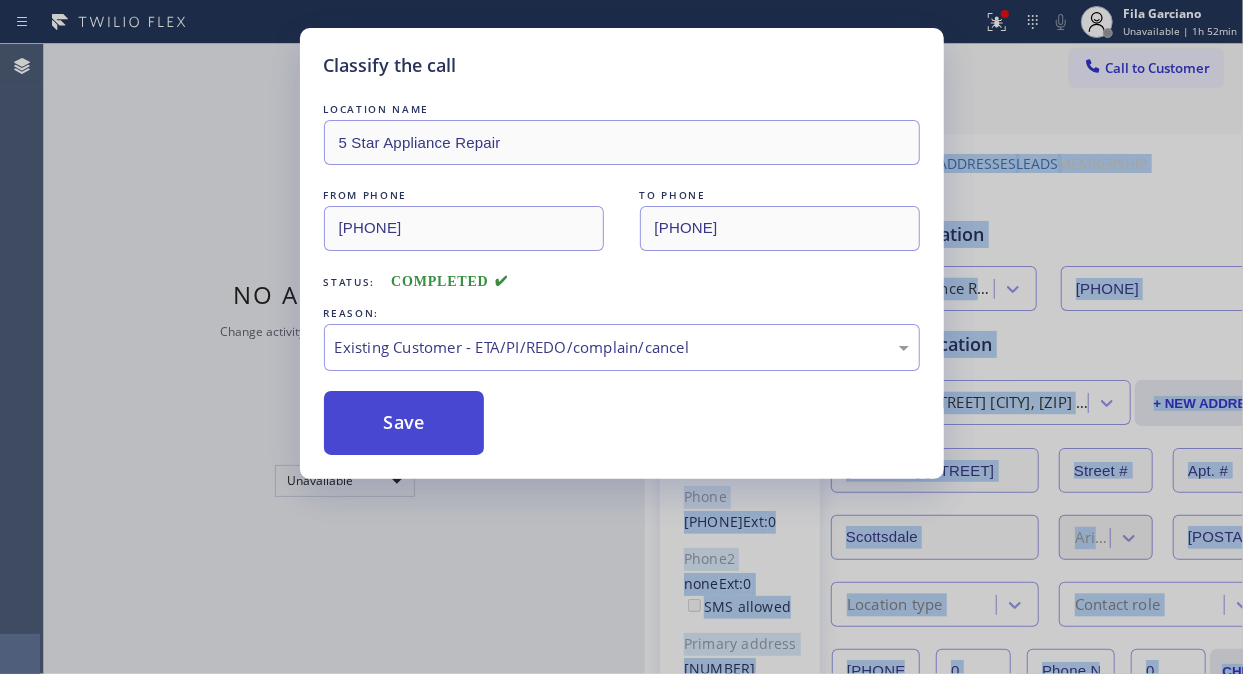 click on "Save" at bounding box center [404, 423] 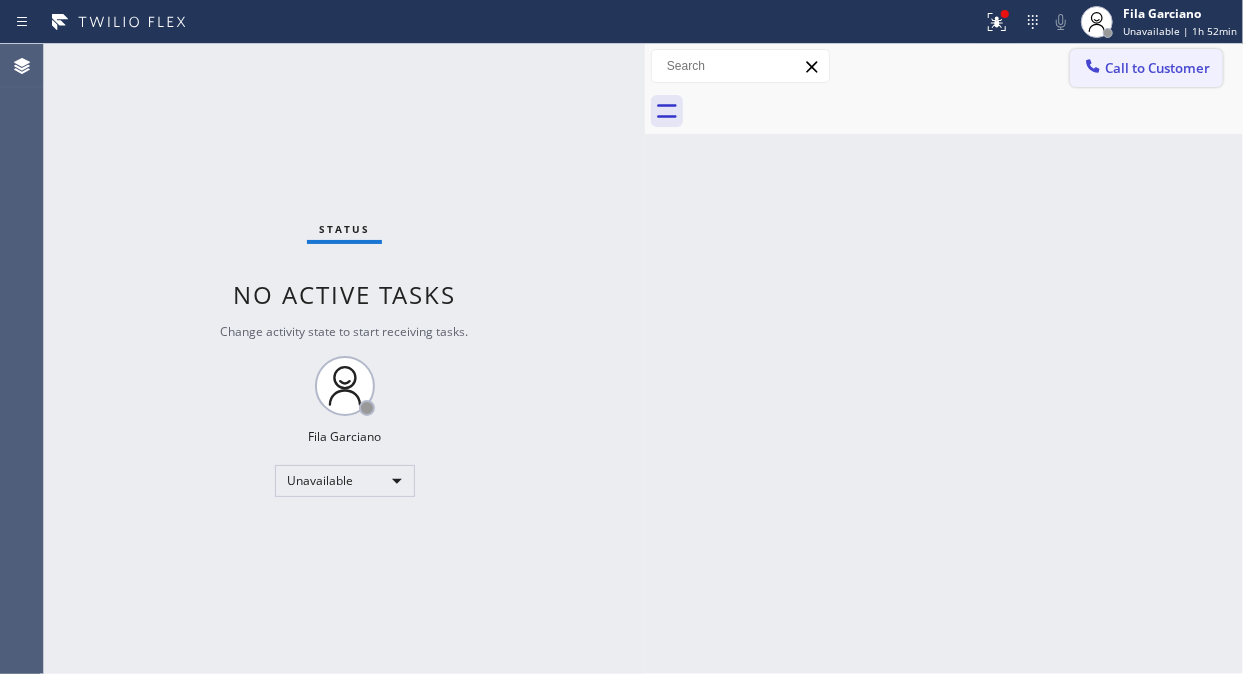 click on "Call to Customer" at bounding box center [1157, 68] 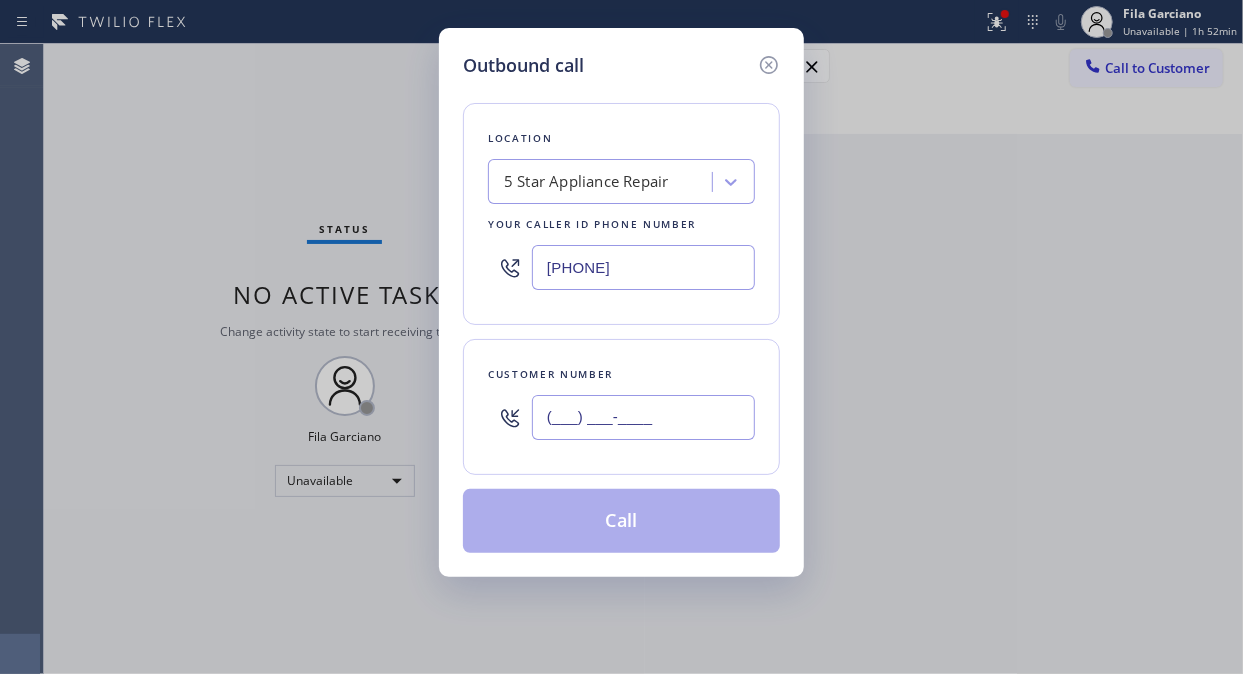 click on "(___) ___-____" at bounding box center [643, 417] 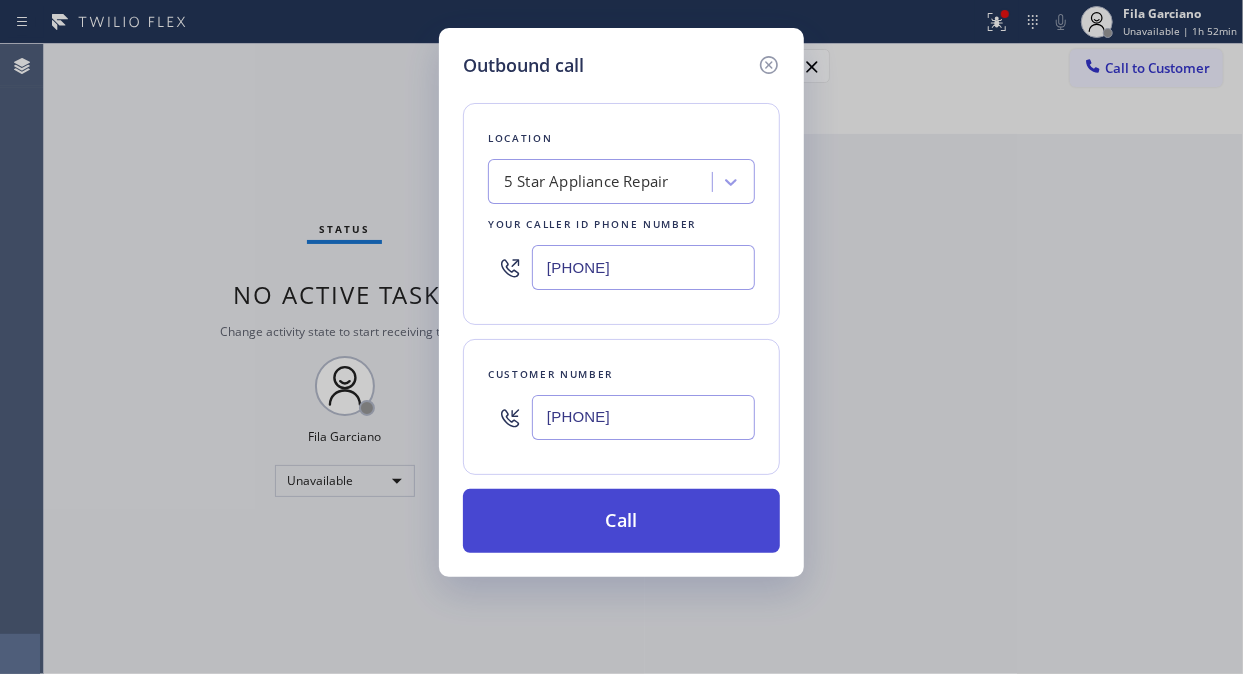 type on "(305) 962-2772" 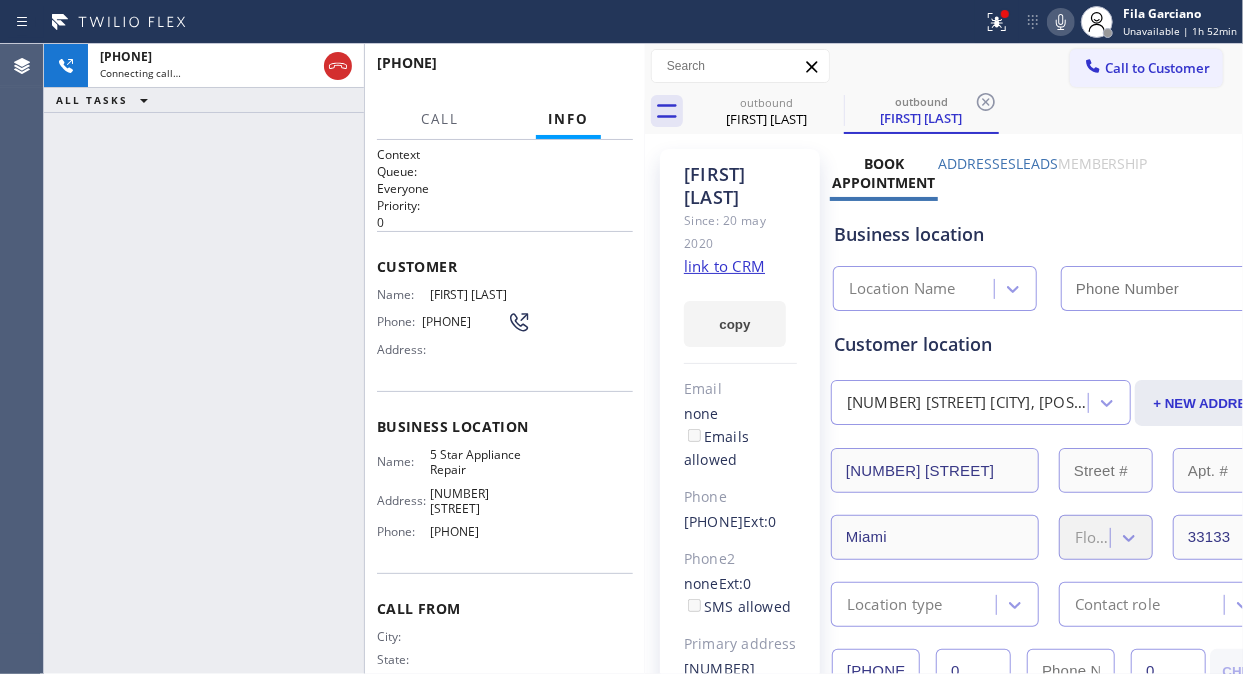click 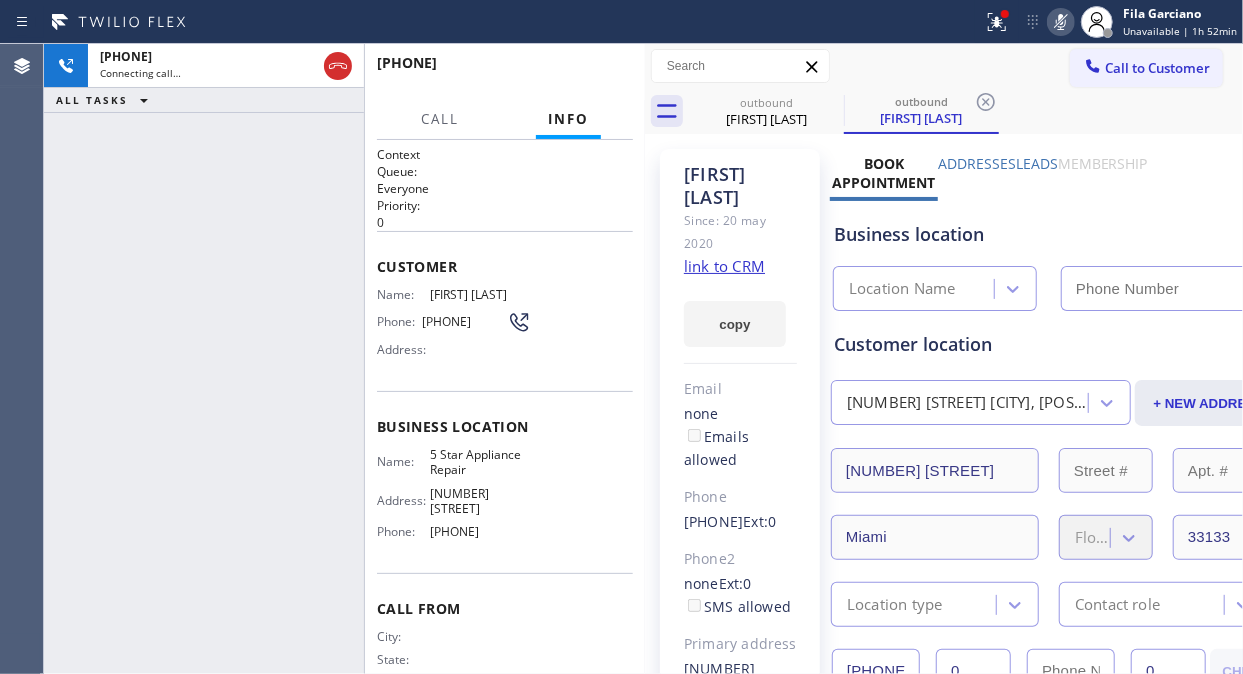 type on "([PHONE]) [PHONE]-[PHONE]" 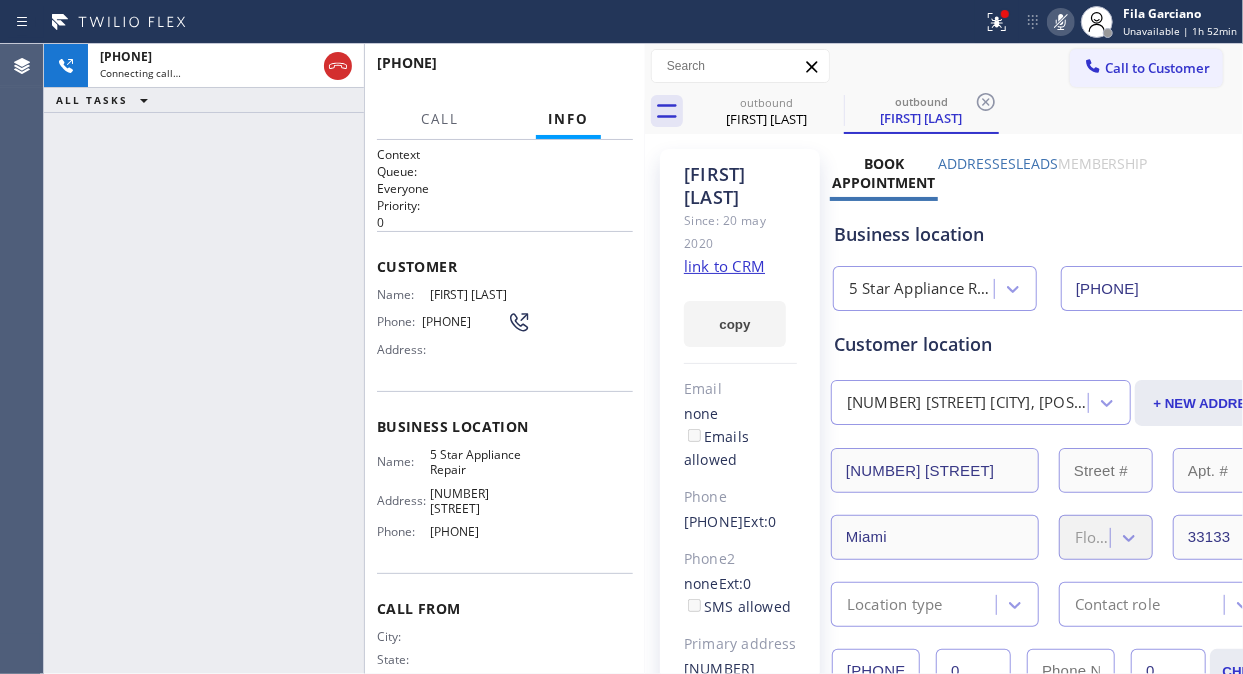 click 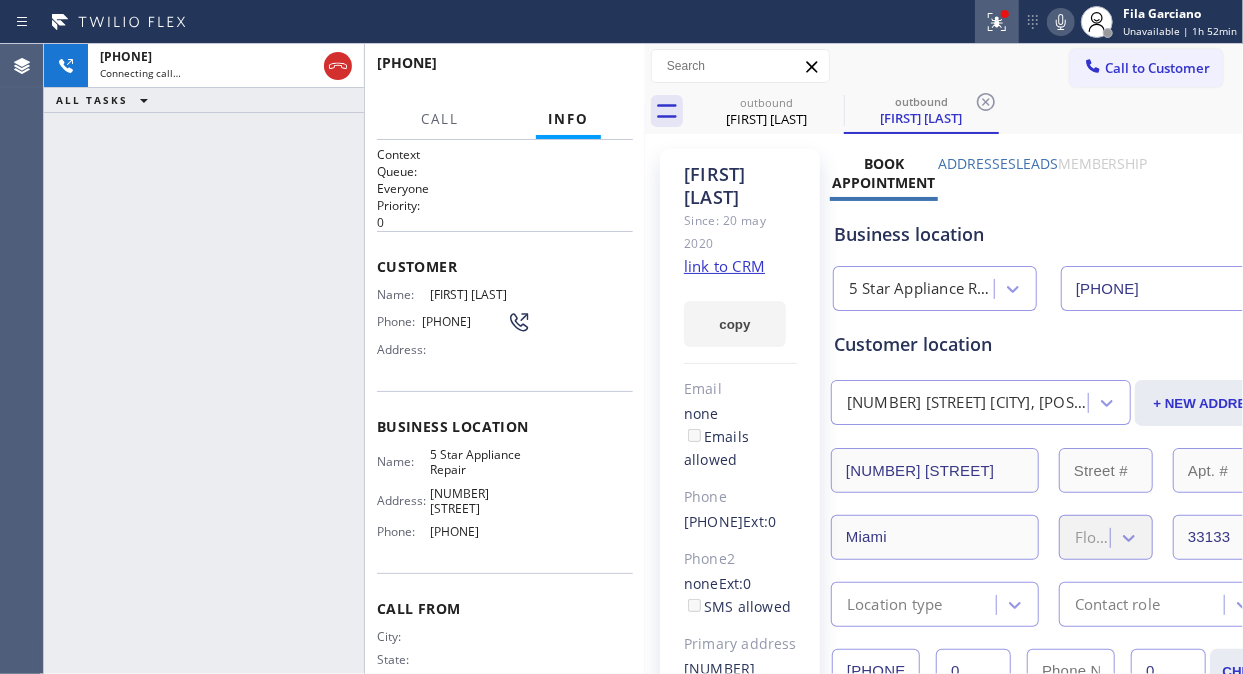 click 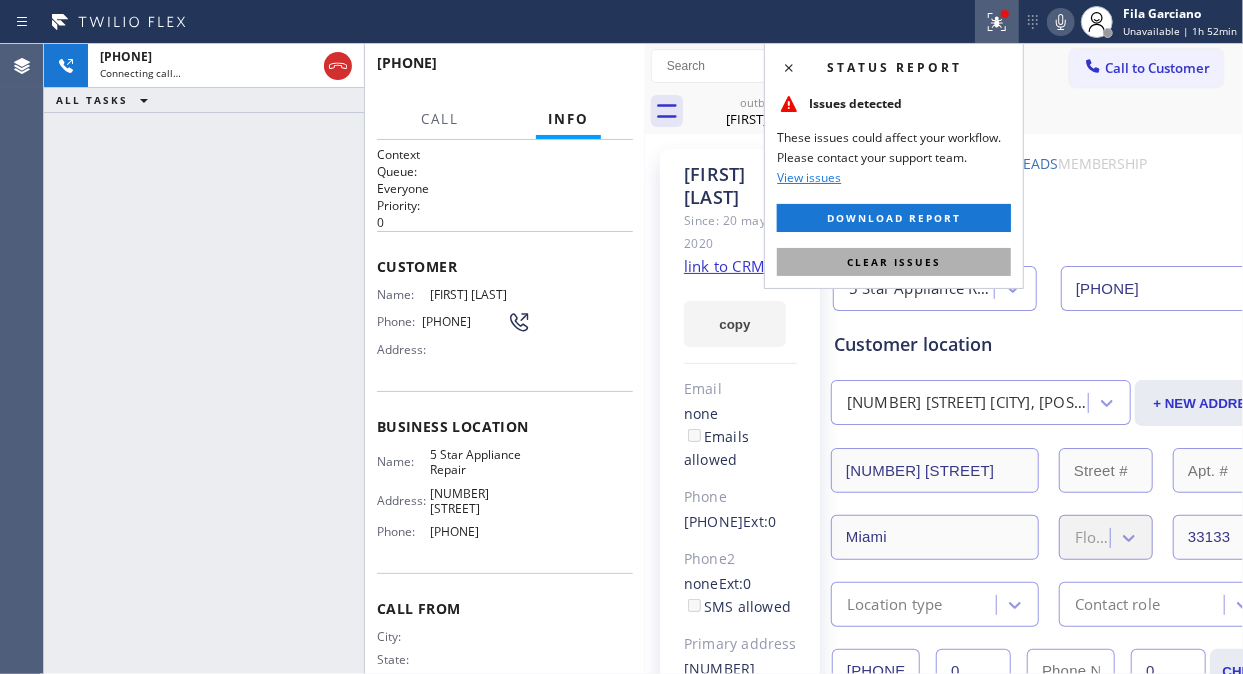 click on "Clear issues" at bounding box center (894, 262) 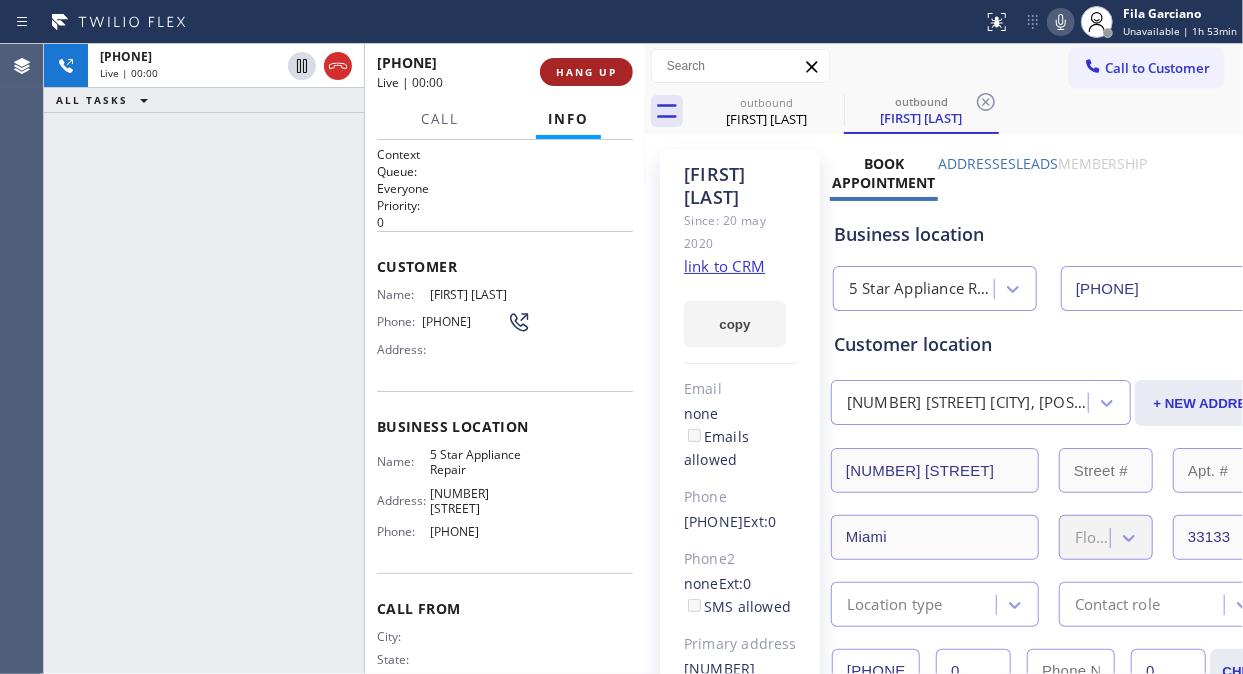 click on "HANG UP" at bounding box center [586, 72] 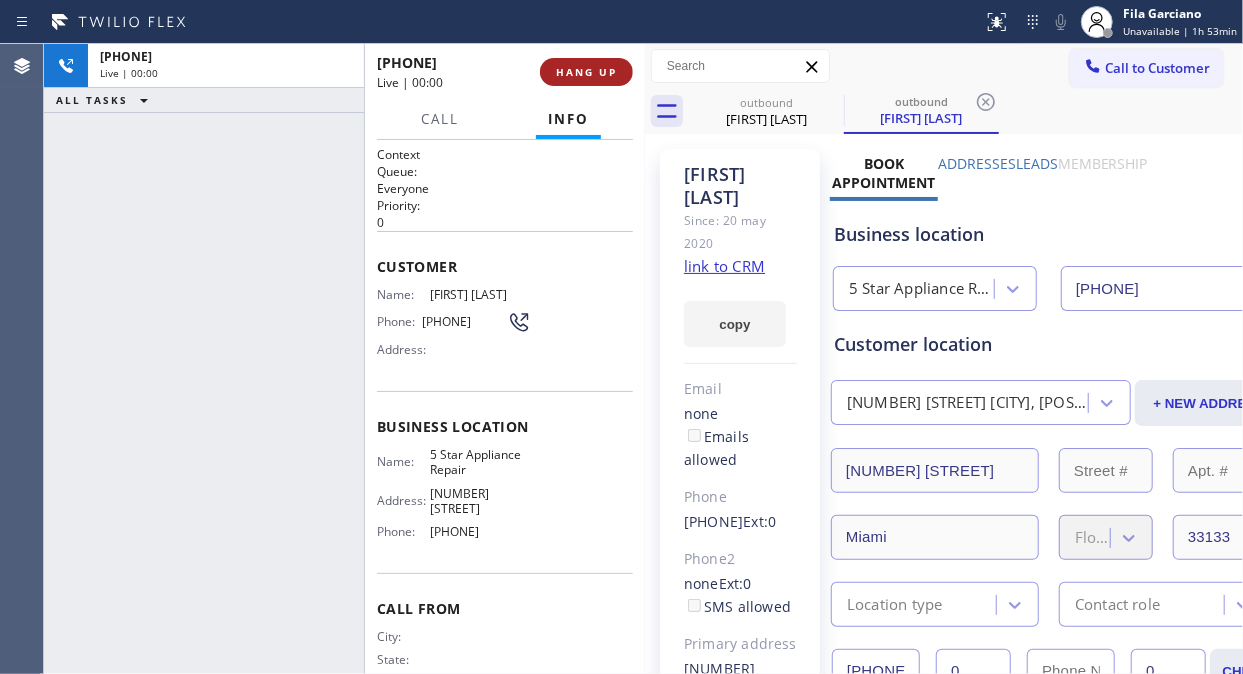 click on "HANG UP" at bounding box center (586, 72) 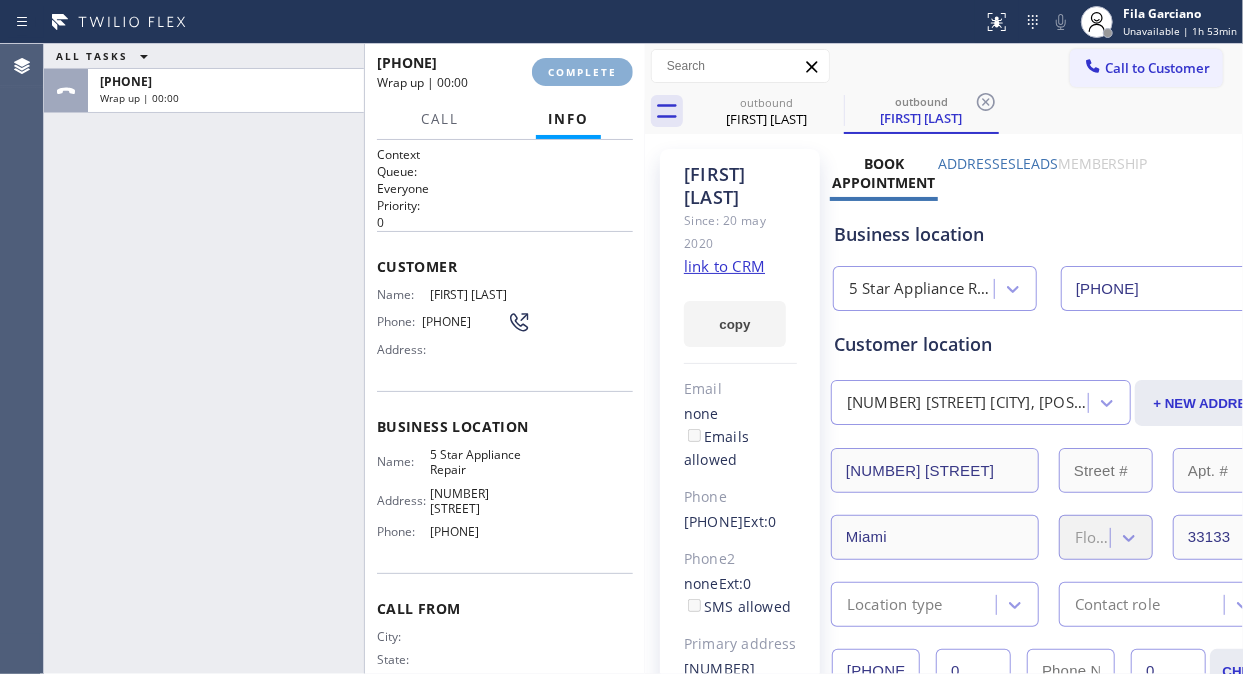 click on "COMPLETE" at bounding box center [582, 72] 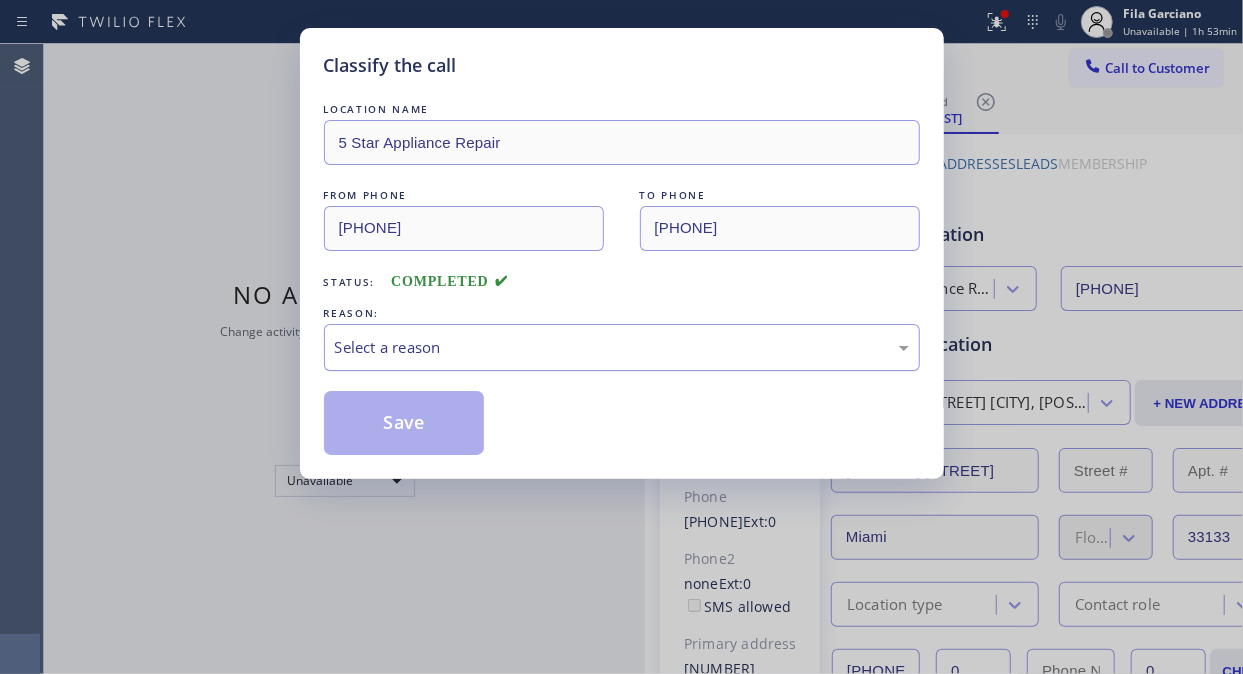 drag, startPoint x: 578, startPoint y: 348, endPoint x: 580, endPoint y: 365, distance: 17.117243 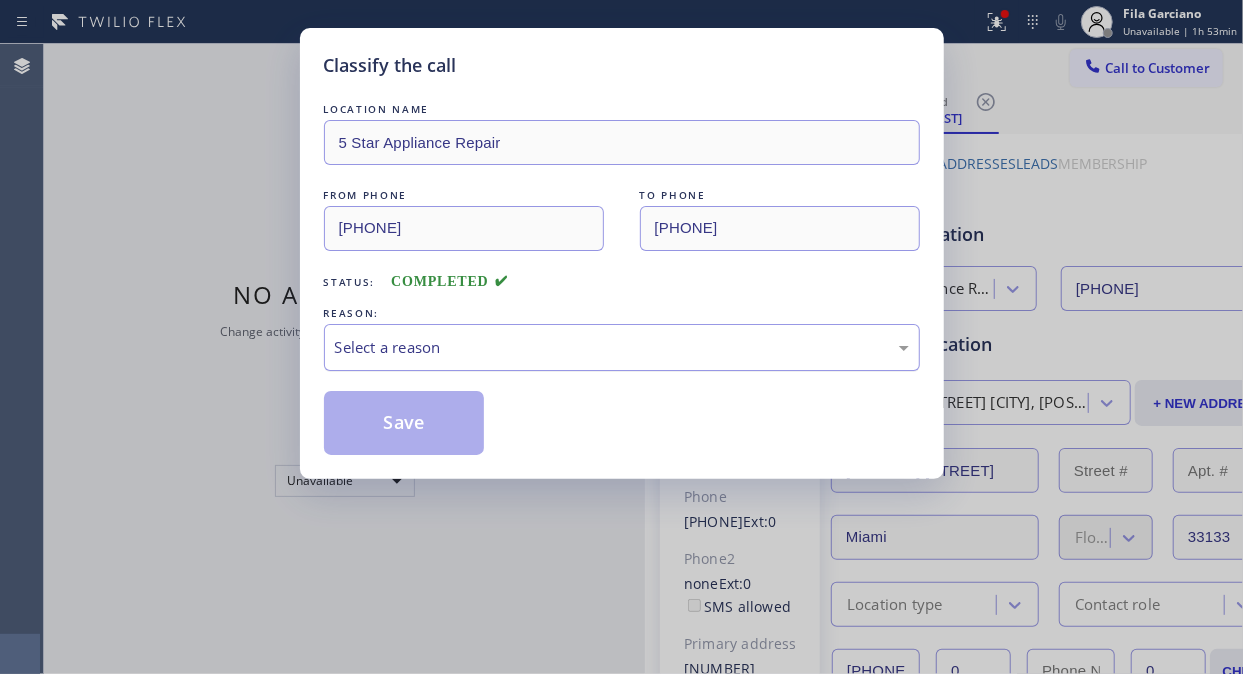 click on "Select a reason" at bounding box center [622, 347] 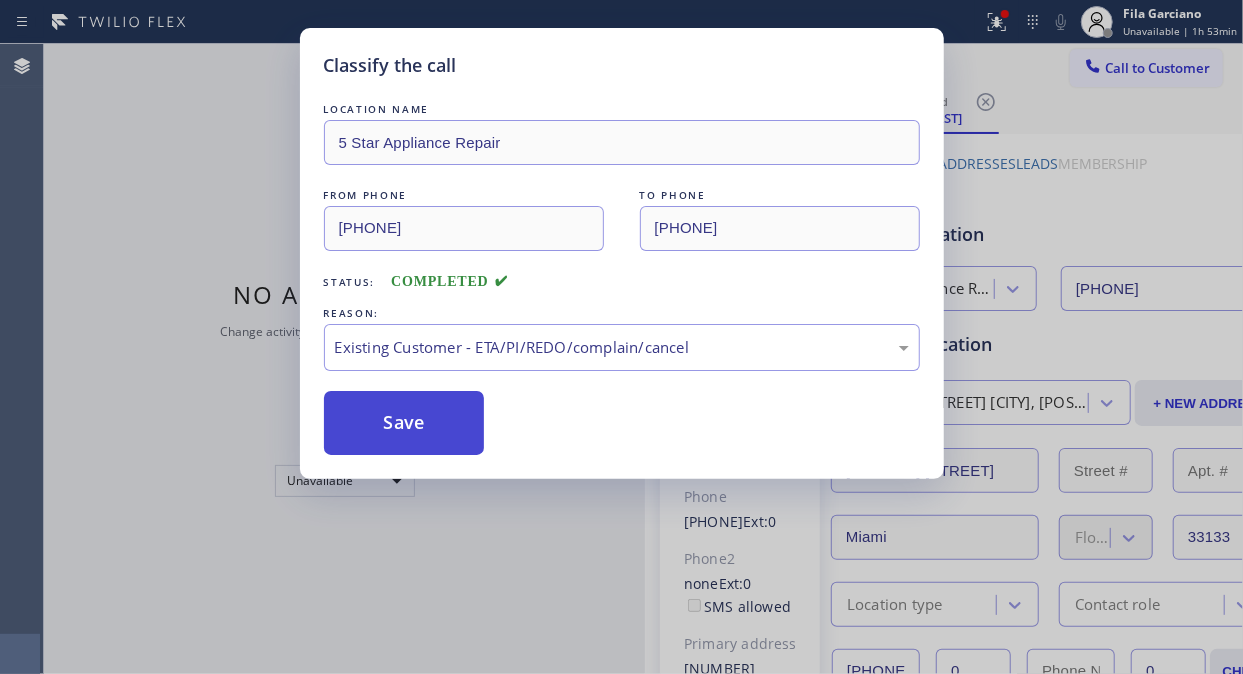 click on "Save" at bounding box center [404, 423] 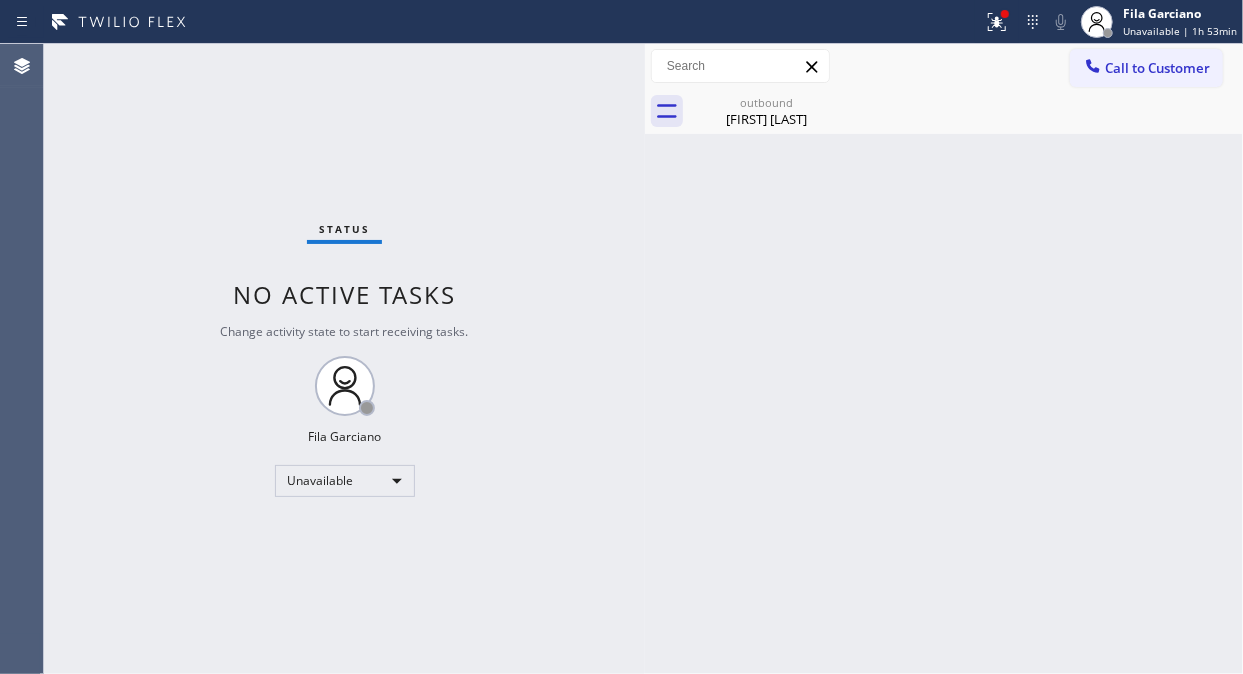 click on "Call to Customer" at bounding box center [1157, 68] 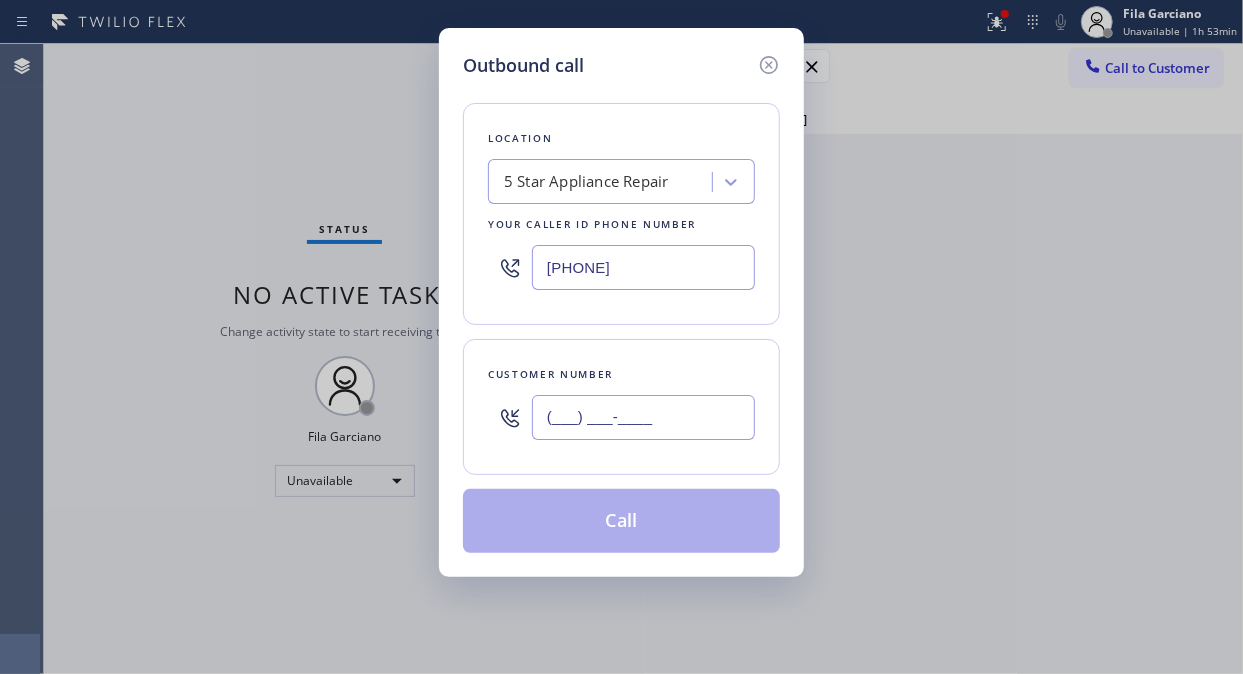 click on "(___) ___-____" at bounding box center (643, 417) 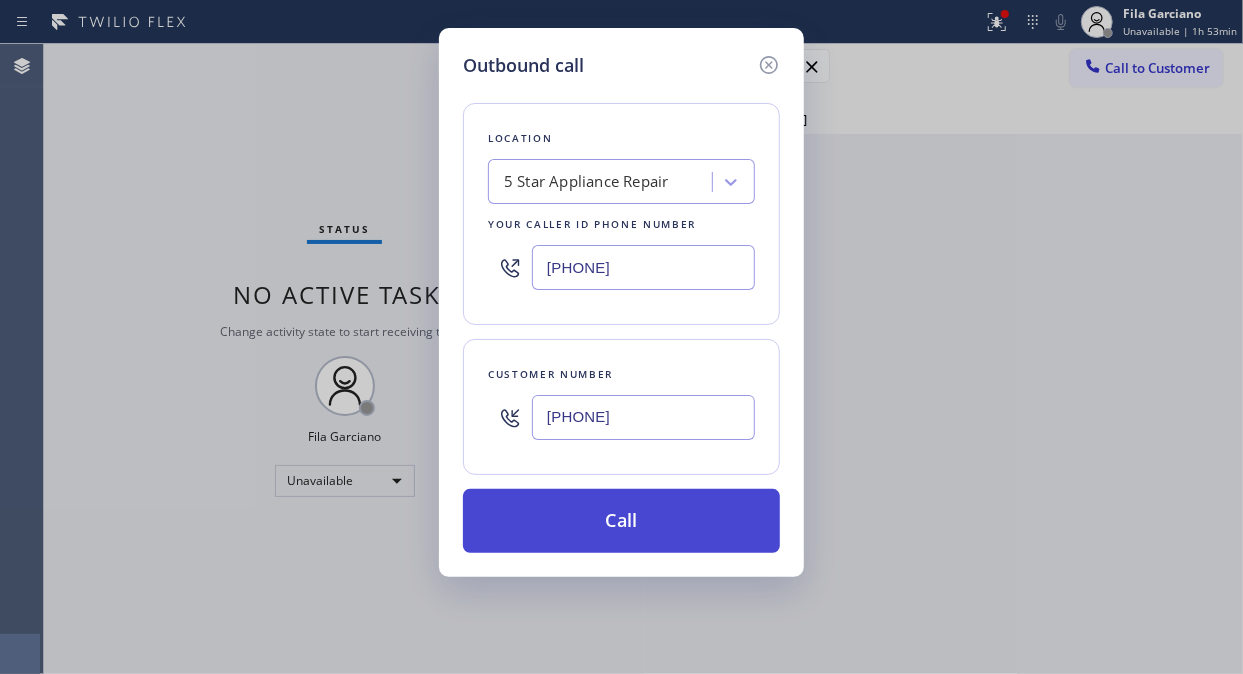 type on "(818) 551-9971" 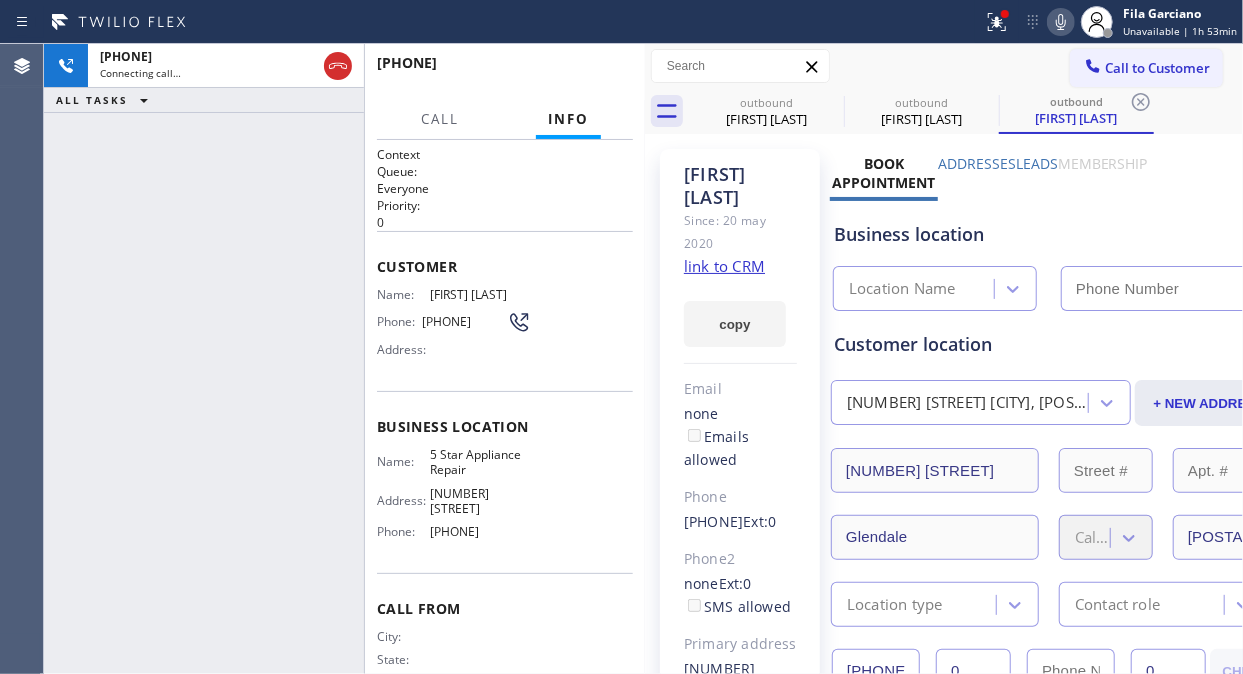 type on "([PHONE]) [PHONE]-[PHONE]" 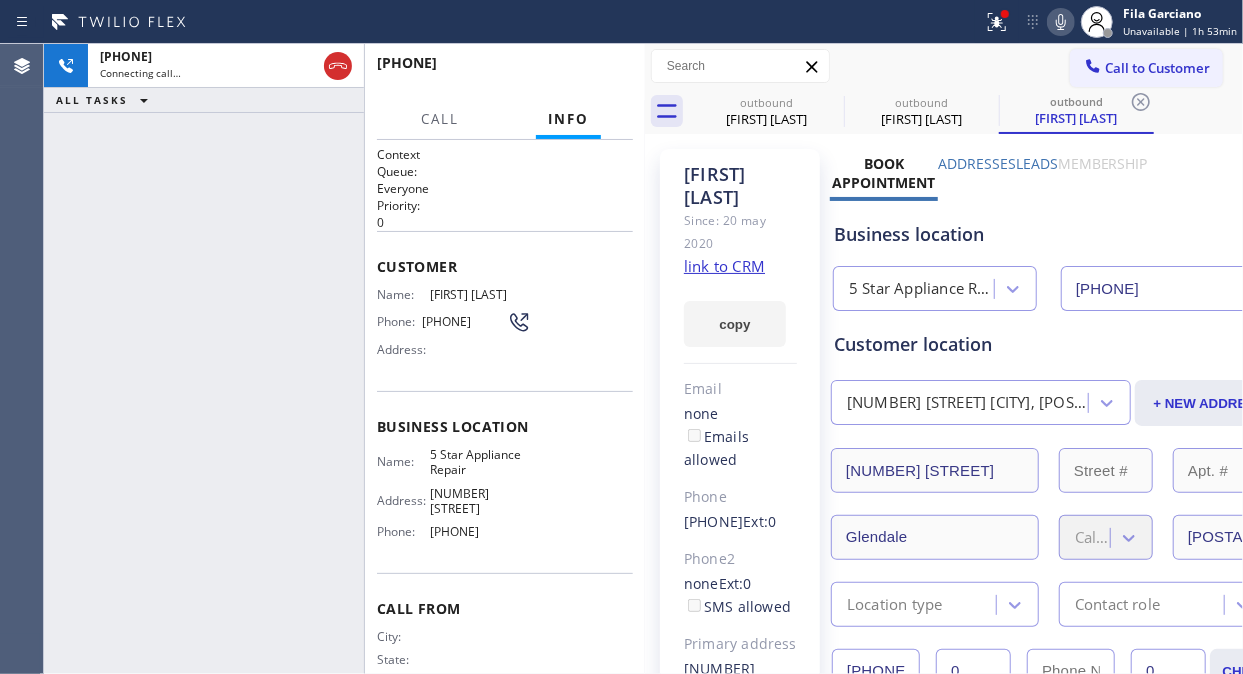 click 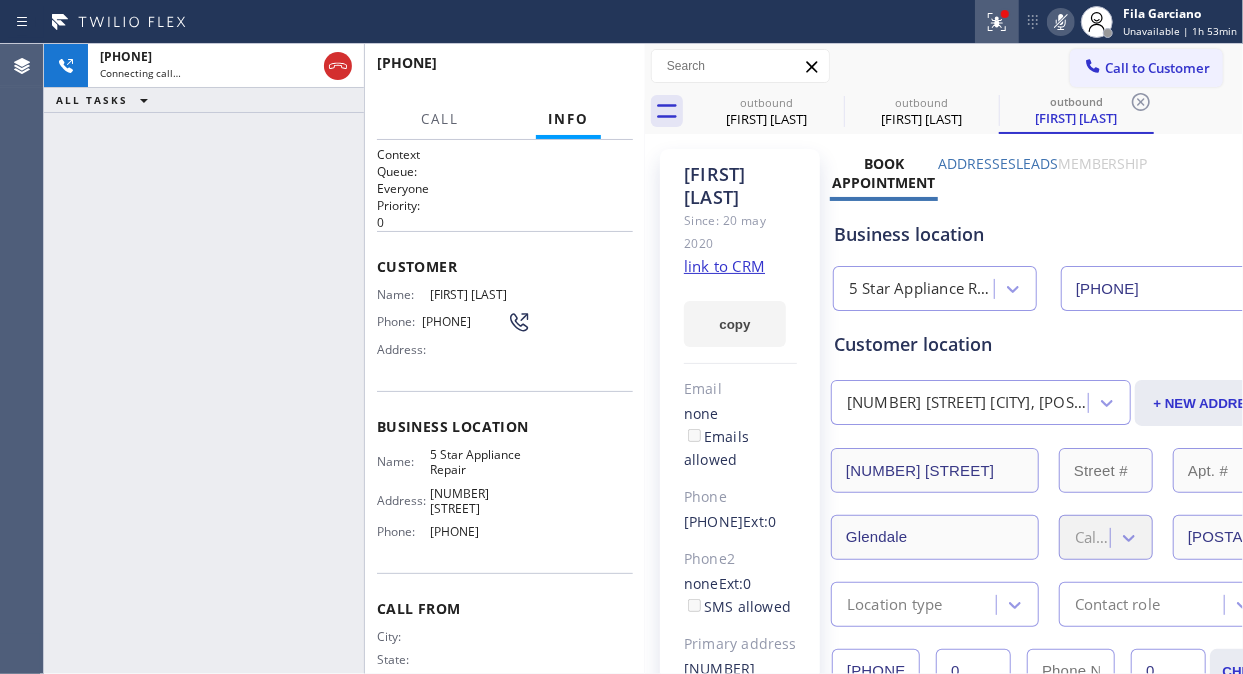 click 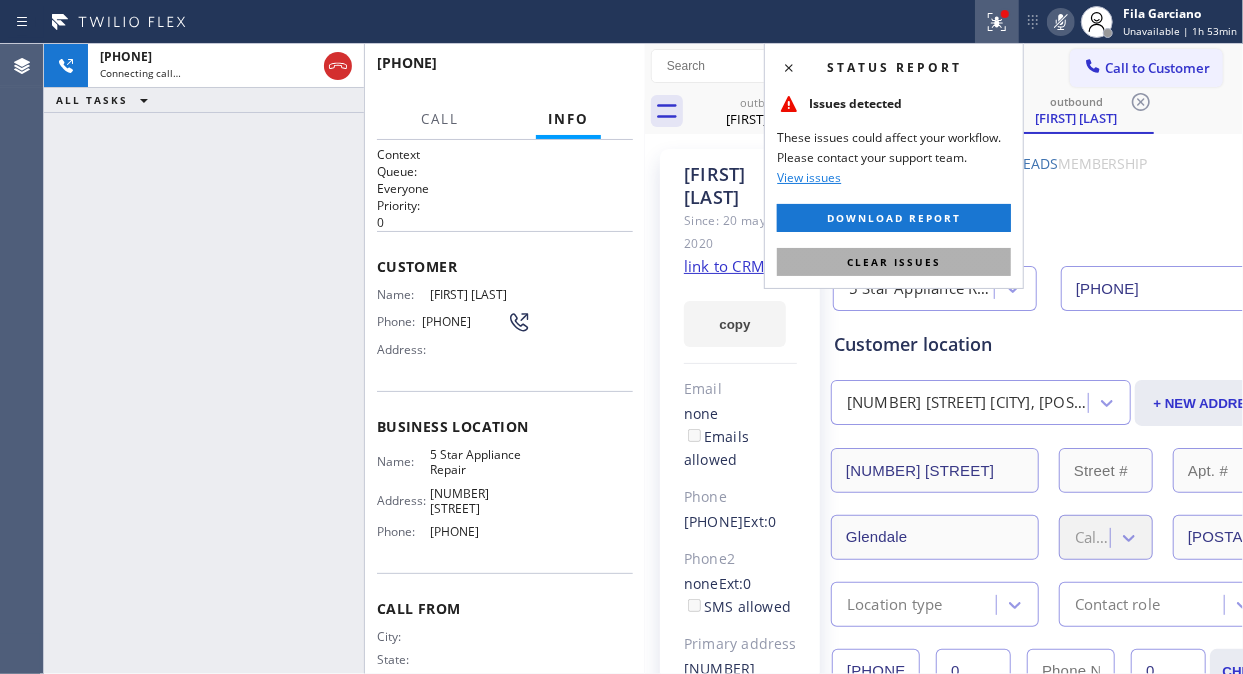 click on "Clear issues" at bounding box center (894, 262) 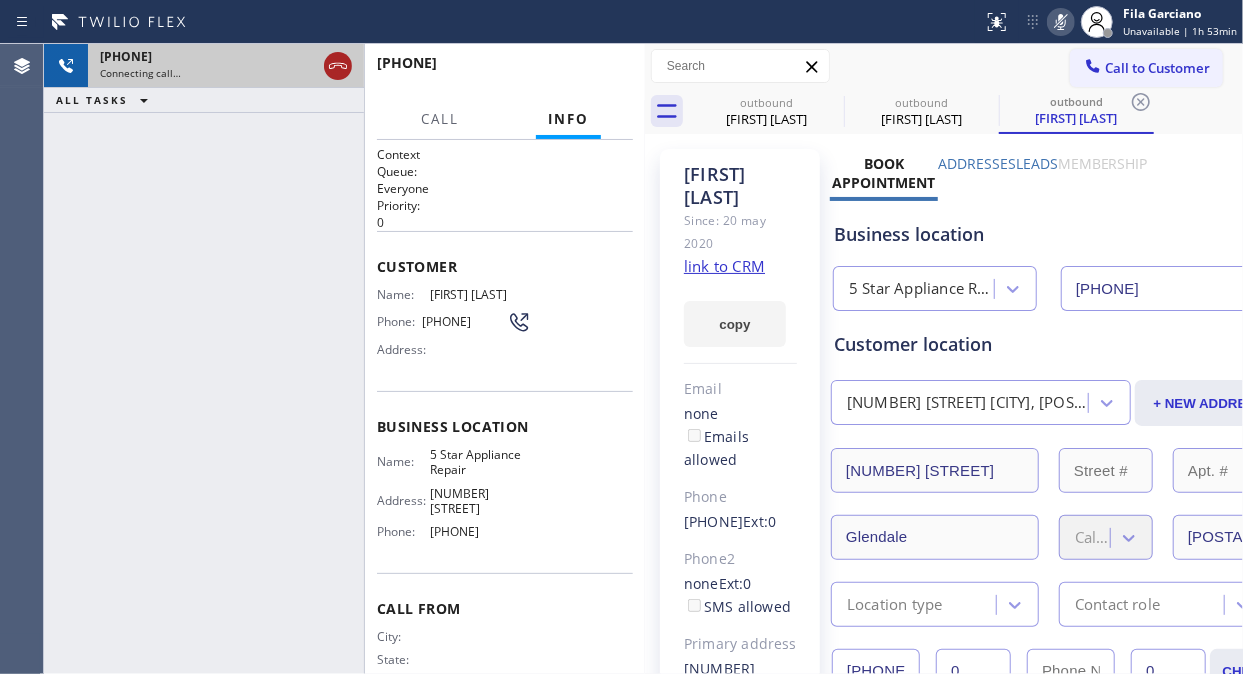 click 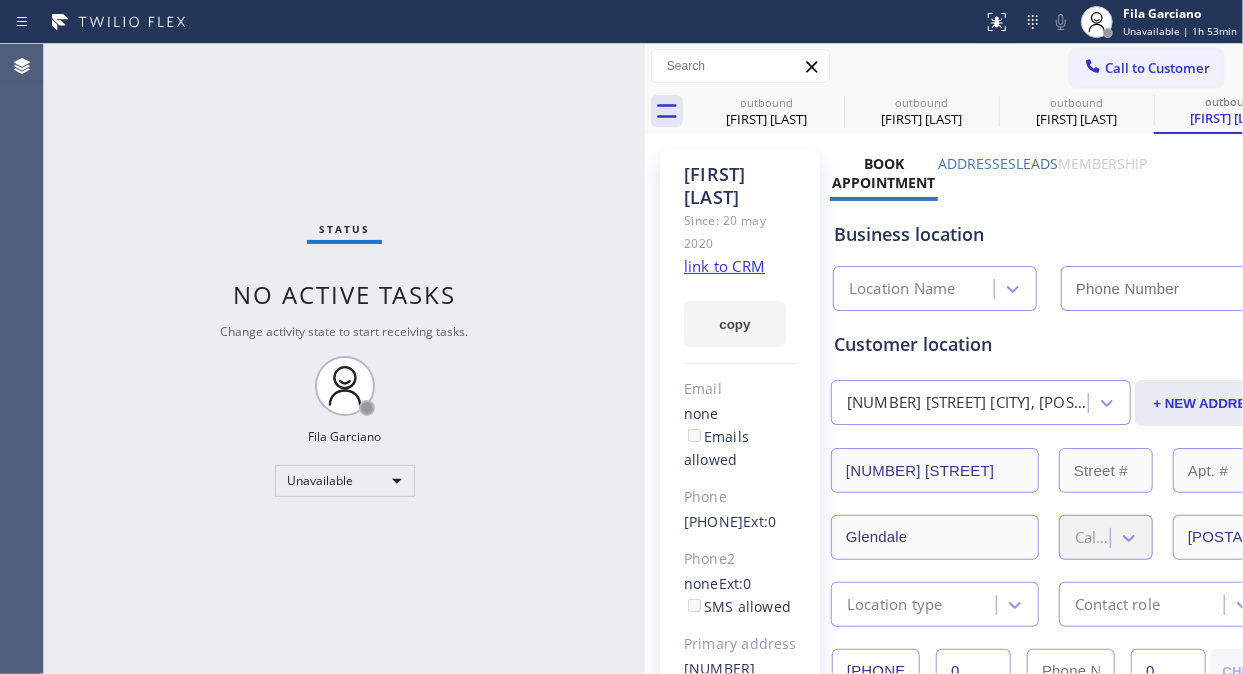type on "([PHONE]) [PHONE]-[PHONE]" 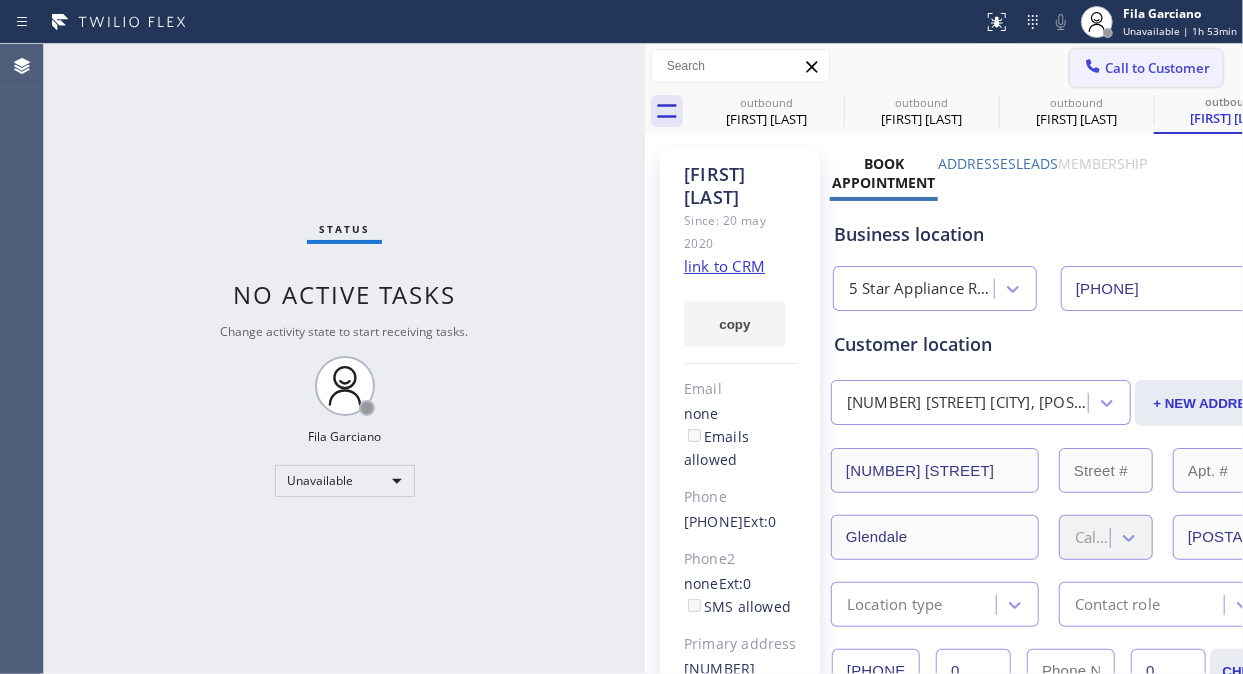 click on "Call to Customer" at bounding box center [1157, 68] 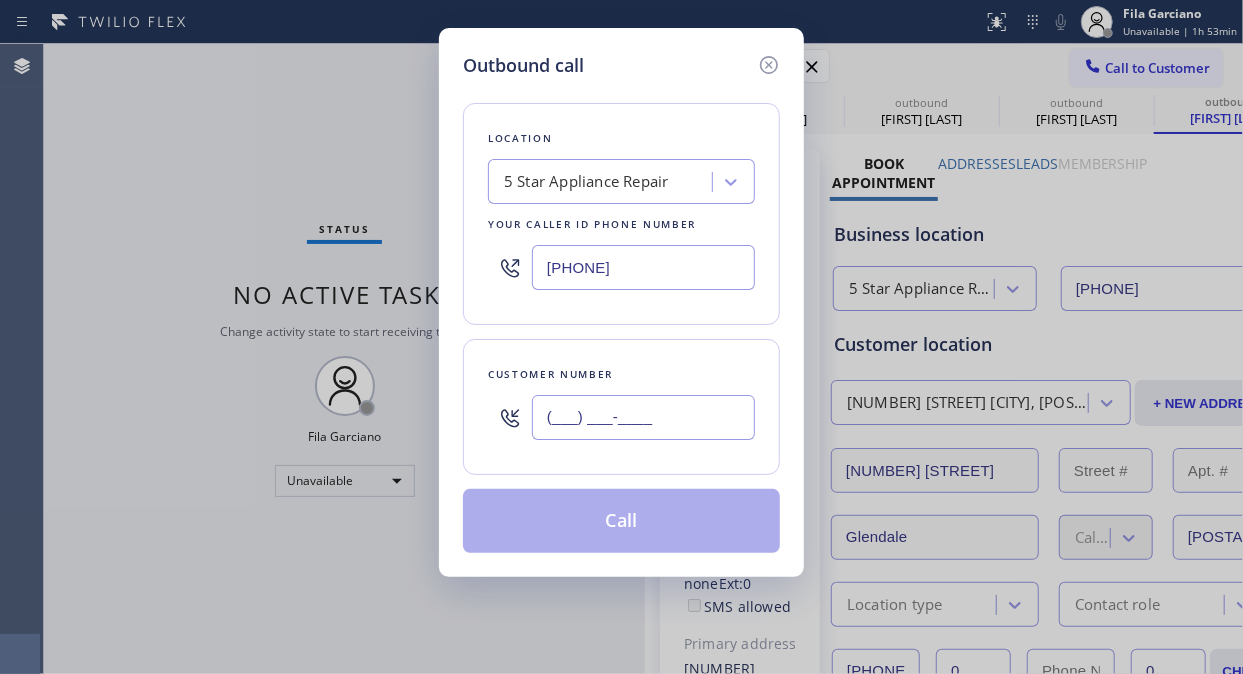 click on "(___) ___-____" at bounding box center [643, 417] 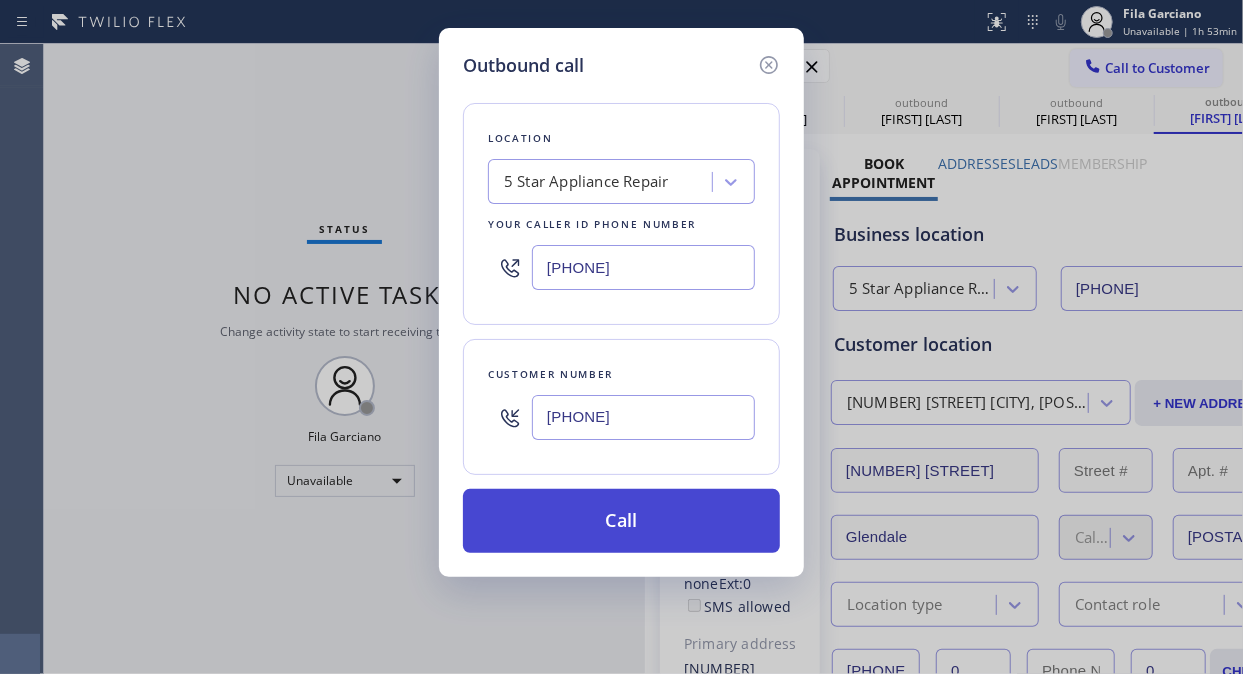 type on "(917) 374-0444" 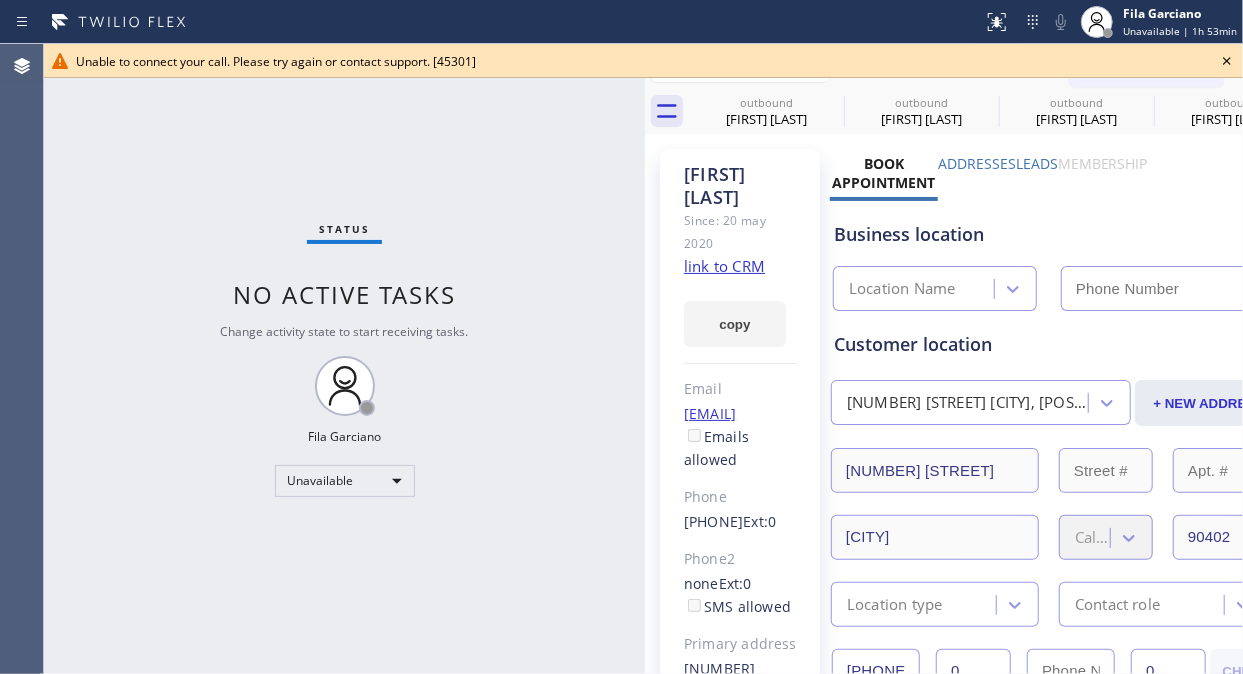 type on "([PHONE]) [PHONE]-[PHONE]" 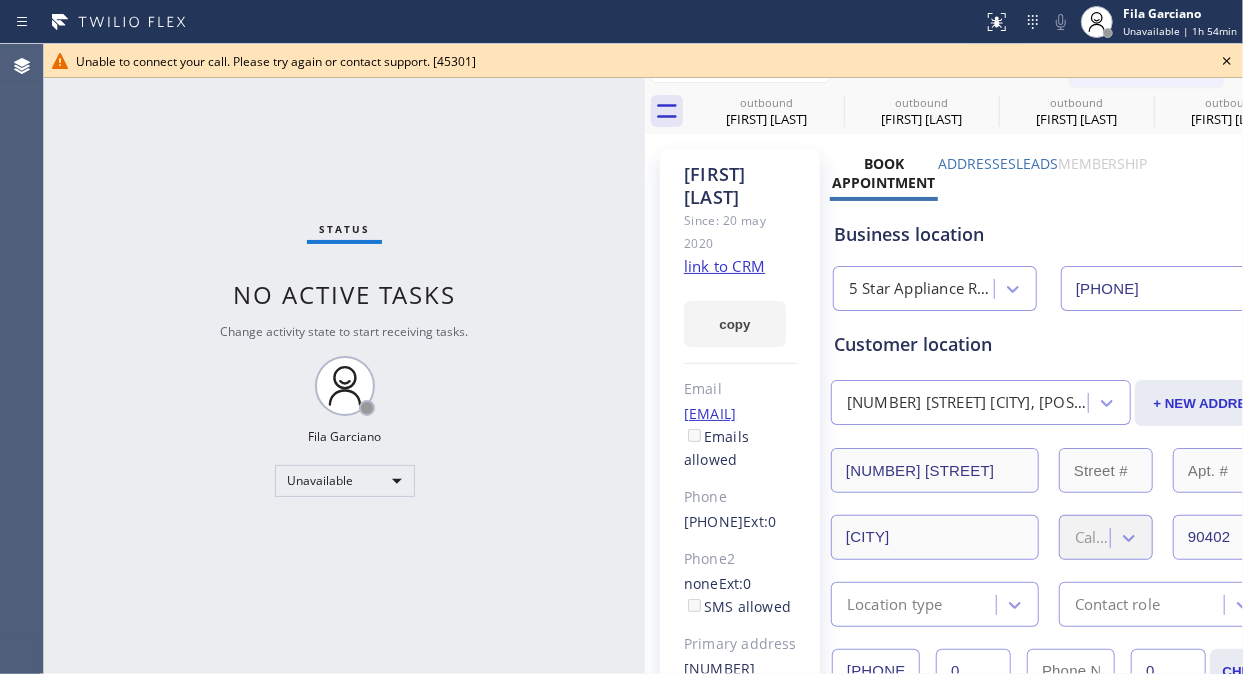 click 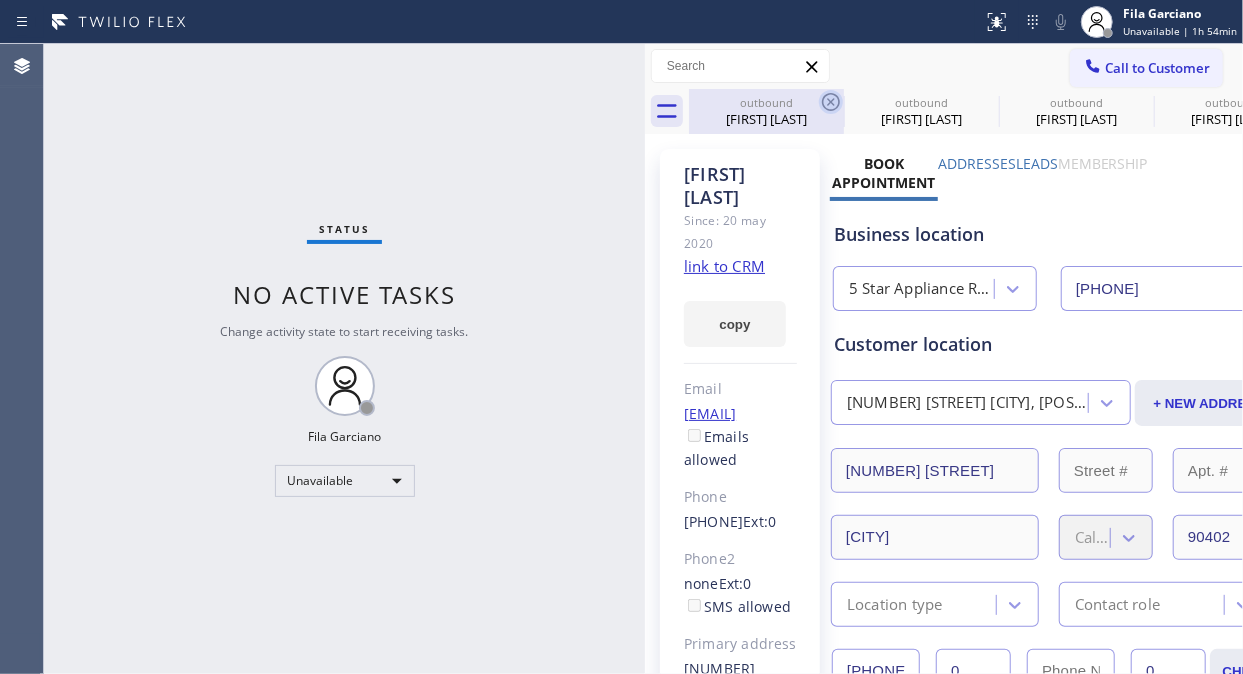 click 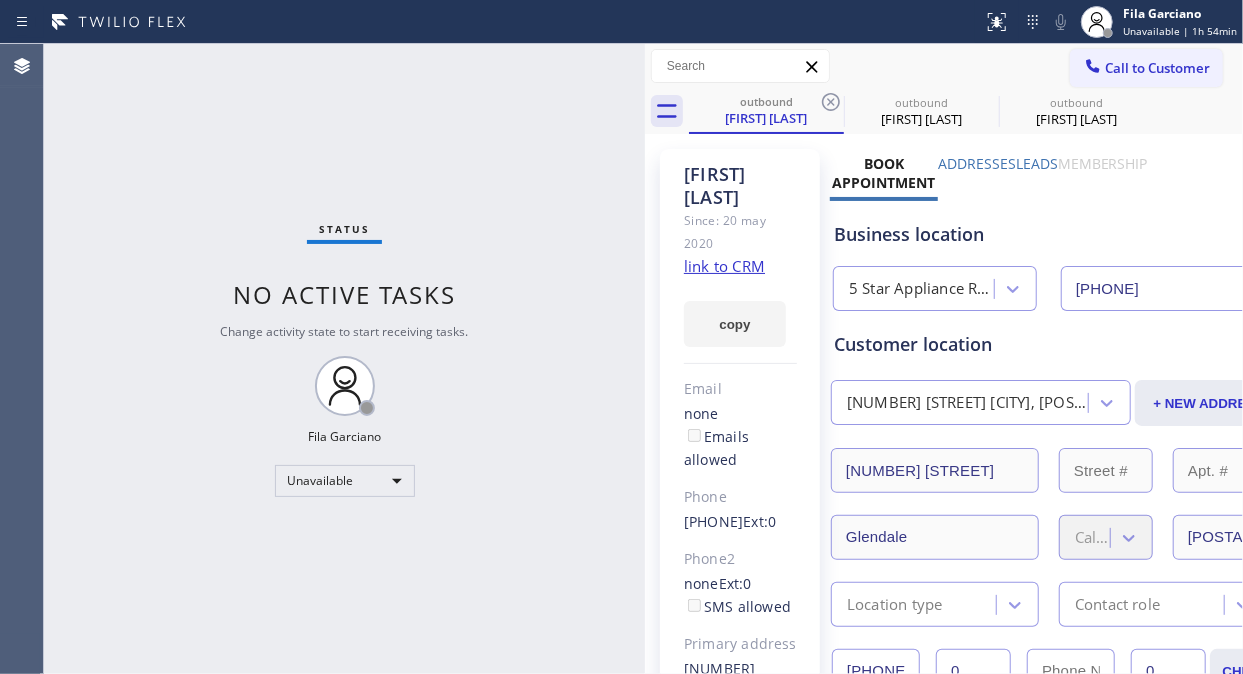 click 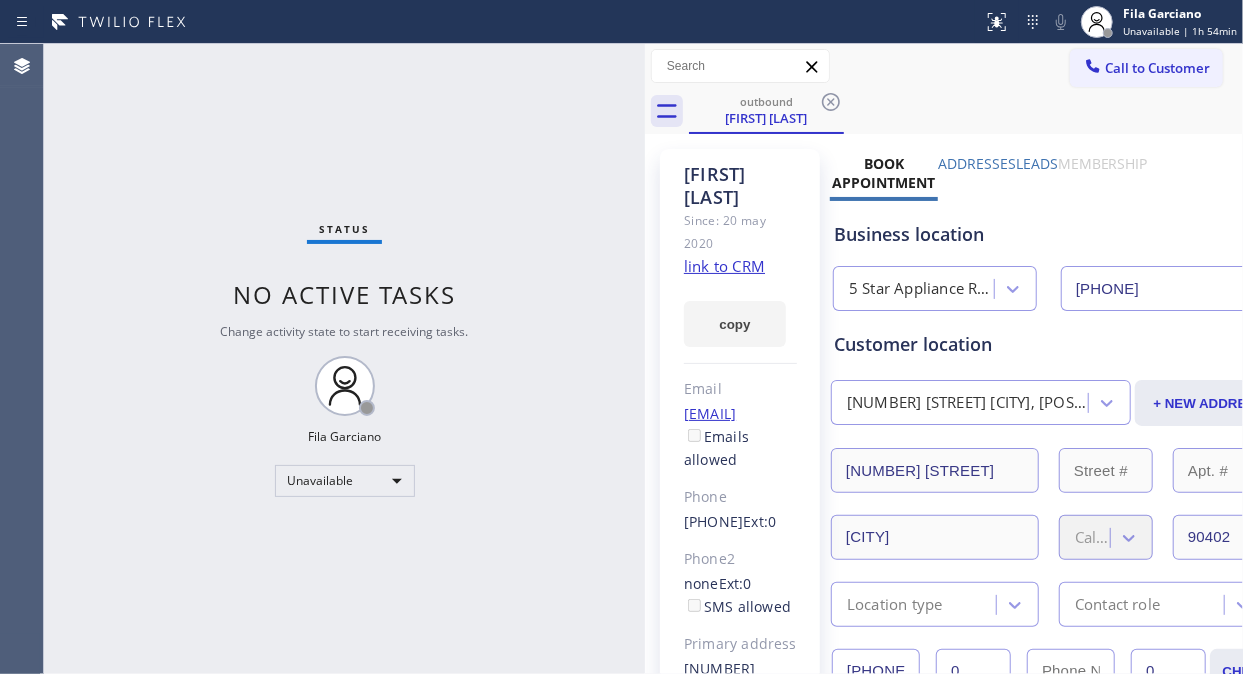 click 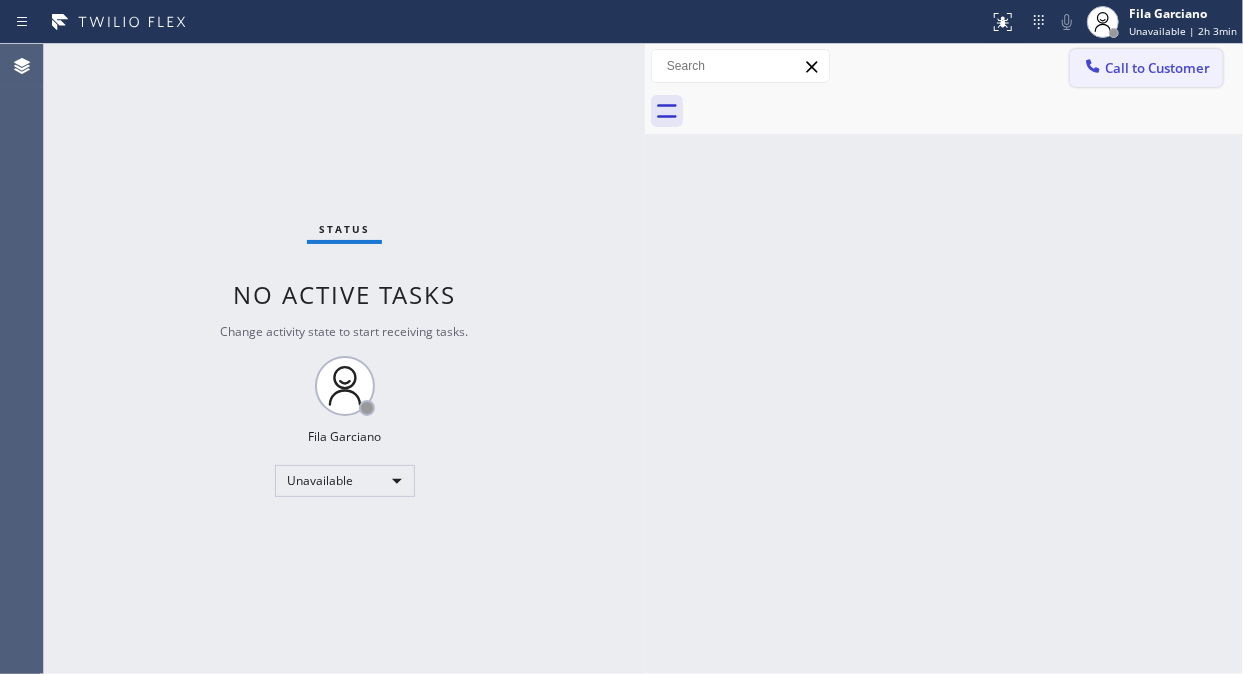 click on "Call to Customer" at bounding box center (1146, 68) 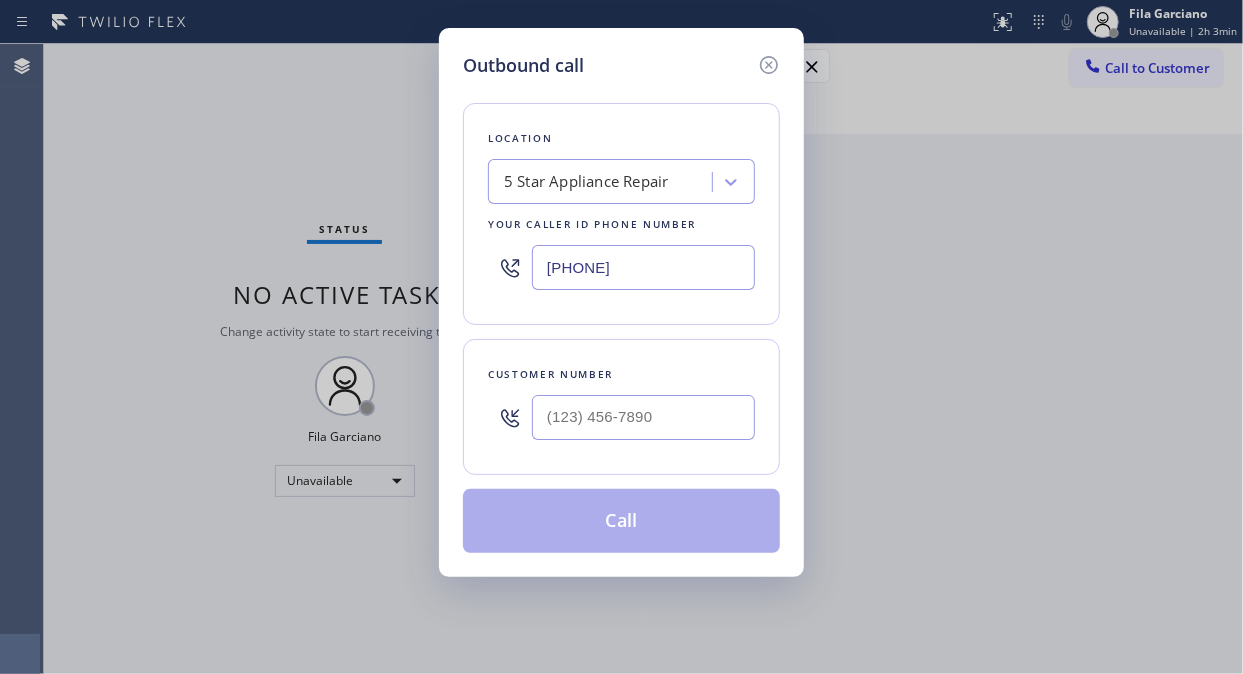 click on "([PHONE]) [PHONE]-[PHONE]" at bounding box center [643, 267] 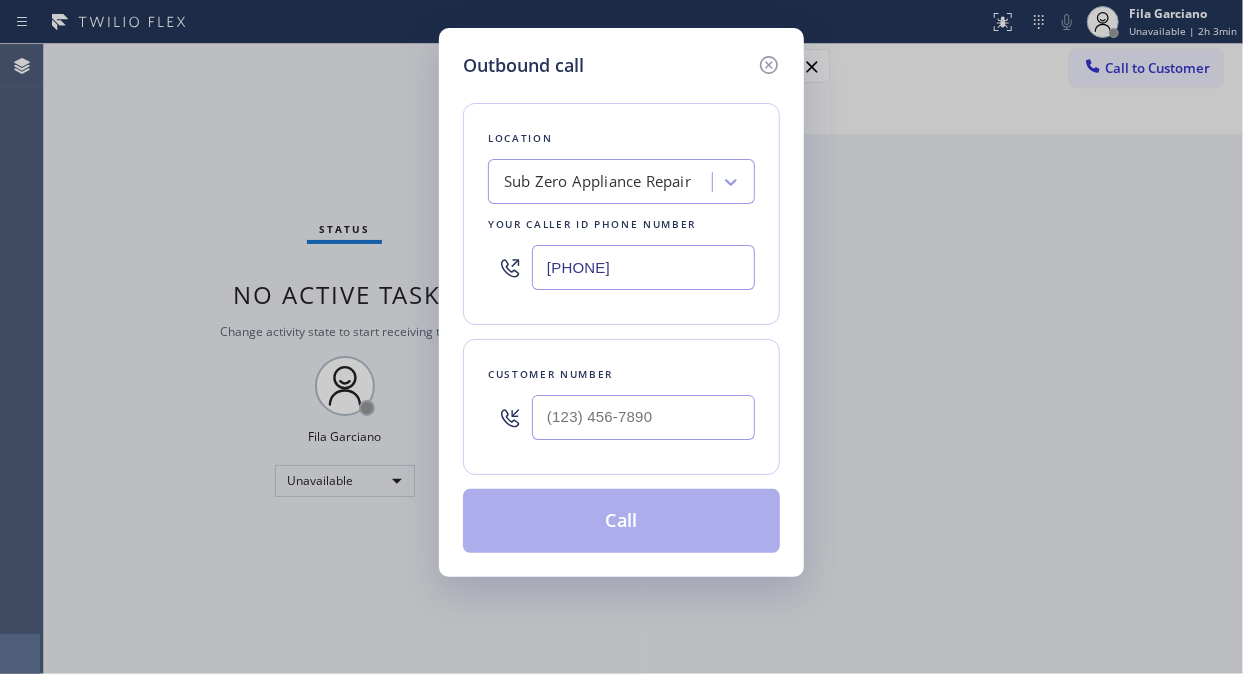 type on "(855) 340-1313" 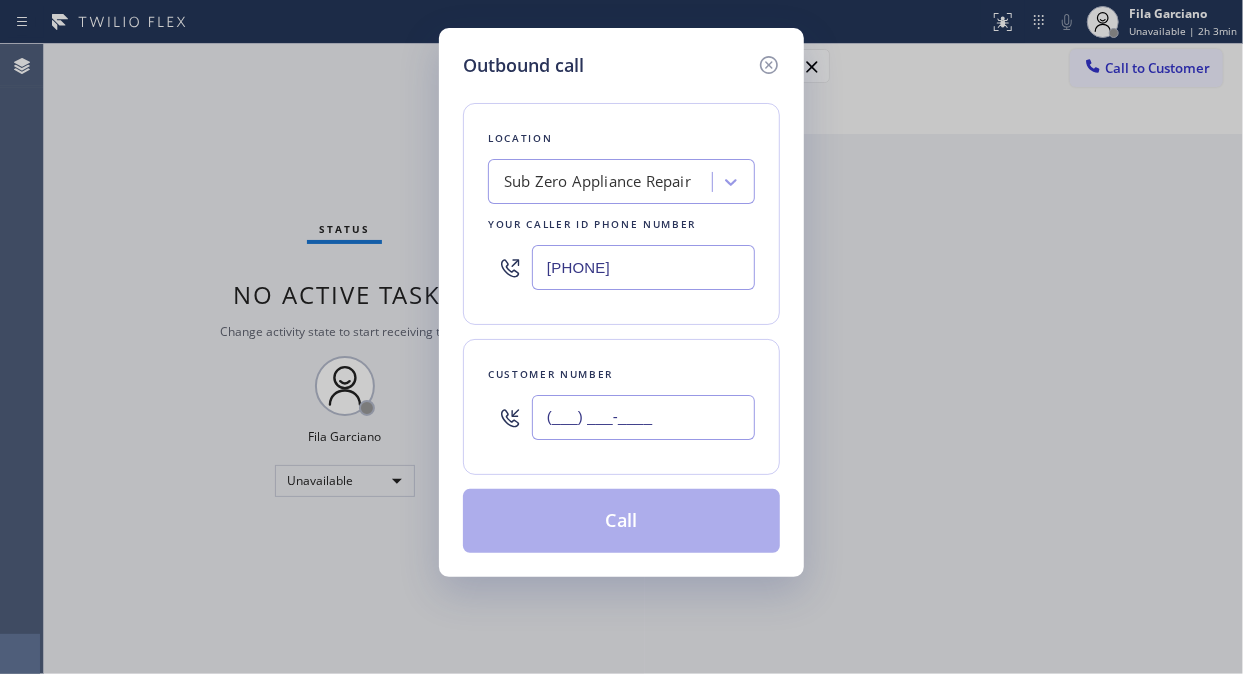 click on "(___) ___-____" at bounding box center (643, 417) 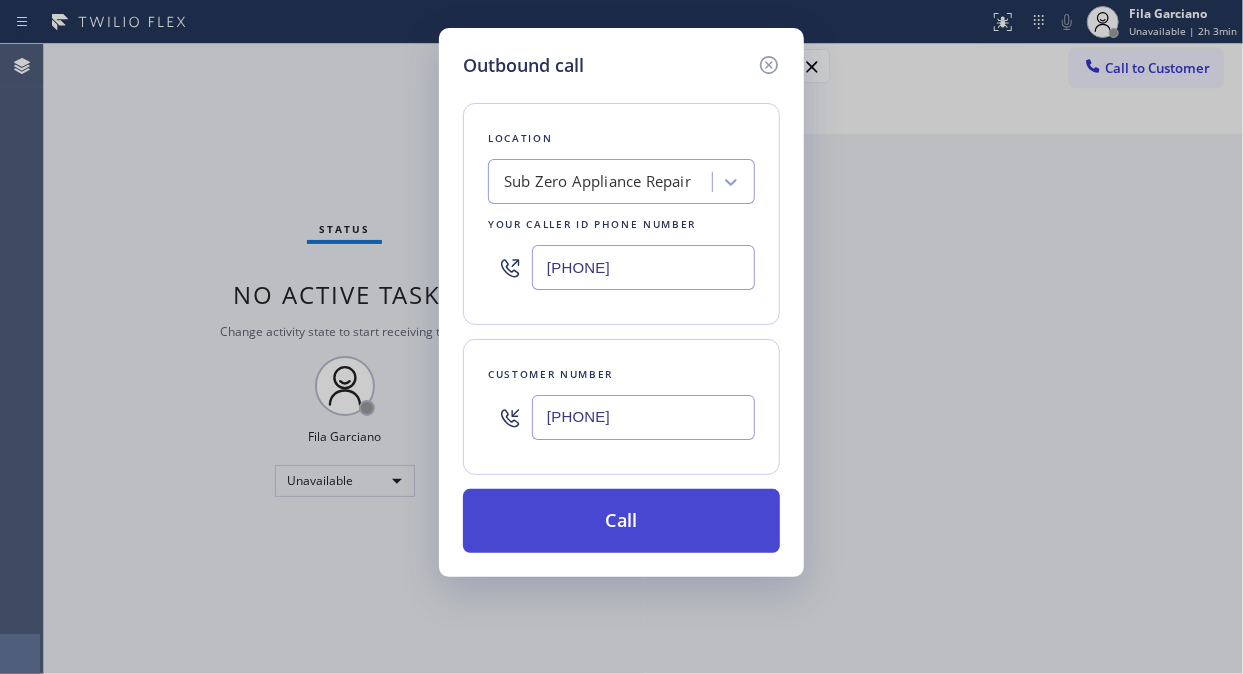 type on "(716) 812-4975" 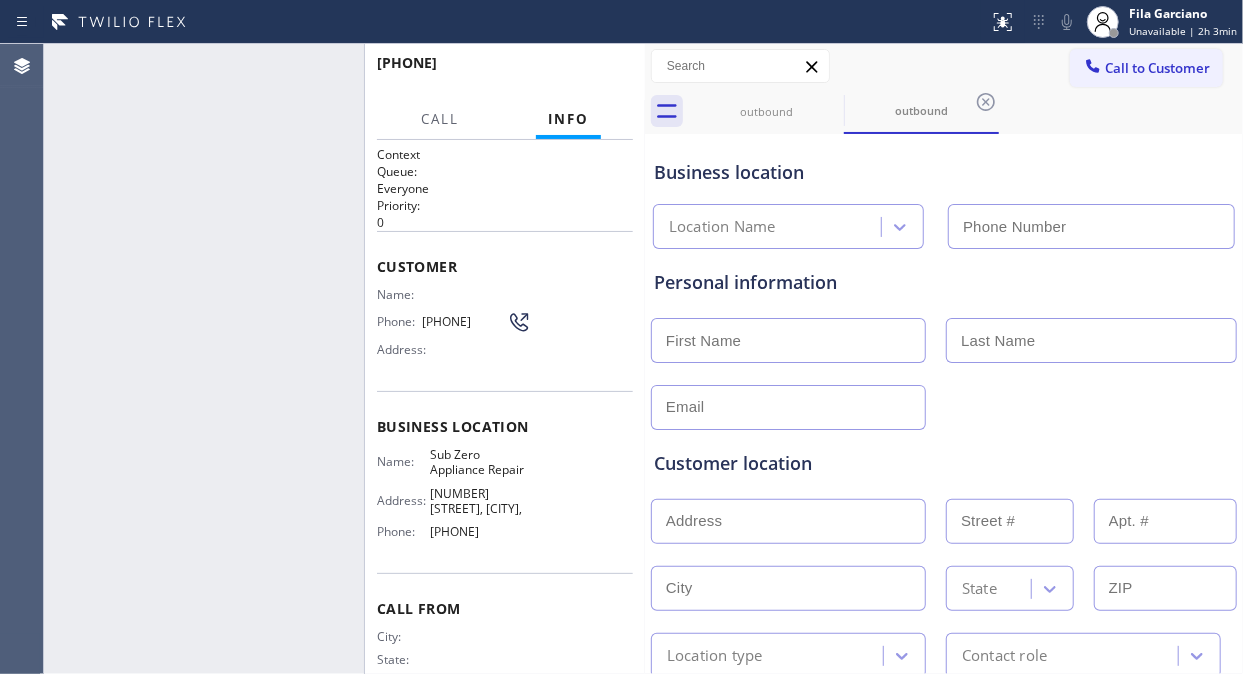 type on "(855) 340-1313" 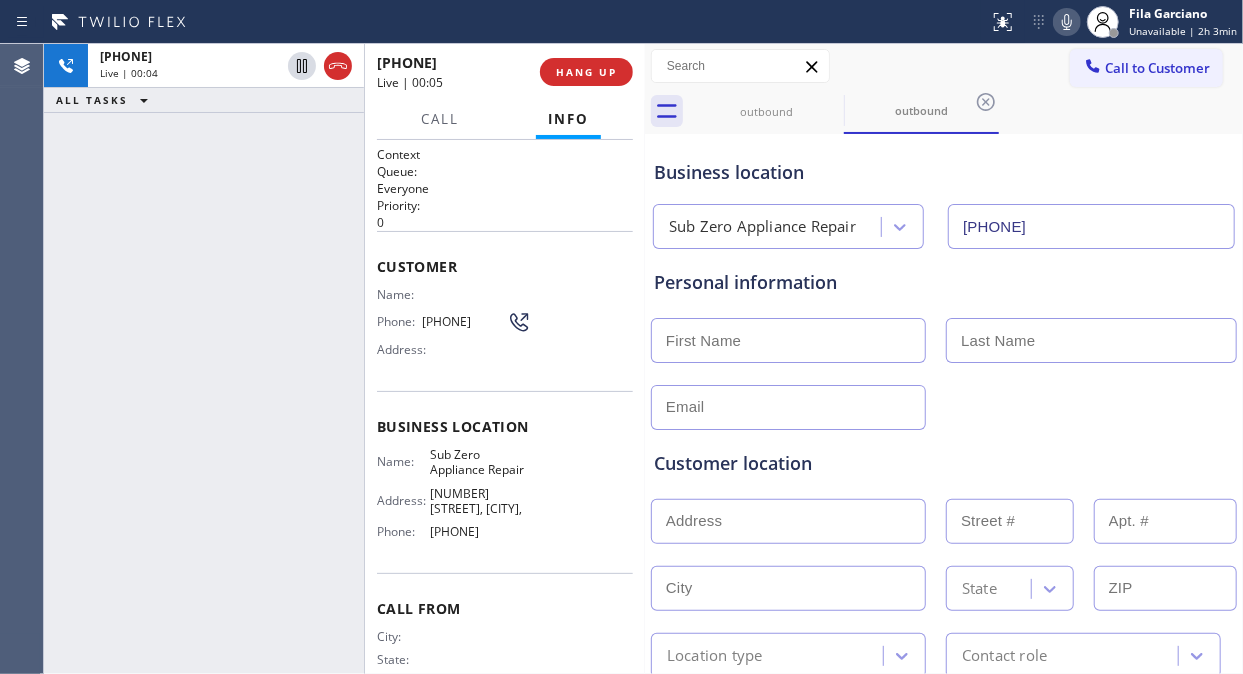 drag, startPoint x: 344, startPoint y: 71, endPoint x: 388, endPoint y: 323, distance: 255.81242 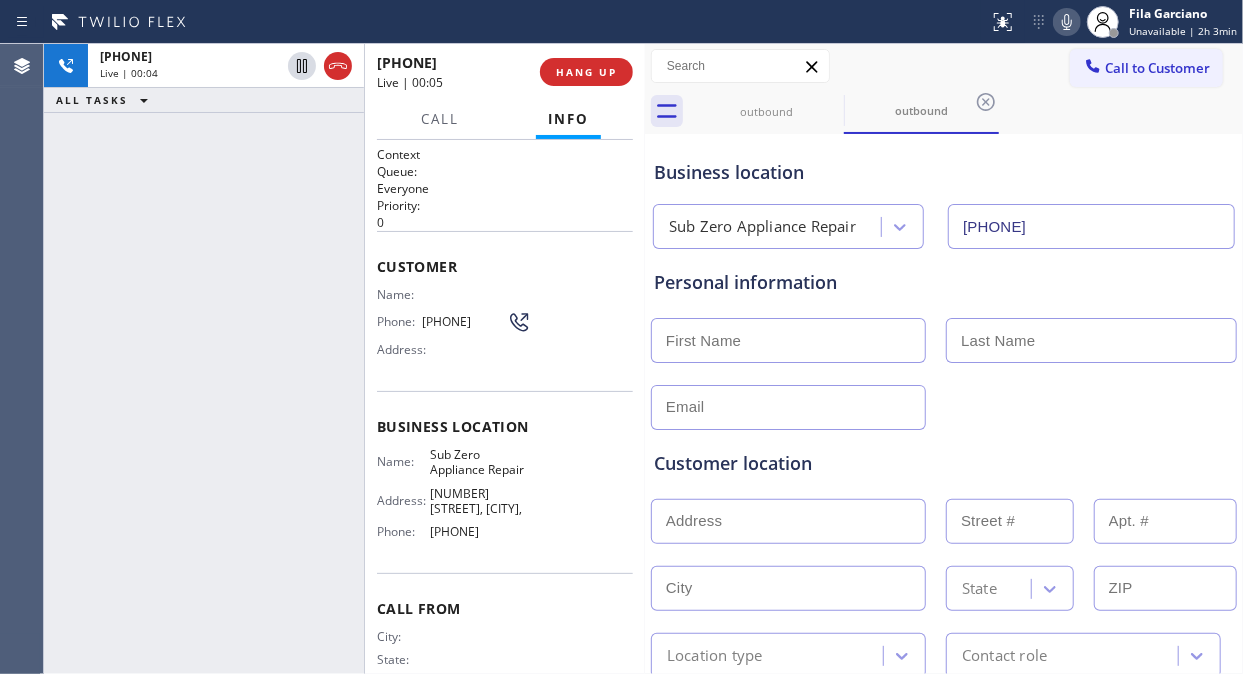 click on "+17168124975 Live | 00:04 ALL TASKS ALL TASKS ACTIVE TASKS TASKS IN WRAP UP +17168124975 Live | 00:05 HANG UP Call Info +17168124975   Live Context Queue: Everyone Priority: 0 Customer Name: Phone: (716) 812-4975 Address: Business location Name: Sub Zero Appliance Repair Address: 8939 Woodman Ave, Arleta,  Phone: (855) 340-1313 Call From City: State: Zipcode: Outbound call Location Sub Zero Appliance Repair Your caller id phone number (855) 340-1313 Customer number (716) 812-4975 Call" at bounding box center [344, 359] 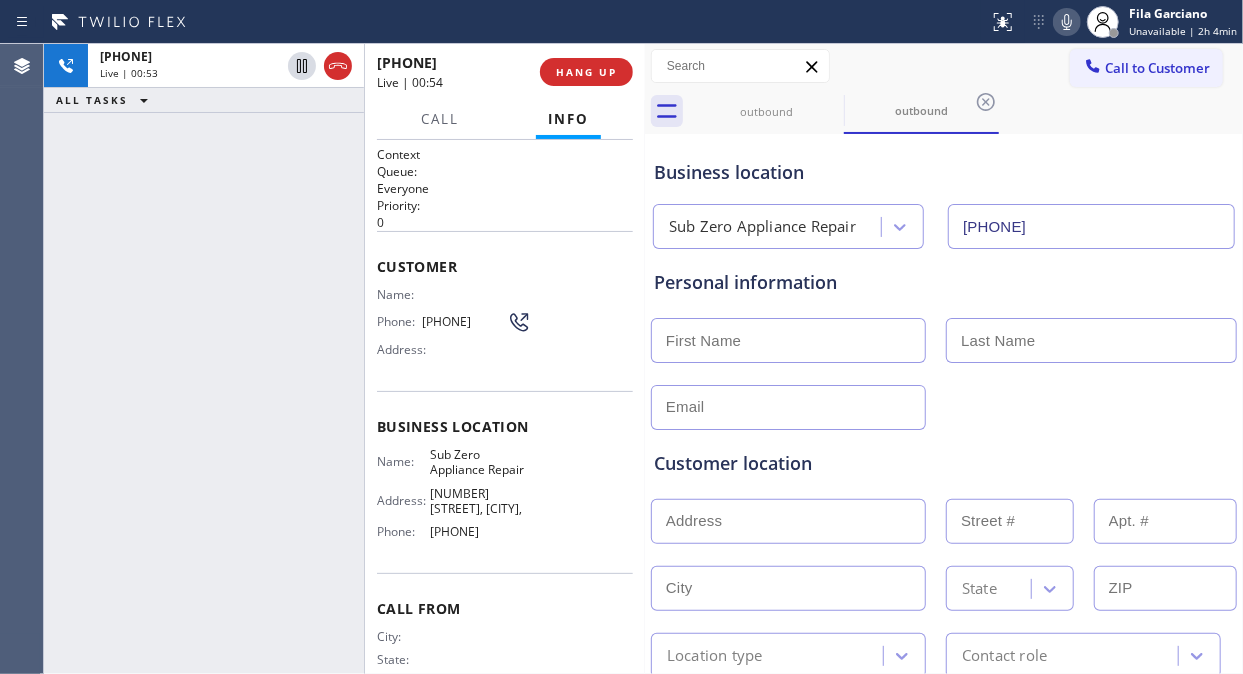 click 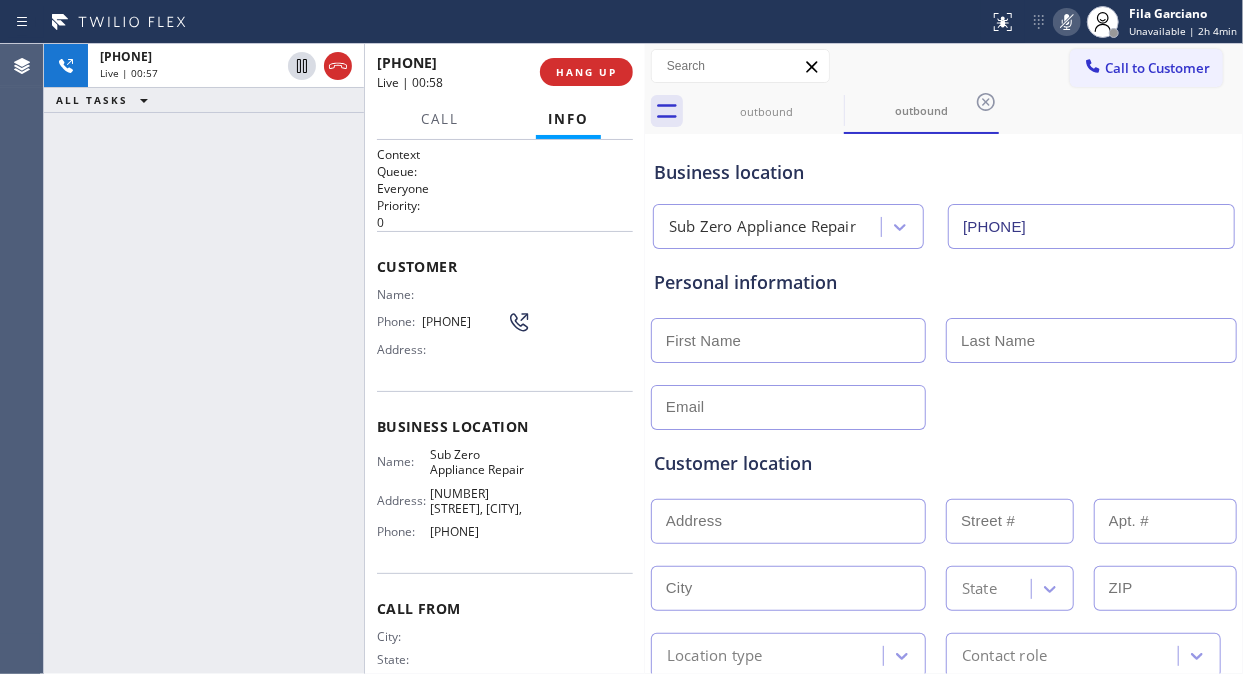click 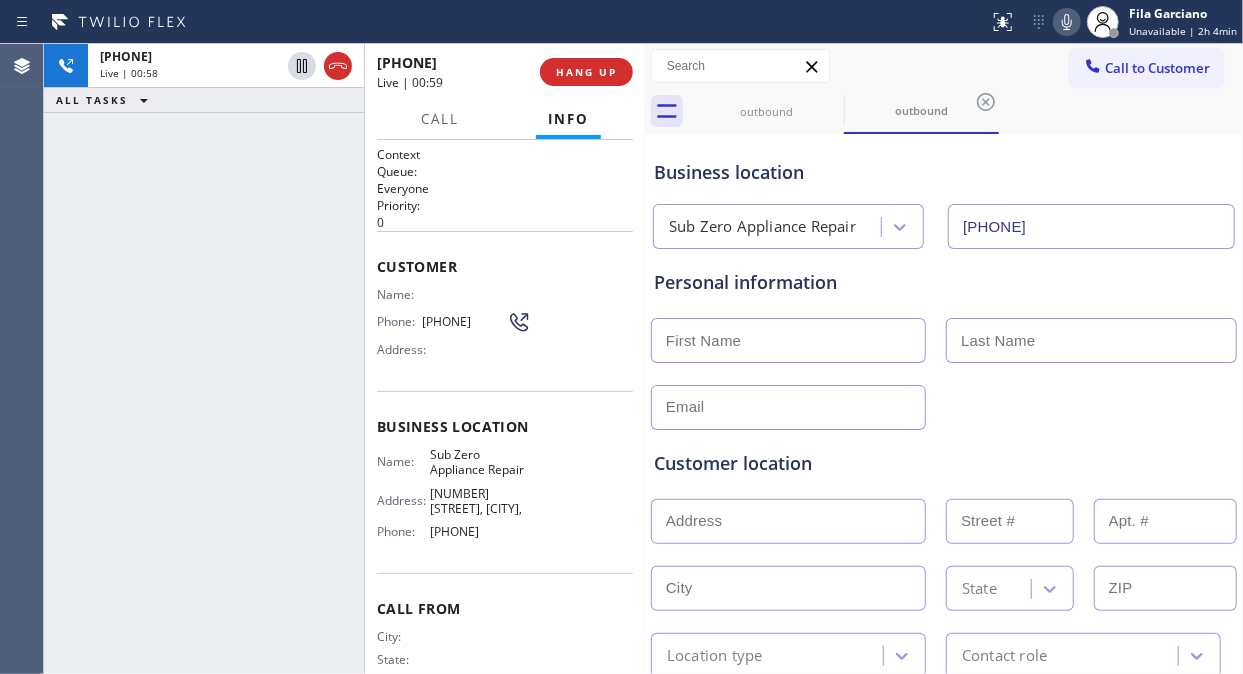 click 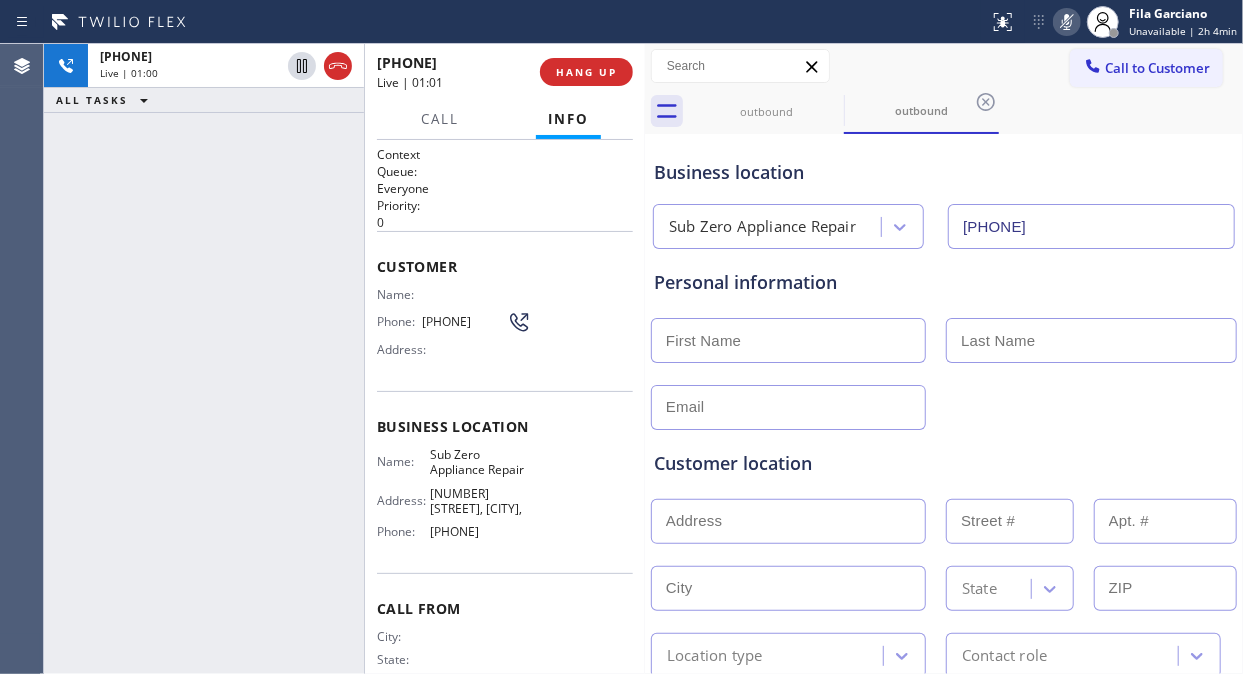 click 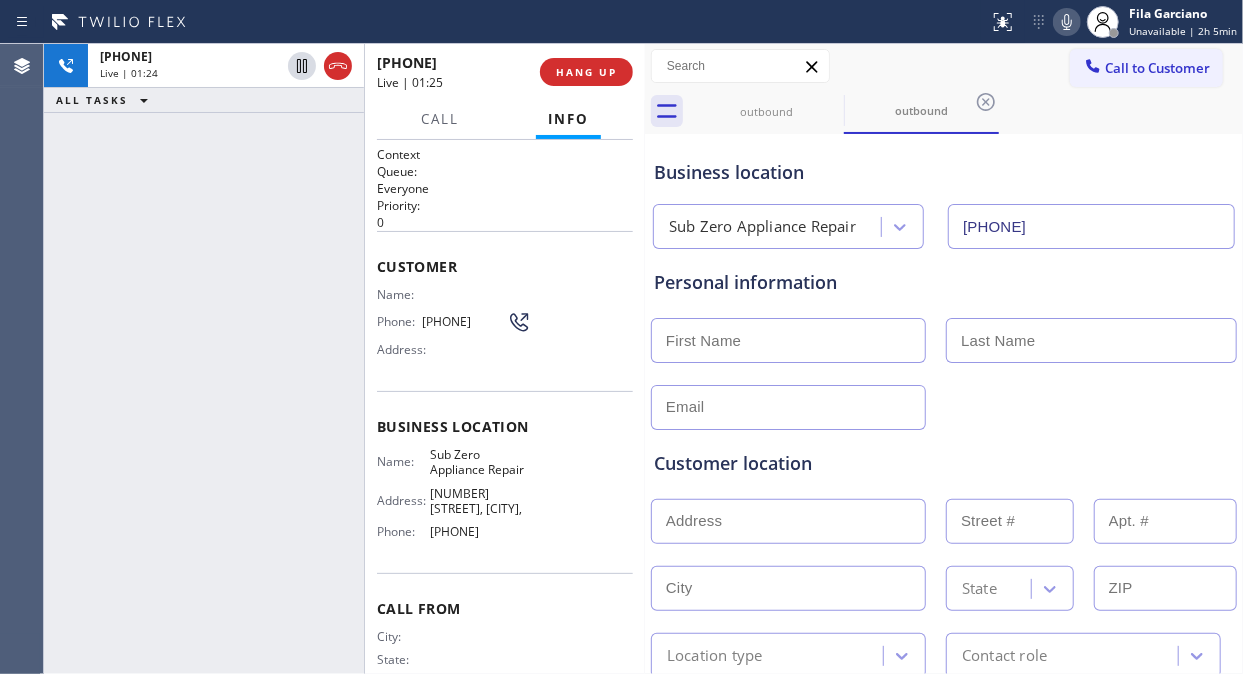 drag, startPoint x: 156, startPoint y: 230, endPoint x: 520, endPoint y: 50, distance: 406.07388 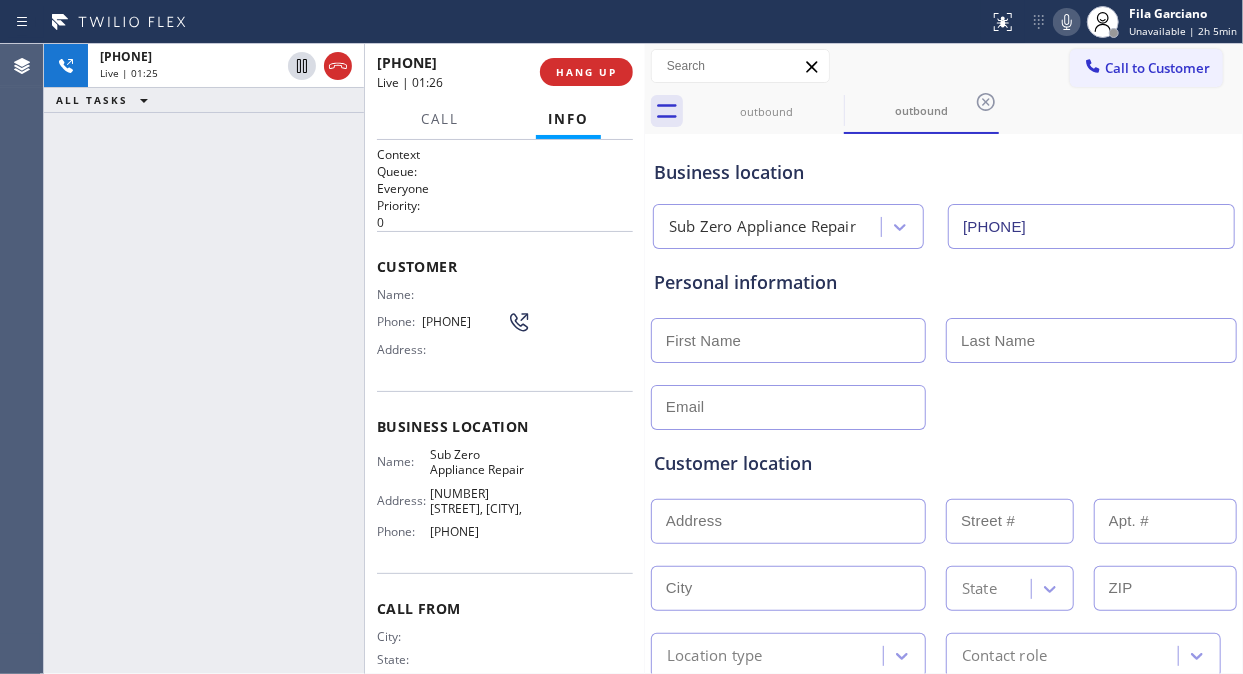 click 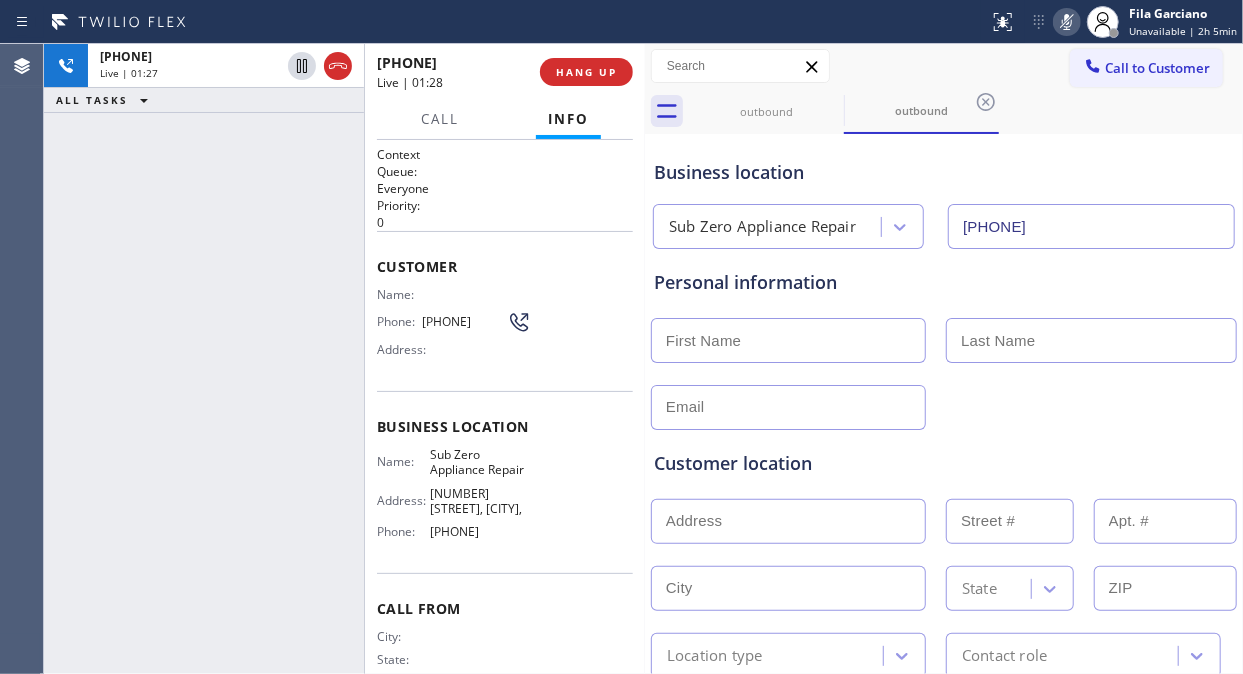 click 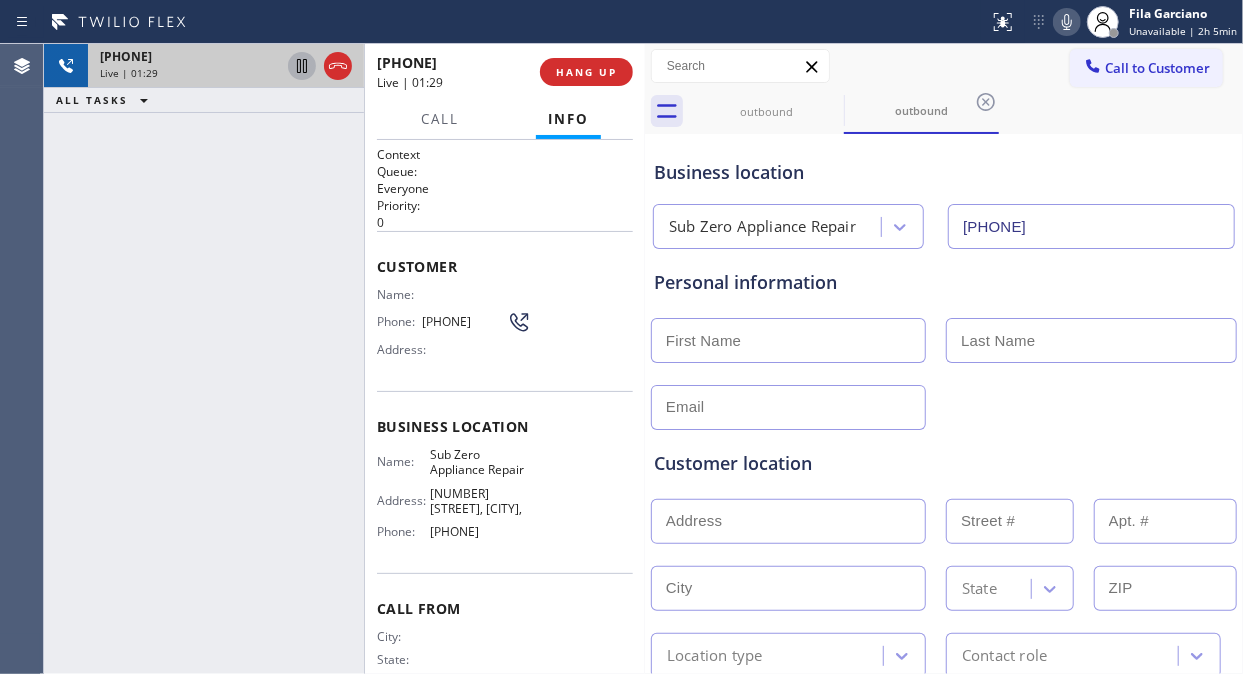 click 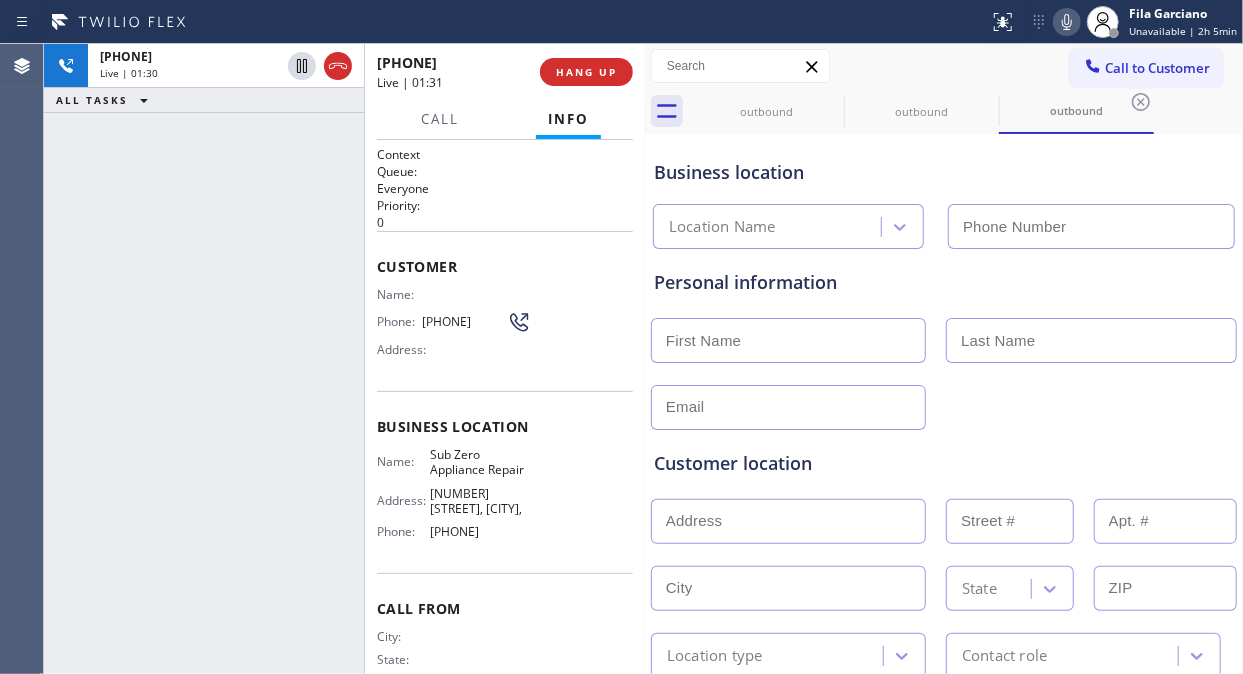 type on "(855) 340-1313" 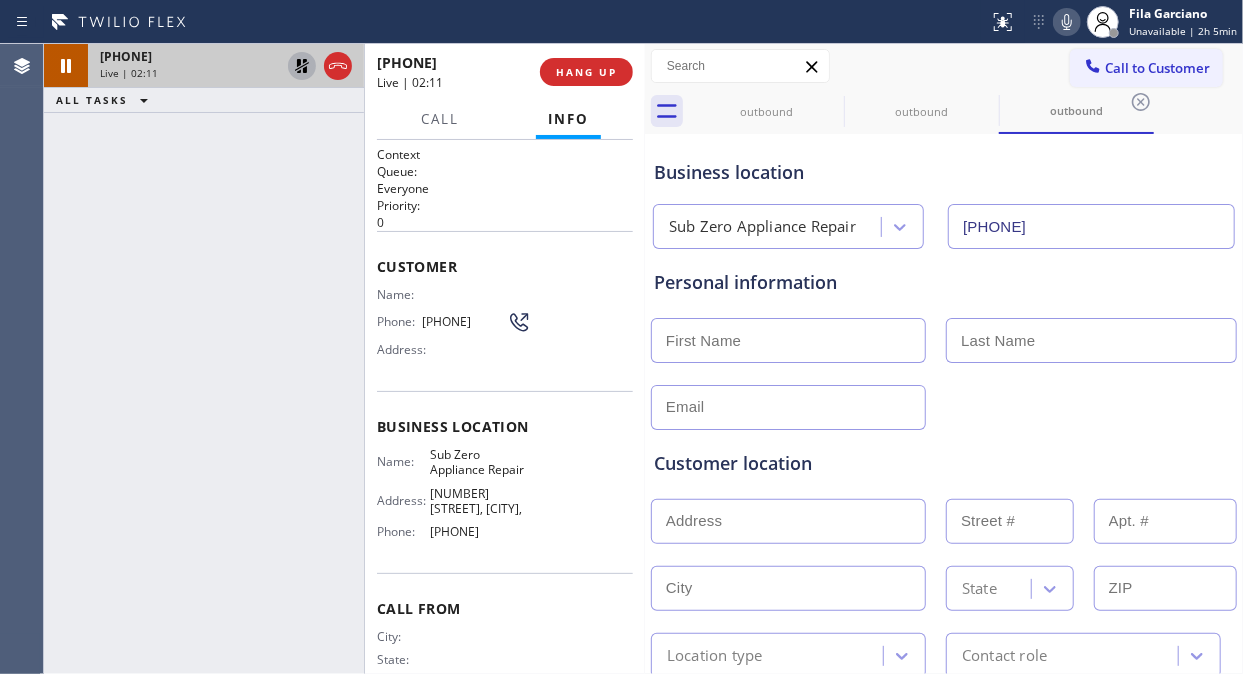 click 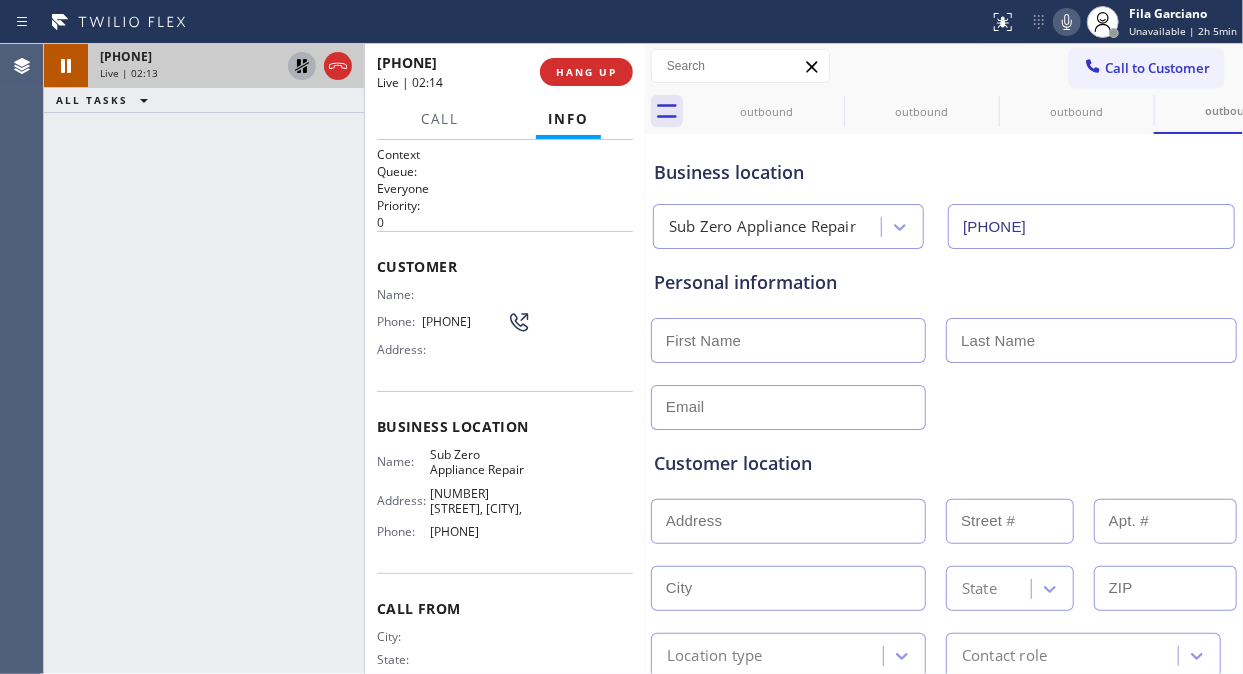 type on "(855) 340-1313" 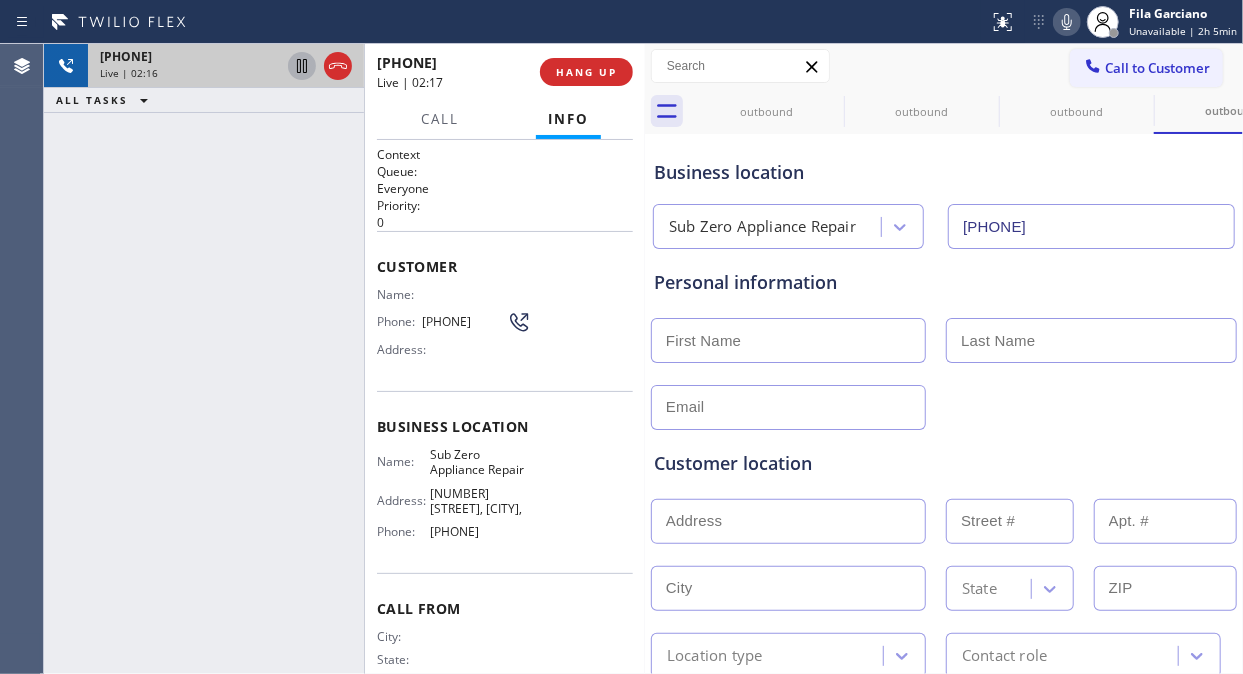 click 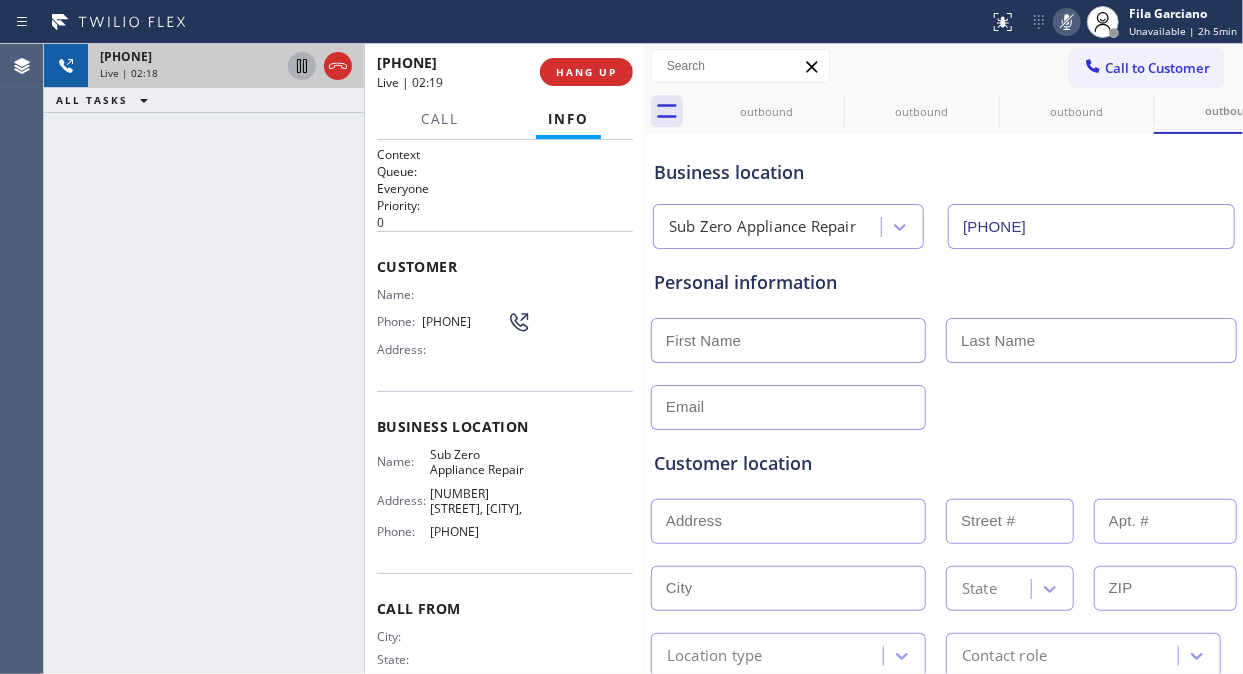 click 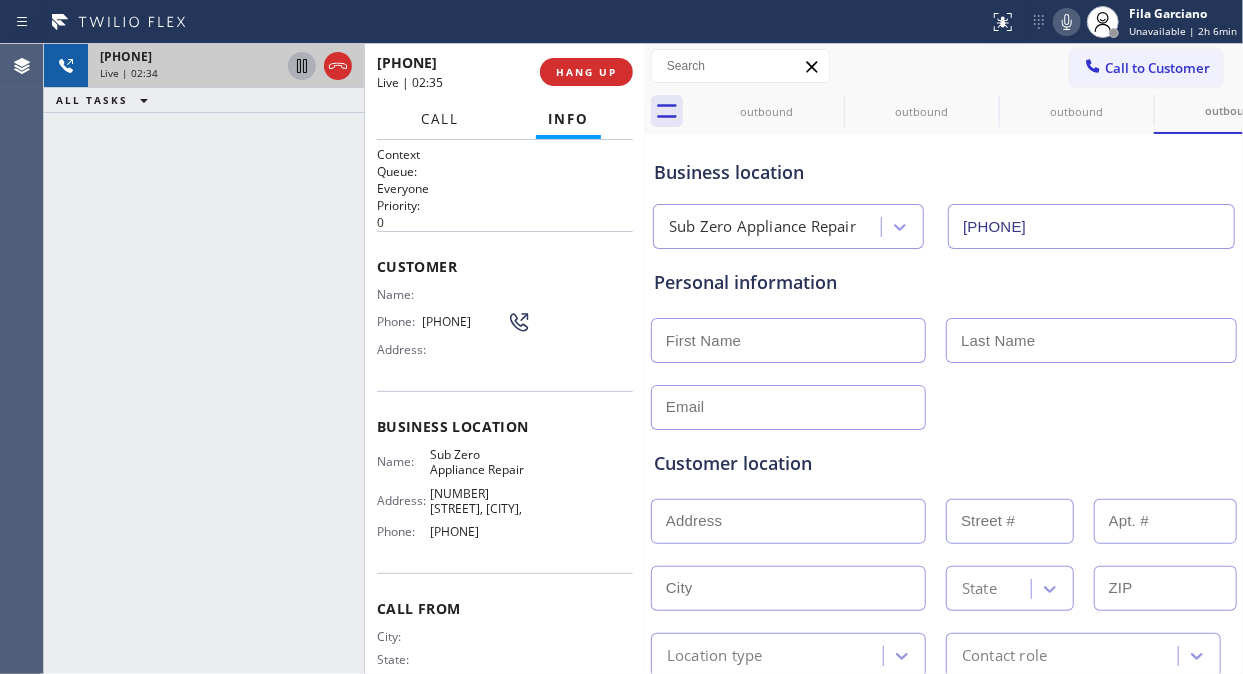 click on "Call" at bounding box center (440, 119) 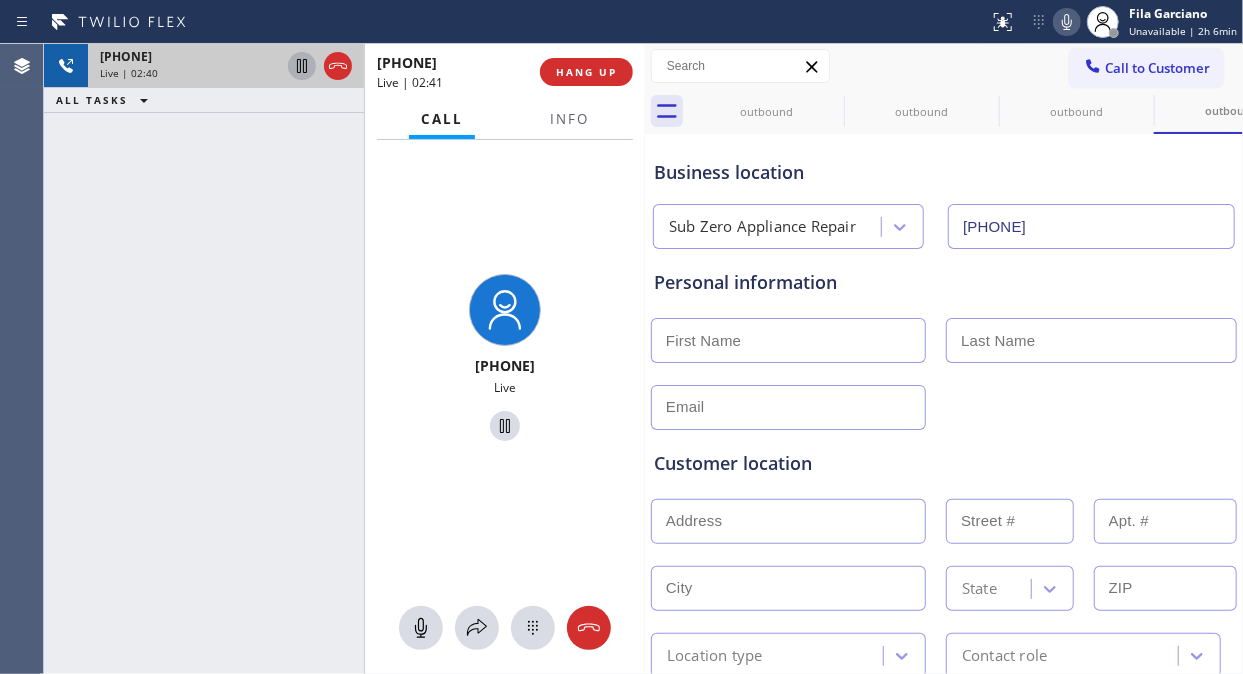 click 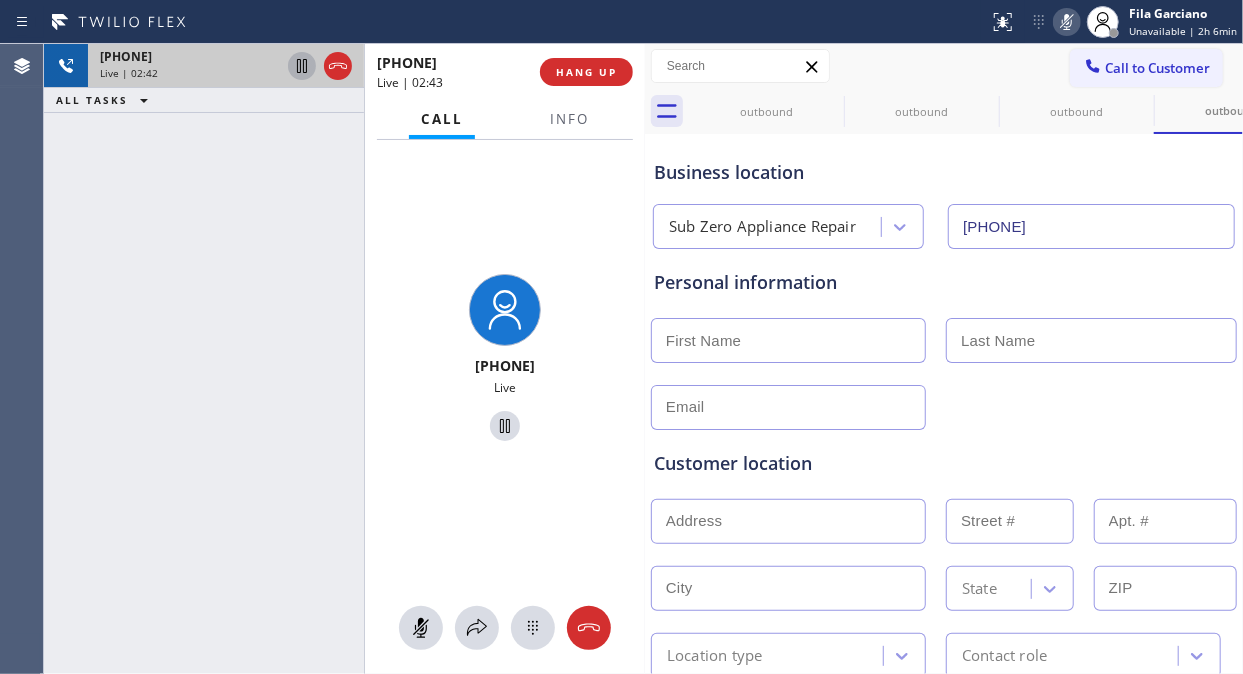 click 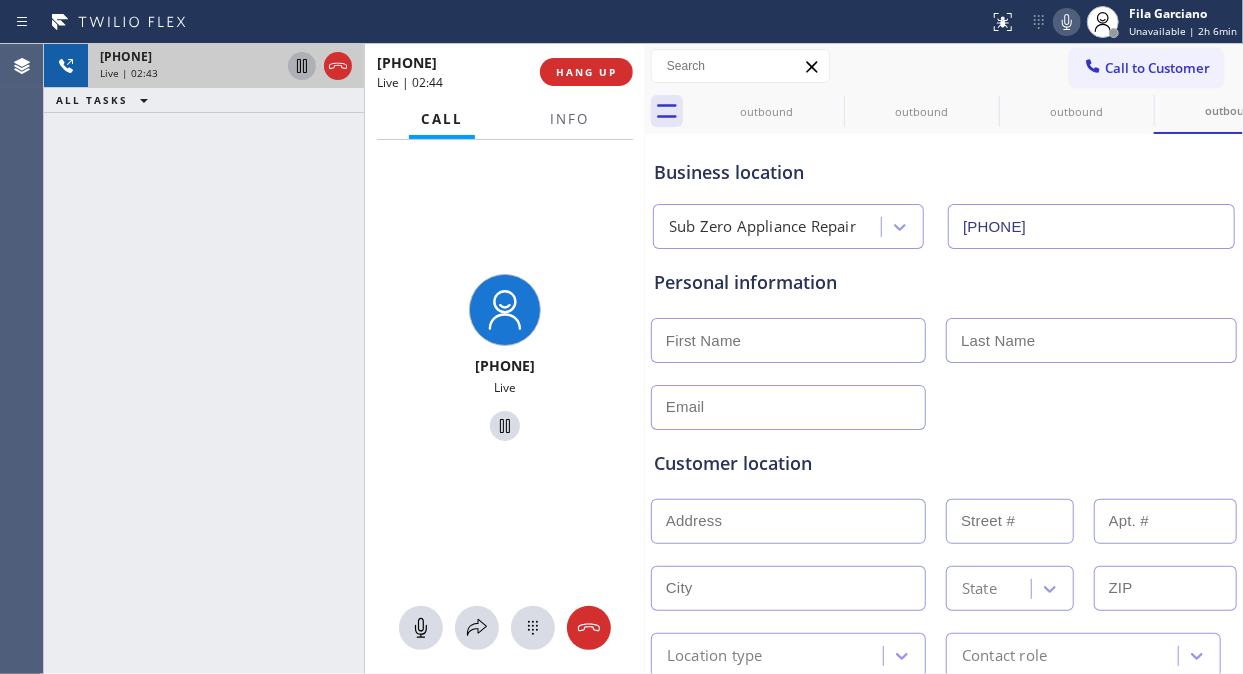 click 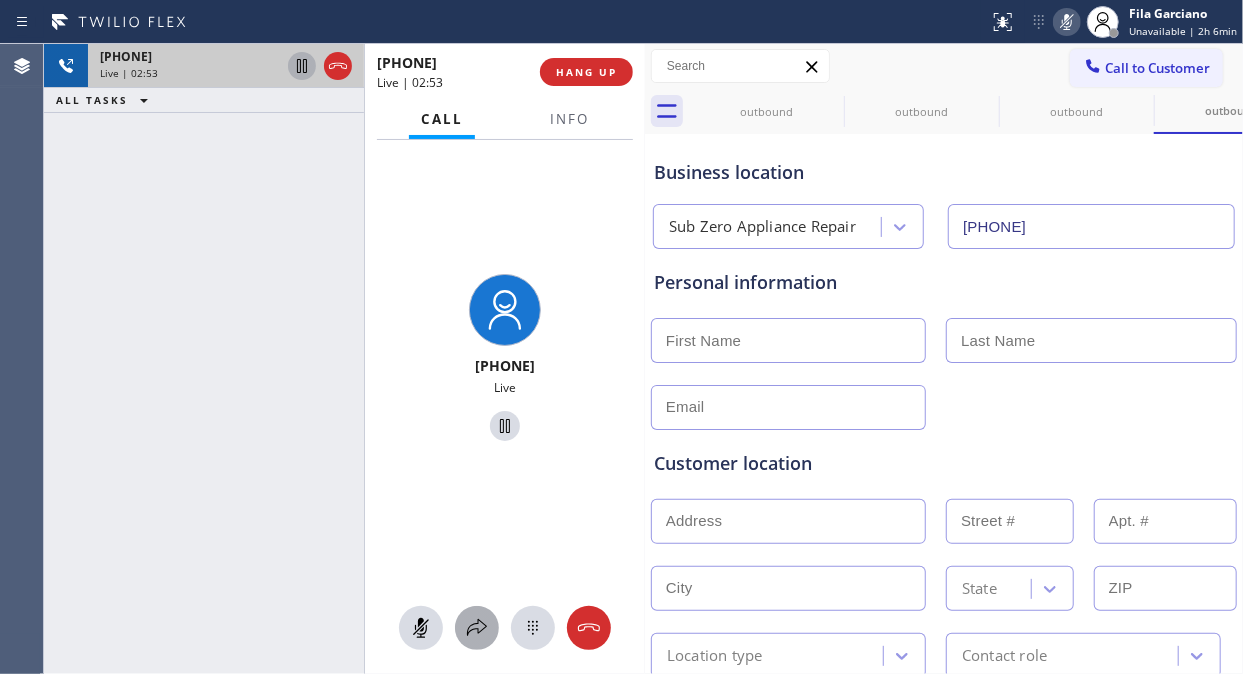 click 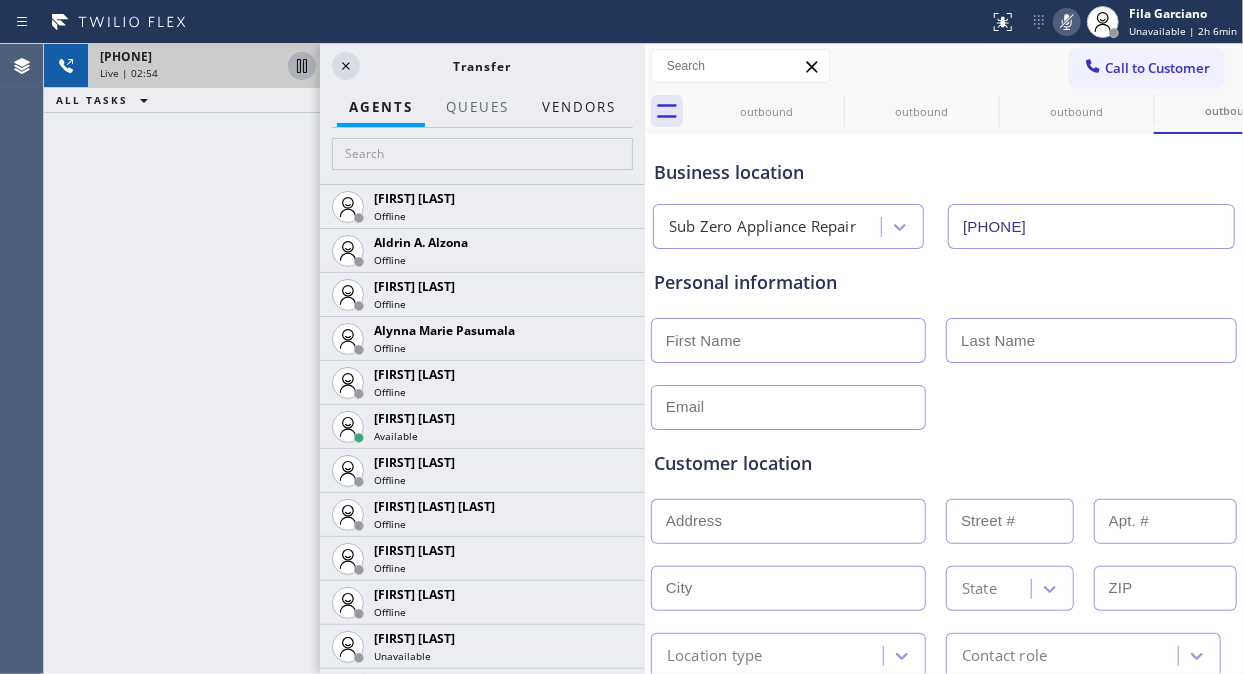 click on "Vendors" at bounding box center [579, 107] 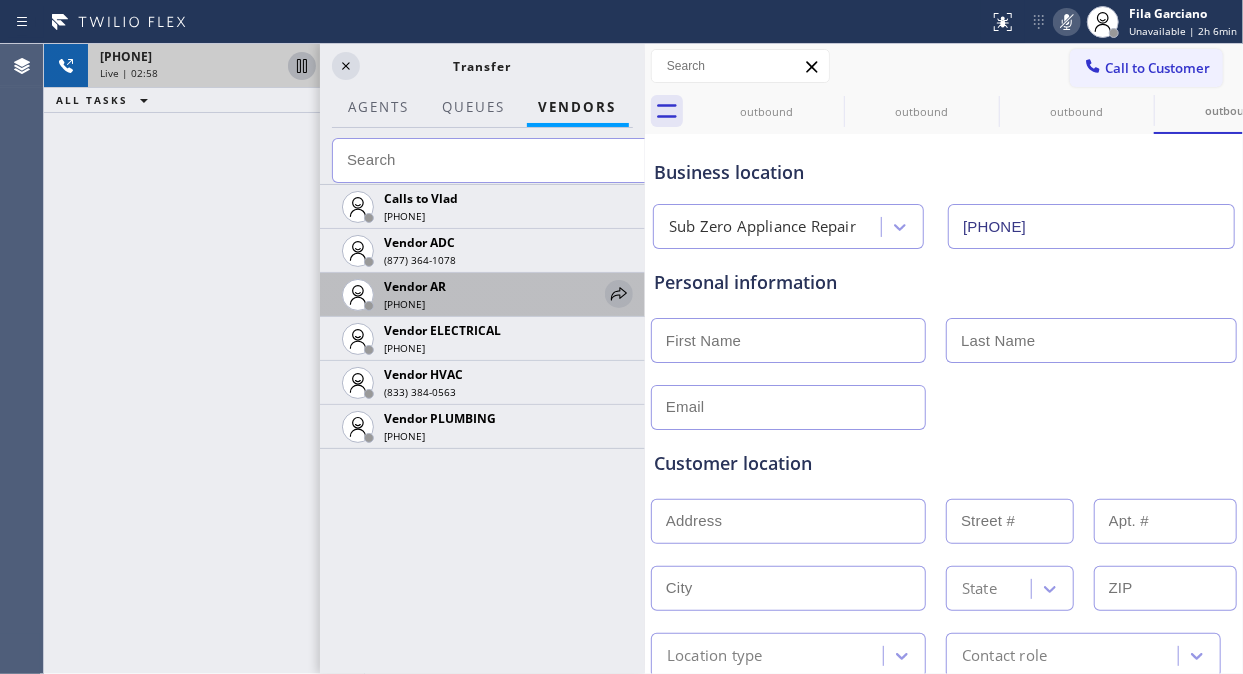 click 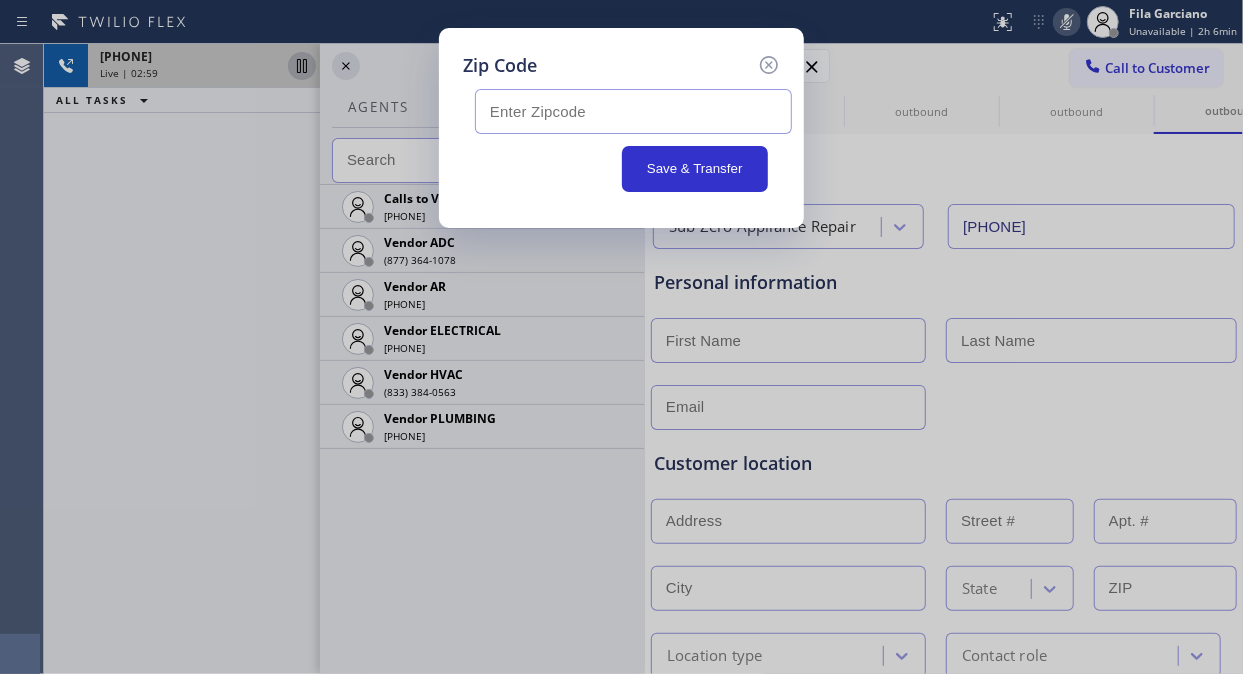 click at bounding box center (633, 111) 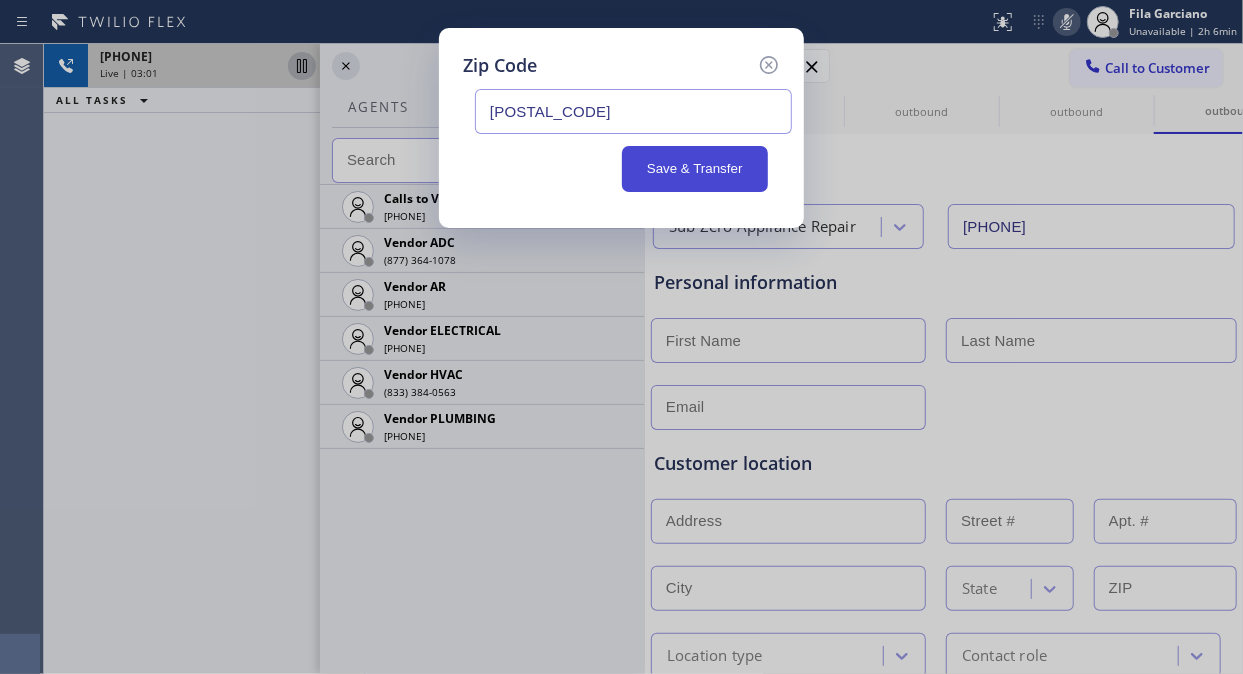 type on "14222" 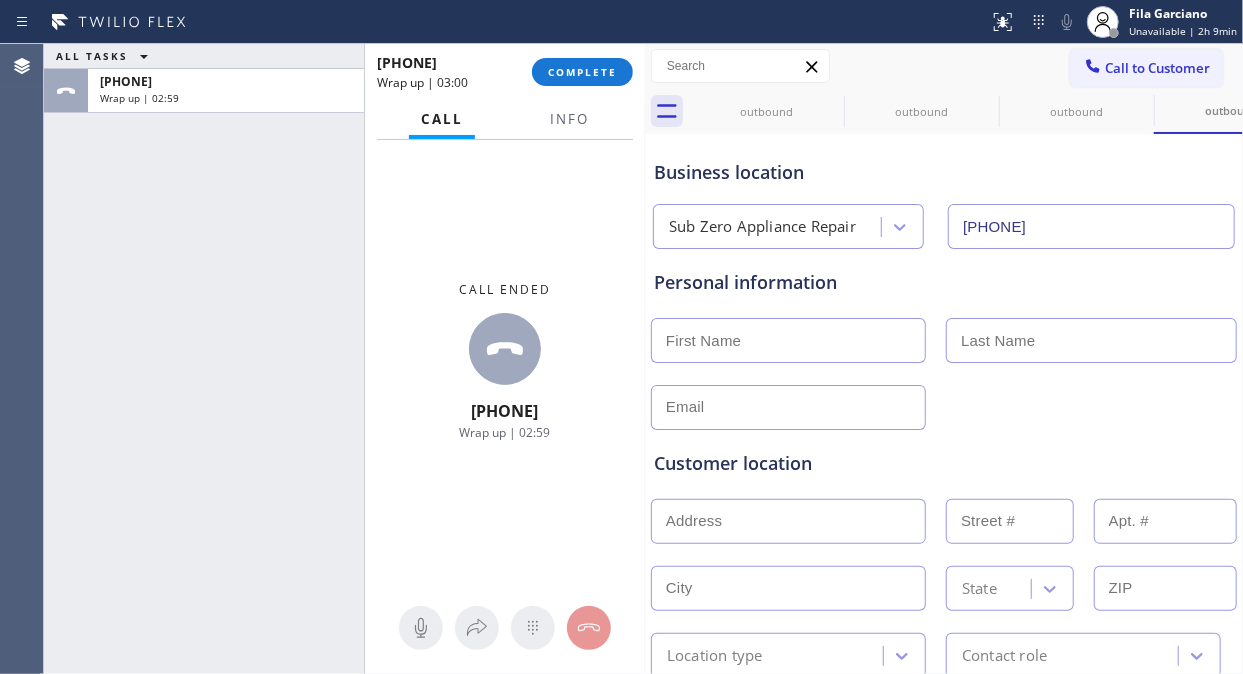 click on "ALL TASKS ALL TASKS ACTIVE TASKS TASKS IN WRAP UP +17168124975 Wrap up | 02:59" at bounding box center (204, 359) 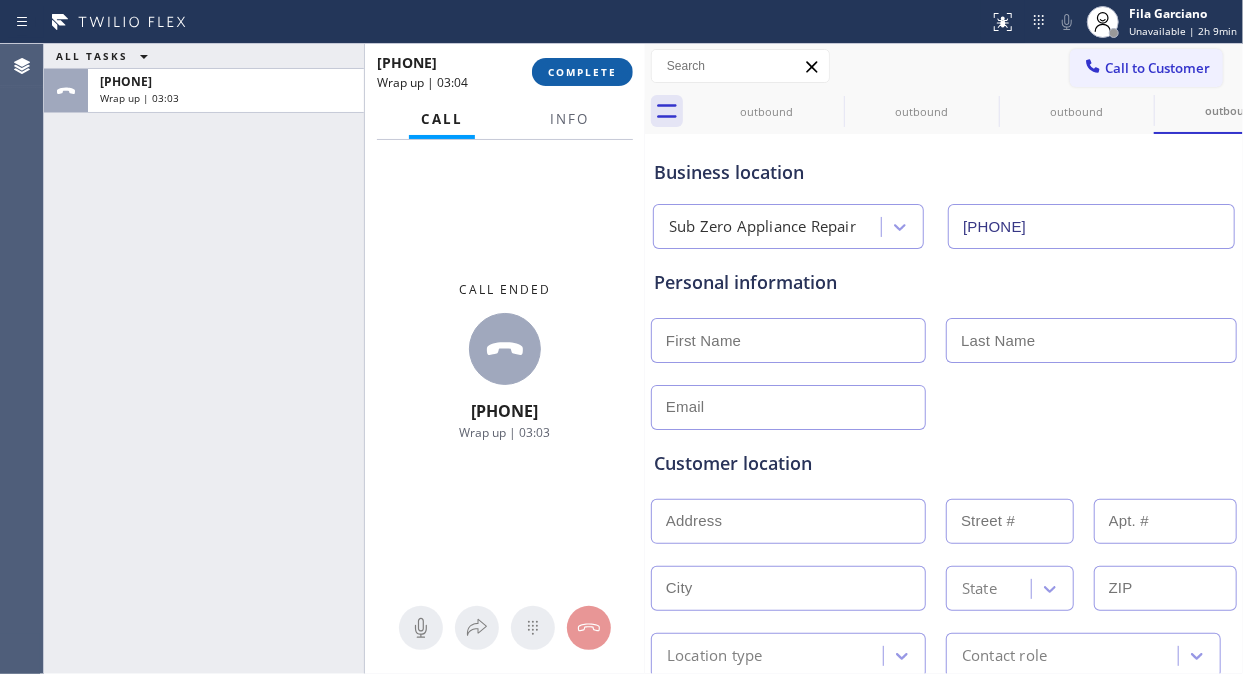 click on "COMPLETE" at bounding box center [582, 72] 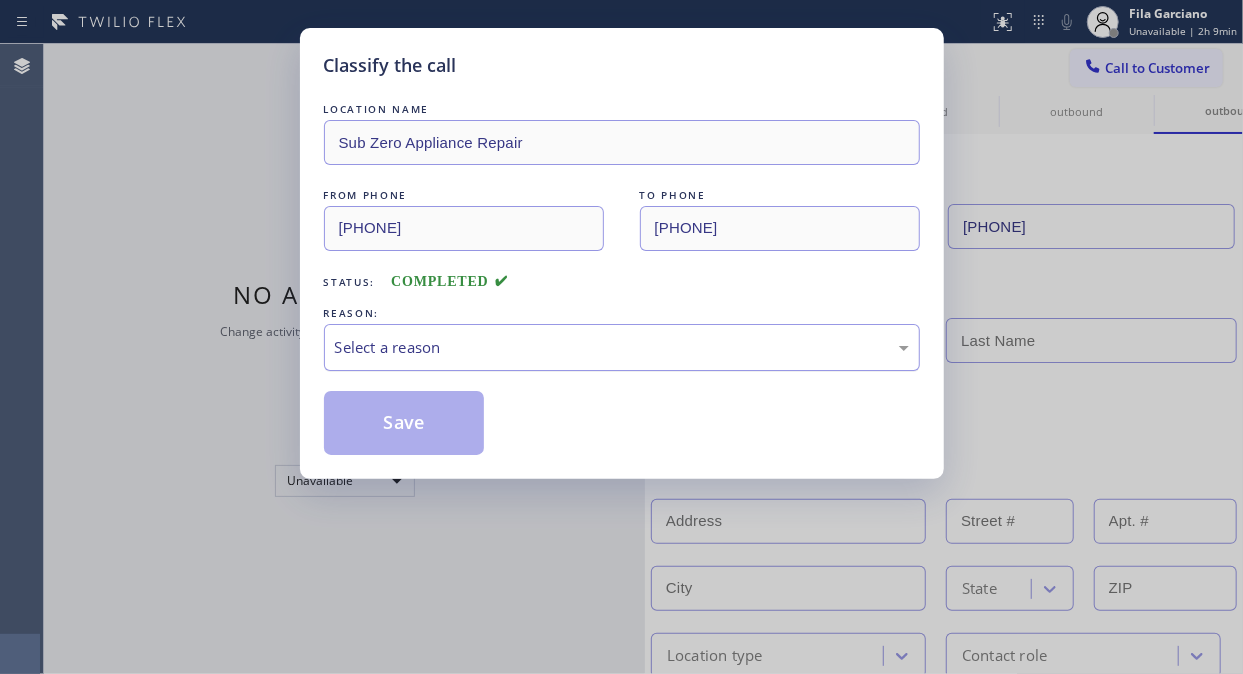 click on "Select a reason" at bounding box center [622, 347] 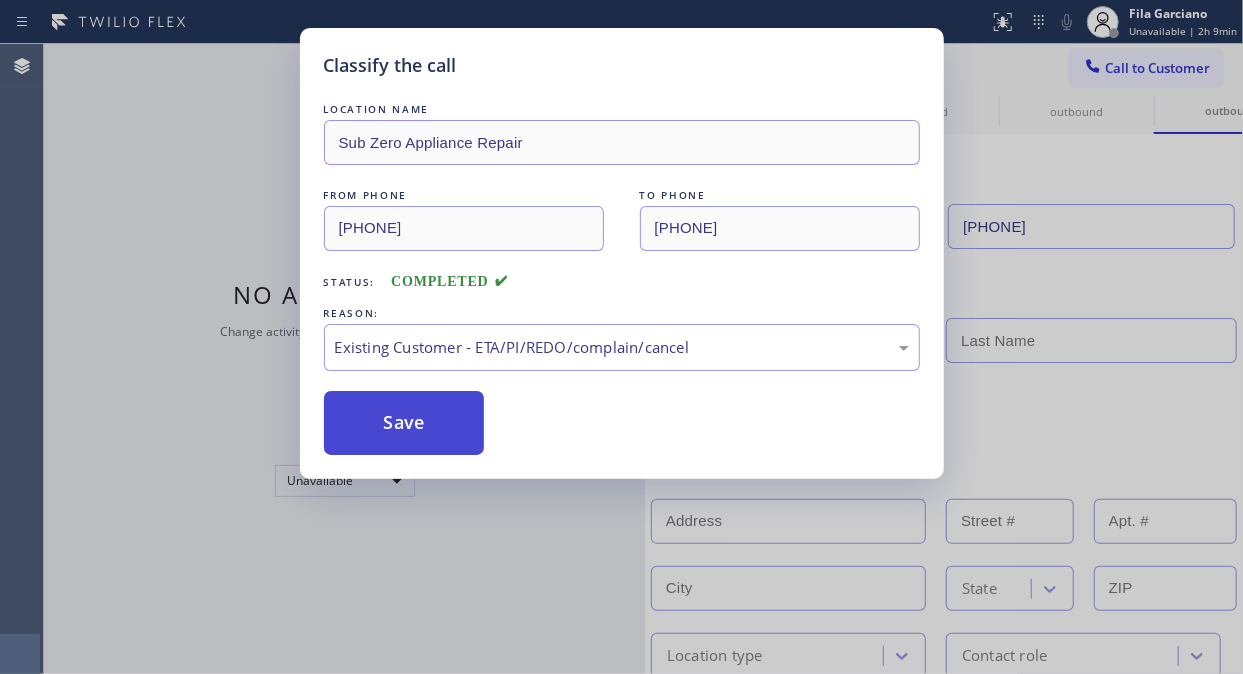 click on "Save" at bounding box center [404, 423] 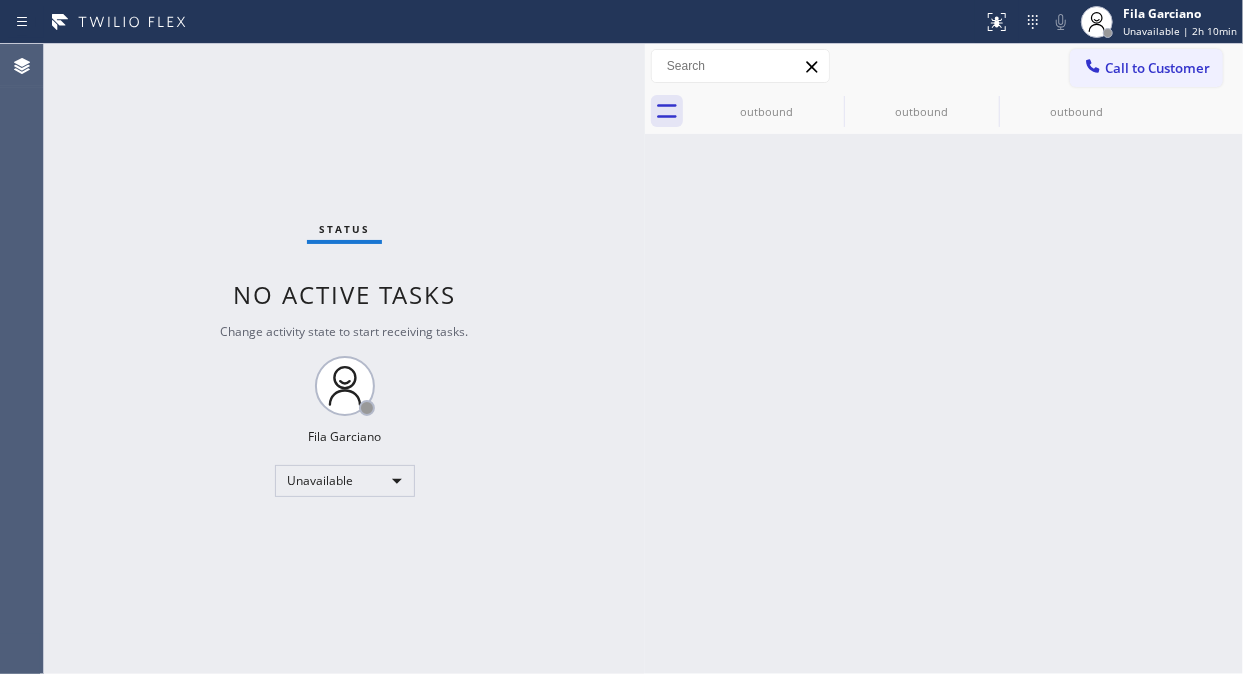 drag, startPoint x: 1133, startPoint y: 74, endPoint x: 1031, endPoint y: 93, distance: 103.75452 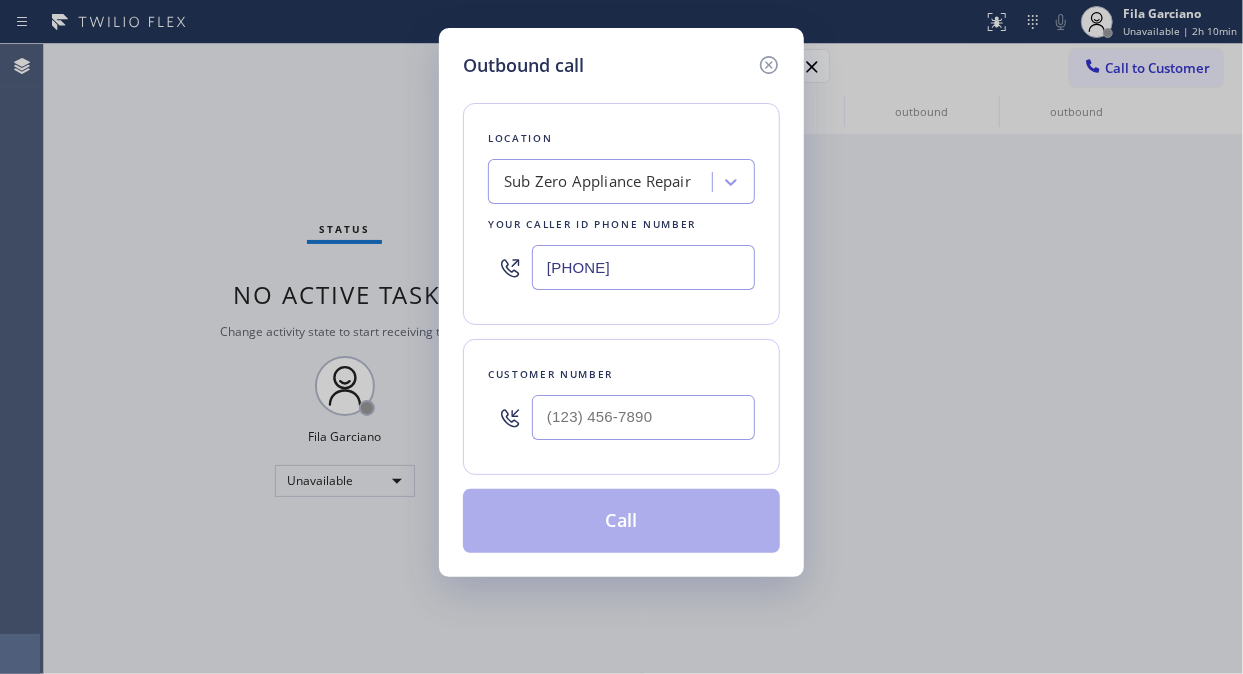 click on "Sub Zero Appliance Repair" at bounding box center (597, 182) 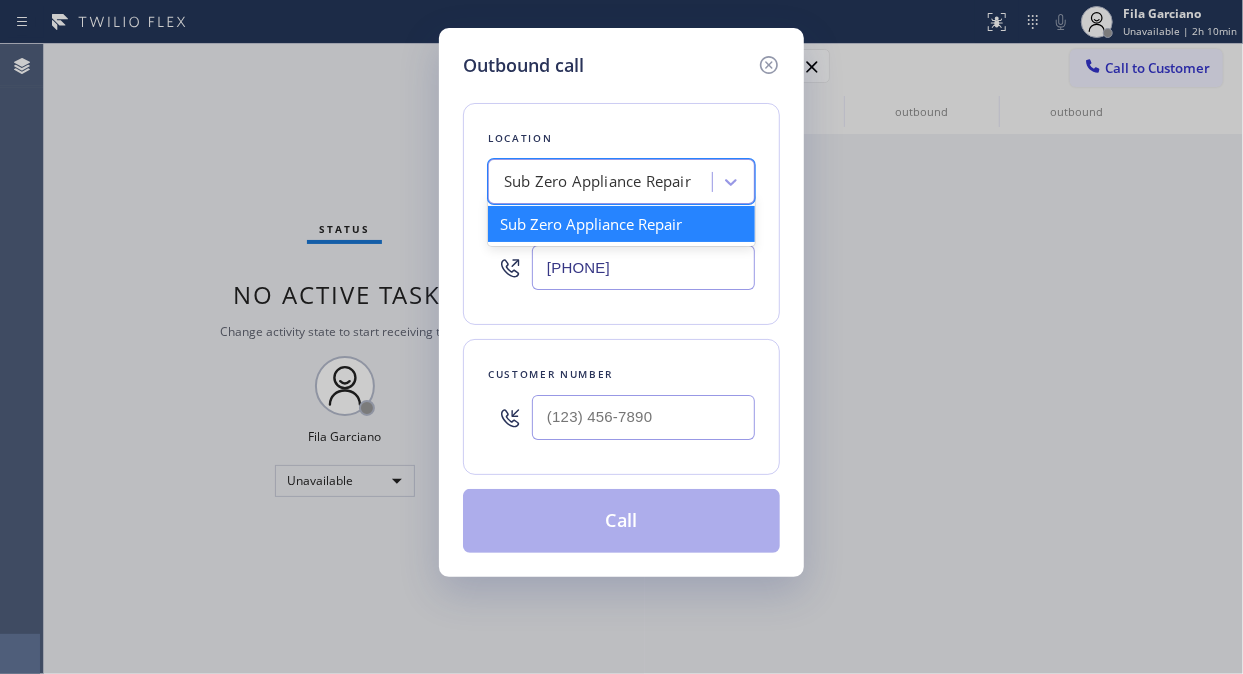 paste on "Sub Zero Appliance Repair (New York, Goolgle Ads)" 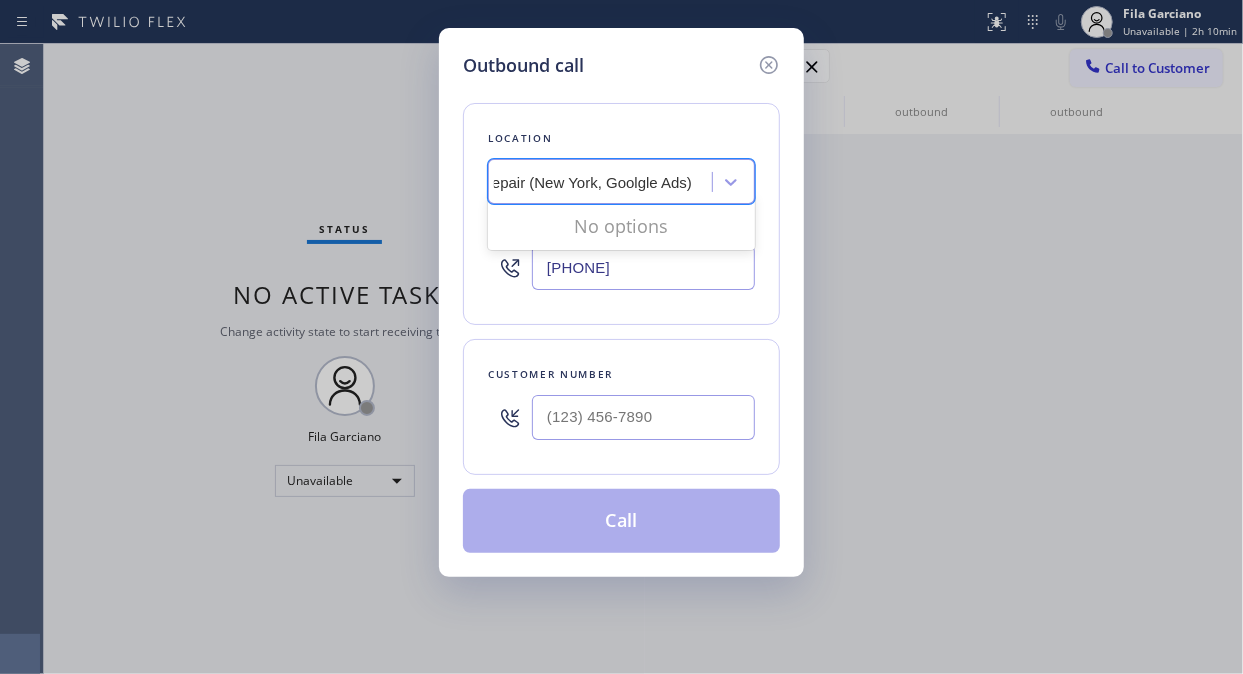 scroll, scrollTop: 0, scrollLeft: 157, axis: horizontal 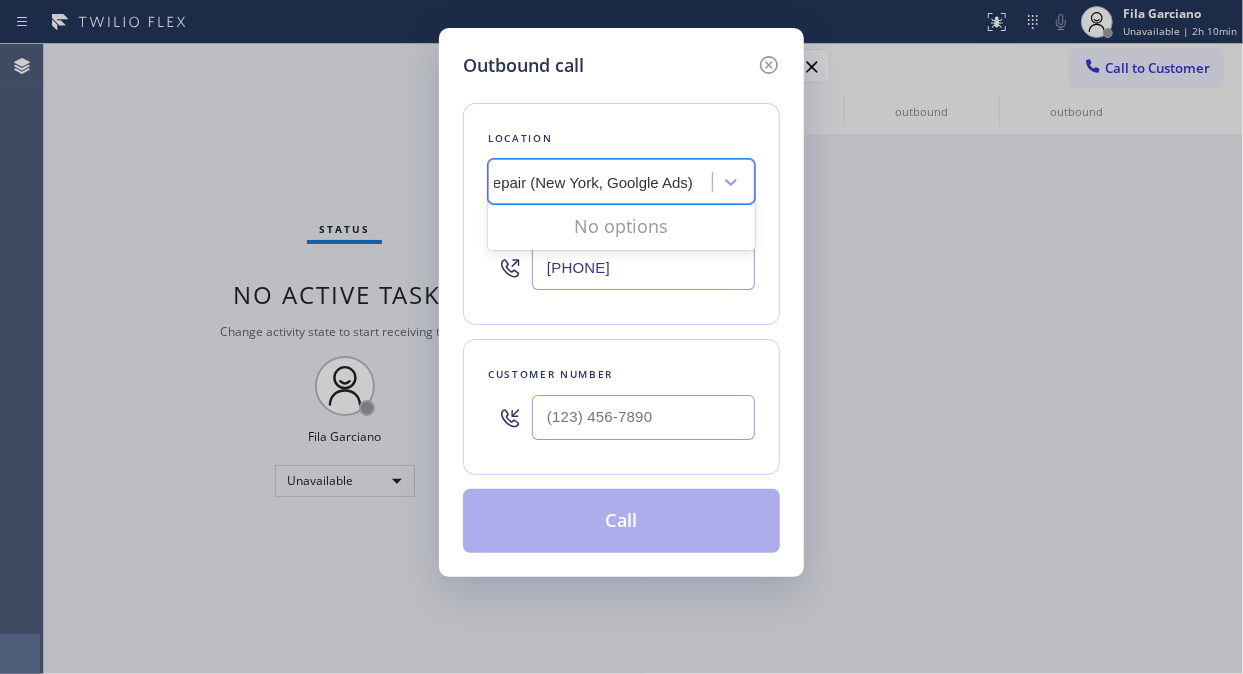 click on "Sub Zero Appliance Repair (New York, Goolgle Ads)" at bounding box center [525, 182] 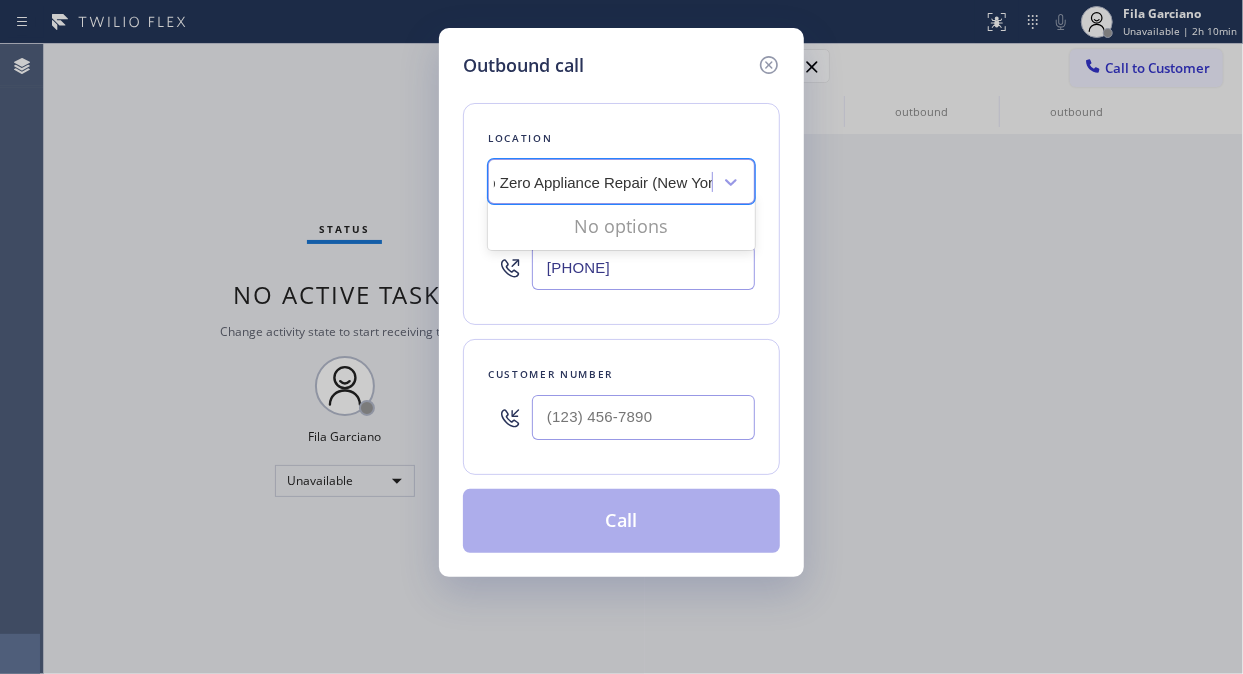 scroll, scrollTop: 0, scrollLeft: 10, axis: horizontal 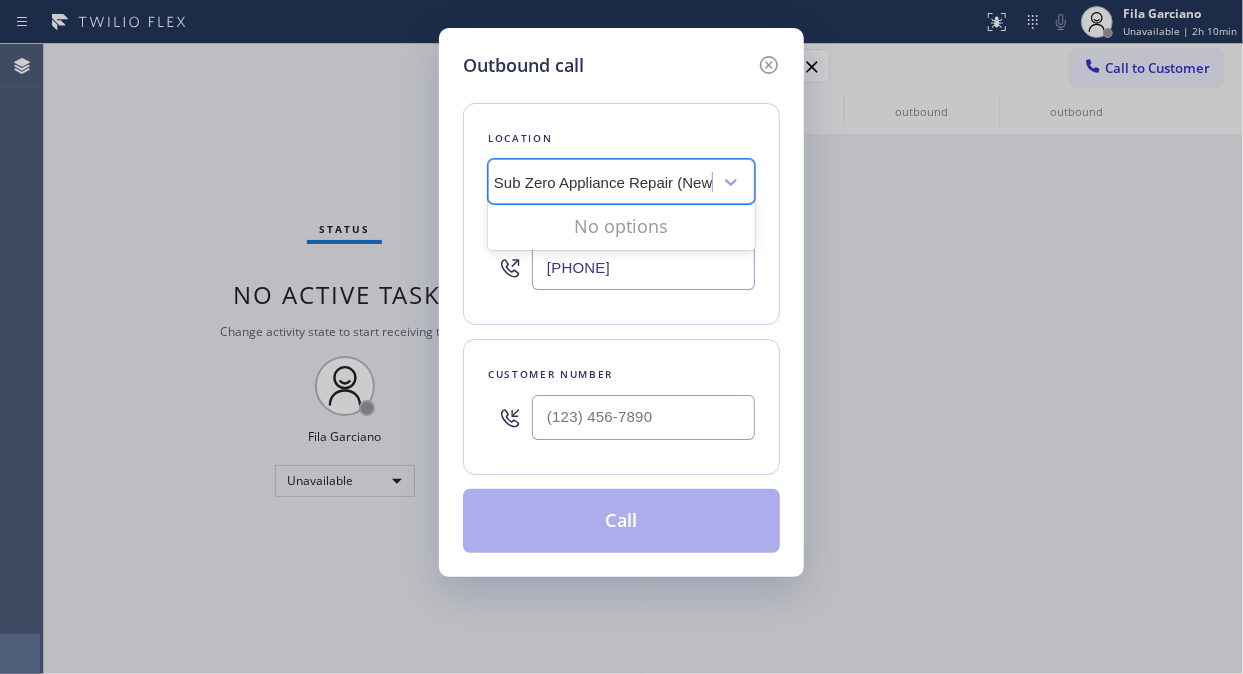type on "Sub Zero Appliance Repair (New York, Goolgle Ads)" 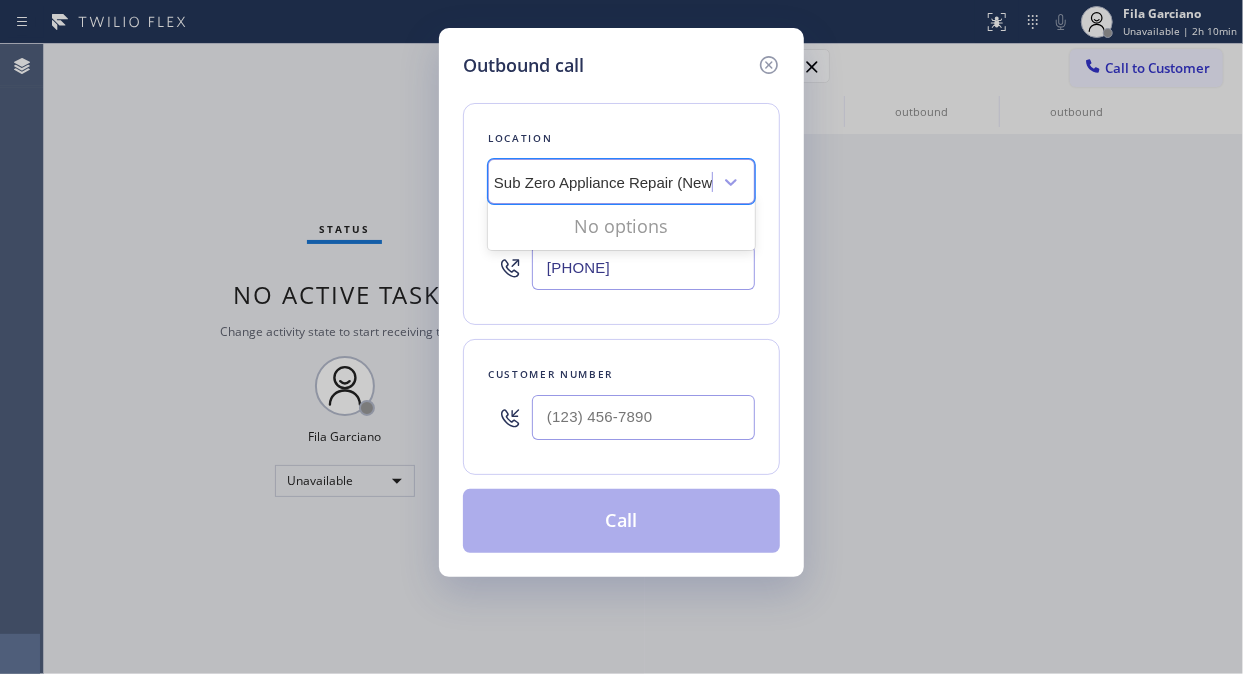 type 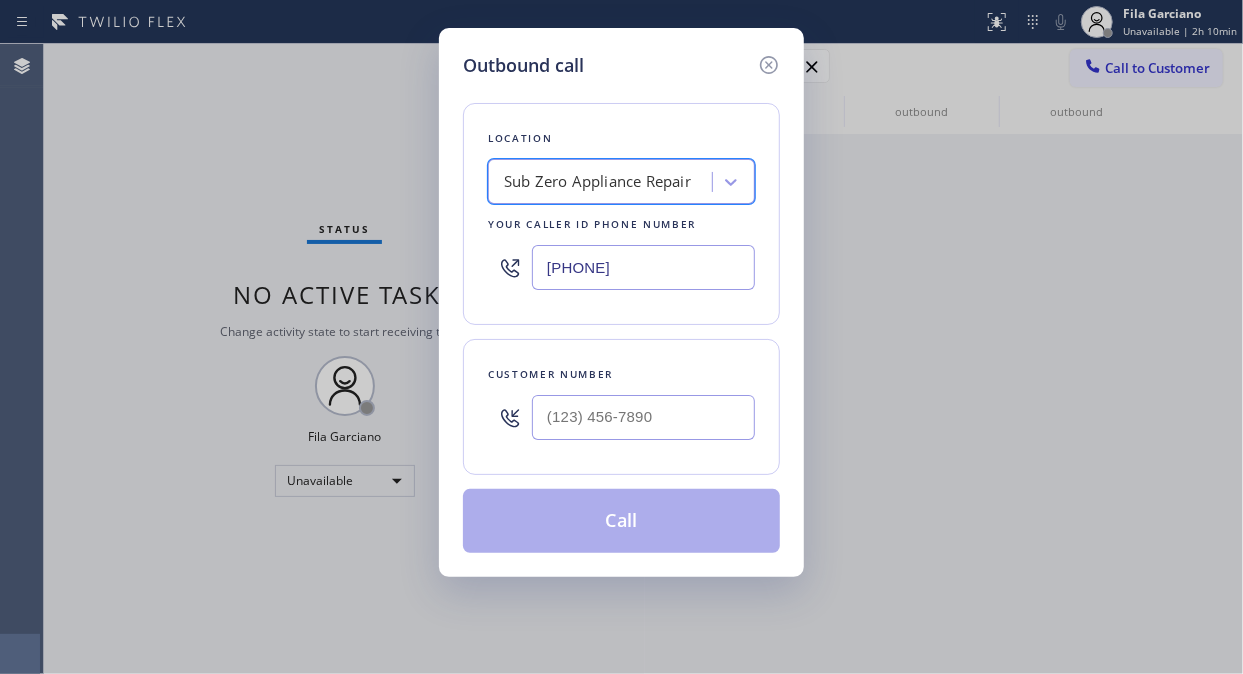 scroll, scrollTop: 0, scrollLeft: 0, axis: both 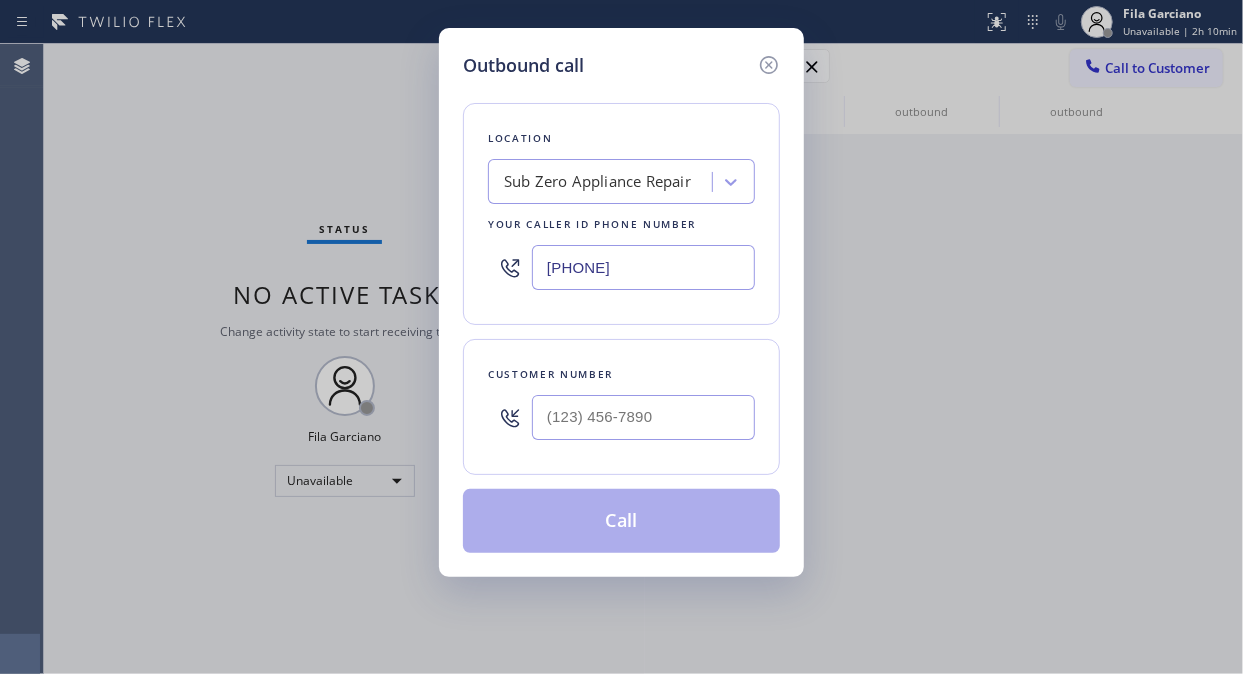 paste on "315) 818-3574" 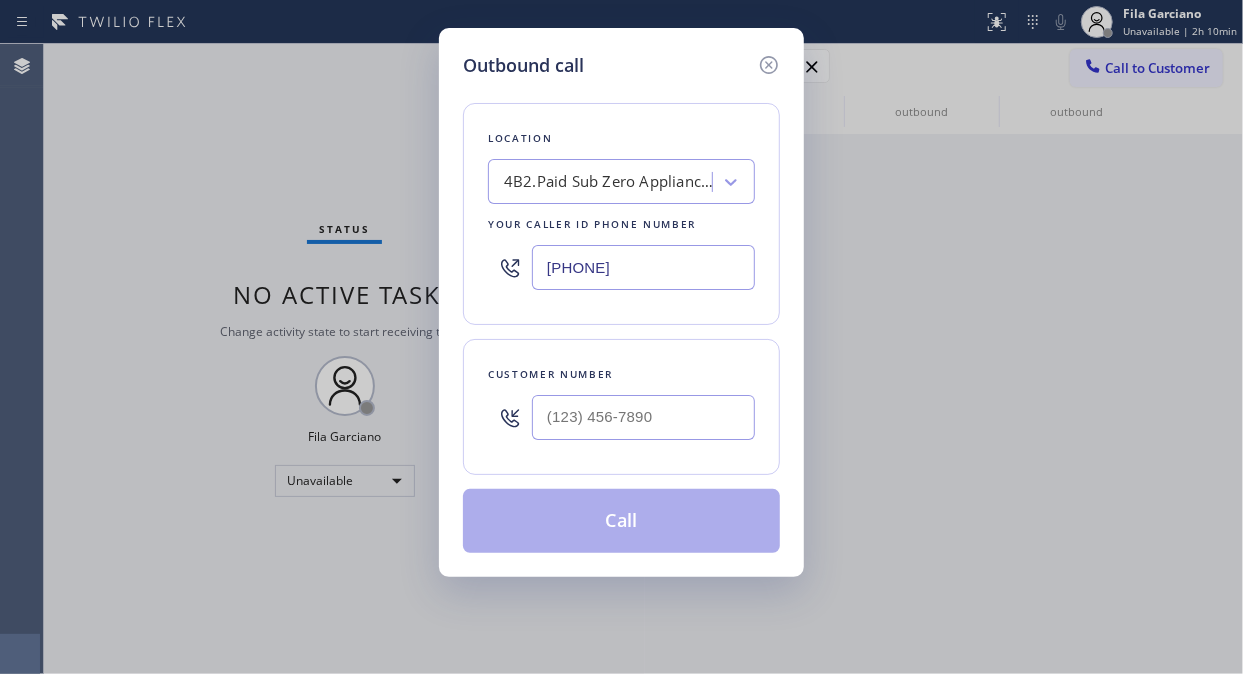type on "(315) 818-3574" 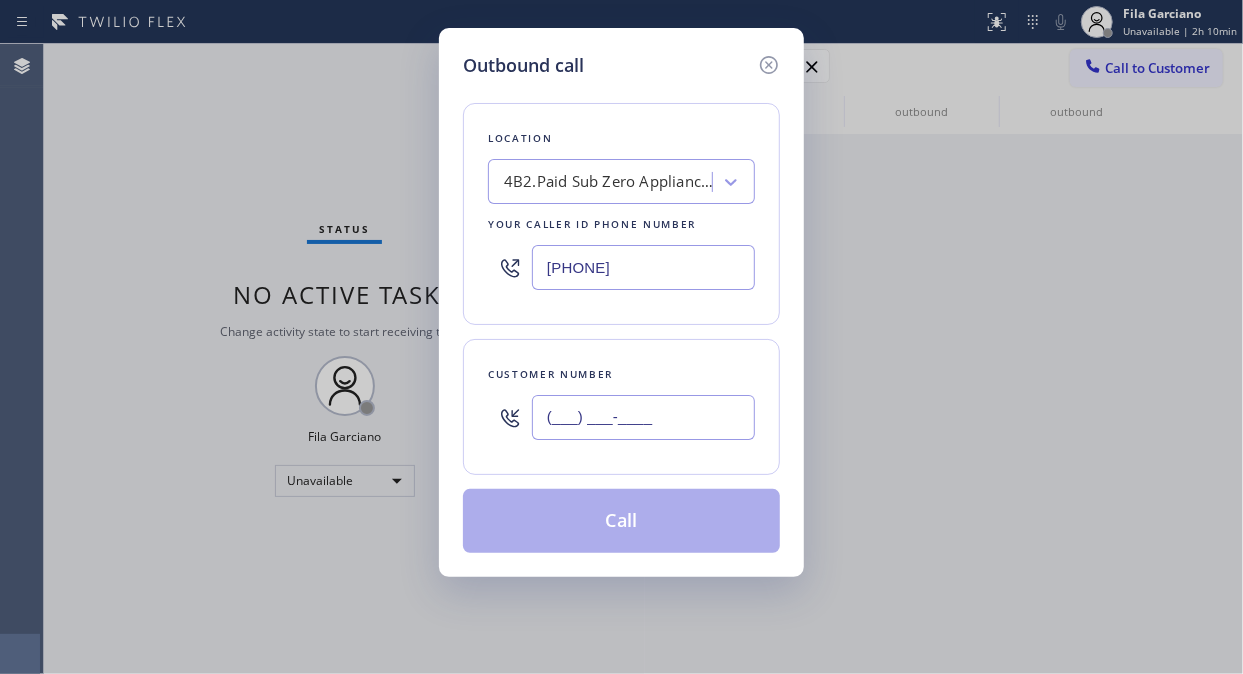 click on "(___) ___-____" at bounding box center (643, 417) 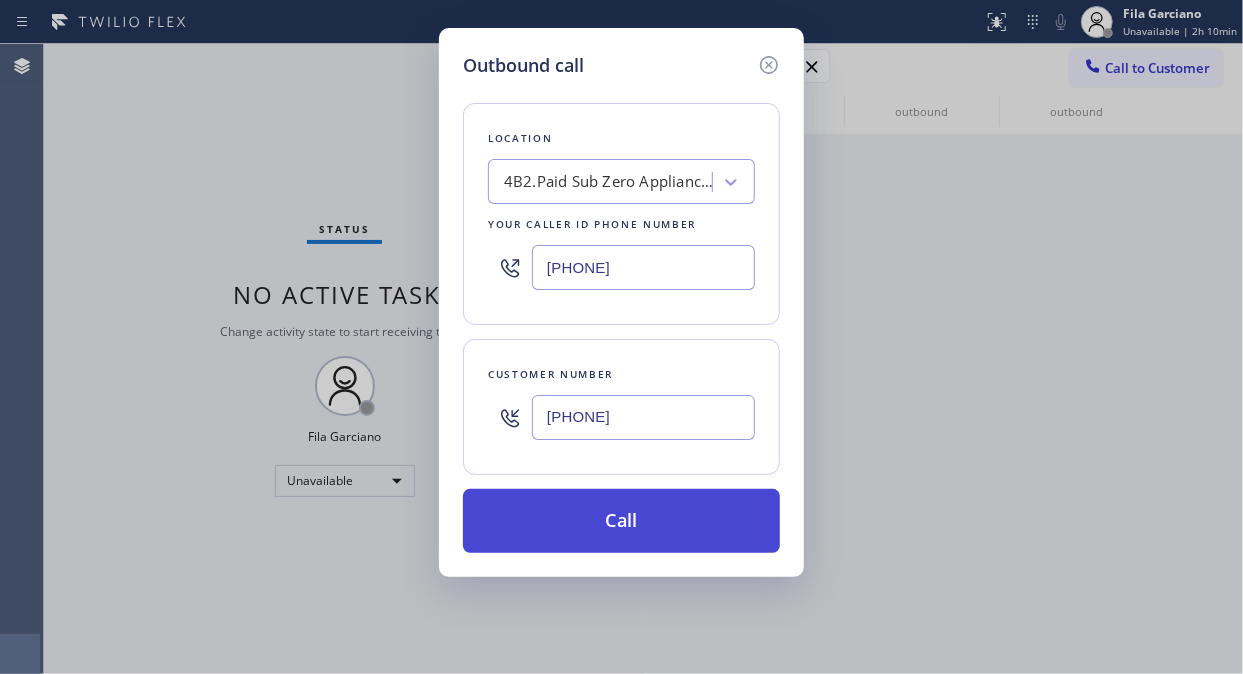type on "(917) 251-0779" 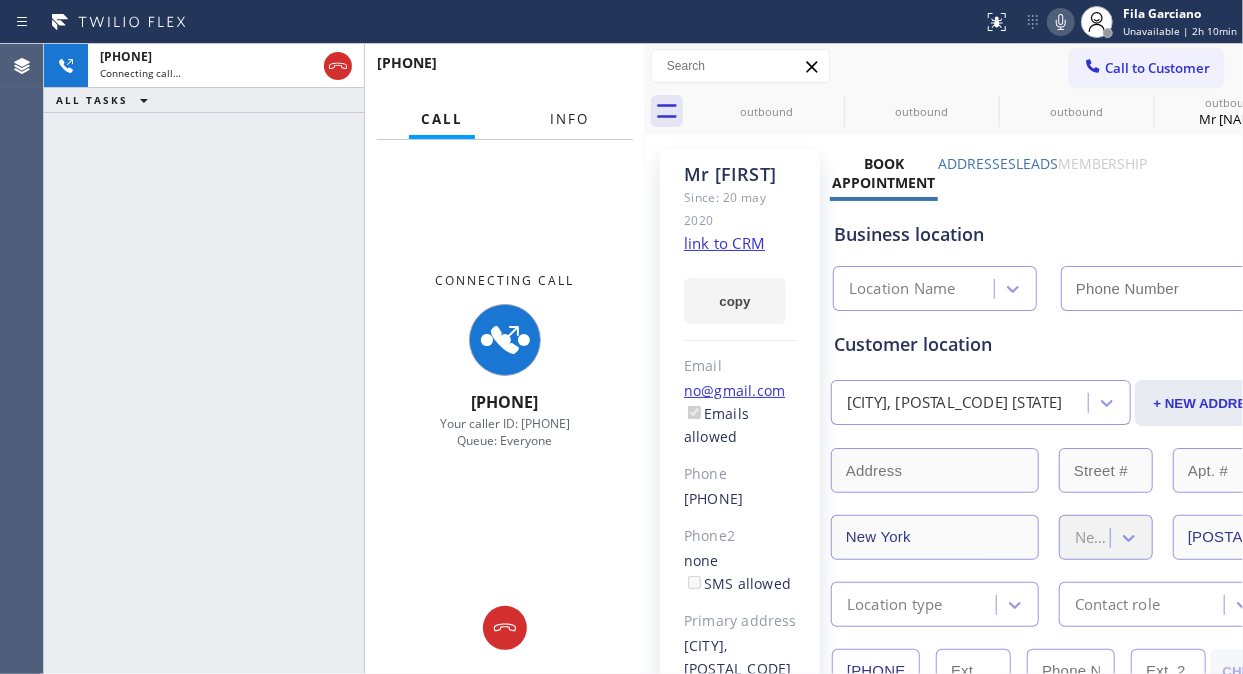click on "Info" at bounding box center [569, 119] 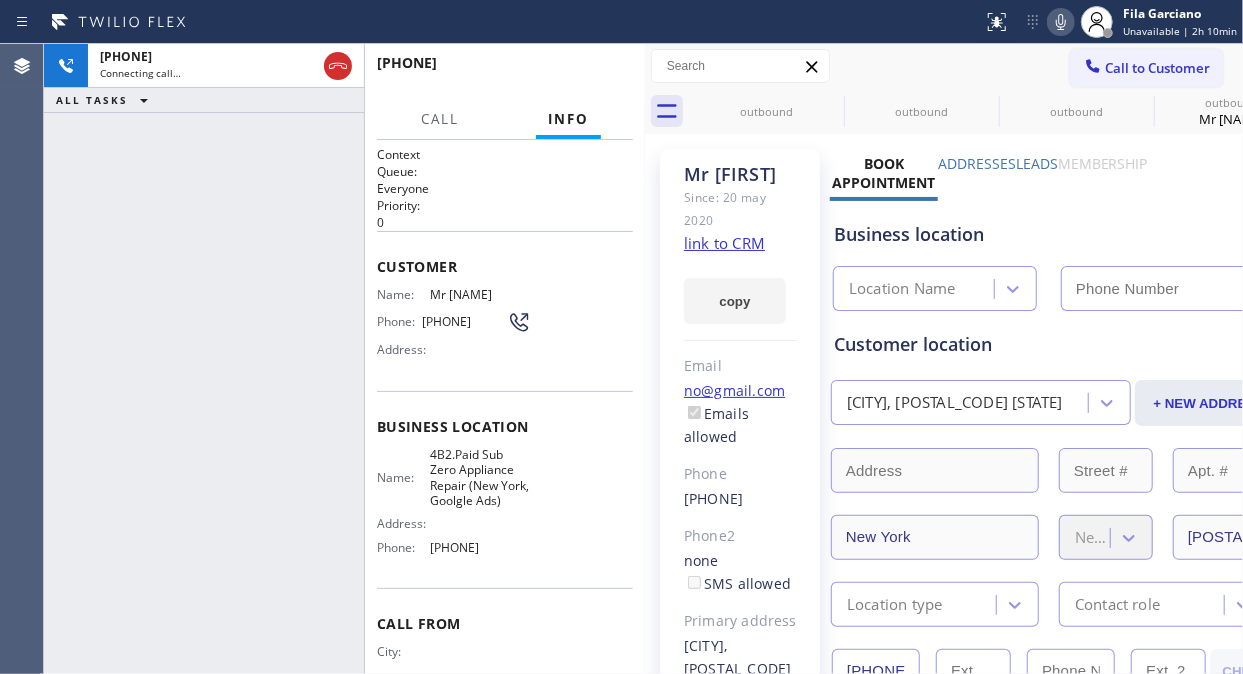 type on "(315) 818-3574" 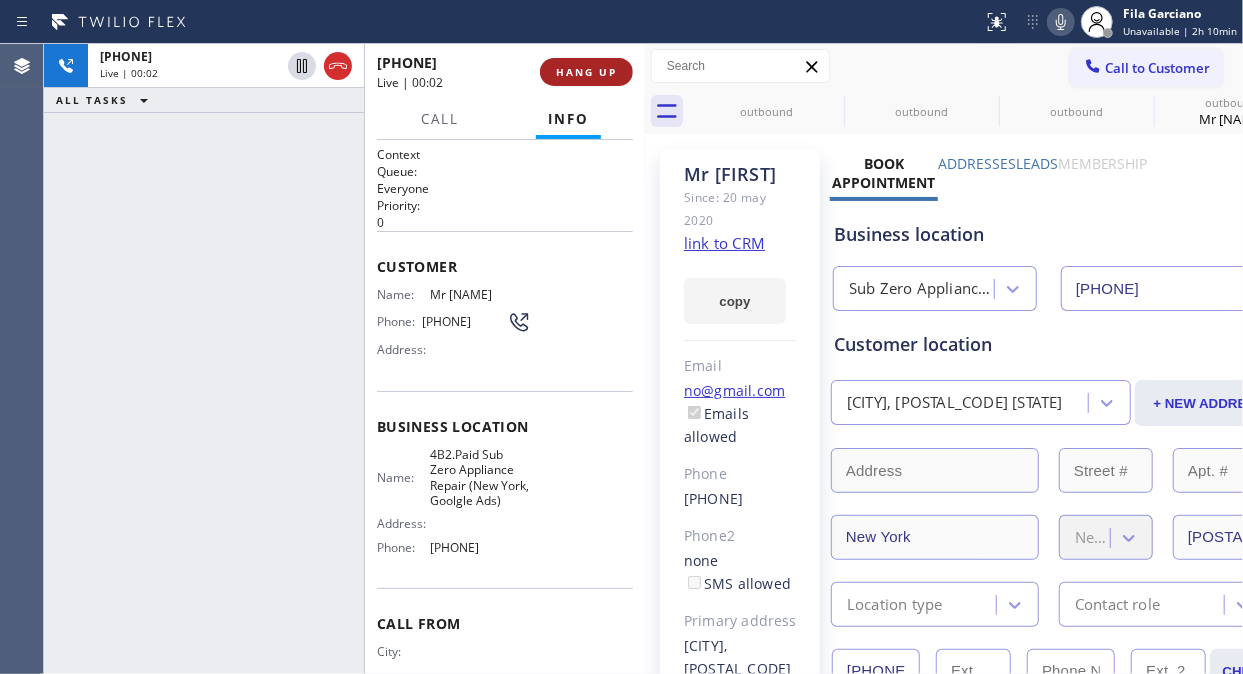 click on "HANG UP" at bounding box center (586, 72) 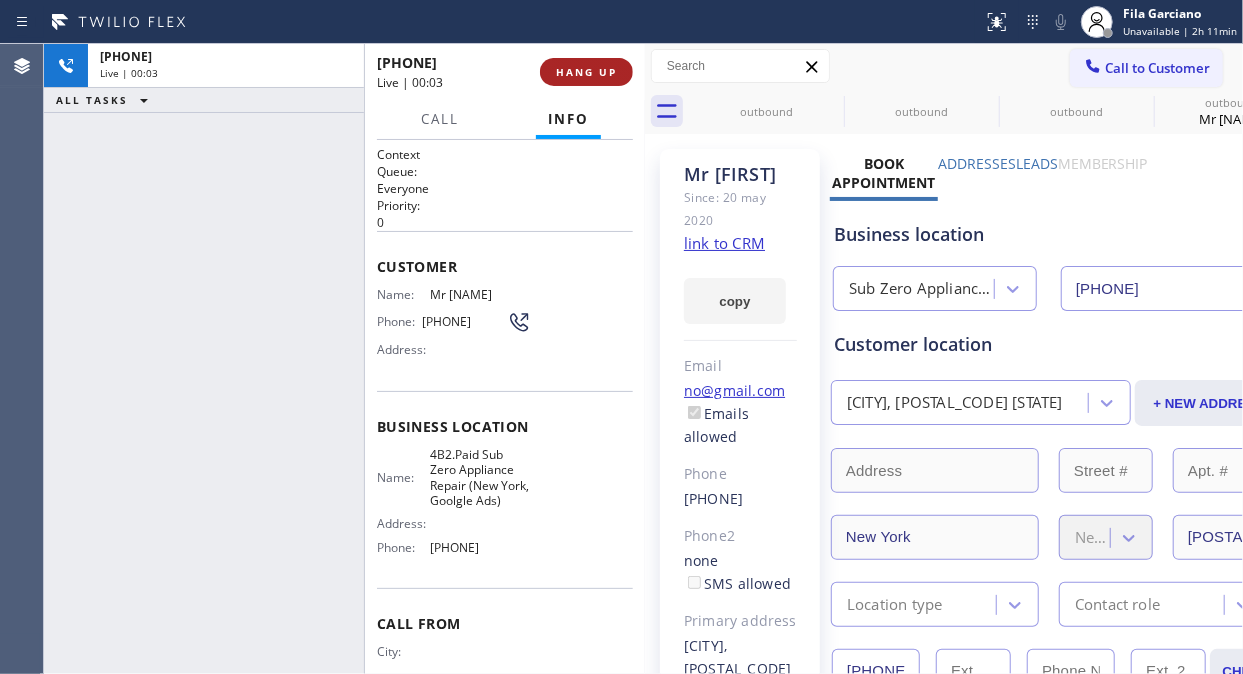 click on "HANG UP" at bounding box center (586, 72) 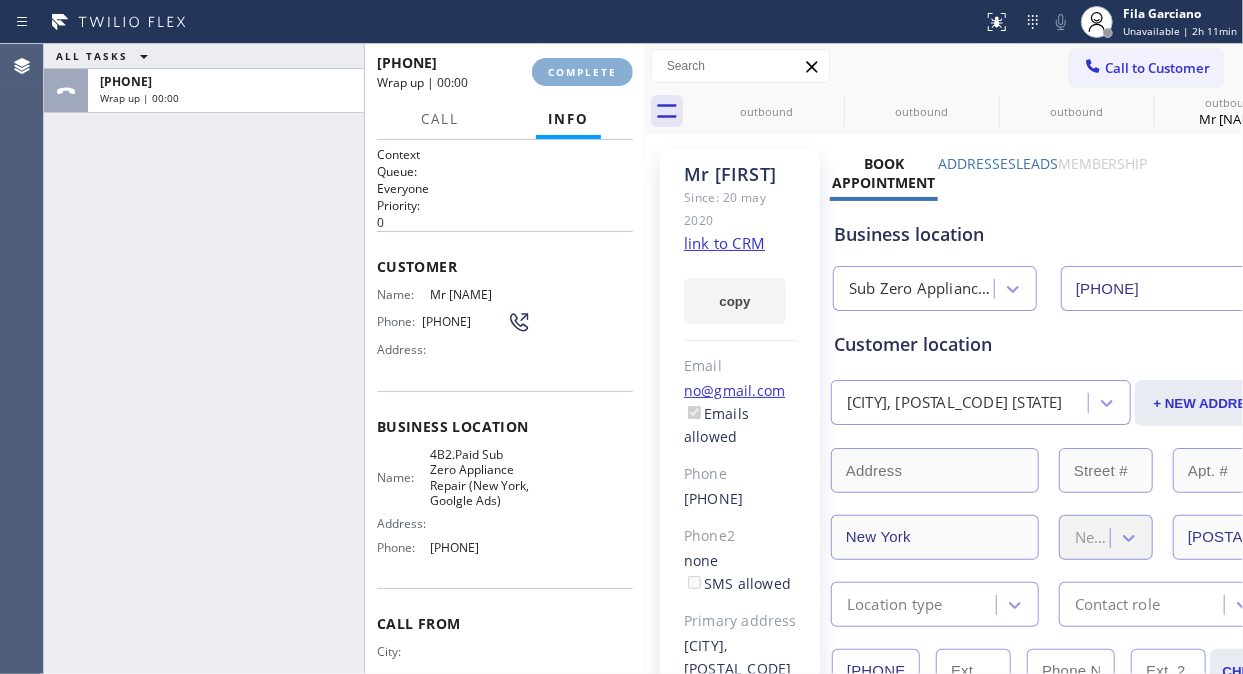 click on "COMPLETE" at bounding box center (582, 72) 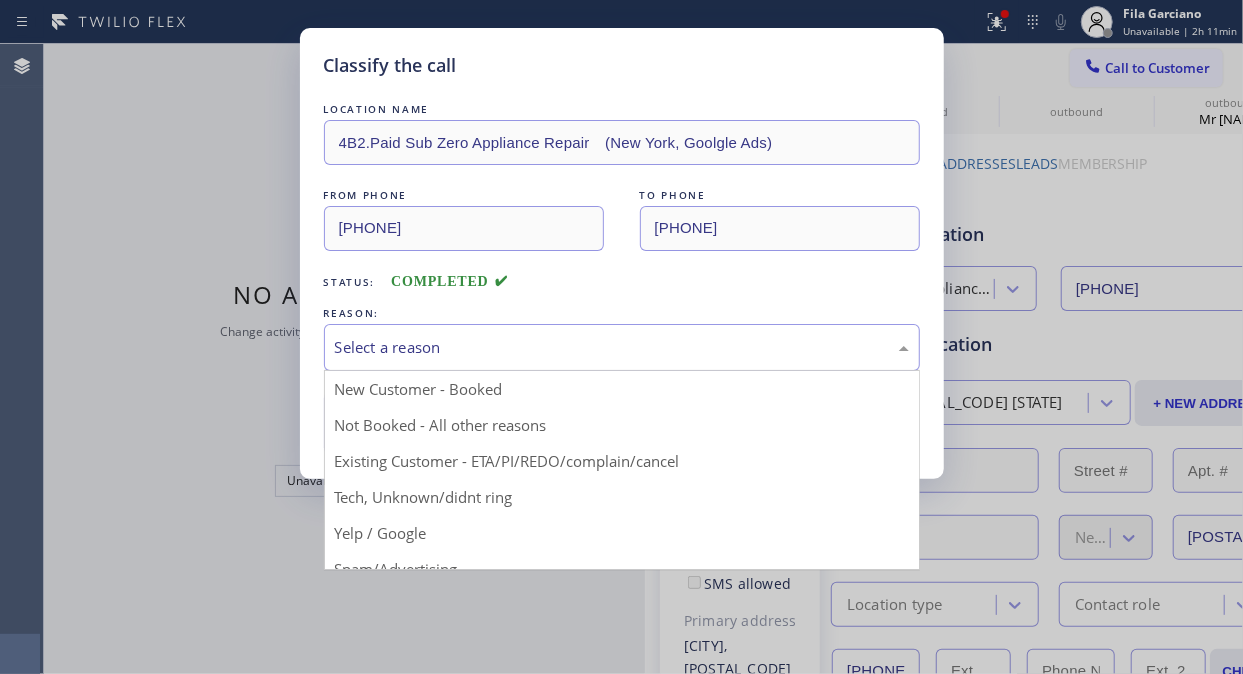 click on "Select a reason" at bounding box center (622, 347) 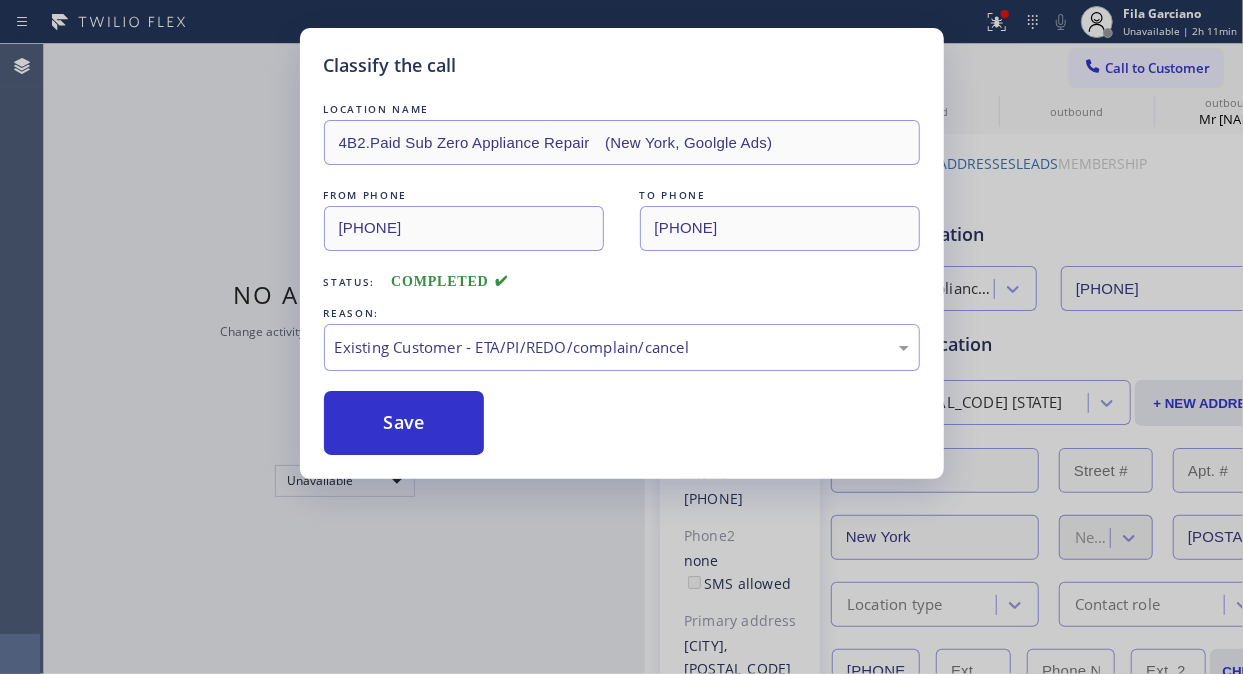 drag, startPoint x: 360, startPoint y: 434, endPoint x: 1220, endPoint y: 542, distance: 866.7549 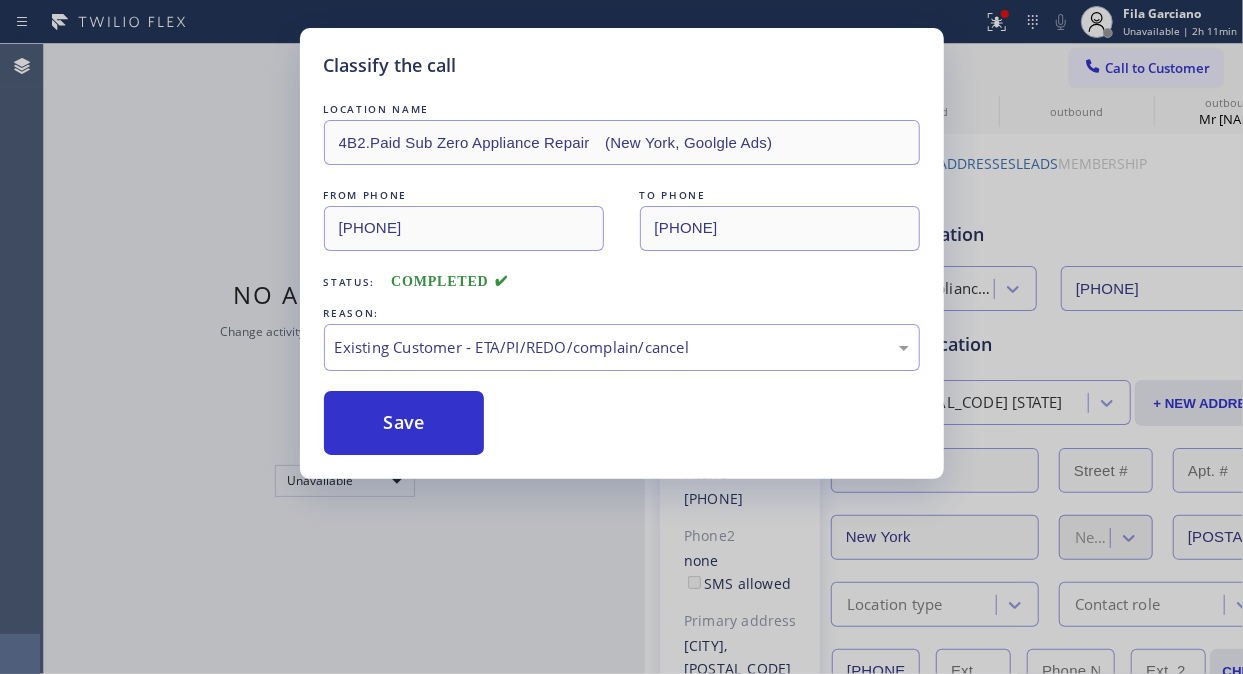 click on "Save" at bounding box center [404, 423] 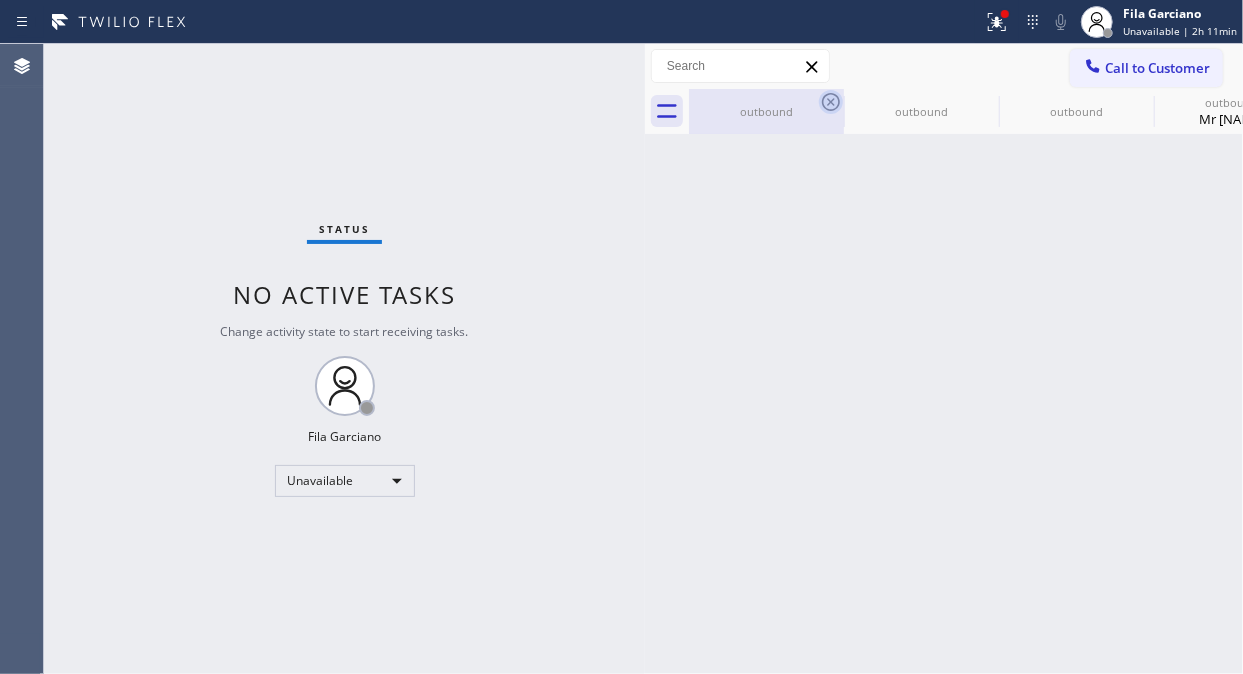 click 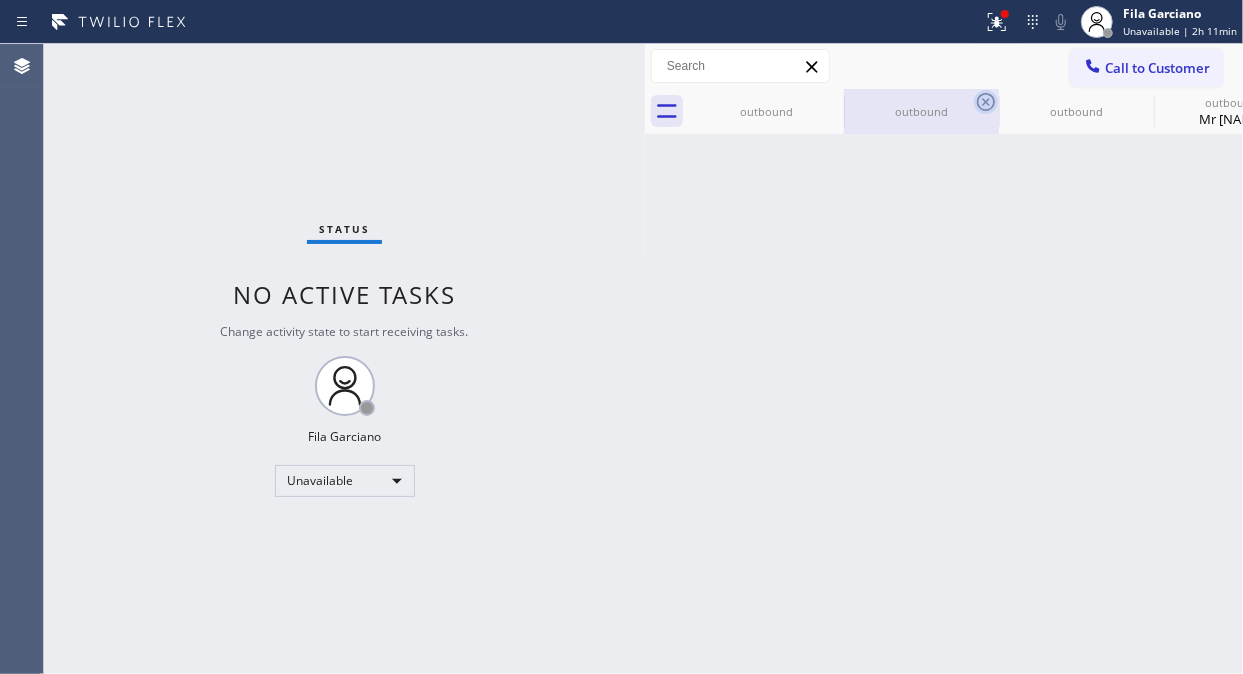 click 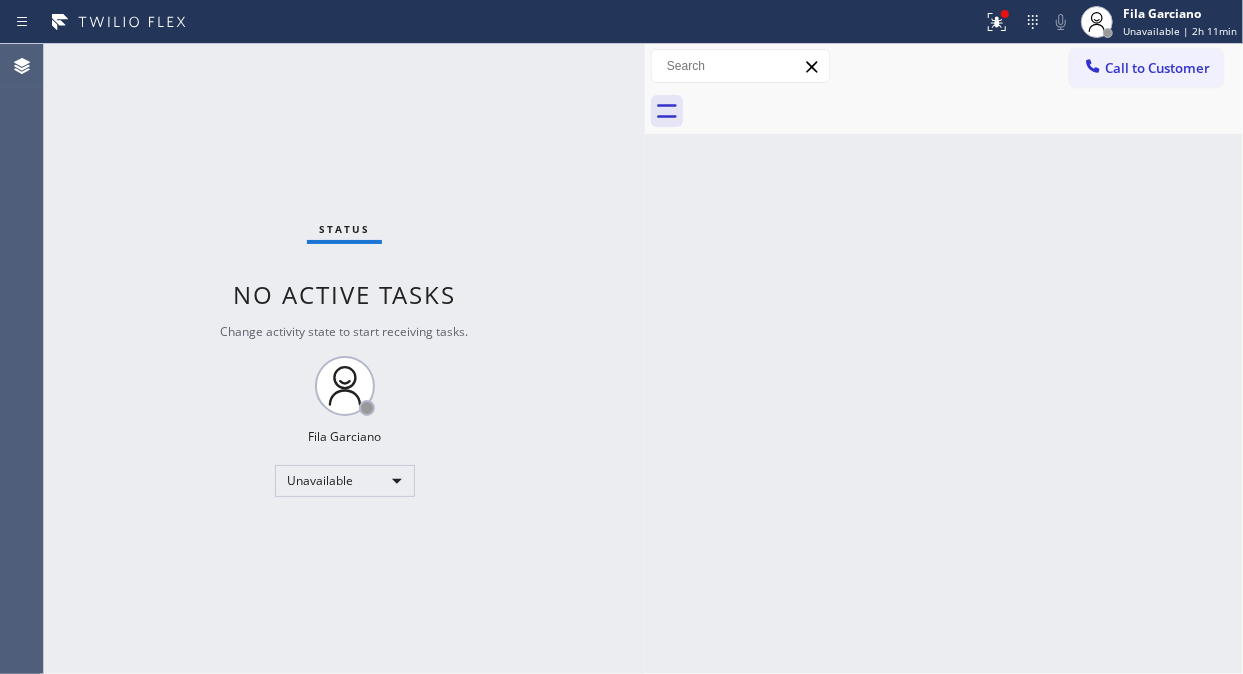 click at bounding box center (966, 111) 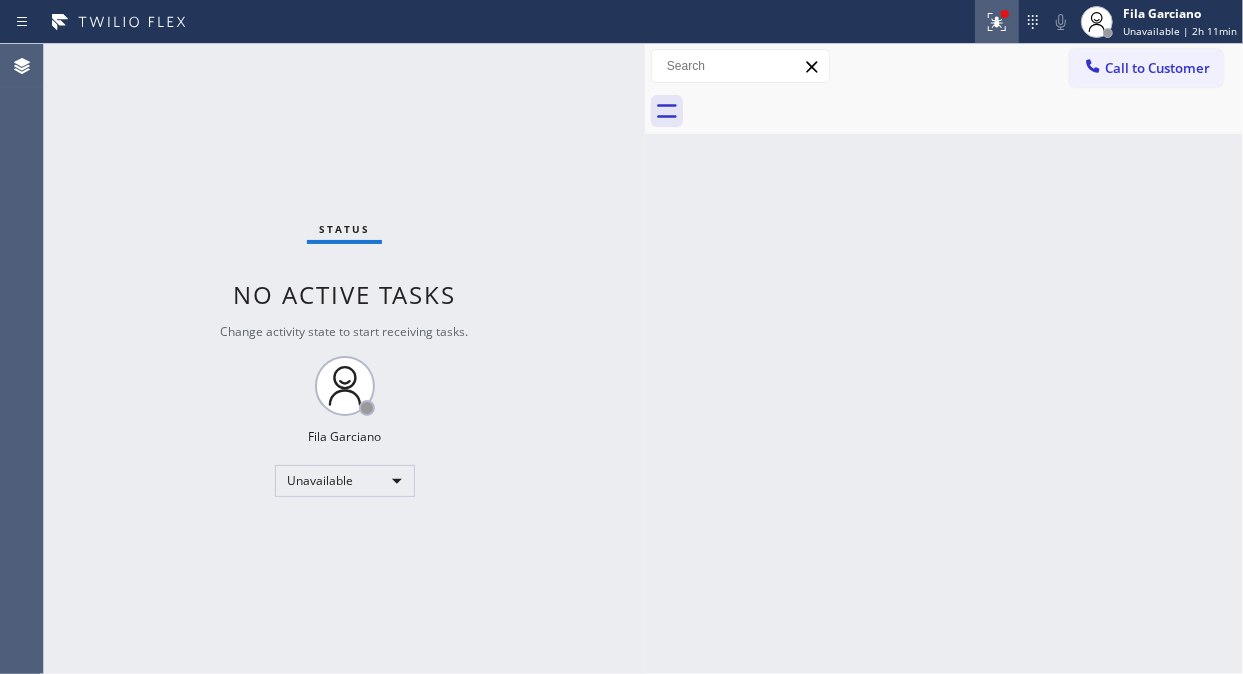 click at bounding box center [997, 22] 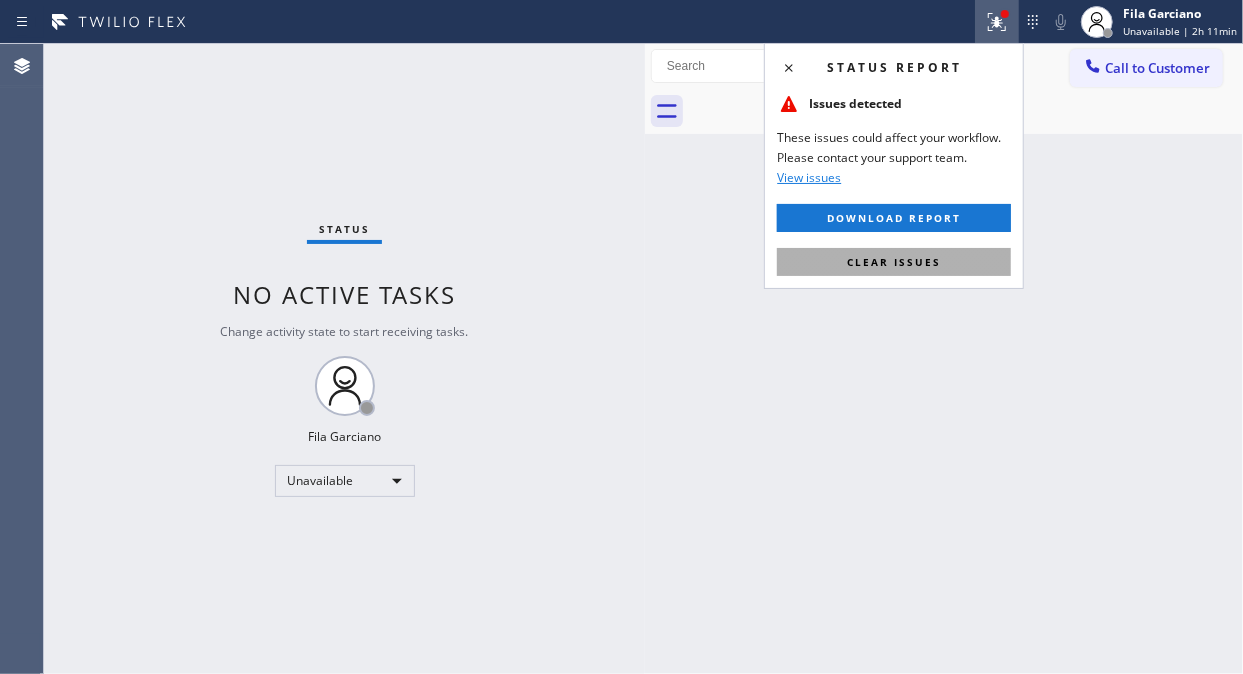 click on "Clear issues" at bounding box center [894, 262] 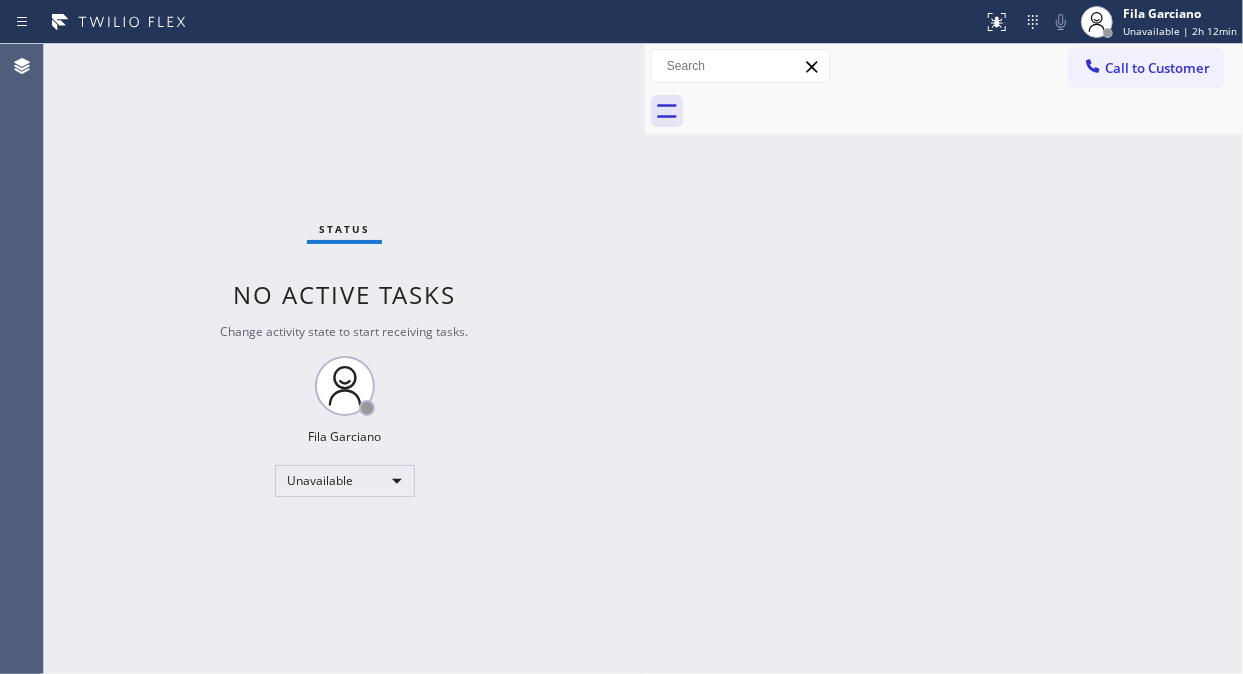 click on "Status   No active tasks     Change activity state to start receiving tasks.   [FIRST] [LAST] Unavailable" at bounding box center [344, 359] 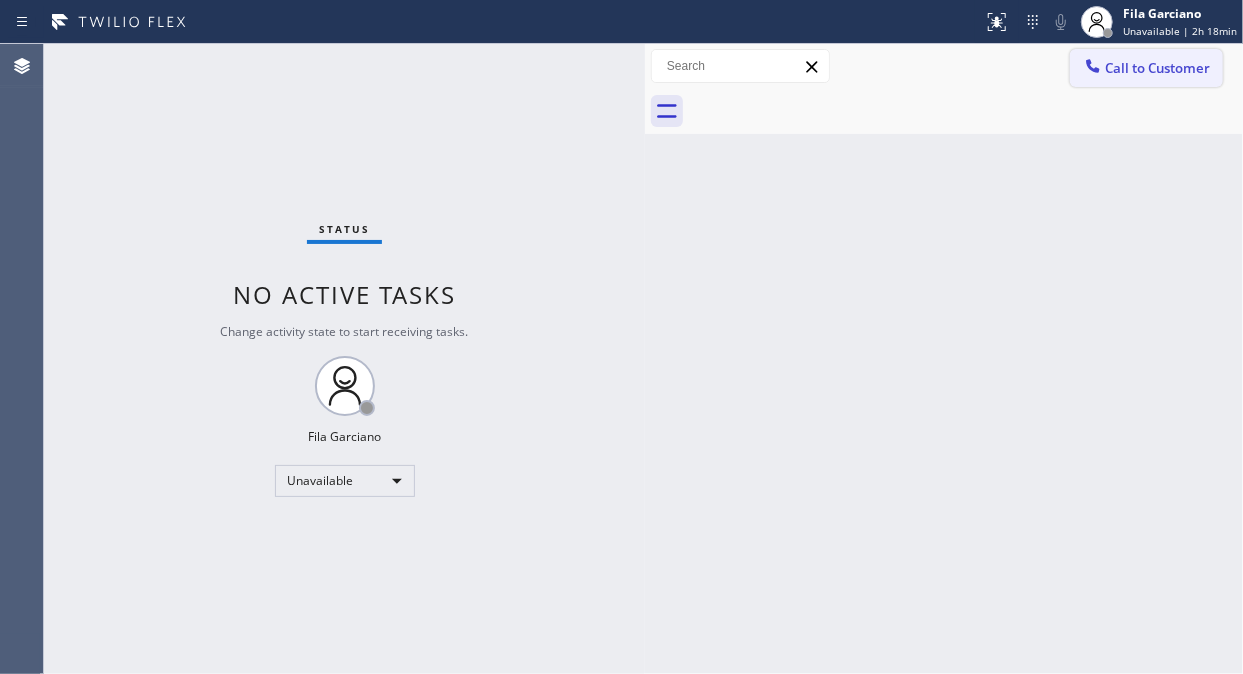 click 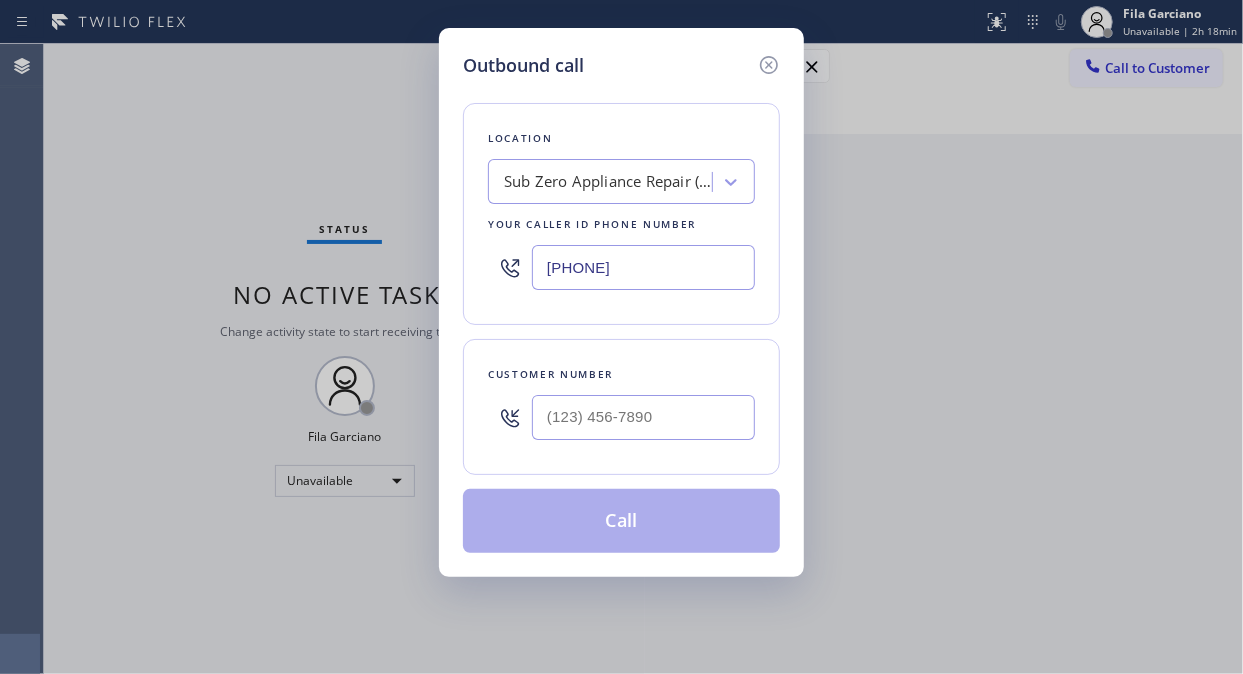 type 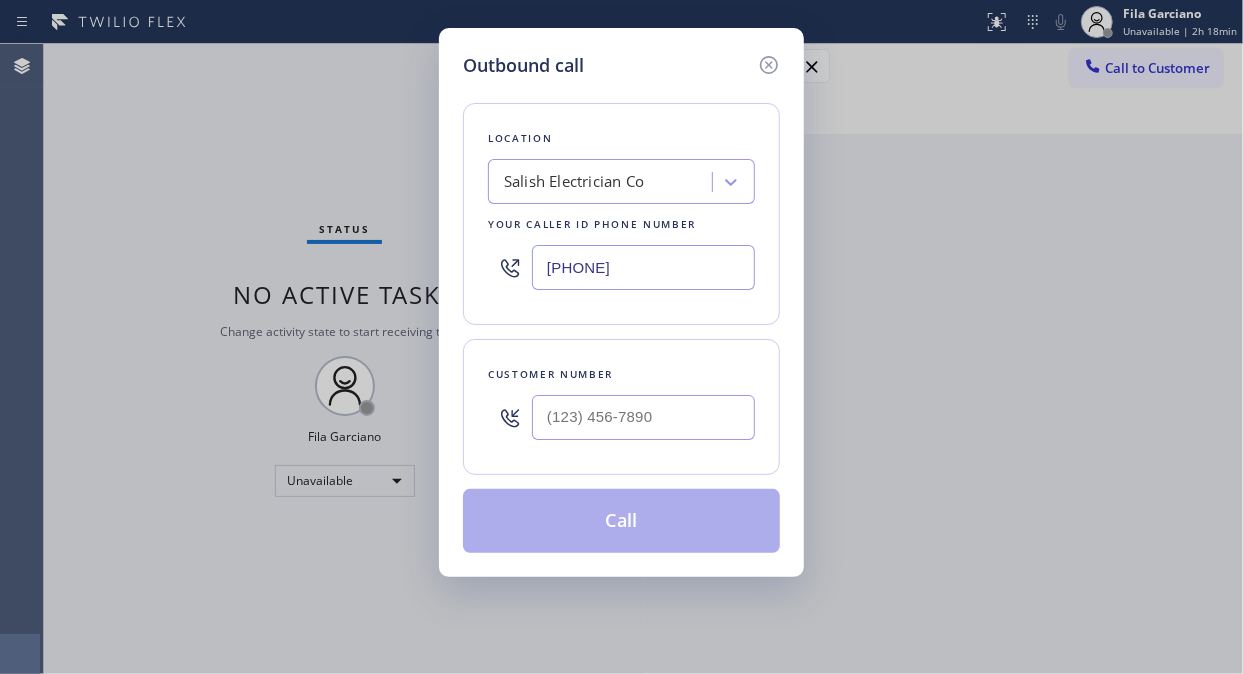 type on "([PHONE]) [PHONE]-[PHONE]" 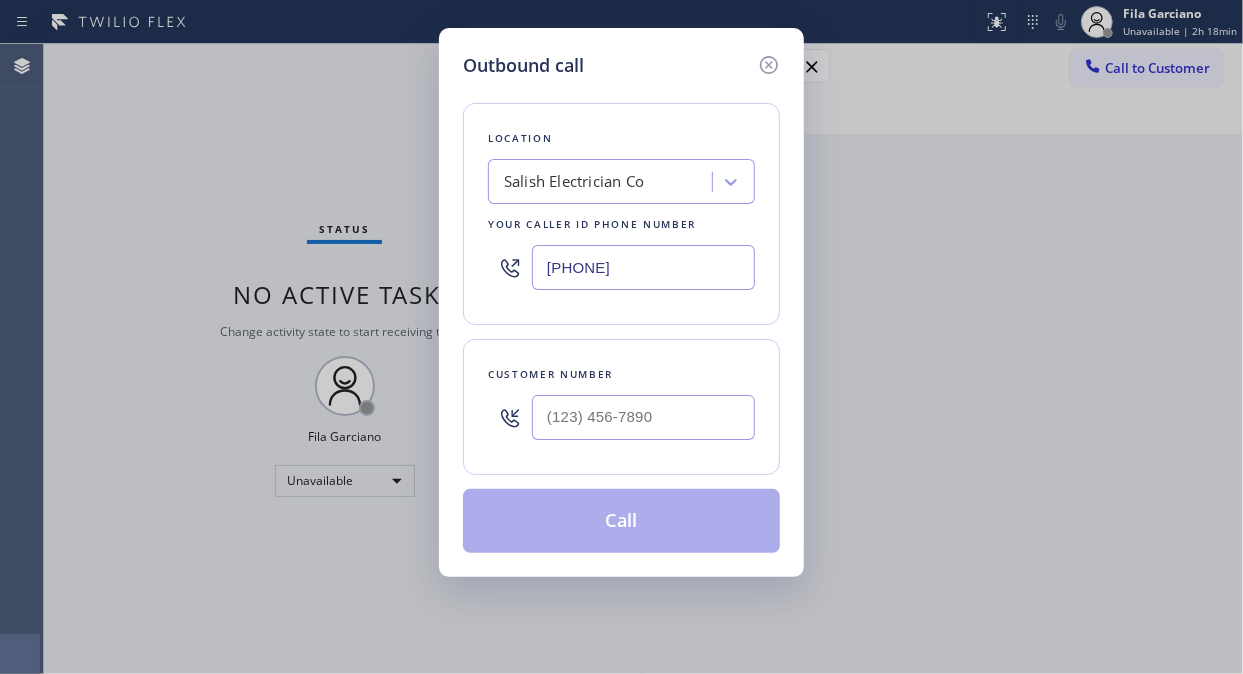 click on "Outbound call Location Salish Electrician Co Your caller id phone number (425) 400-2845 Customer number Call" at bounding box center (621, 337) 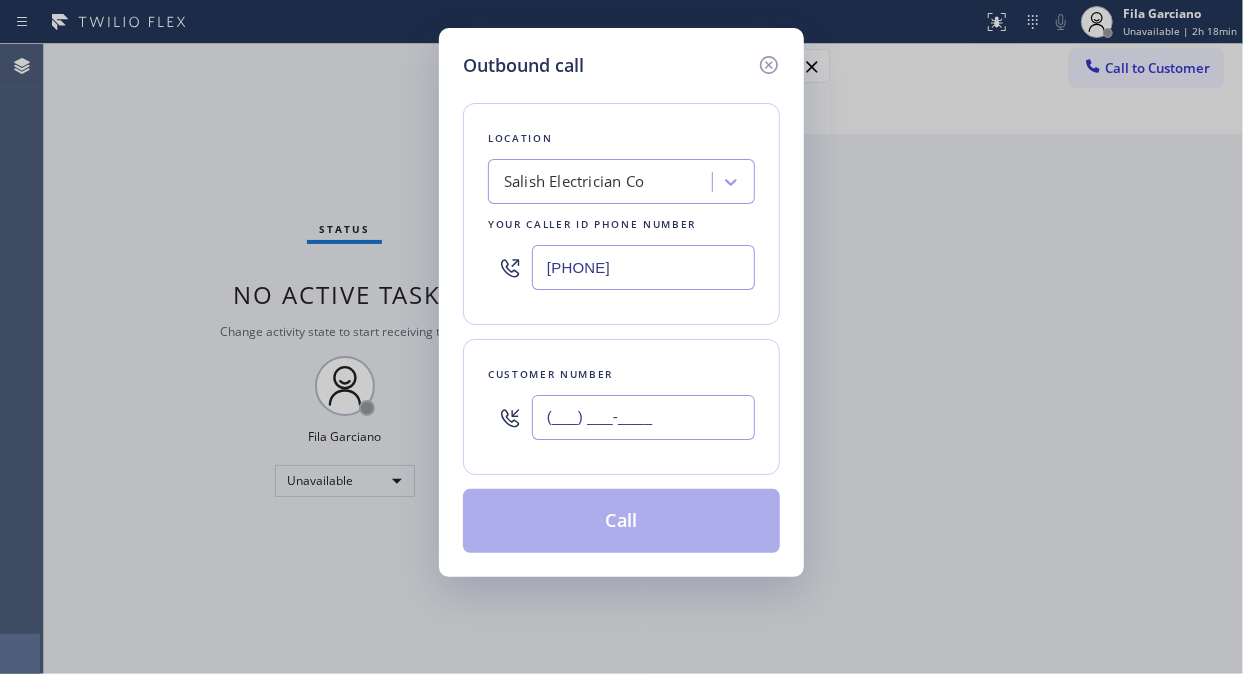 click on "(___) ___-____" at bounding box center (643, 417) 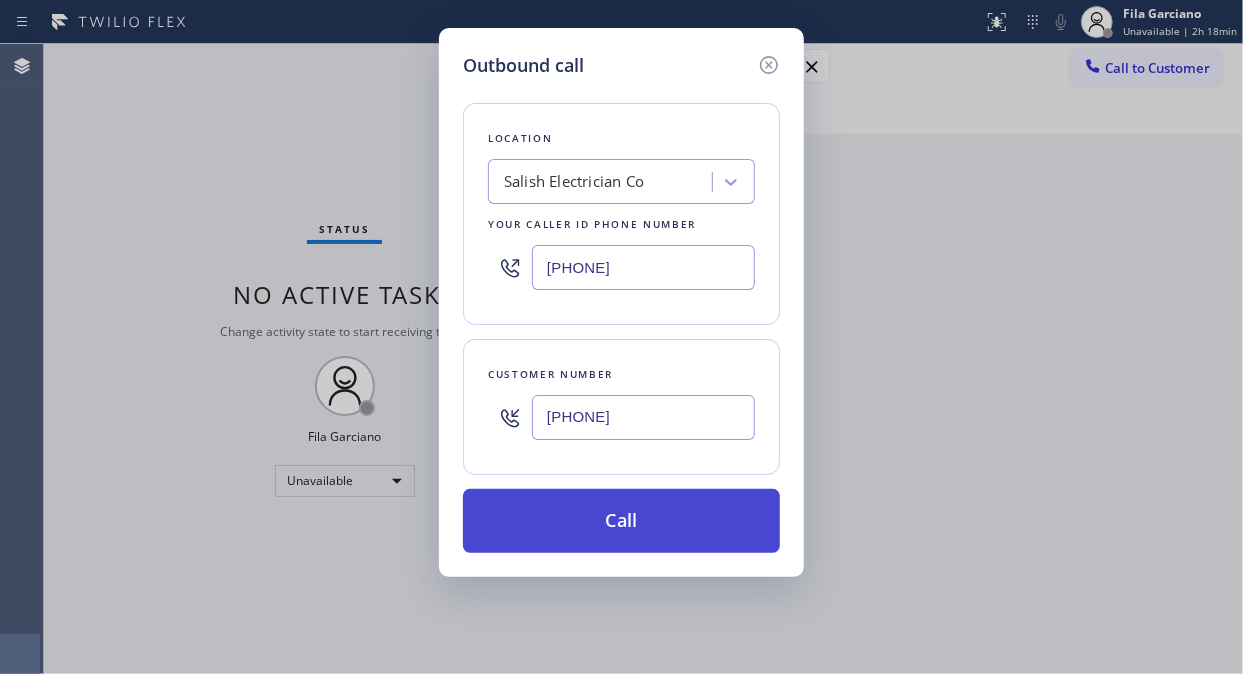 type on "([PHONE]) [PHONE]-[PHONE]" 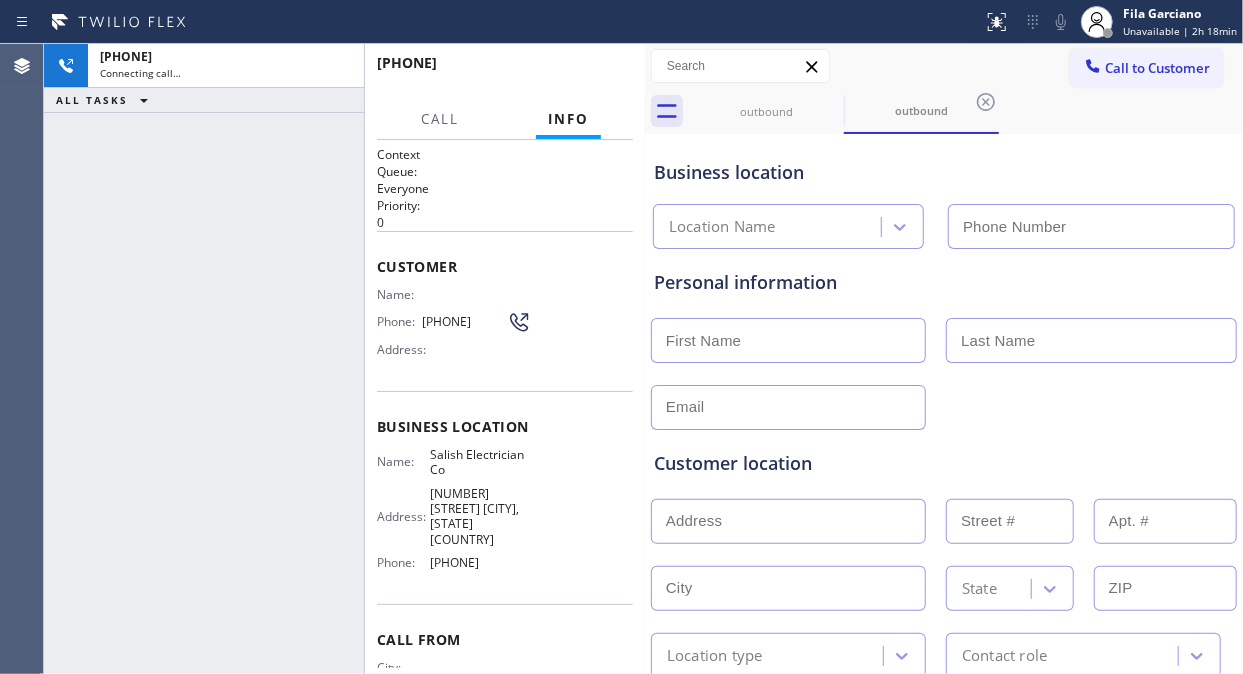 type on "([PHONE]) [PHONE]-[PHONE]" 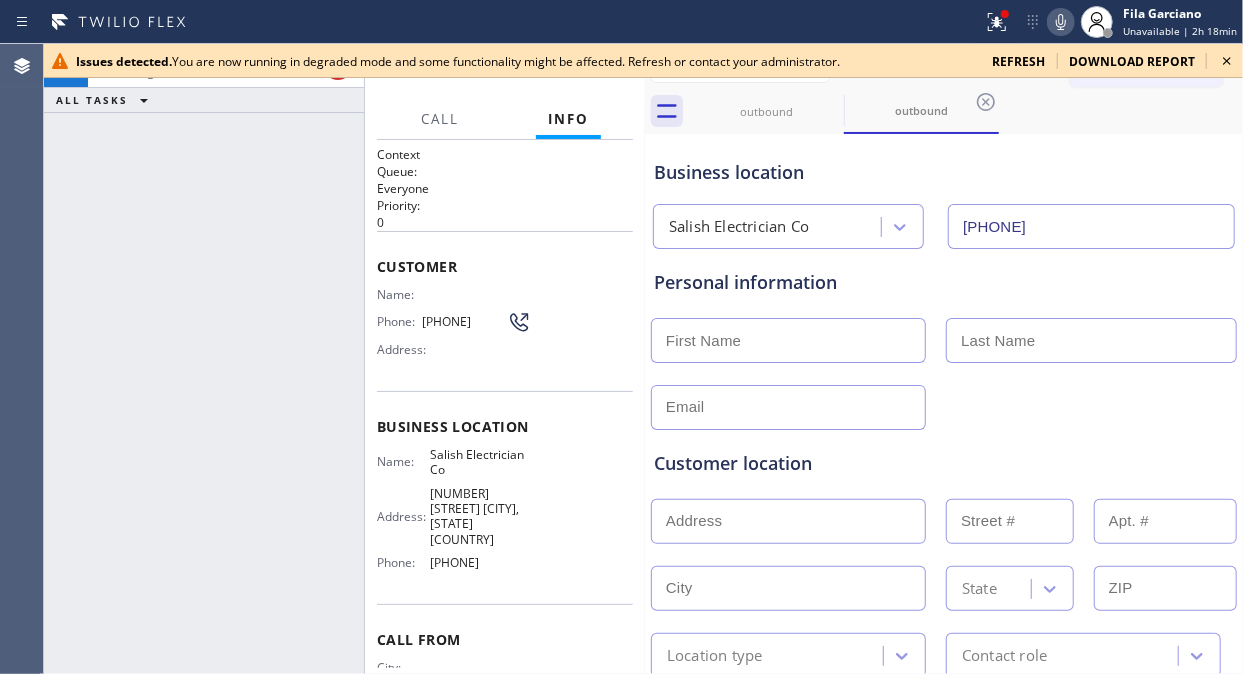 click on "+12672747714 Connecting call… ALL TASKS ALL TASKS ACTIVE TASKS TASKS IN WRAP UP" at bounding box center (204, 359) 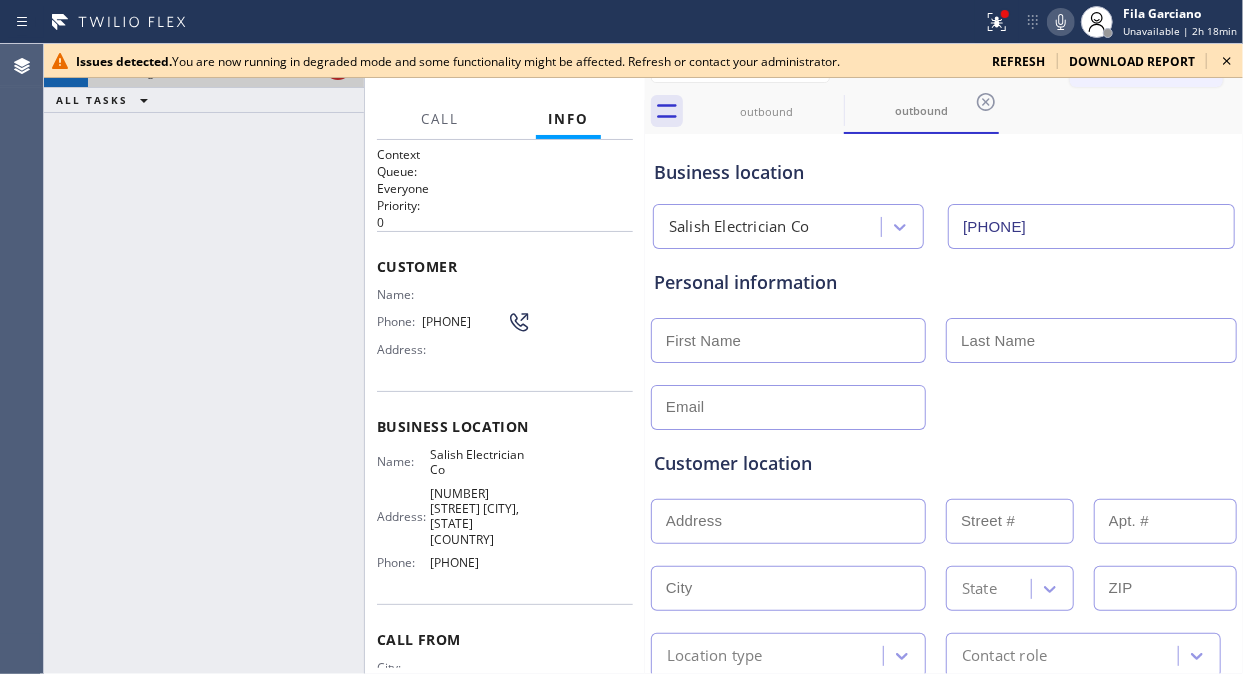click at bounding box center [338, 66] 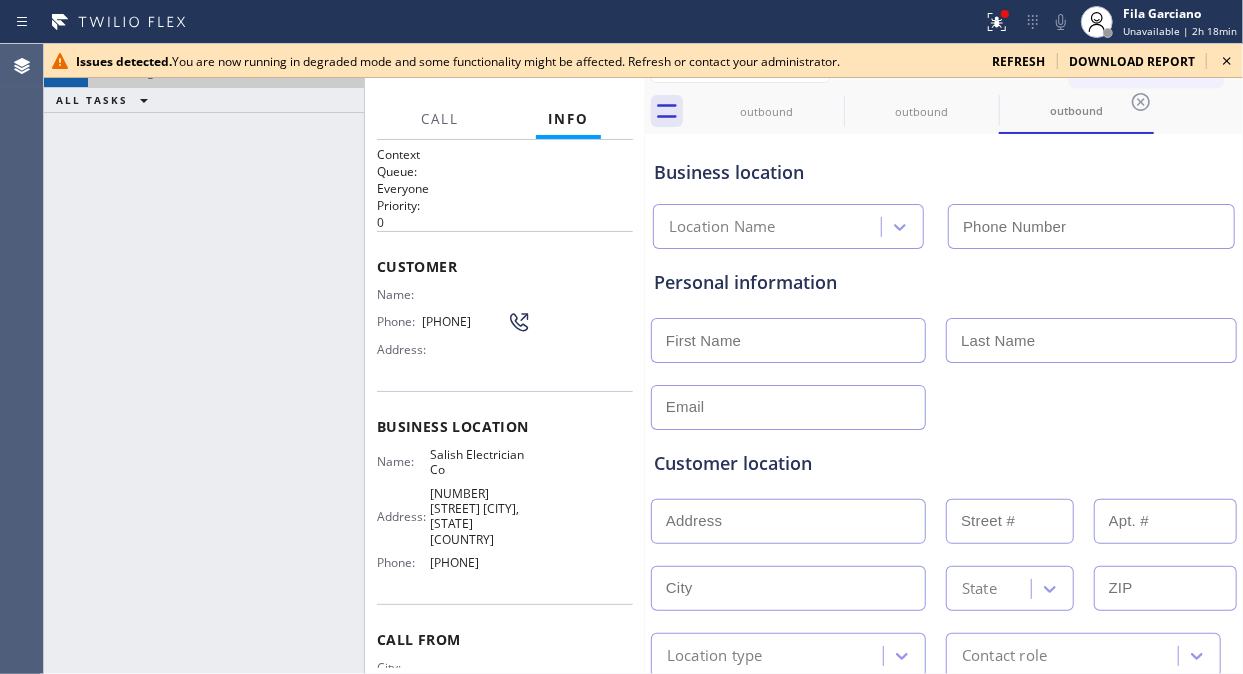 type on "([PHONE]) [PHONE]-[PHONE]" 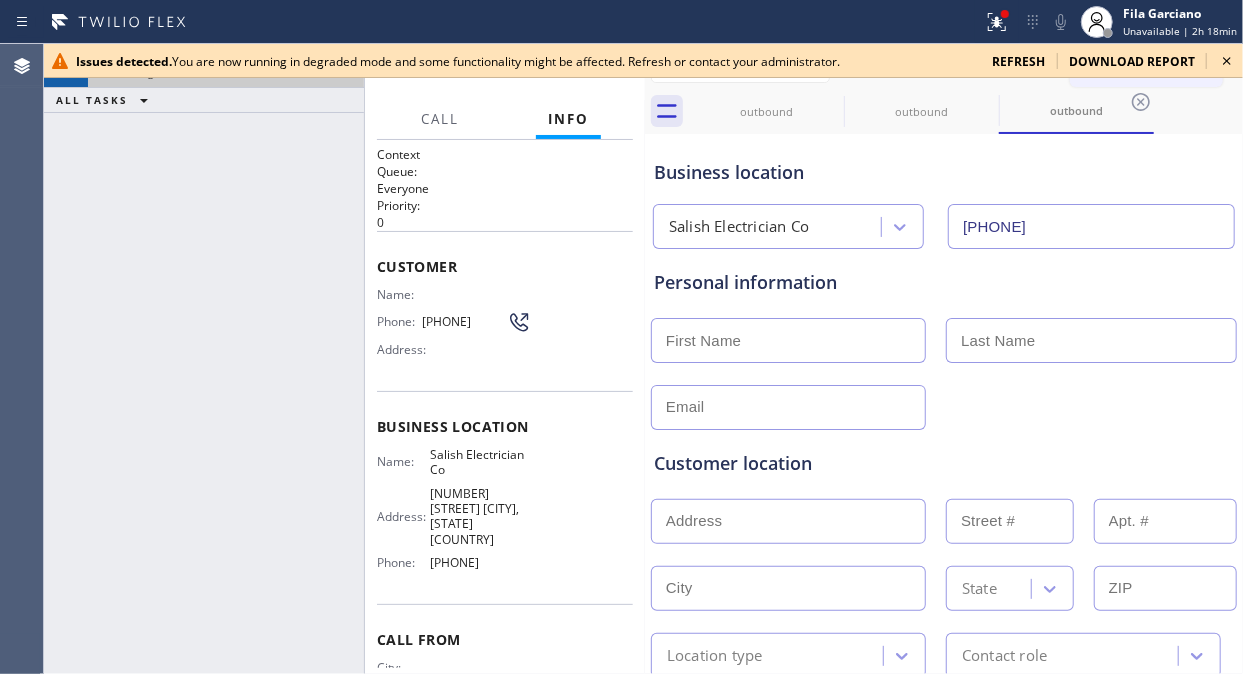 click 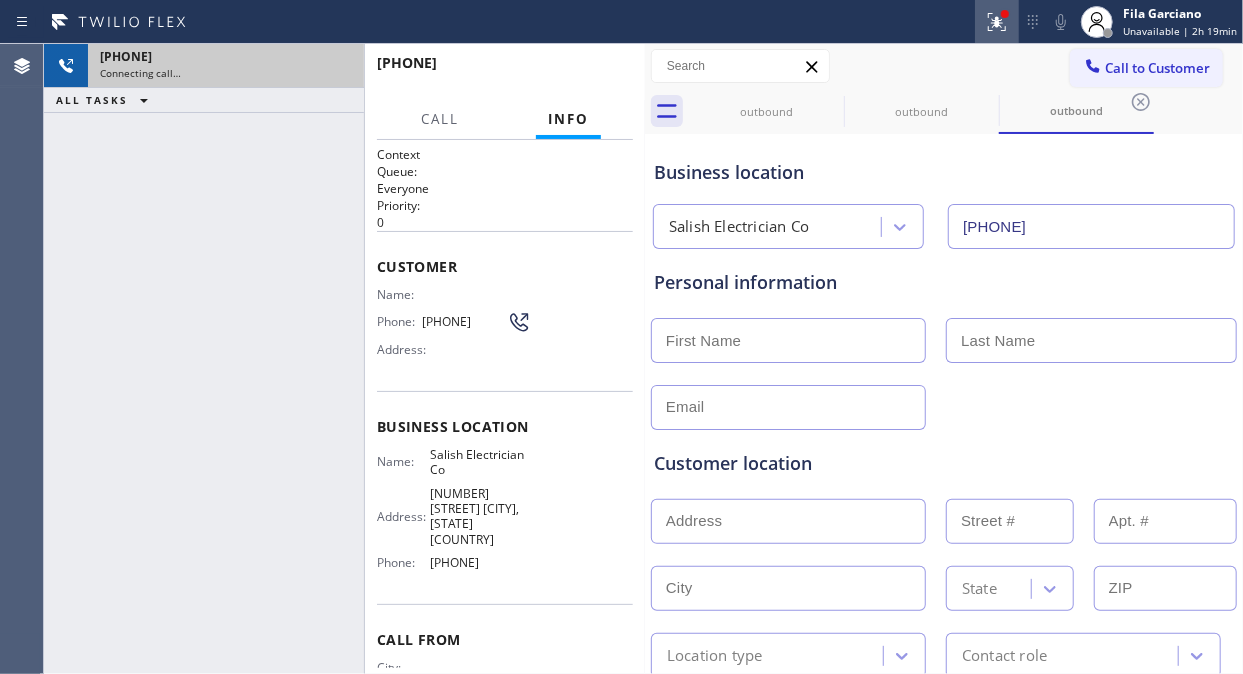 click 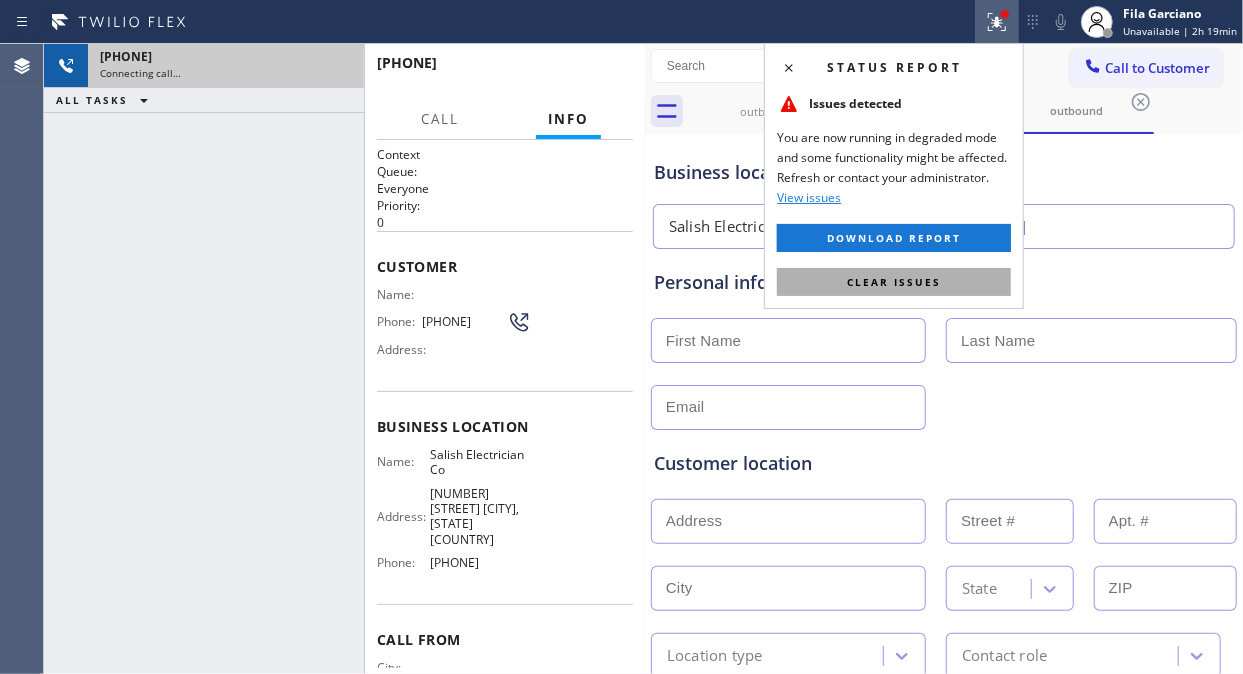 click on "Clear issues" at bounding box center [894, 282] 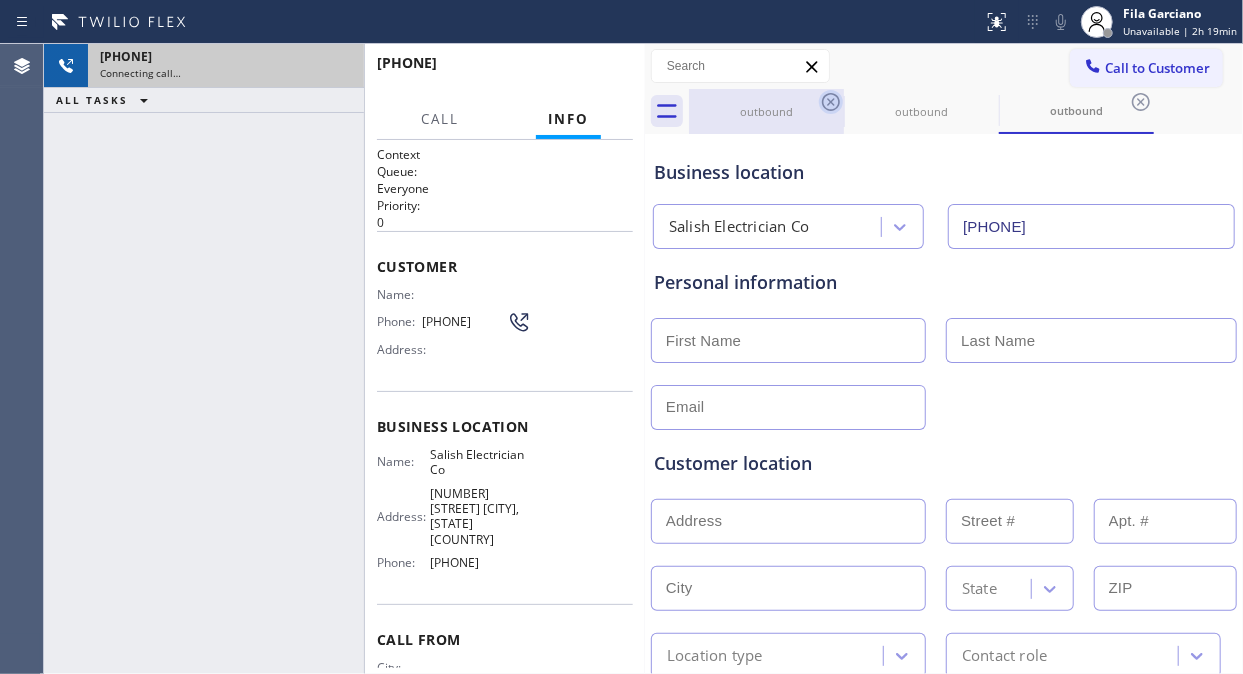 click 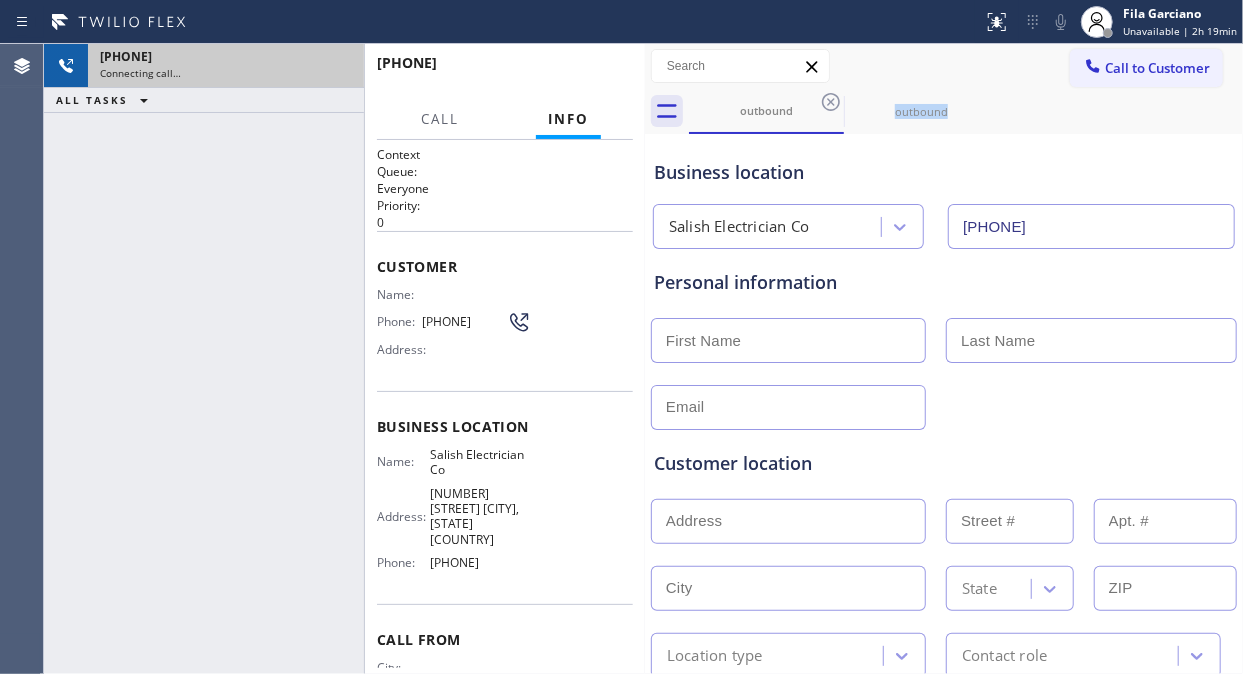 click 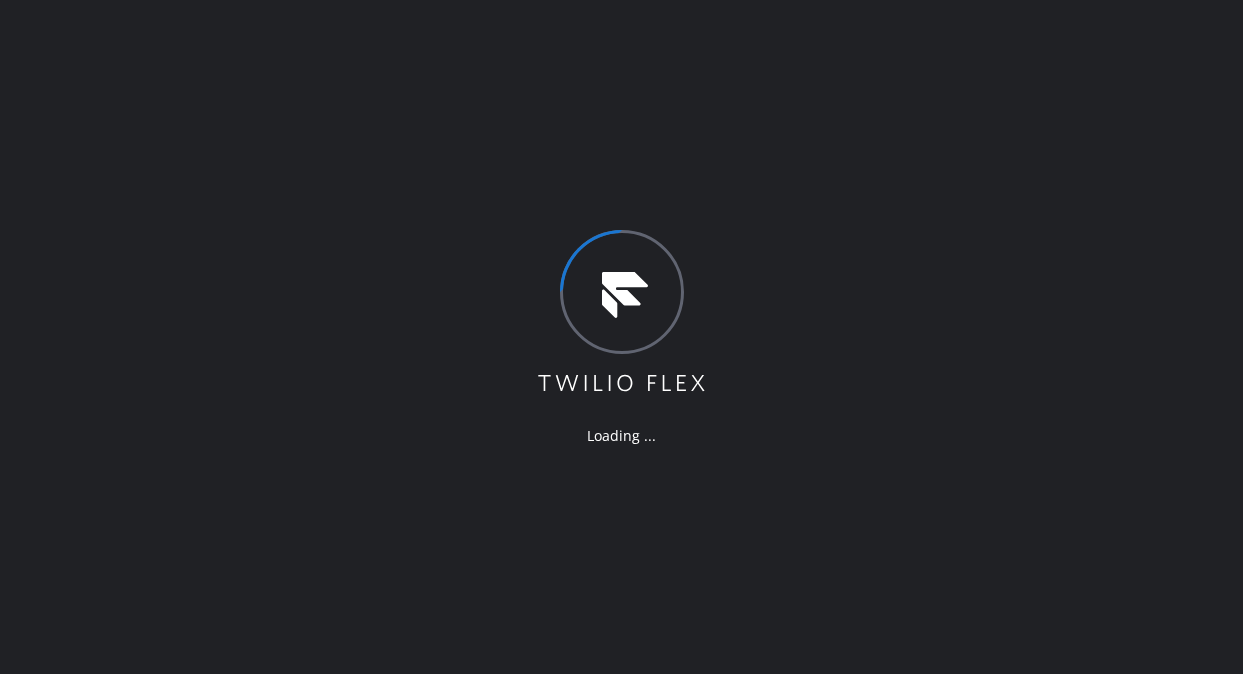scroll, scrollTop: 0, scrollLeft: 0, axis: both 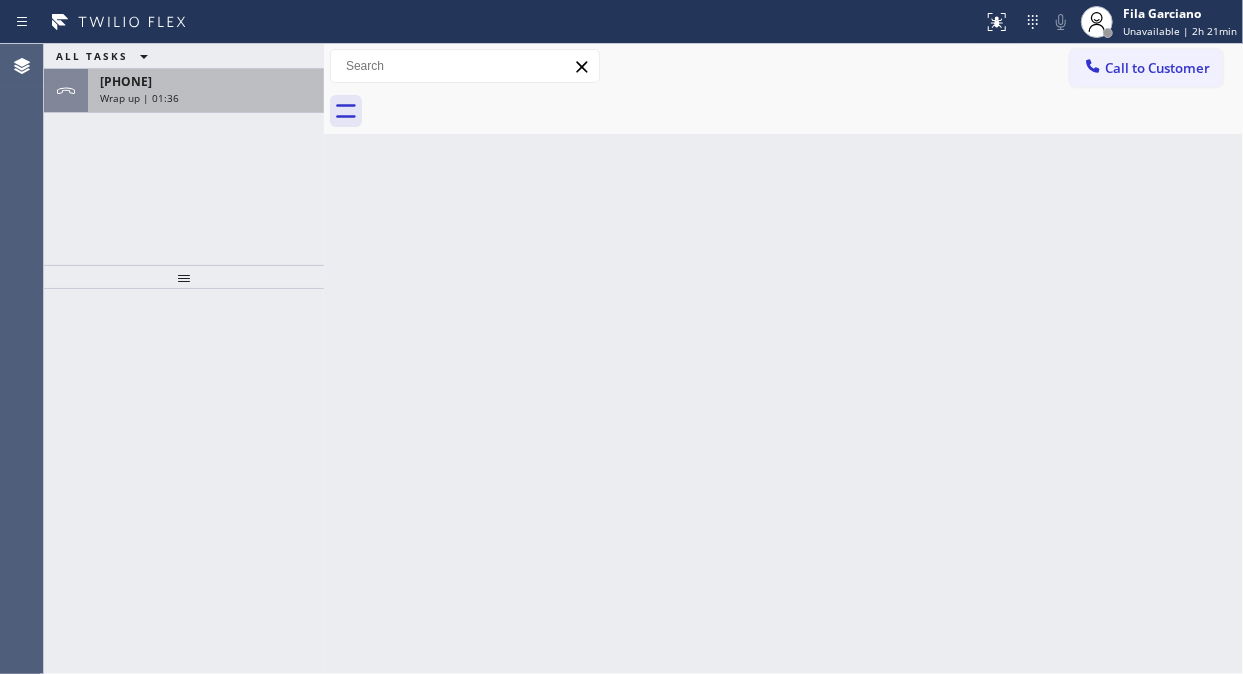 click on "Wrap up | 01:36" at bounding box center [206, 98] 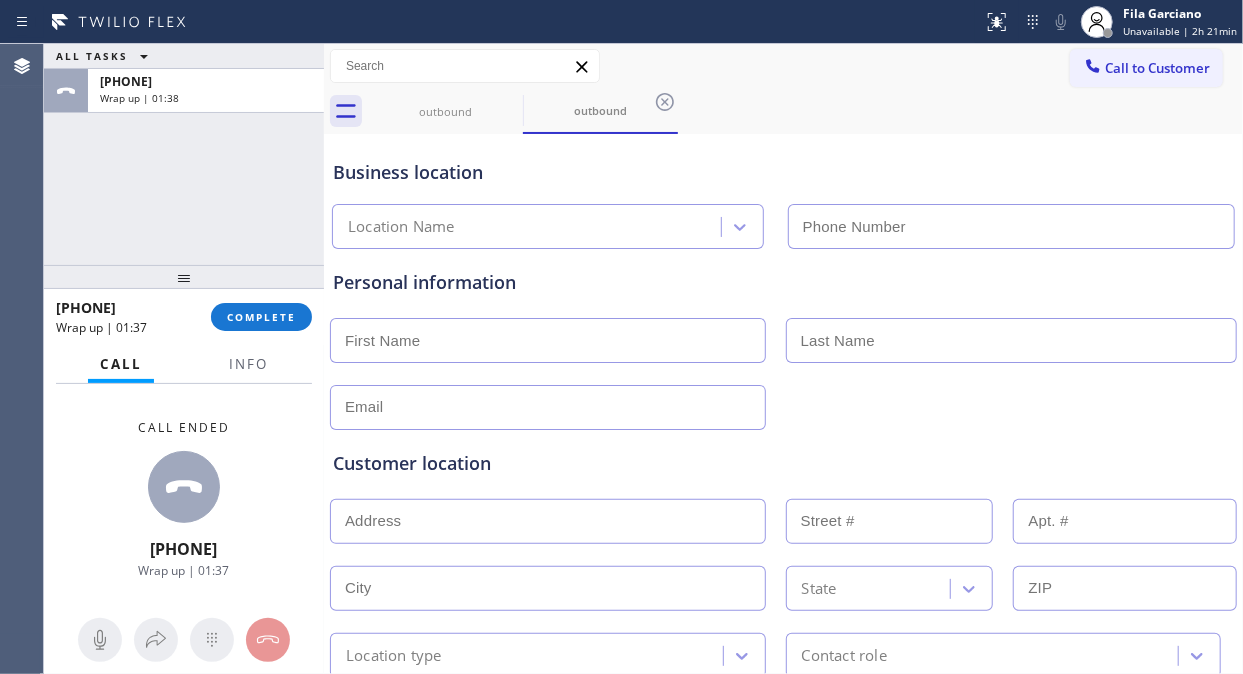 type on "([PHONE]) [PHONE]-[PHONE]" 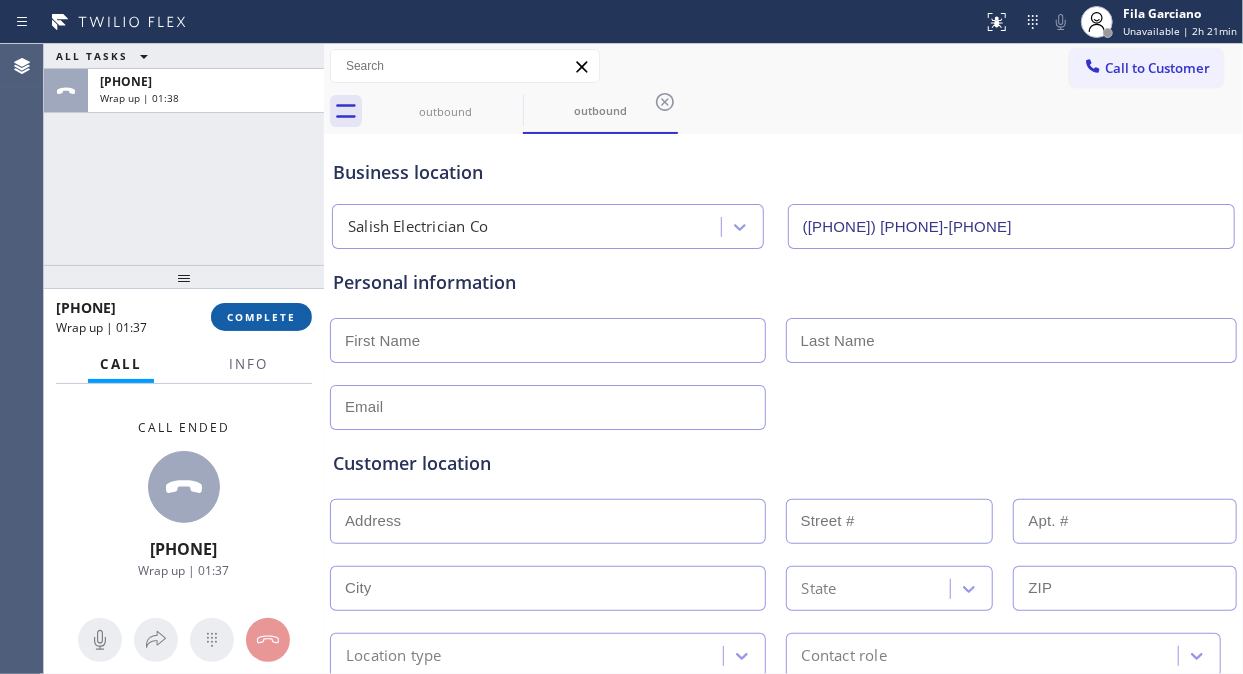 click on "COMPLETE" at bounding box center [261, 317] 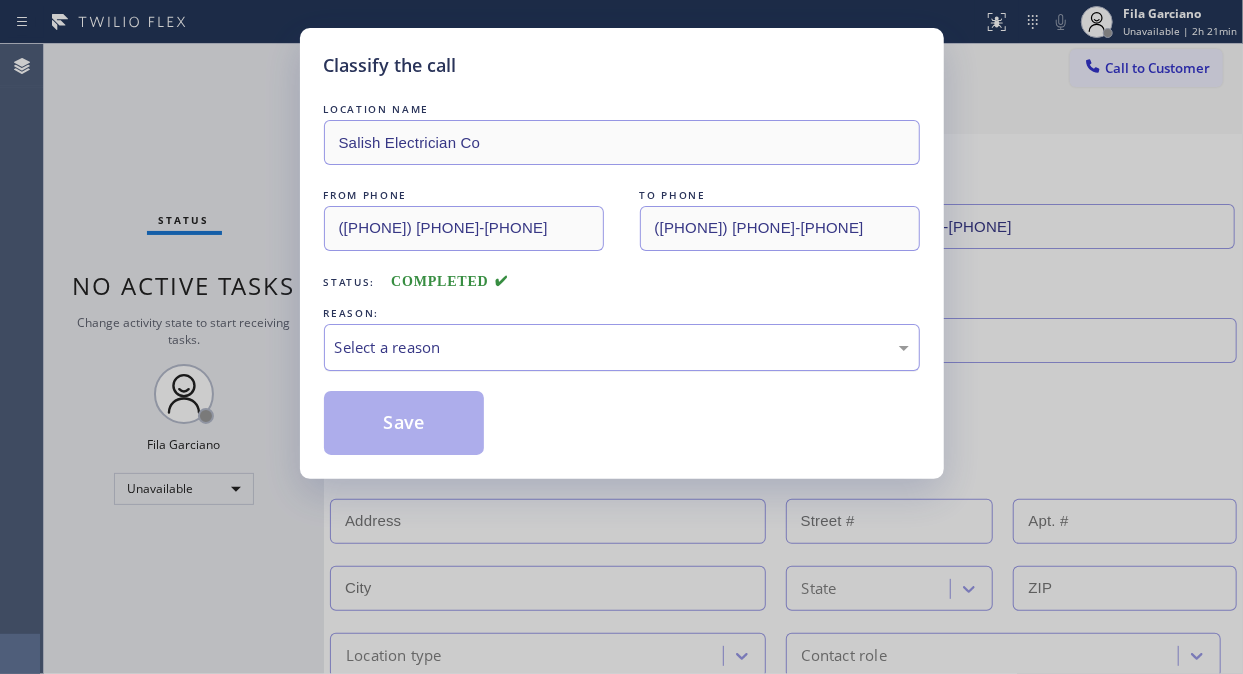 click on "Select a reason" at bounding box center (622, 347) 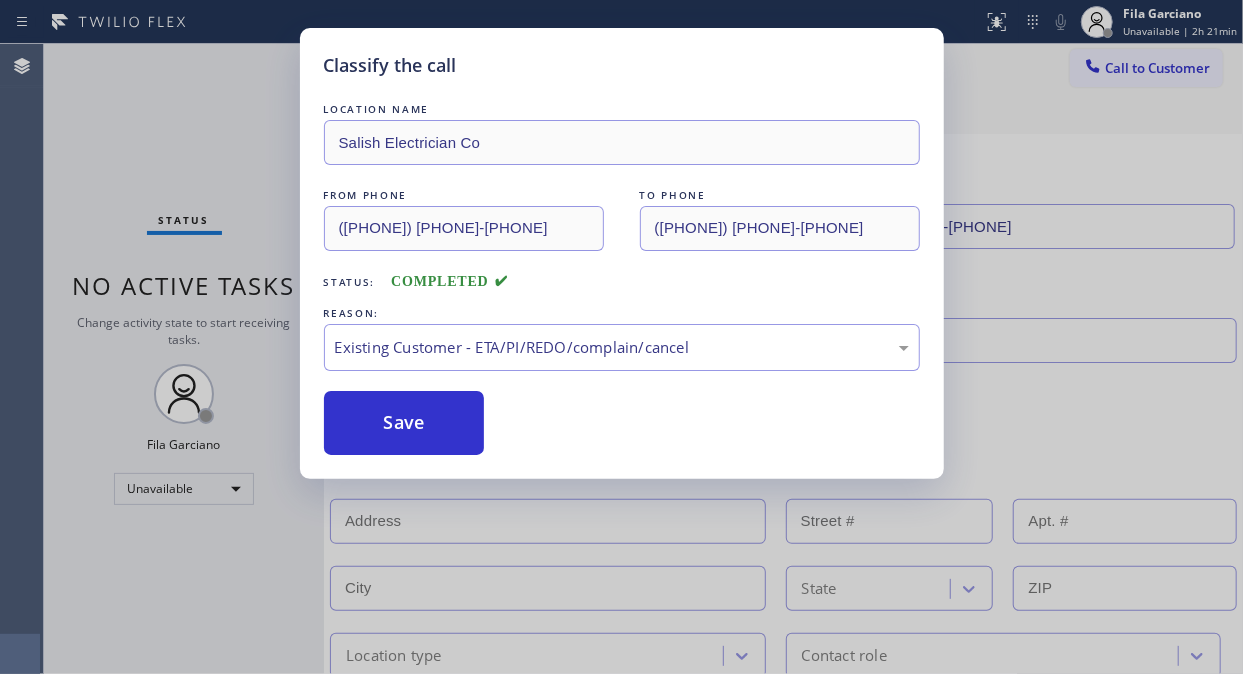 drag, startPoint x: 402, startPoint y: 435, endPoint x: 300, endPoint y: 173, distance: 281.15475 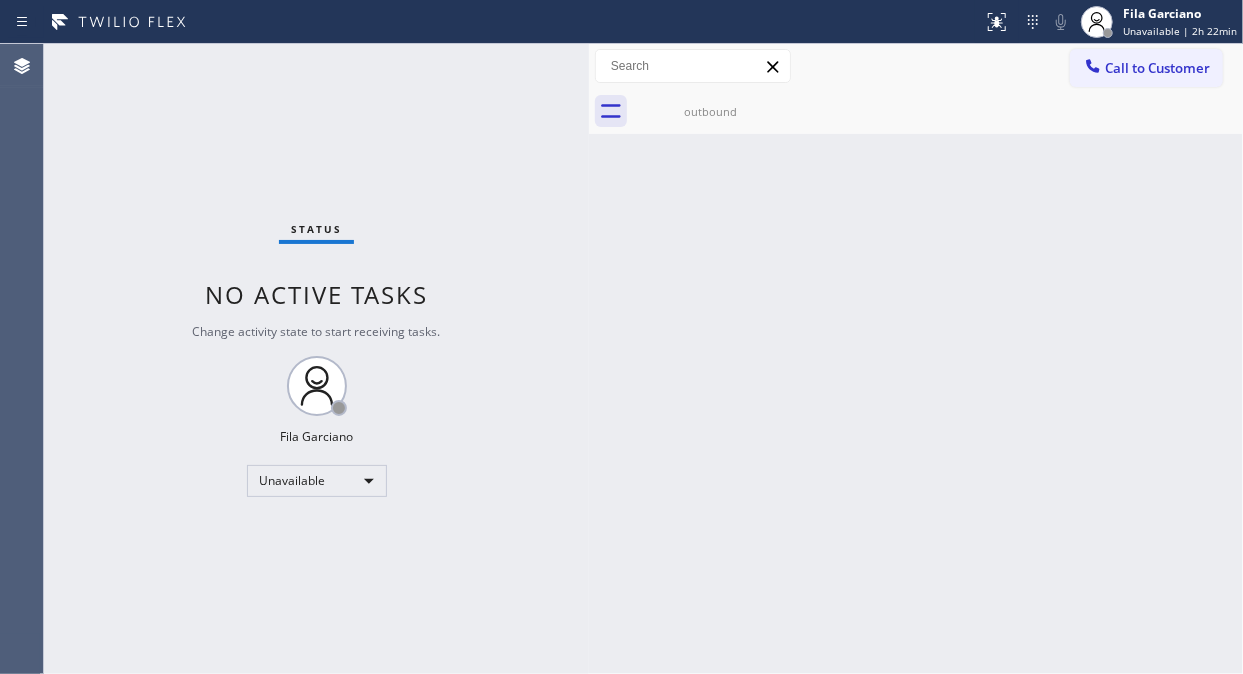 drag, startPoint x: 321, startPoint y: 141, endPoint x: 586, endPoint y: 307, distance: 312.69952 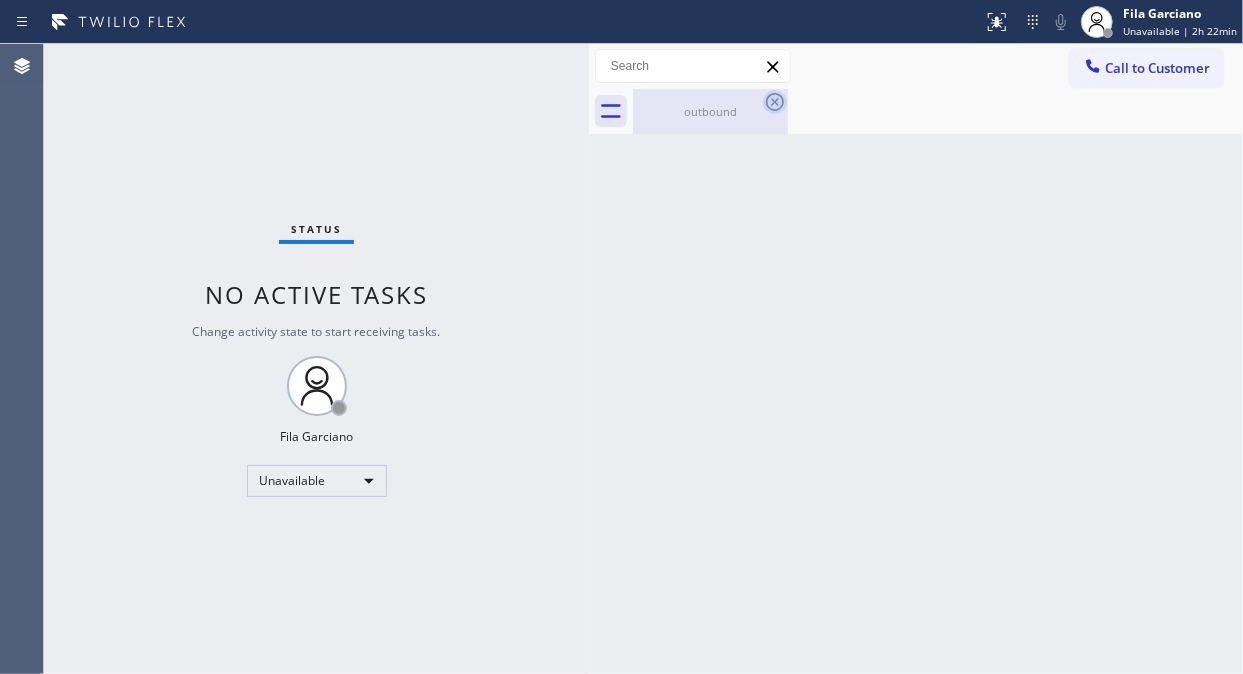 click 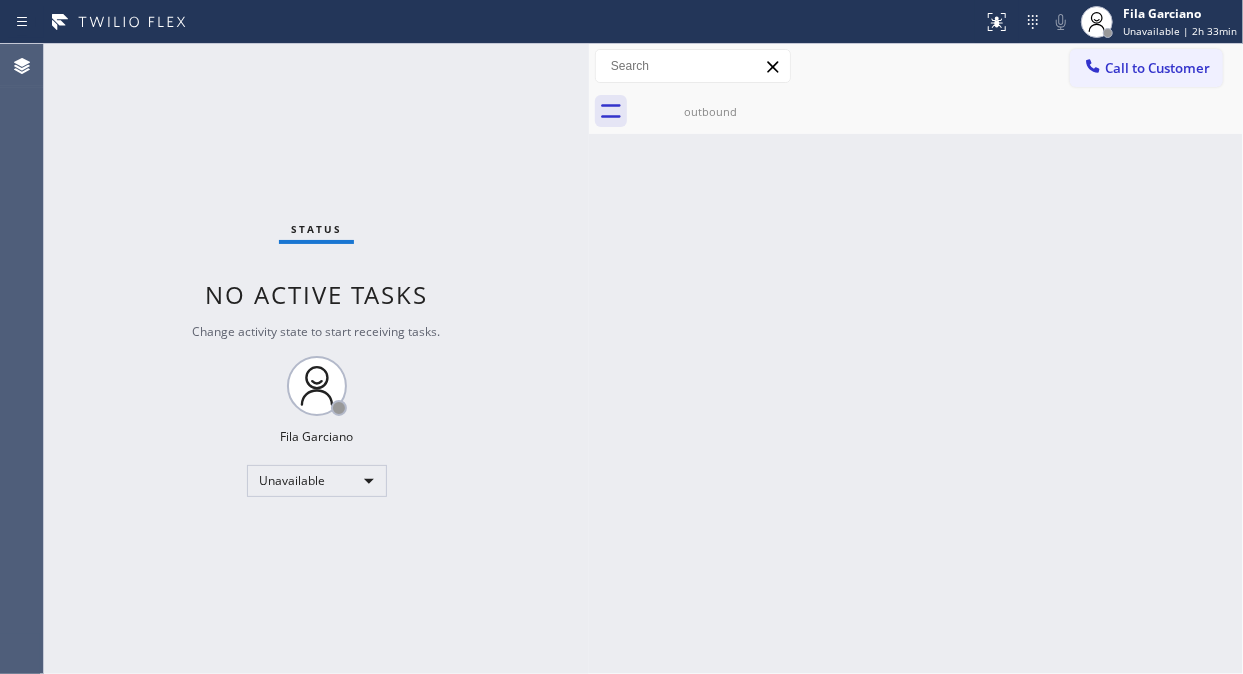 click on "Back to Dashboard Change Sender ID Customers Technicians Select a contact Outbound call Location Search location Your caller id phone number Customer number Call Customer info Name   Phone none Address none Change Sender ID HVAC +1[PHONE] 5 Star Appliance +1[PHONE] Appliance Repair +1[PHONE] Plumbing +1[PHONE] Air Duct Cleaning +1[PHONE]  Electricians +1[PHONE]  Cancel Change Check personal SMS Reset Change outbound Call to Customer Outbound call Location Search location Your caller id phone number Customer number Call Outbound call Technician Search Technician Your caller id phone number Your caller id phone number Call outbound" at bounding box center (916, 359) 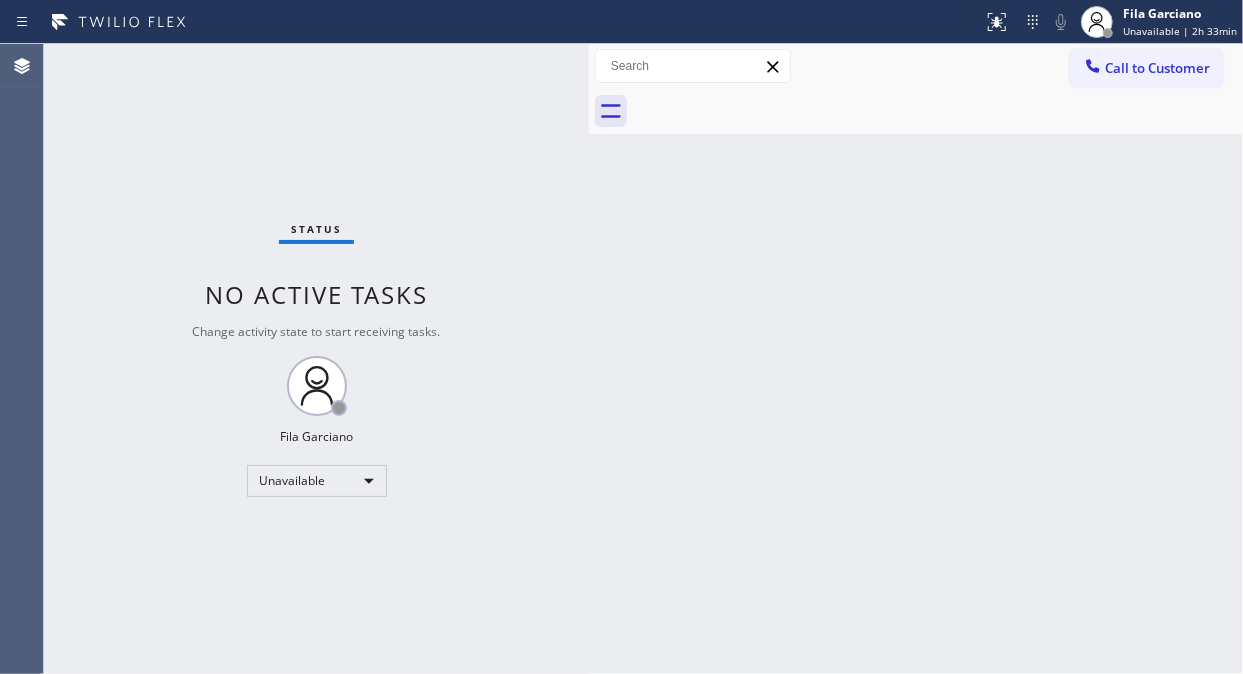 click on "Status   No active tasks     Change activity state to start receiving tasks.   [FIRST] [LAST] Unavailable" at bounding box center (316, 359) 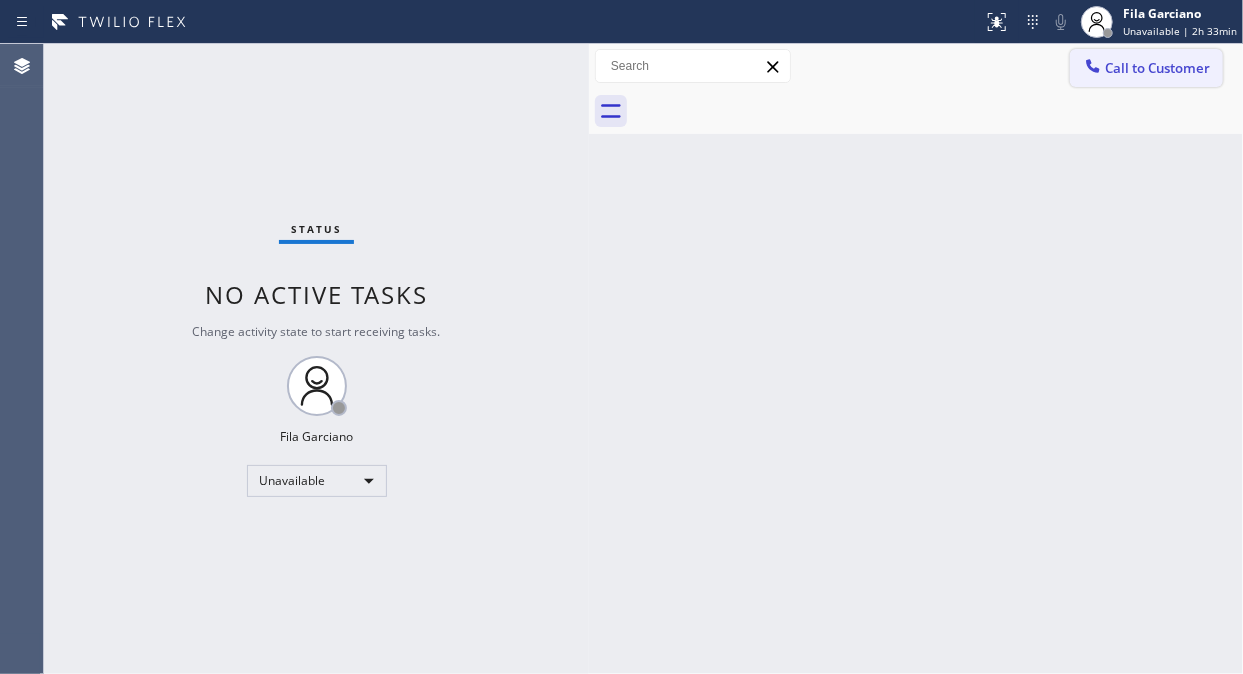 click on "Call to Customer" at bounding box center [1146, 68] 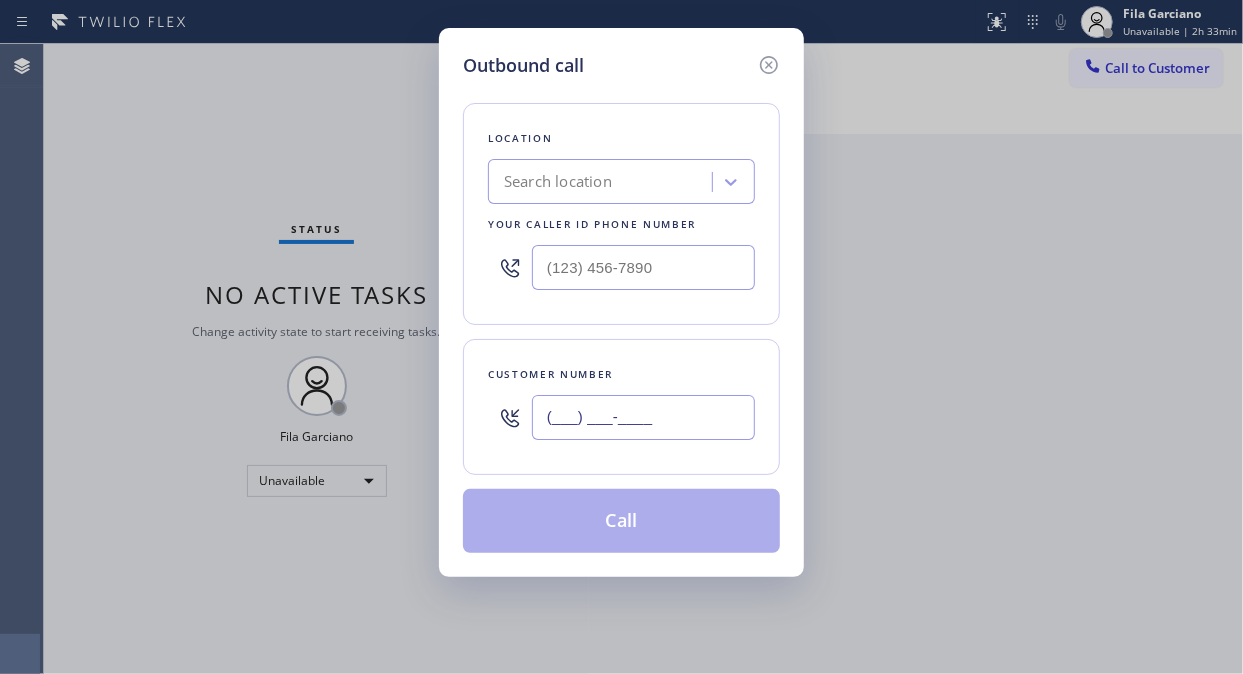 click on "(___) ___-____" at bounding box center [643, 417] 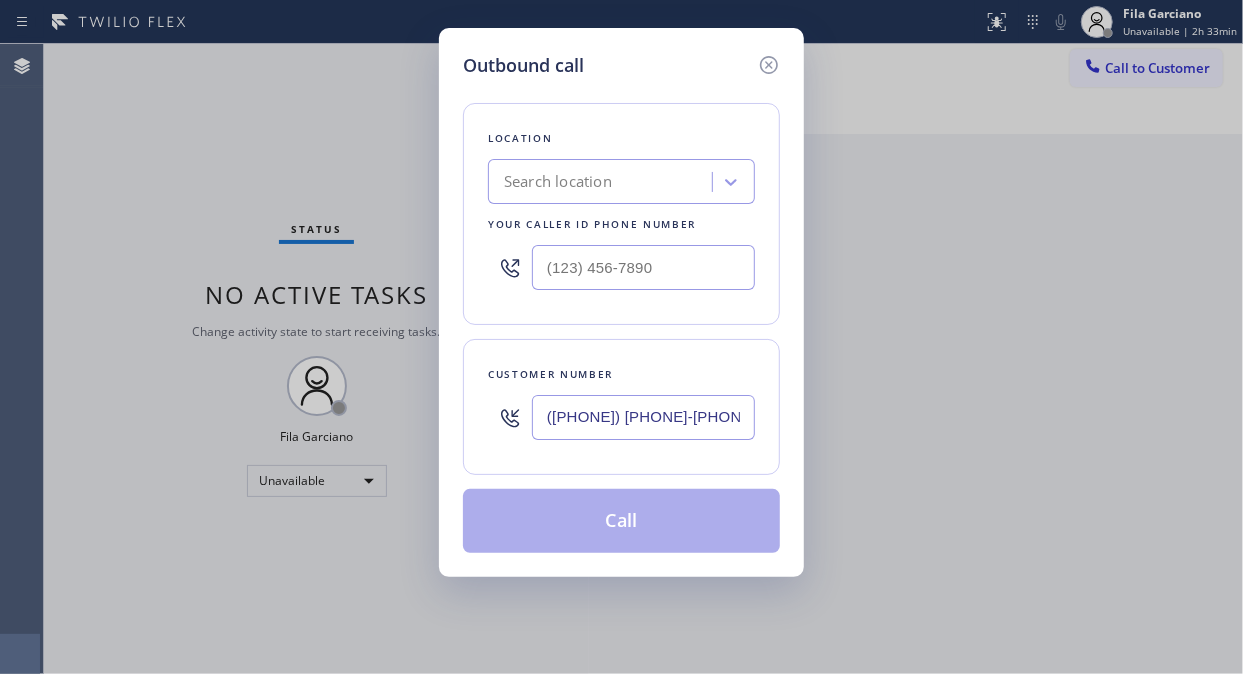 type on "([PHONE]) [PHONE]-[PHONE]" 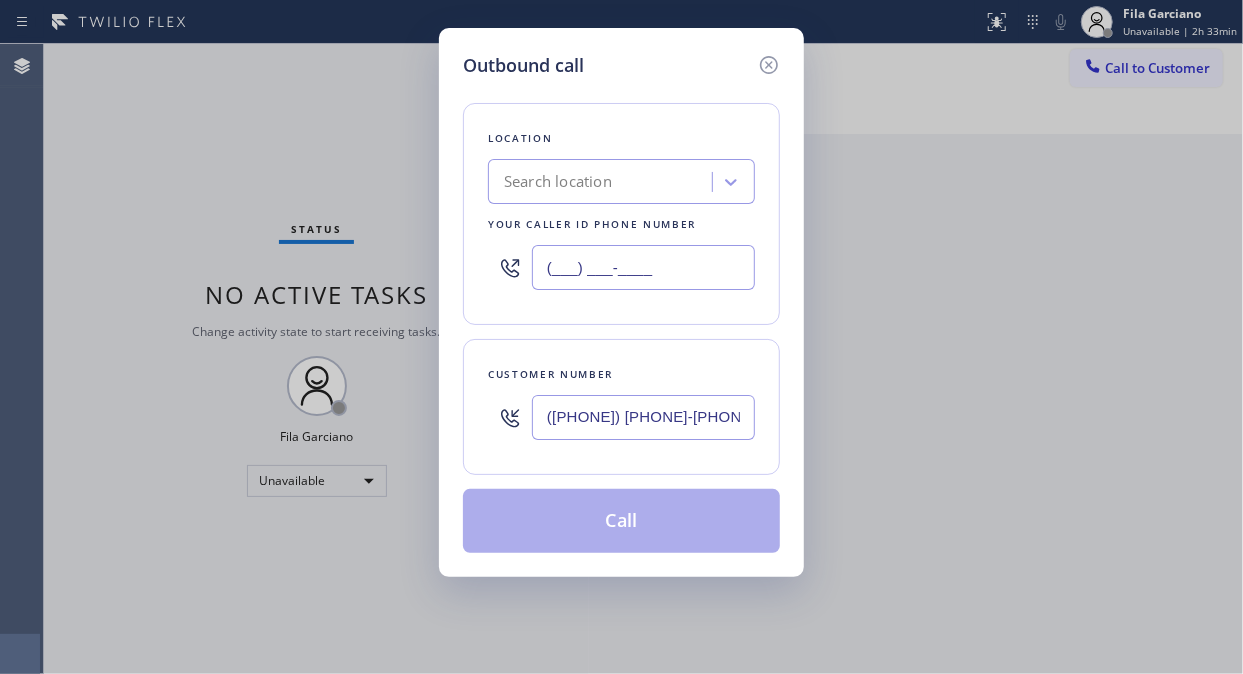 click on "(___) ___-____" at bounding box center (643, 267) 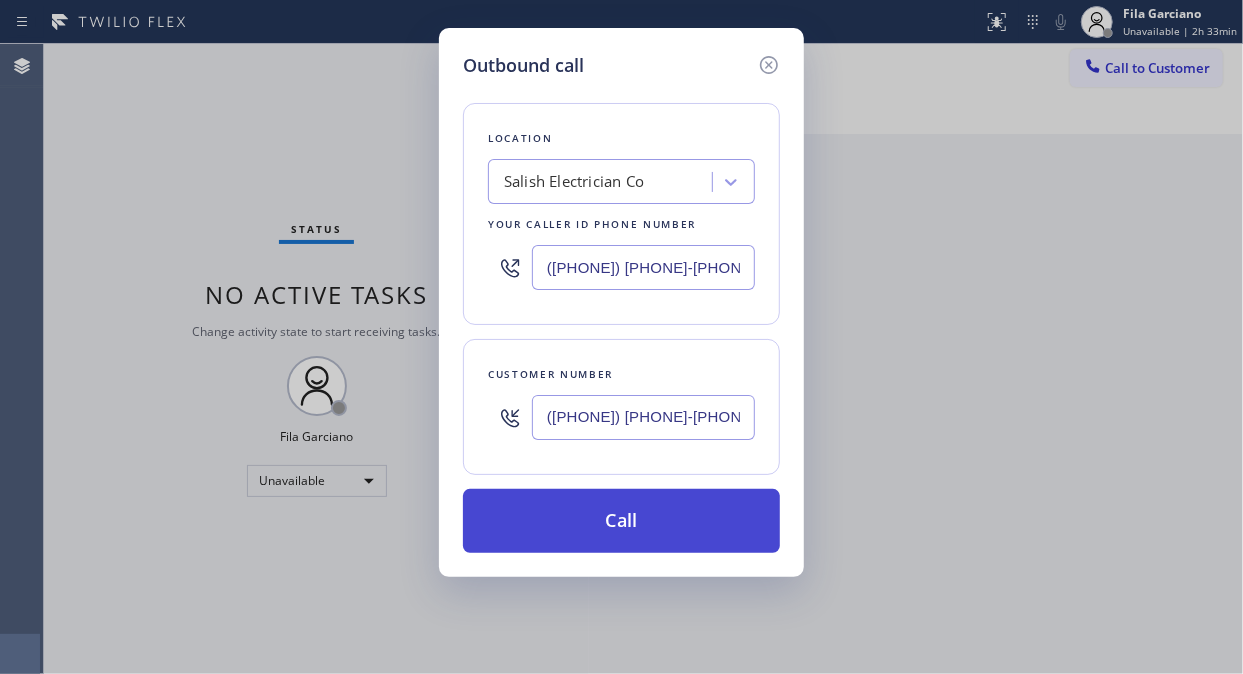 type on "([PHONE]) [PHONE]-[PHONE]" 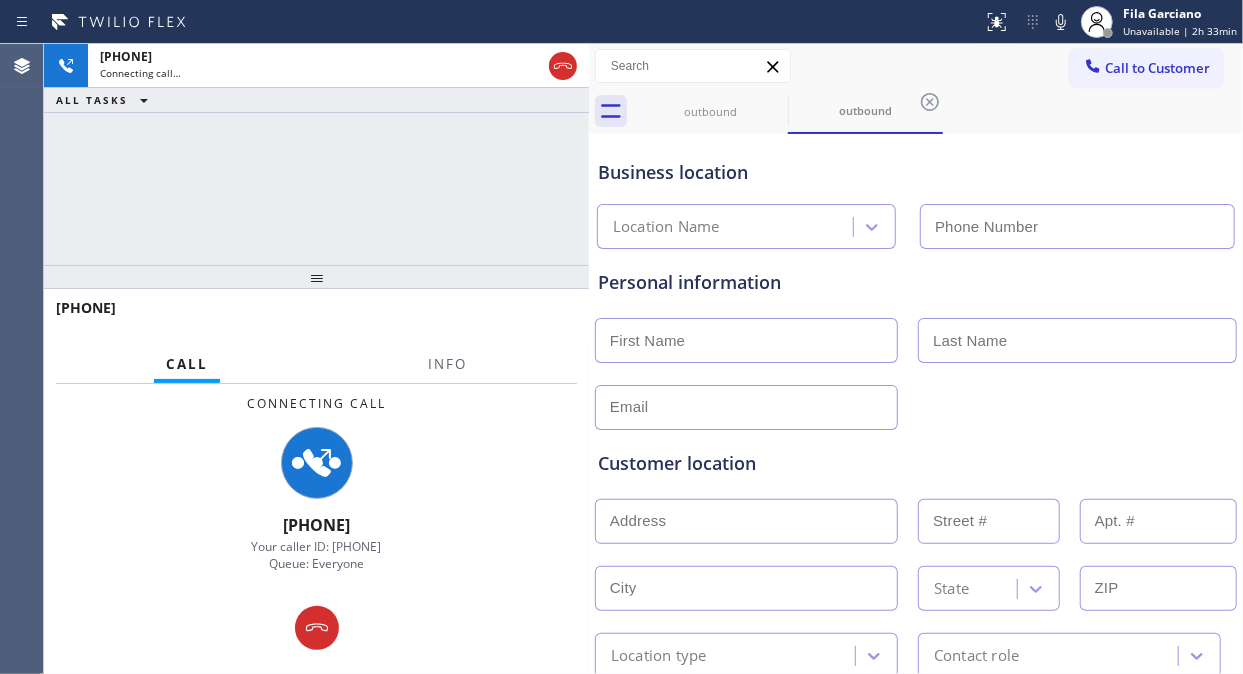 type on "([PHONE]) [PHONE]-[PHONE]" 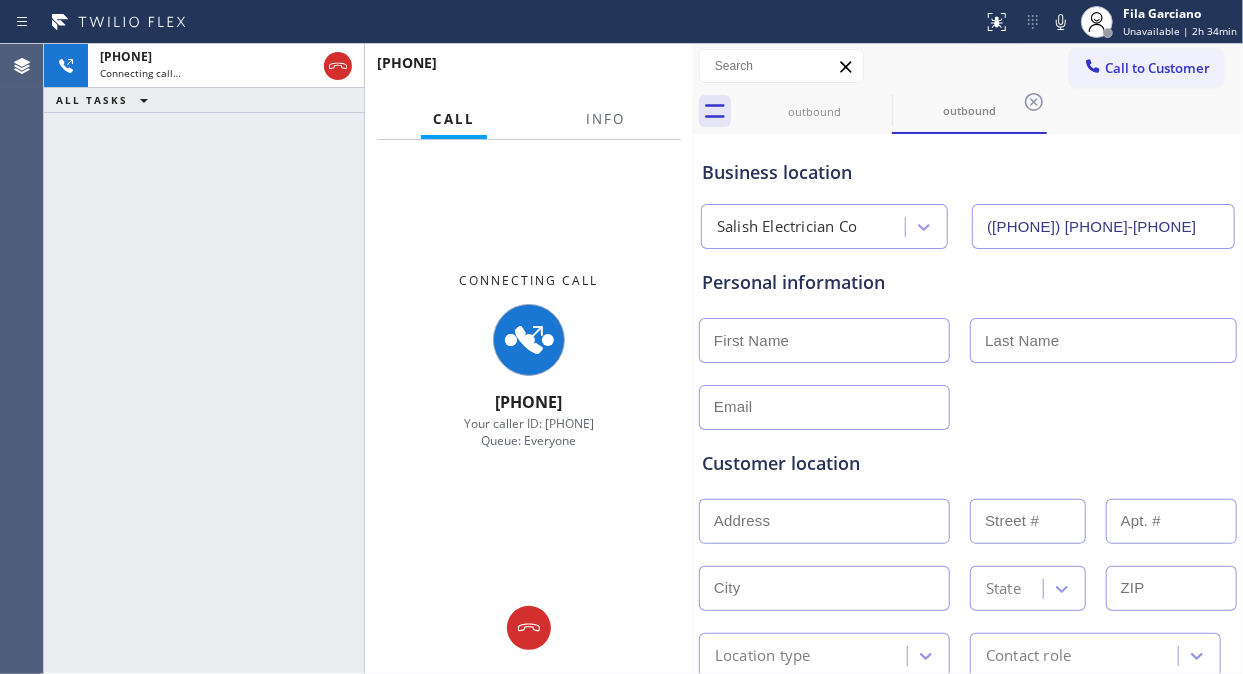 drag, startPoint x: 591, startPoint y: 182, endPoint x: 695, endPoint y: 193, distance: 104.58012 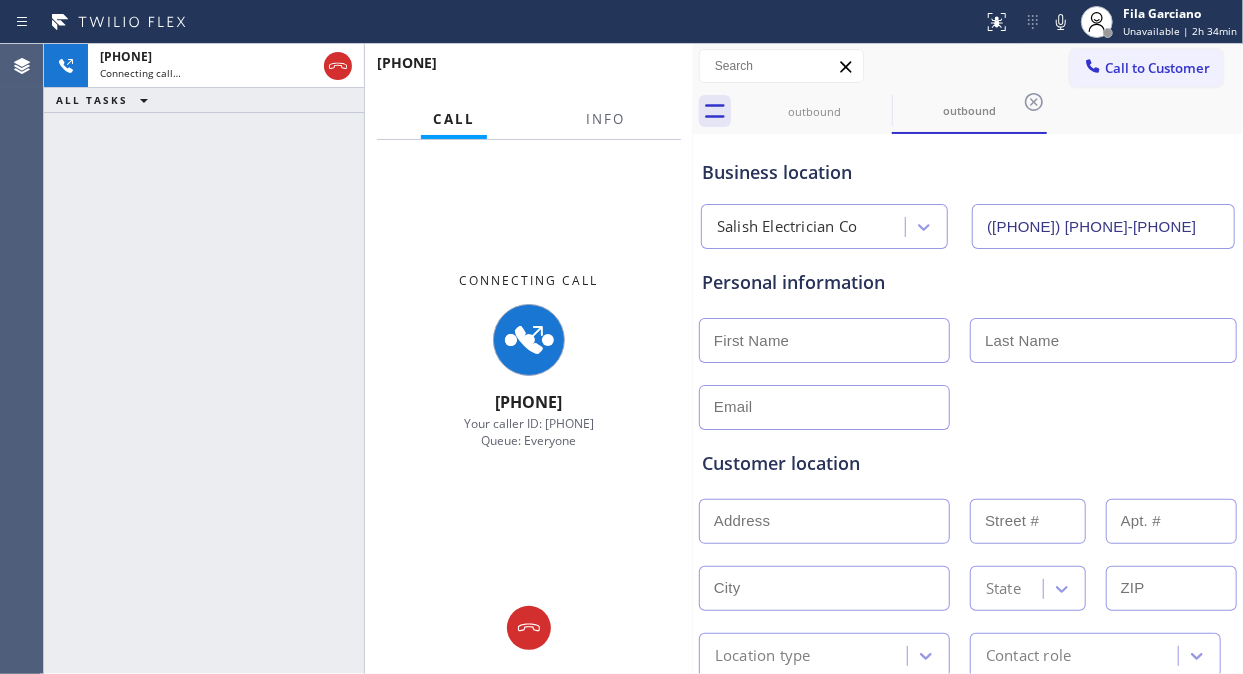 click at bounding box center (693, 359) 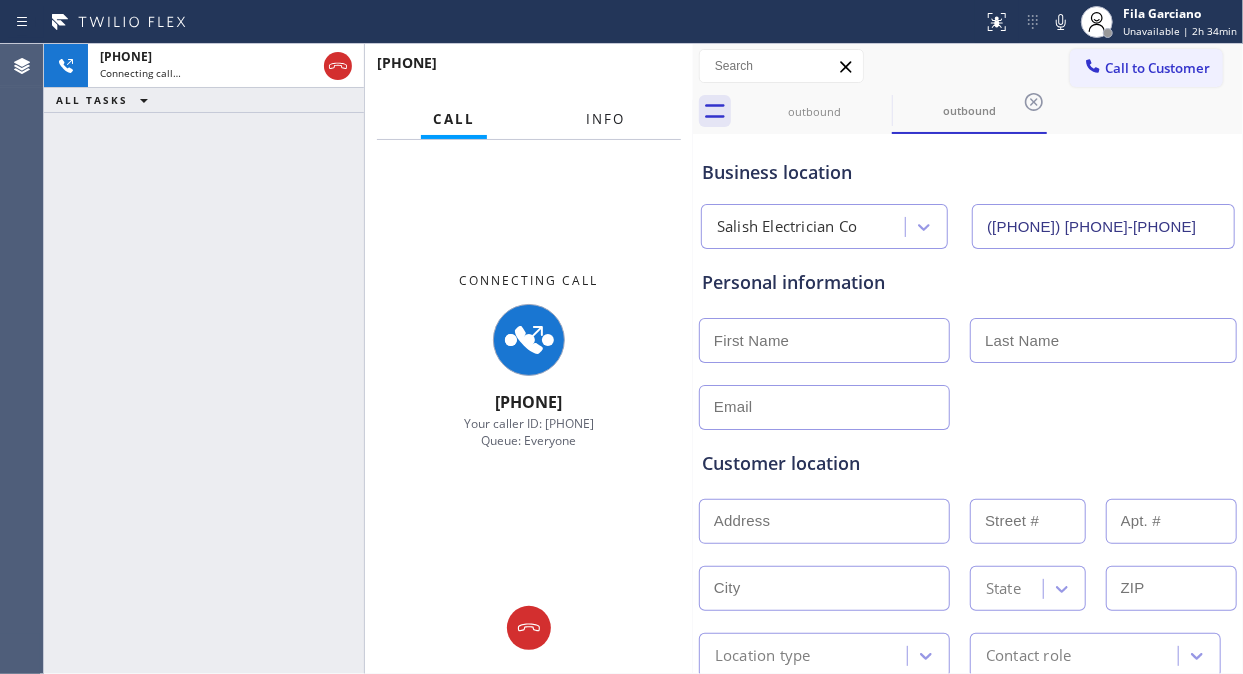 click on "Info" at bounding box center (605, 119) 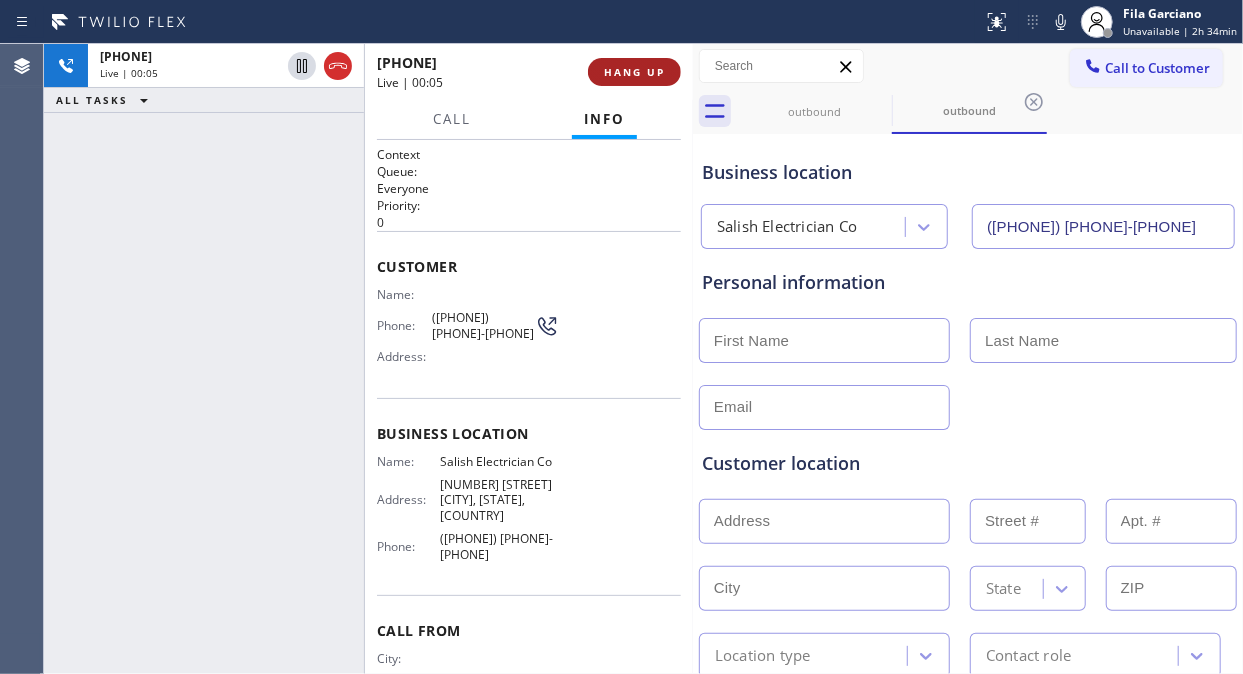click on "HANG UP" at bounding box center [634, 72] 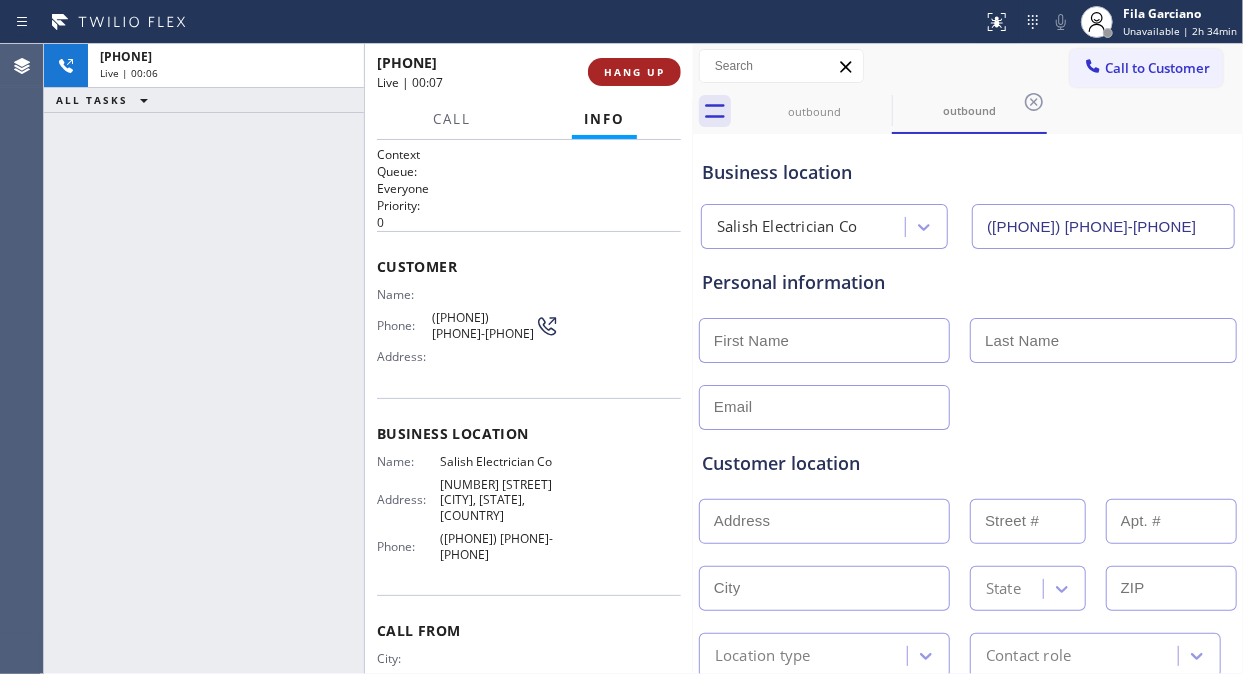 click on "HANG UP" at bounding box center [634, 72] 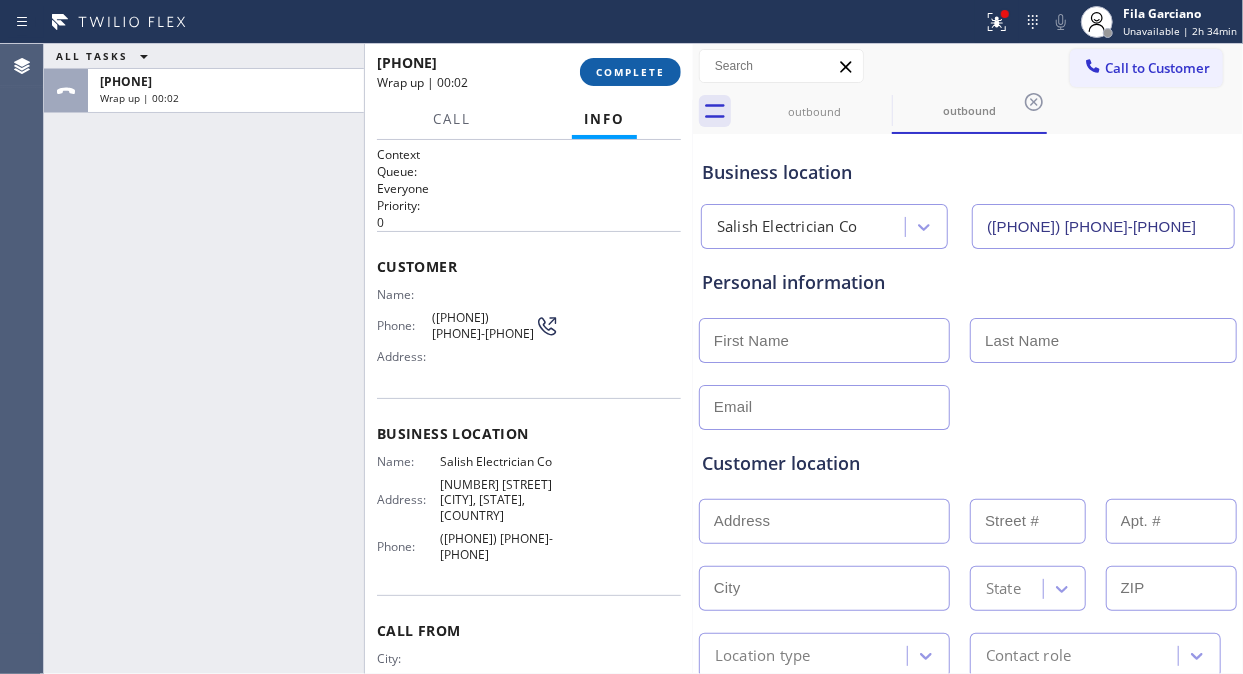 click on "COMPLETE" at bounding box center [630, 72] 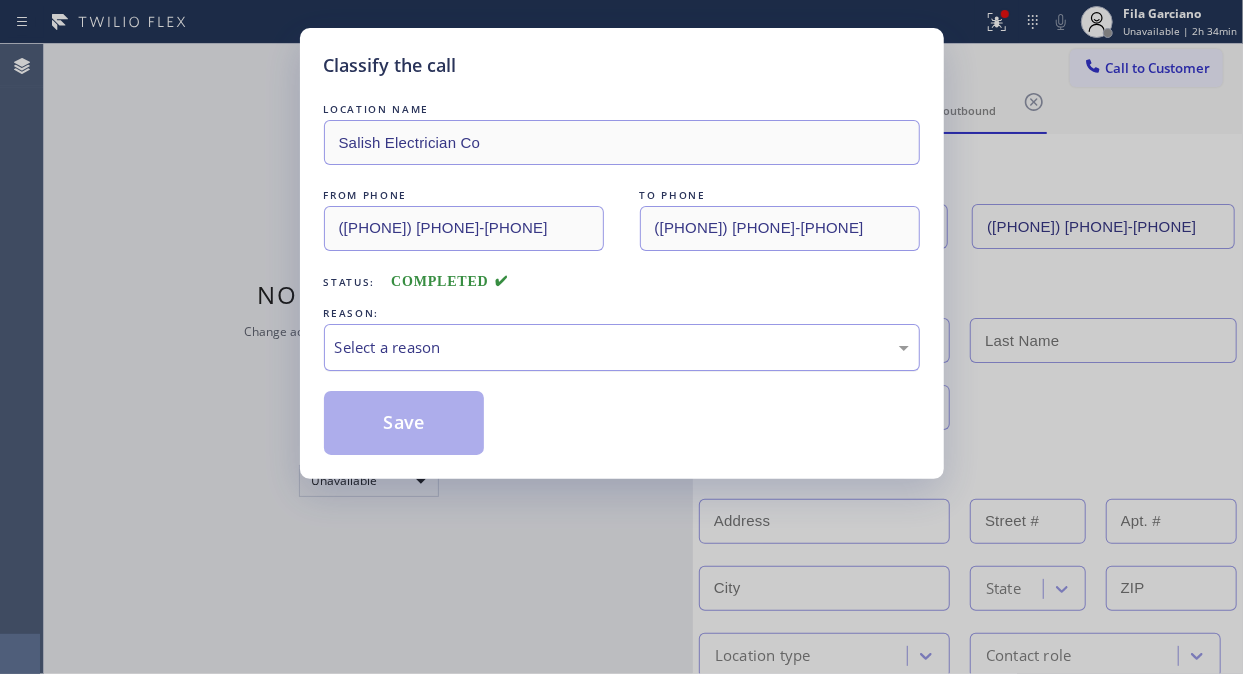 click on "Select a reason" at bounding box center (622, 347) 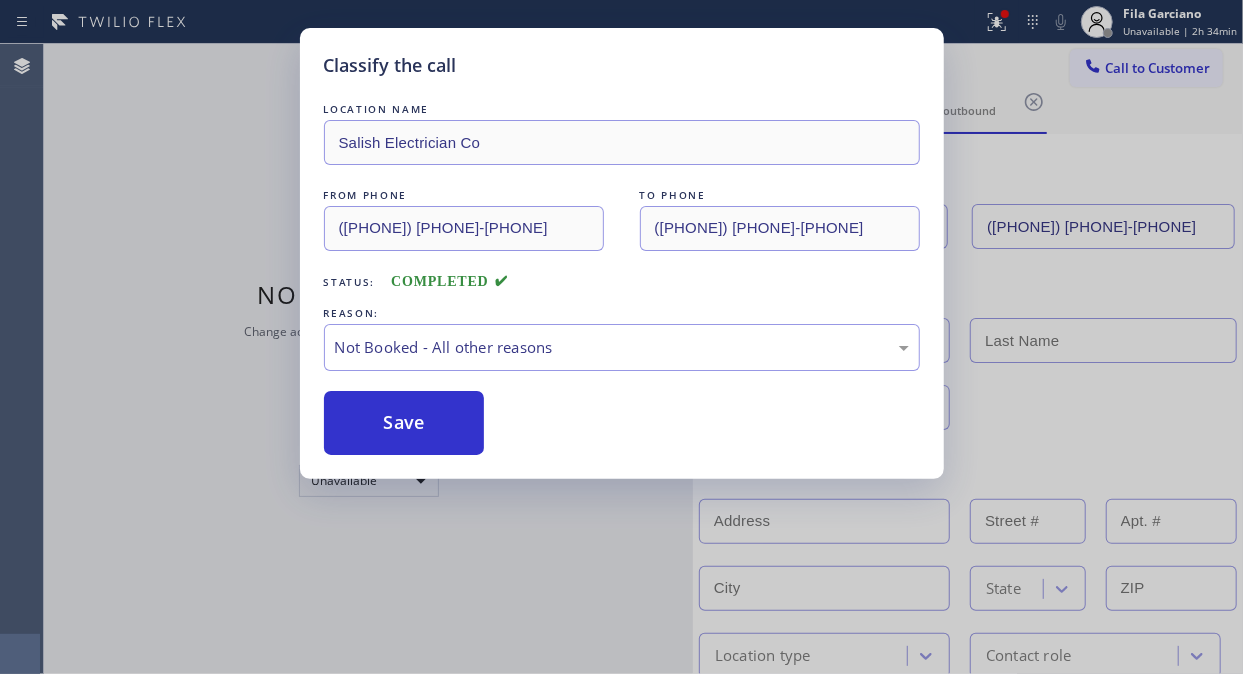 drag, startPoint x: 392, startPoint y: 430, endPoint x: 663, endPoint y: 27, distance: 485.6439 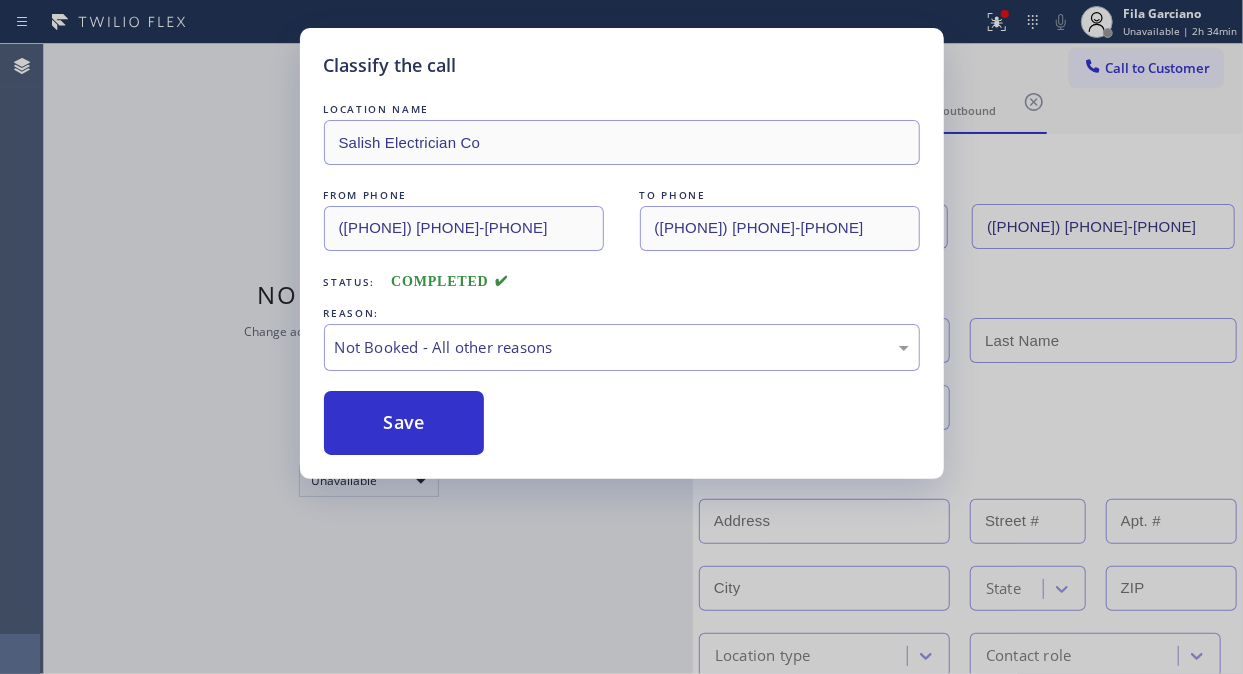 click on "Save" at bounding box center [404, 423] 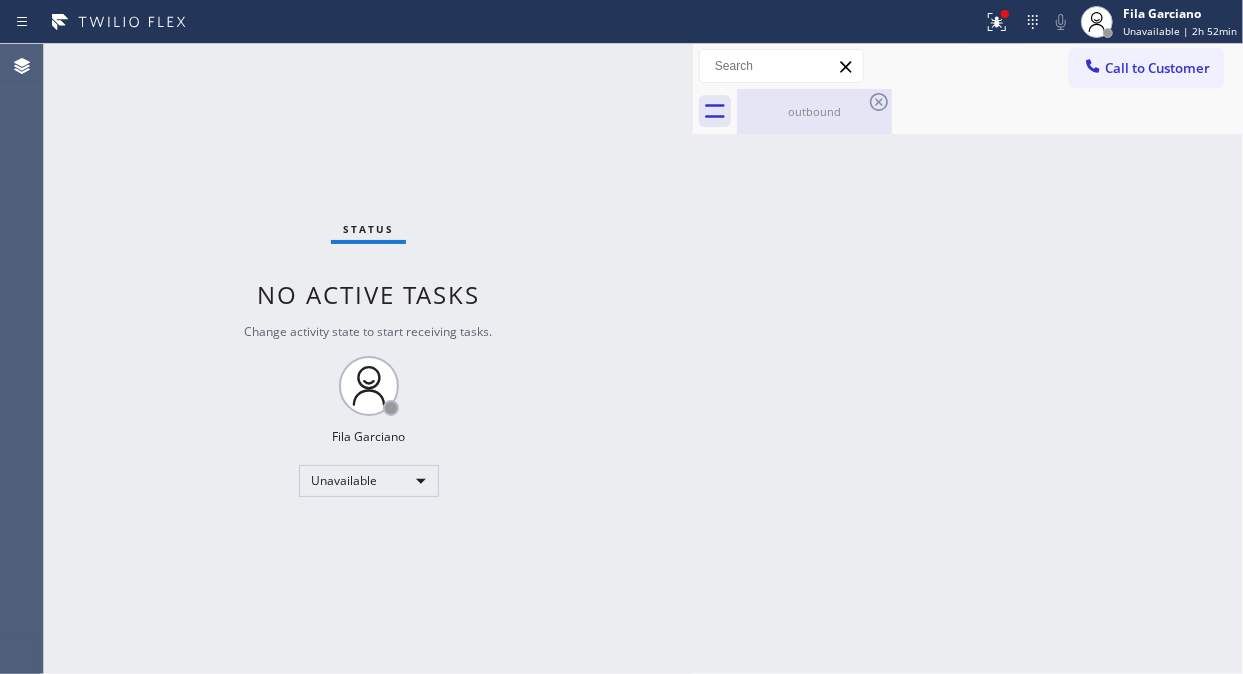 click on "outbound" at bounding box center (814, 111) 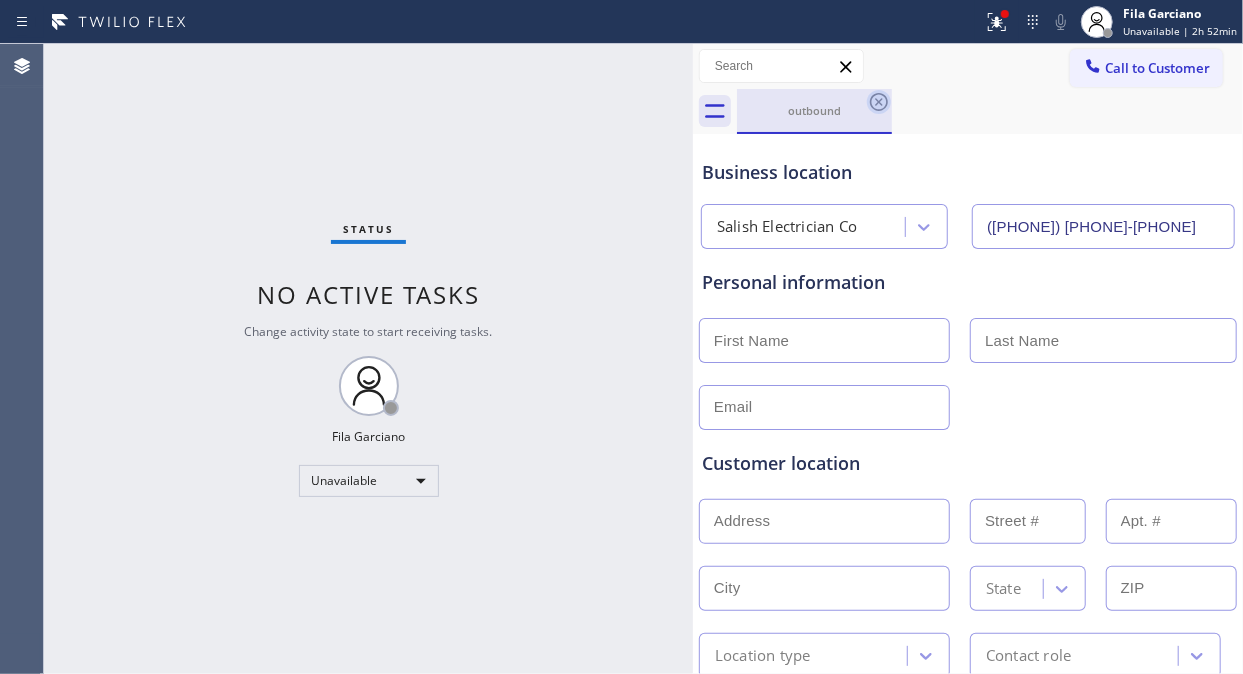 click 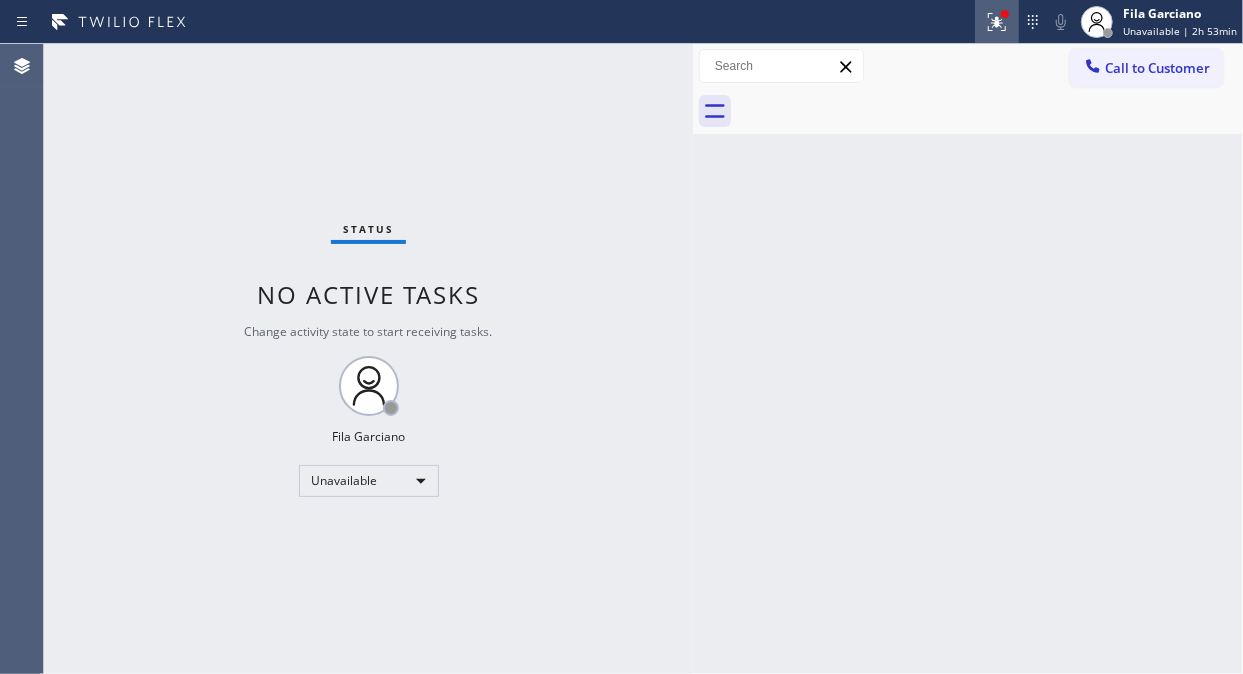 click at bounding box center [997, 22] 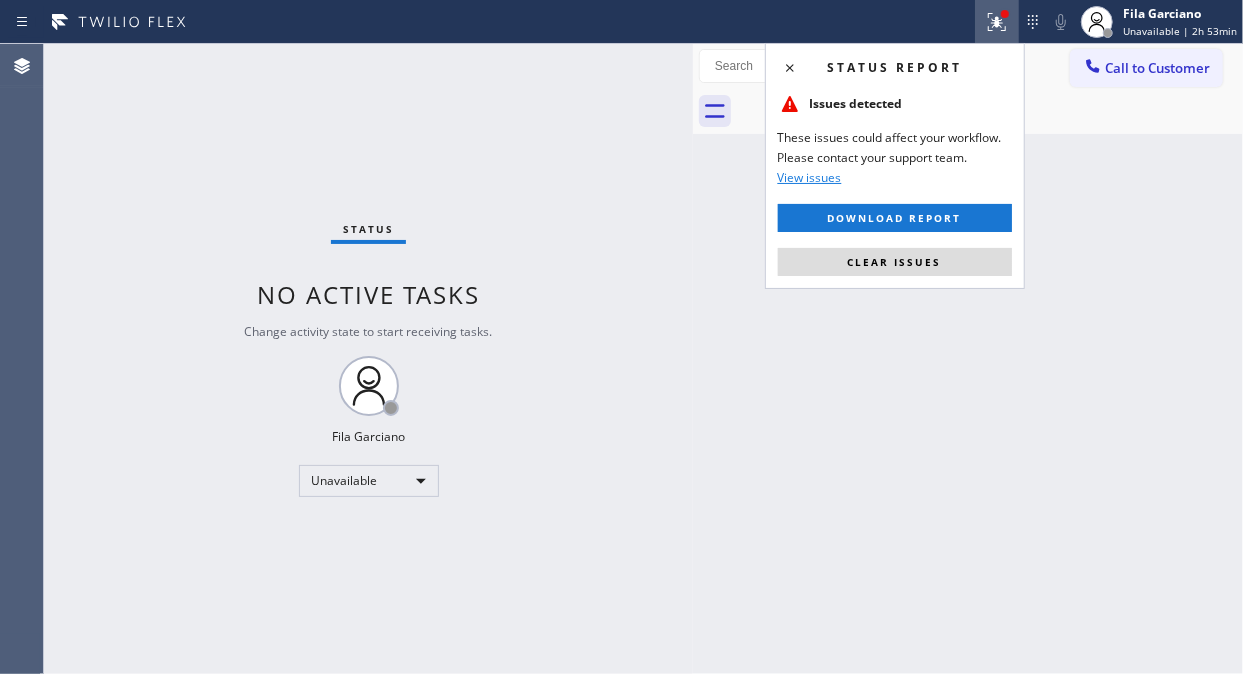 click on "Status report Issues detected These issues could affect your workflow. Please contact your support team. View issues Download report Clear issues" at bounding box center [895, 166] 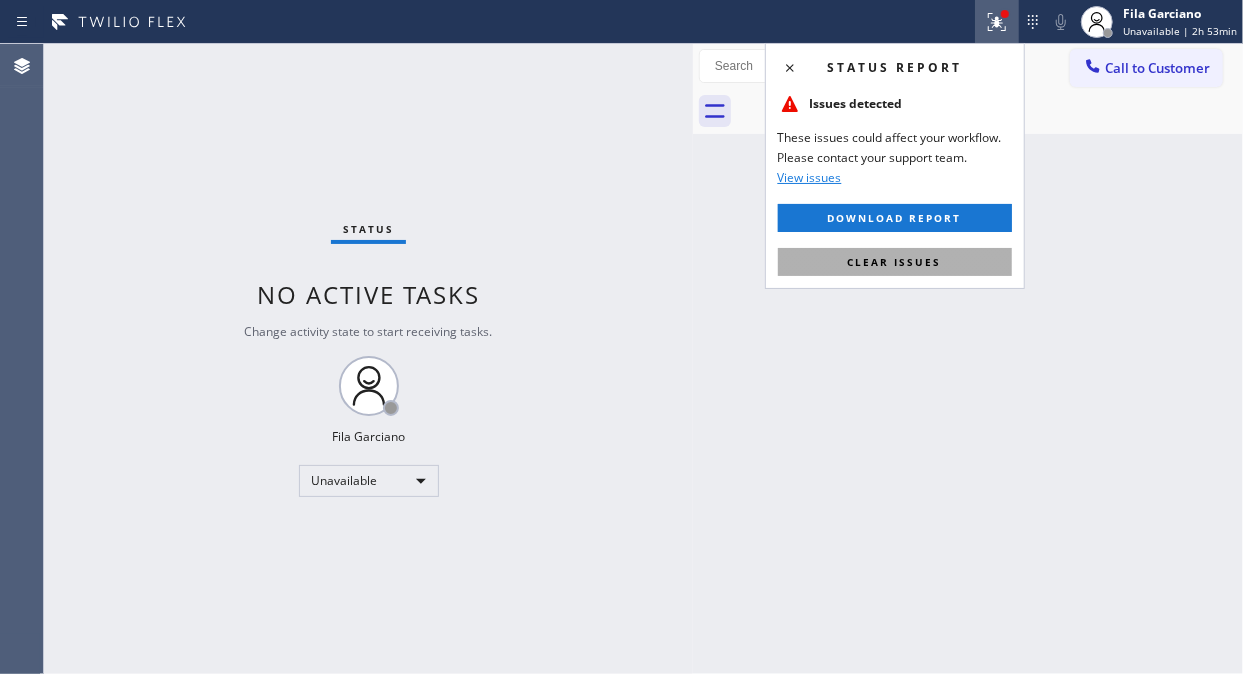 click on "Clear issues" at bounding box center (895, 262) 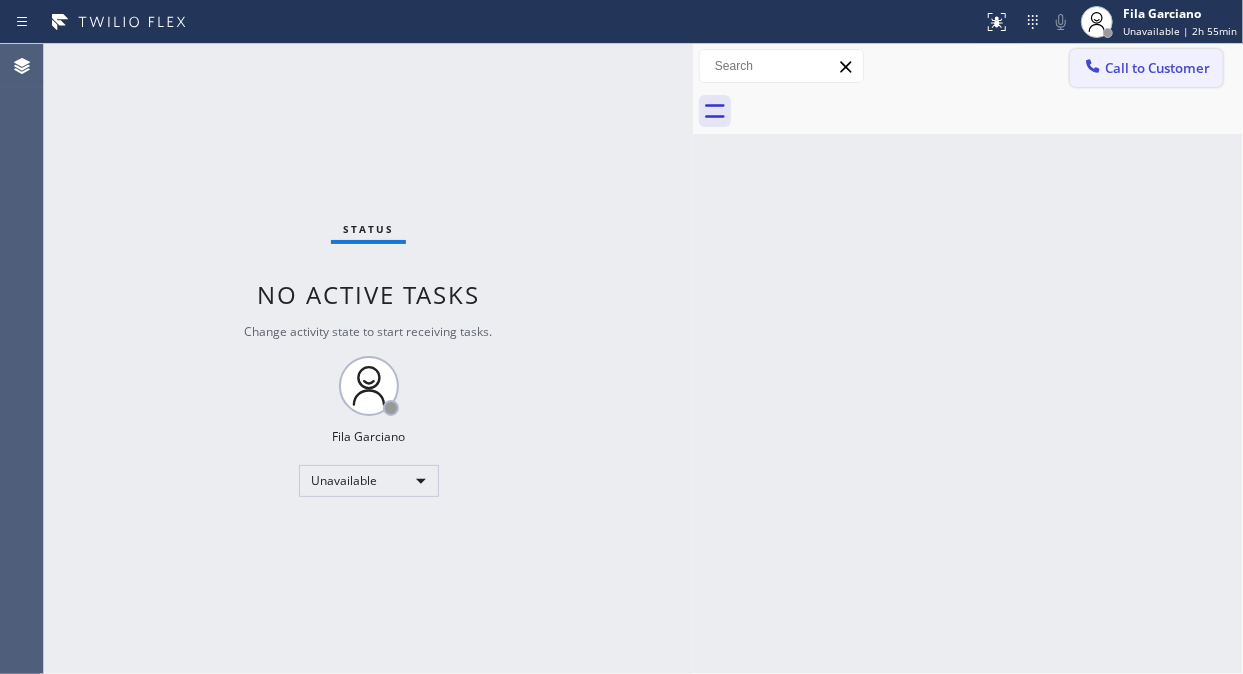 click on "Call to Customer" at bounding box center [1157, 68] 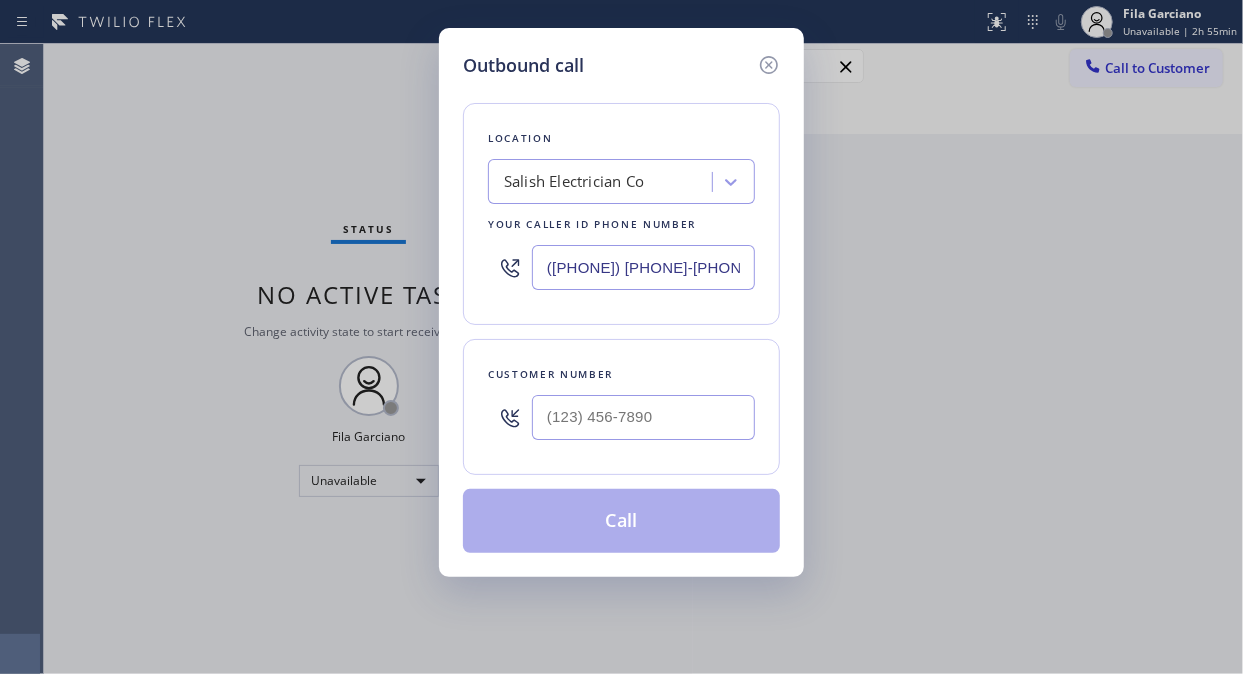 click on "Salish Electrician Co" at bounding box center [574, 182] 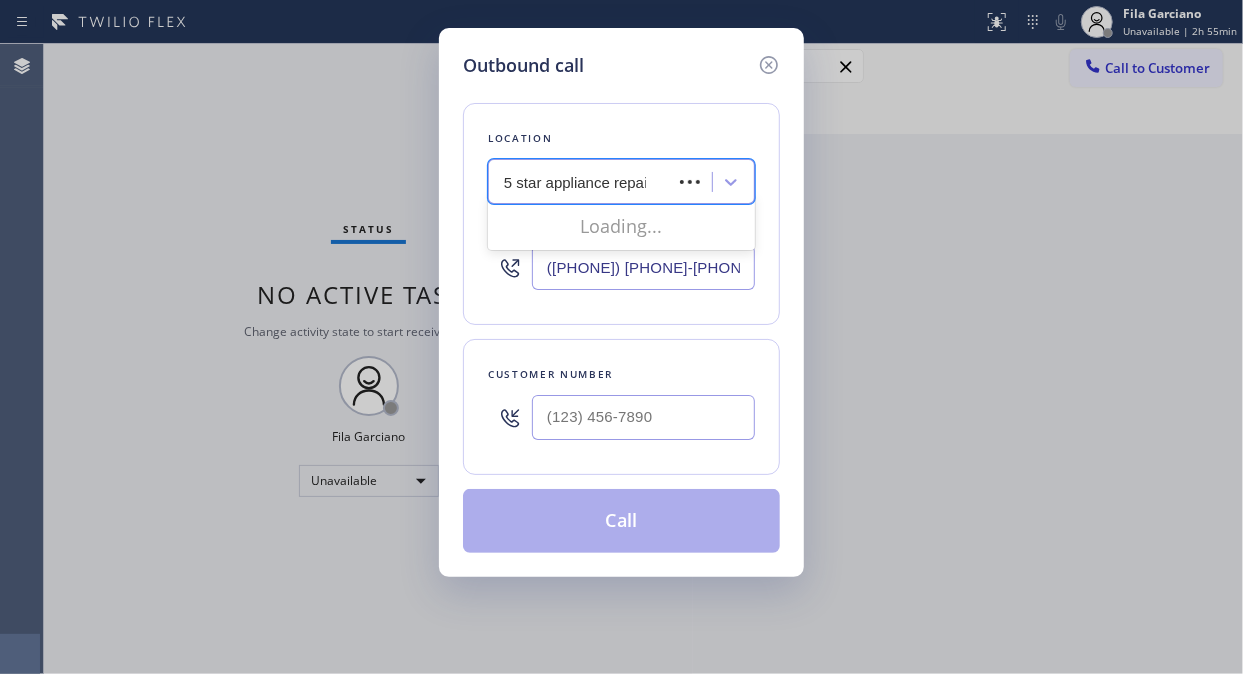type on "5 star appliance repair" 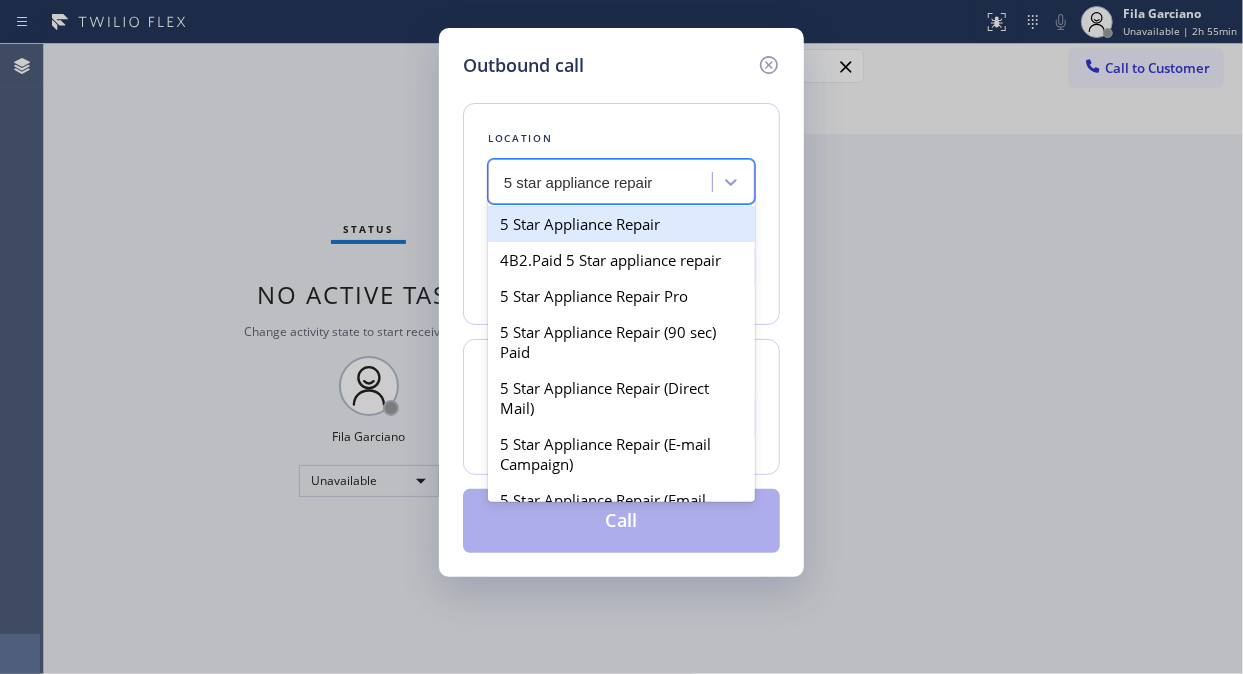 click on "5 Star Appliance Repair" at bounding box center [621, 224] 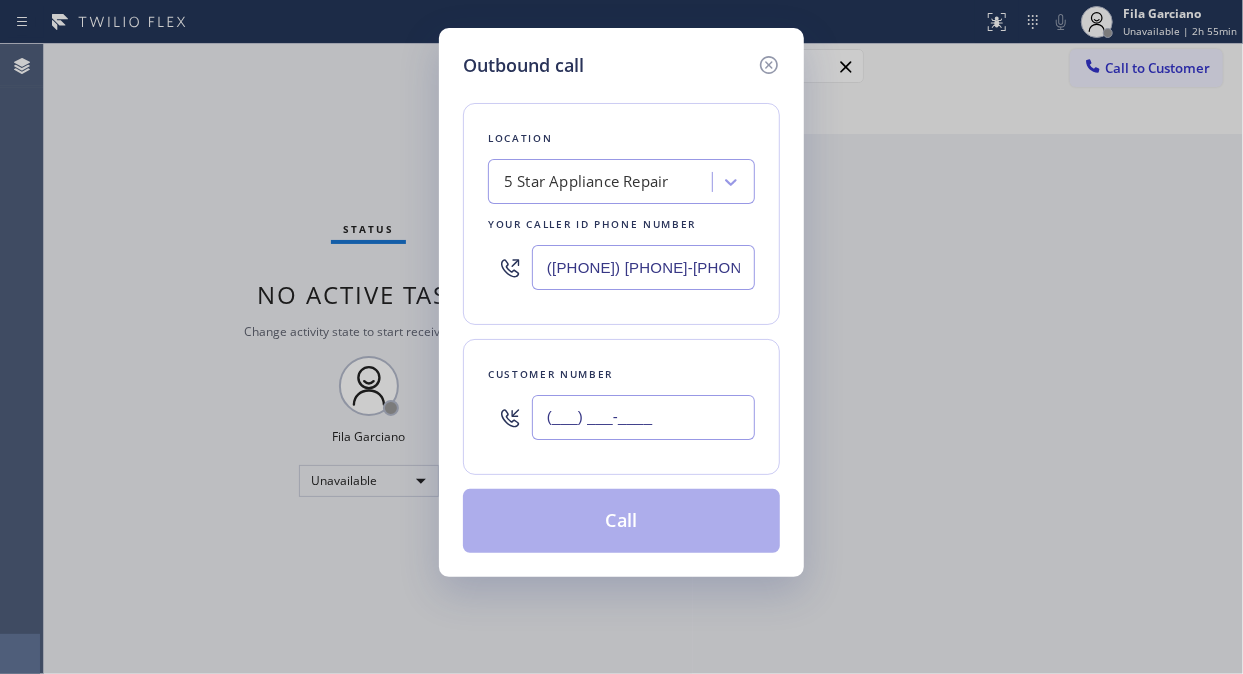 click on "(___) ___-____" at bounding box center [643, 417] 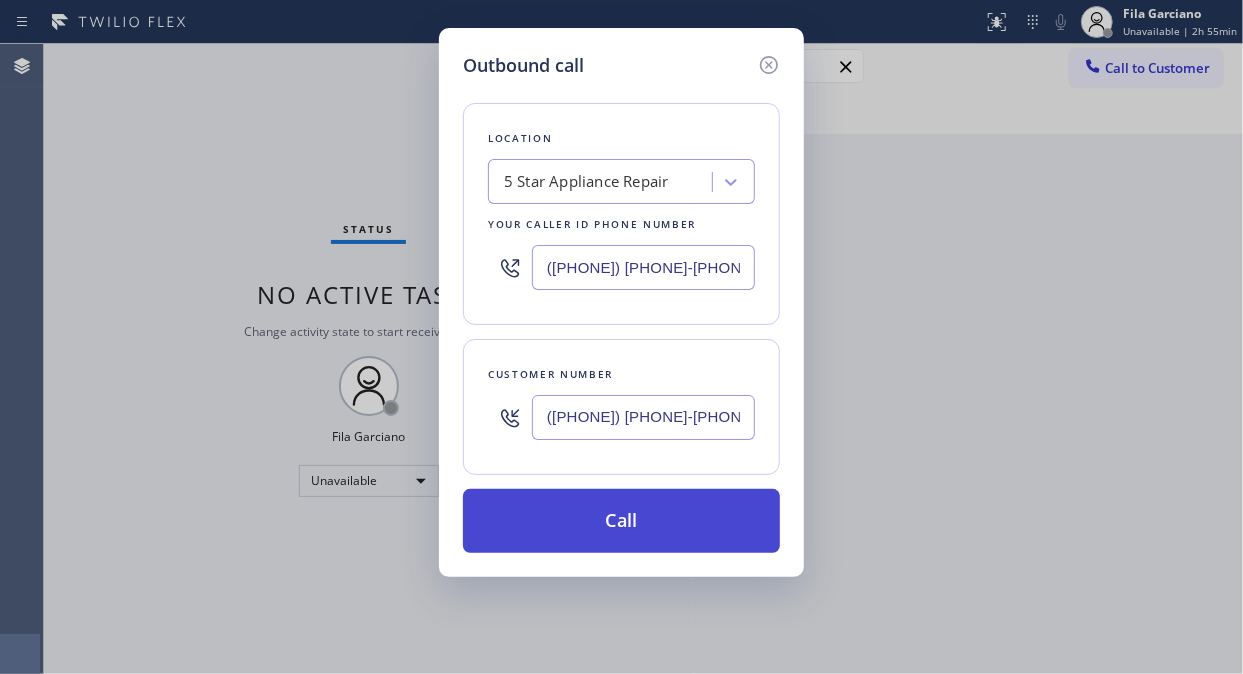 type on "([PHONE]) [PHONE]-[PHONE]" 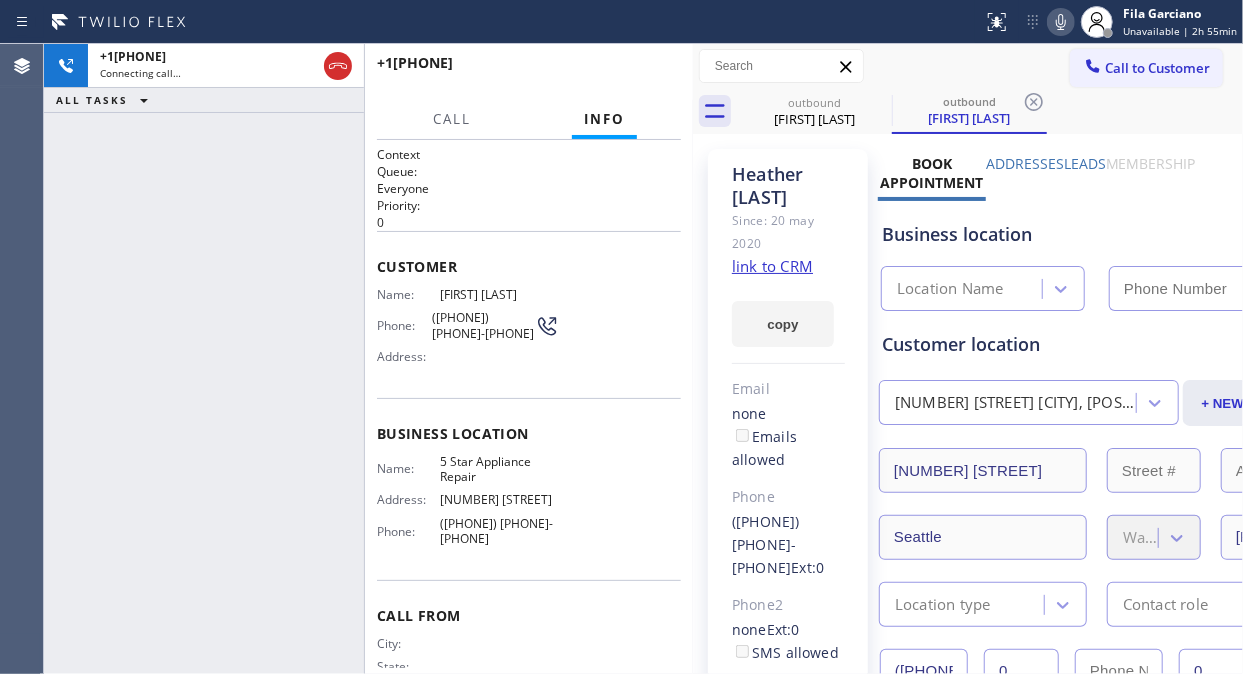 click 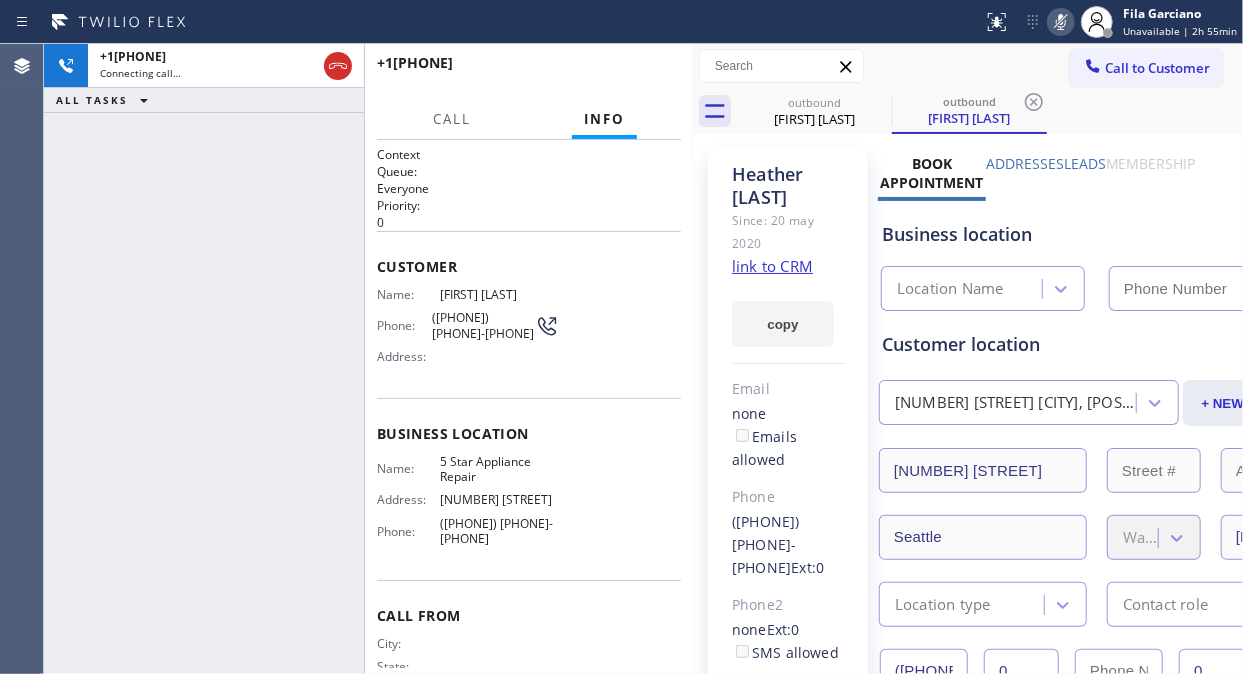 type on "([PHONE]) [PHONE]-[PHONE]" 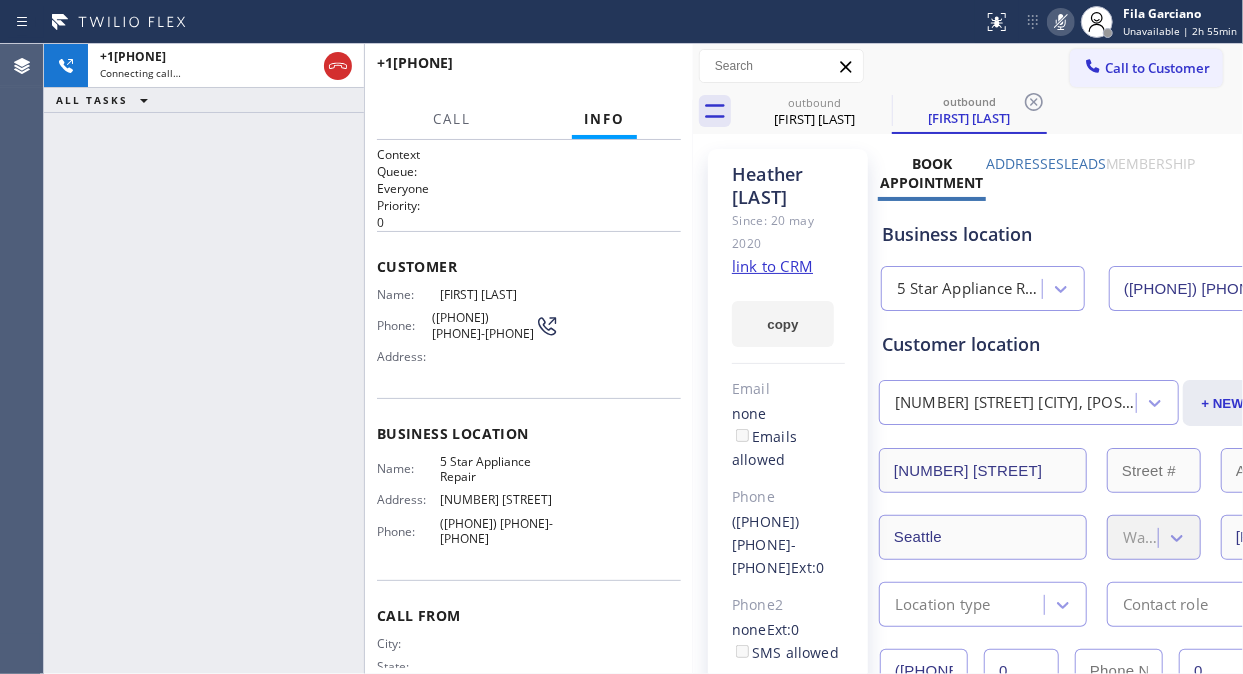 click 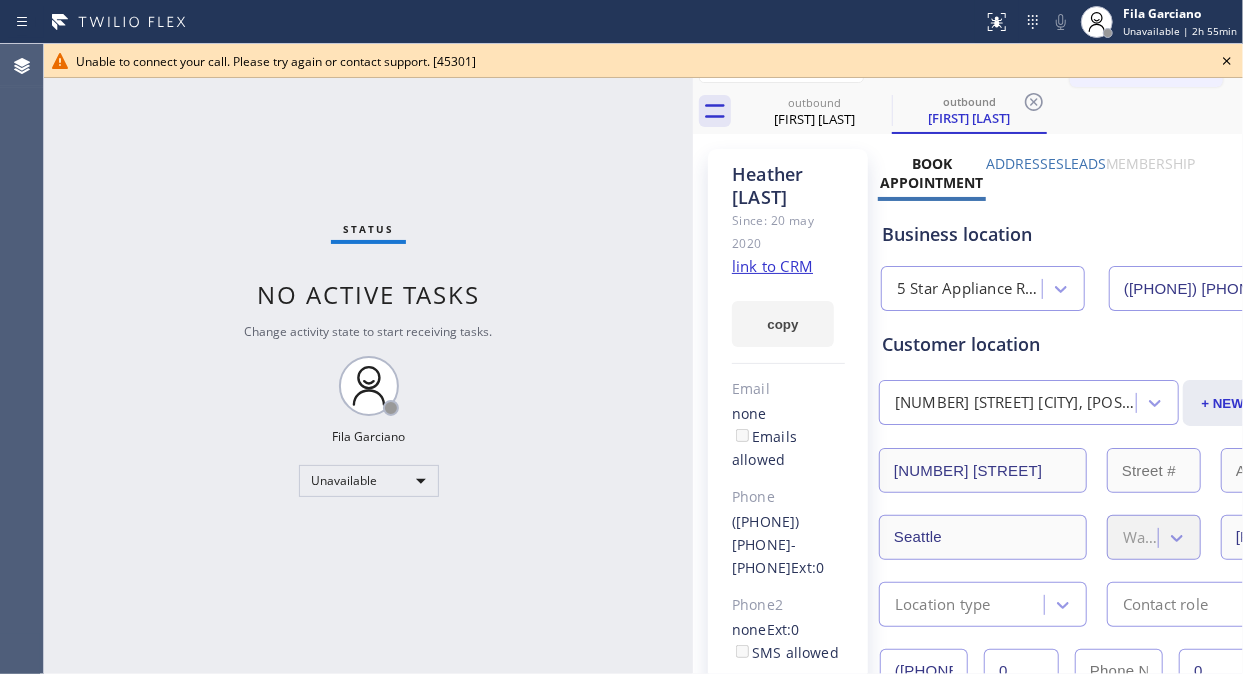 click 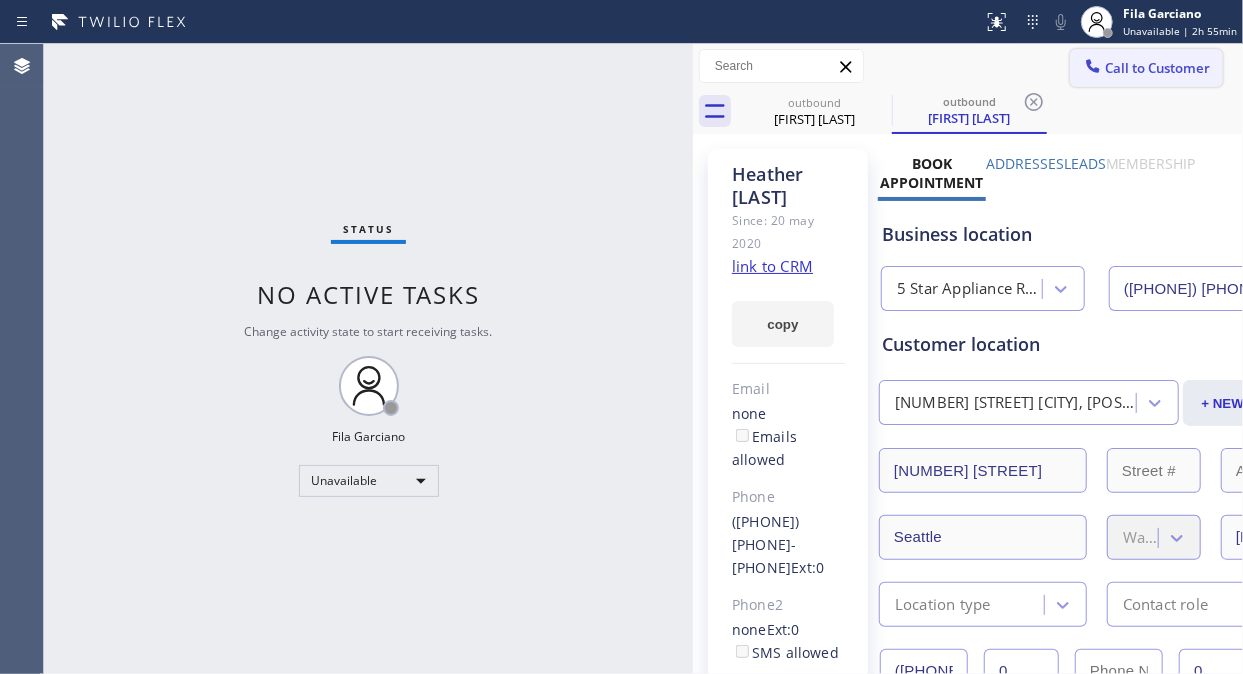 click on "Call to Customer" at bounding box center [1157, 68] 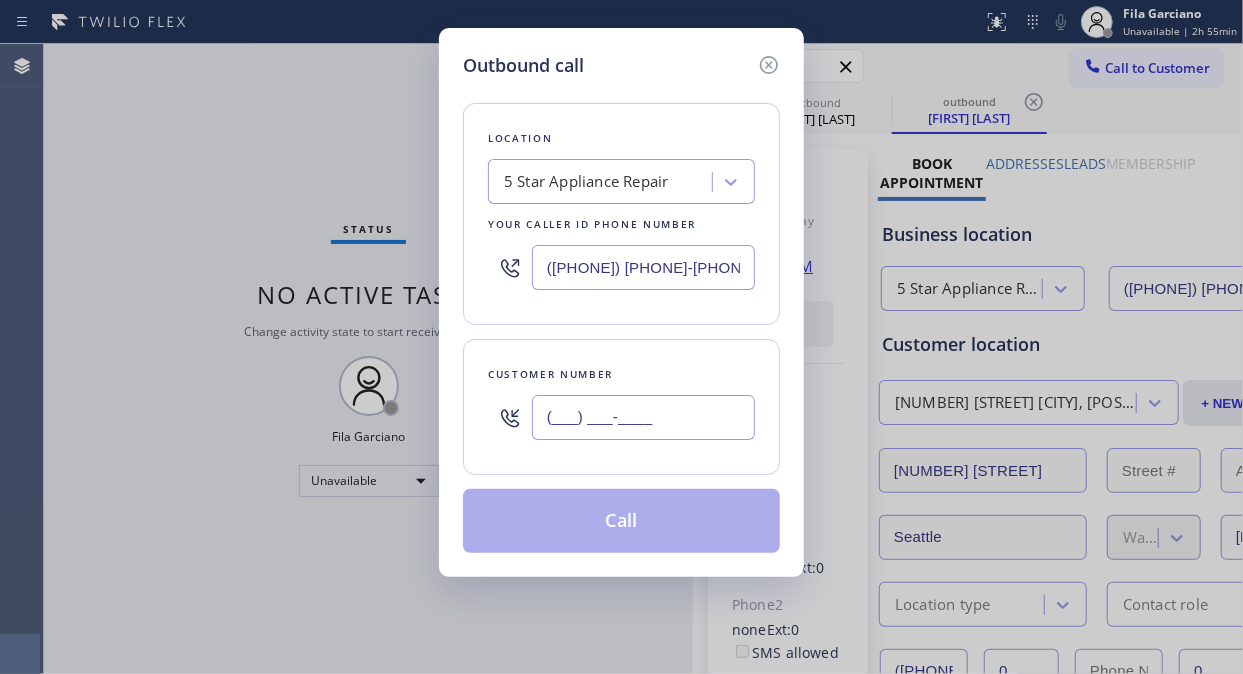 click on "(___) ___-____" at bounding box center [643, 417] 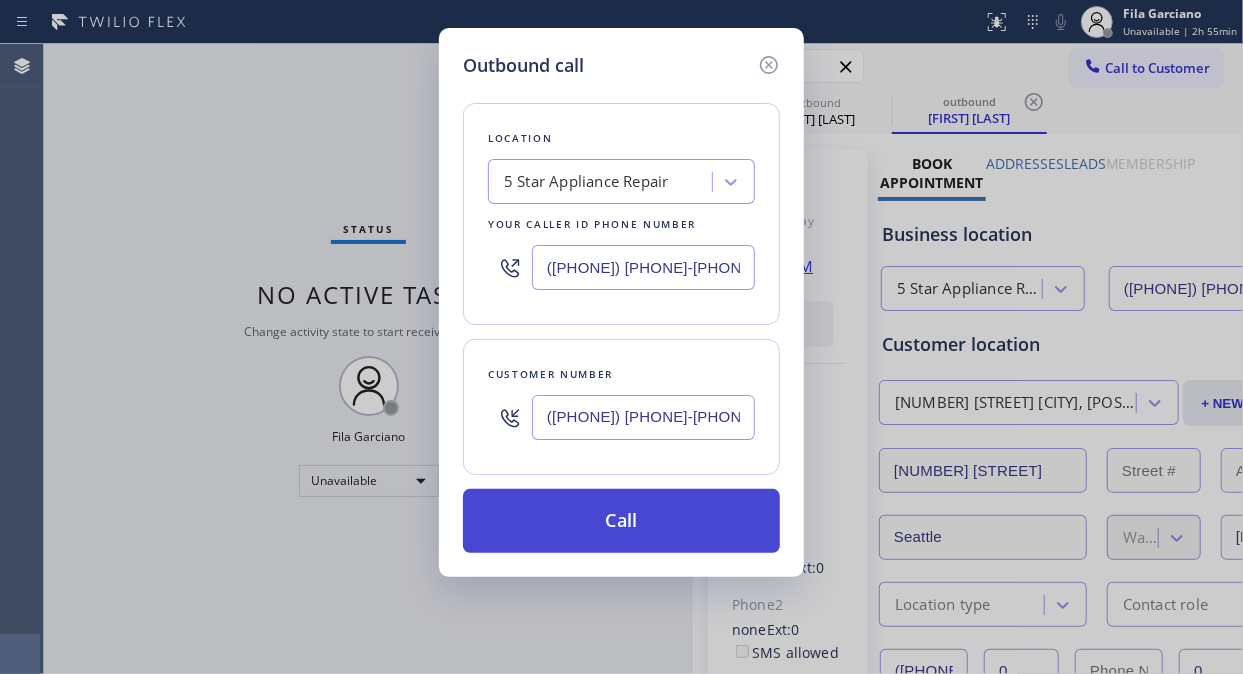 type on "([PHONE]) [PHONE]-[PHONE]" 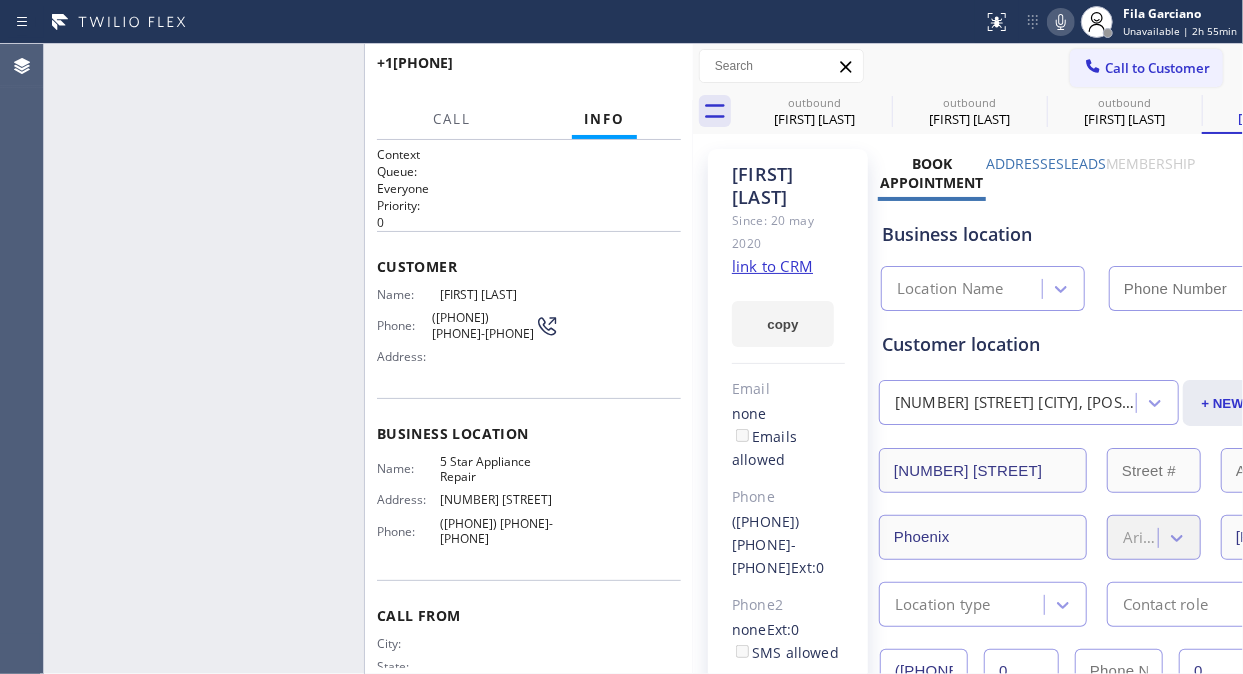 type on "([PHONE]) [PHONE]-[PHONE]" 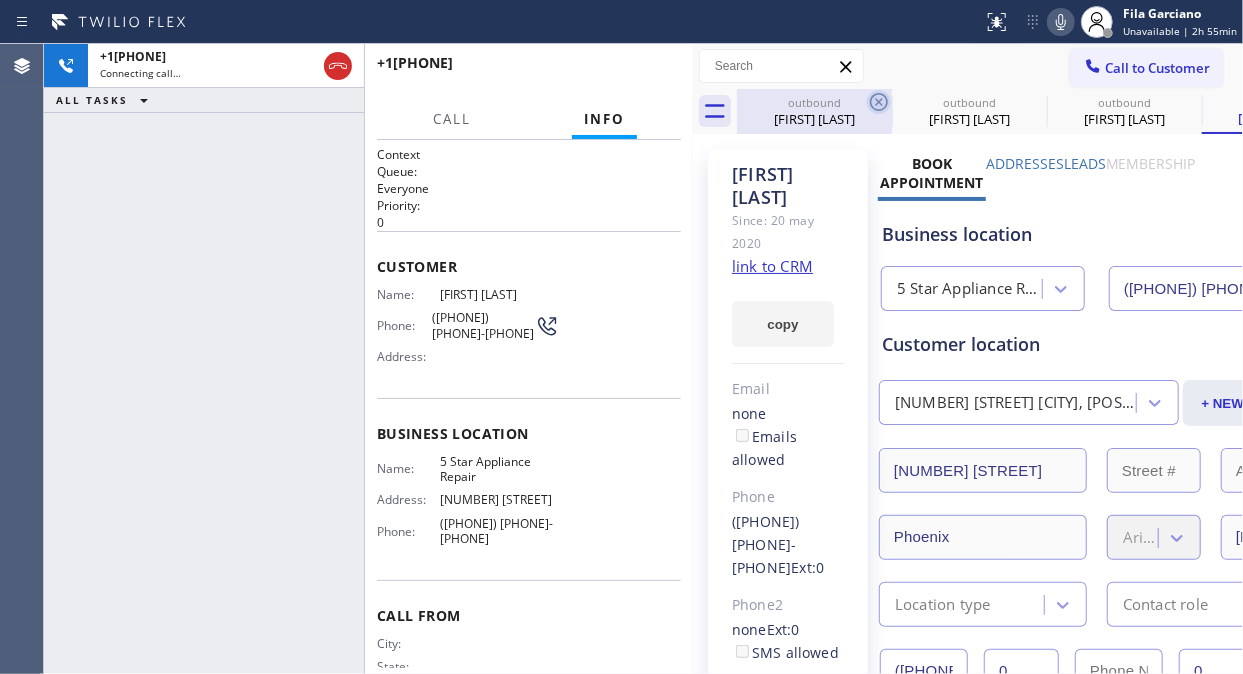 click 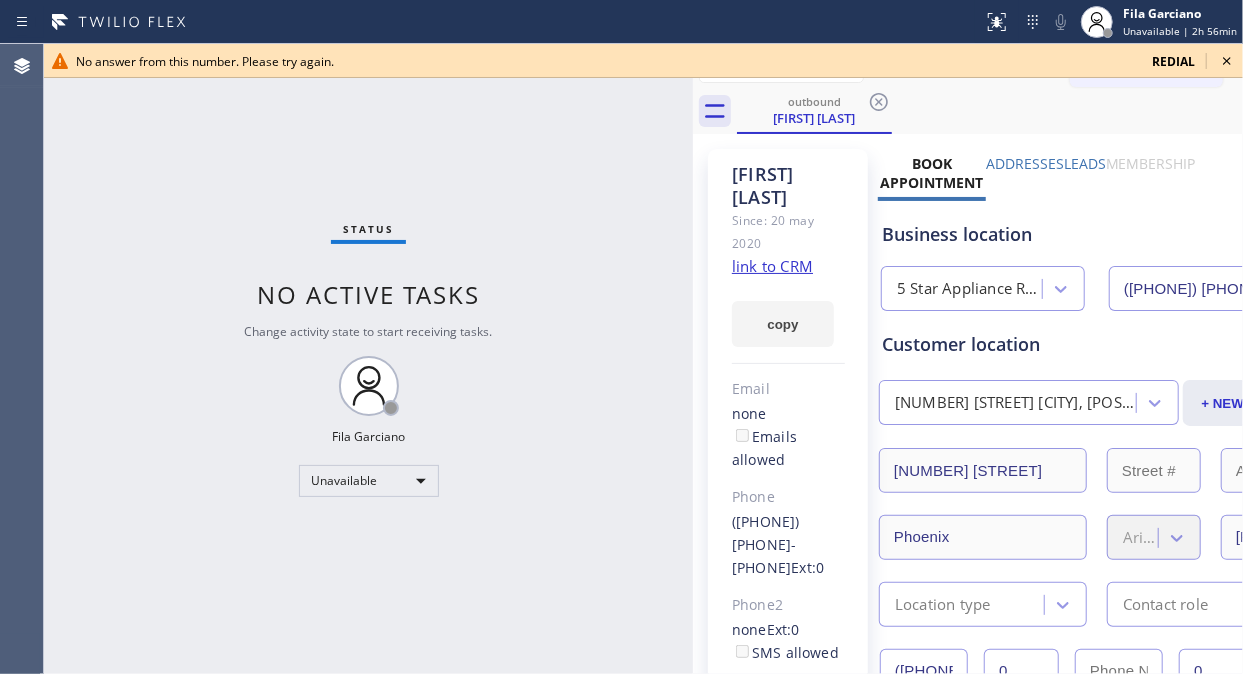 click 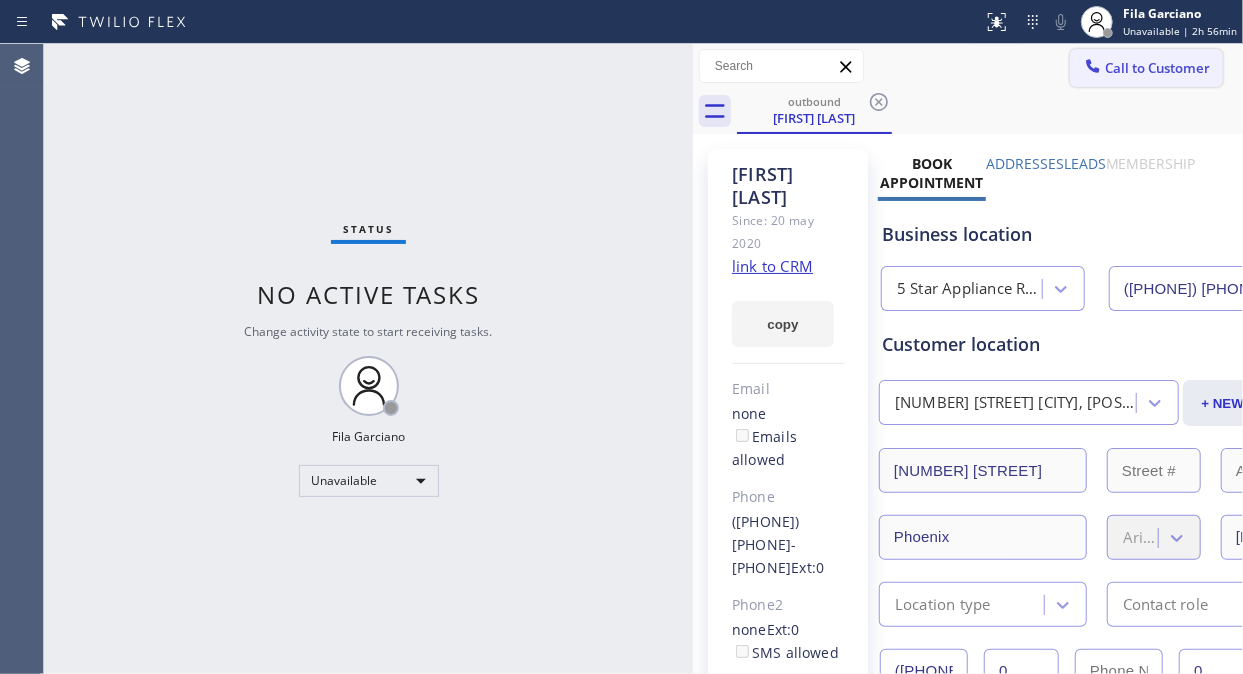 click on "Call to Customer" at bounding box center (1157, 68) 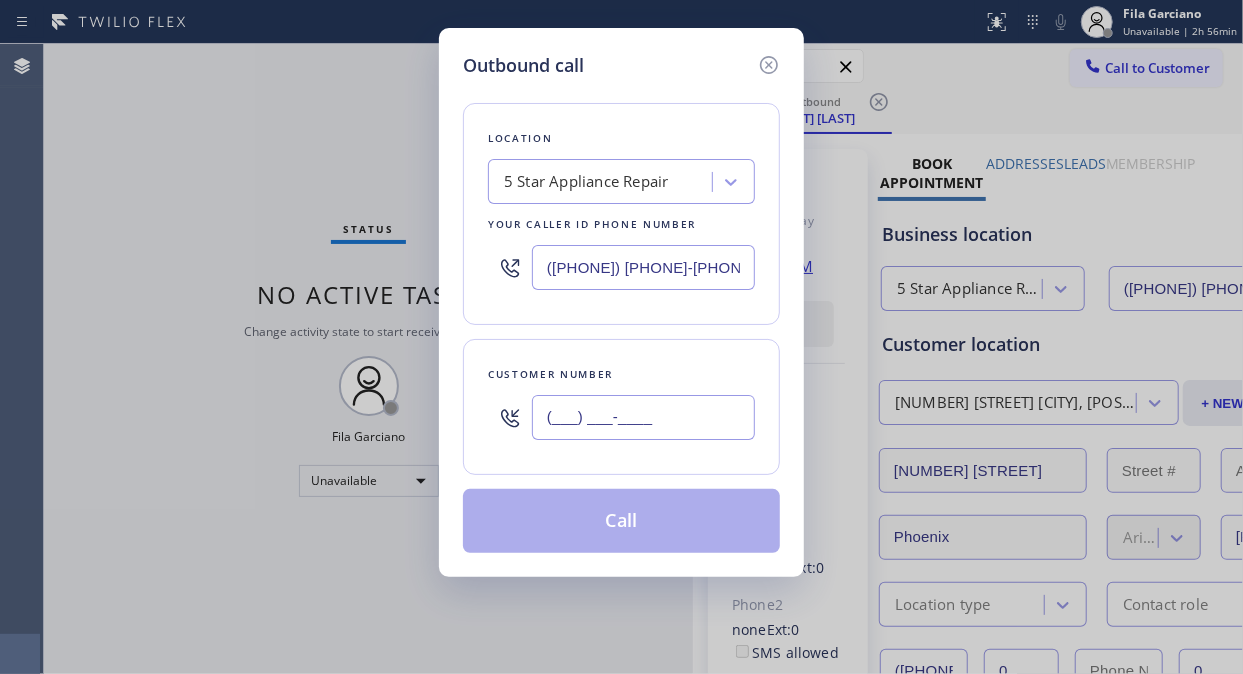 click on "(___) ___-____" at bounding box center [643, 417] 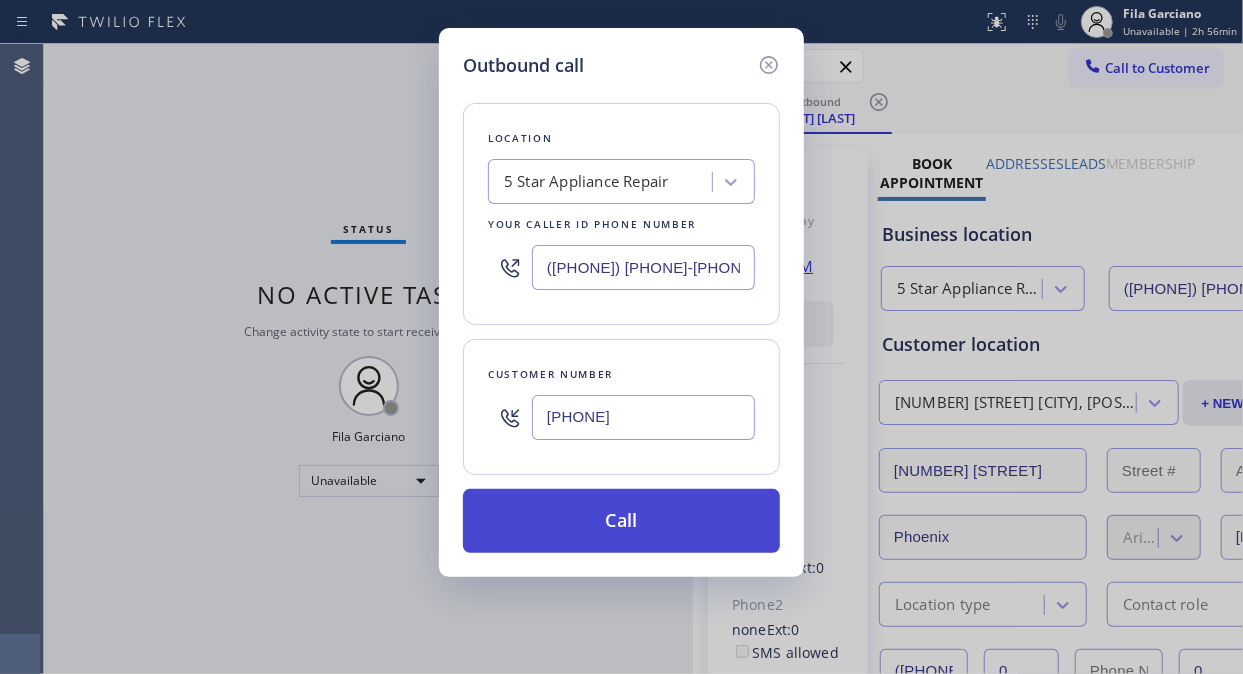 type on "[PHONE]" 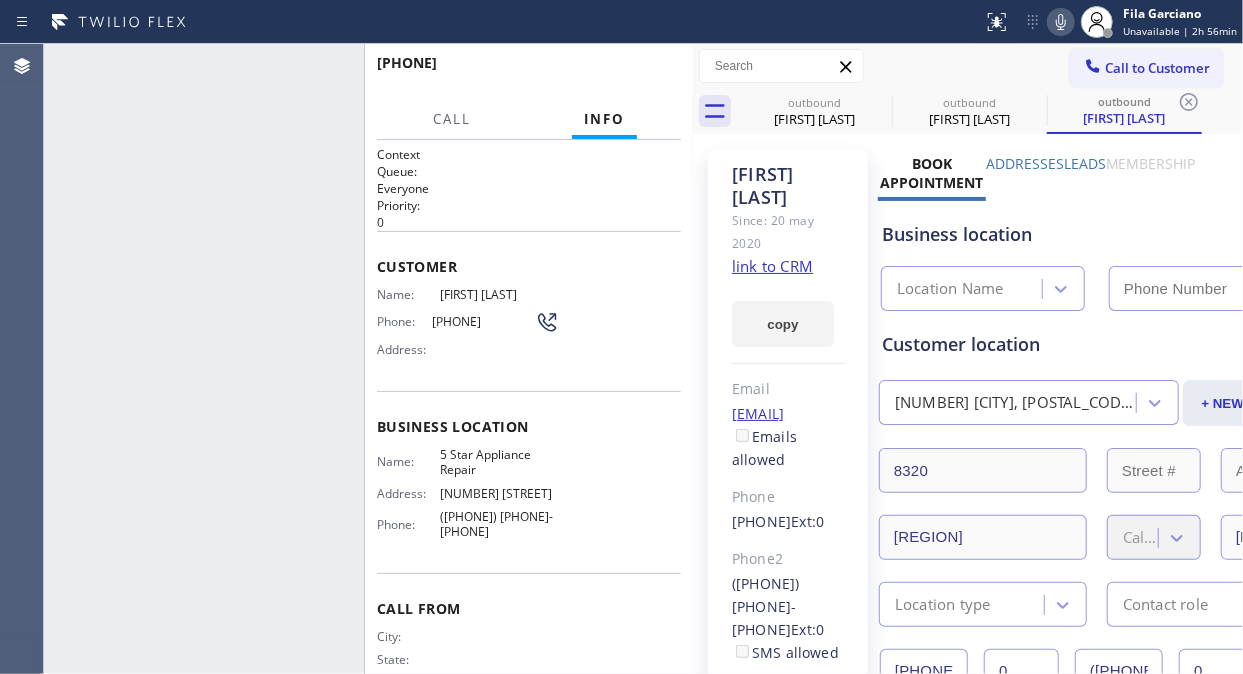 type on "([PHONE]) [PHONE]-[PHONE]" 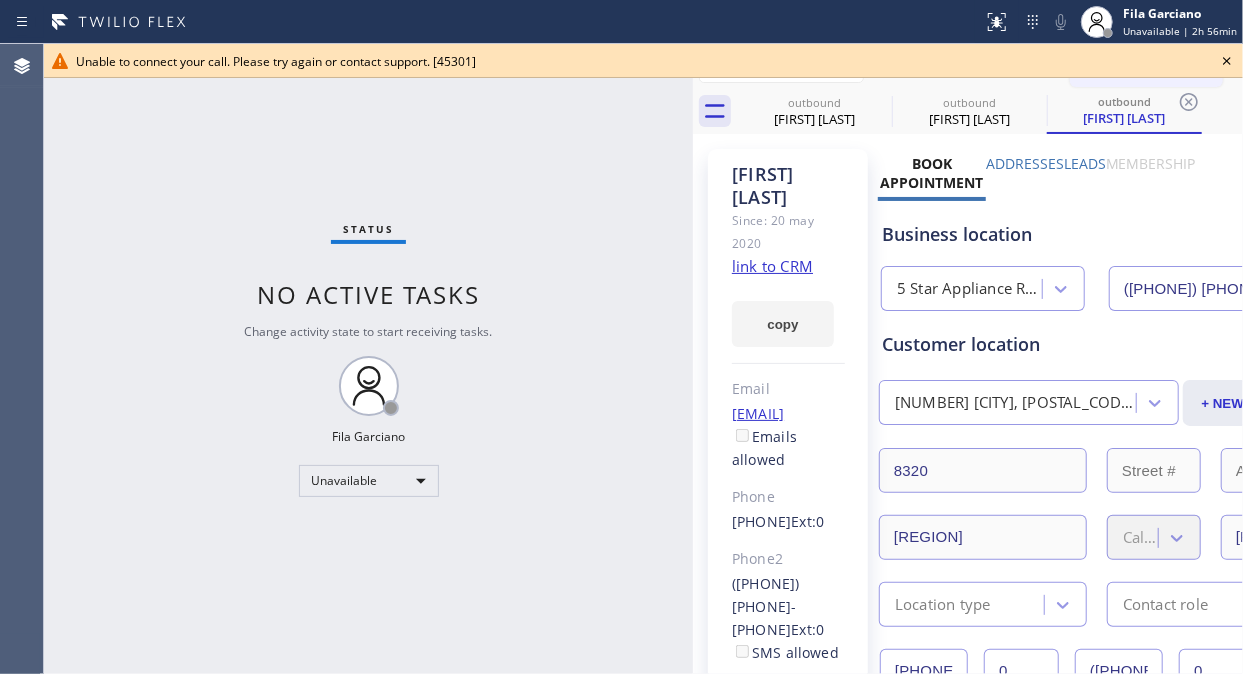 click 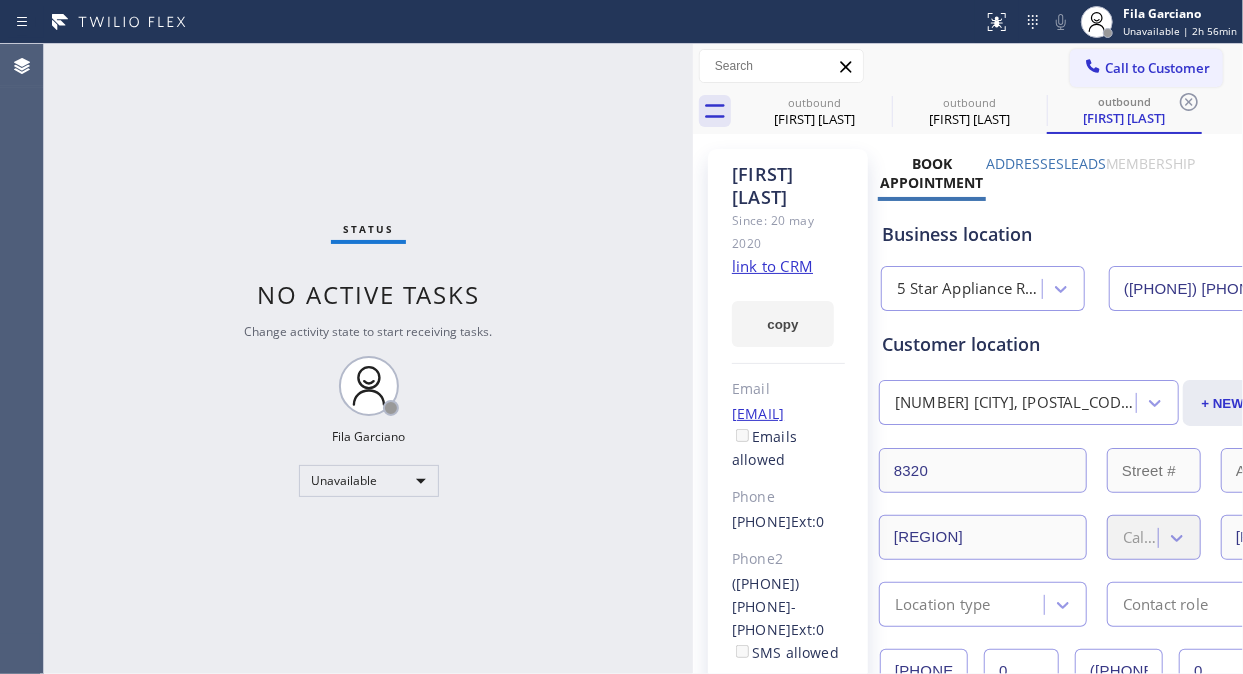 drag, startPoint x: 1168, startPoint y: 63, endPoint x: 798, endPoint y: 295, distance: 436.7196 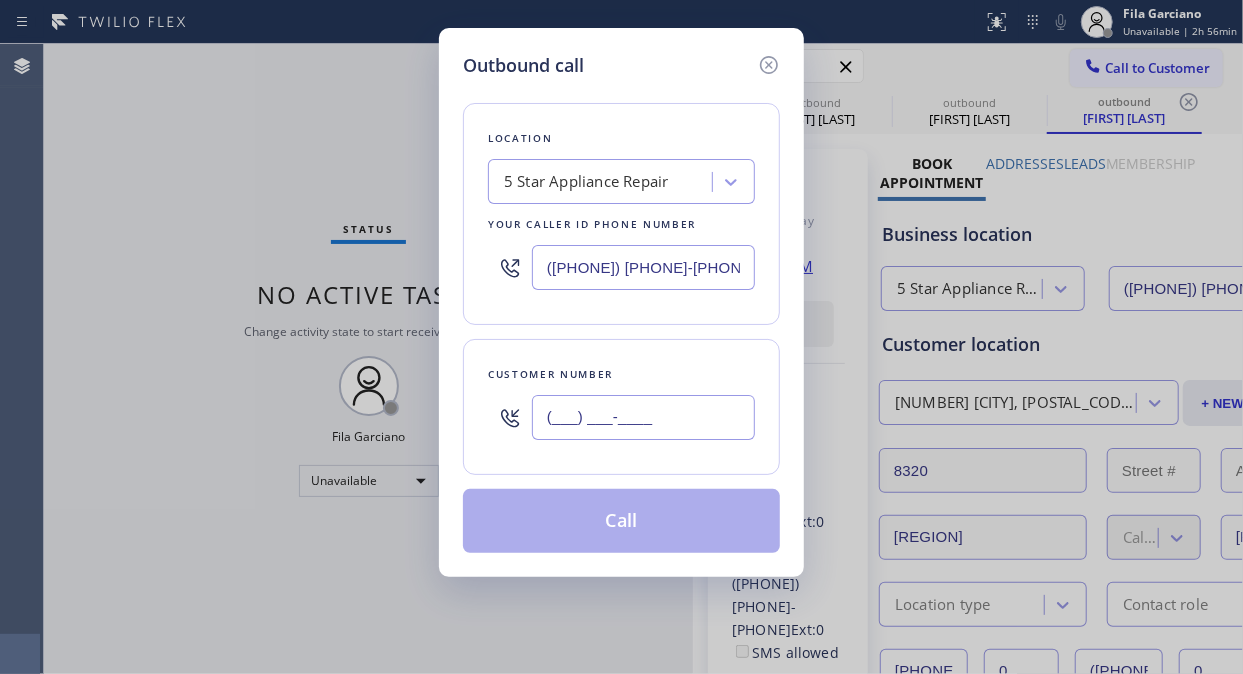 click on "(___) ___-____" at bounding box center (643, 417) 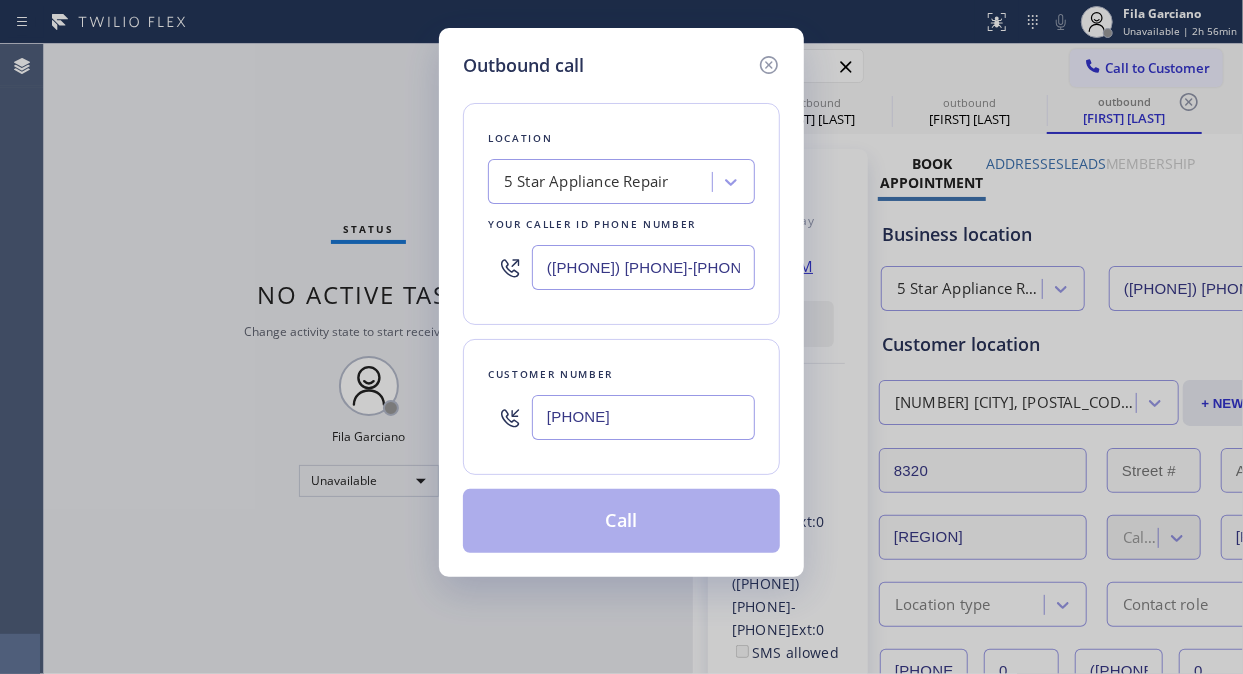 type on "[PHONE]" 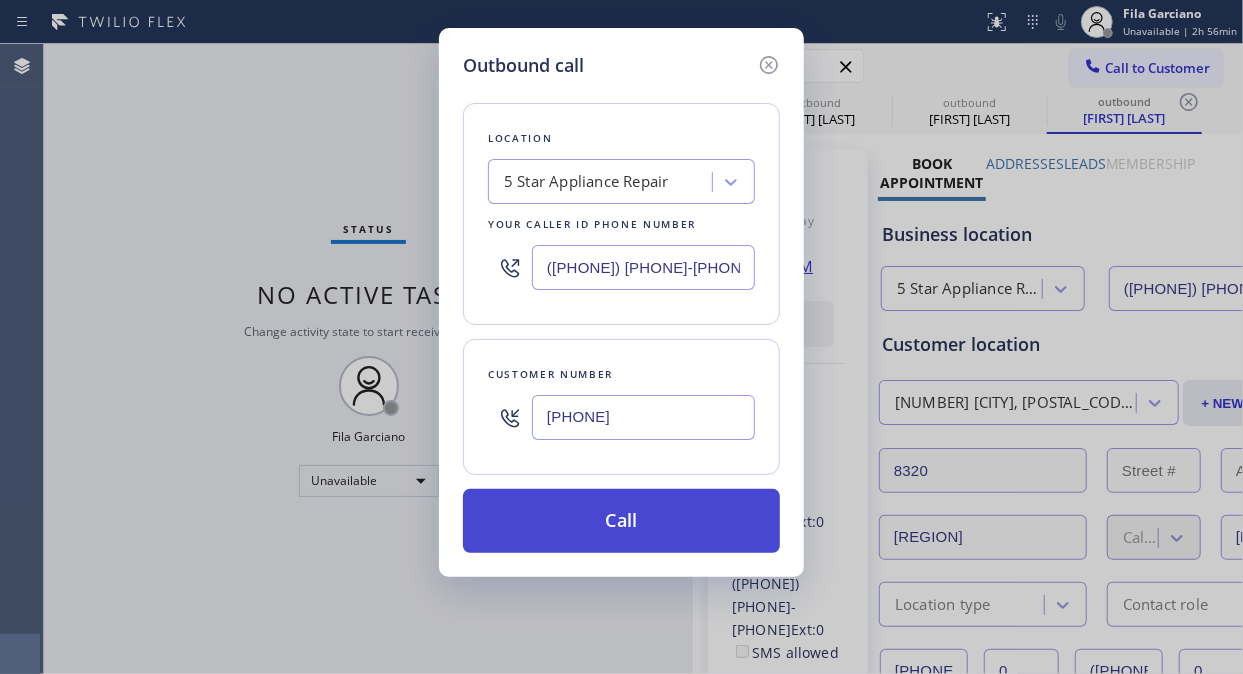 click on "Call" at bounding box center (621, 521) 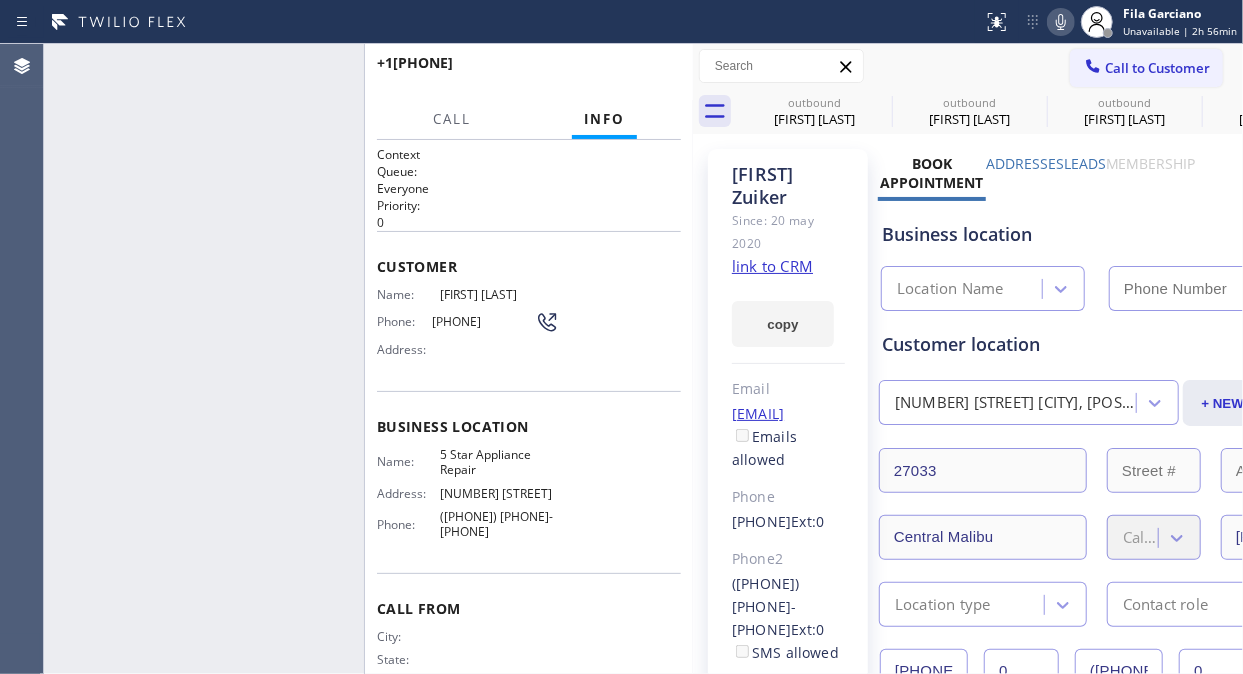 type on "([PHONE]) [PHONE]-[PHONE]" 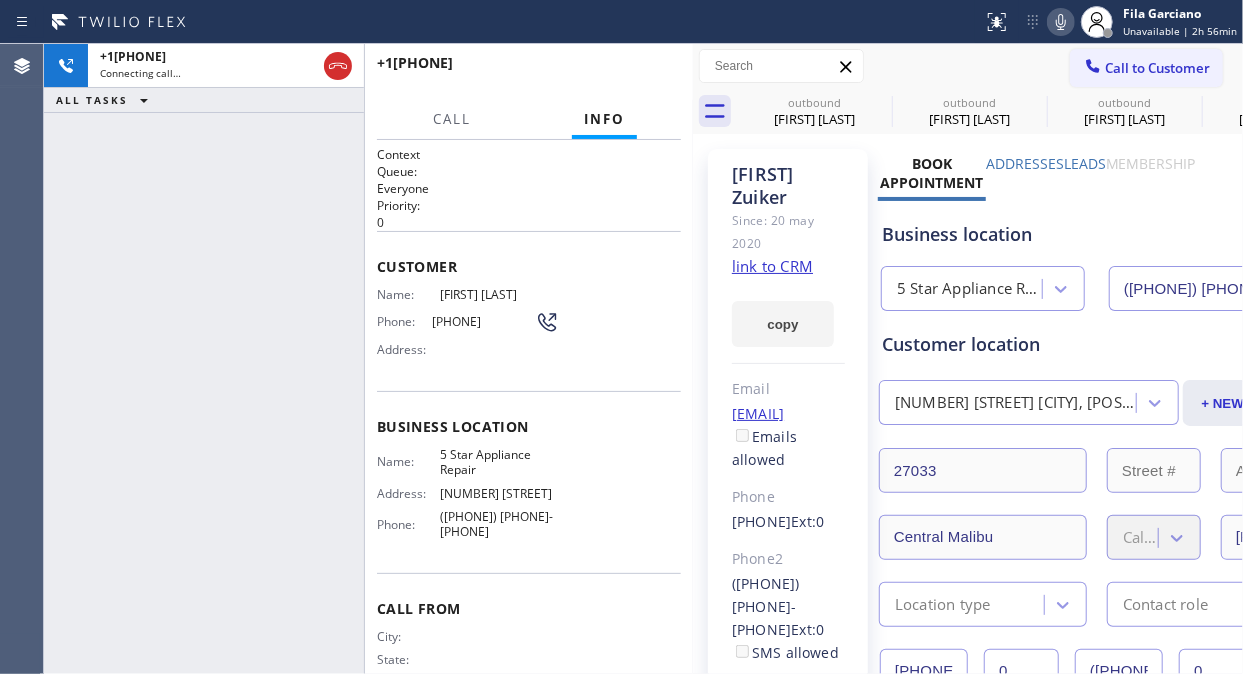 drag, startPoint x: 331, startPoint y: 64, endPoint x: 498, endPoint y: 47, distance: 167.86304 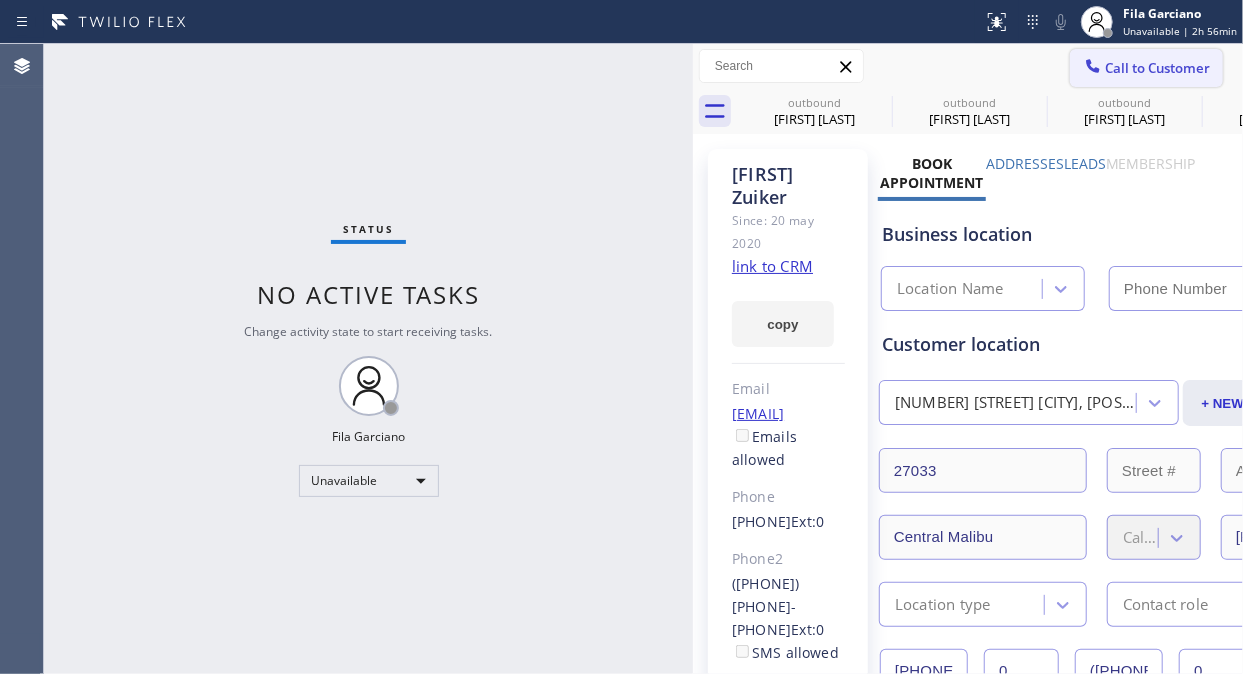 click on "Call to Customer" at bounding box center [1157, 68] 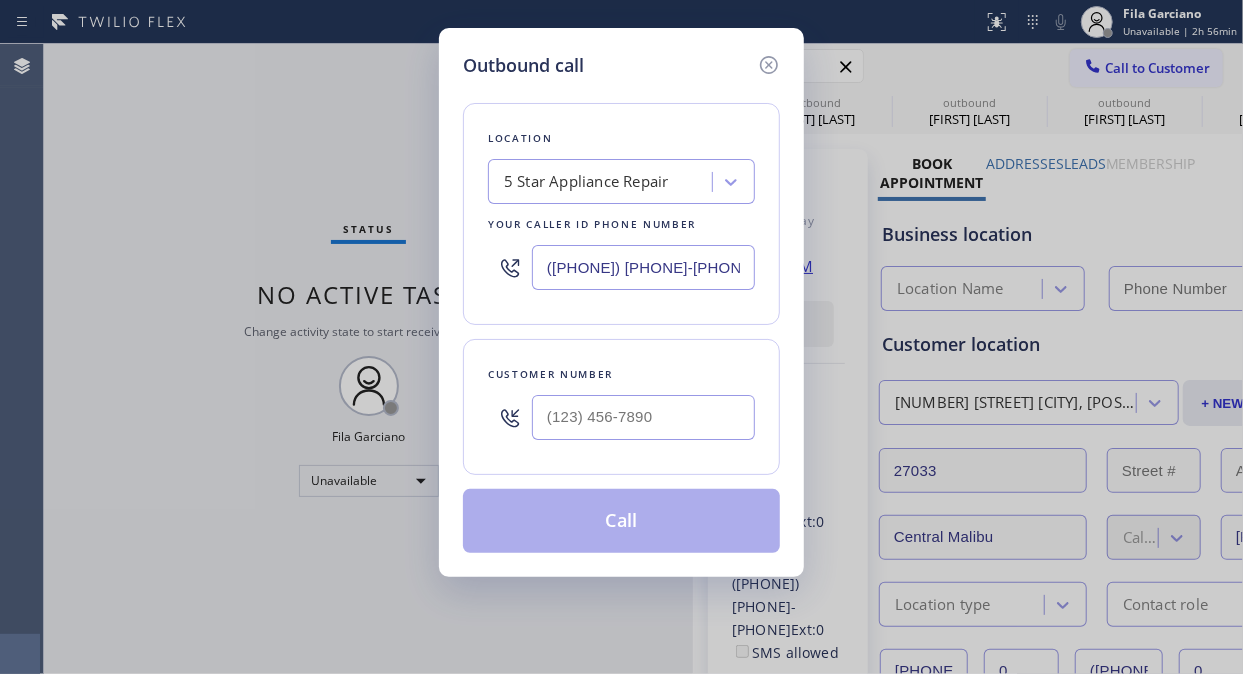 type on "([PHONE]) [PHONE]-[PHONE]" 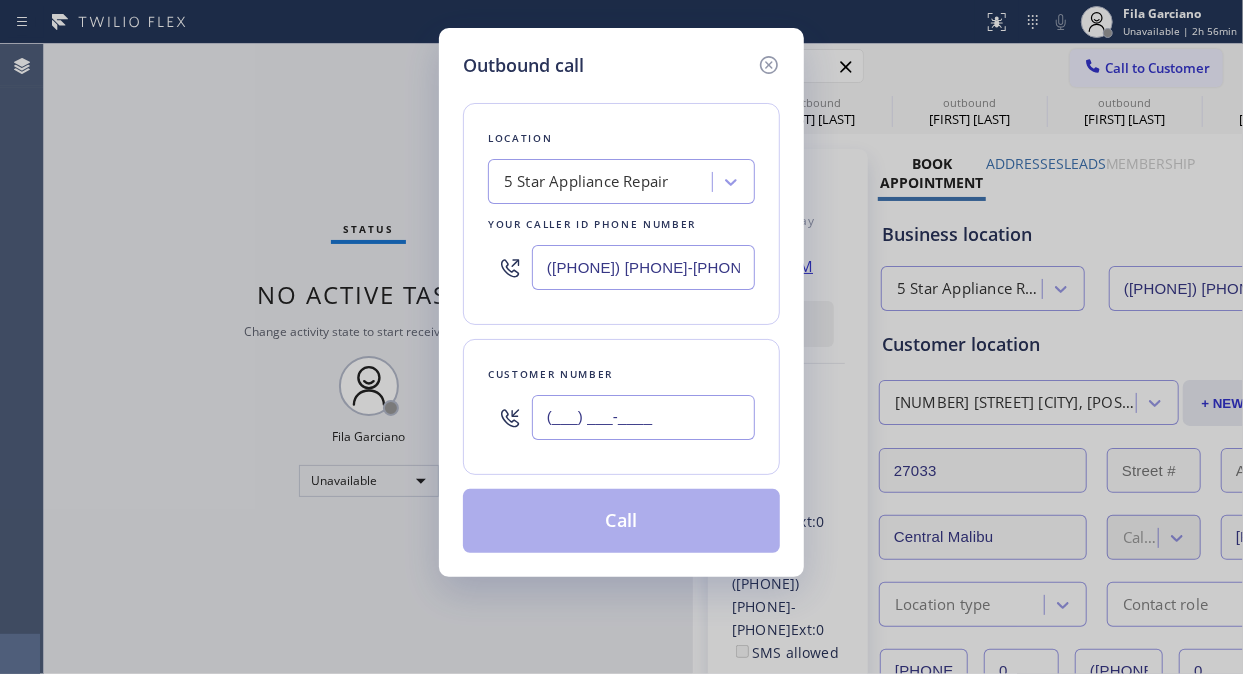 click on "(___) ___-____" at bounding box center [643, 417] 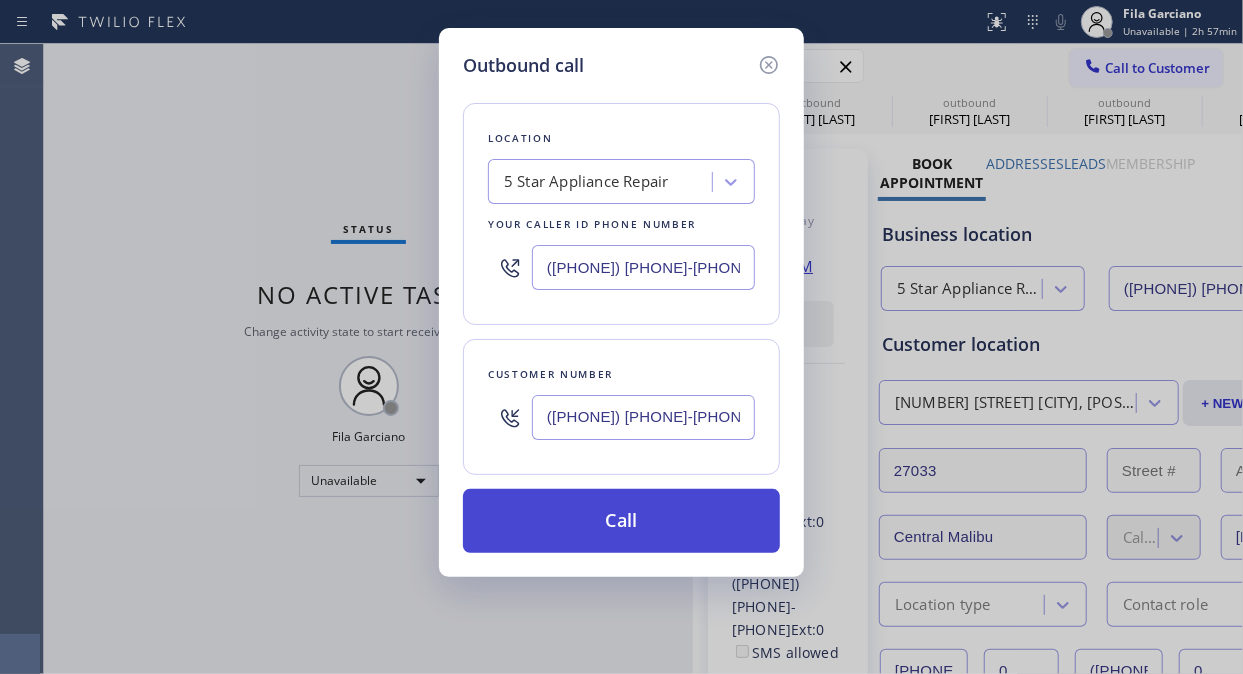 type on "([PHONE]) [PHONE]-[PHONE]" 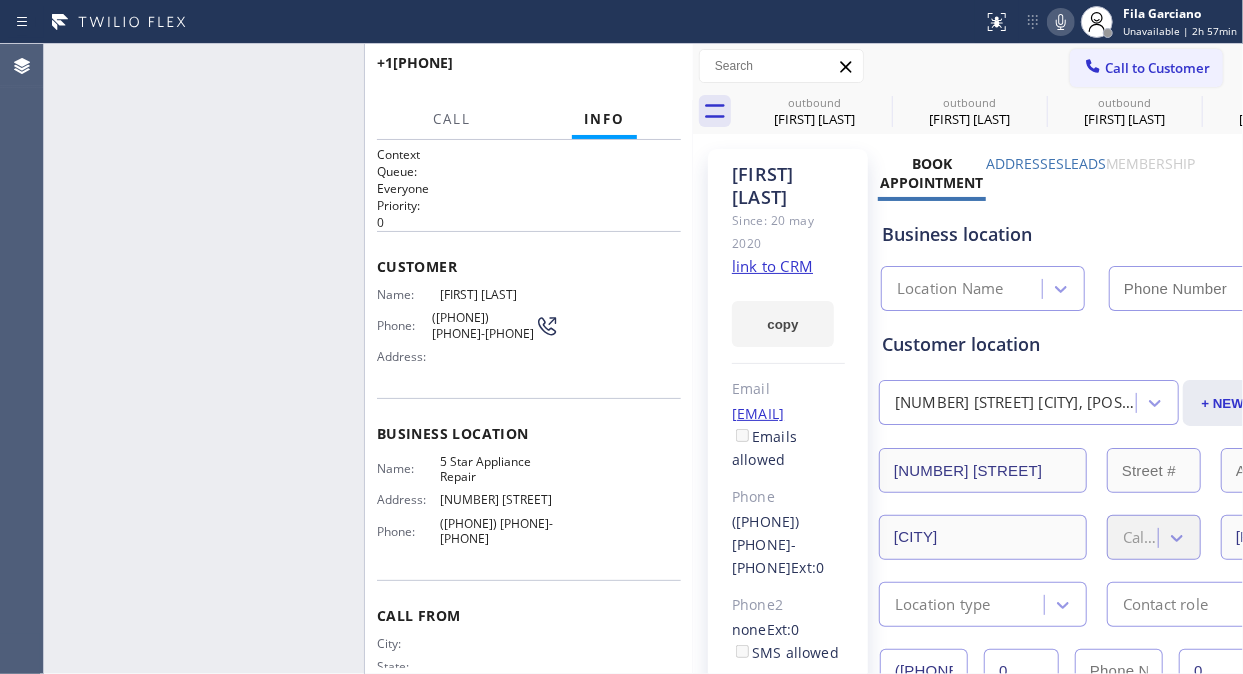 type on "([PHONE]) [PHONE]-[PHONE]" 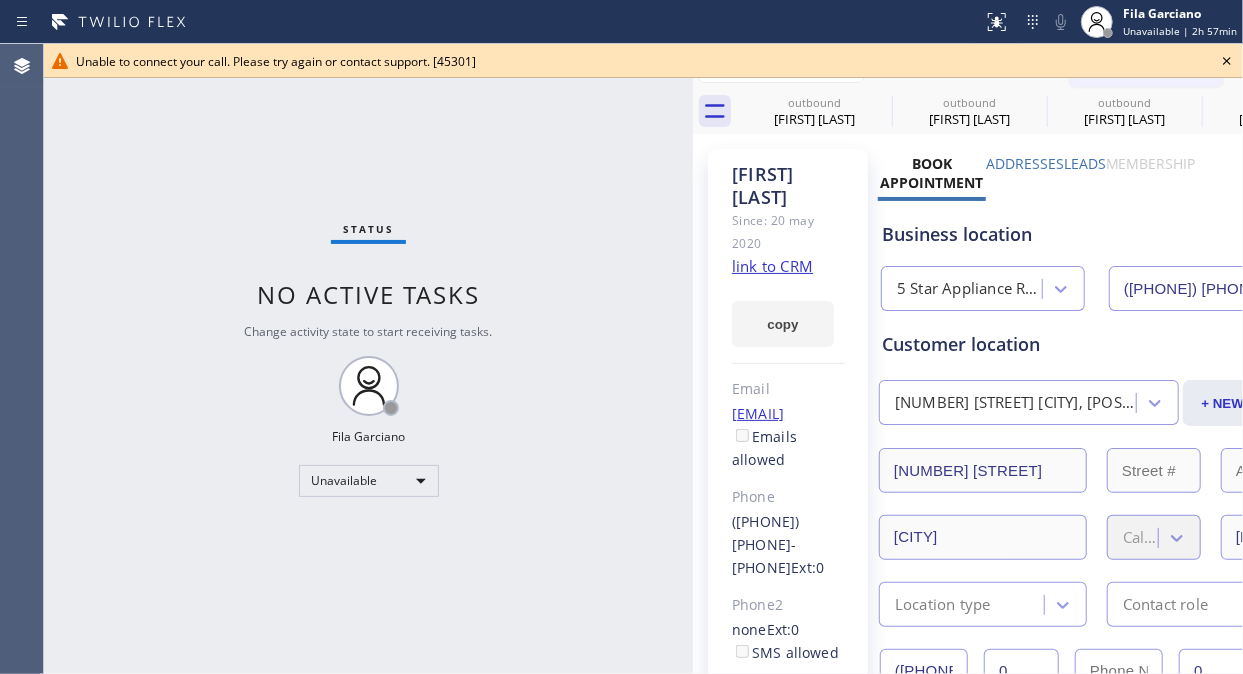drag, startPoint x: 138, startPoint y: 178, endPoint x: 680, endPoint y: 71, distance: 552.4609 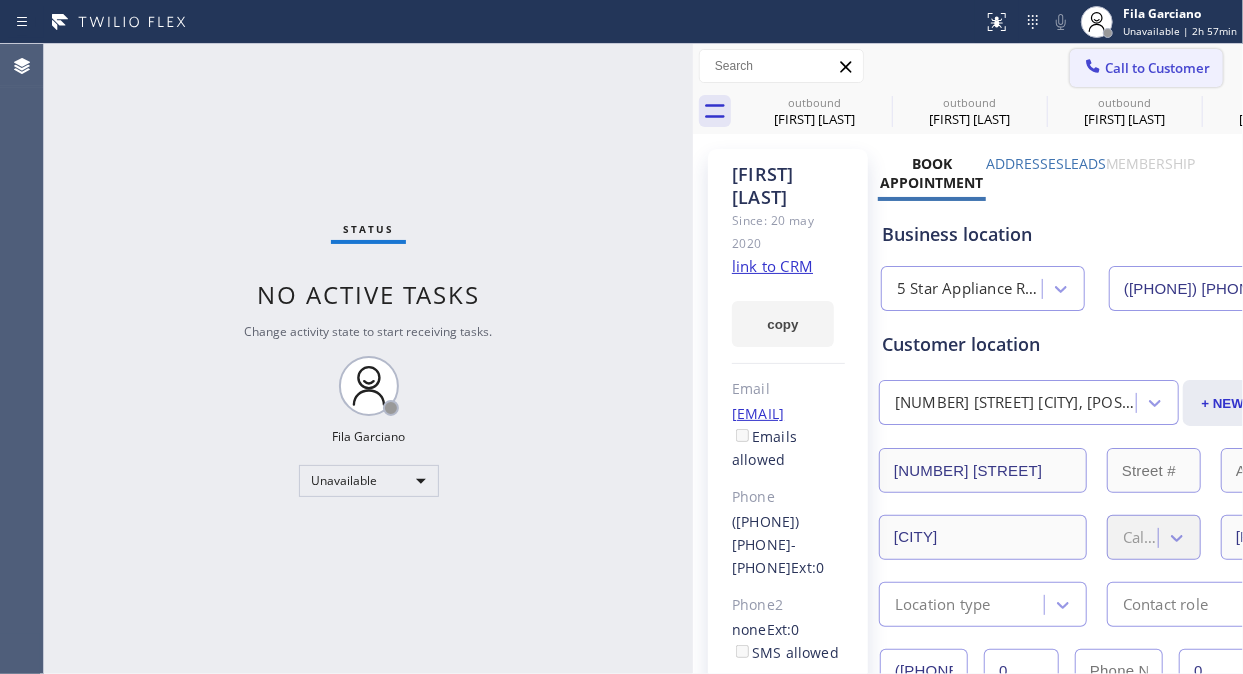 click on "Call to Customer" at bounding box center (1157, 68) 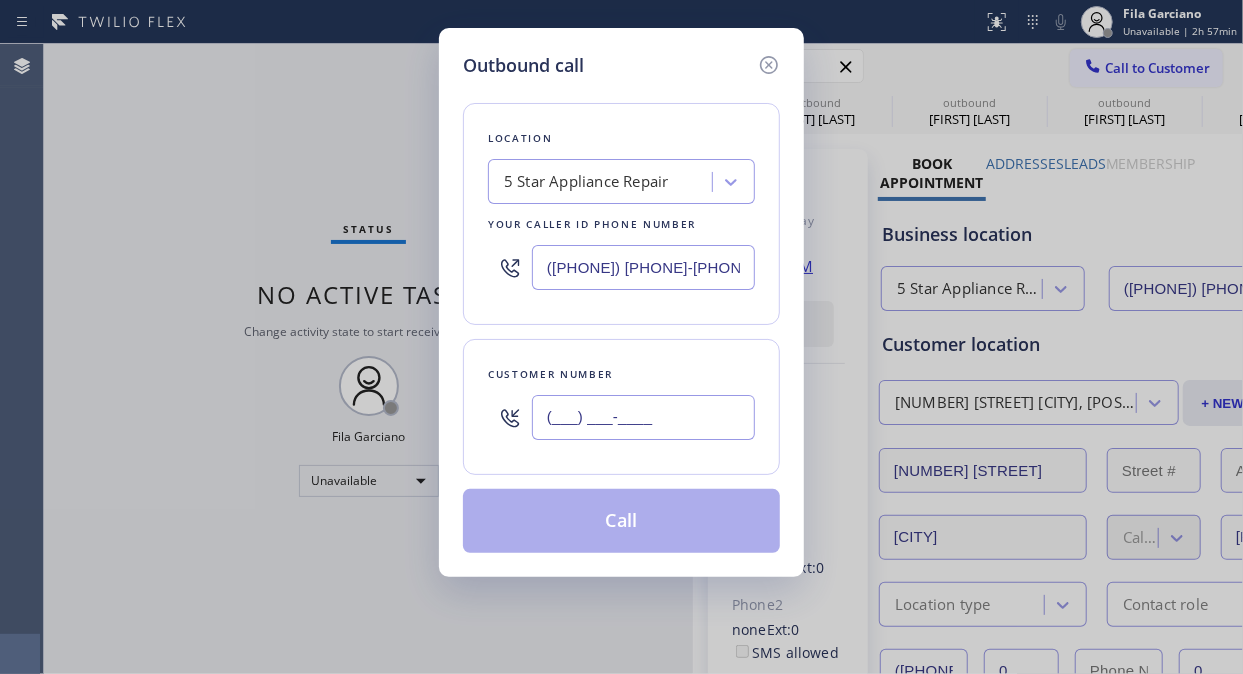 click on "(___) ___-____" at bounding box center [643, 417] 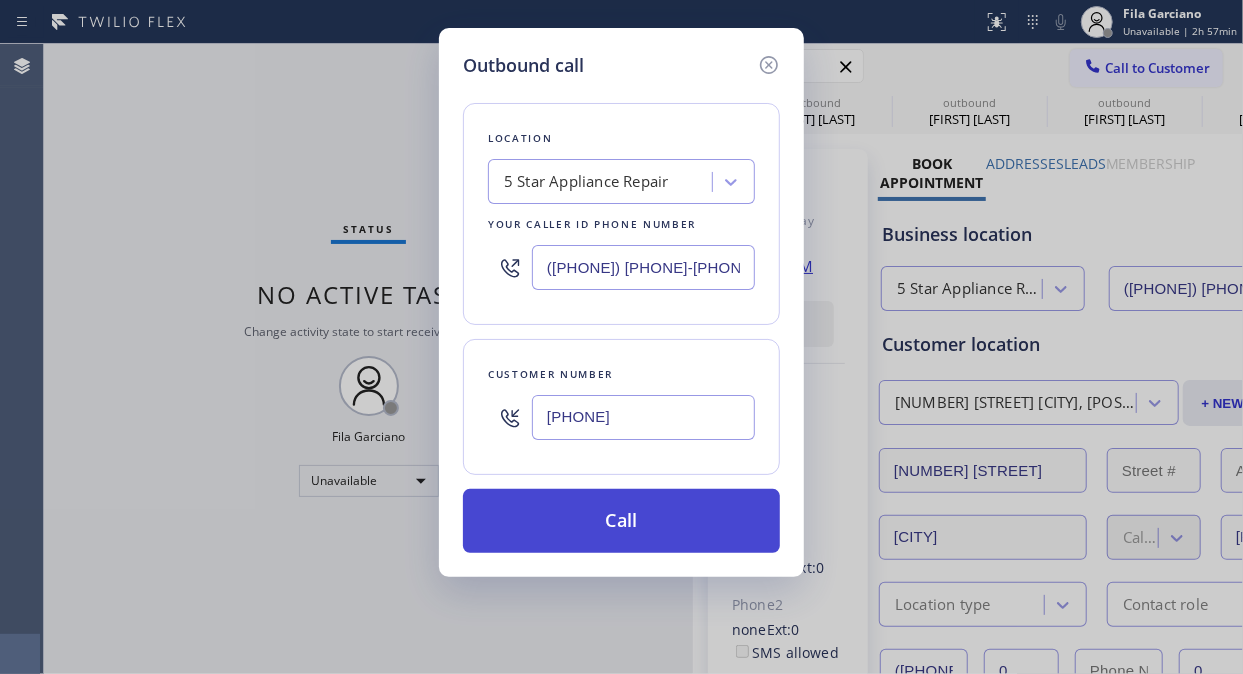 type on "[PHONE]" 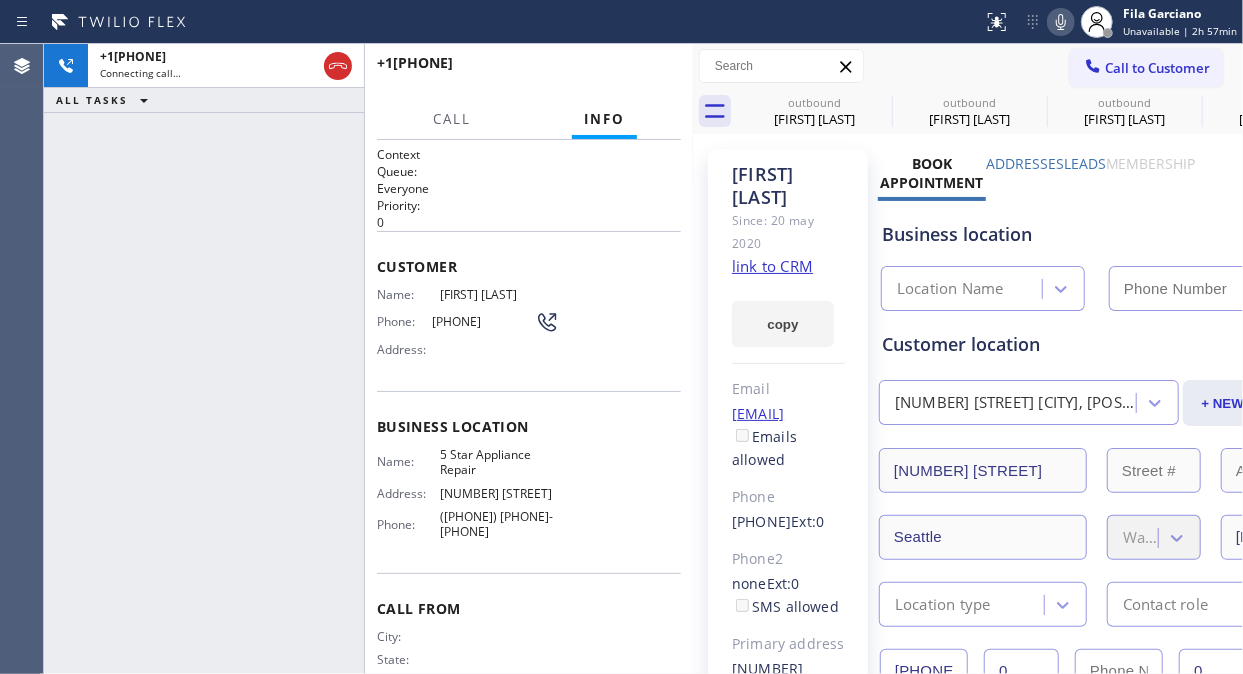 type on "([PHONE]) [PHONE]-[PHONE]" 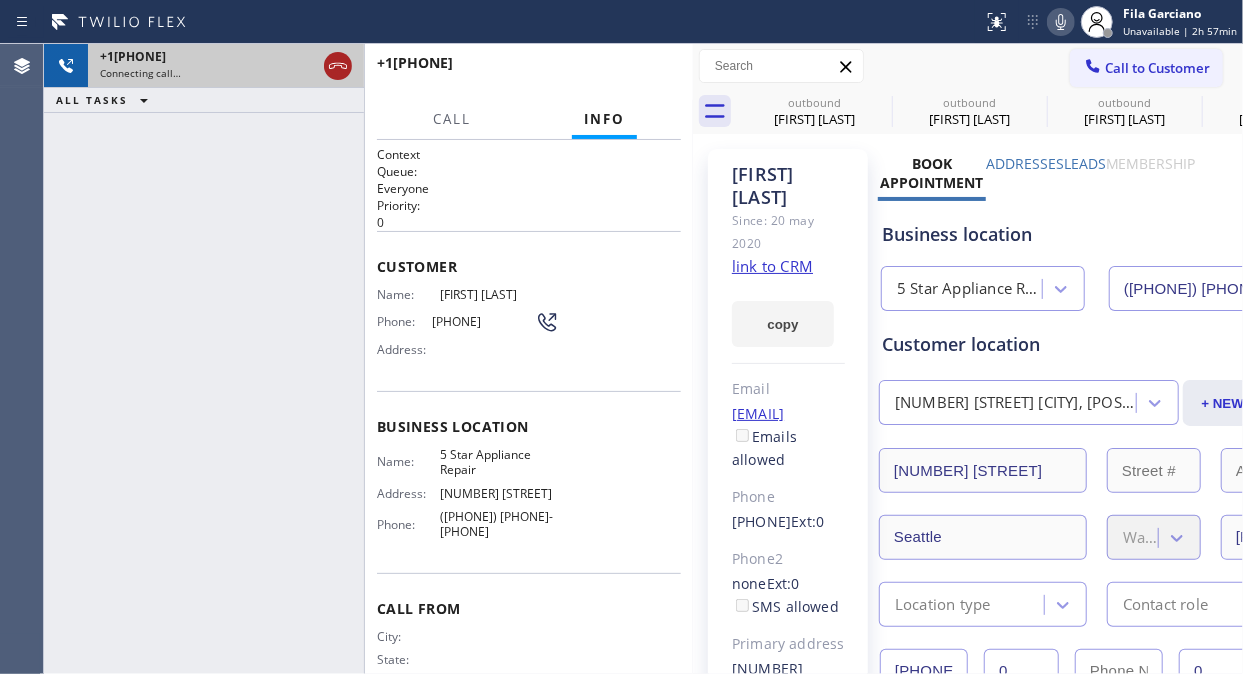 click 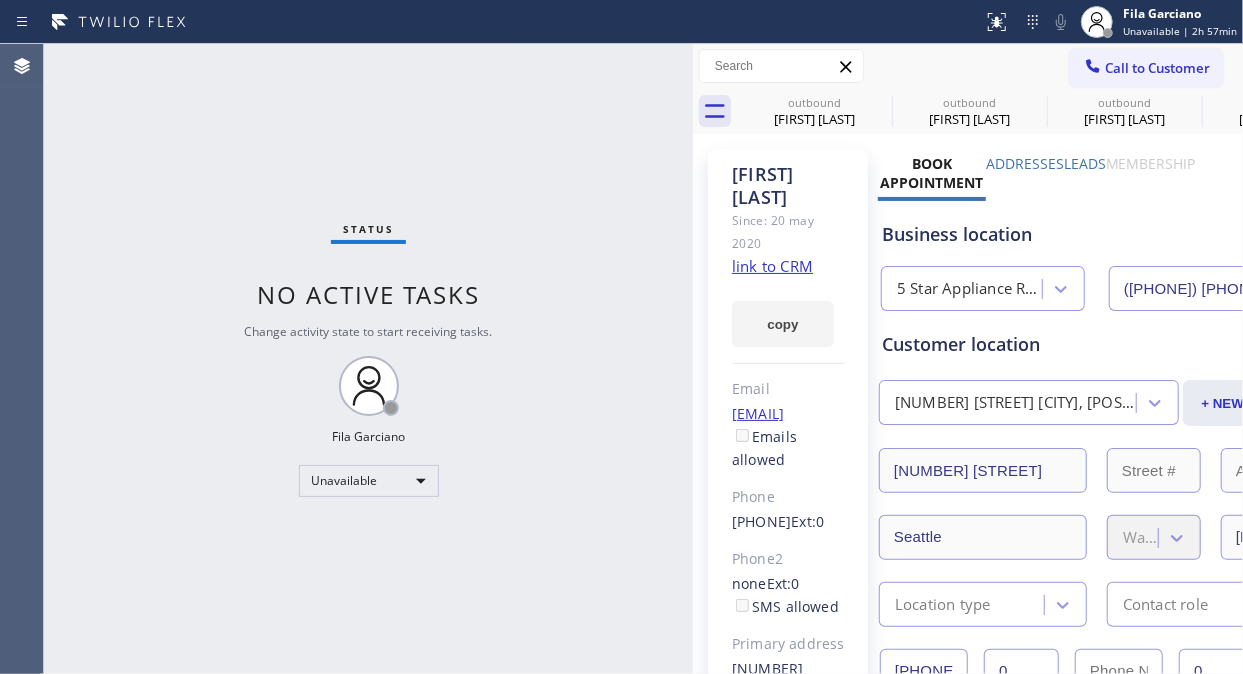 drag, startPoint x: 1107, startPoint y: 73, endPoint x: 640, endPoint y: 410, distance: 575.8976 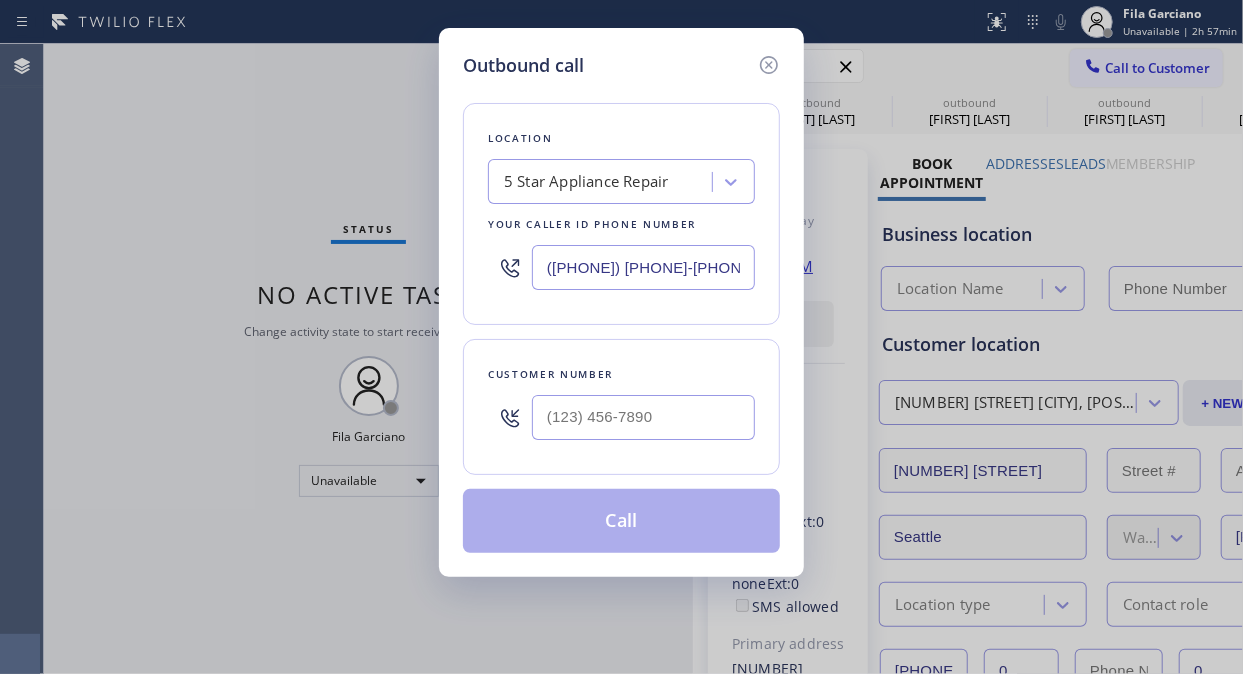 type on "([PHONE]) [PHONE]-[PHONE]" 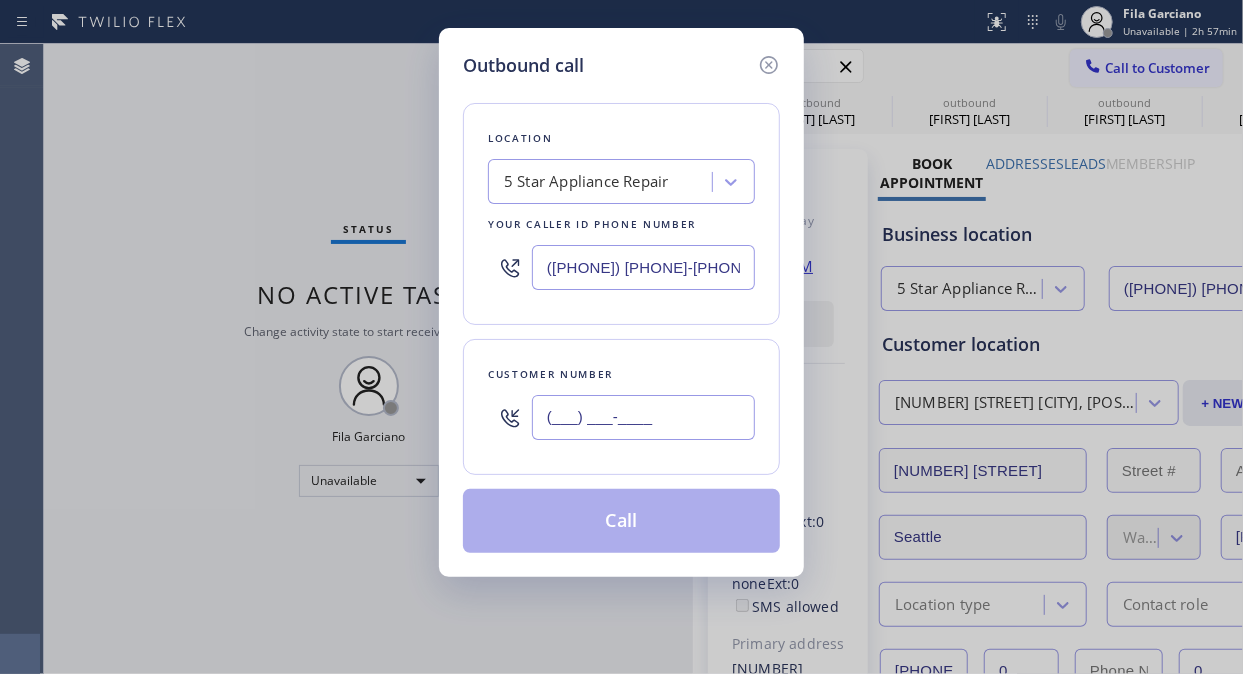click on "(___) ___-____" at bounding box center [643, 417] 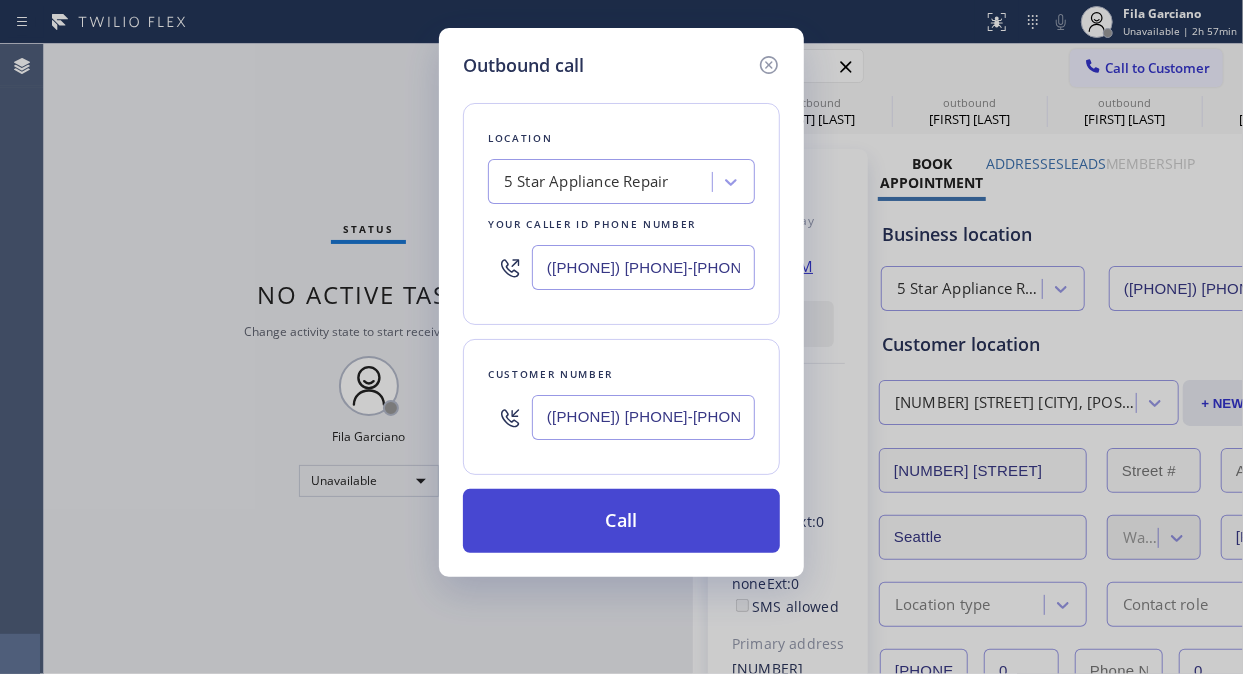 type on "([PHONE]) [PHONE]-[PHONE]" 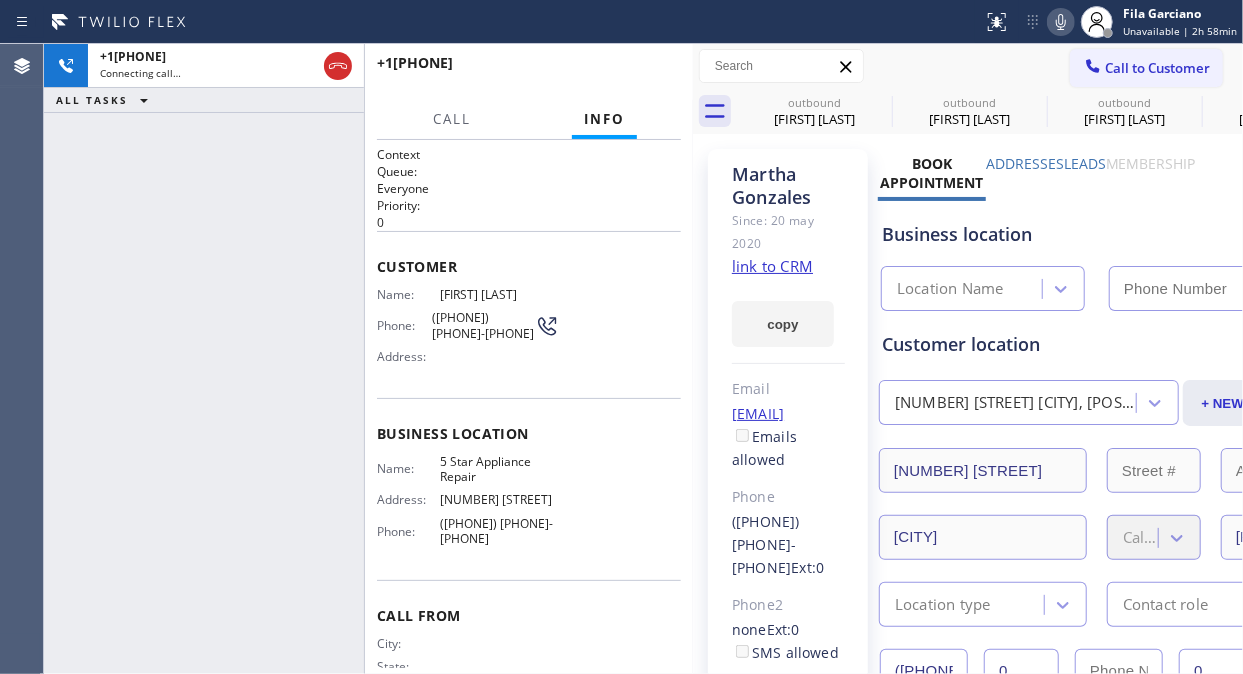 type on "([PHONE]) [PHONE]-[PHONE]" 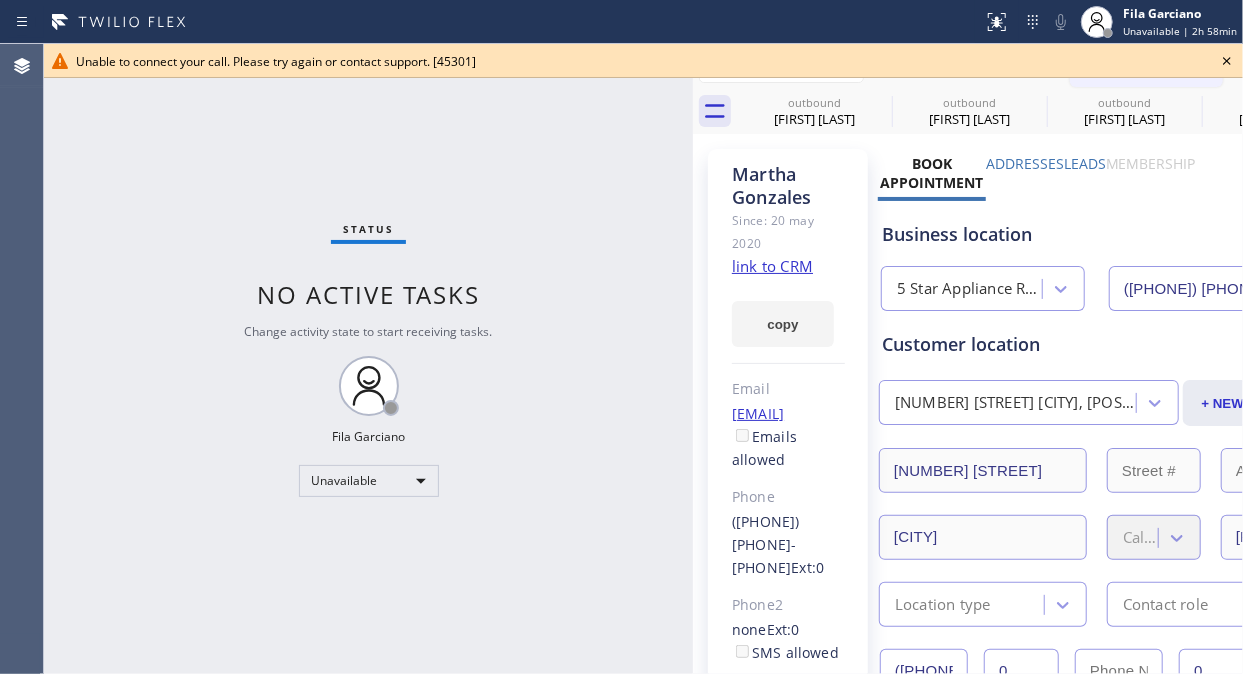 click 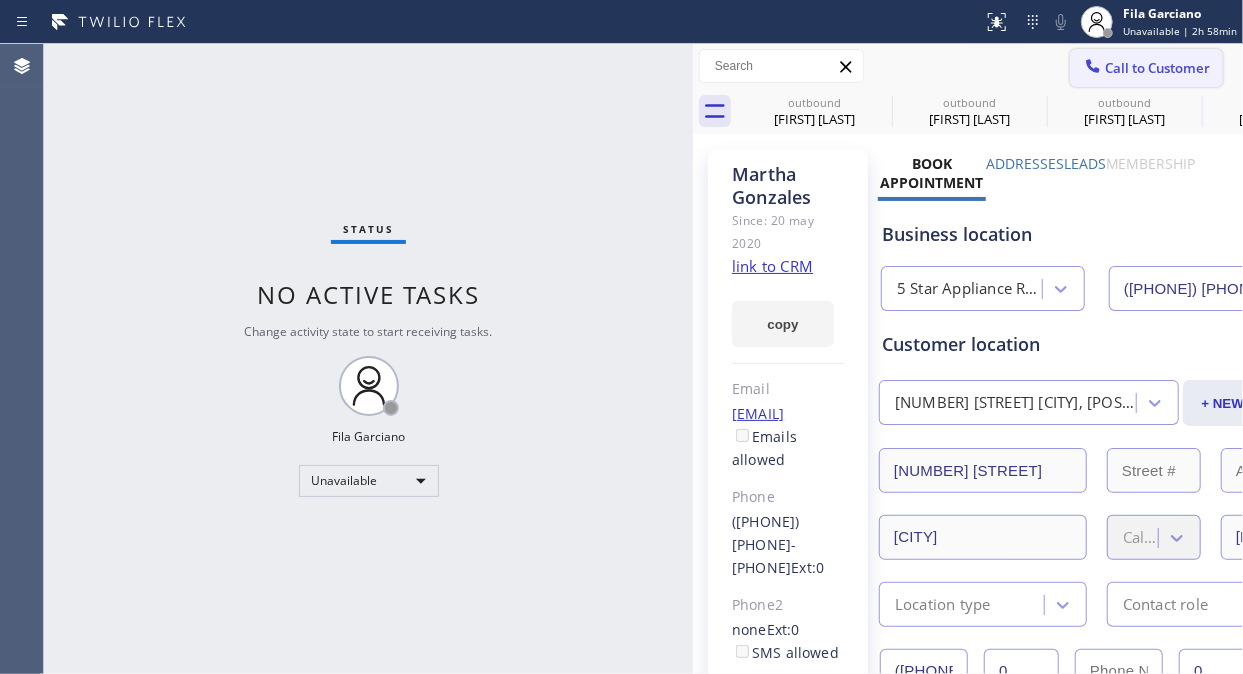 click at bounding box center [1093, 68] 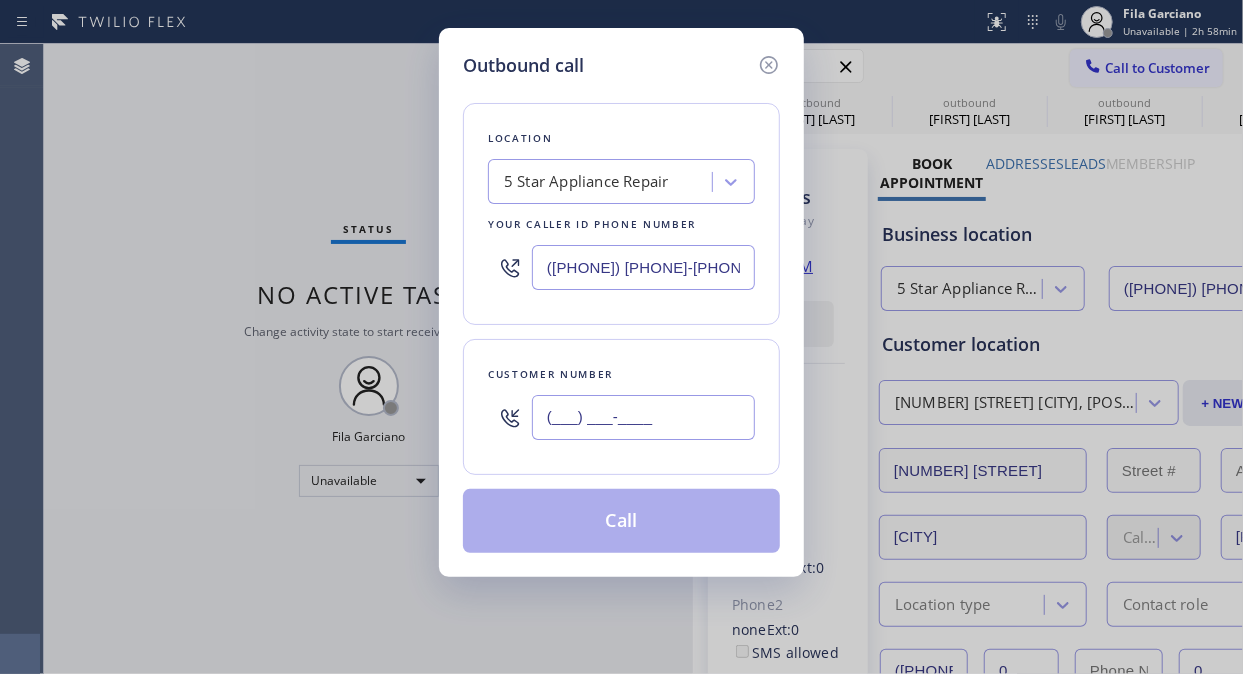 click on "(___) ___-____" at bounding box center (643, 417) 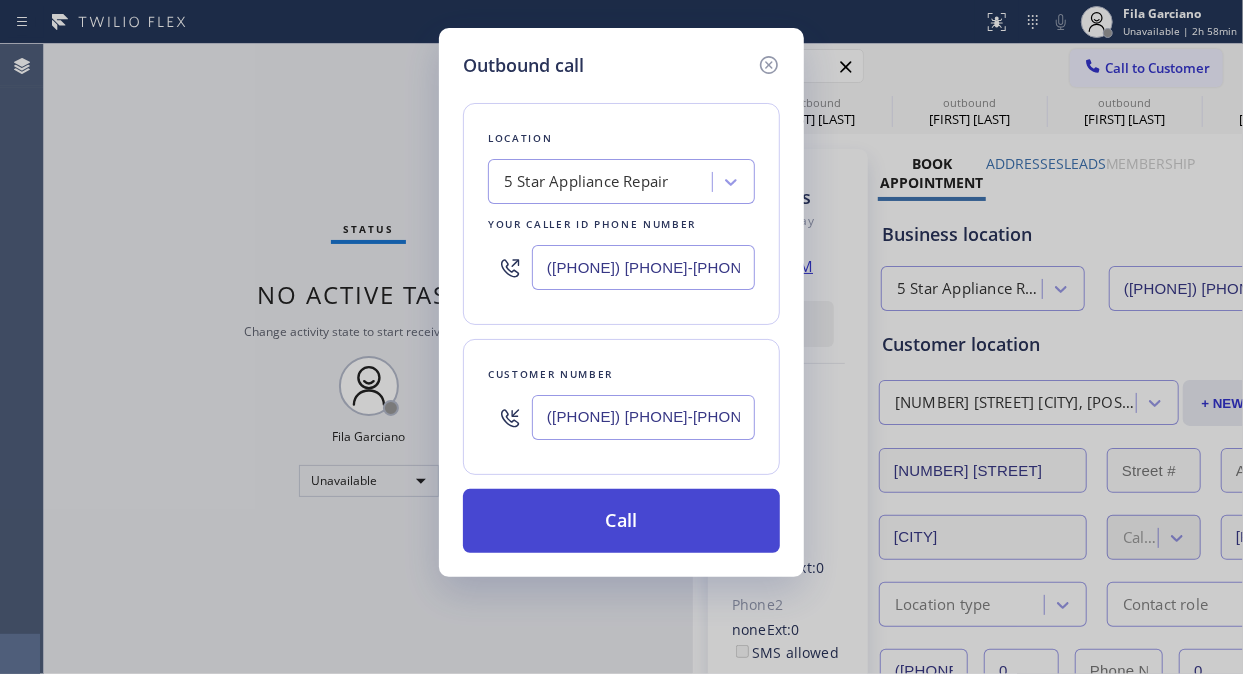 type on "([PHONE]) [PHONE]-[PHONE]" 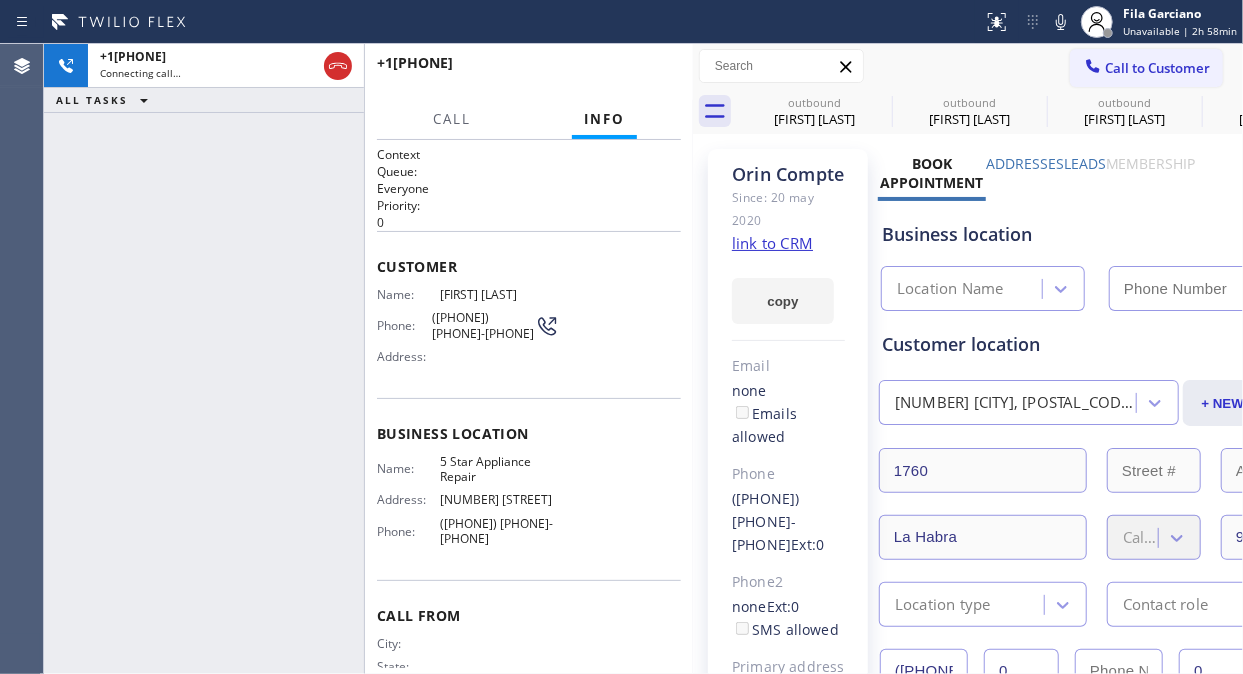 type on "([PHONE]) [PHONE]-[PHONE]" 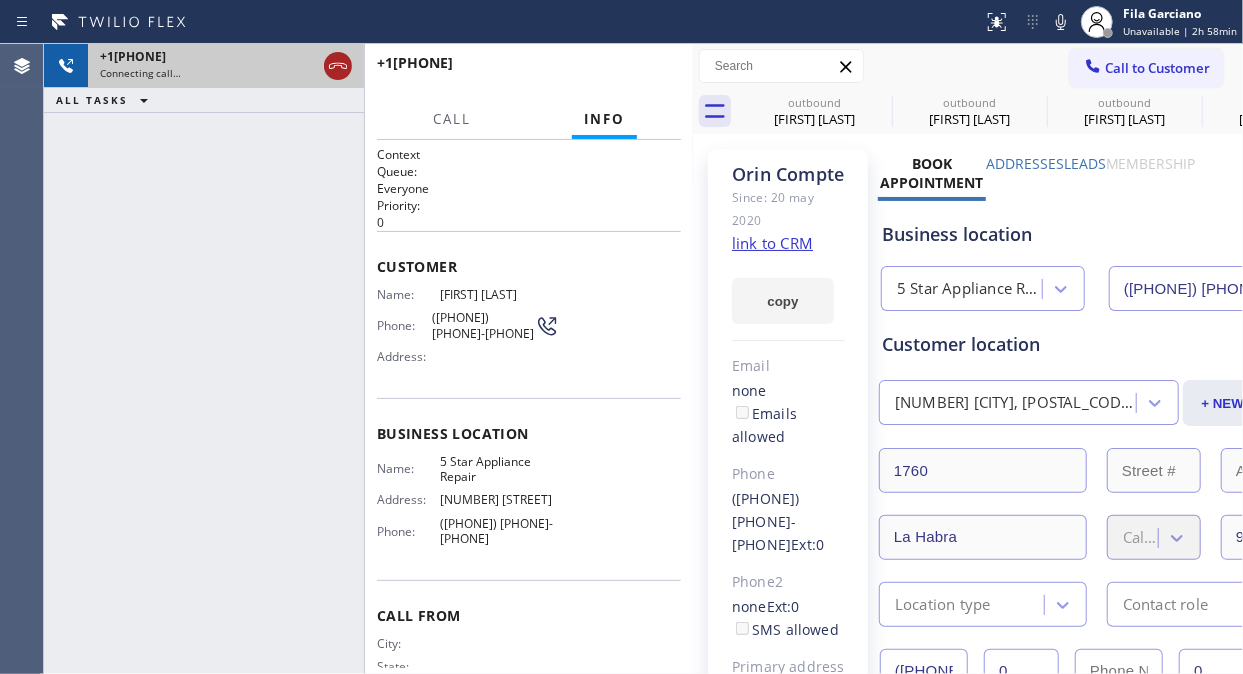 click 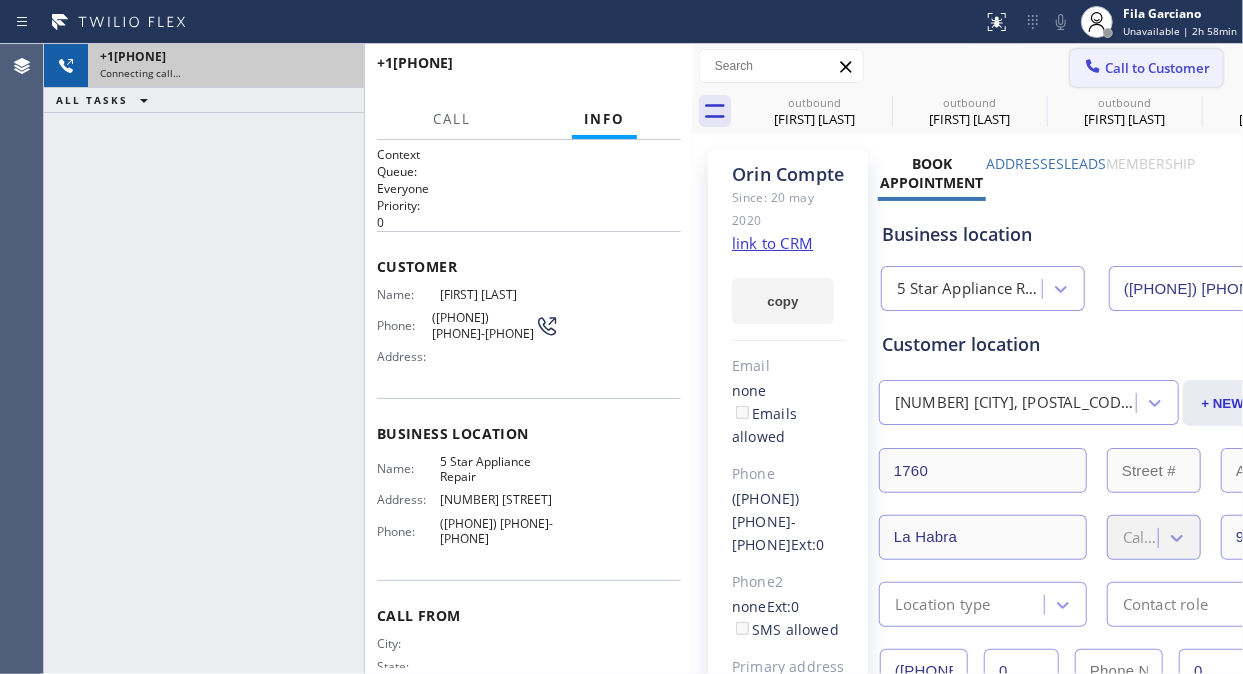 click on "Call to Customer" at bounding box center [1157, 68] 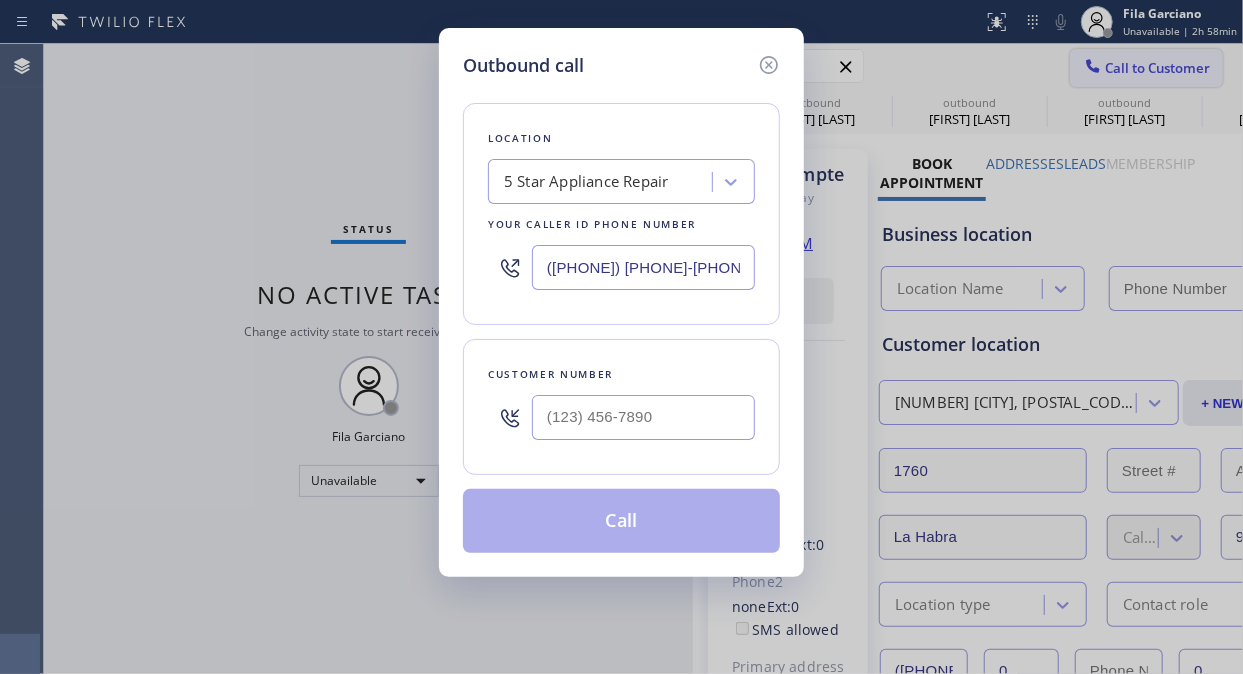 type on "([PHONE]) [PHONE]-[PHONE]" 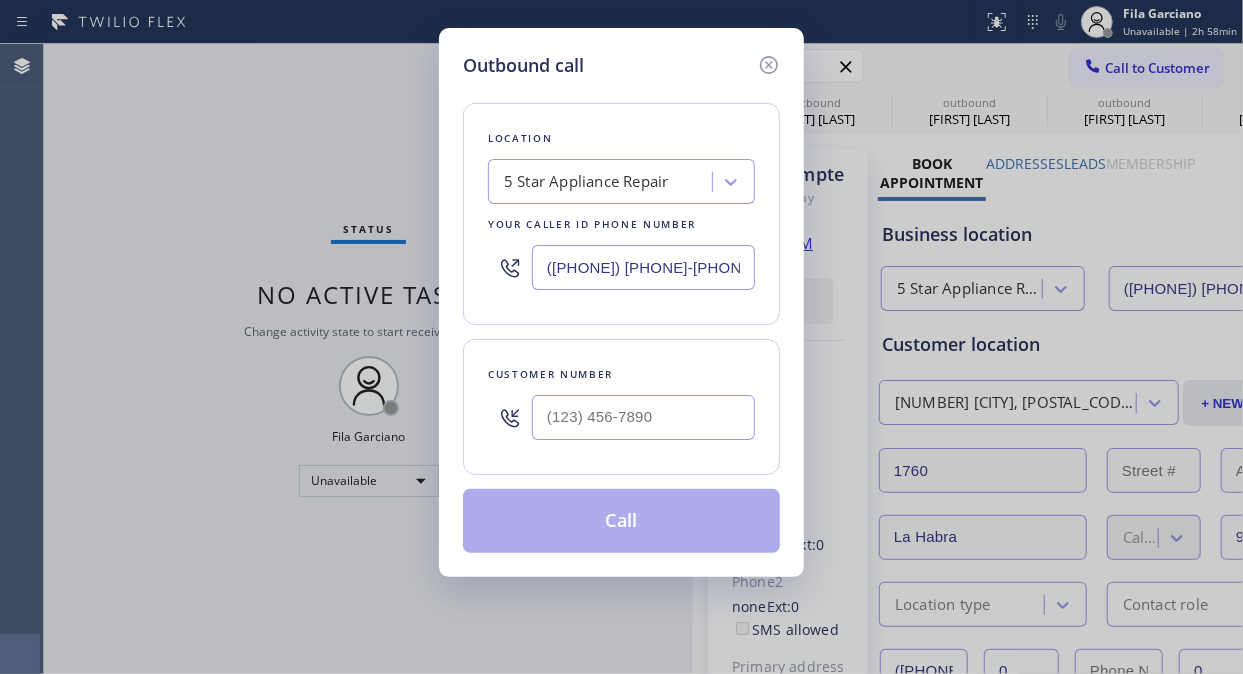type 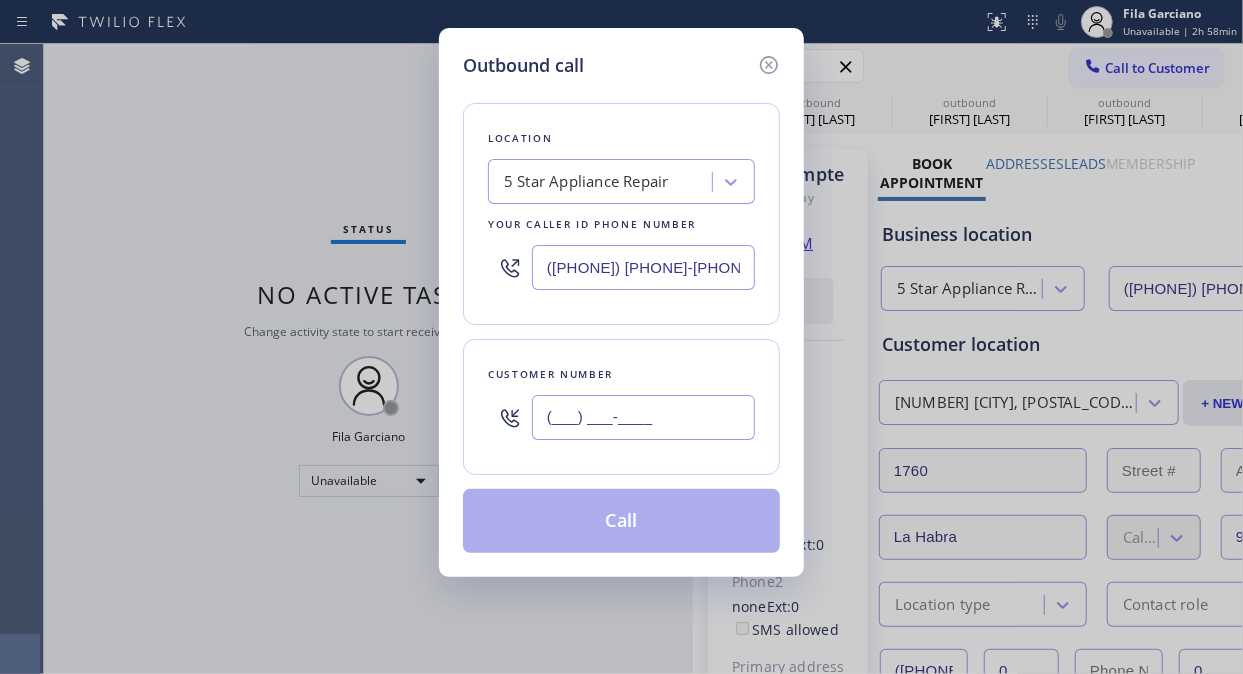 click on "(___) ___-____" at bounding box center [643, 417] 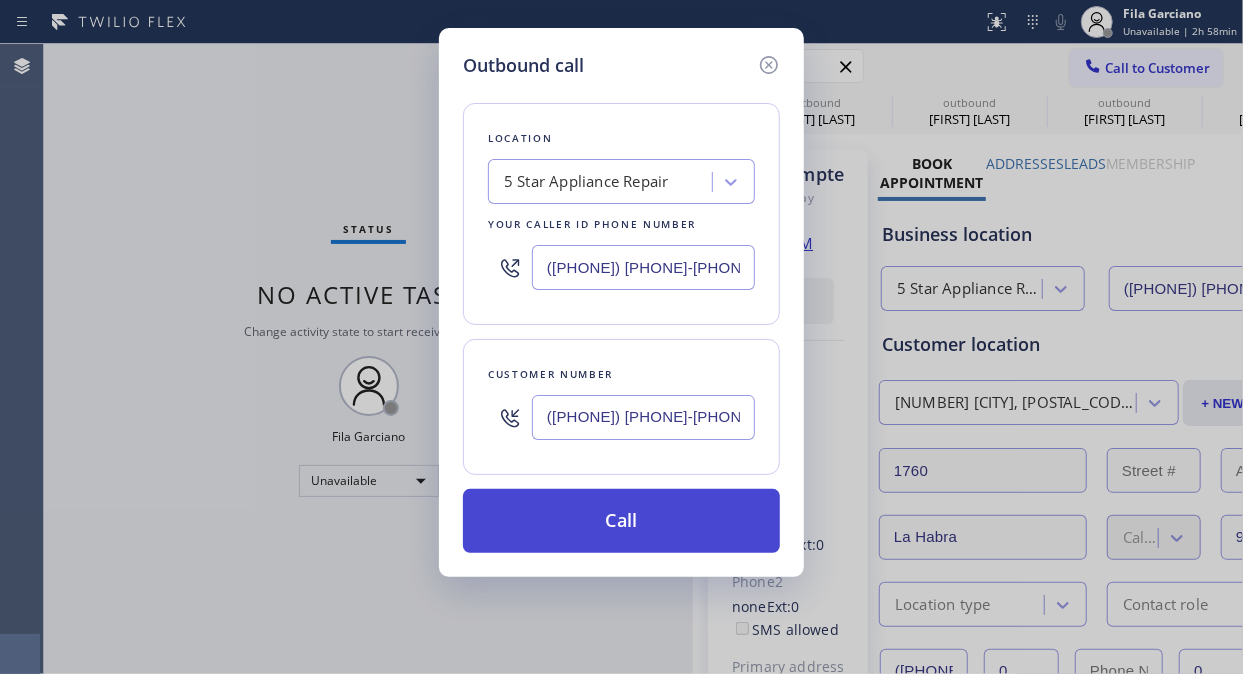 type on "([PHONE]) [PHONE]-[PHONE]" 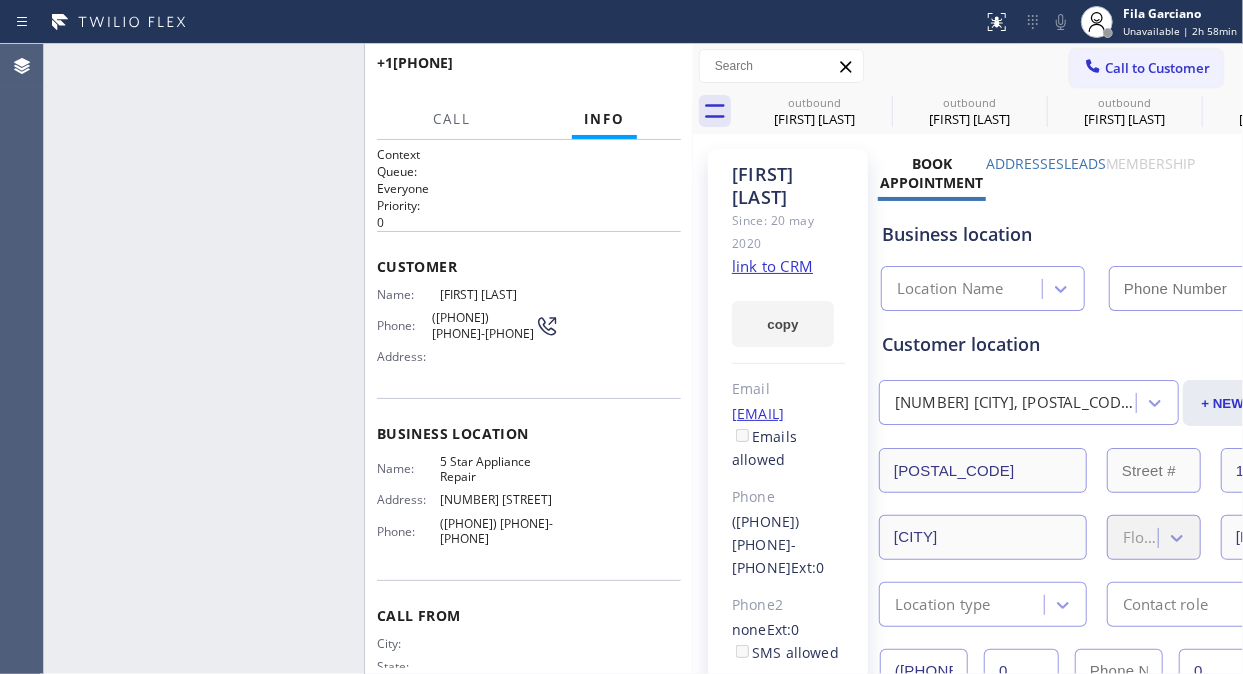 type on "([PHONE]) [PHONE]-[PHONE]" 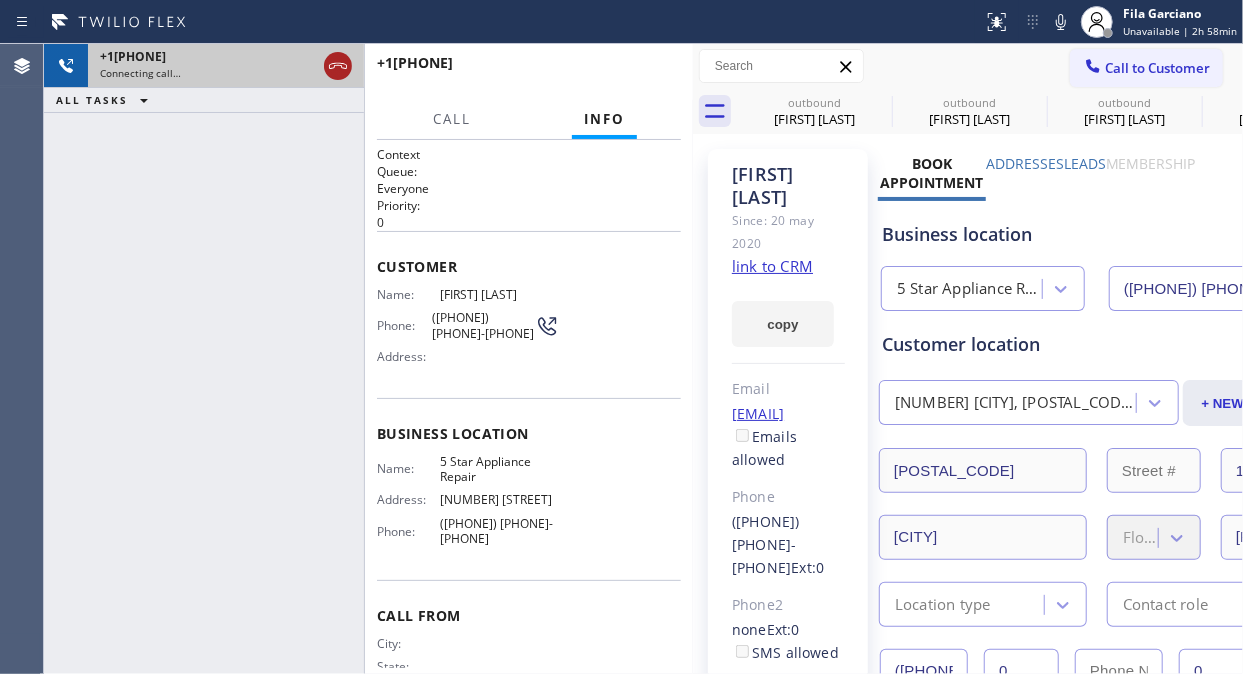 click at bounding box center [338, 66] 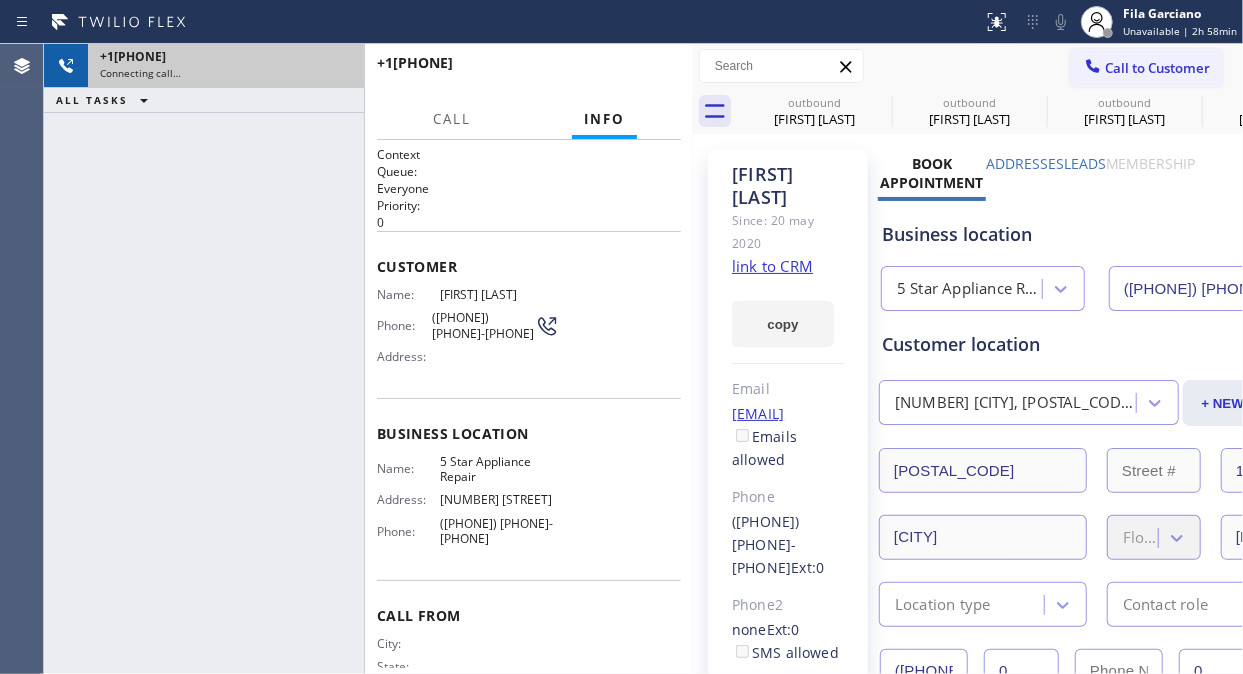 click 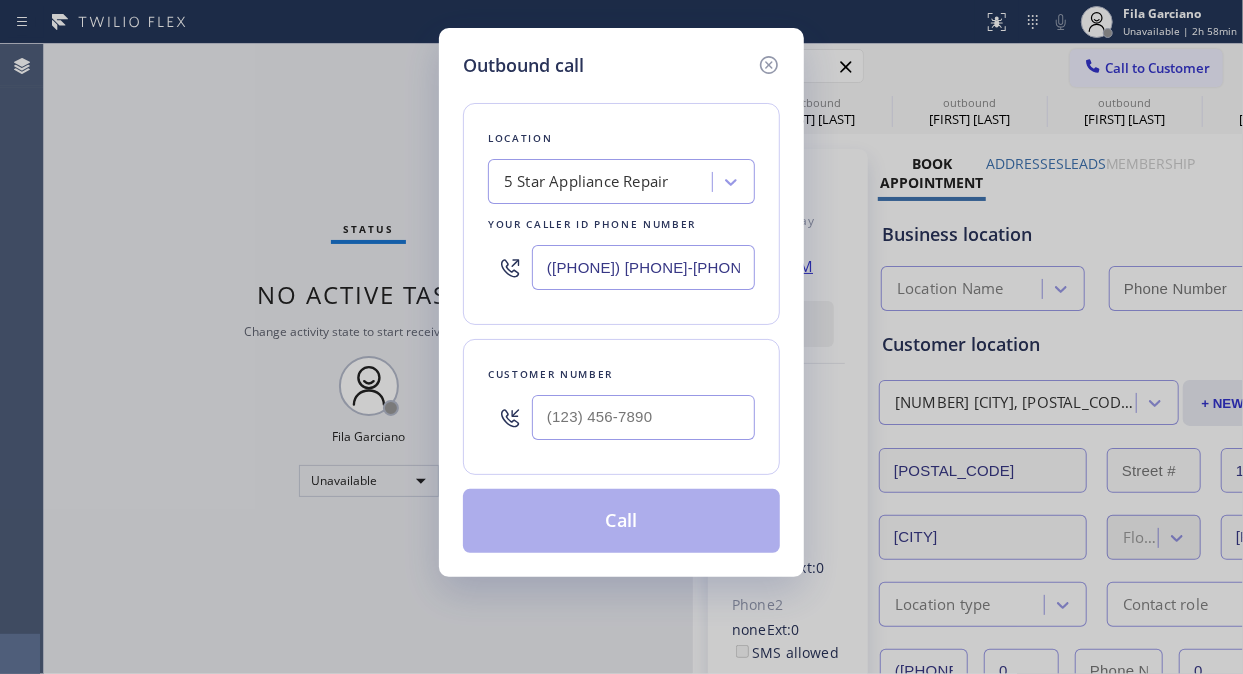 type on "([PHONE]) [PHONE]-[PHONE]" 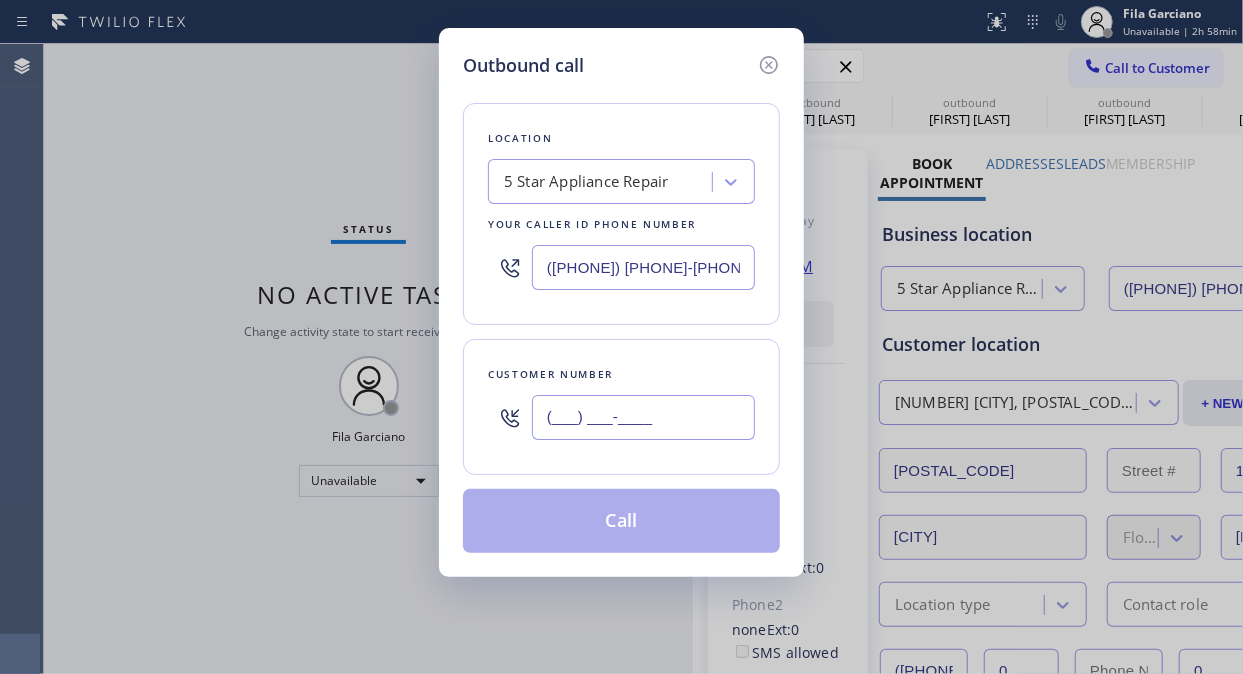 click on "(___) ___-____" at bounding box center [643, 417] 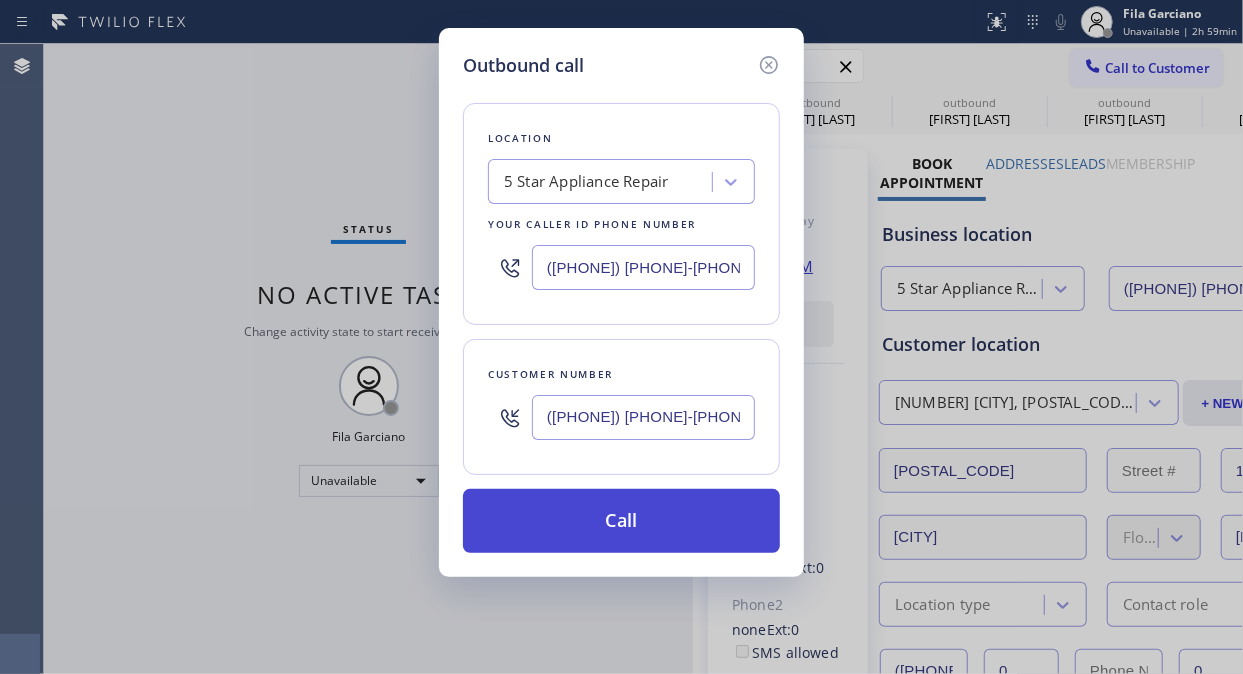 type on "([PHONE]) [PHONE]-[PHONE]" 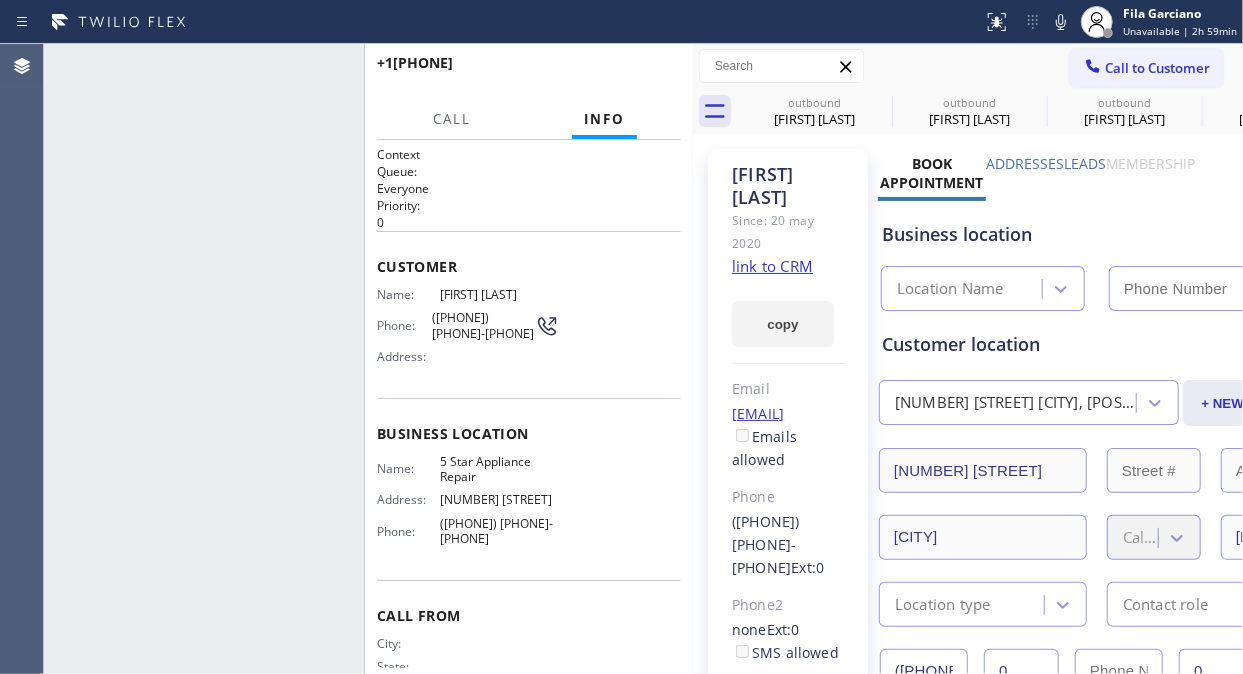 type on "([PHONE]) [PHONE]-[PHONE]" 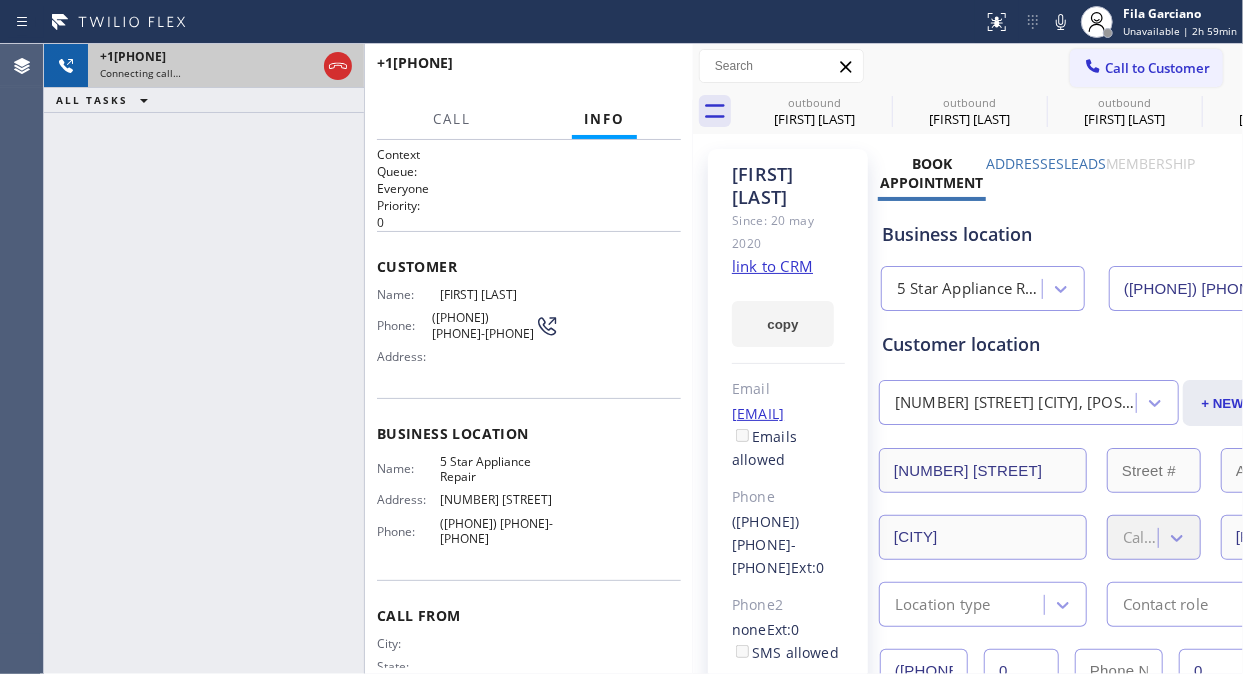 click at bounding box center [338, 66] 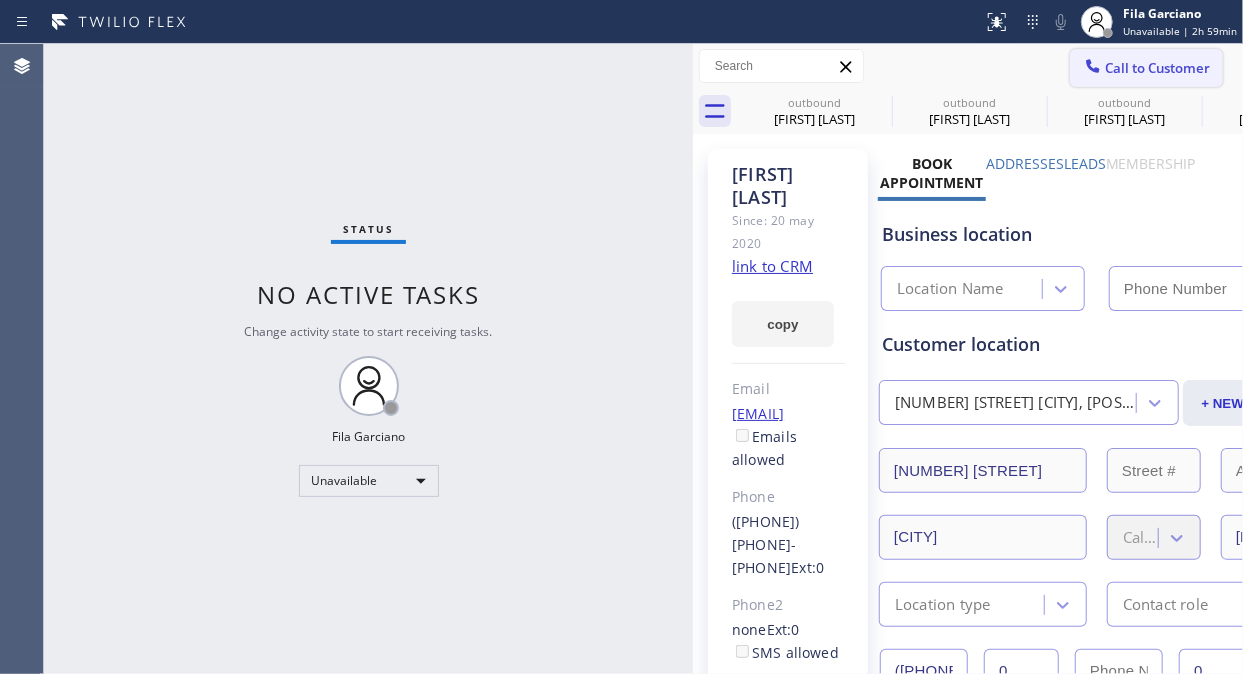 type on "([PHONE]) [PHONE]-[PHONE]" 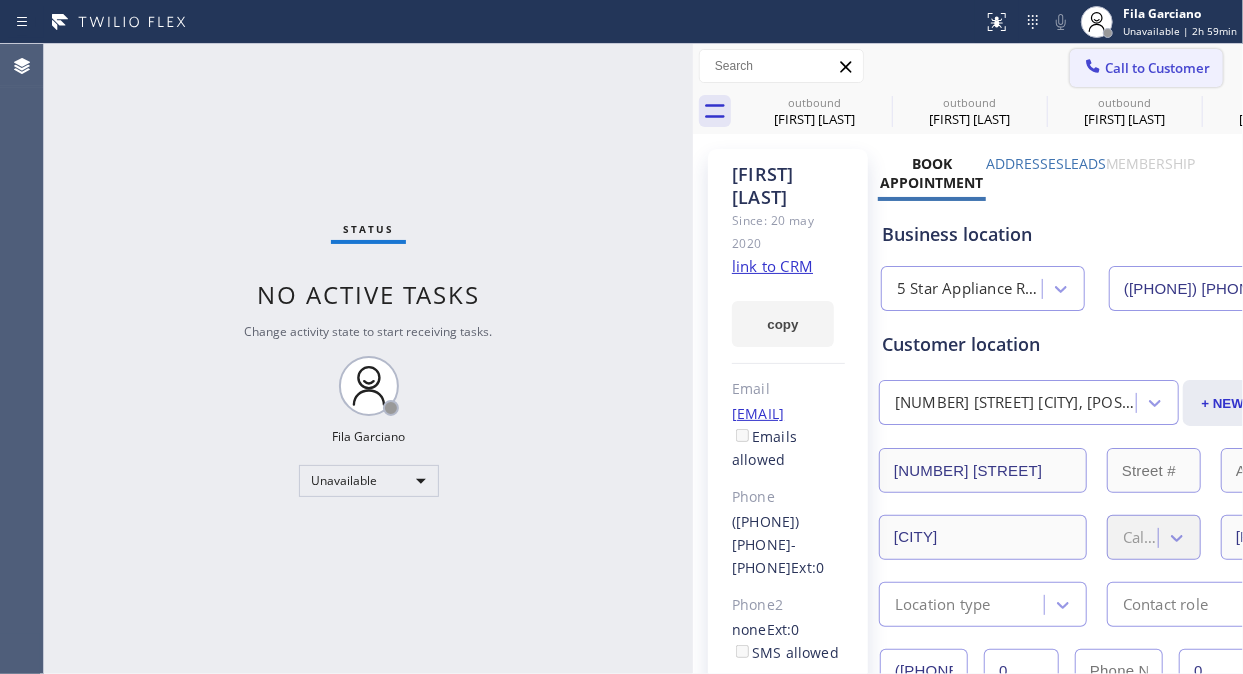 click on "Call to Customer" at bounding box center [1157, 68] 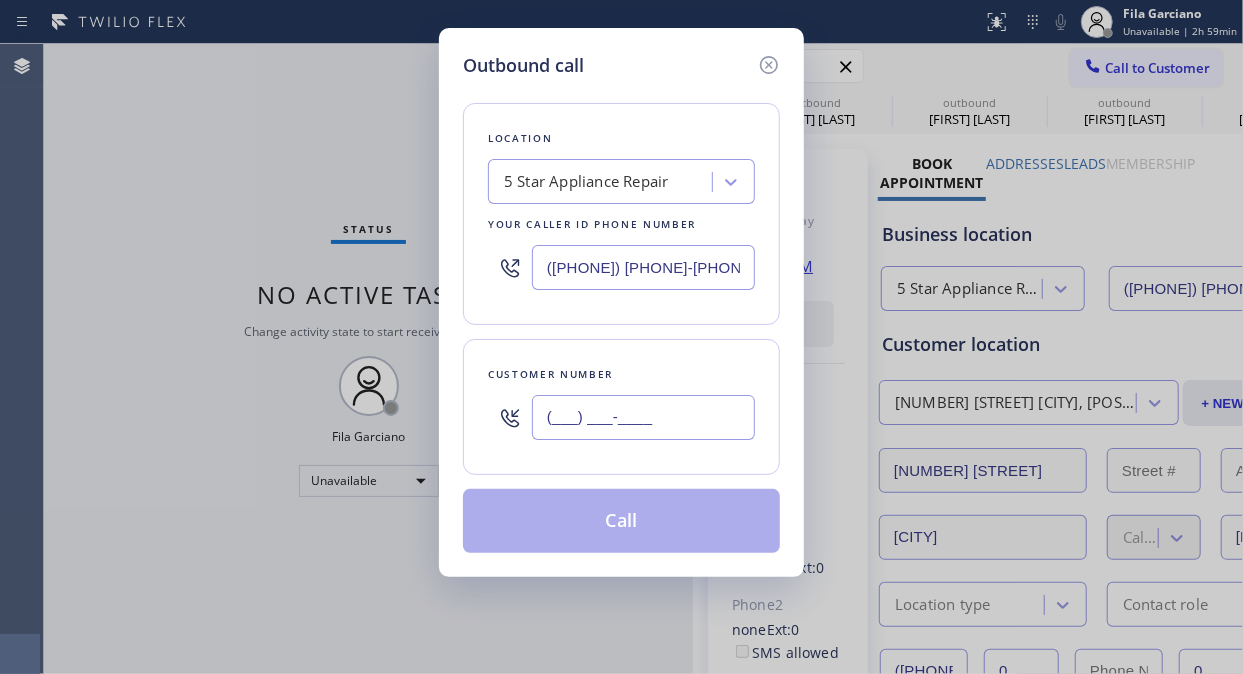 click on "(___) ___-____" at bounding box center [643, 417] 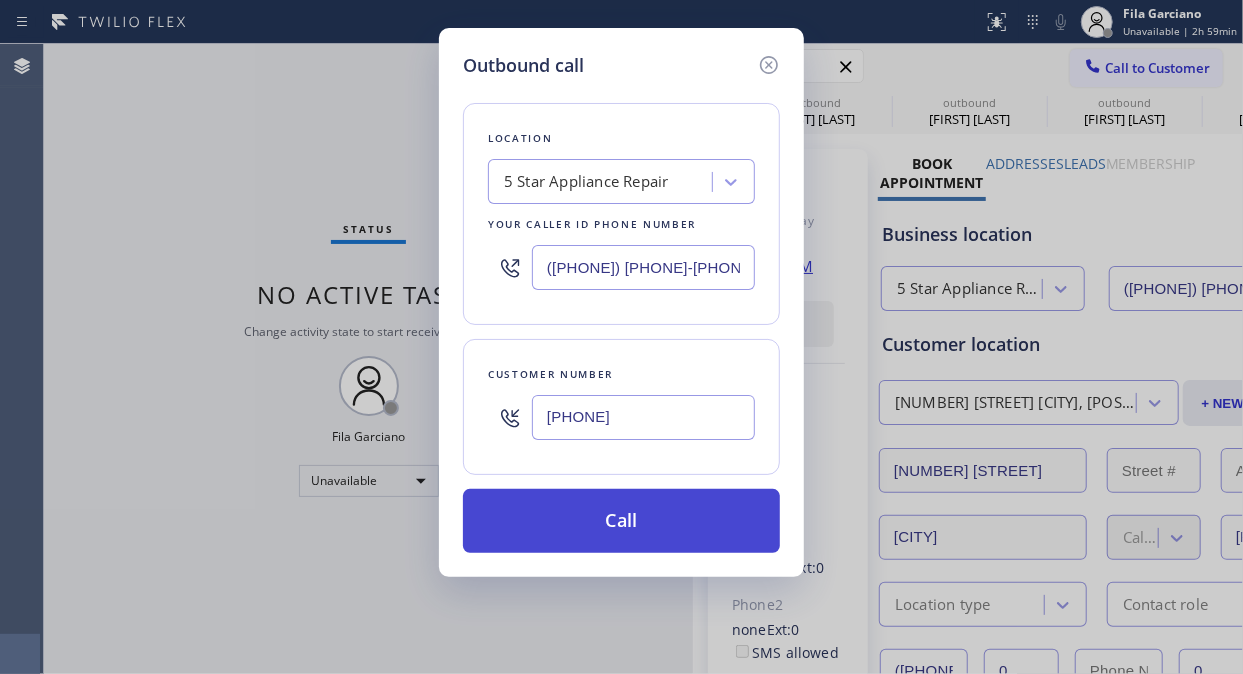 type on "[PHONE]" 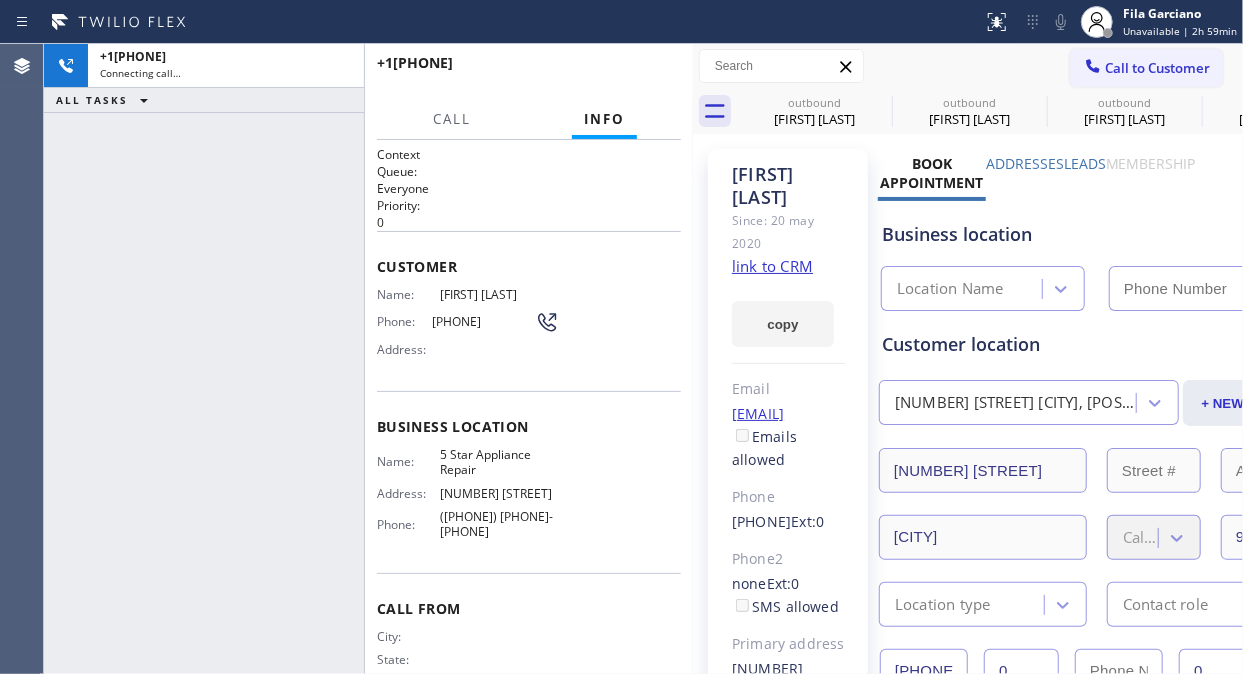 type on "([PHONE]) [PHONE]-[PHONE]" 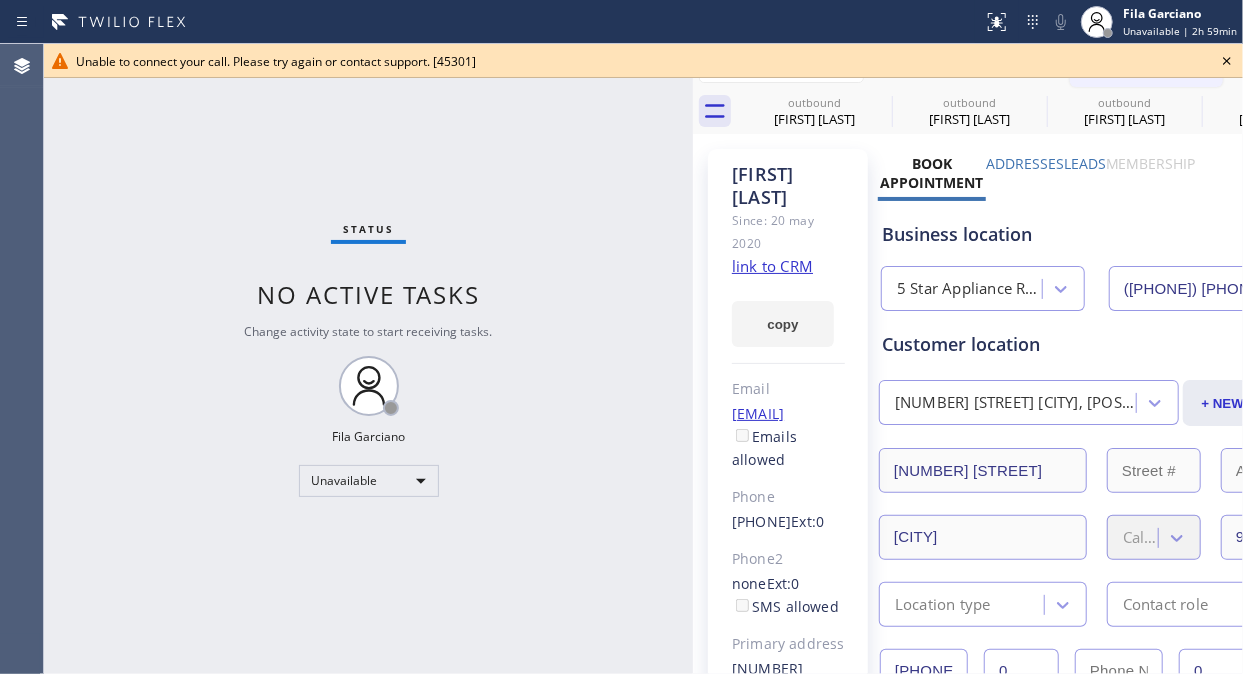 click 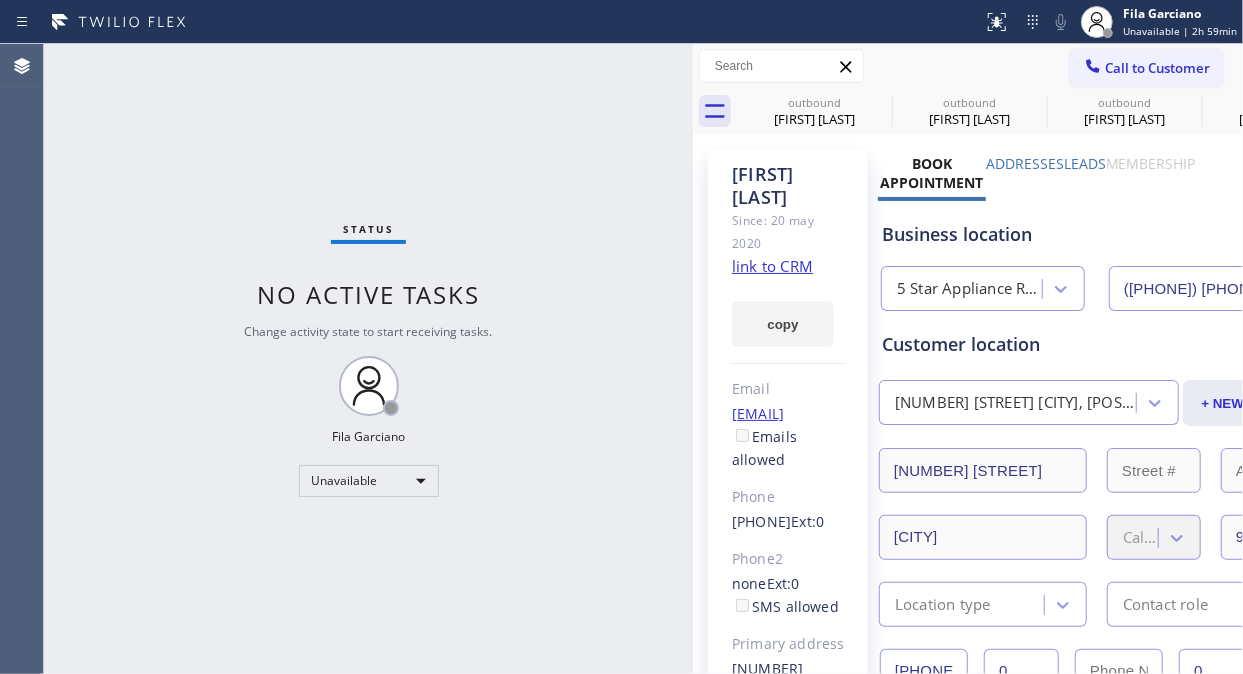 drag, startPoint x: 1171, startPoint y: 77, endPoint x: 932, endPoint y: 188, distance: 263.5185 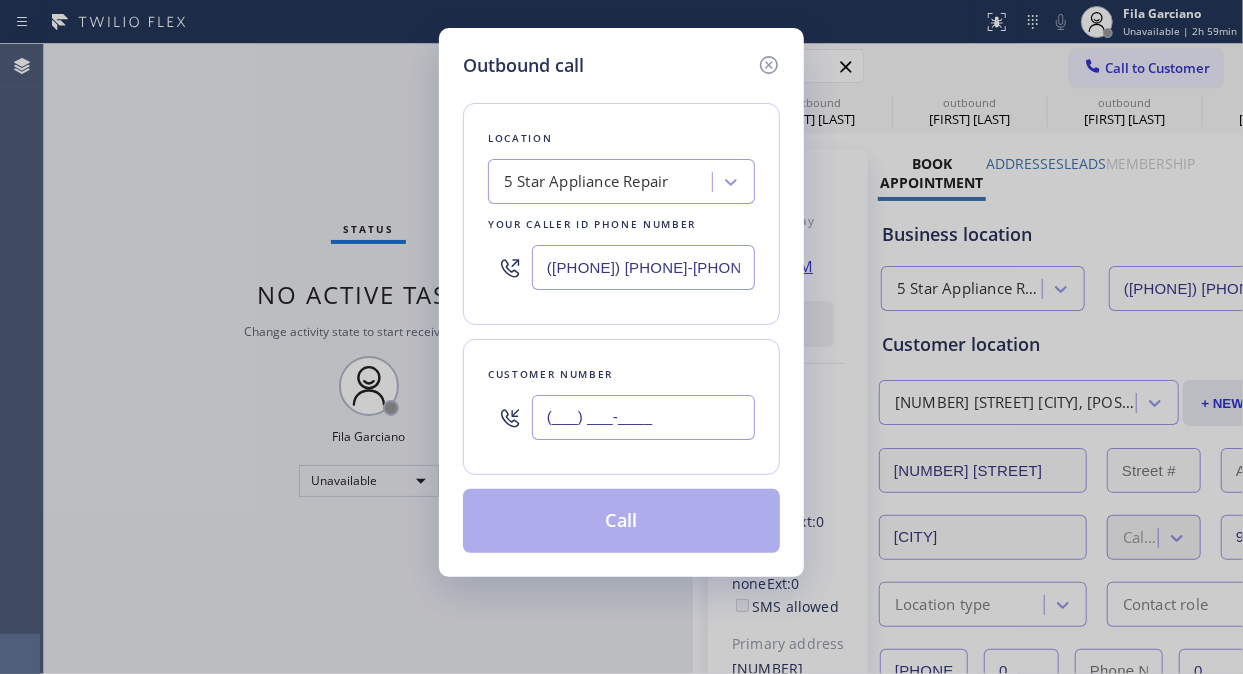 click on "(___) ___-____" at bounding box center [643, 417] 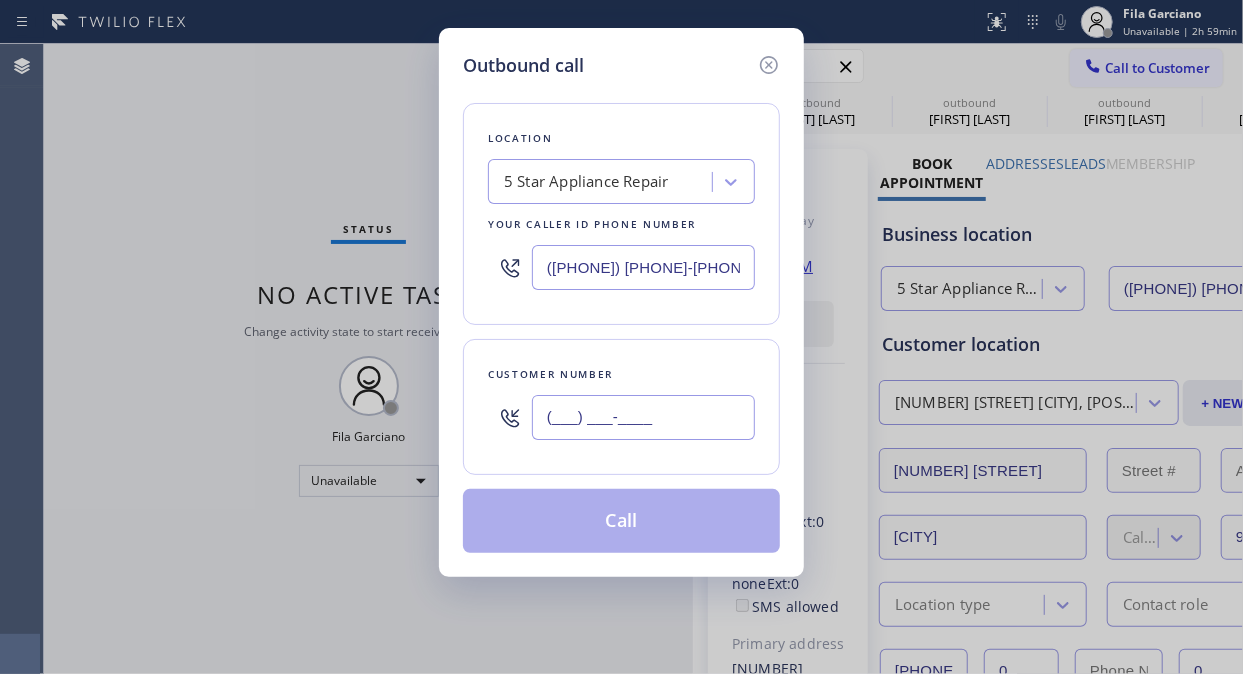 paste on "([PHONE]) [PHONE]-[PHONE]" 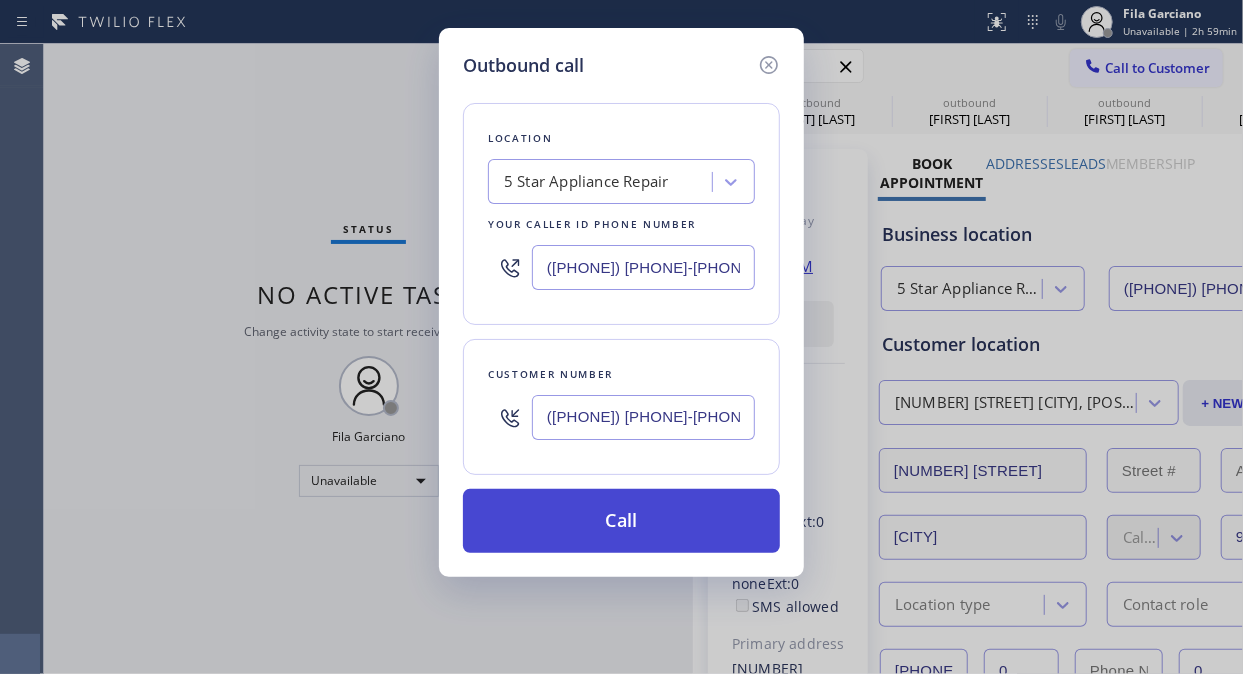 type on "([PHONE]) [PHONE]-[PHONE]" 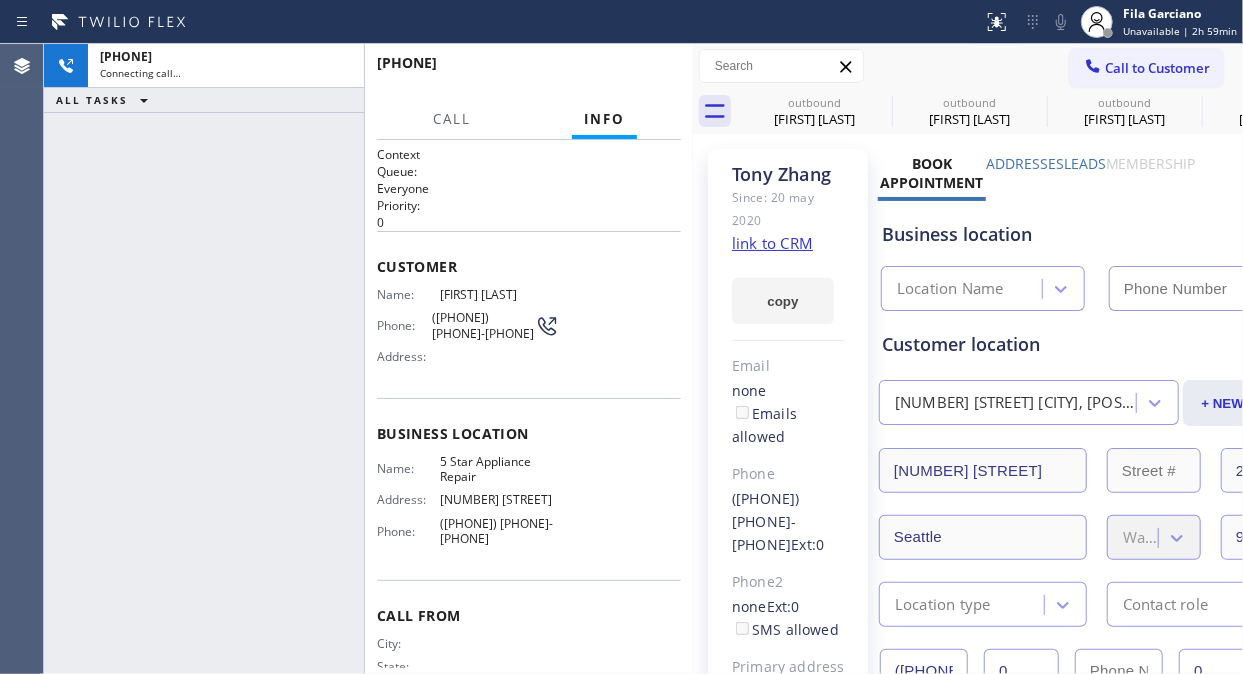 type on "([PHONE]) [PHONE]-[PHONE]" 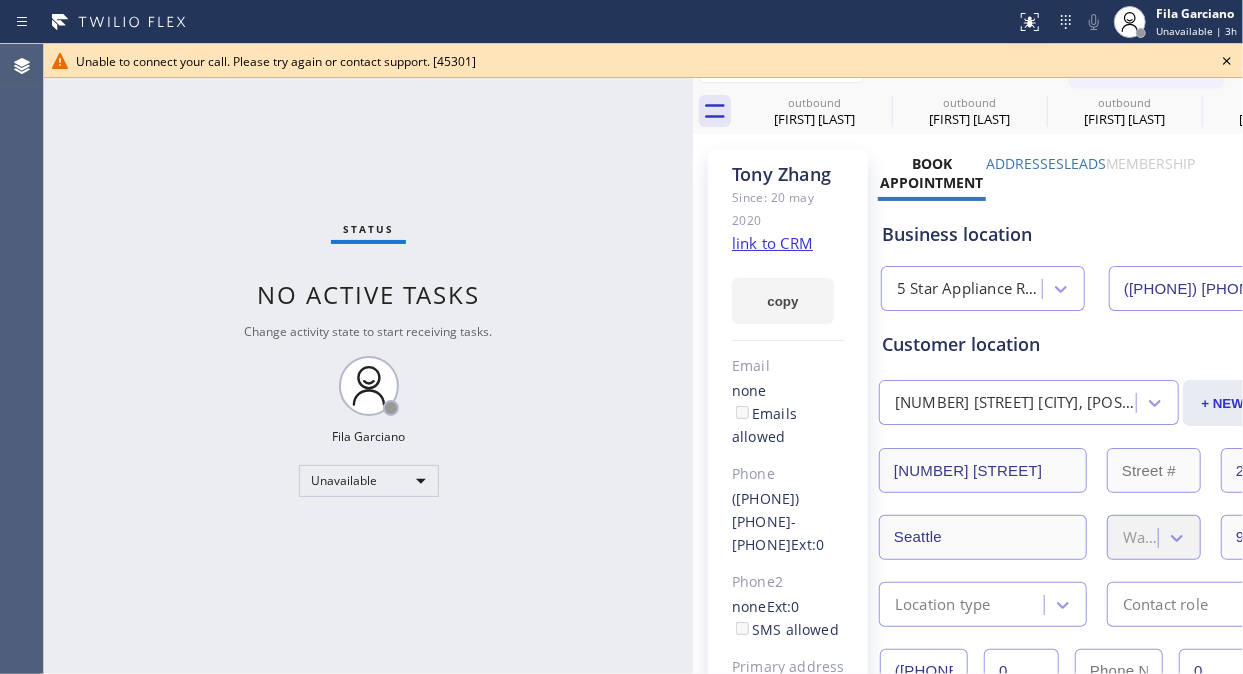 click 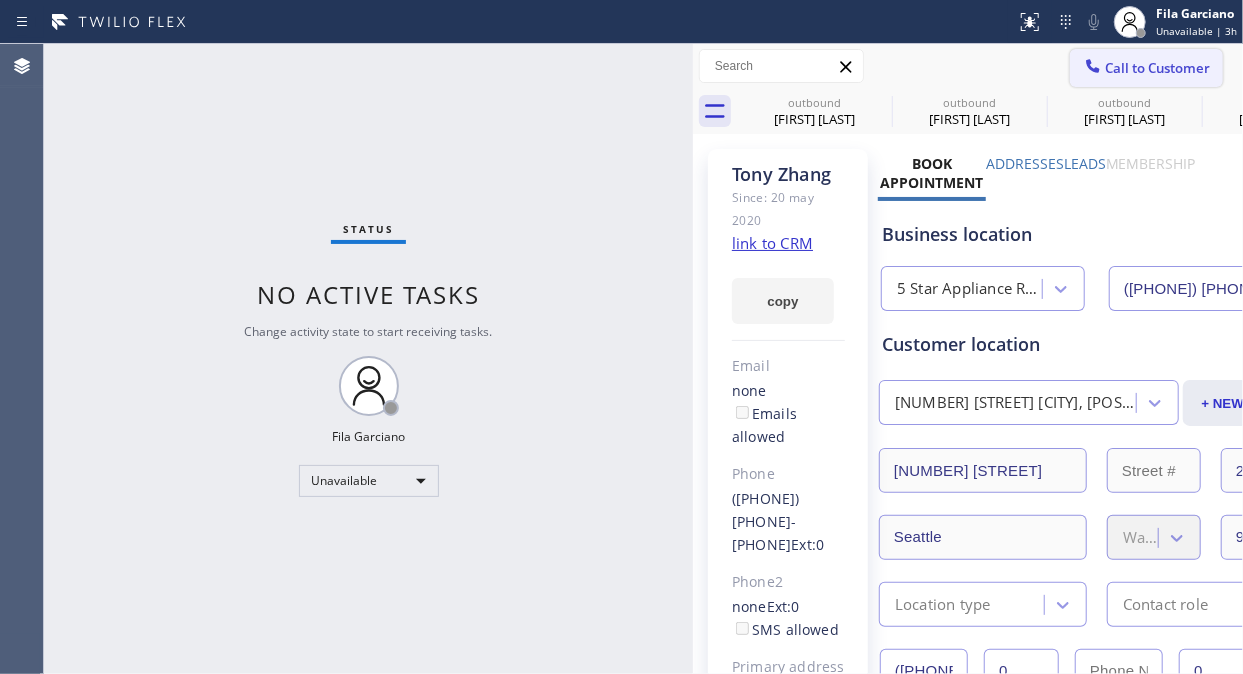 click on "Call to Customer" at bounding box center (1157, 68) 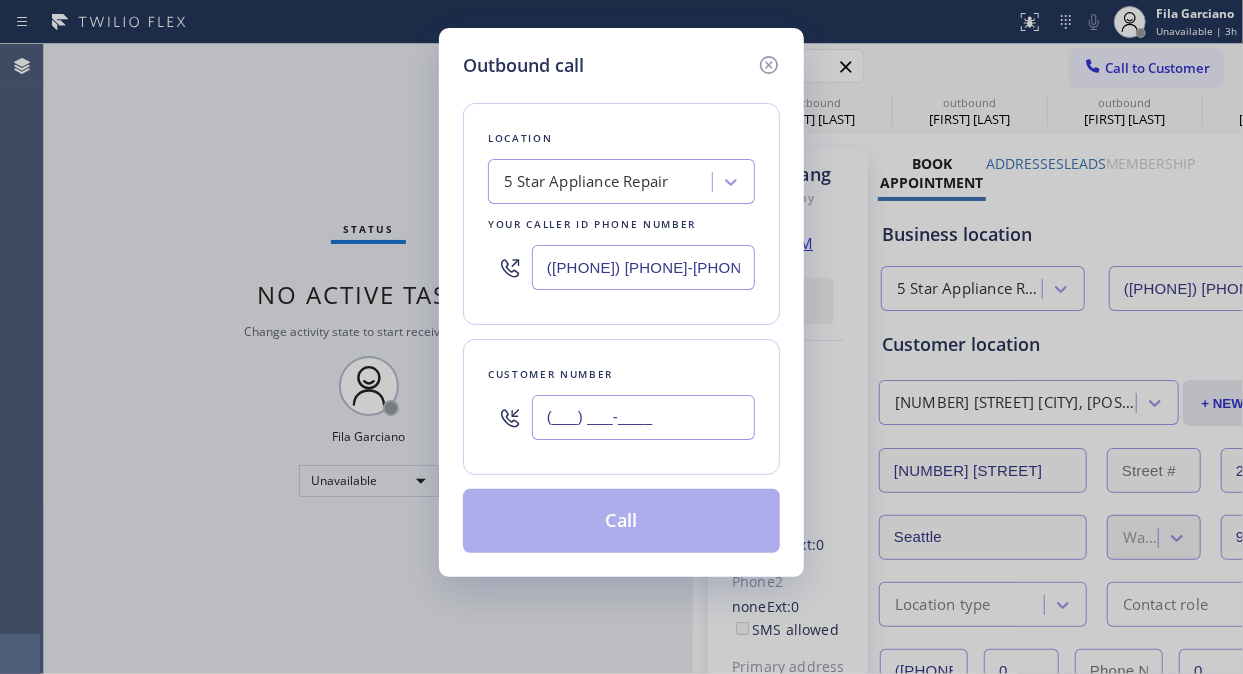 click on "(___) ___-____" at bounding box center (643, 417) 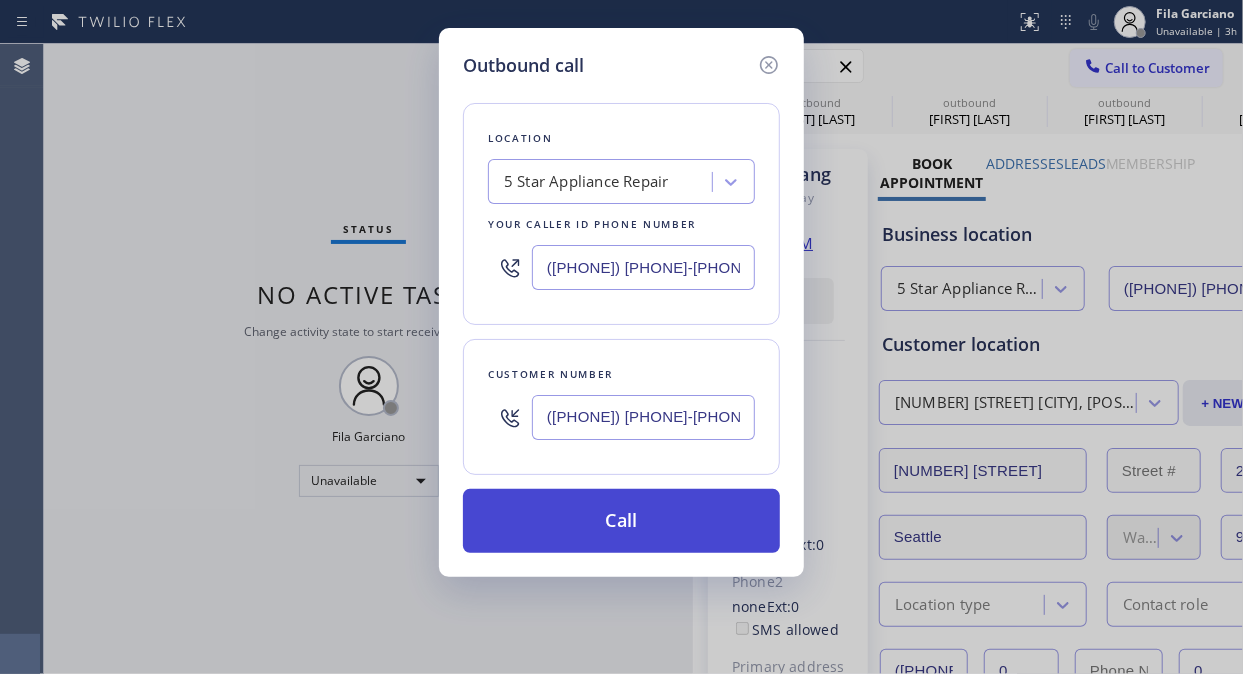 type on "([PHONE]) [PHONE]-[PHONE]" 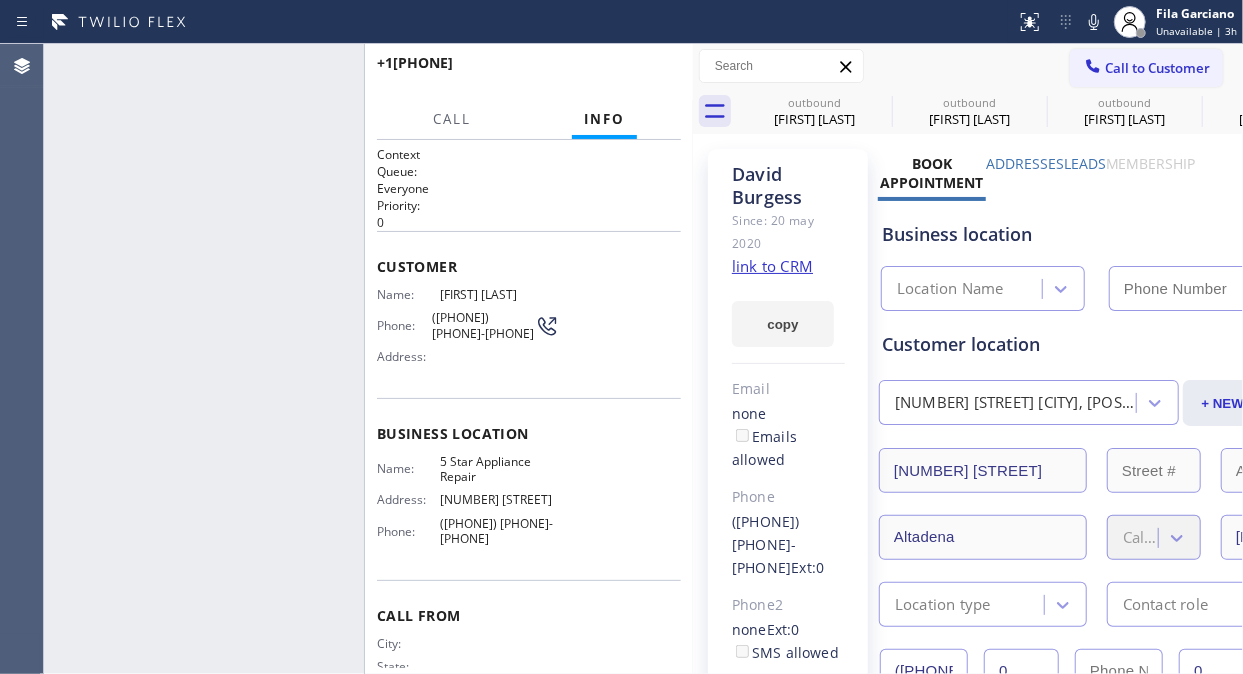 type on "([PHONE]) [PHONE]-[PHONE]" 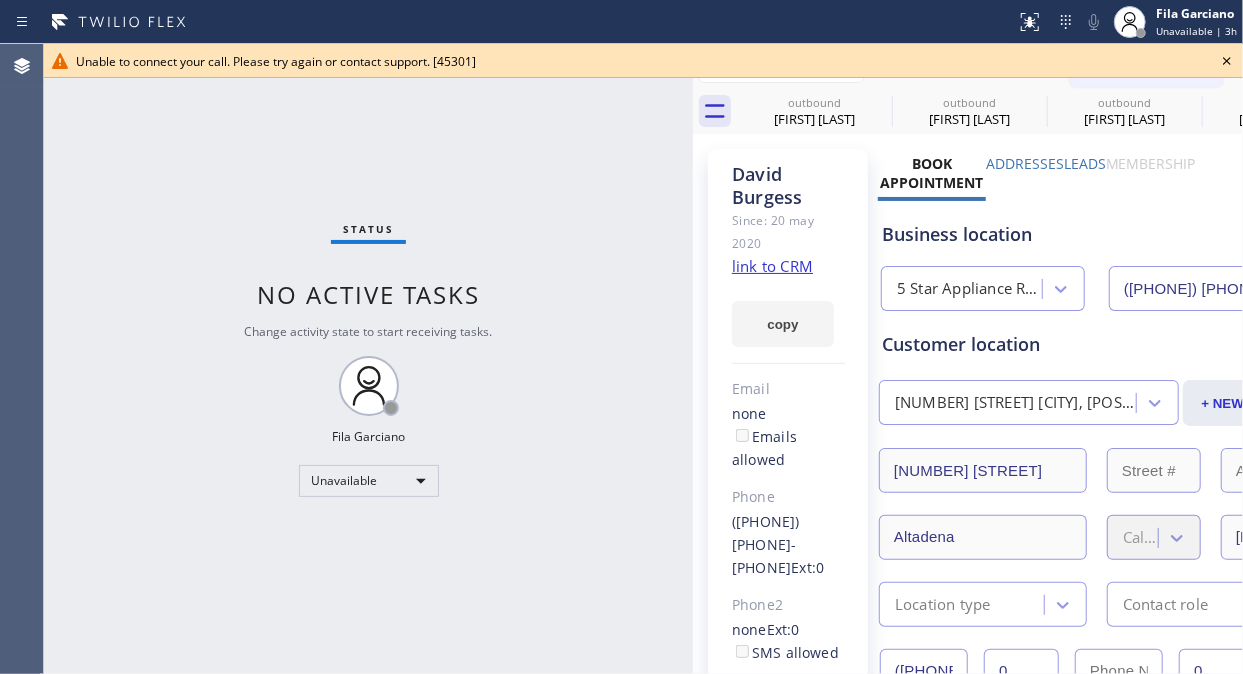 click 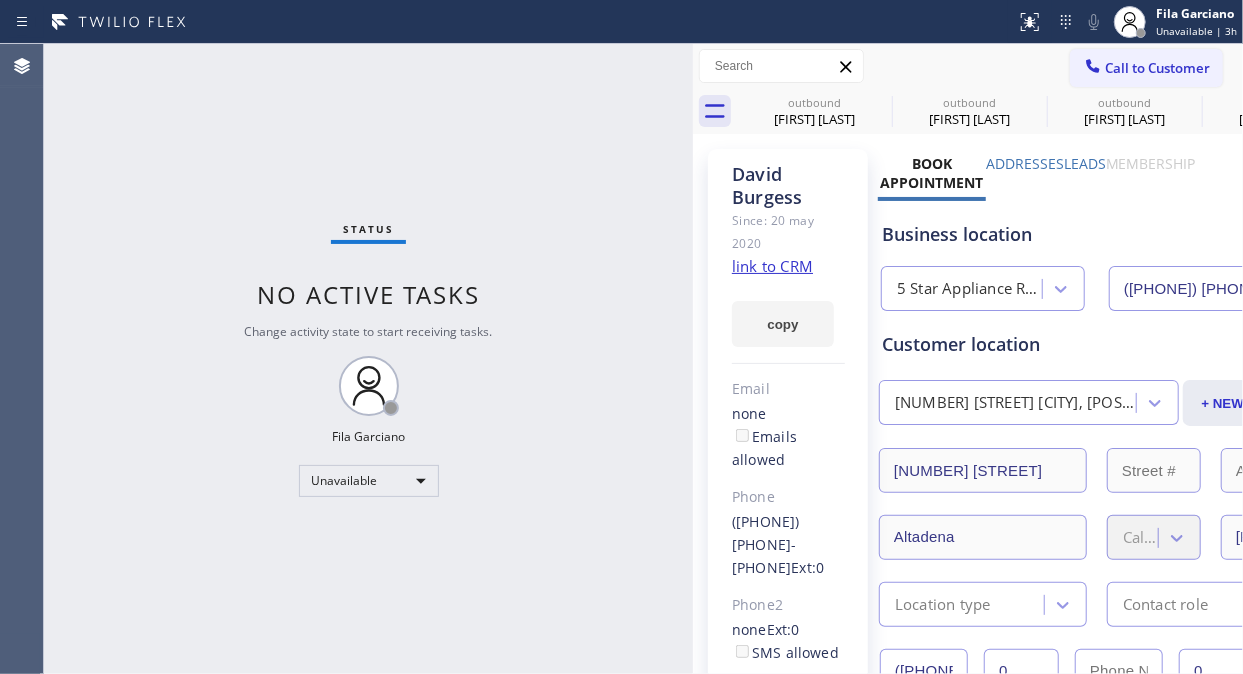 drag, startPoint x: 1191, startPoint y: 56, endPoint x: 1174, endPoint y: 57, distance: 17.029387 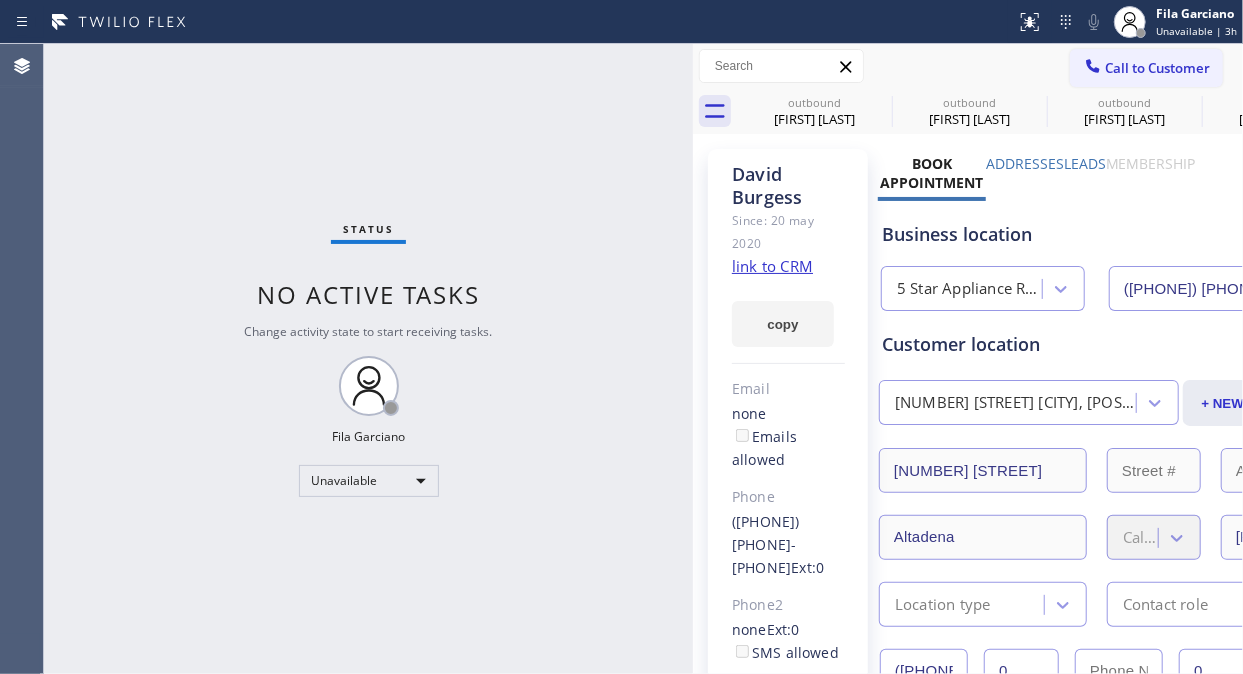 click on "Call to Customer" at bounding box center [1146, 68] 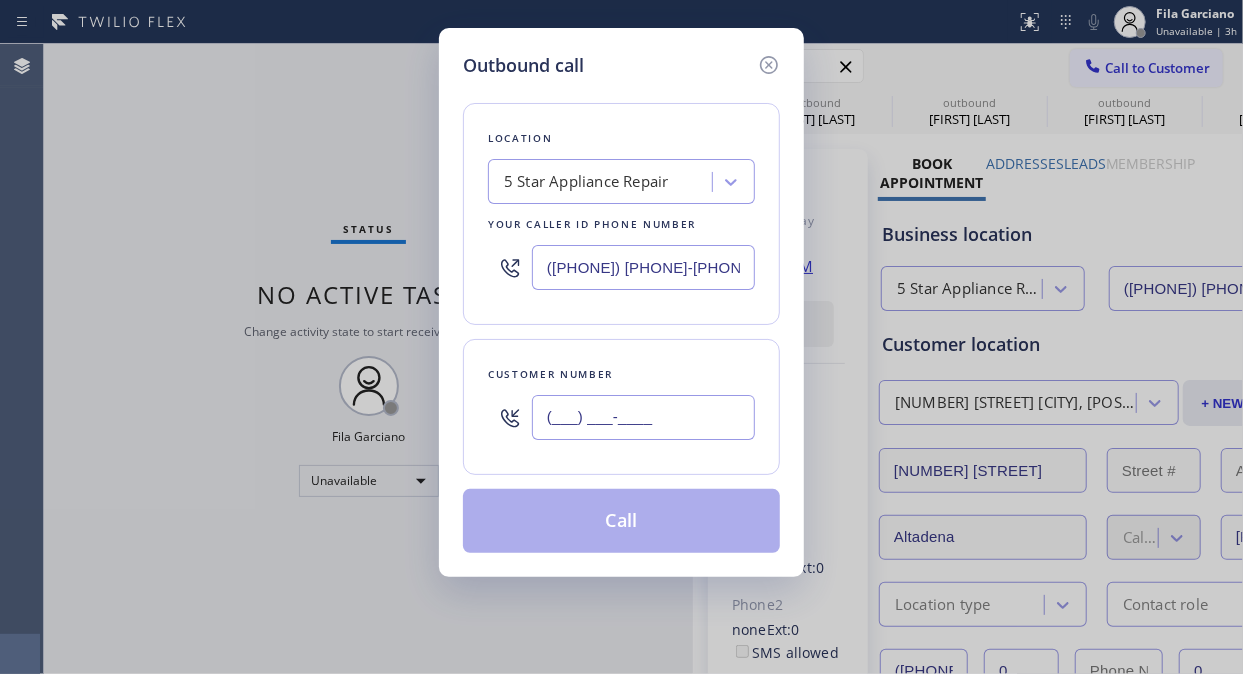 click on "(___) ___-____" at bounding box center (643, 417) 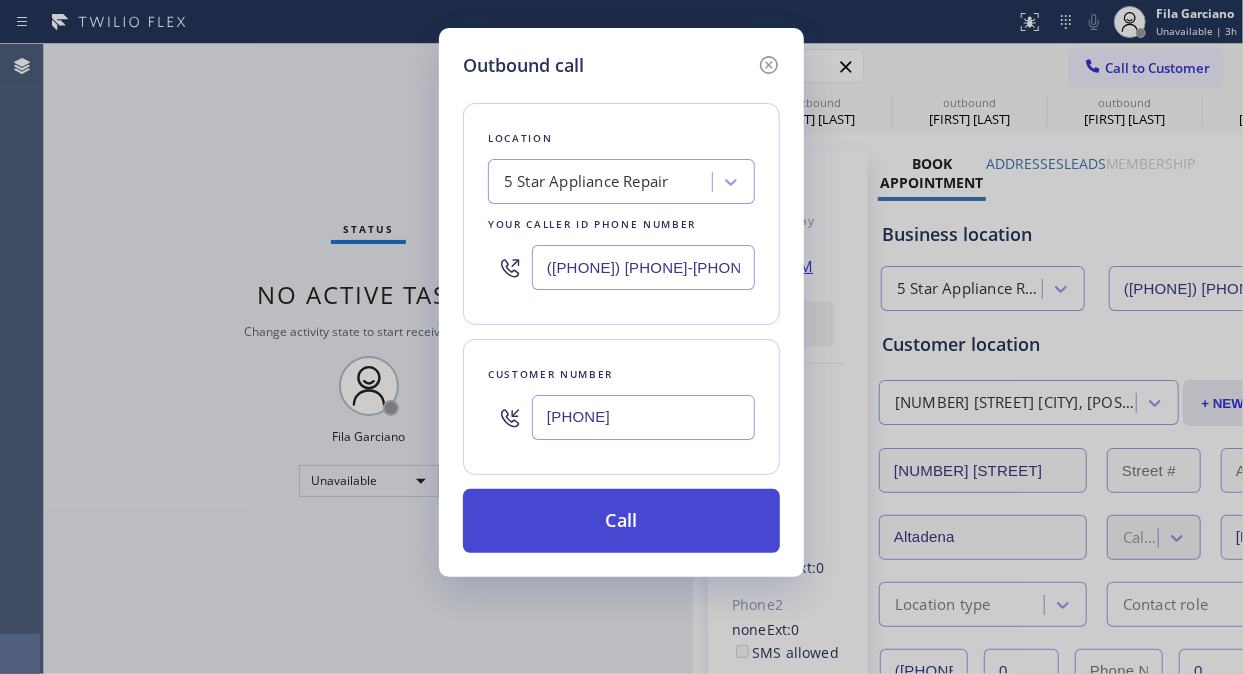 type on "[PHONE]" 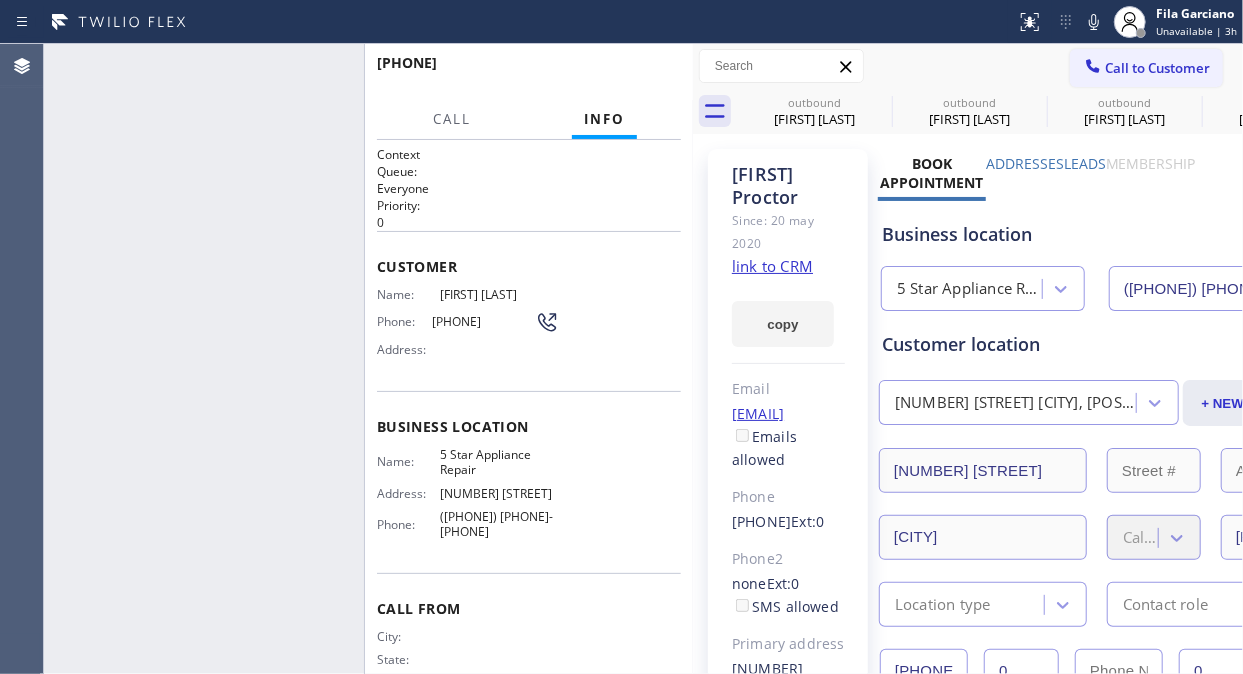 type on "([PHONE]) [PHONE]-[PHONE]" 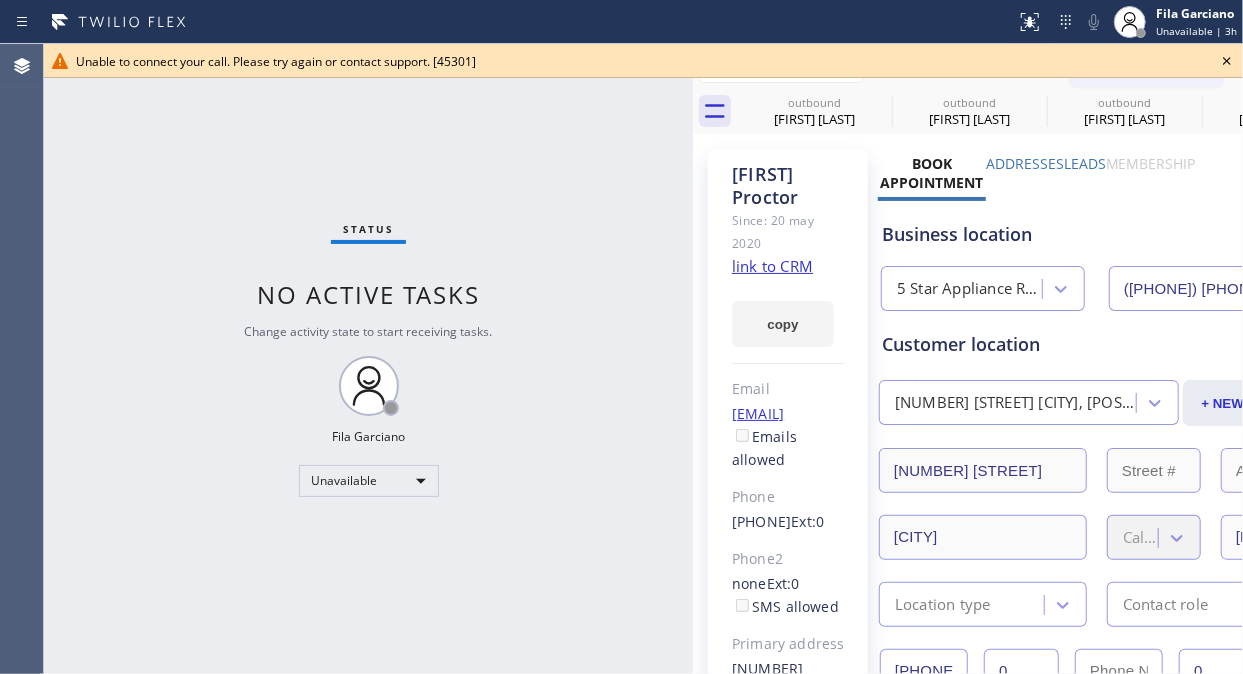 click 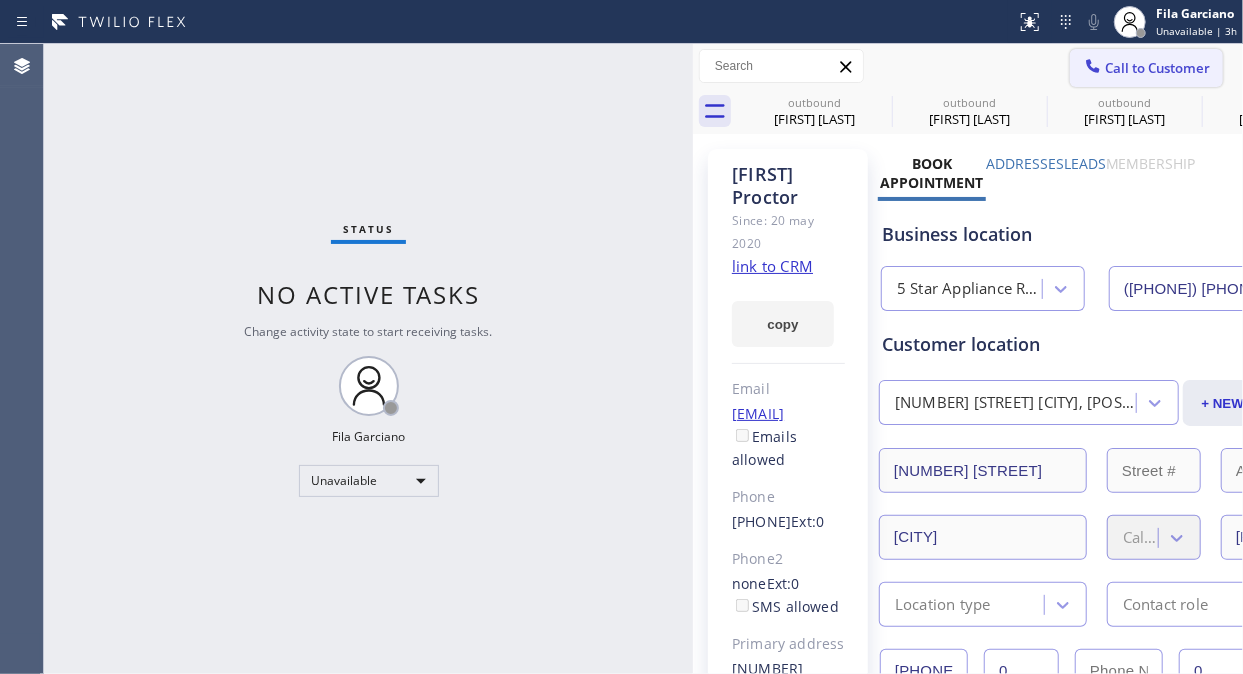 click on "Call to Customer" at bounding box center [1146, 68] 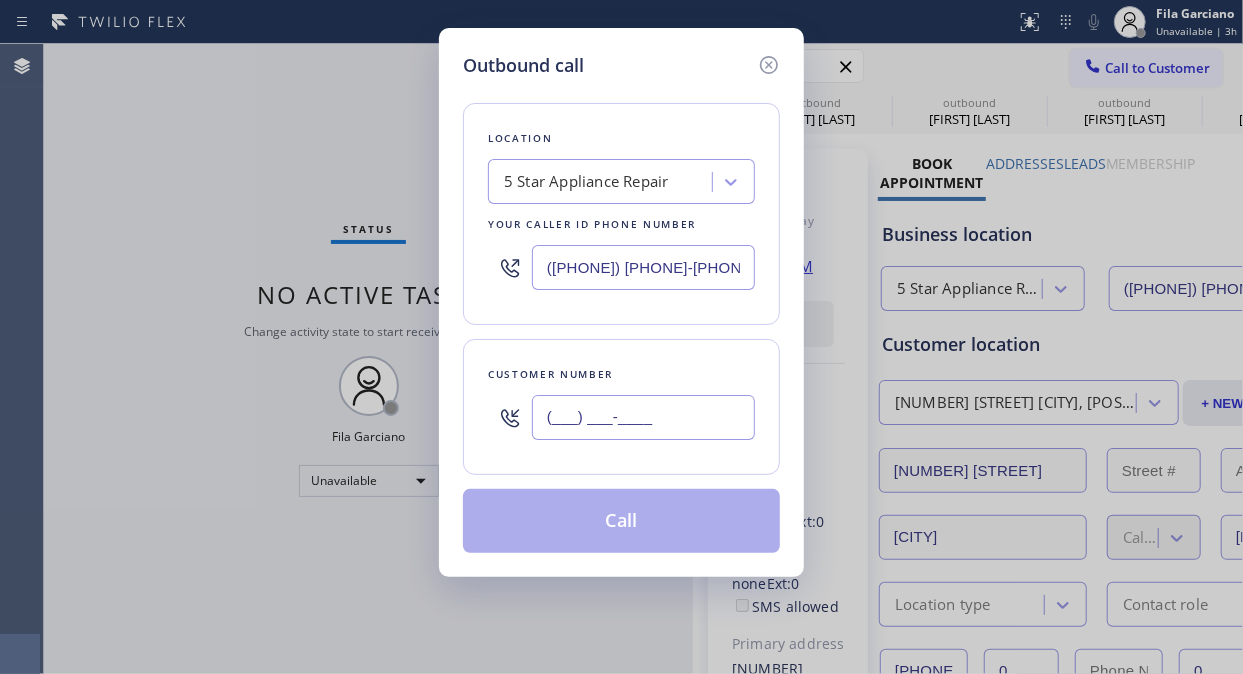 click on "(___) ___-____" at bounding box center (643, 417) 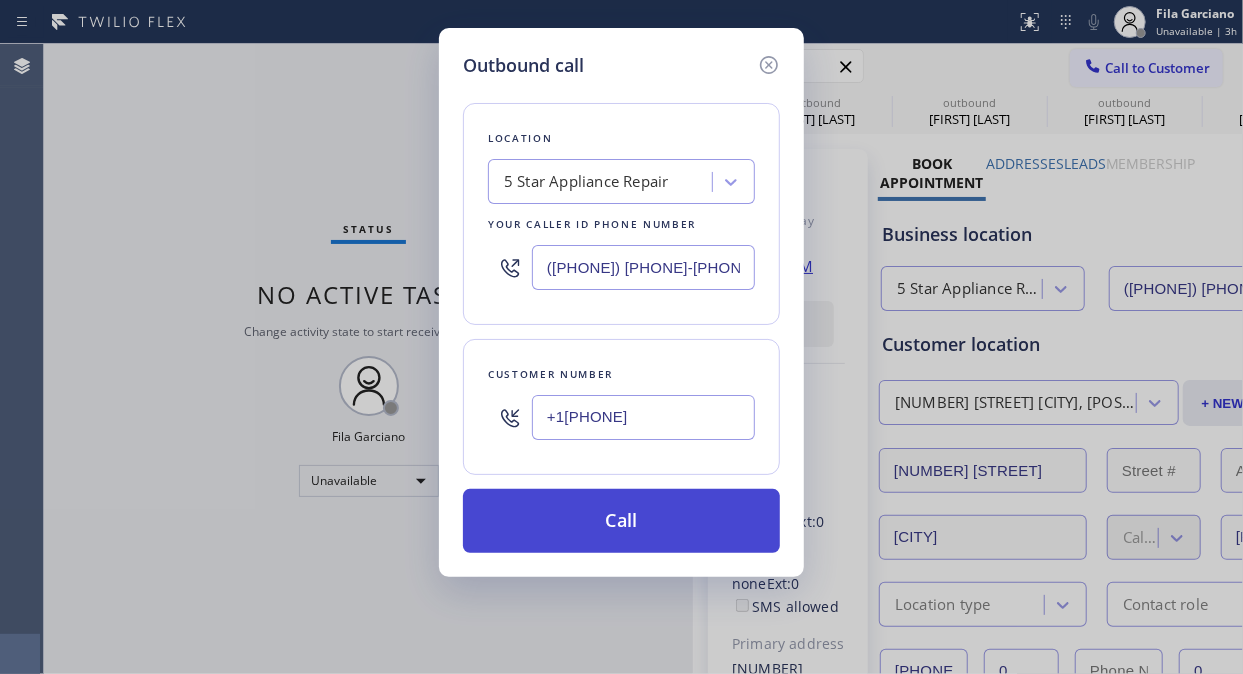 type on "+1[PHONE]" 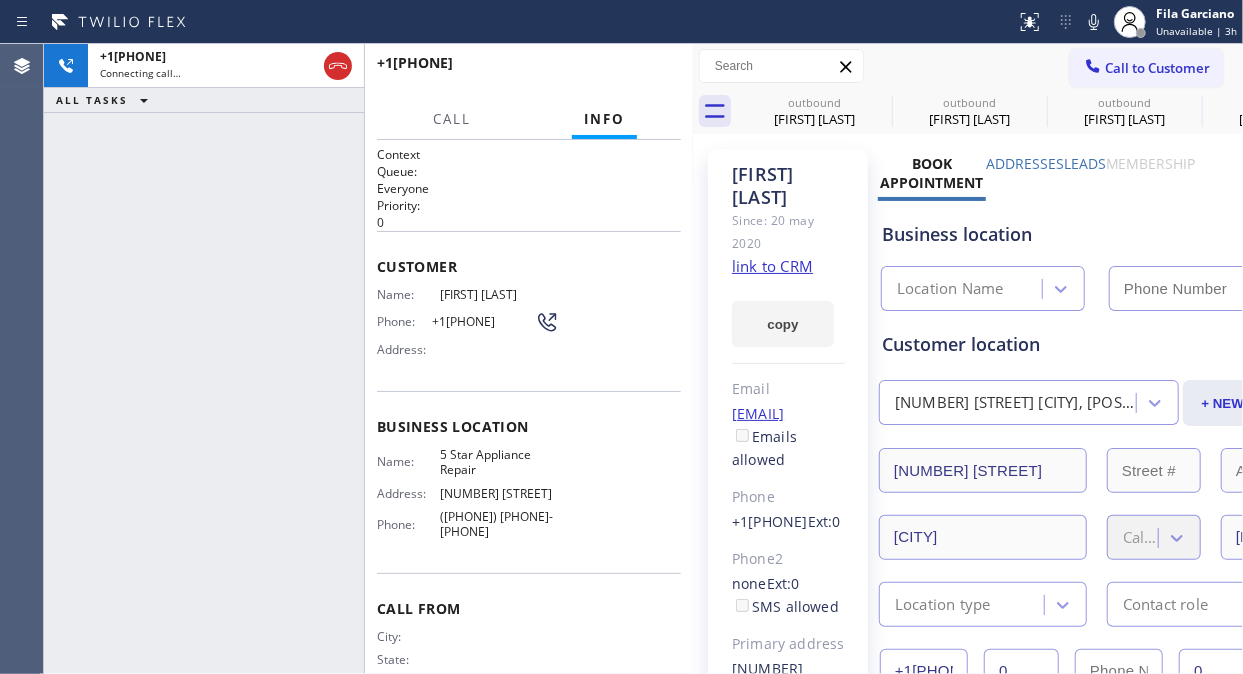 type on "([PHONE]) [PHONE]-[PHONE]" 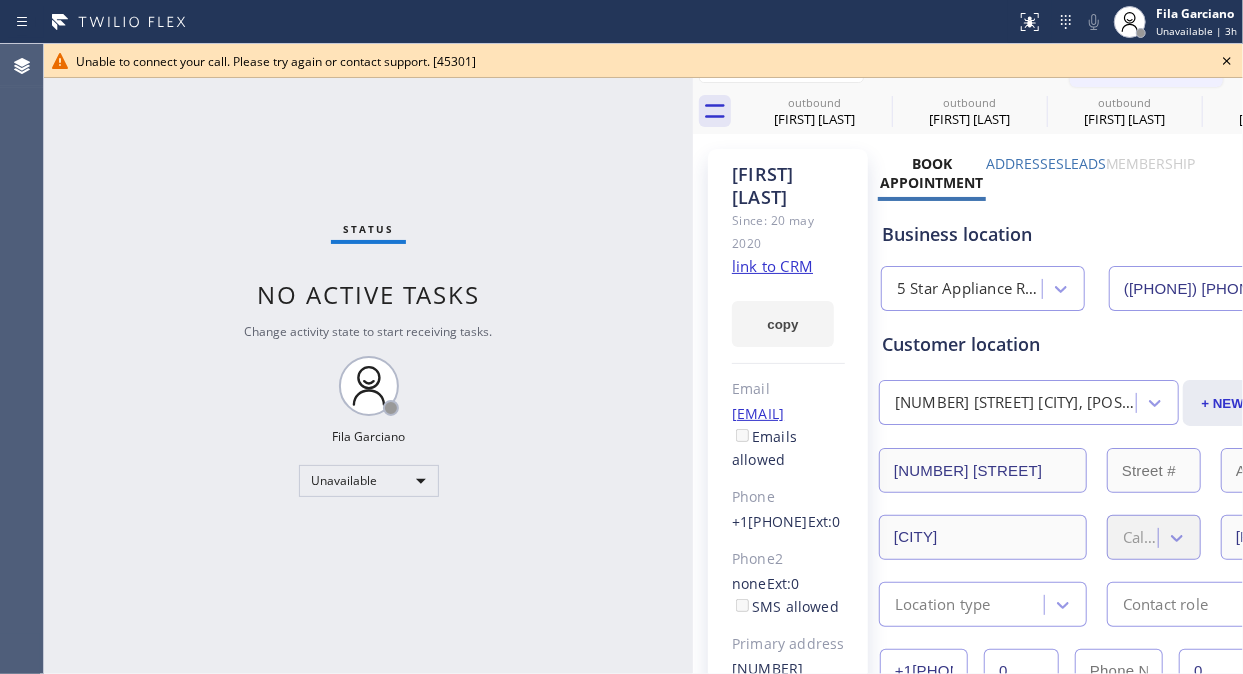 click 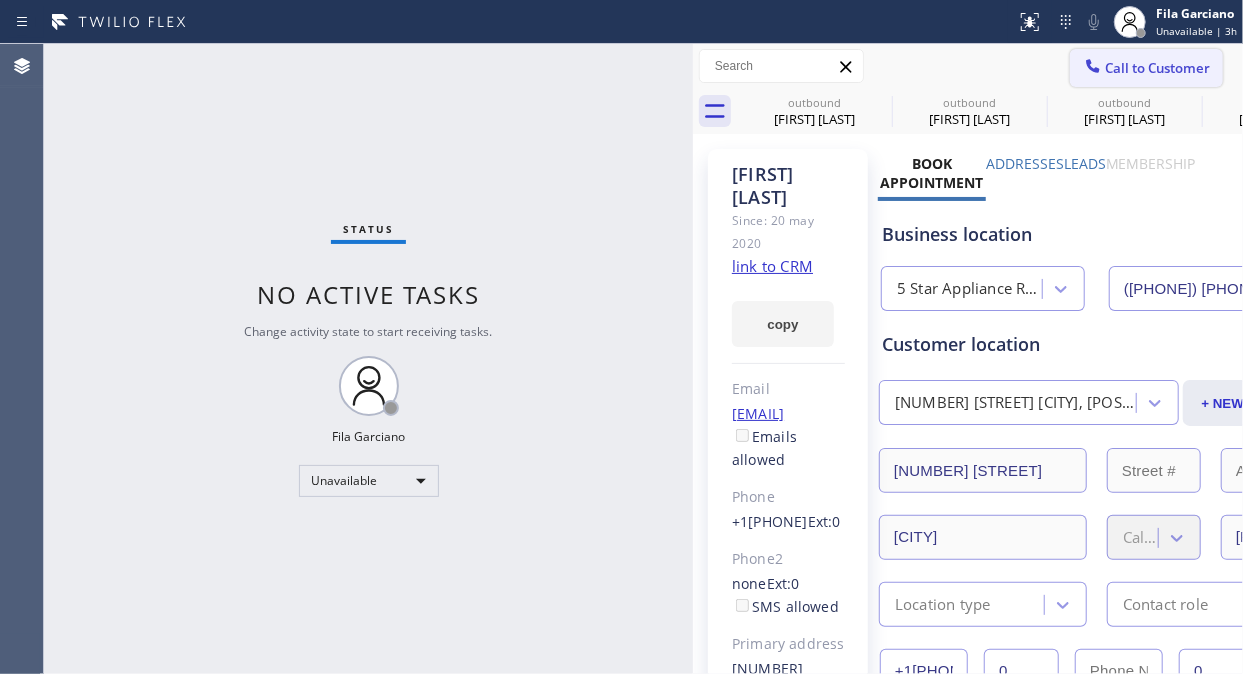click on "Call to Customer" at bounding box center (1157, 68) 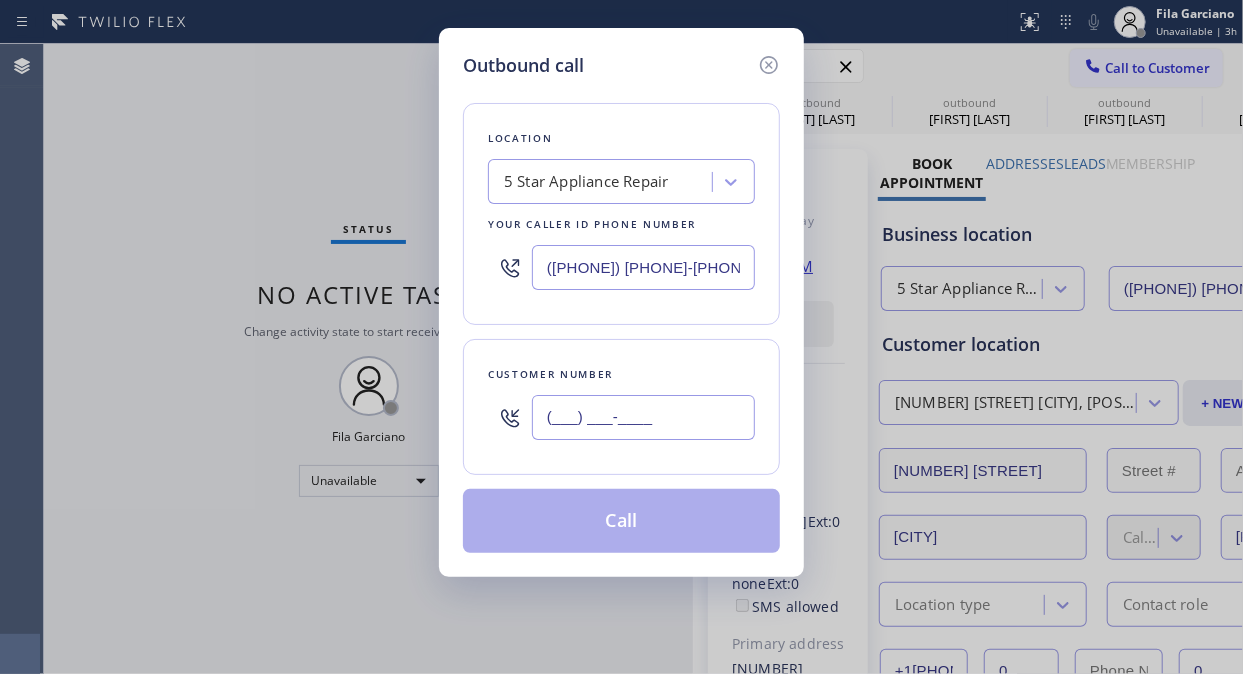 click on "(___) ___-____" at bounding box center [643, 417] 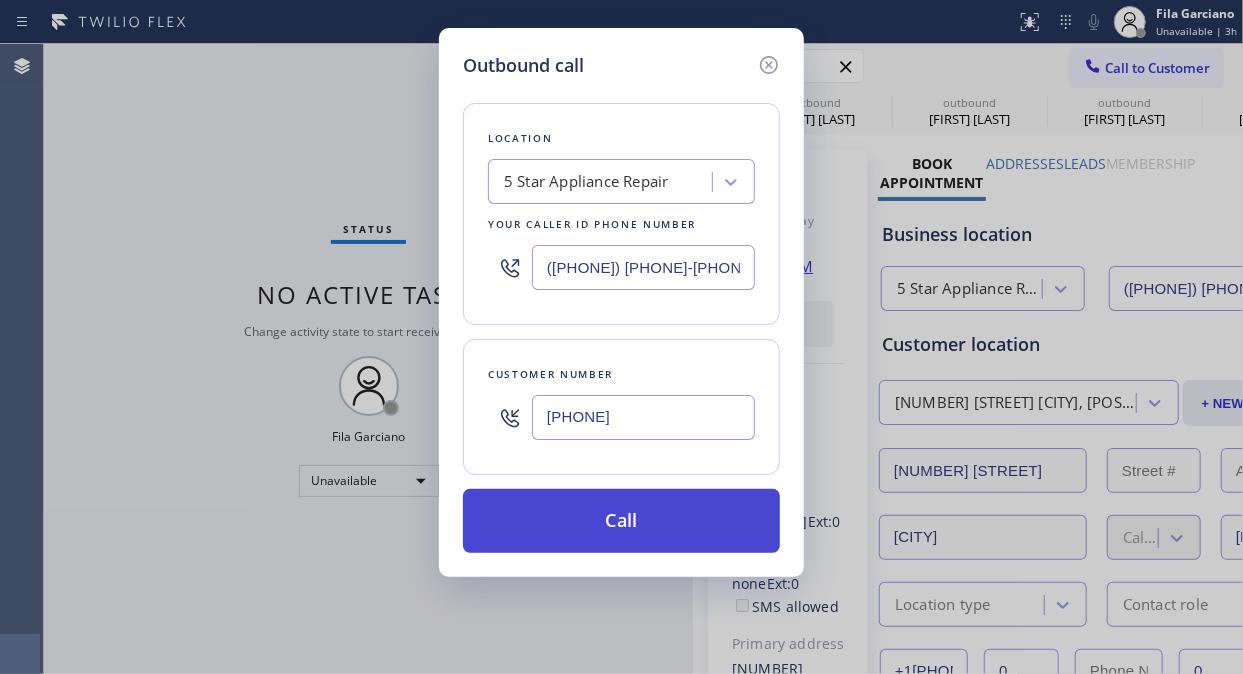 type on "[PHONE]" 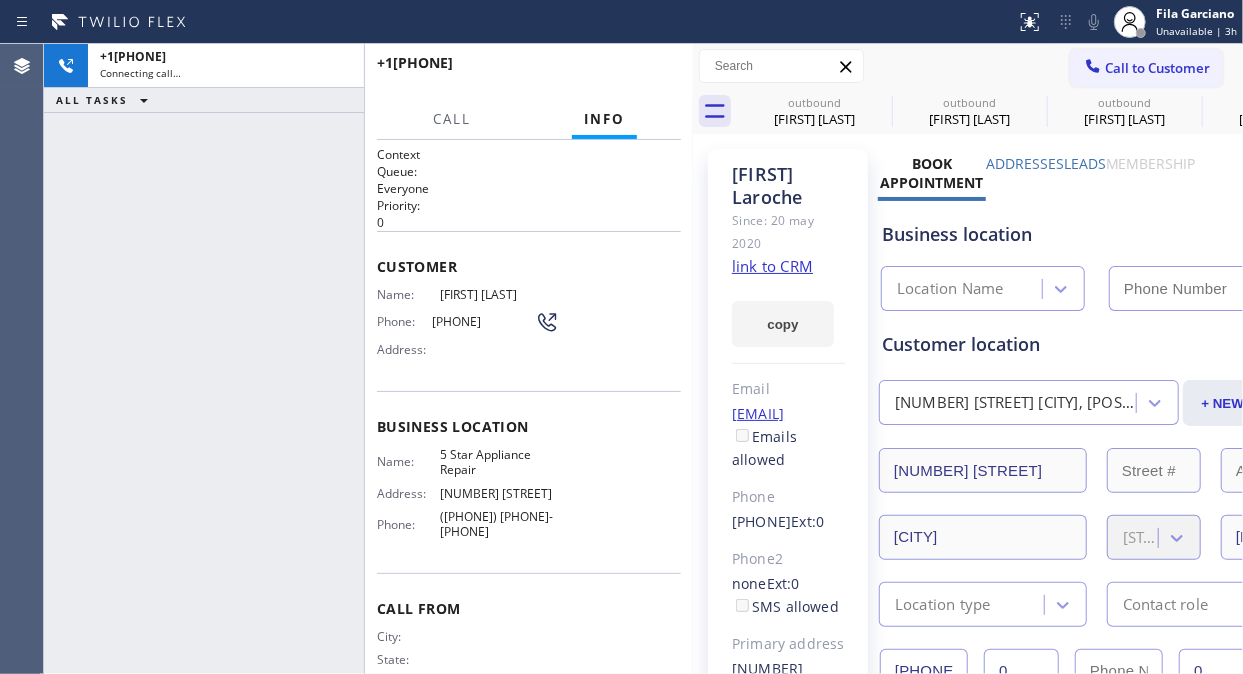 type on "([PHONE]) [PHONE]-[PHONE]" 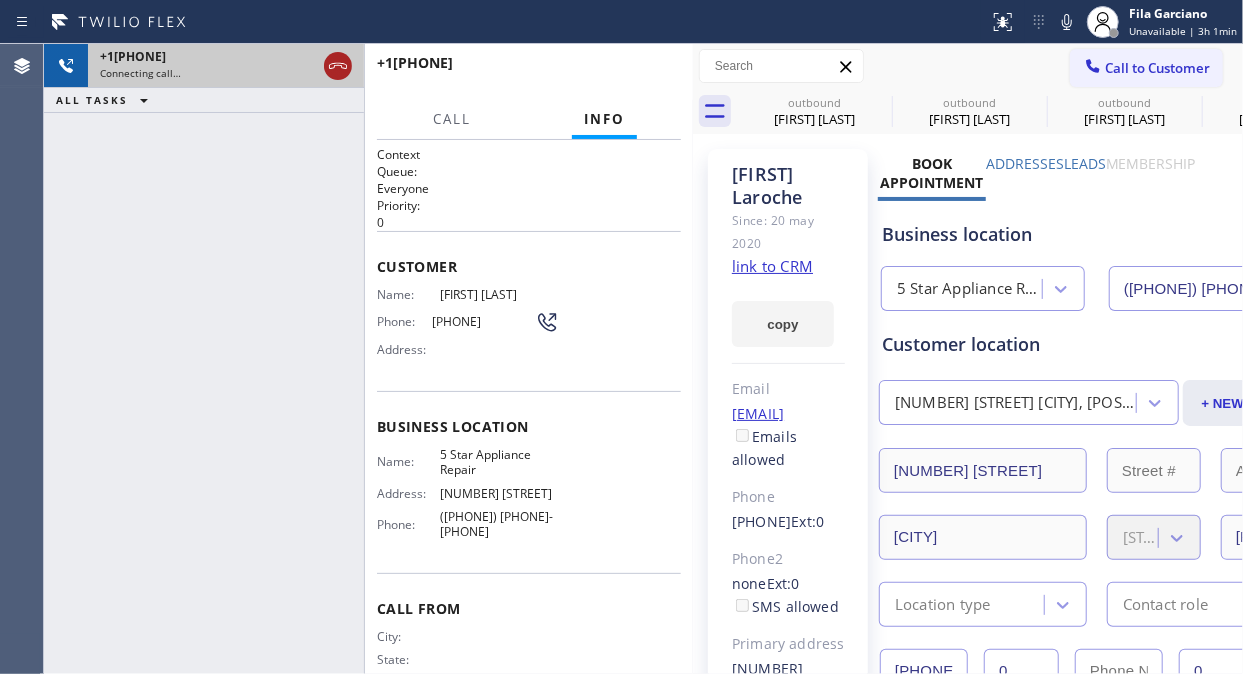 click 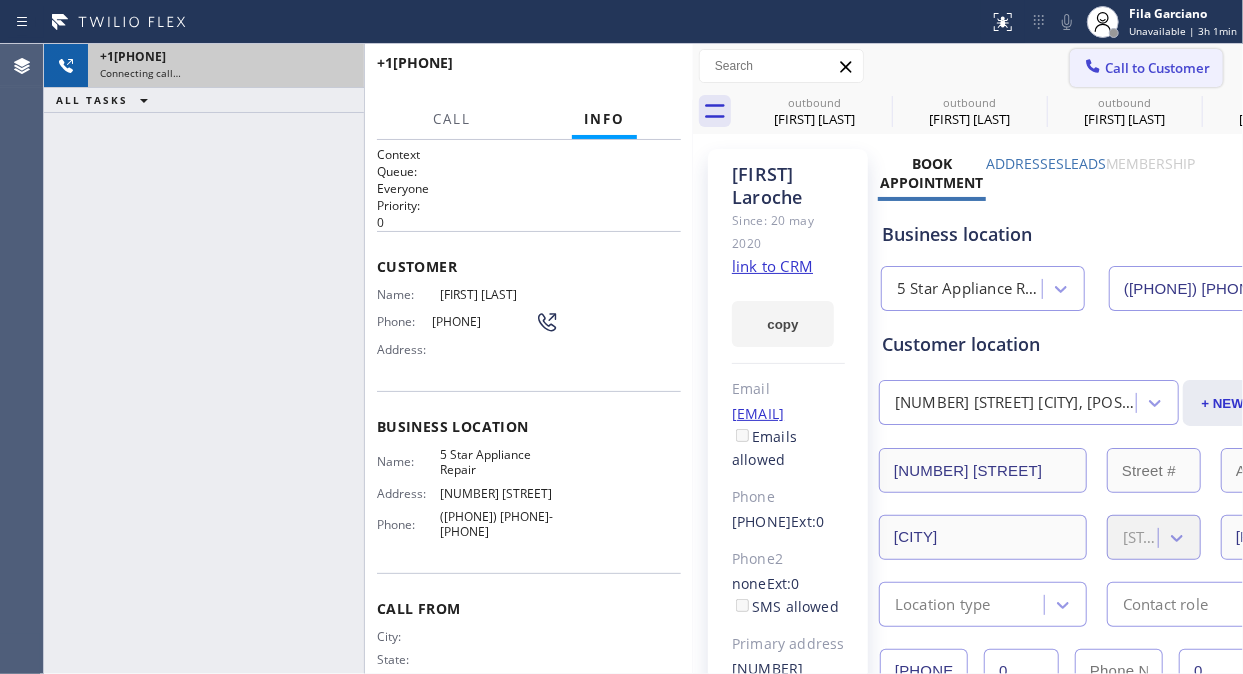 click on "Call to Customer" at bounding box center (1157, 68) 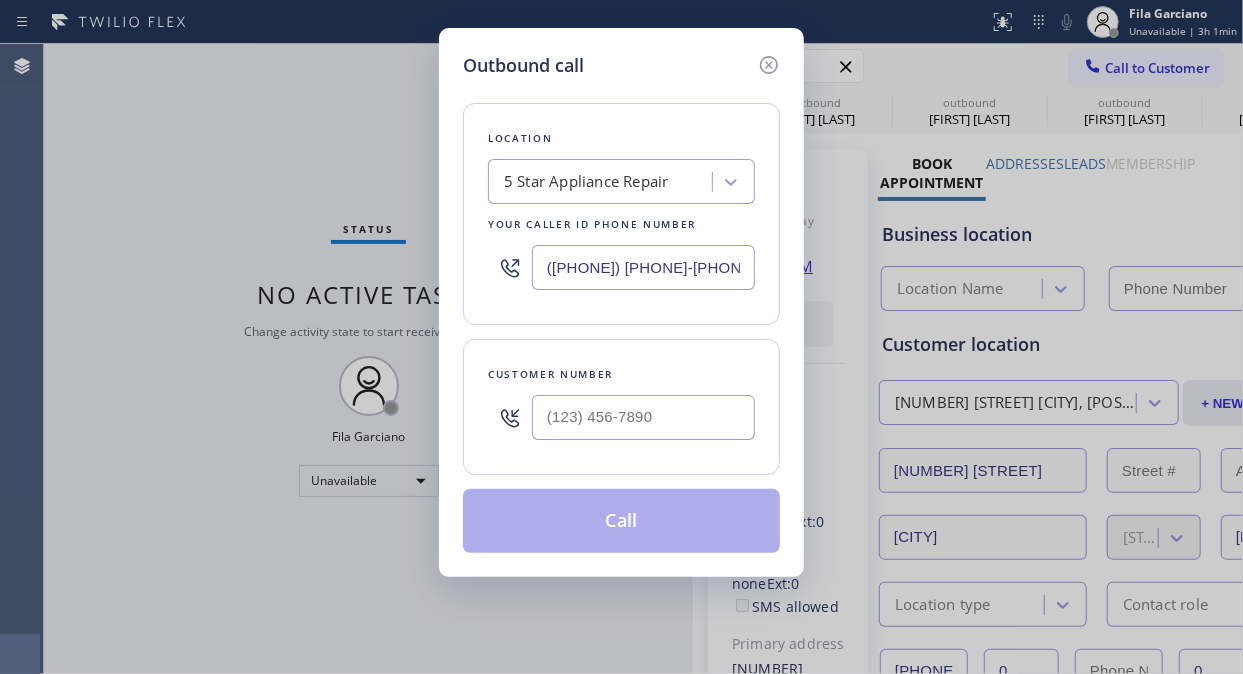 type on "([PHONE]) [PHONE]-[PHONE]" 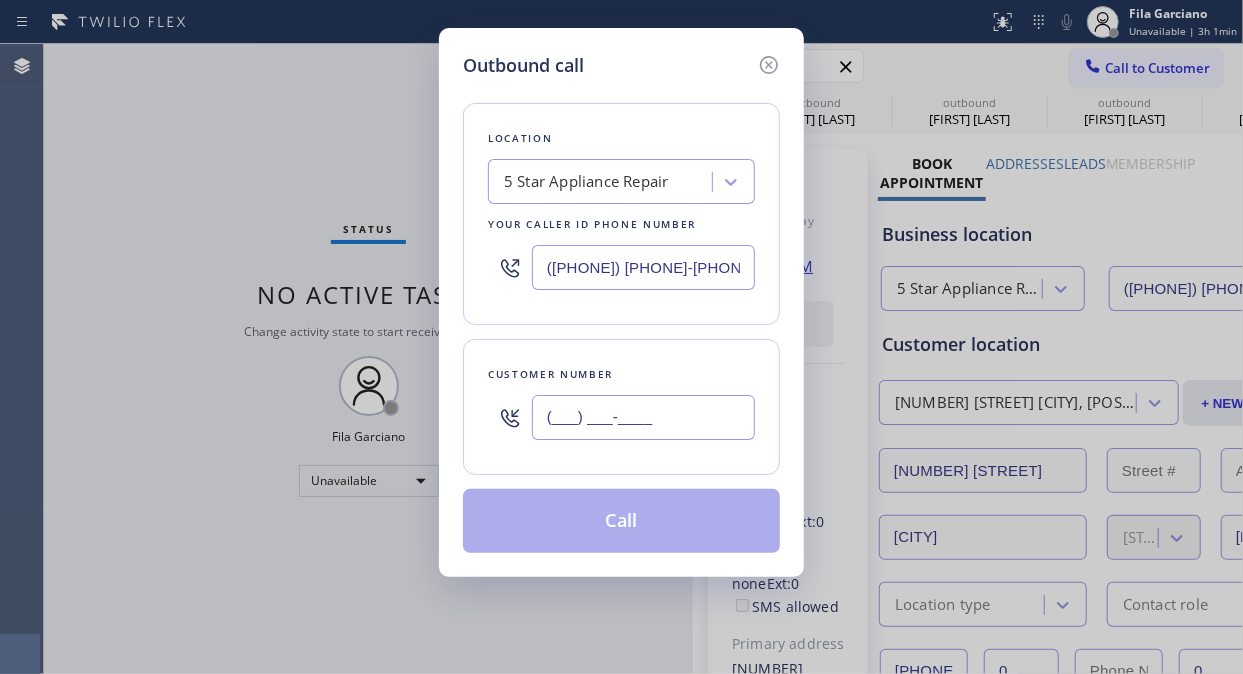 click on "(___) ___-____" at bounding box center (643, 417) 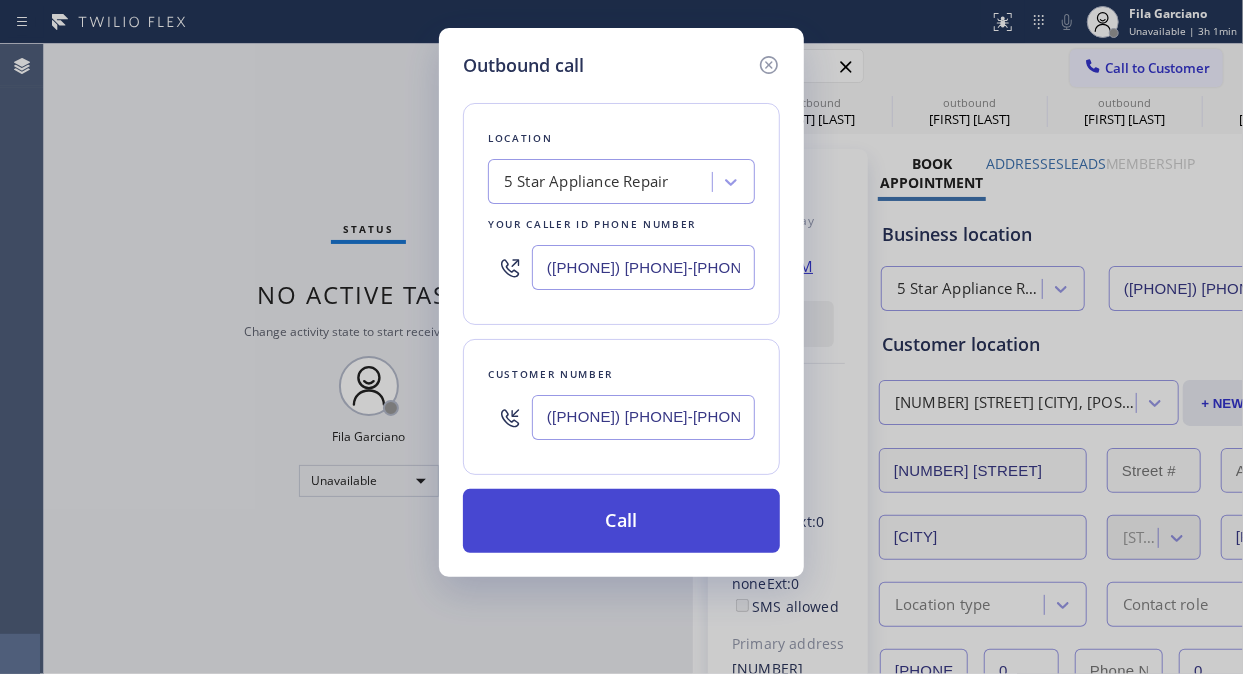 type on "([PHONE]) [PHONE]-[PHONE]" 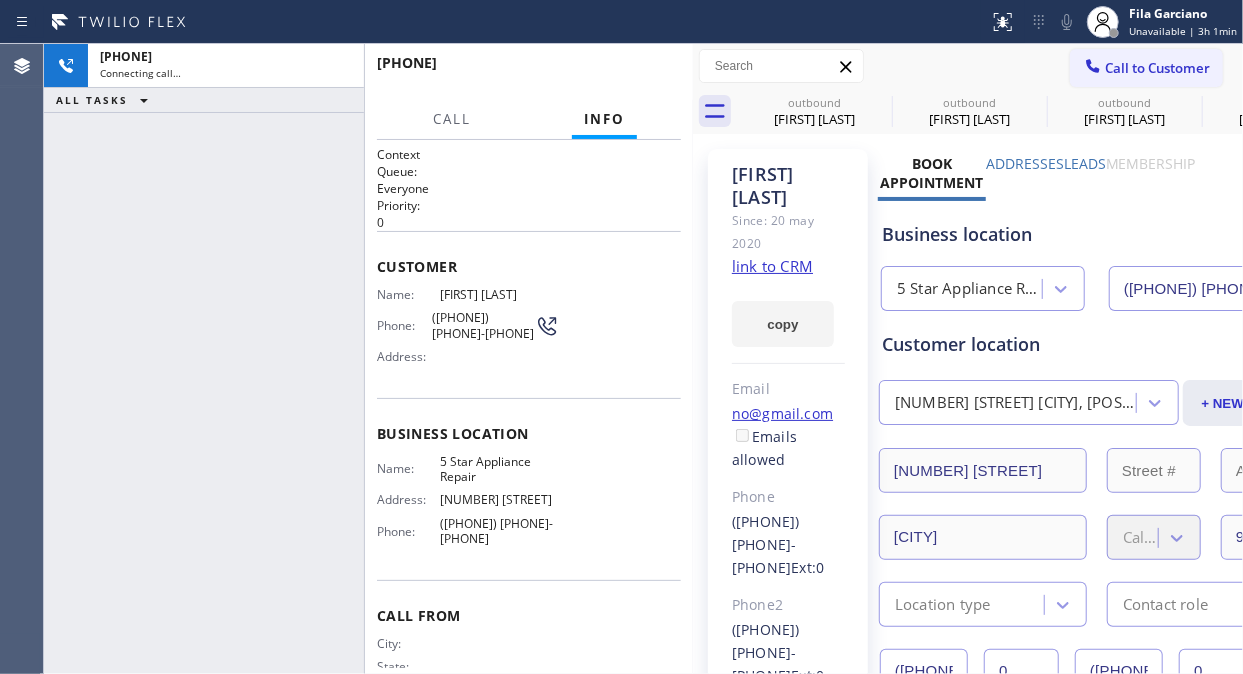 type on "([PHONE]) [PHONE]-[PHONE]" 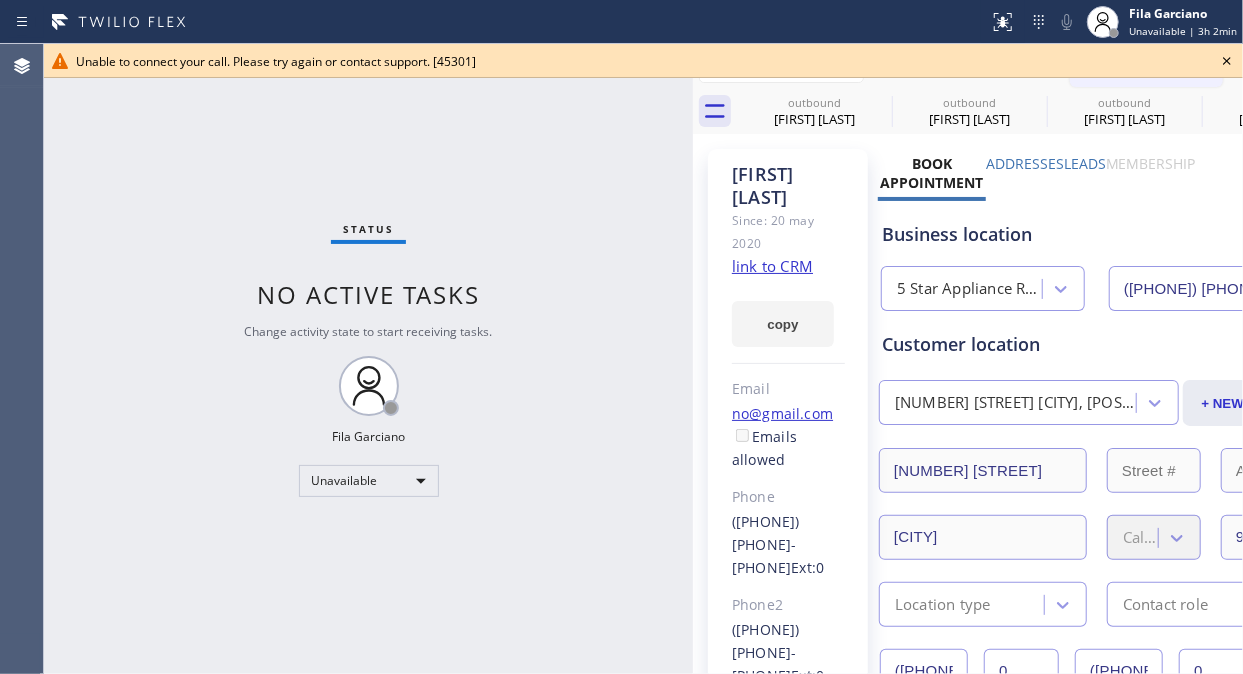 click 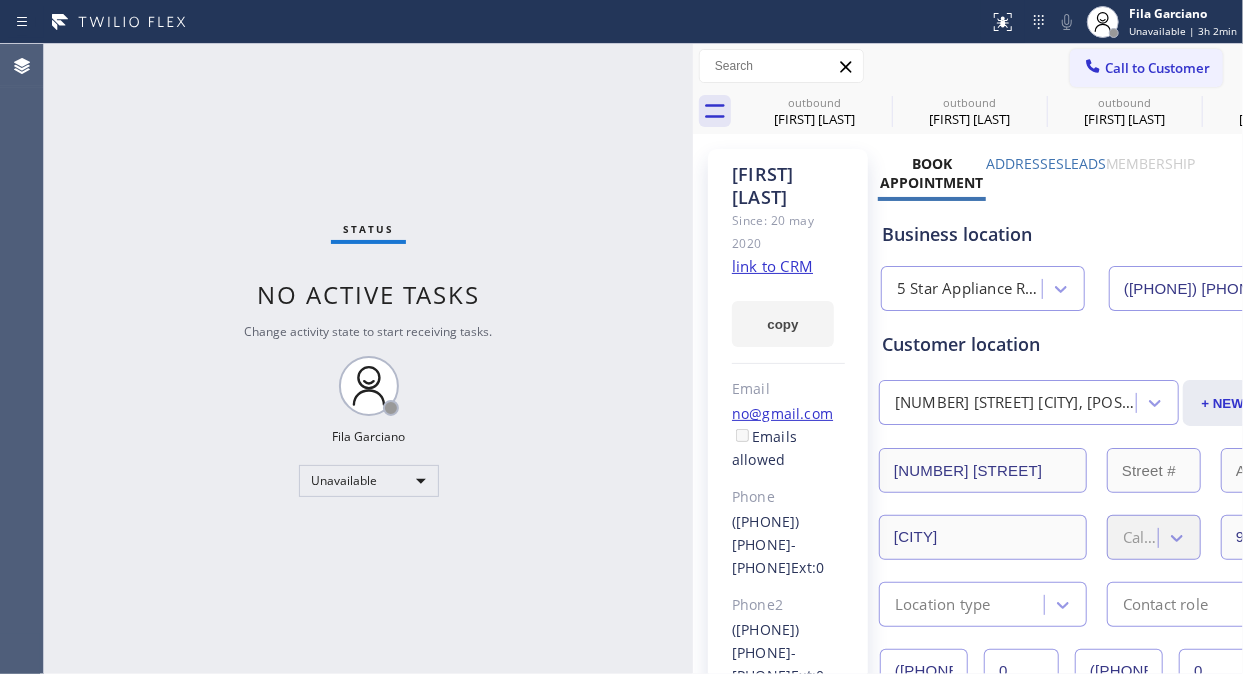 drag, startPoint x: 1162, startPoint y: 68, endPoint x: 887, endPoint y: 231, distance: 319.67795 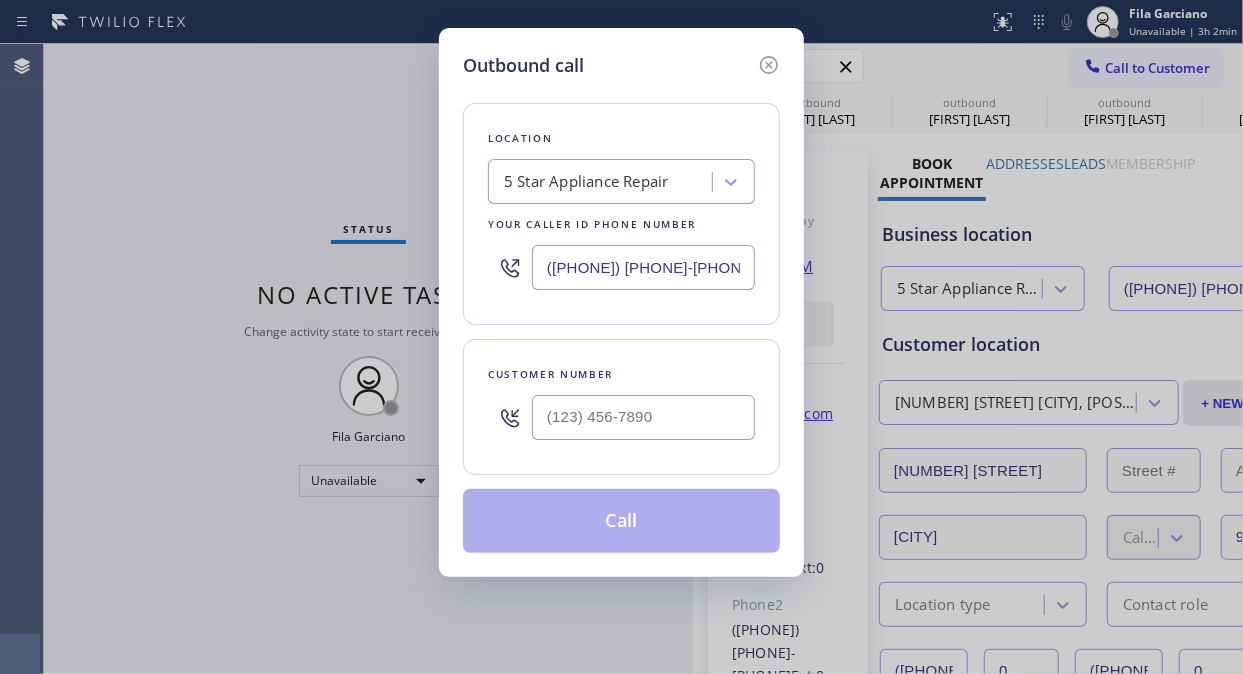 click at bounding box center (643, 417) 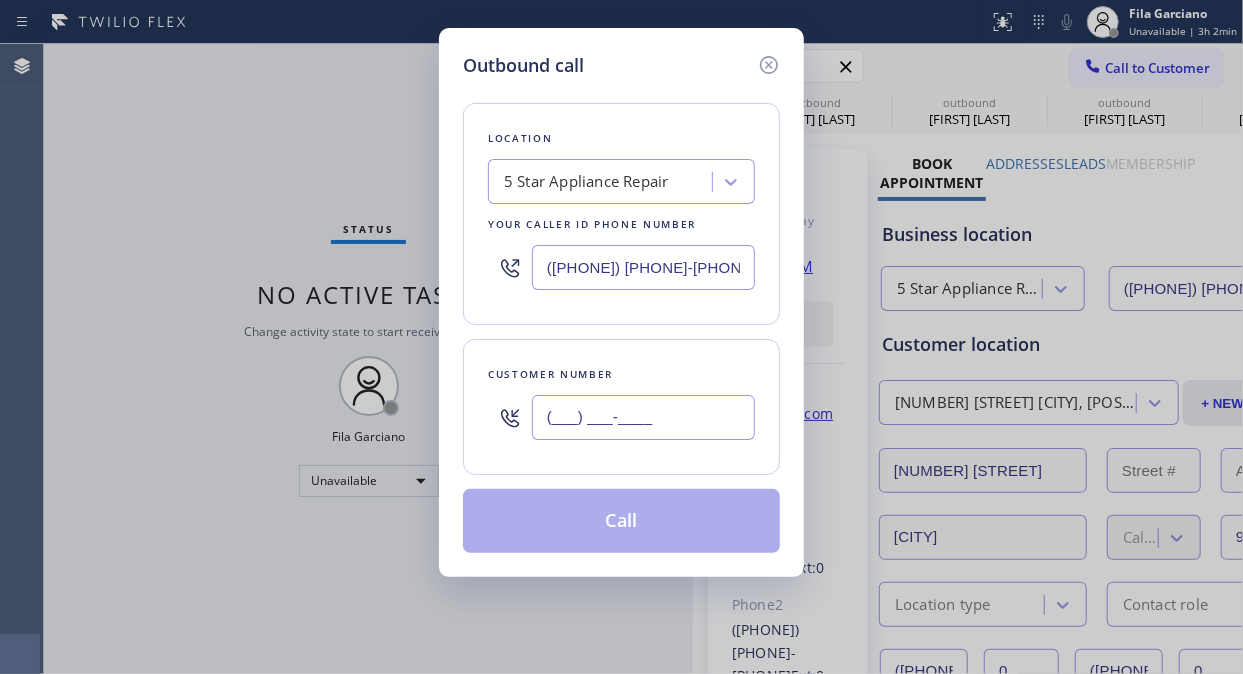 paste on "([PHONE]) [PHONE]-[PHONE]" 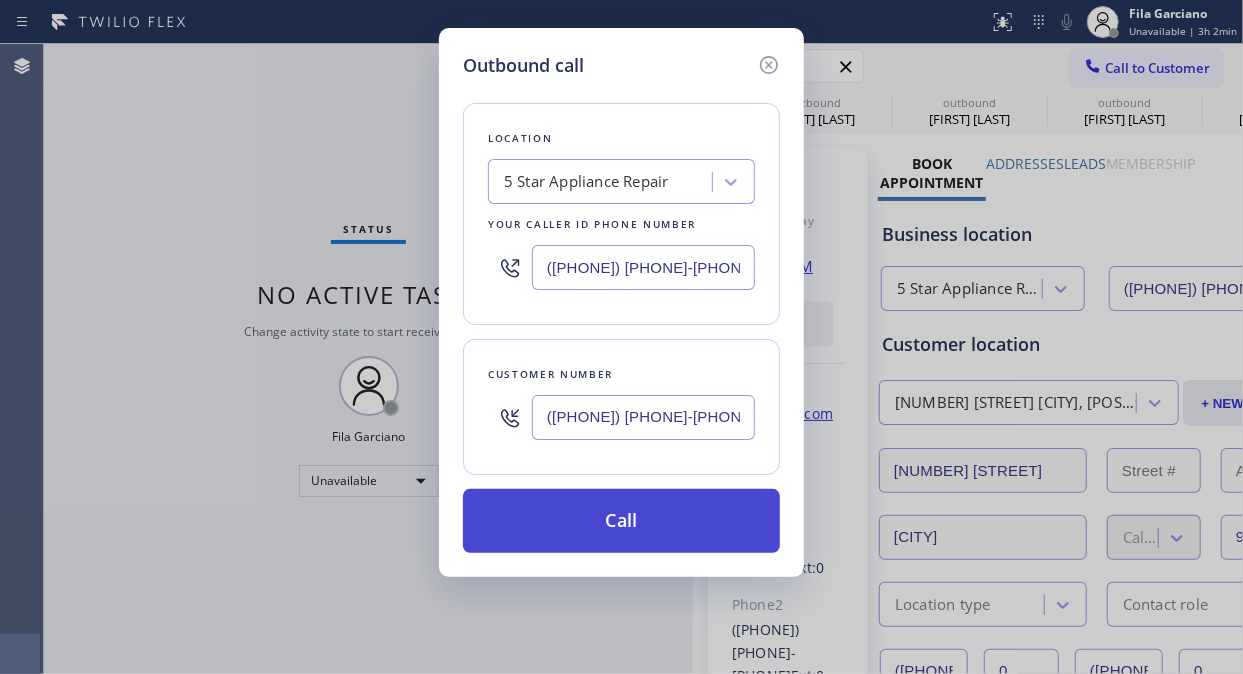 type on "([PHONE]) [PHONE]-[PHONE]" 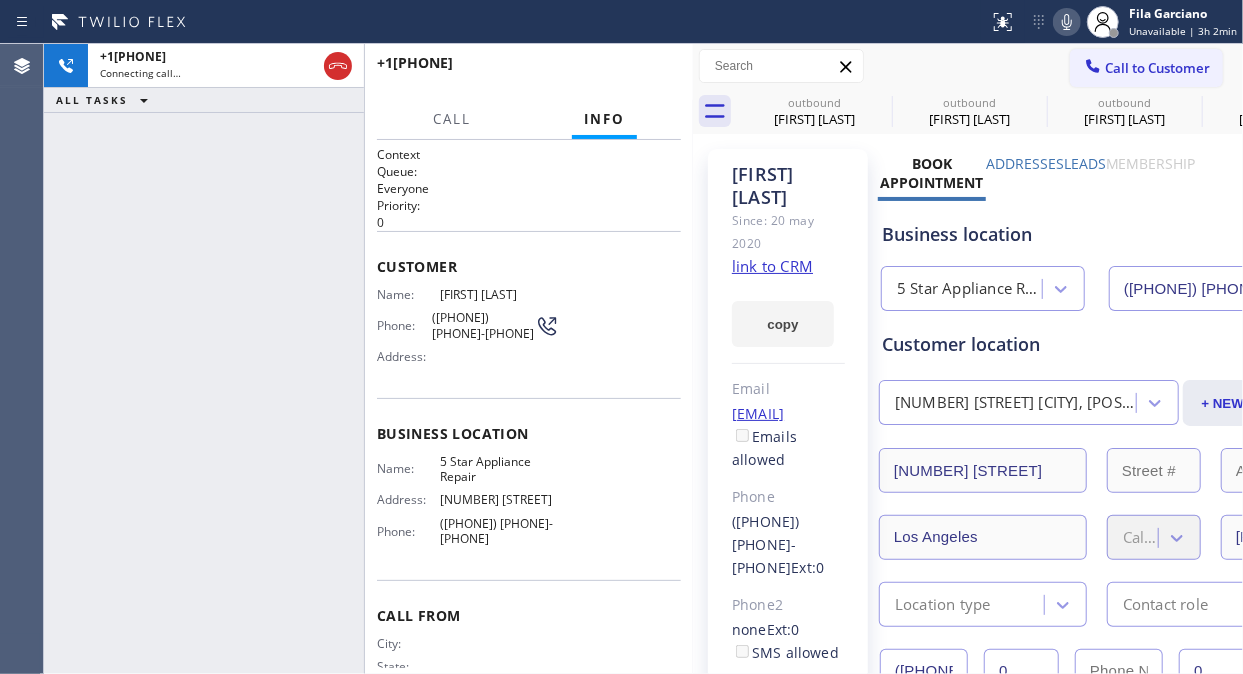 type on "([PHONE]) [PHONE]-[PHONE]" 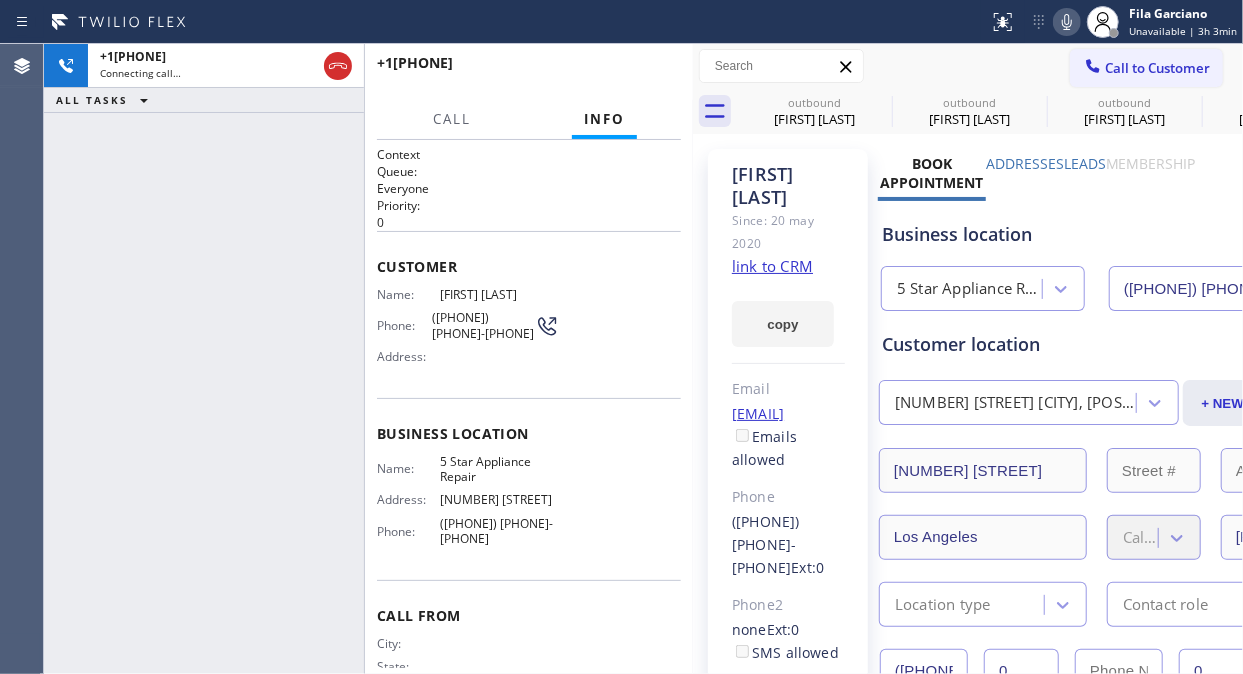 click 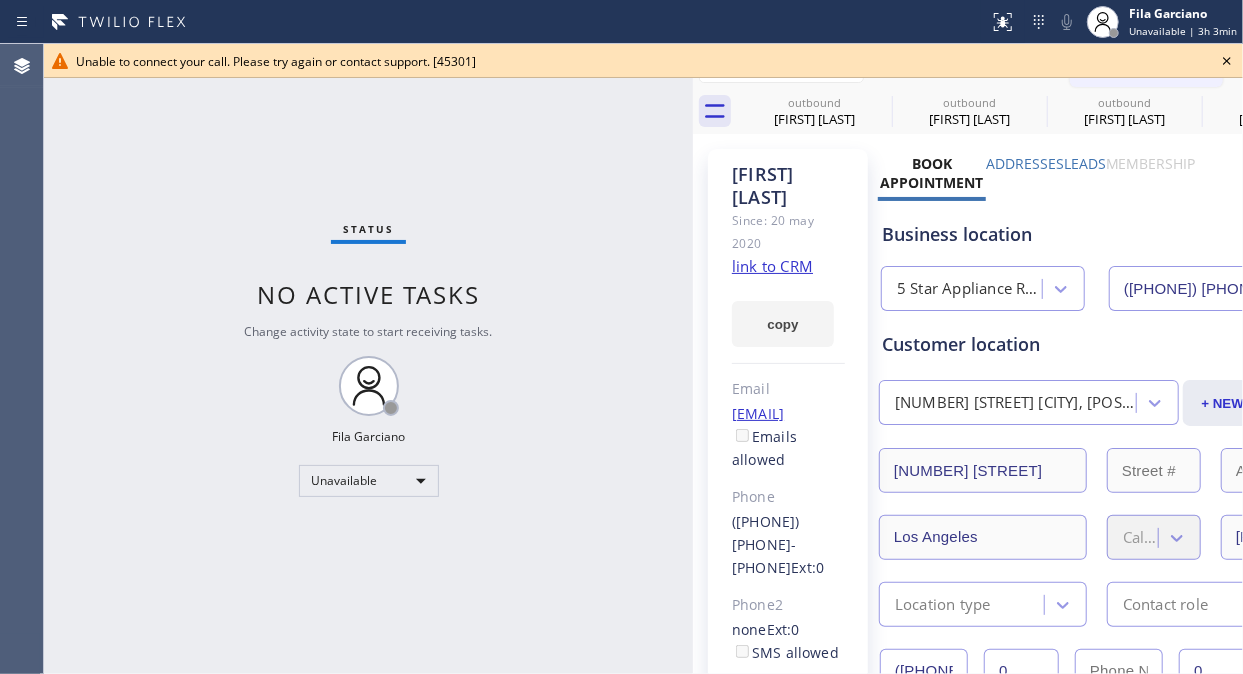 click 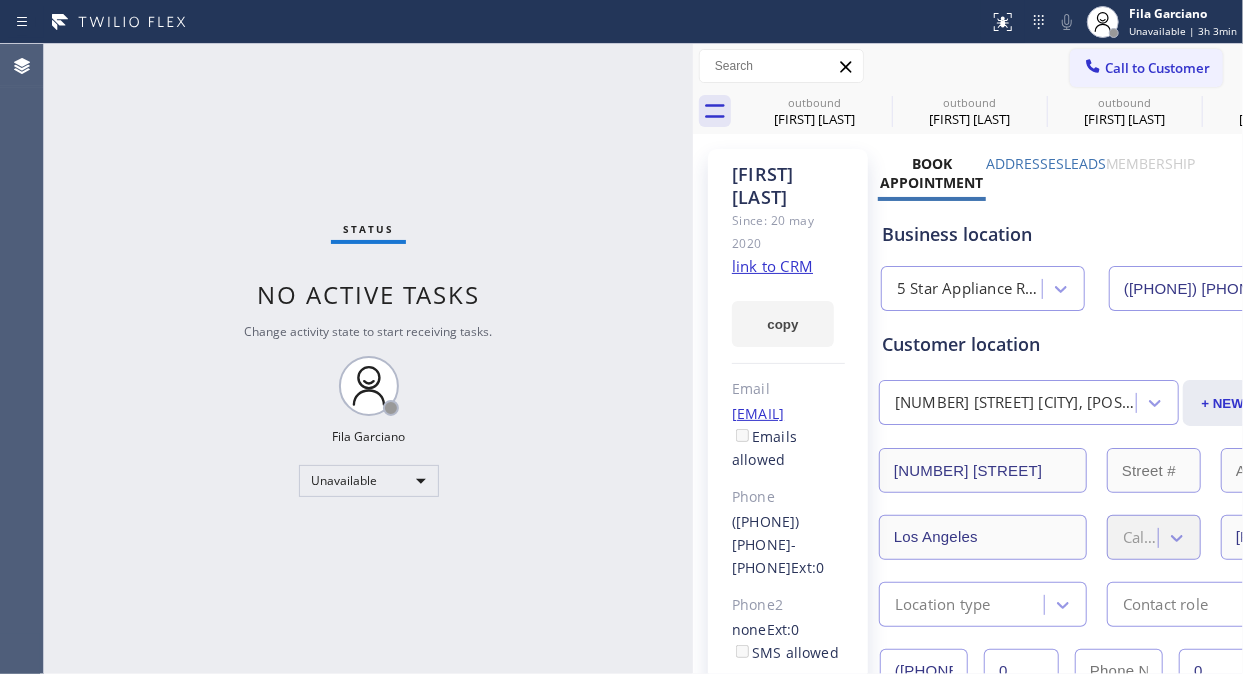 click on "Call to Customer" at bounding box center [1157, 68] 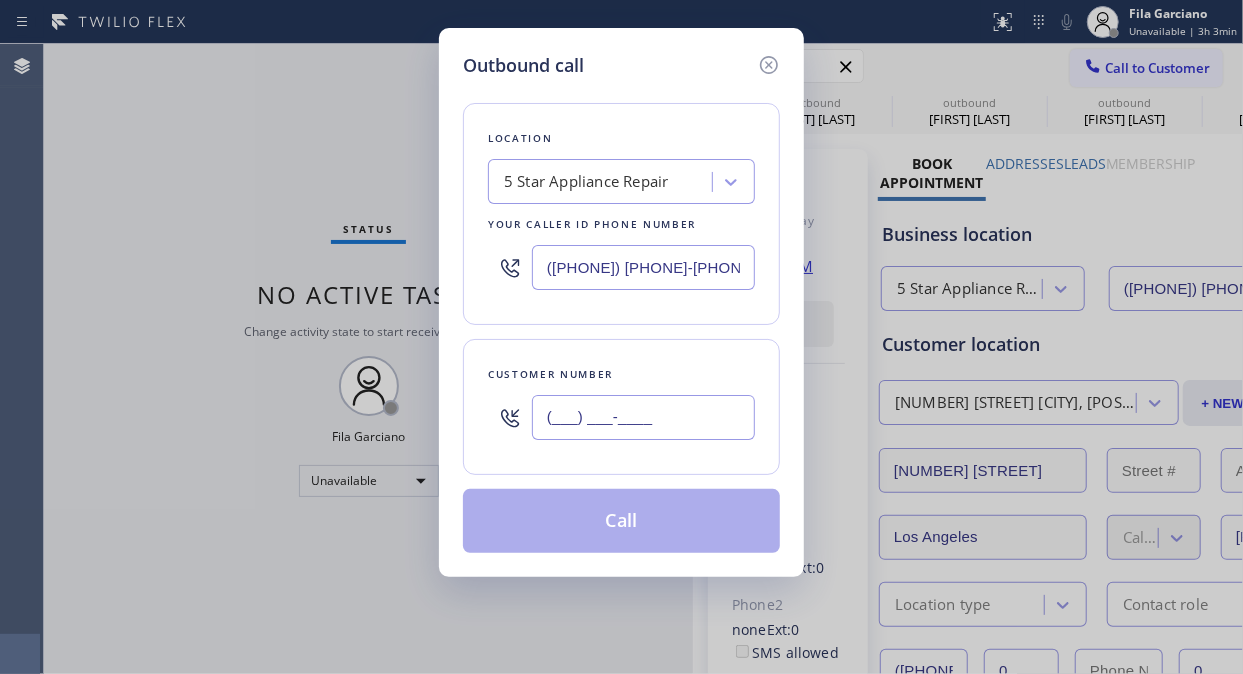 click on "(___) ___-____" at bounding box center [643, 417] 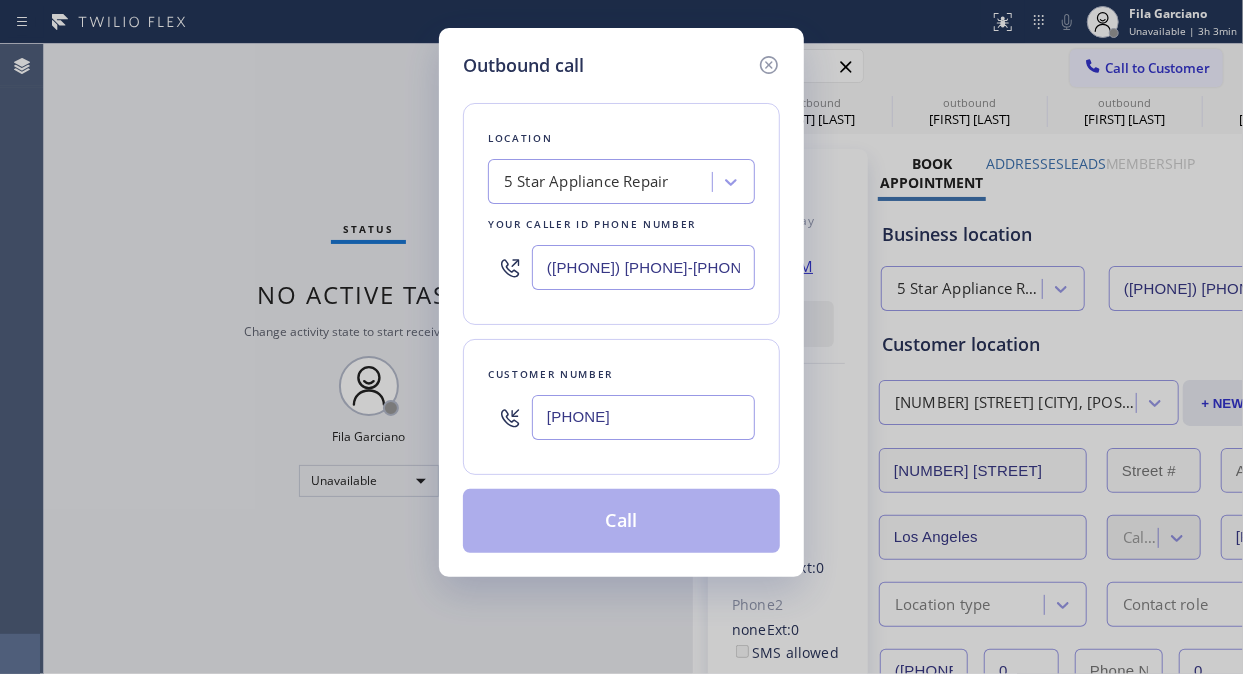 type on "[PHONE]" 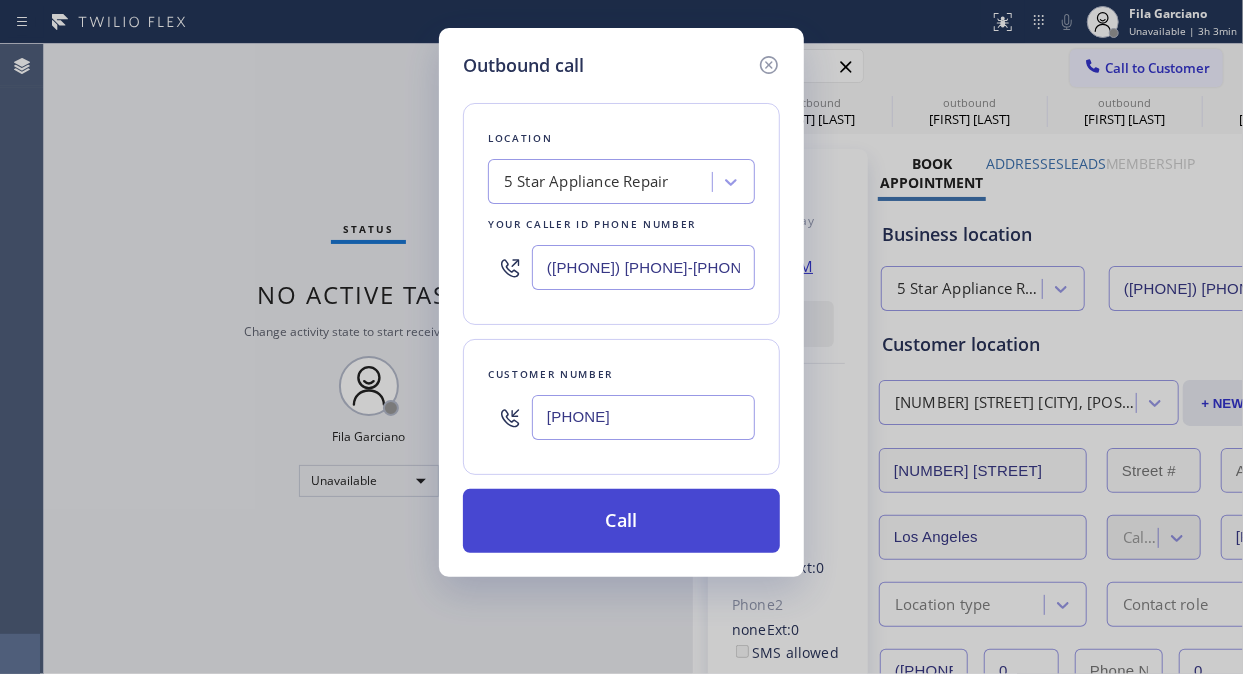 click on "Call" at bounding box center [621, 521] 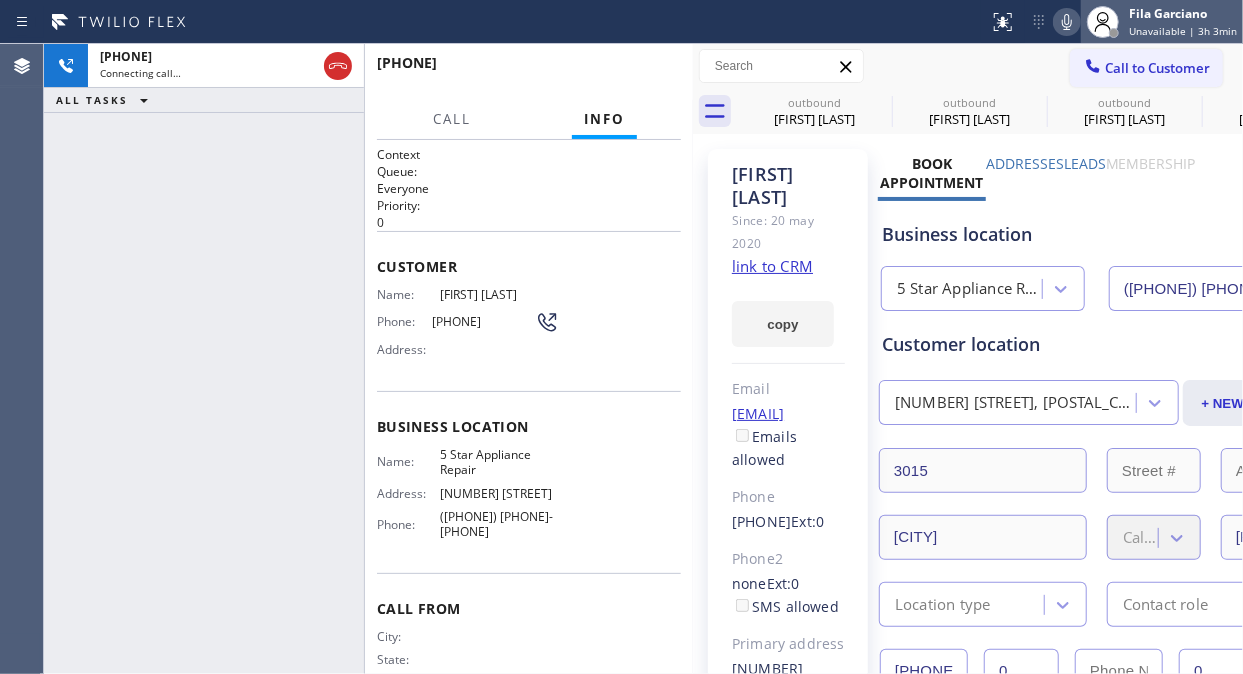 type on "([PHONE]) [PHONE]-[PHONE]" 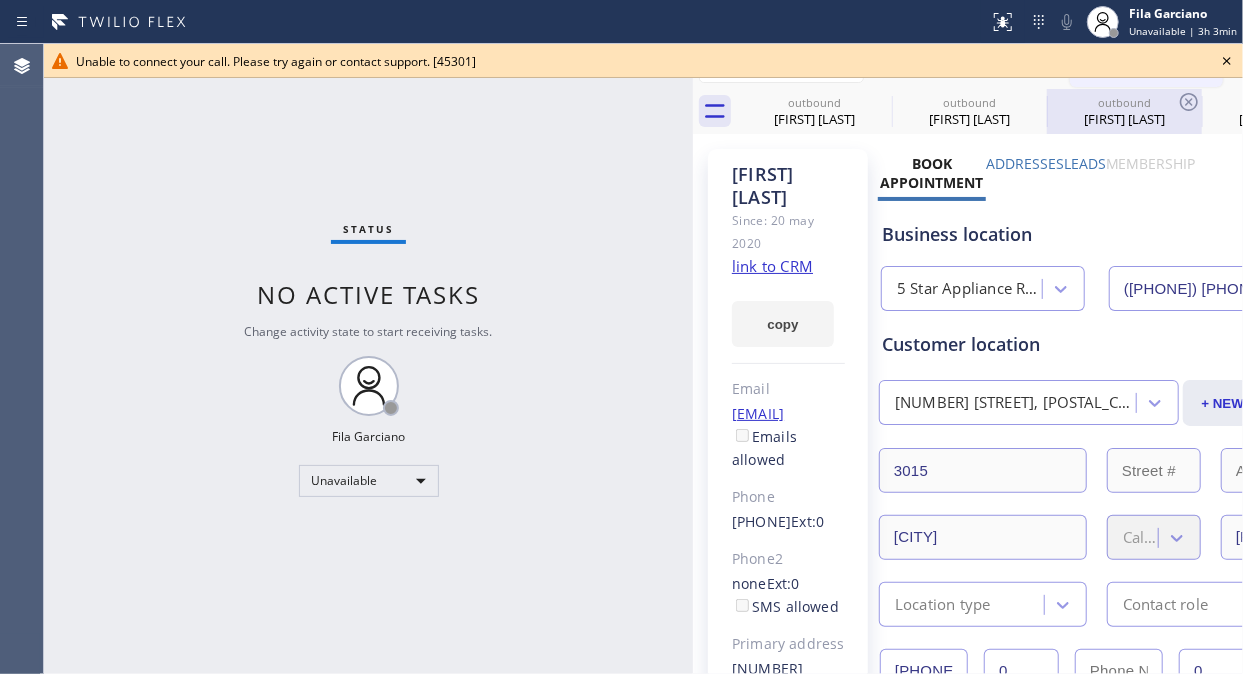 click on "Unable to connect your call. Please try again or contact support. [45301]" at bounding box center (643, 61) 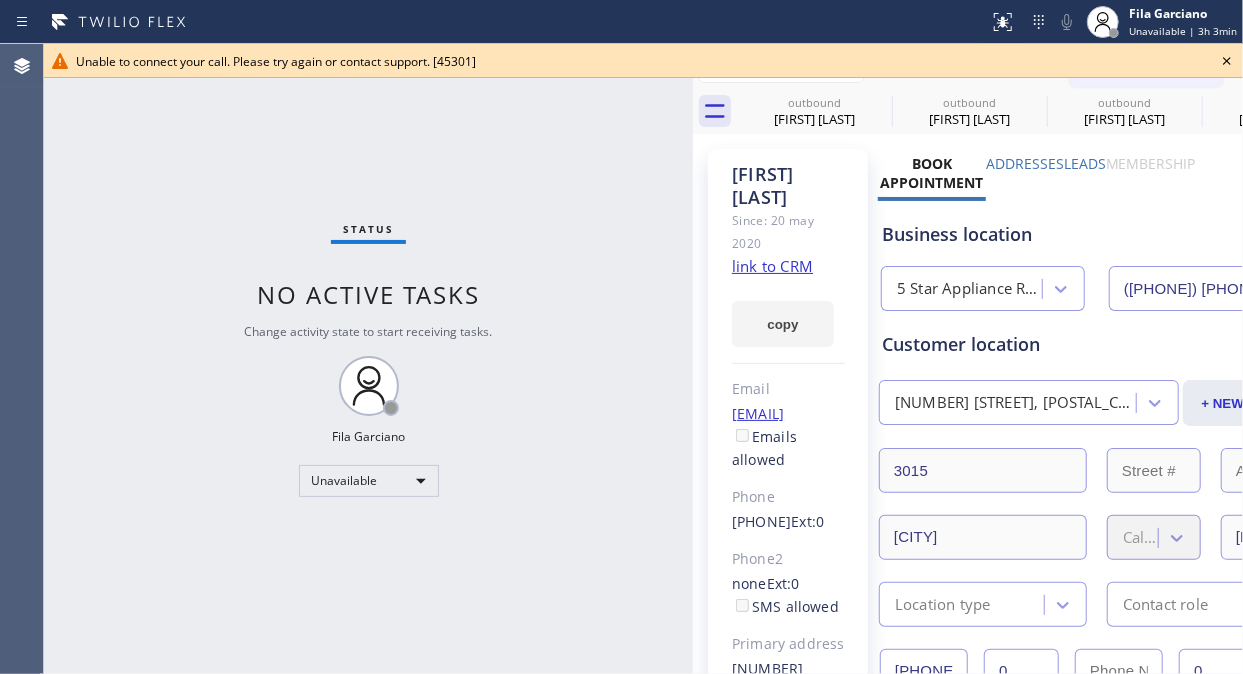 click 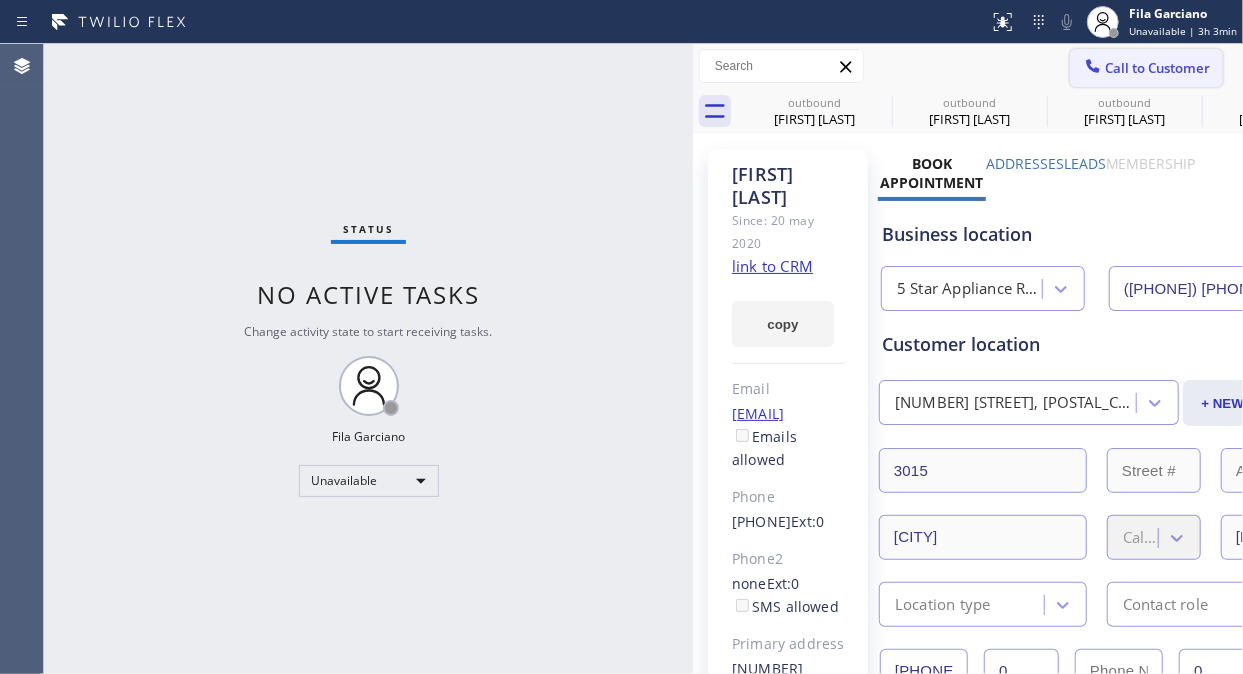 click on "Call to Customer" at bounding box center (1157, 68) 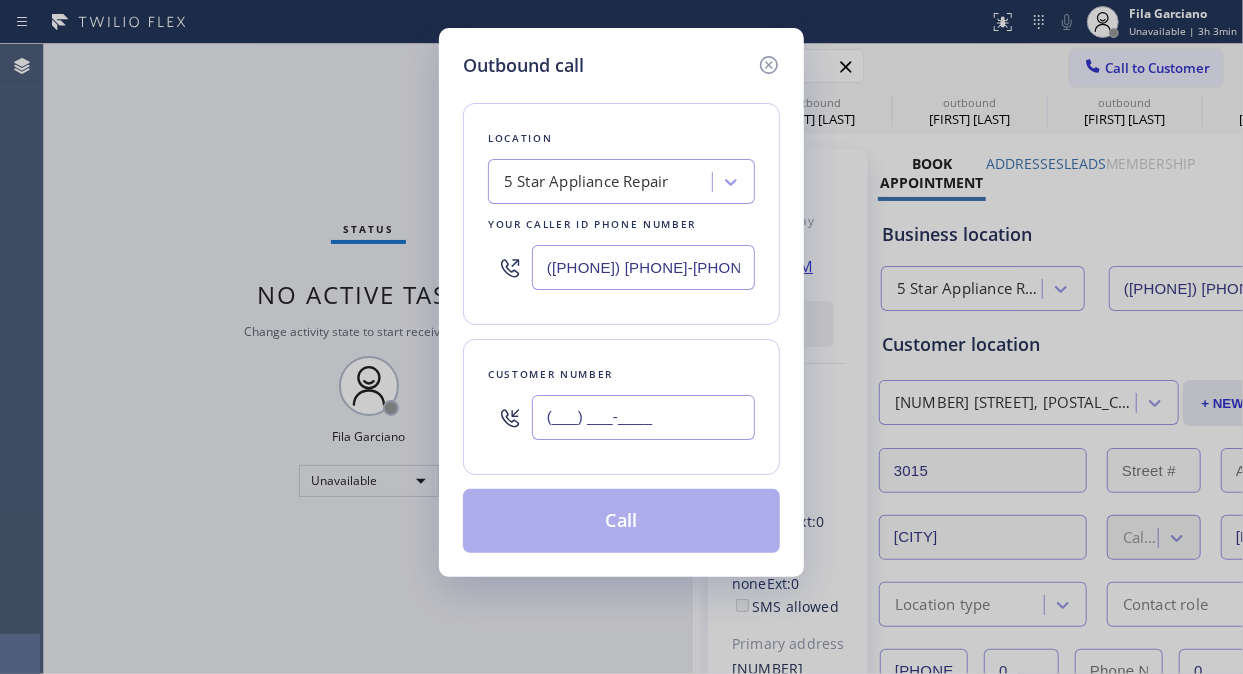 click on "(___) ___-____" at bounding box center [643, 417] 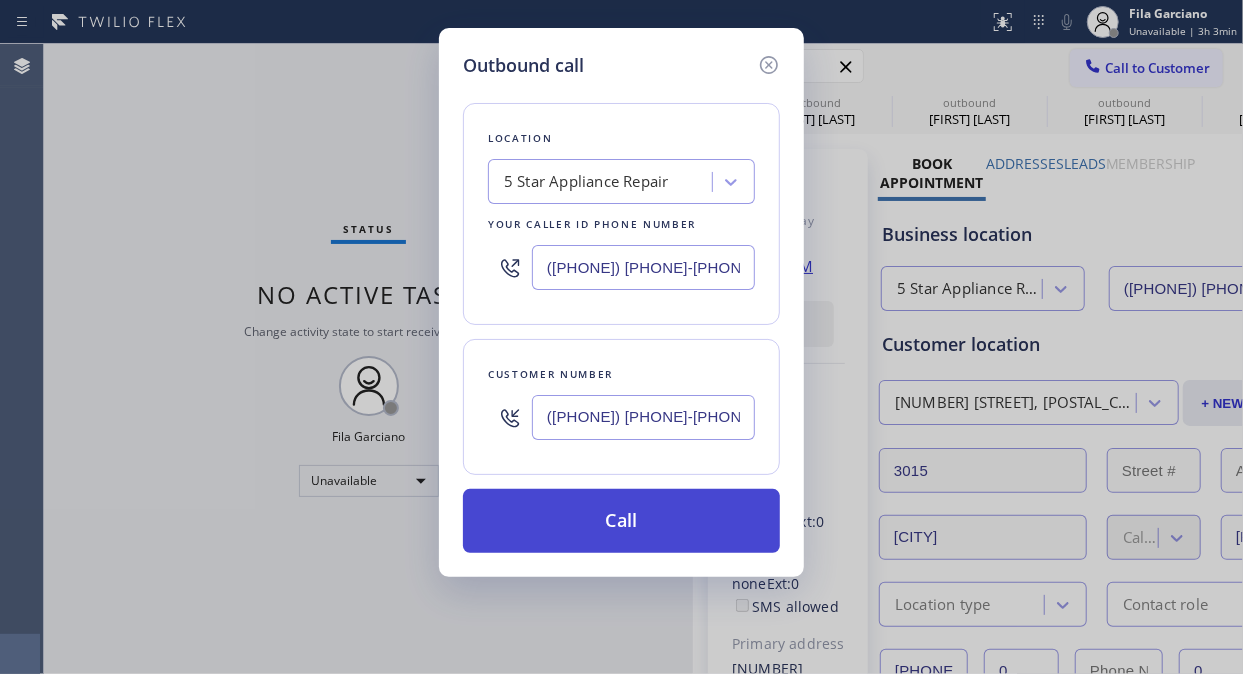 type on "([PHONE]) [PHONE]-[PHONE]" 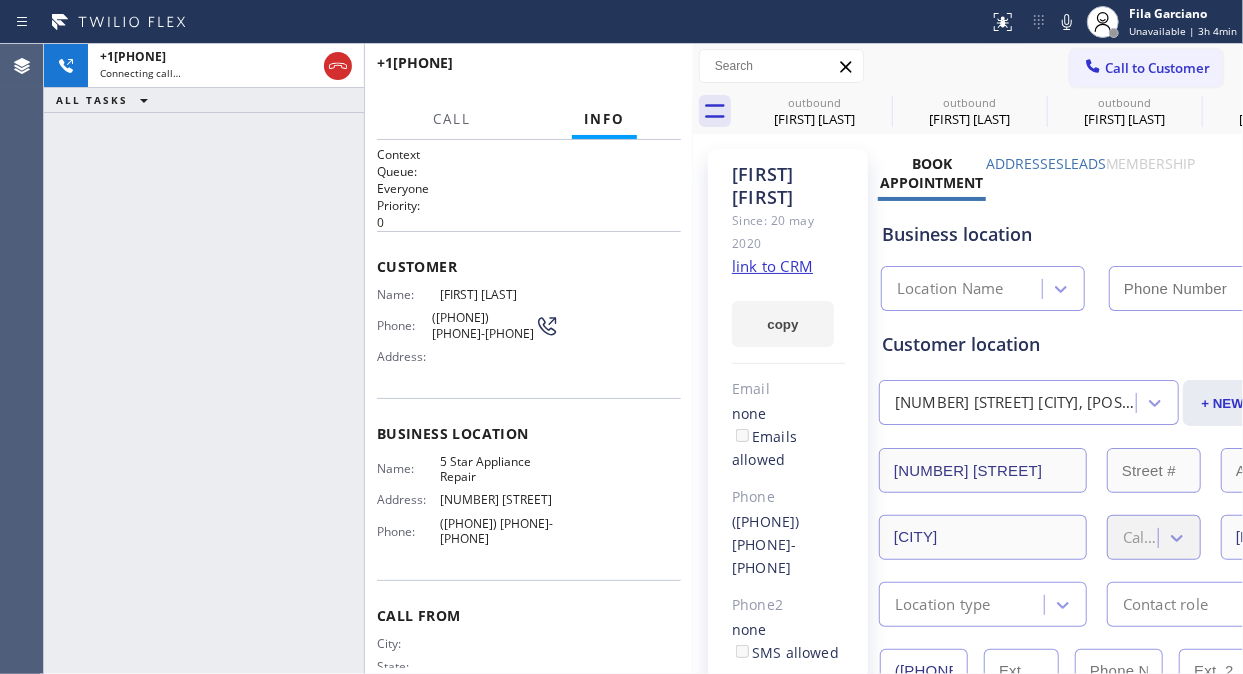 type on "([PHONE]) [PHONE]-[PHONE]" 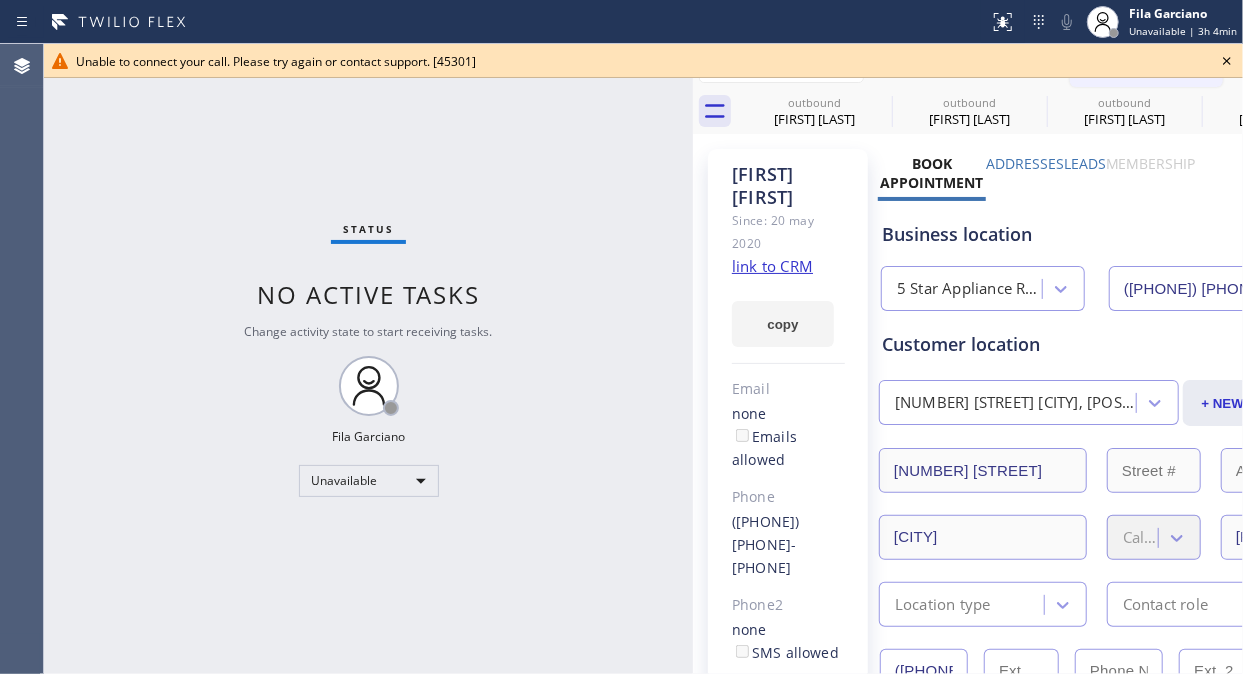 click 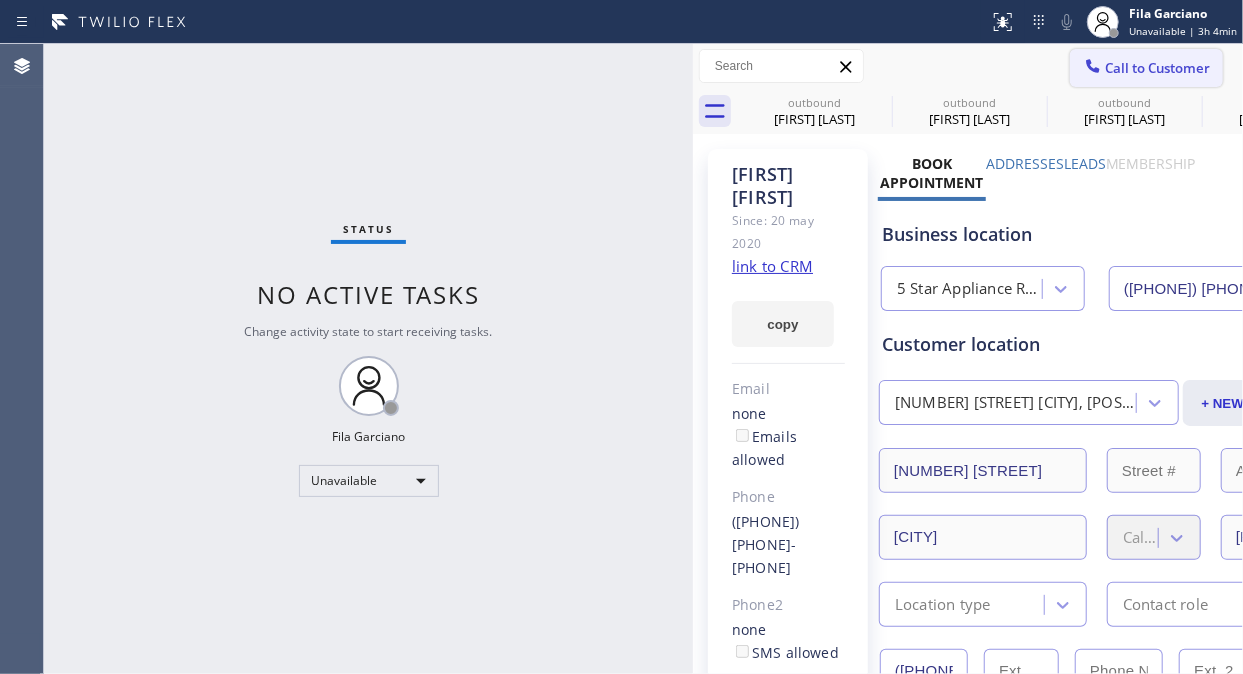 click on "Call to Customer" at bounding box center (1157, 68) 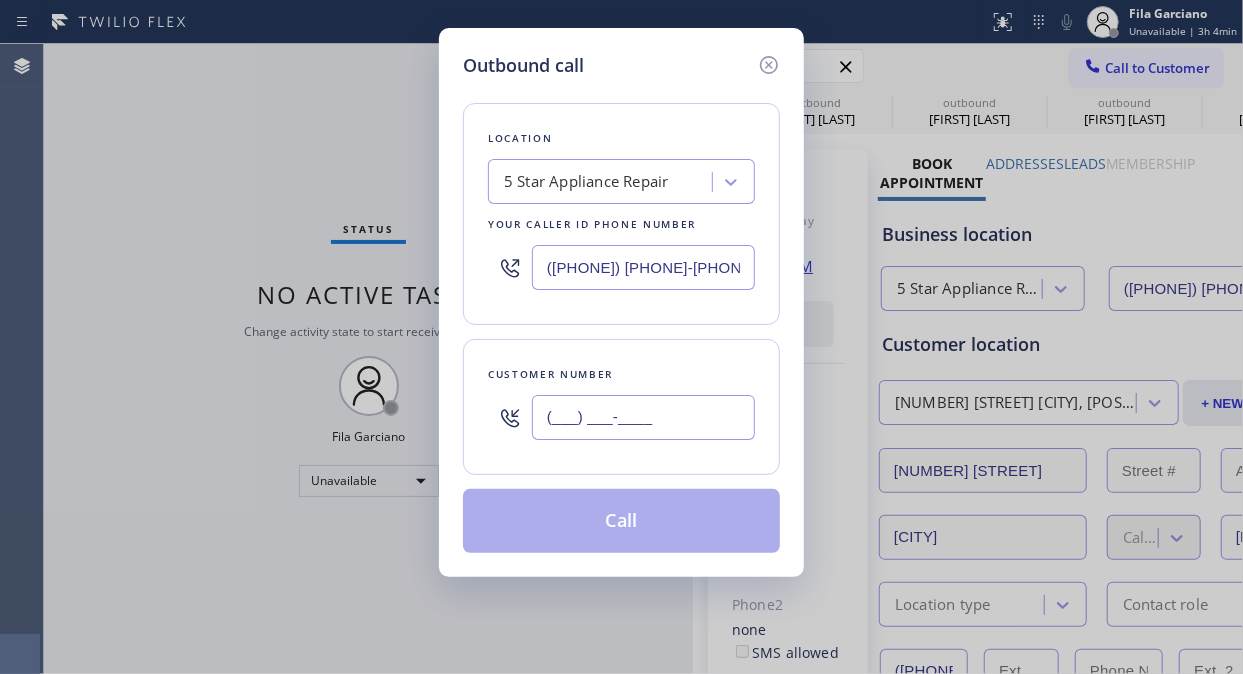 click on "(___) ___-____" at bounding box center (643, 417) 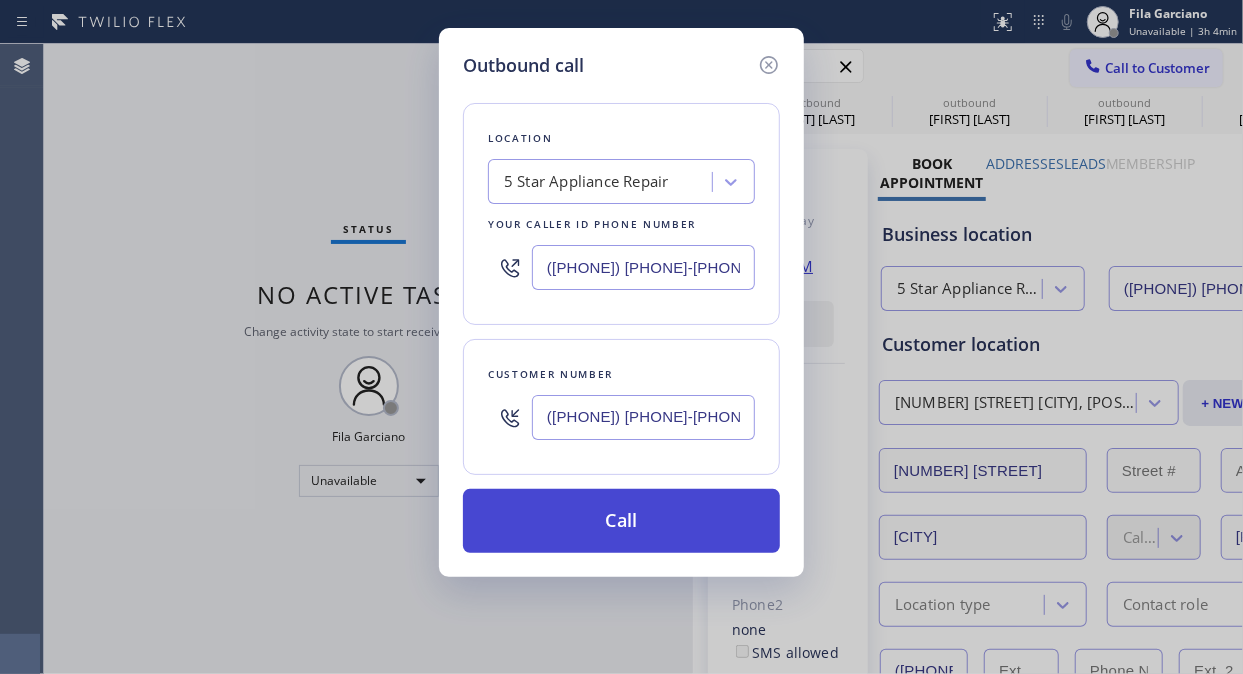 type on "([PHONE]) [PHONE]-[PHONE]" 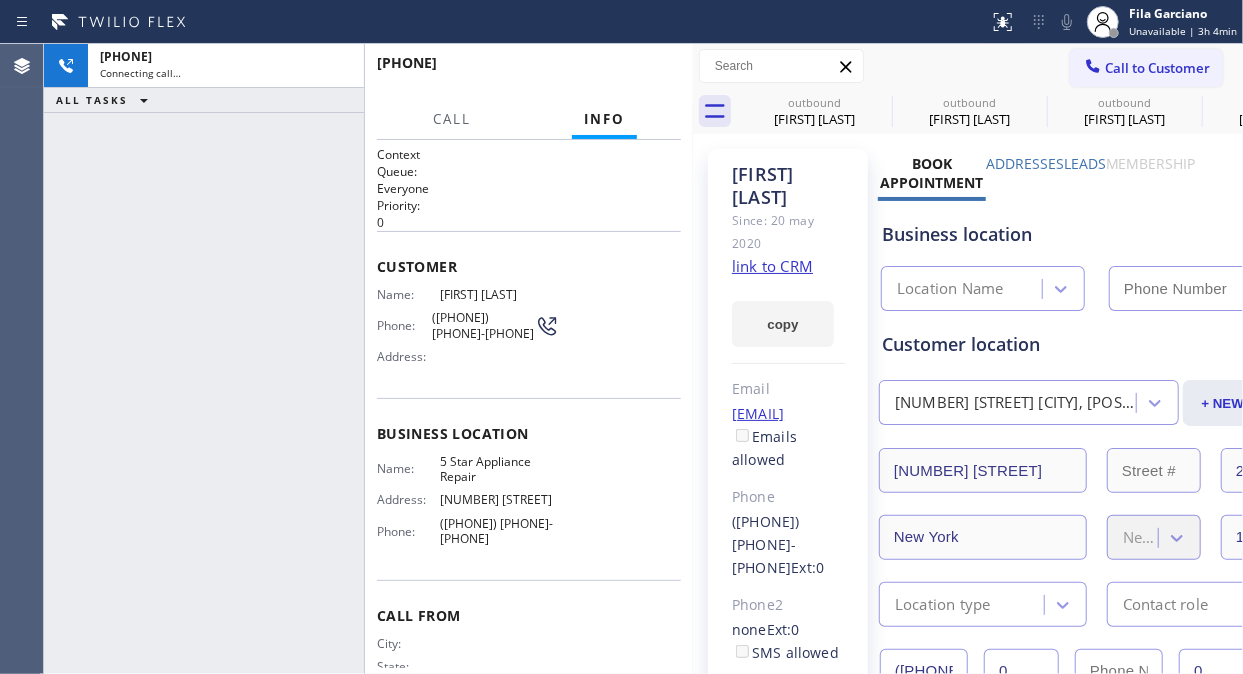type on "([PHONE]) [PHONE]-[PHONE]" 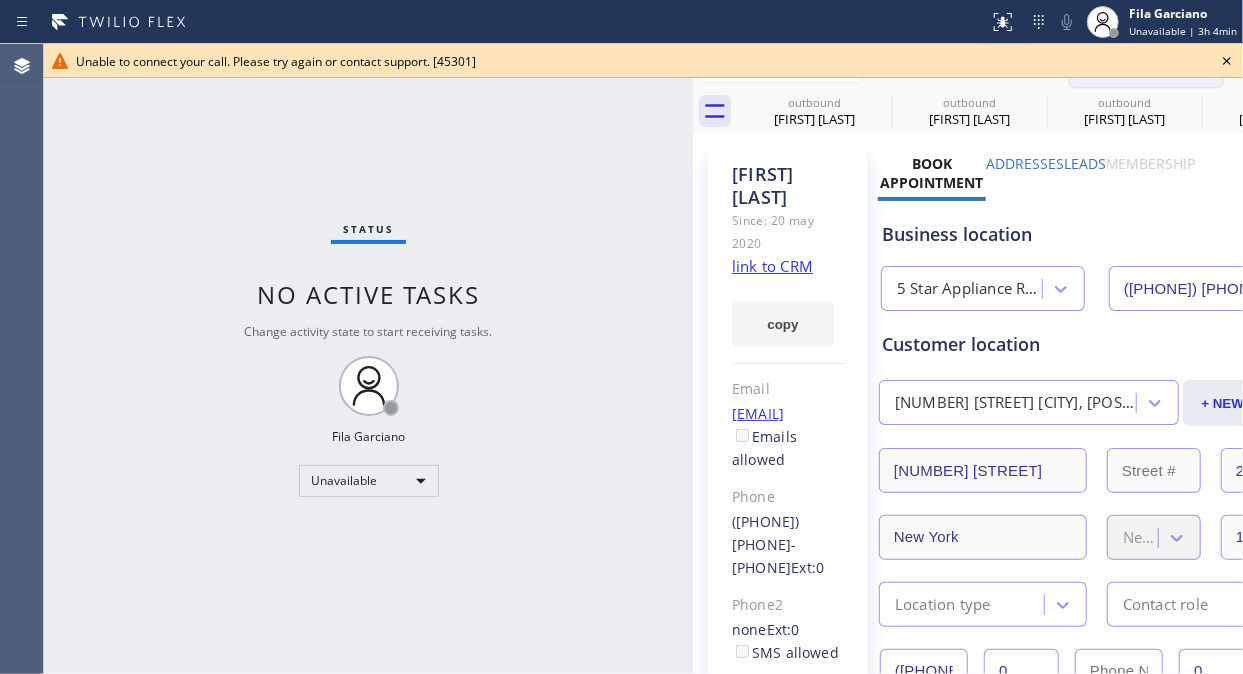 click 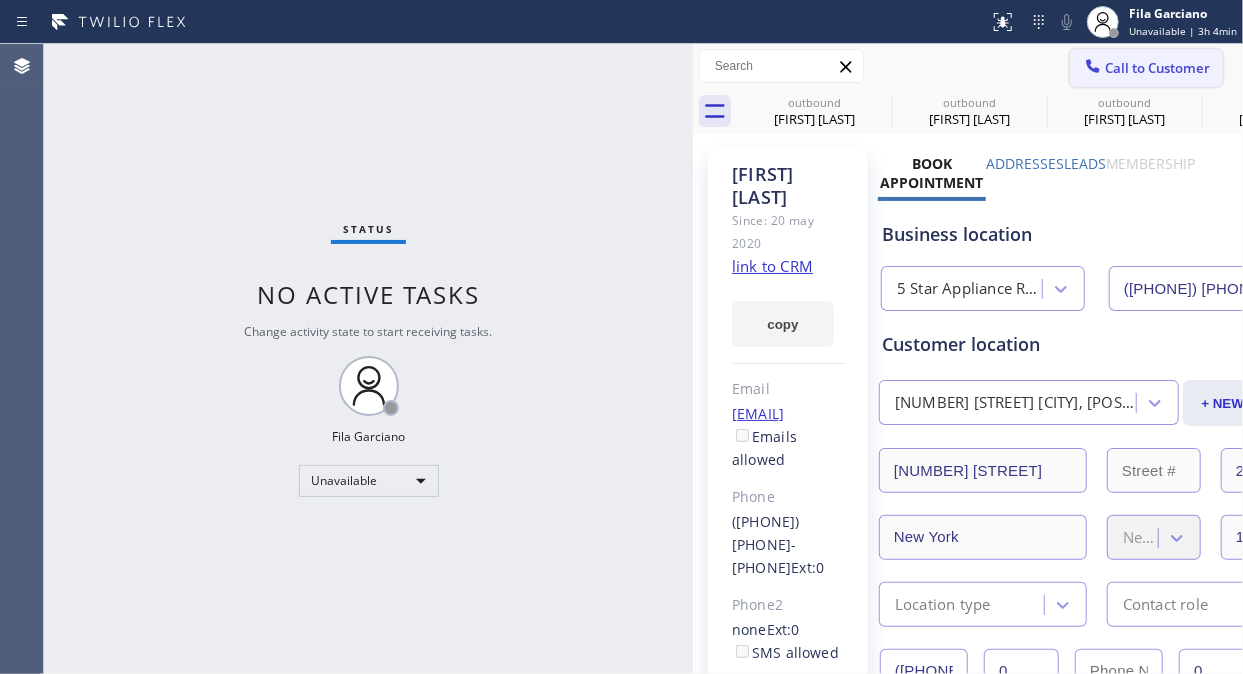 click on "Call to Customer" at bounding box center (1157, 68) 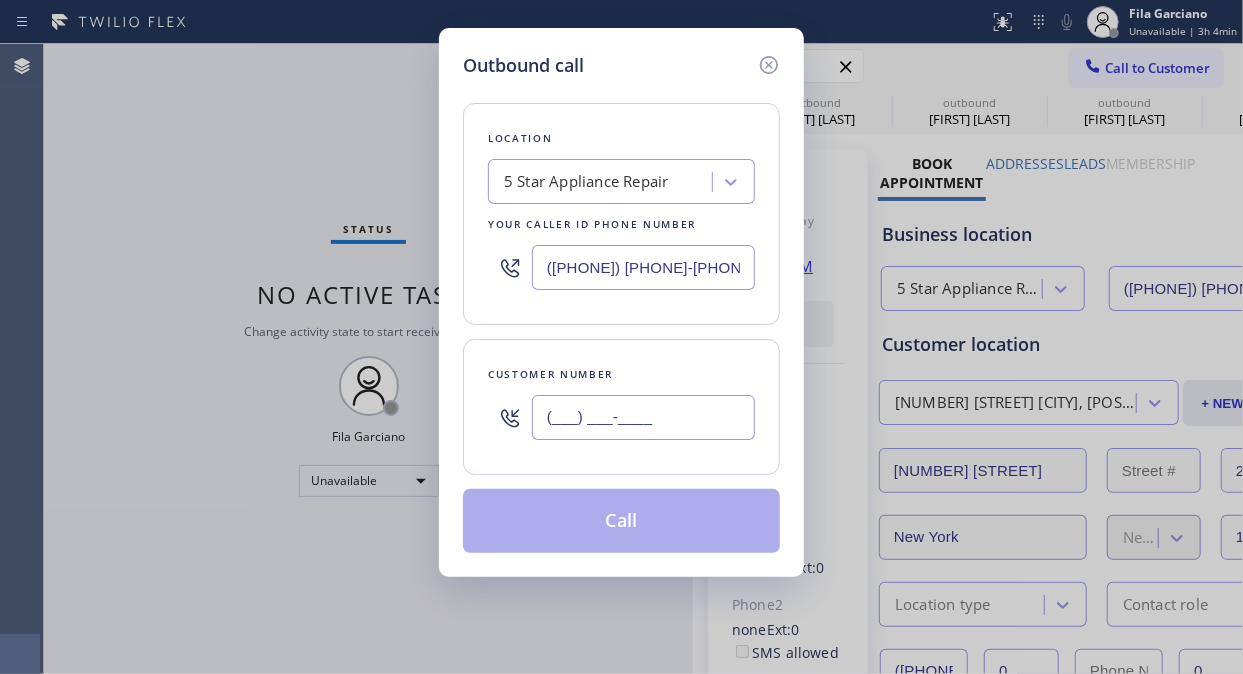 click on "(___) ___-____" at bounding box center (643, 417) 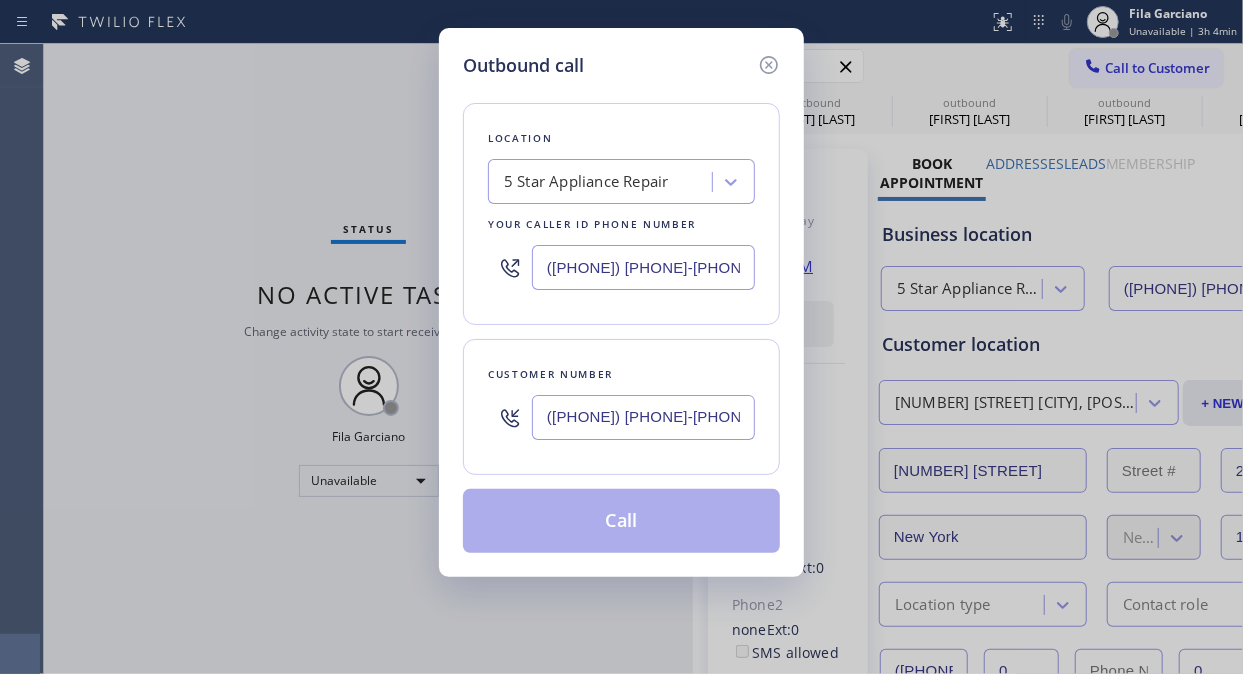 type on "([PHONE]) [PHONE]-[PHONE]" 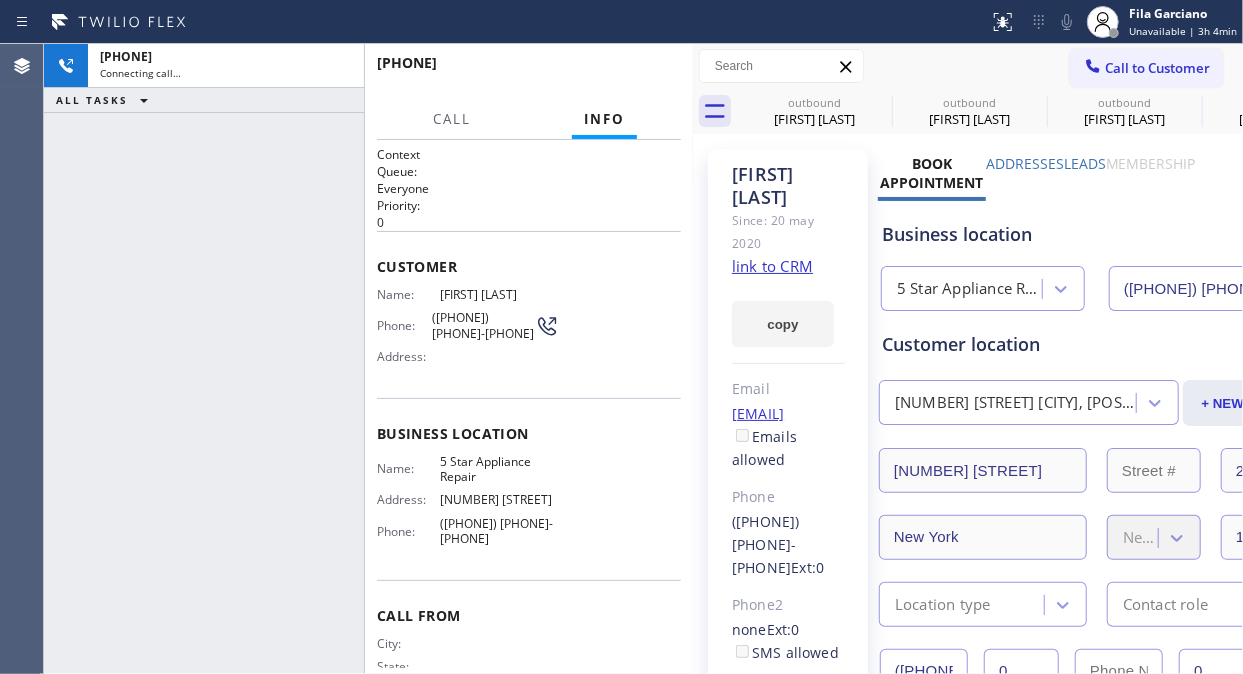 click on "+1[PHONE] Connecting call… ALL TASKS ALL TASKS ACTIVE TASKS TASKS IN WRAP UP" at bounding box center [204, 359] 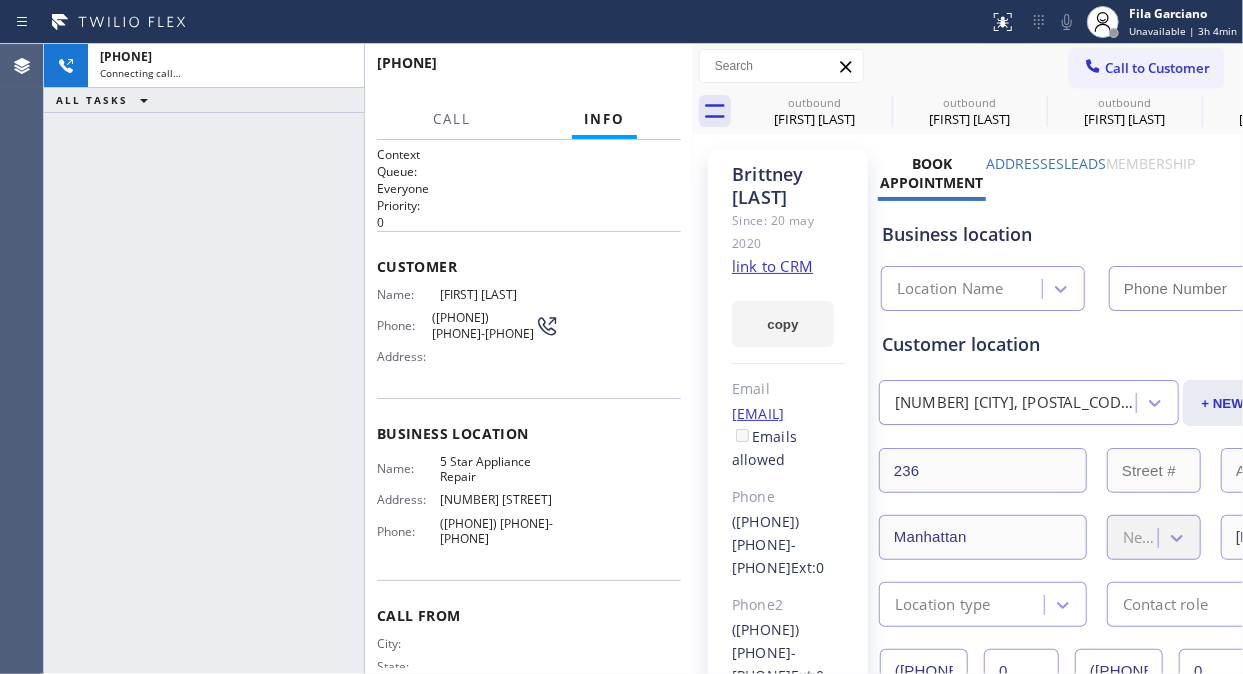 type on "([PHONE]) [PHONE]-[PHONE]" 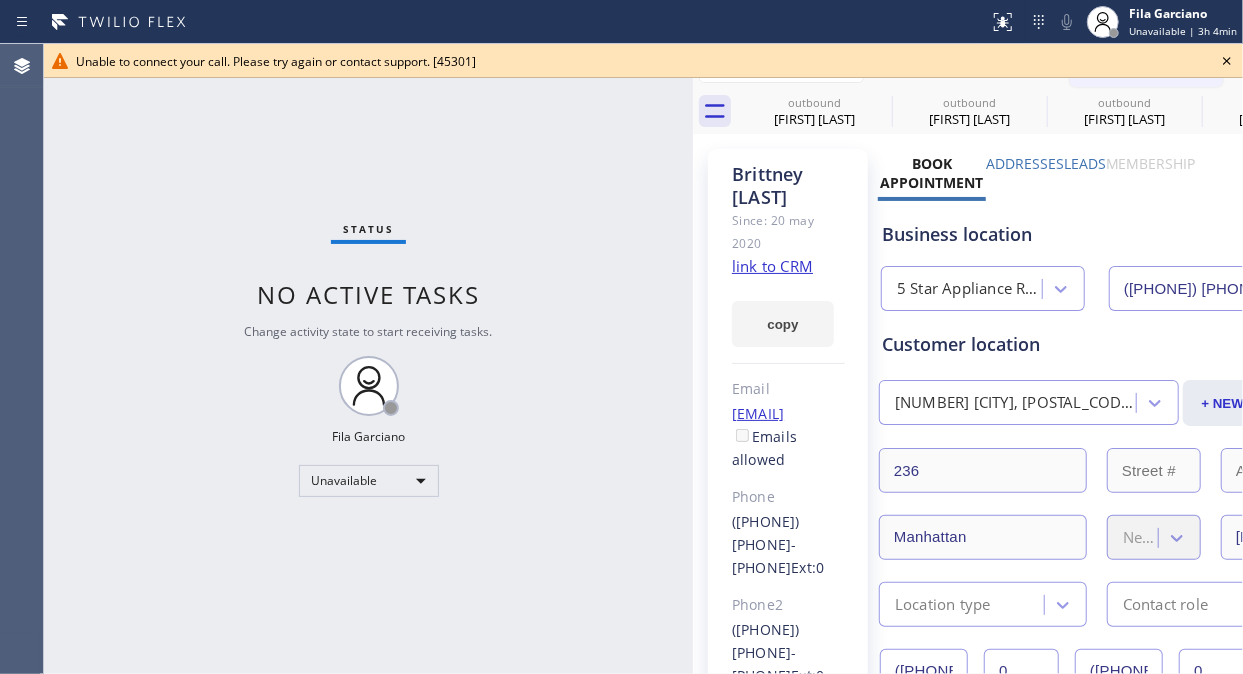 click 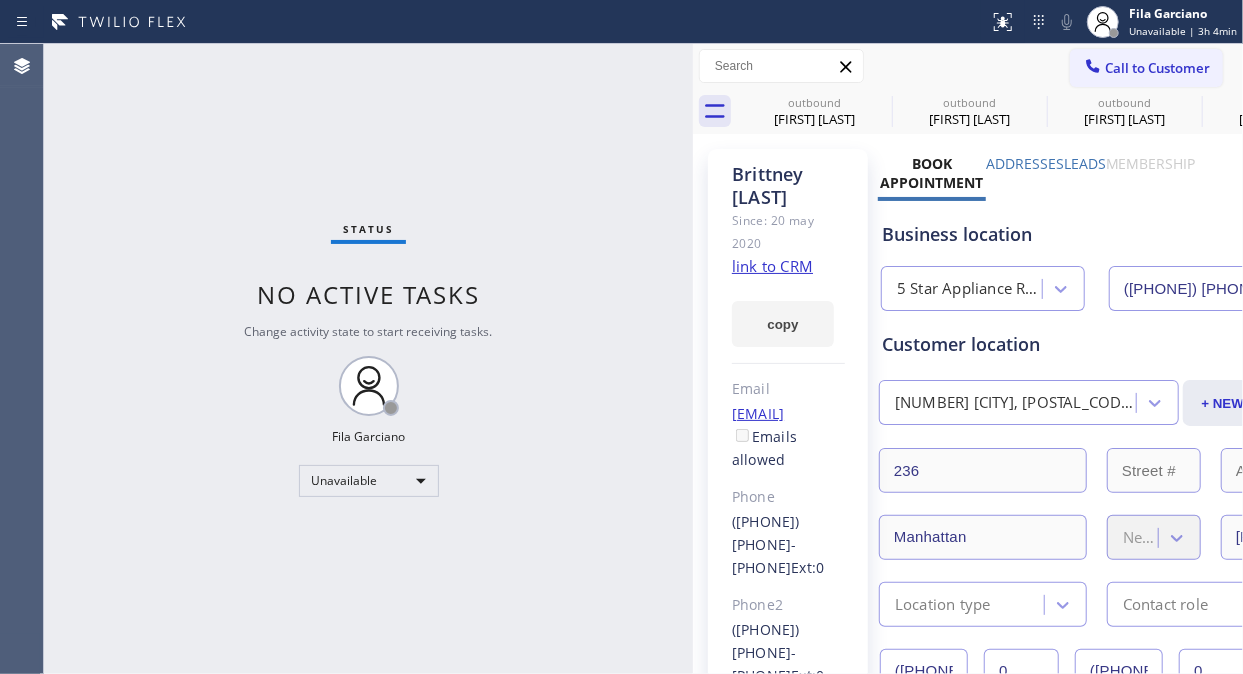 click on "Call to Customer Outbound call Location 5 Star Appliance Repair Your caller id phone number ([PHONE]) Customer number Call Outbound call Technician Search Technician Your caller id phone number Your caller id phone number Call" at bounding box center [1156, 66] 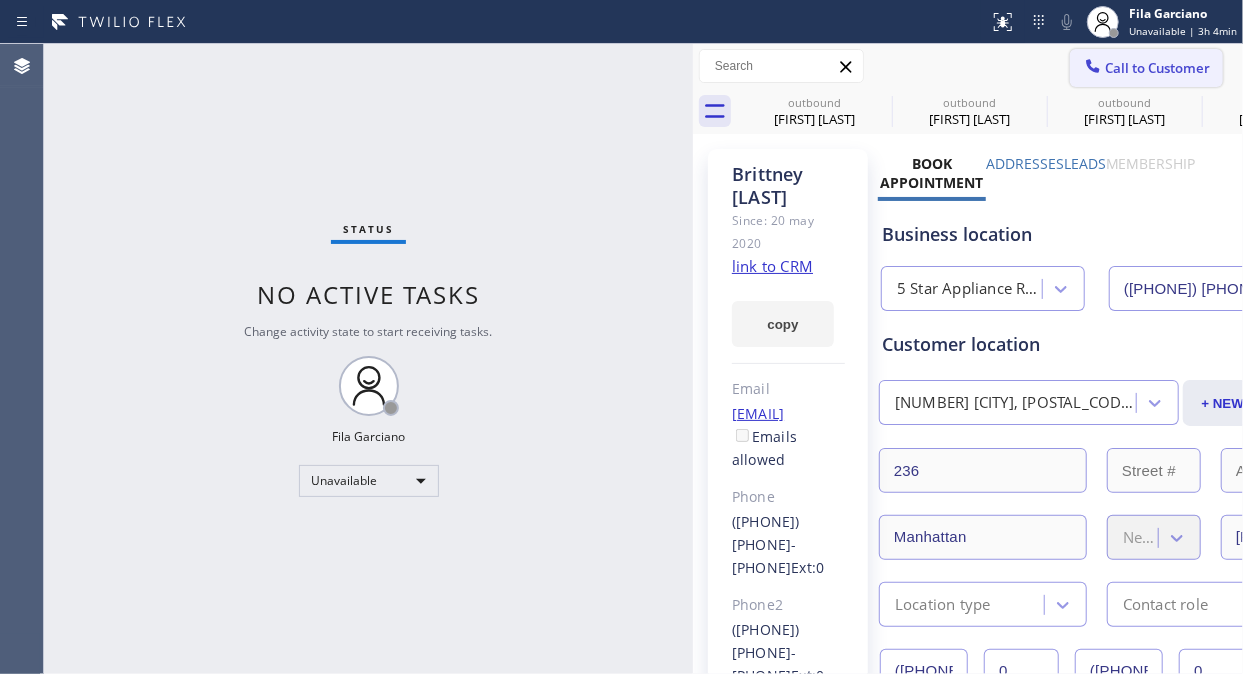 click on "Call to Customer" at bounding box center [1157, 68] 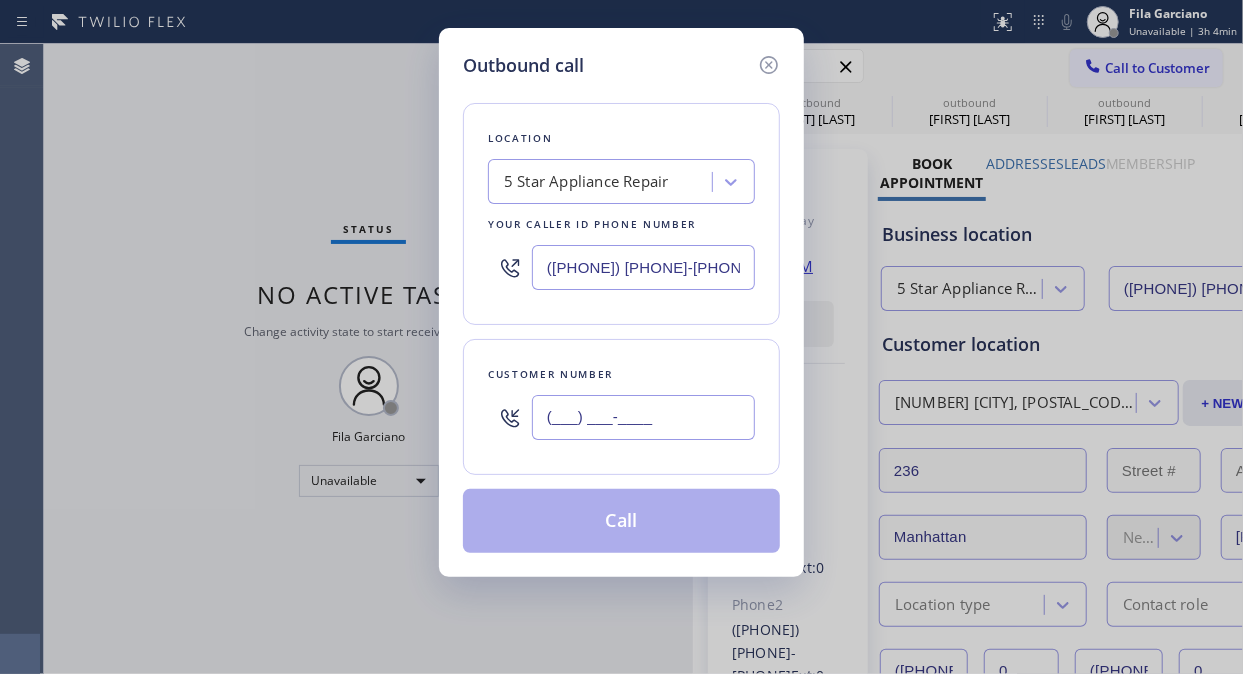 click on "(___) ___-____" at bounding box center [643, 417] 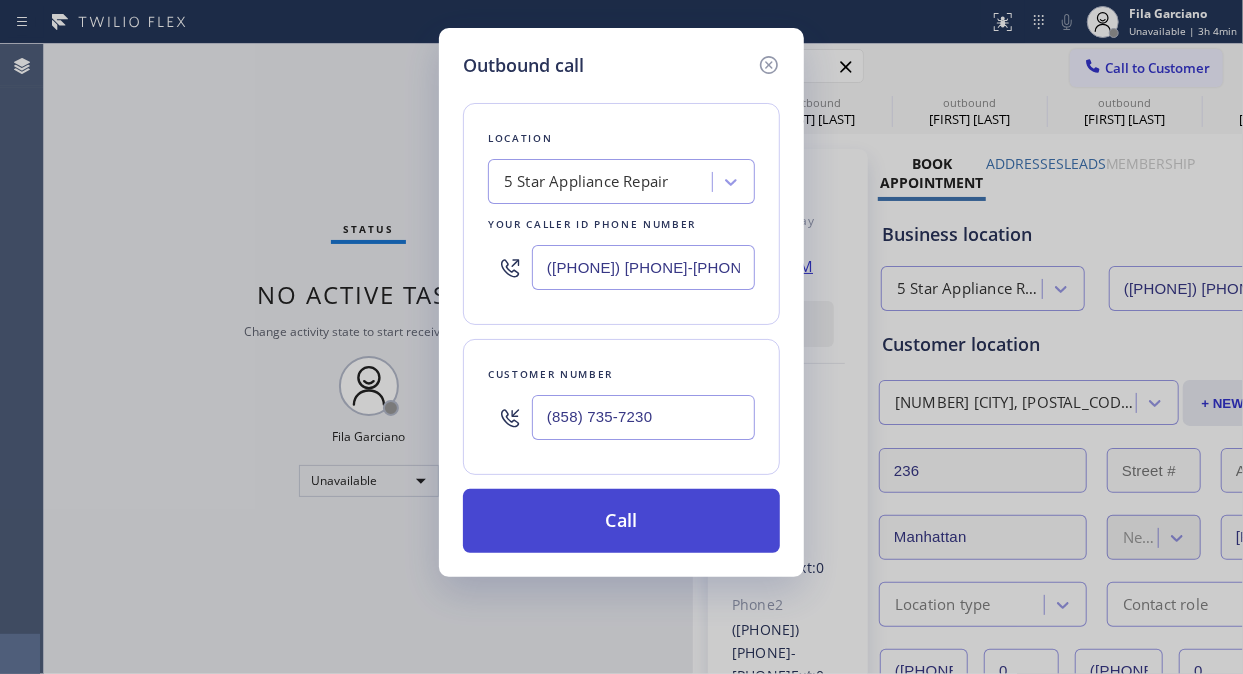 type on "(858) 735-7230" 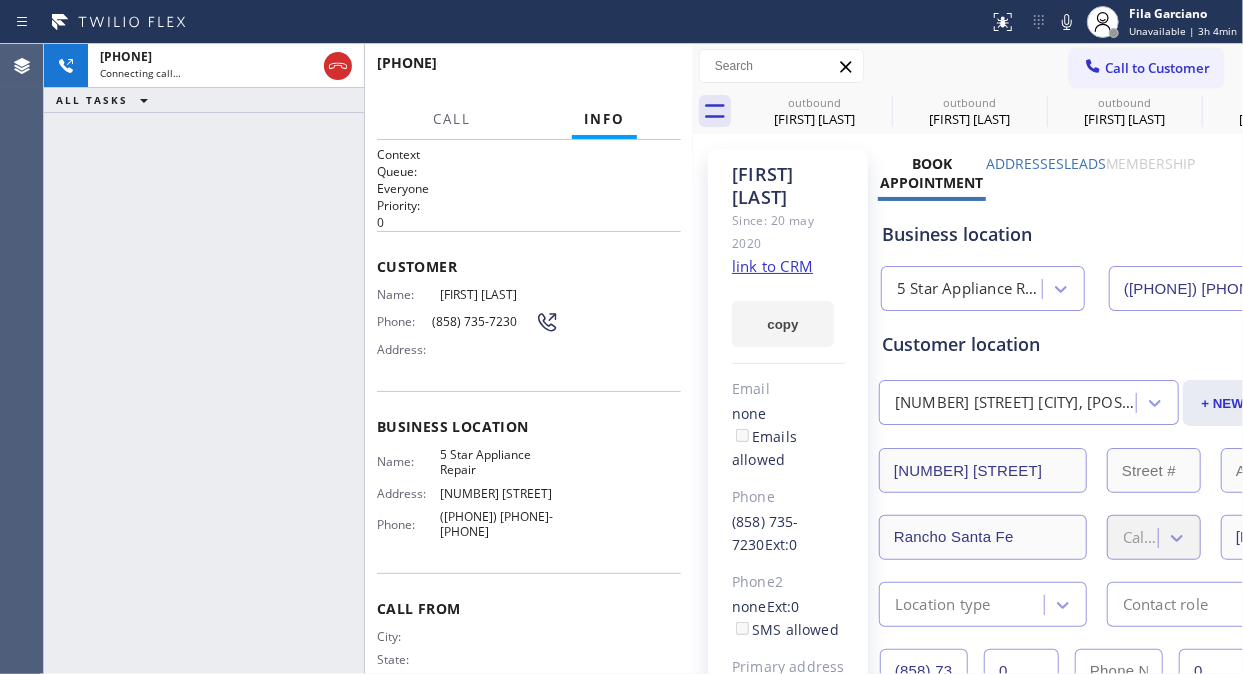 type on "([PHONE]) [PHONE]-[PHONE]" 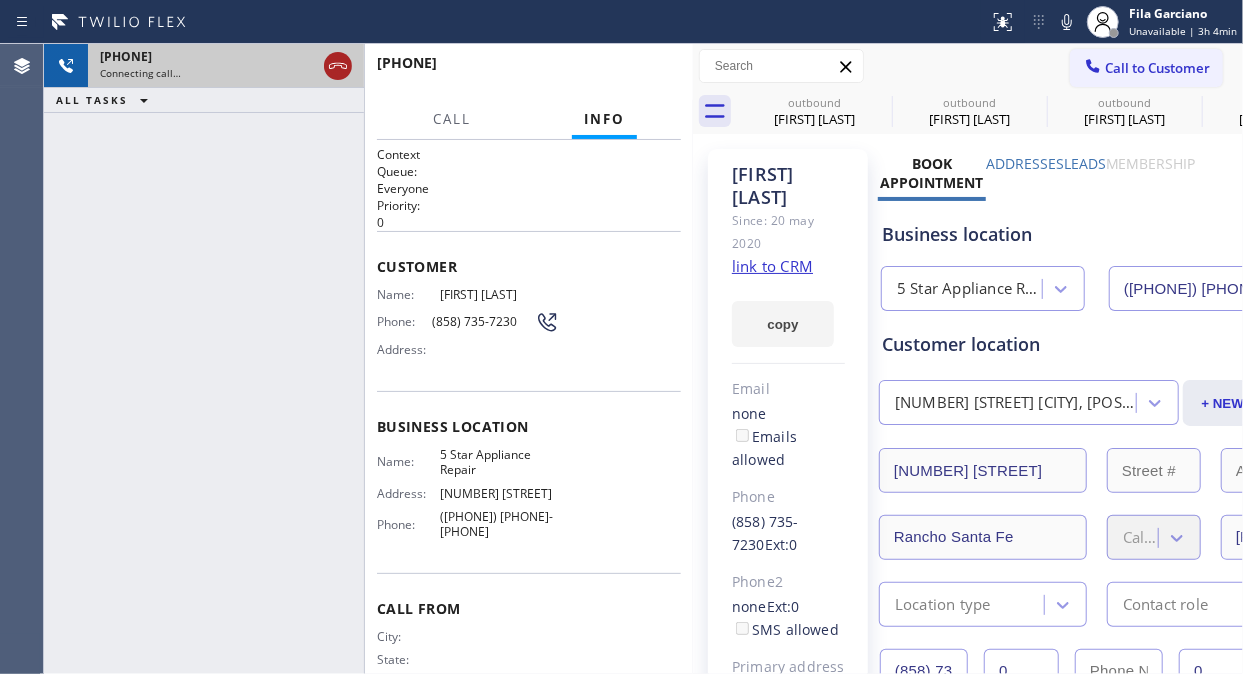 click 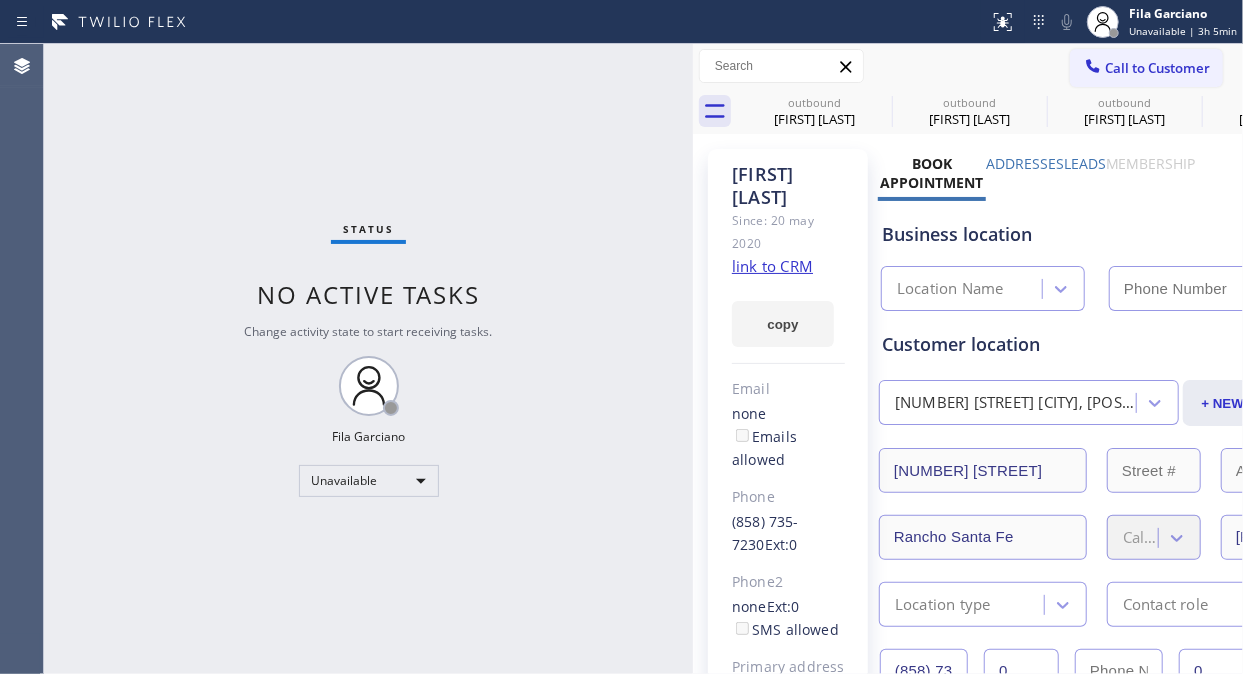 type on "([PHONE]) [PHONE]-[PHONE]" 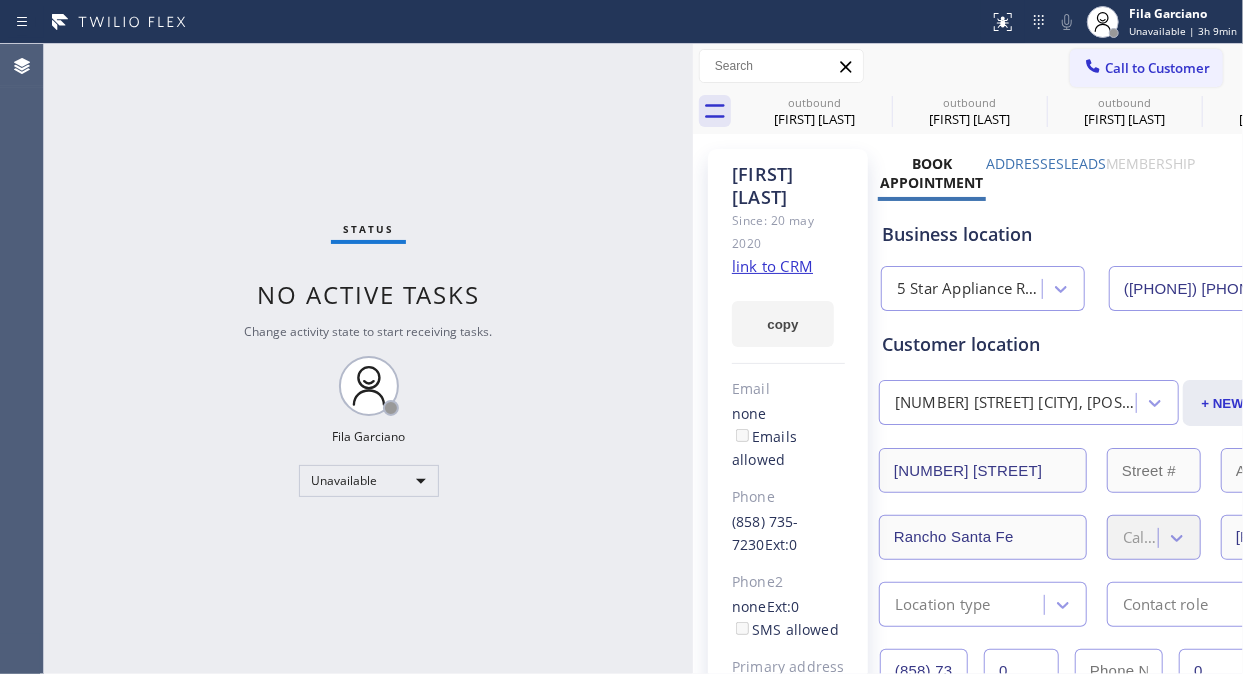 drag, startPoint x: 884, startPoint y: 94, endPoint x: 811, endPoint y: -9, distance: 126.24579 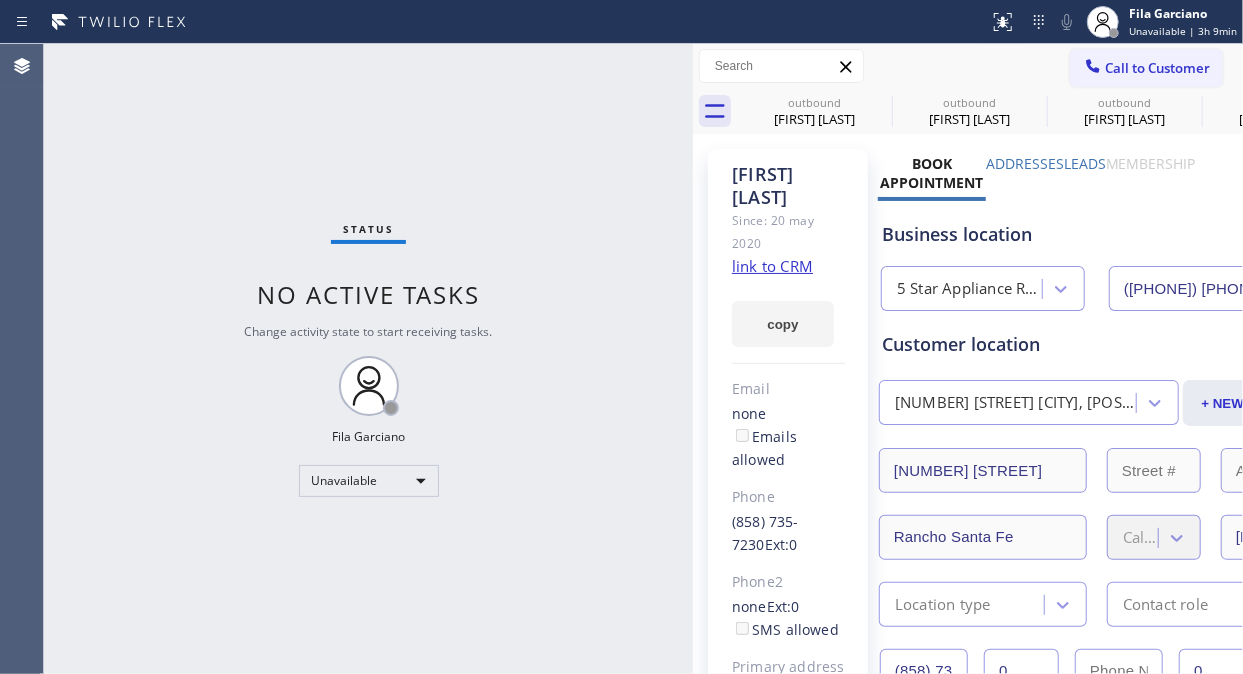 click 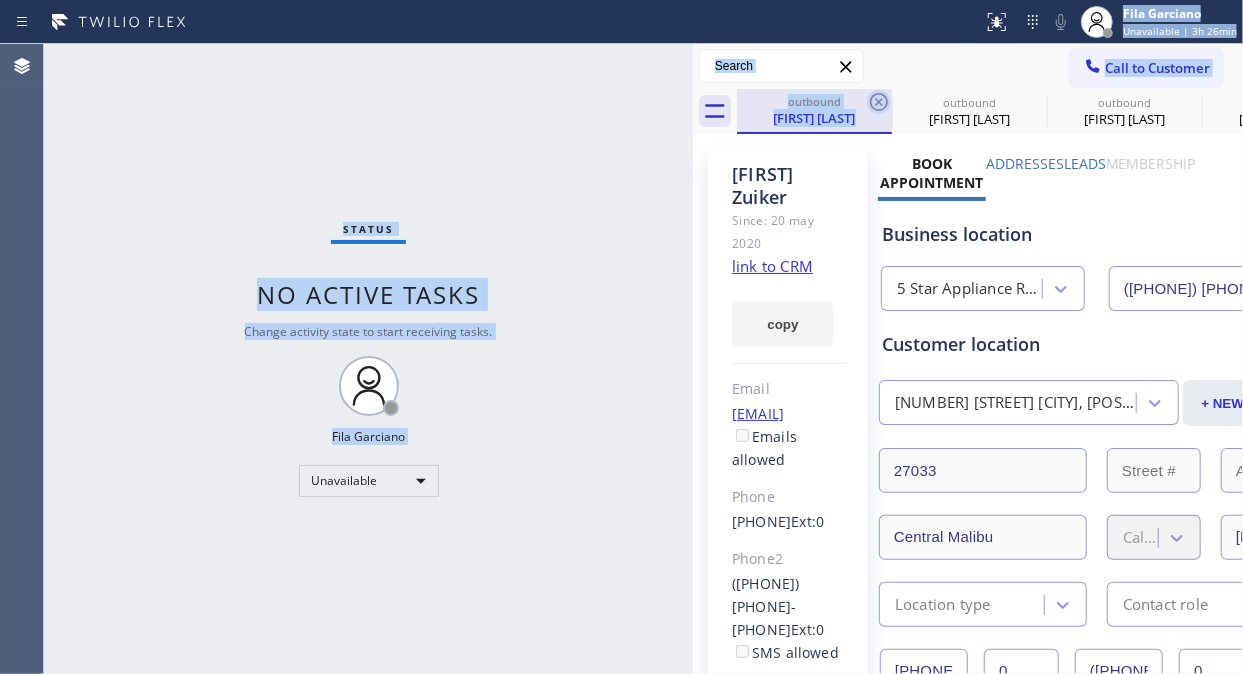click 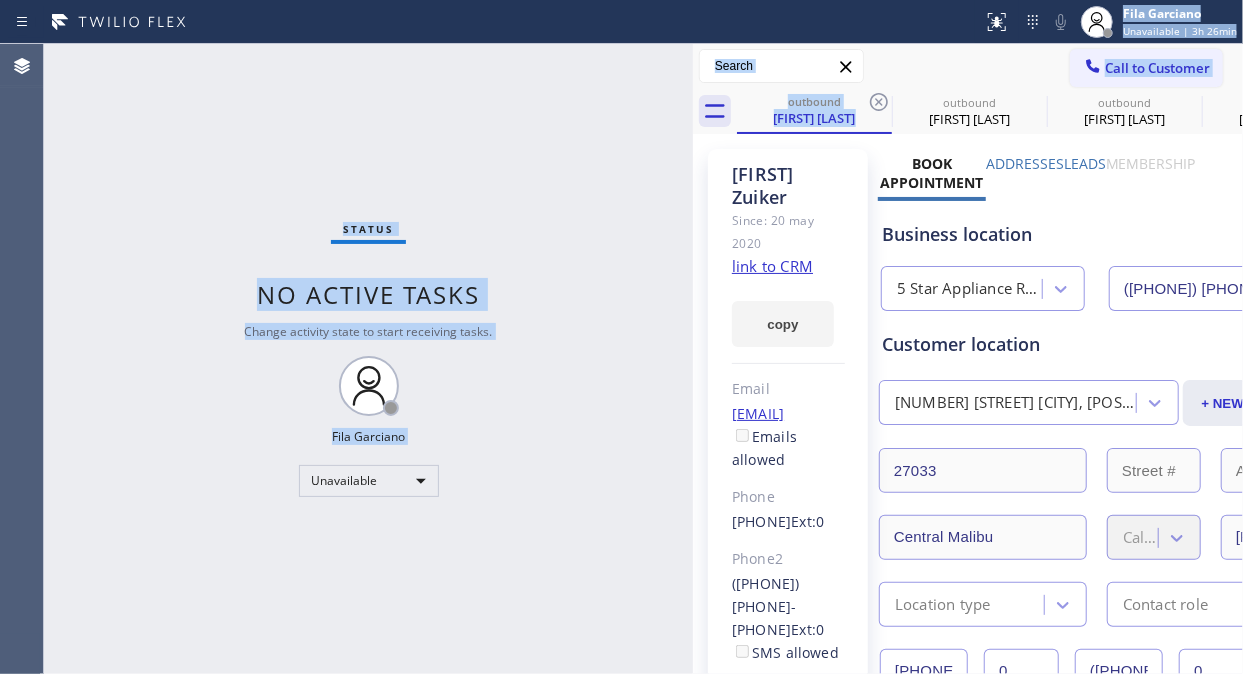 click on "Status   No active tasks     Change activity state to start receiving tasks.   [FIRST] [LAST] Unavailable" at bounding box center [368, 359] 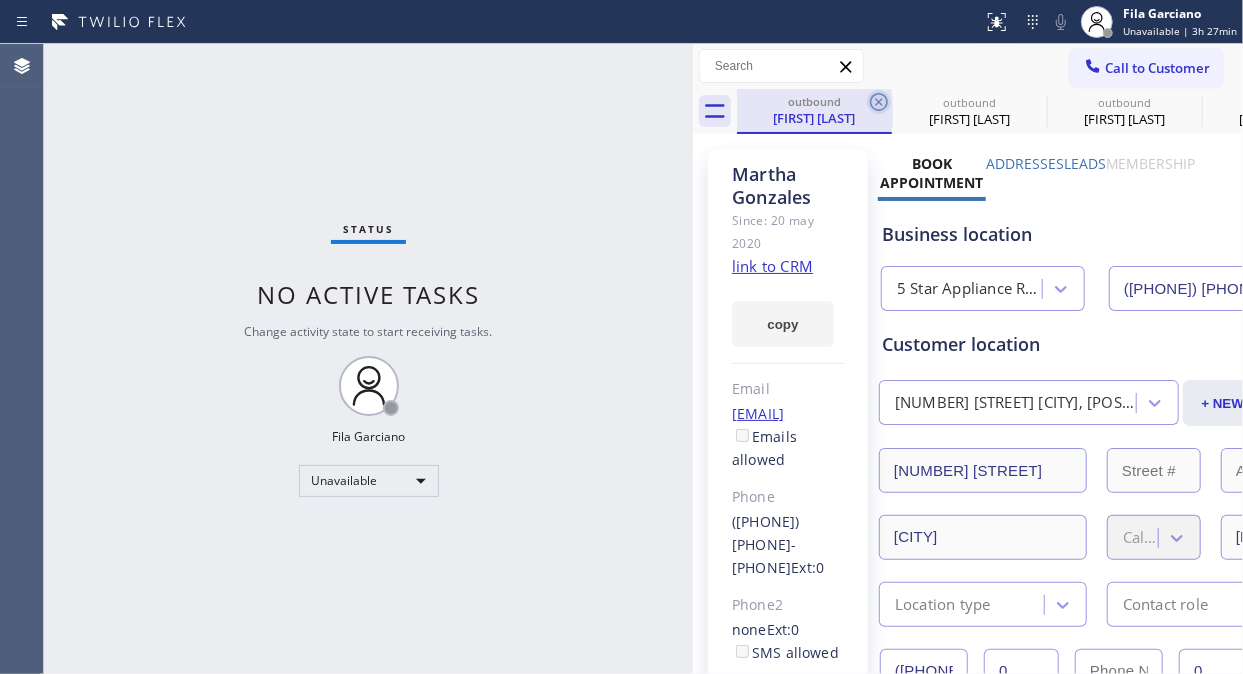 click 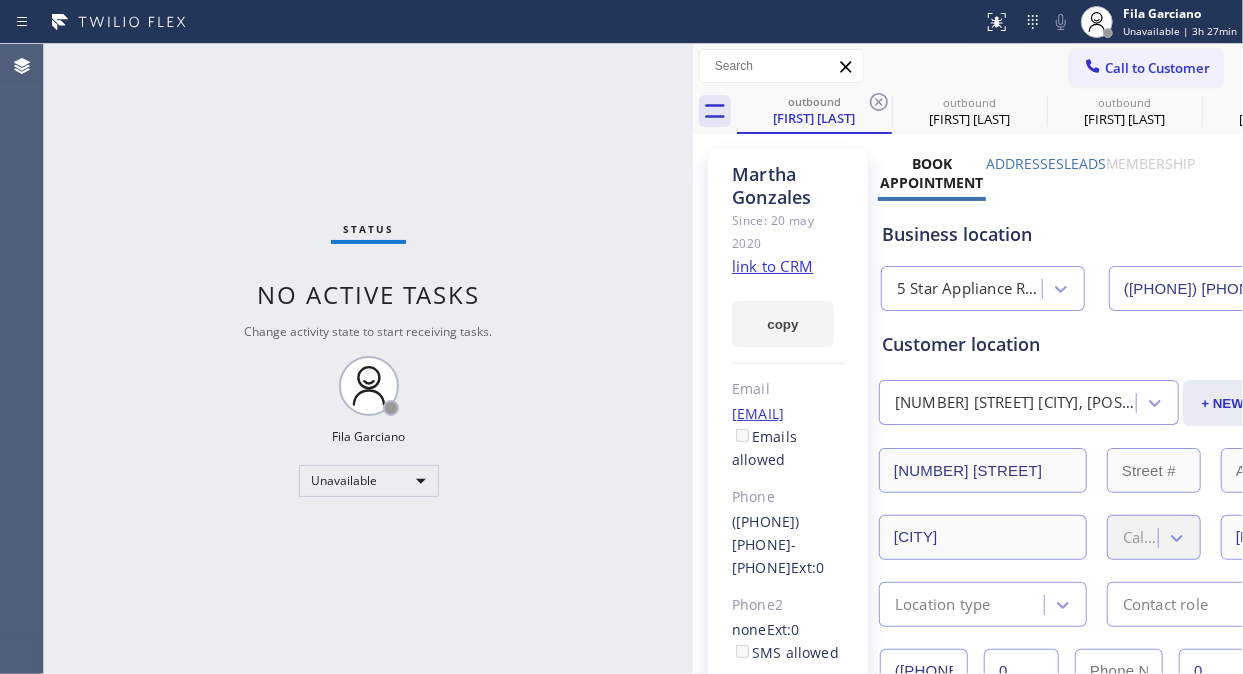 click 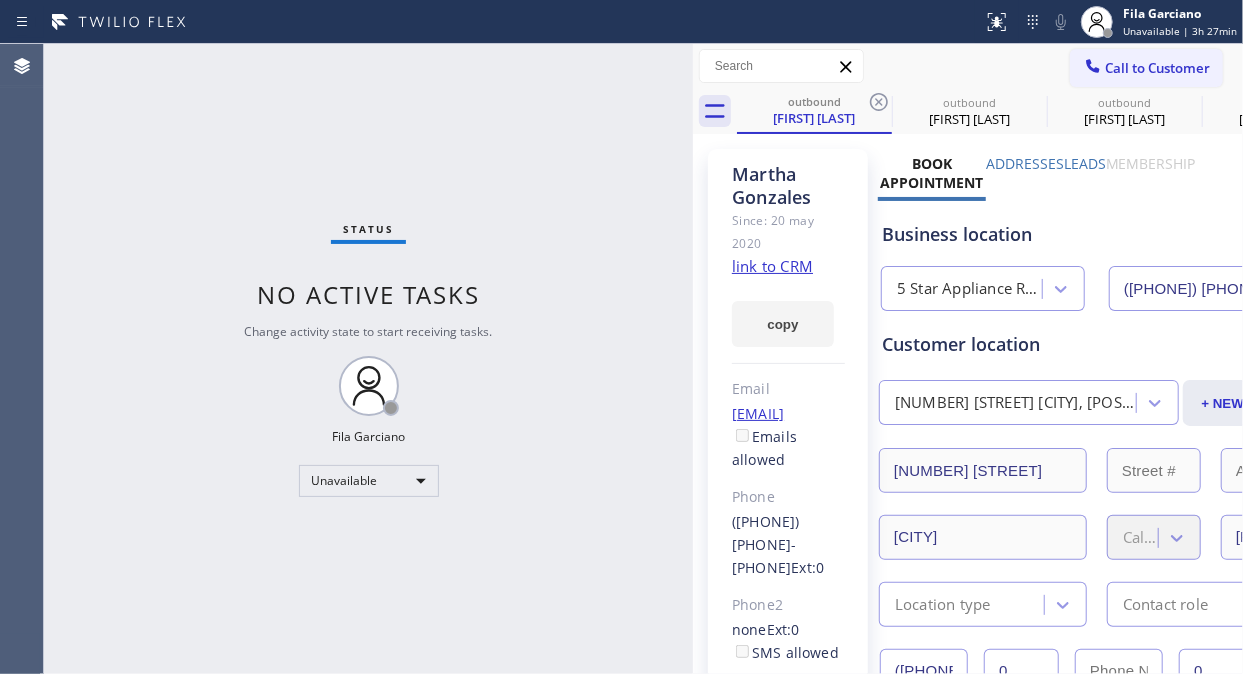 click 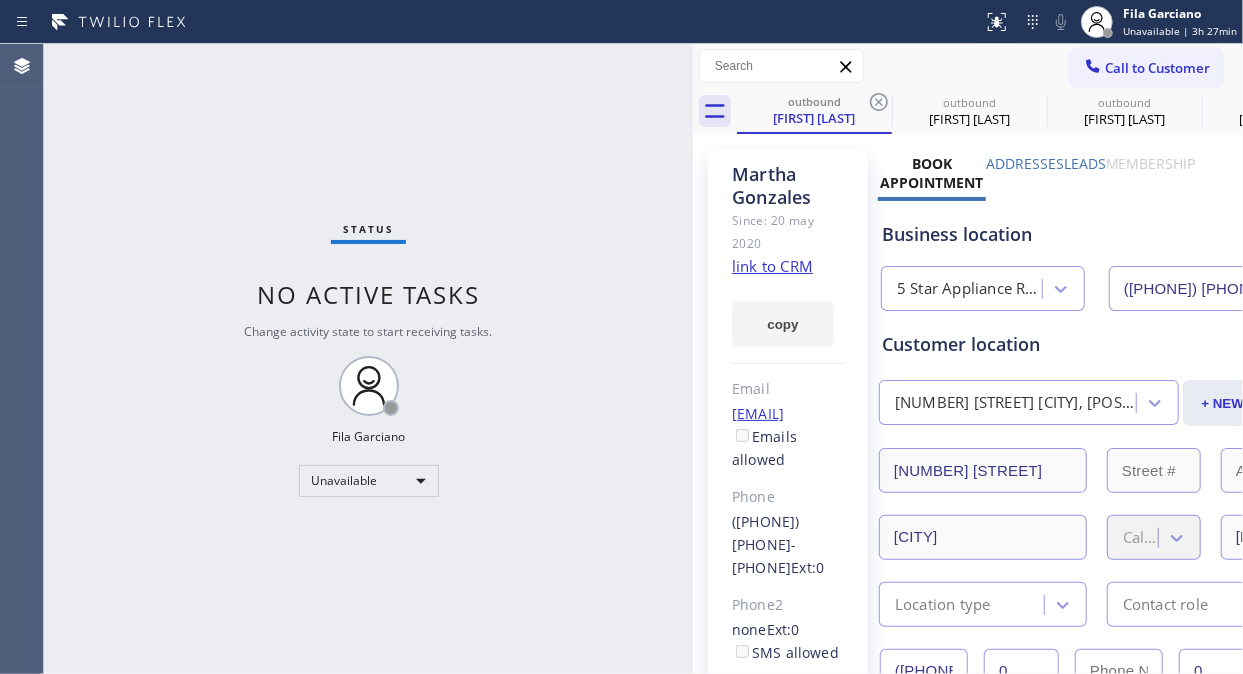 click 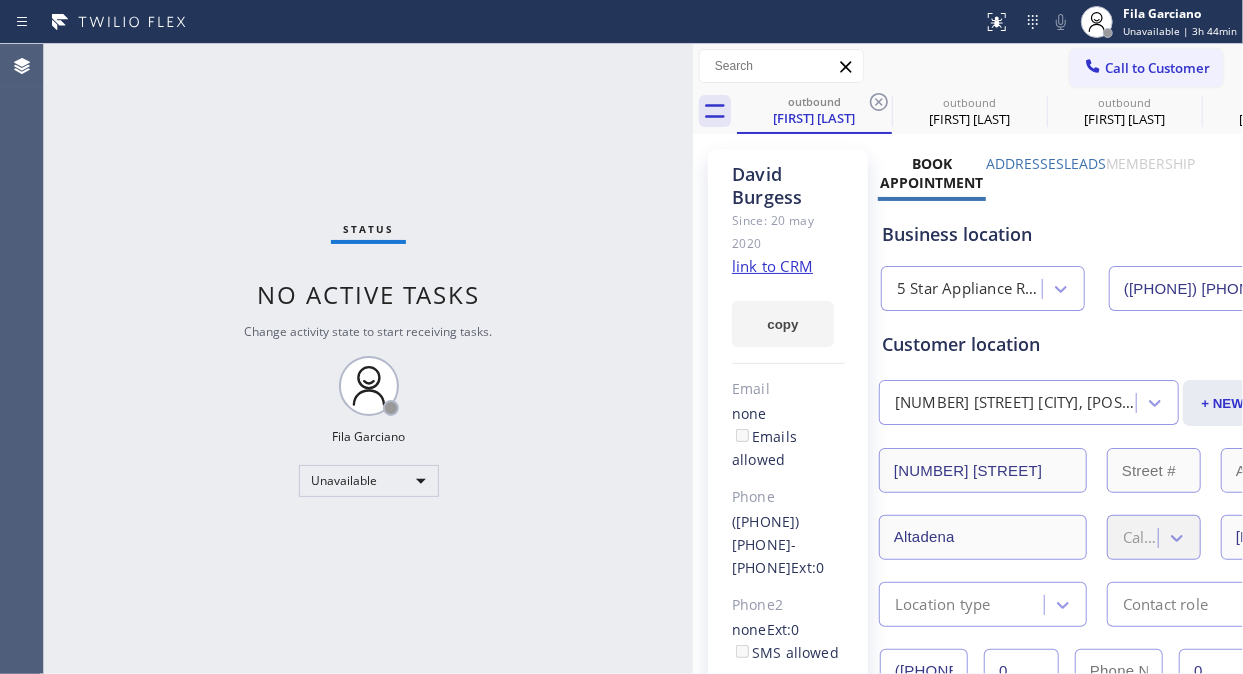 drag, startPoint x: 123, startPoint y: 158, endPoint x: 336, endPoint y: 10, distance: 259.3704 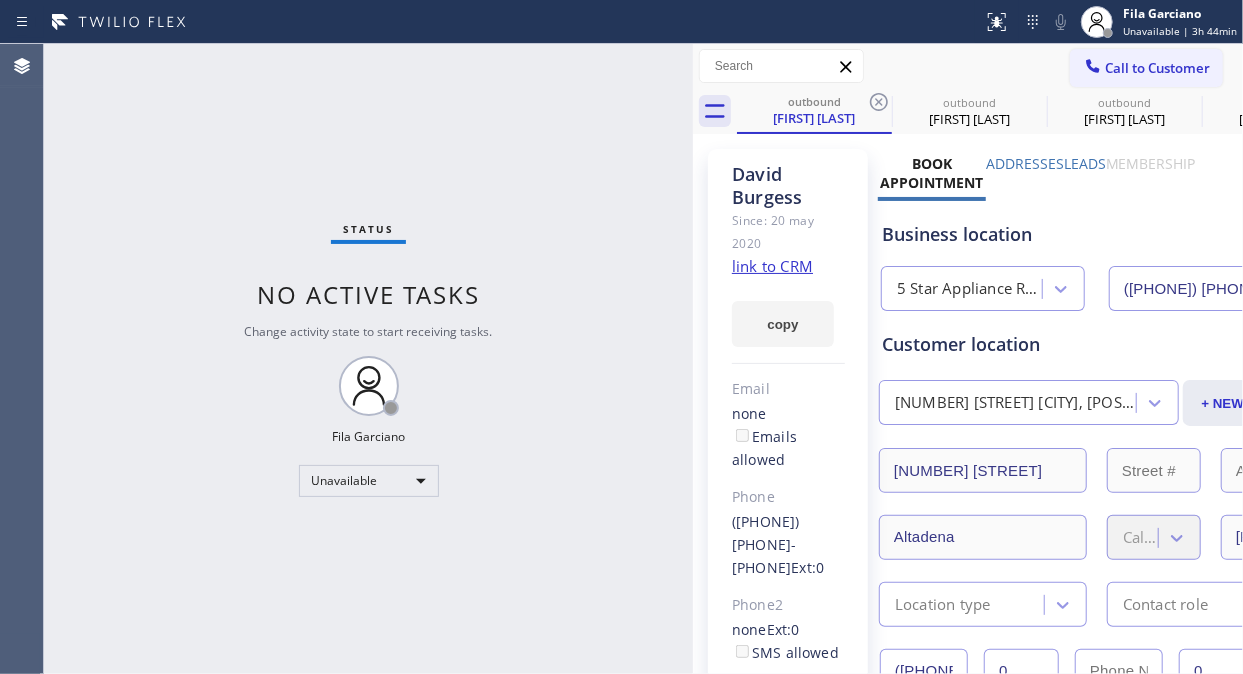 click on "Status   No active tasks     Change activity state to start receiving tasks.   [FIRST] [LAST] Unavailable" at bounding box center [368, 359] 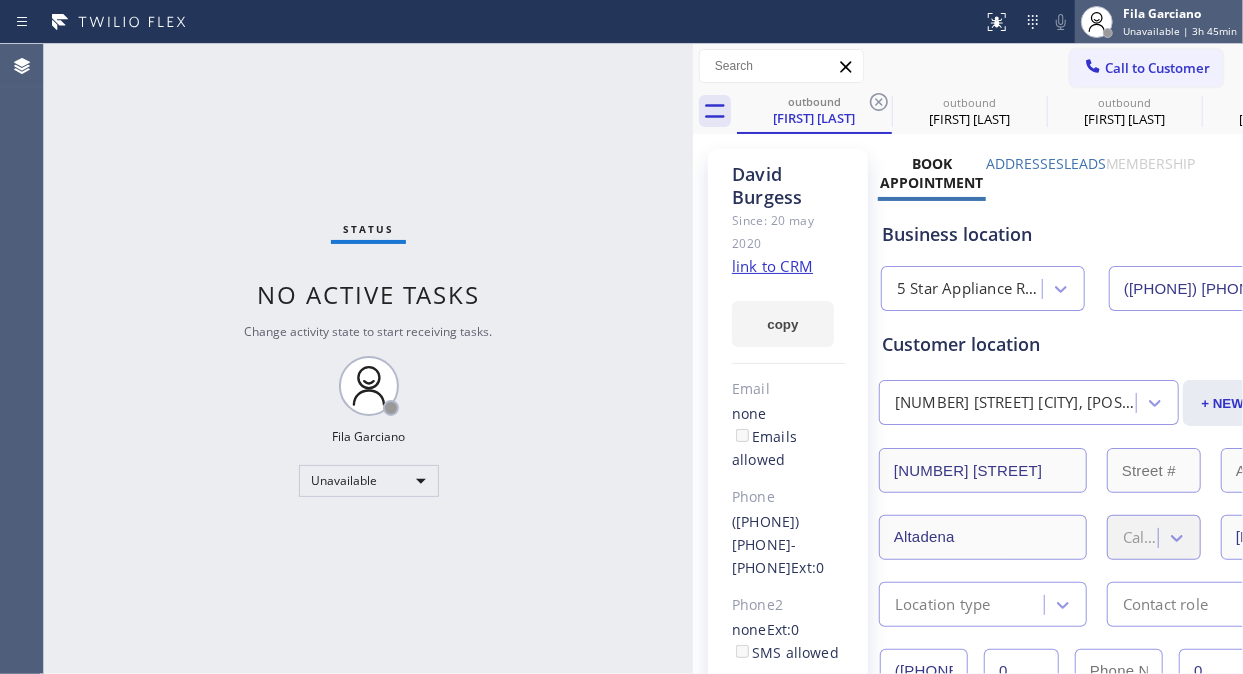 click on "Unavailable | 3h 45min" at bounding box center (1180, 31) 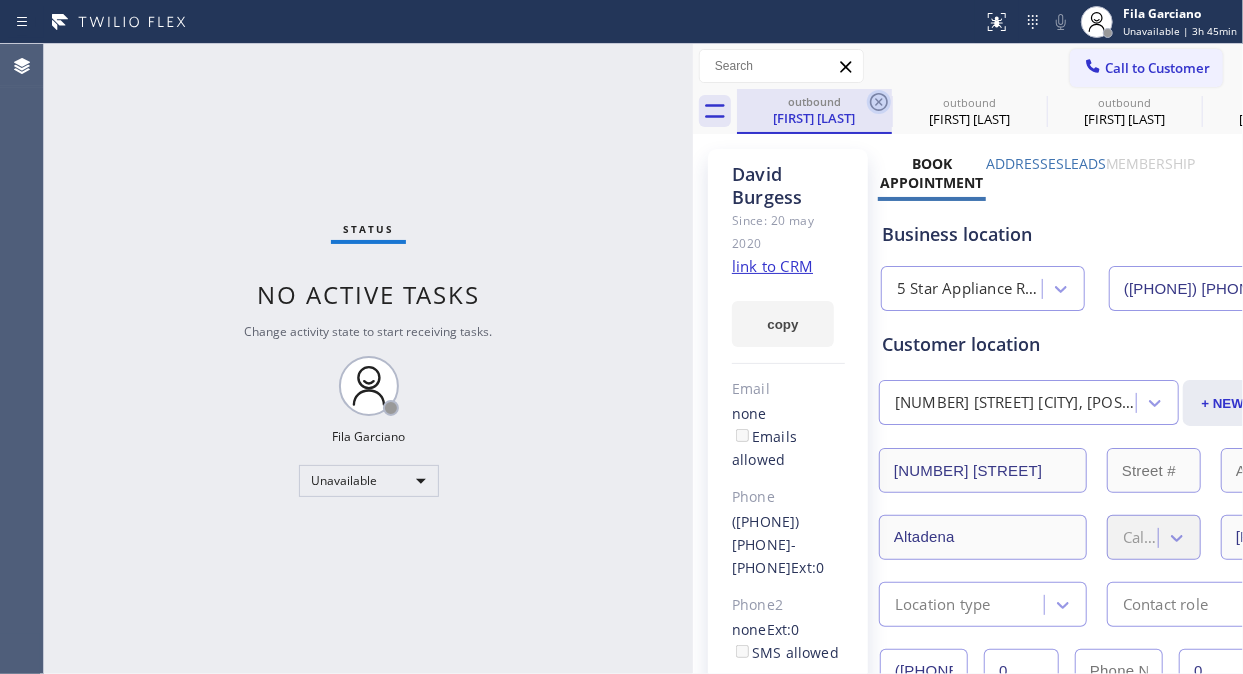 click 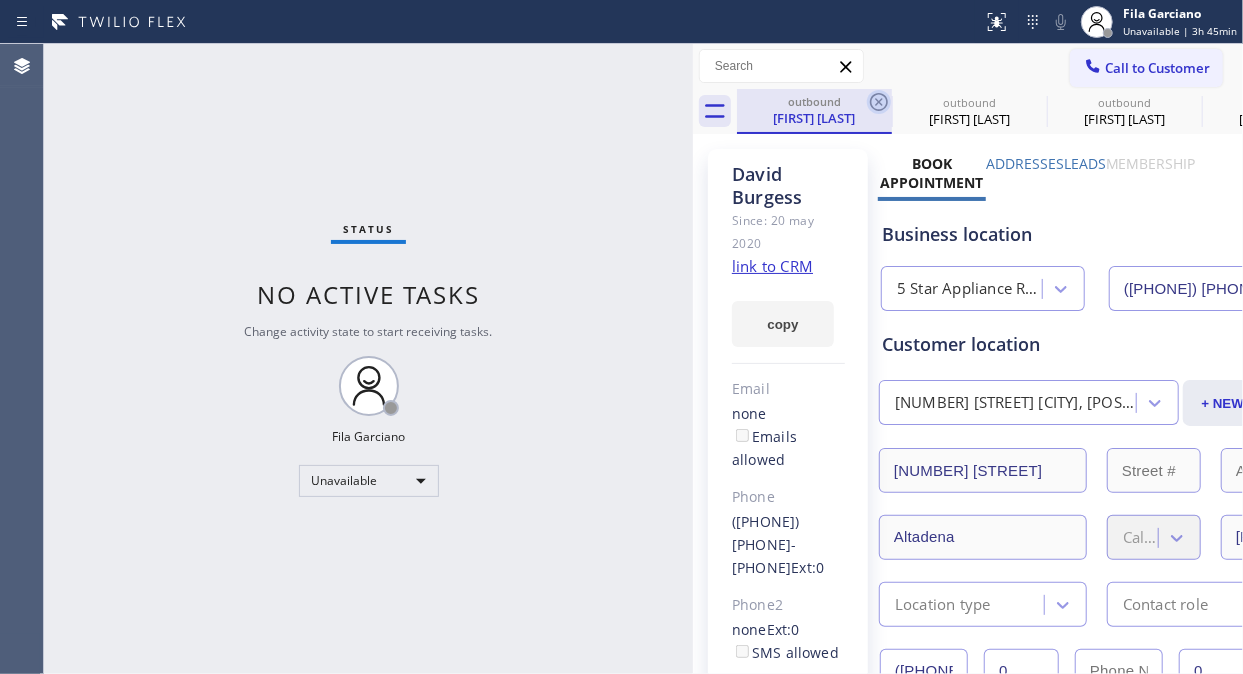 click 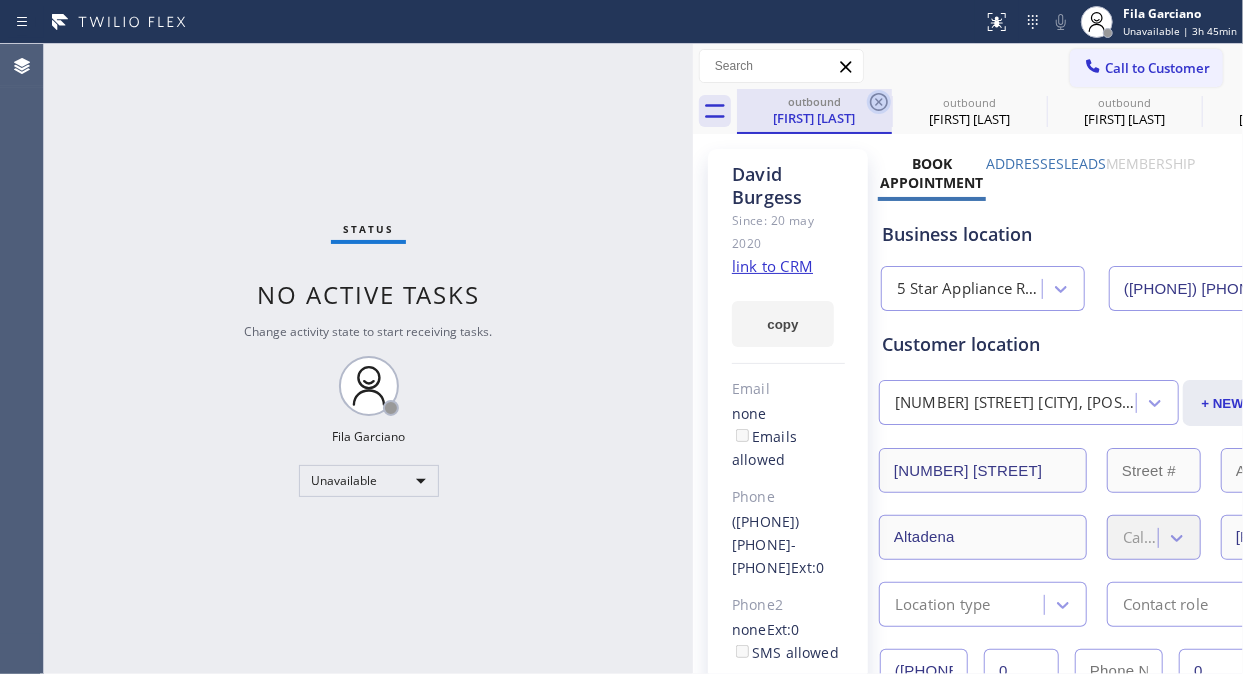 click 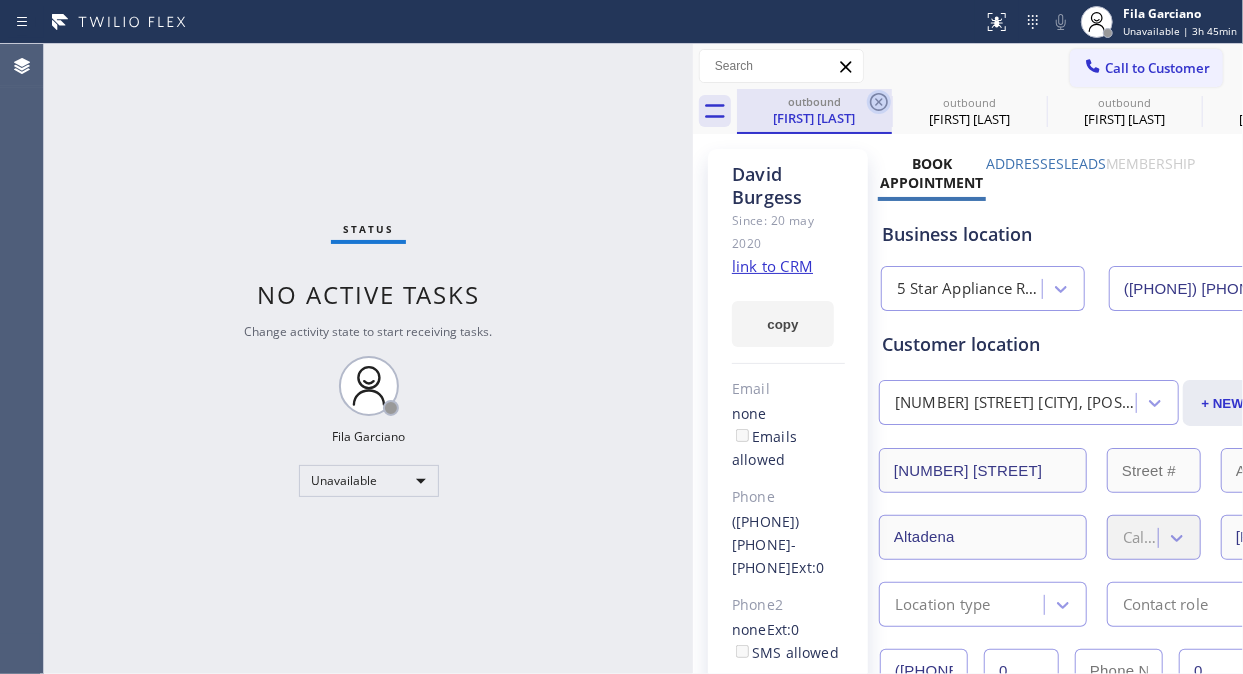 click 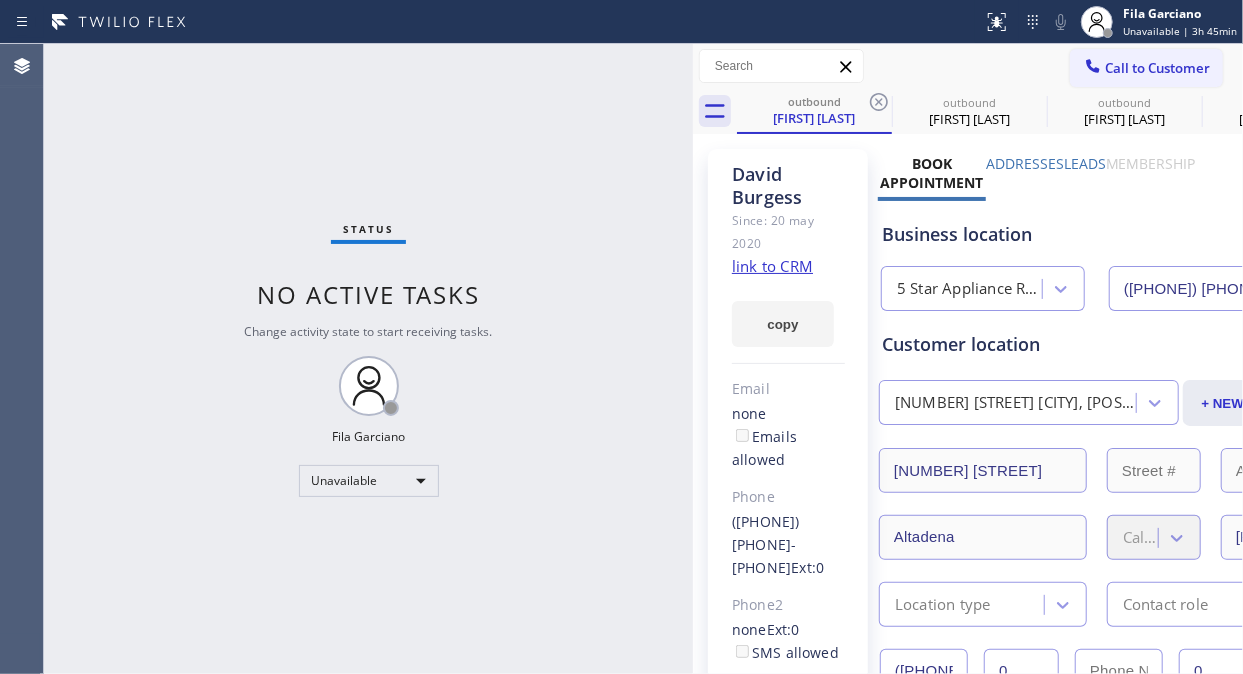 click on "outbound [FIRST] [LAST]" at bounding box center [2519, 111] 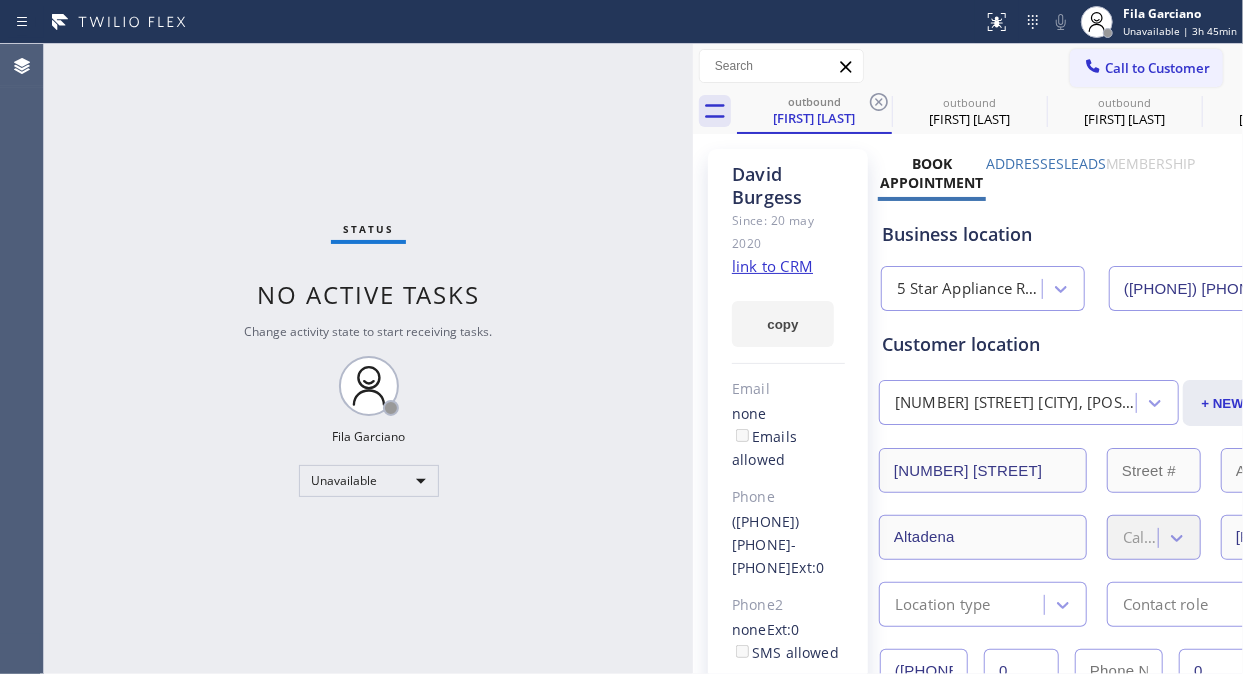 click 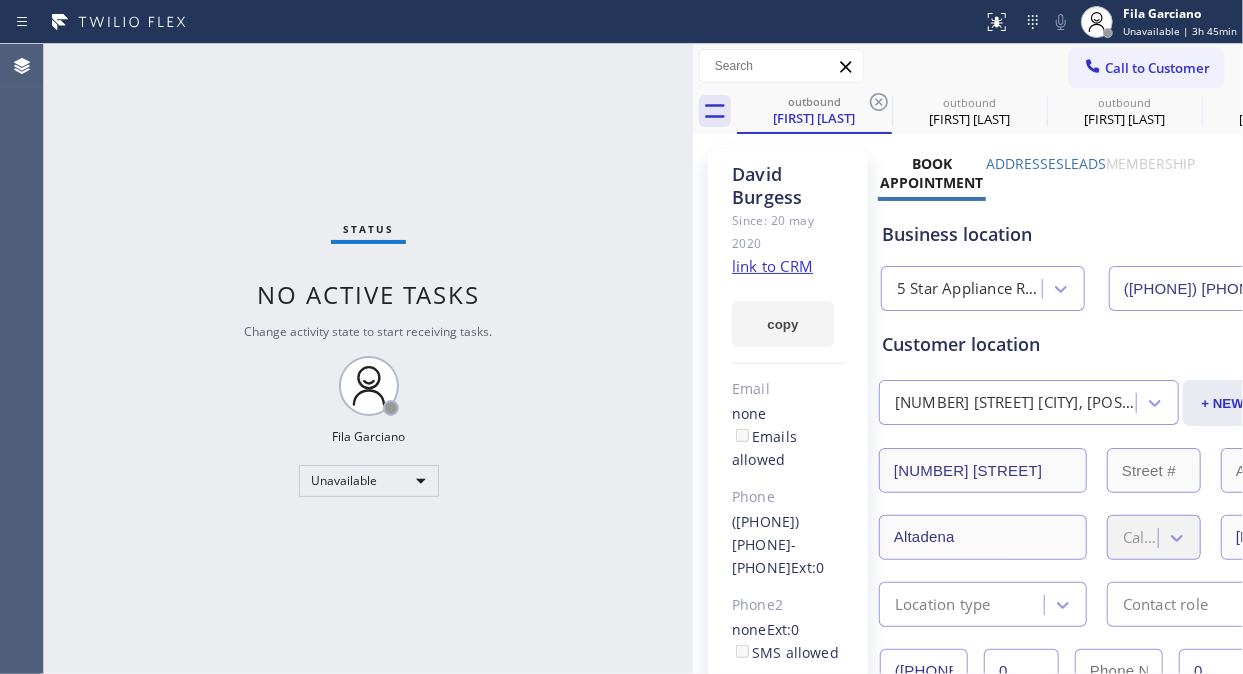 click 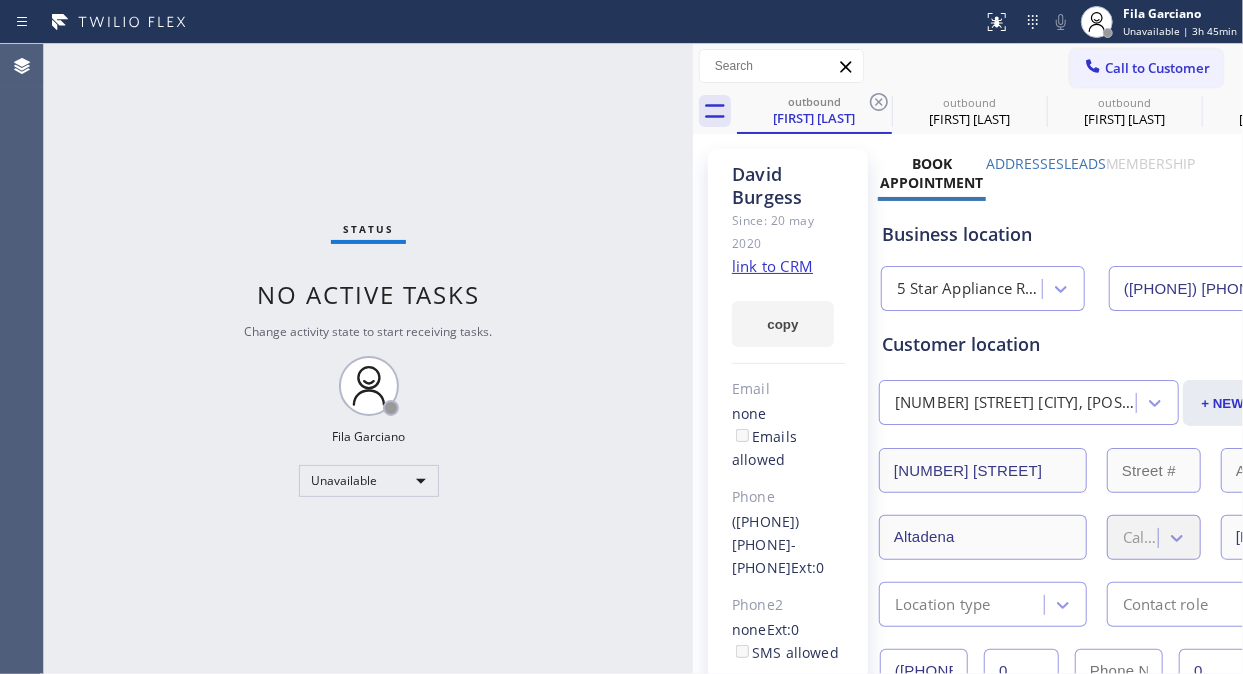 click 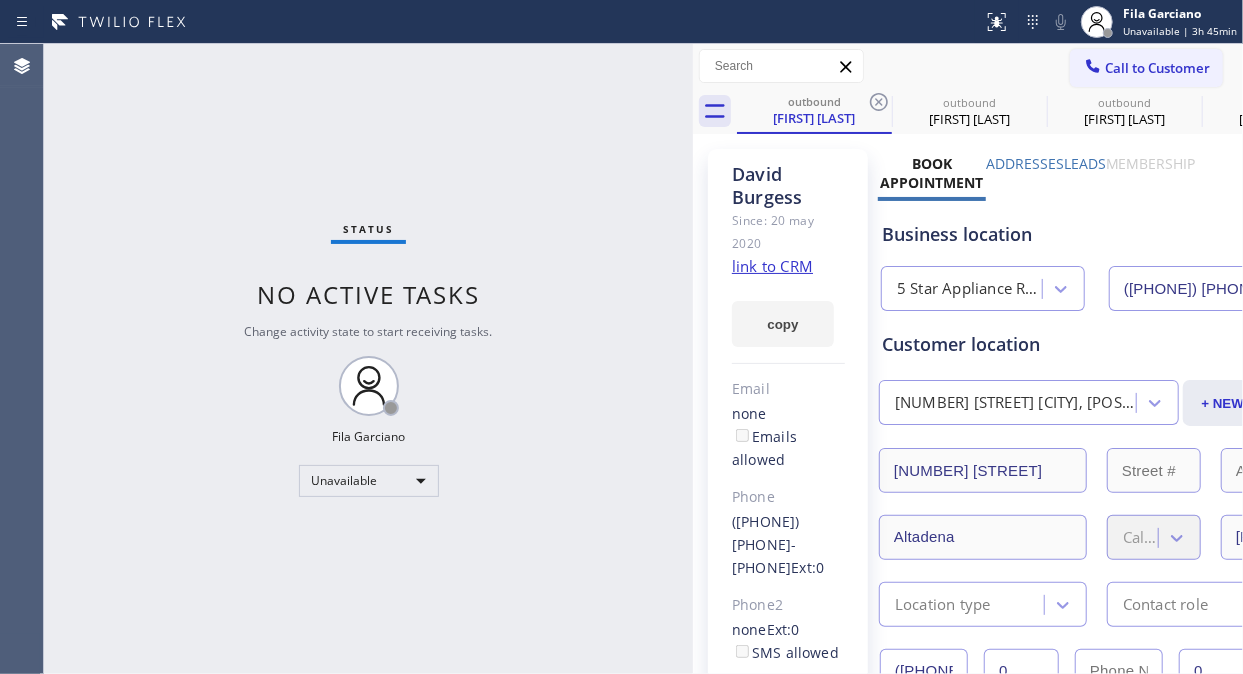 click 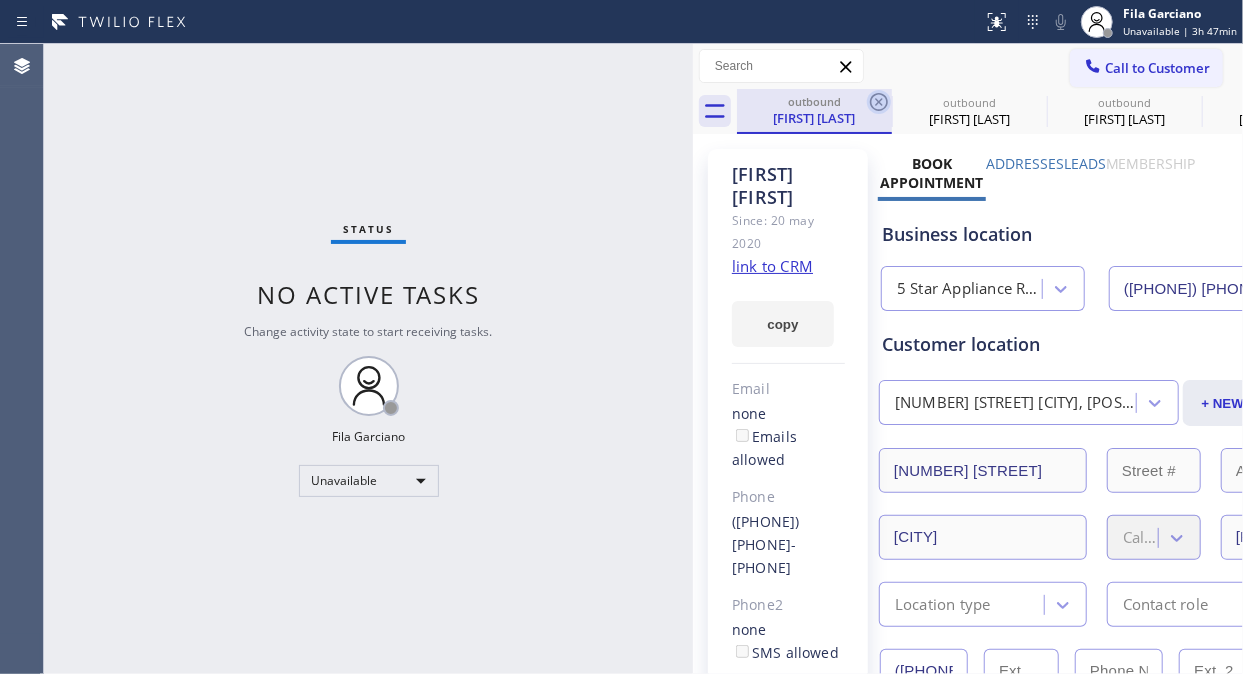 click 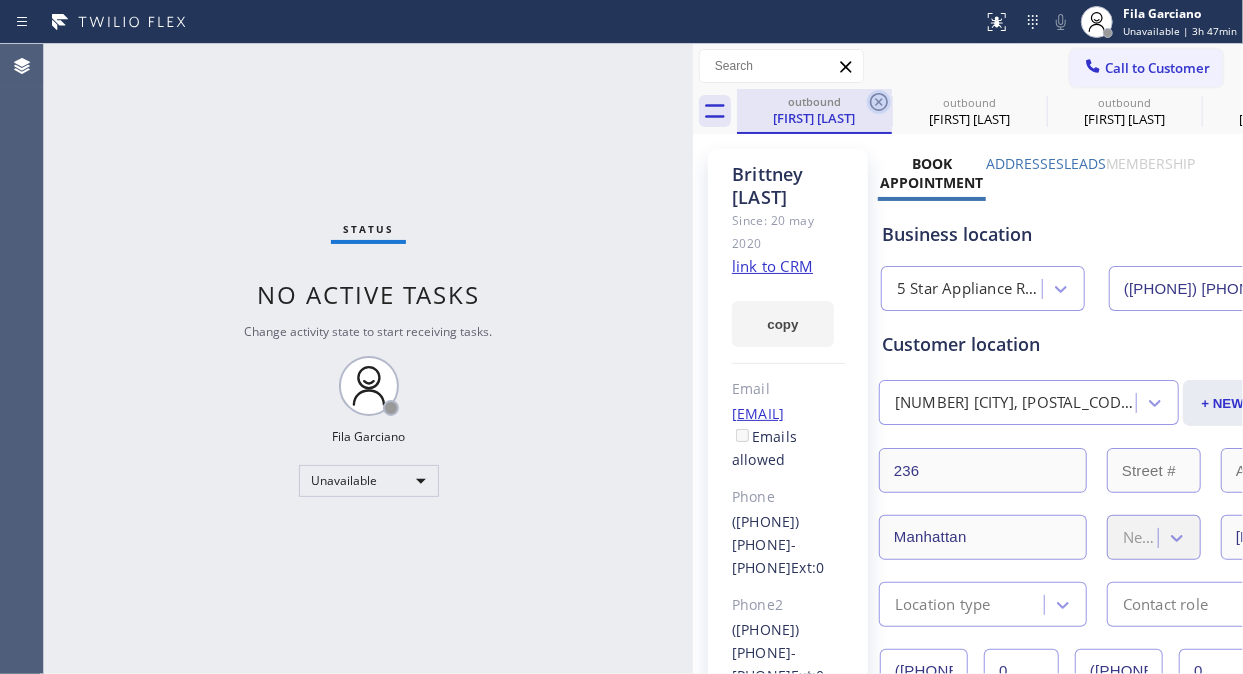 click 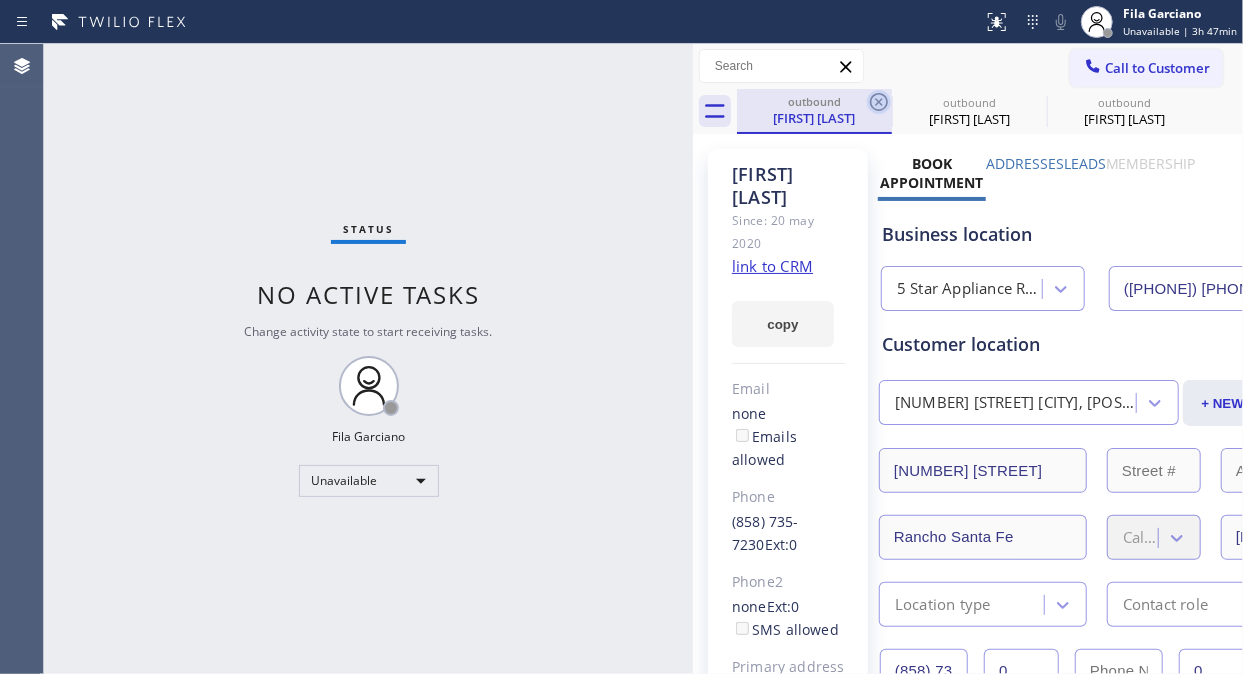 click 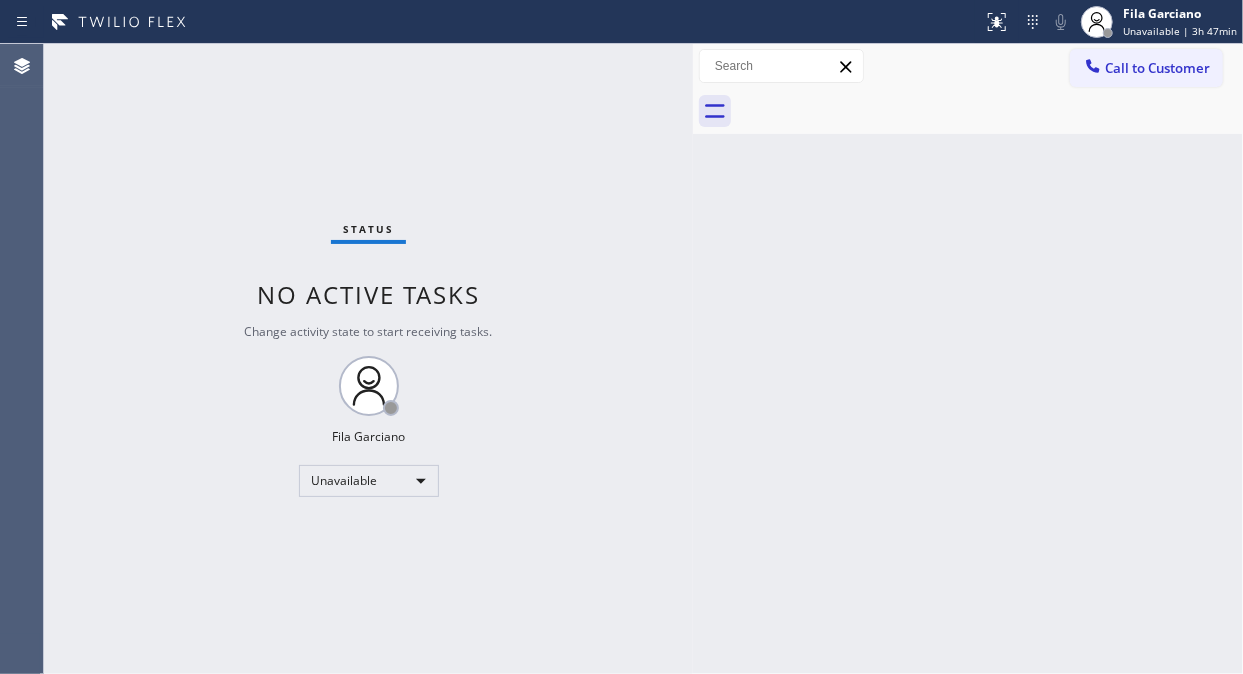 click at bounding box center [990, 111] 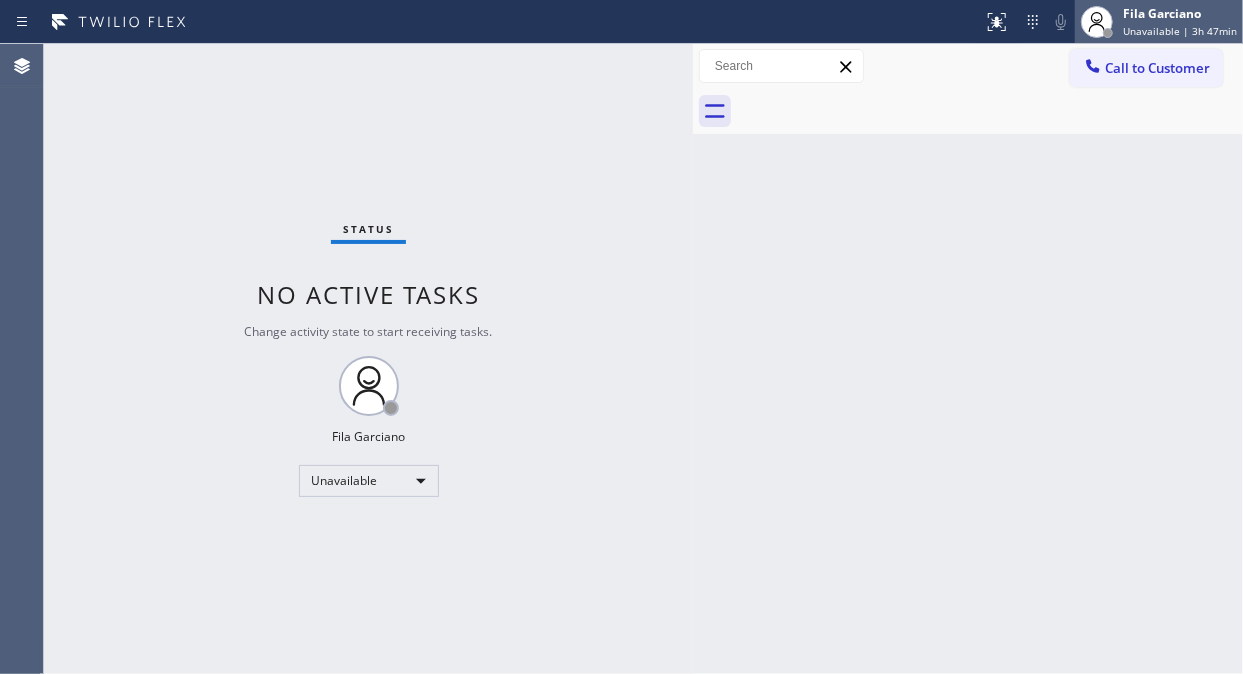 click on "Fila Garciano" at bounding box center (1180, 13) 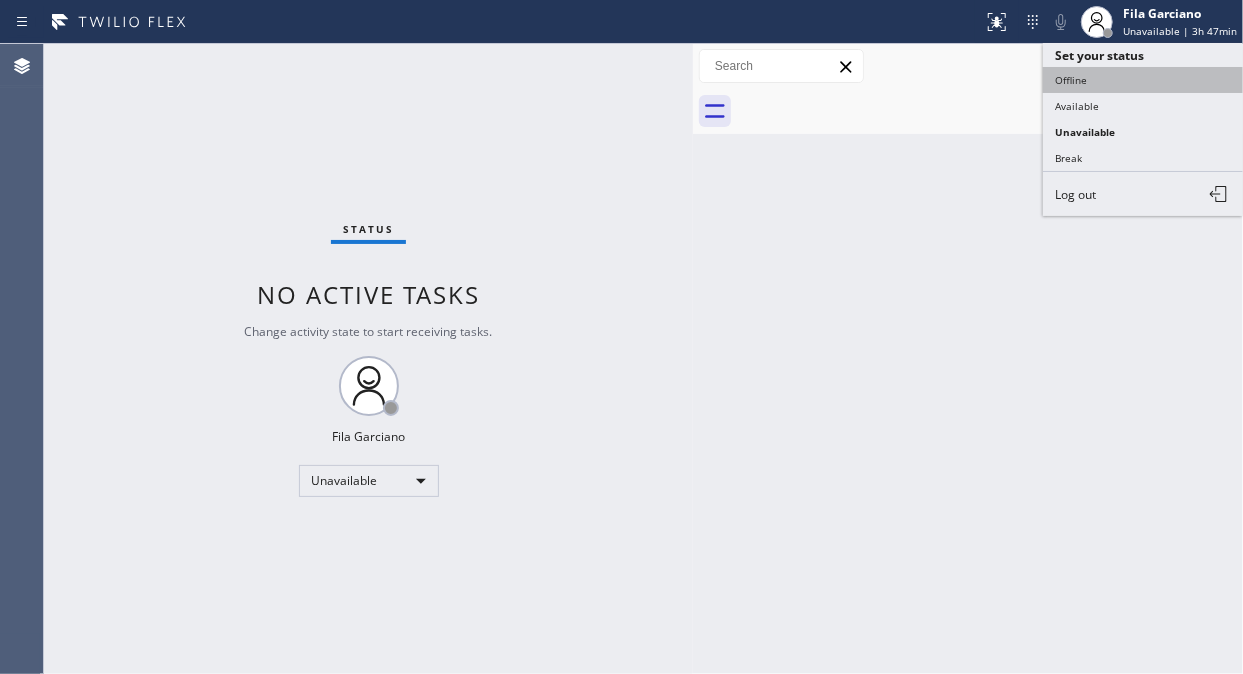 click on "Offline" at bounding box center [1143, 80] 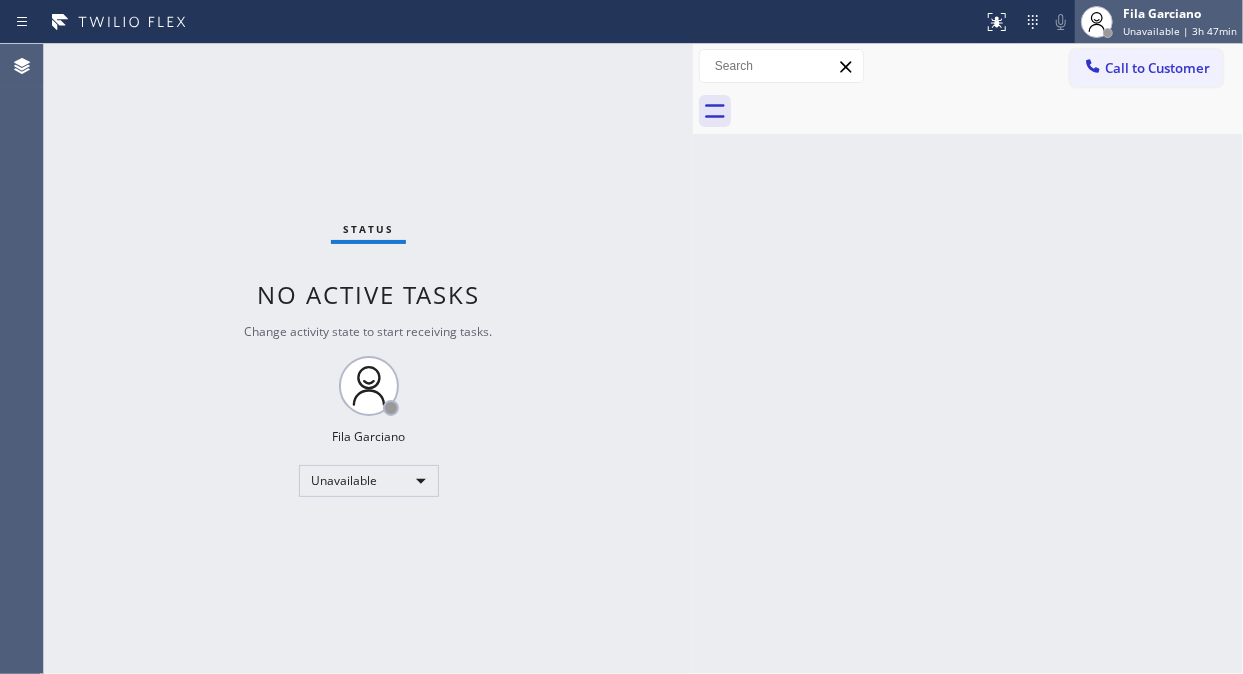 click on "Unavailable | 3h 47min" at bounding box center [1180, 31] 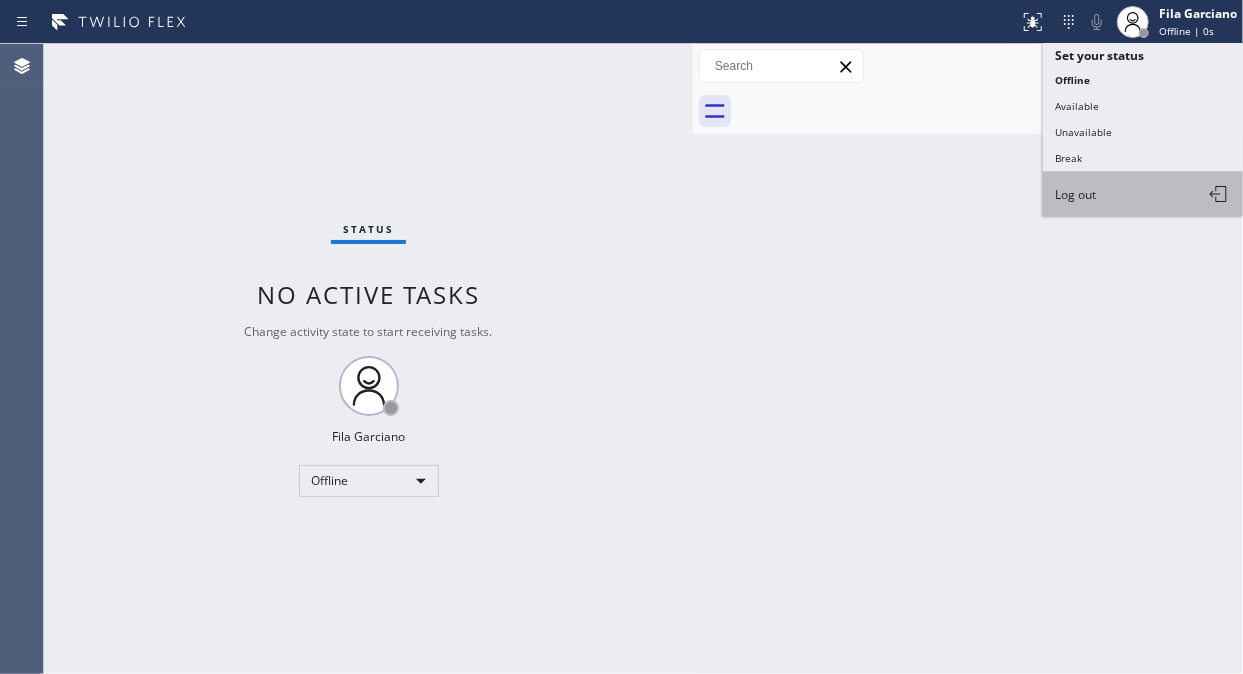 click on "Log out" at bounding box center [1075, 194] 